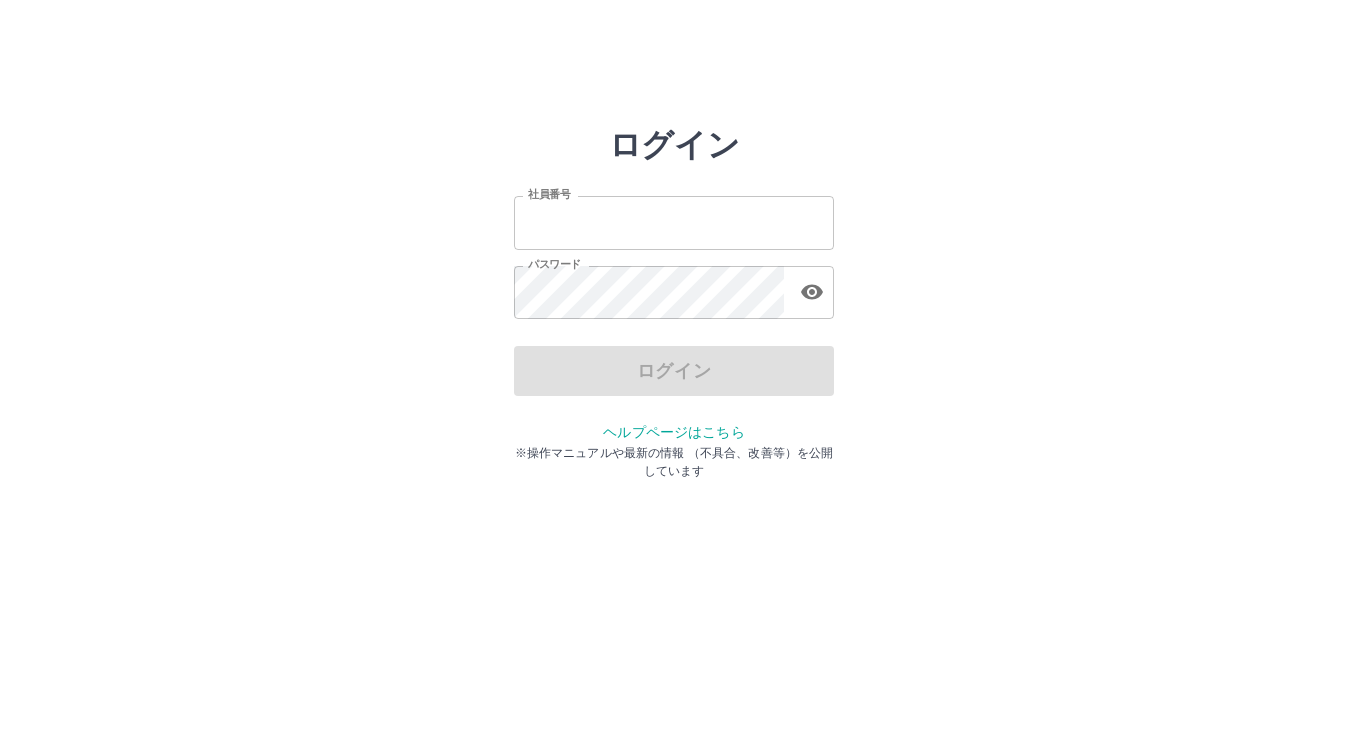 scroll, scrollTop: 0, scrollLeft: 0, axis: both 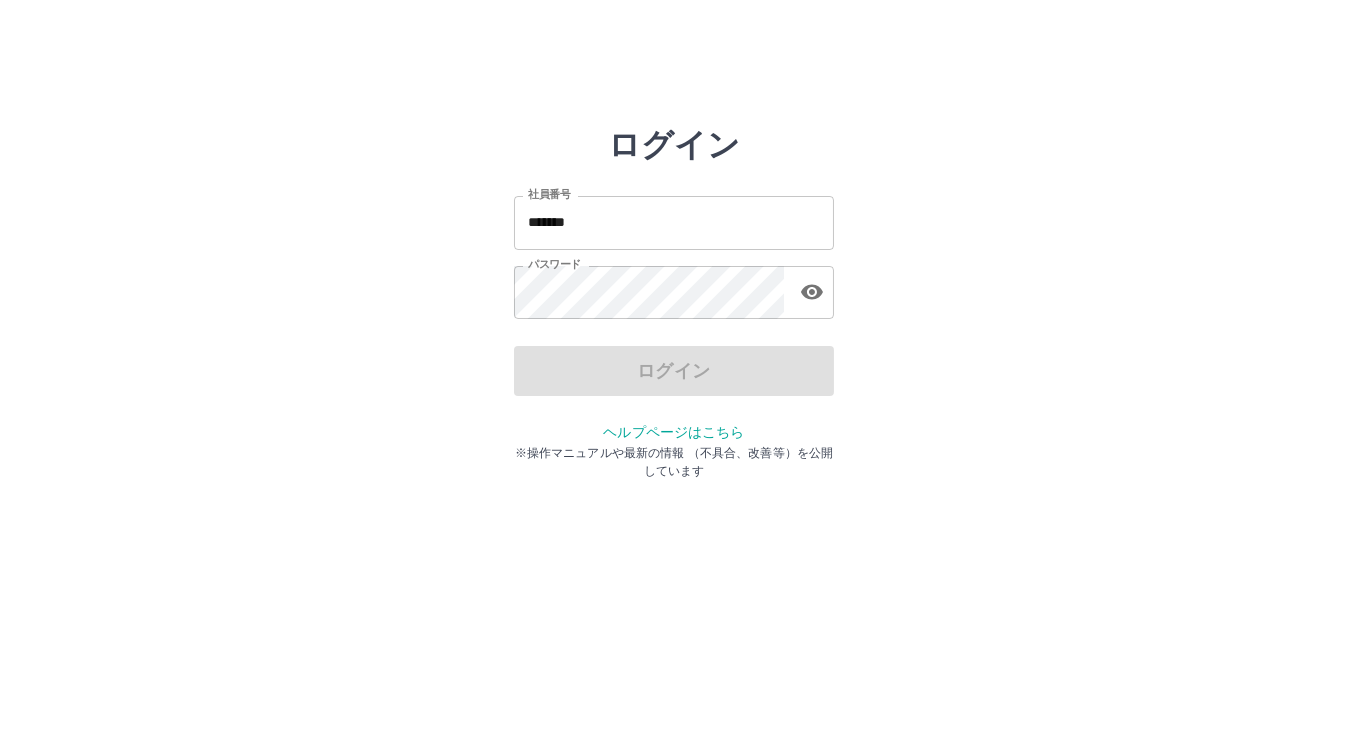 click on "*******" at bounding box center [674, 222] 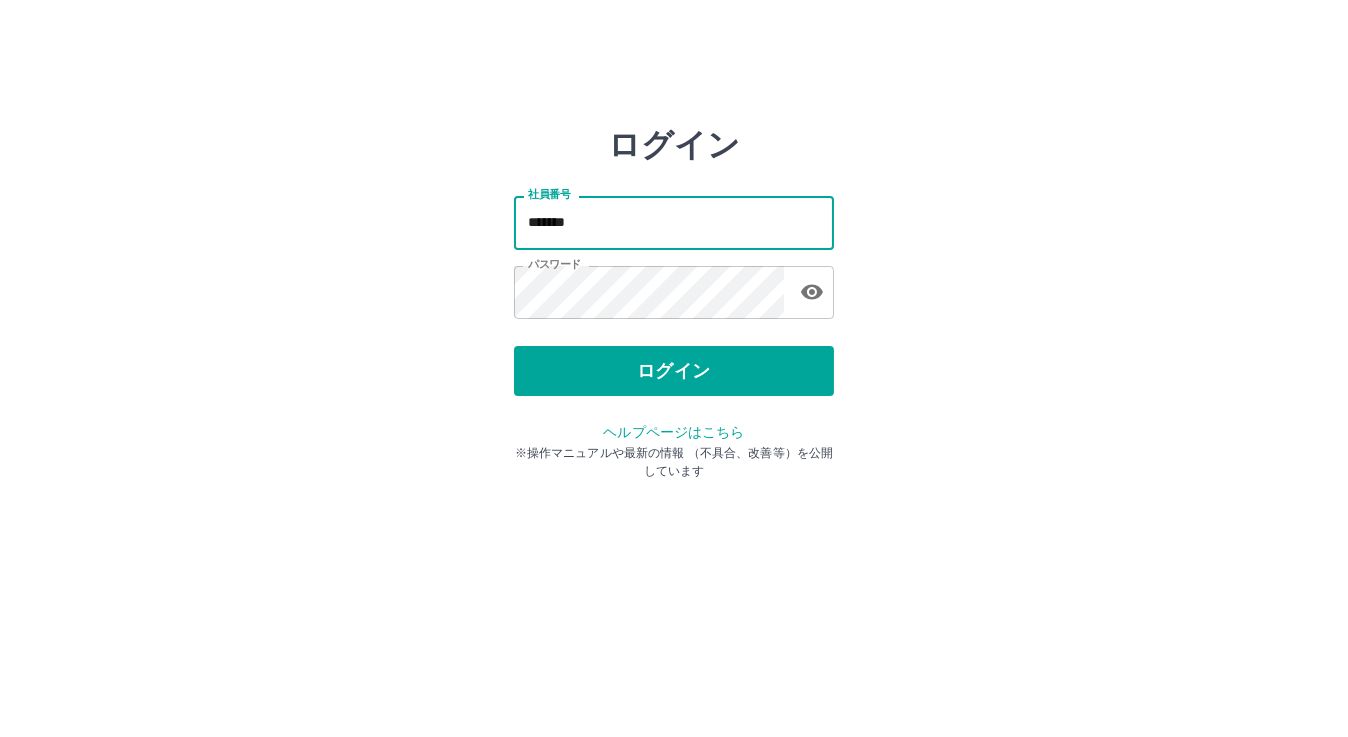 type on "*******" 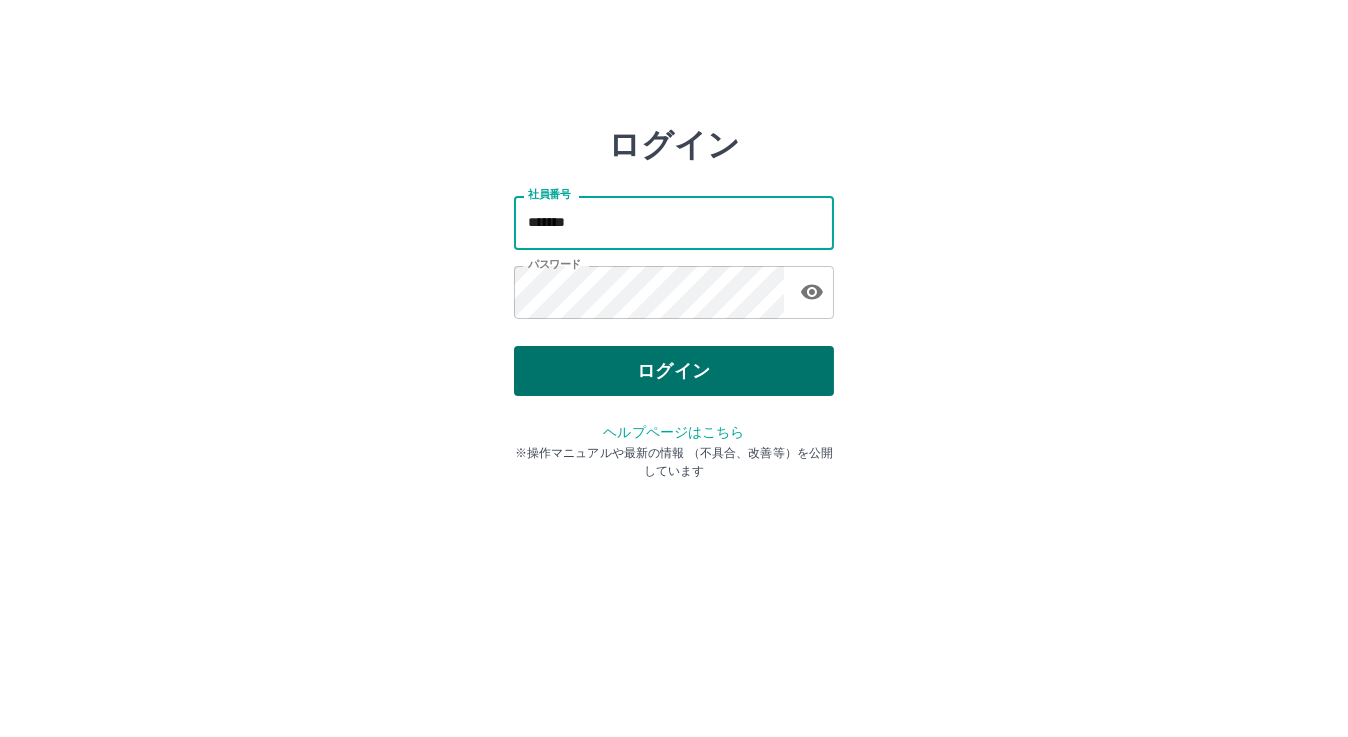 click on "ログイン" at bounding box center [674, 371] 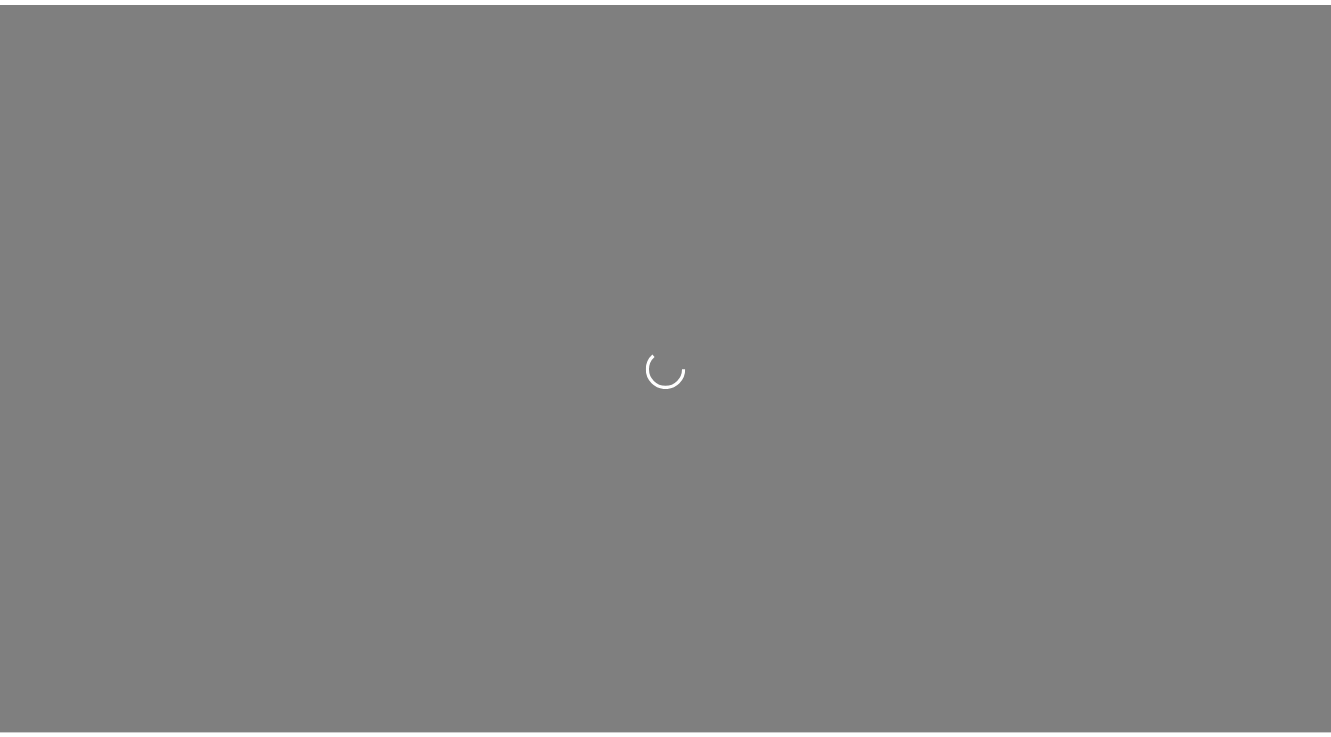 scroll, scrollTop: 0, scrollLeft: 0, axis: both 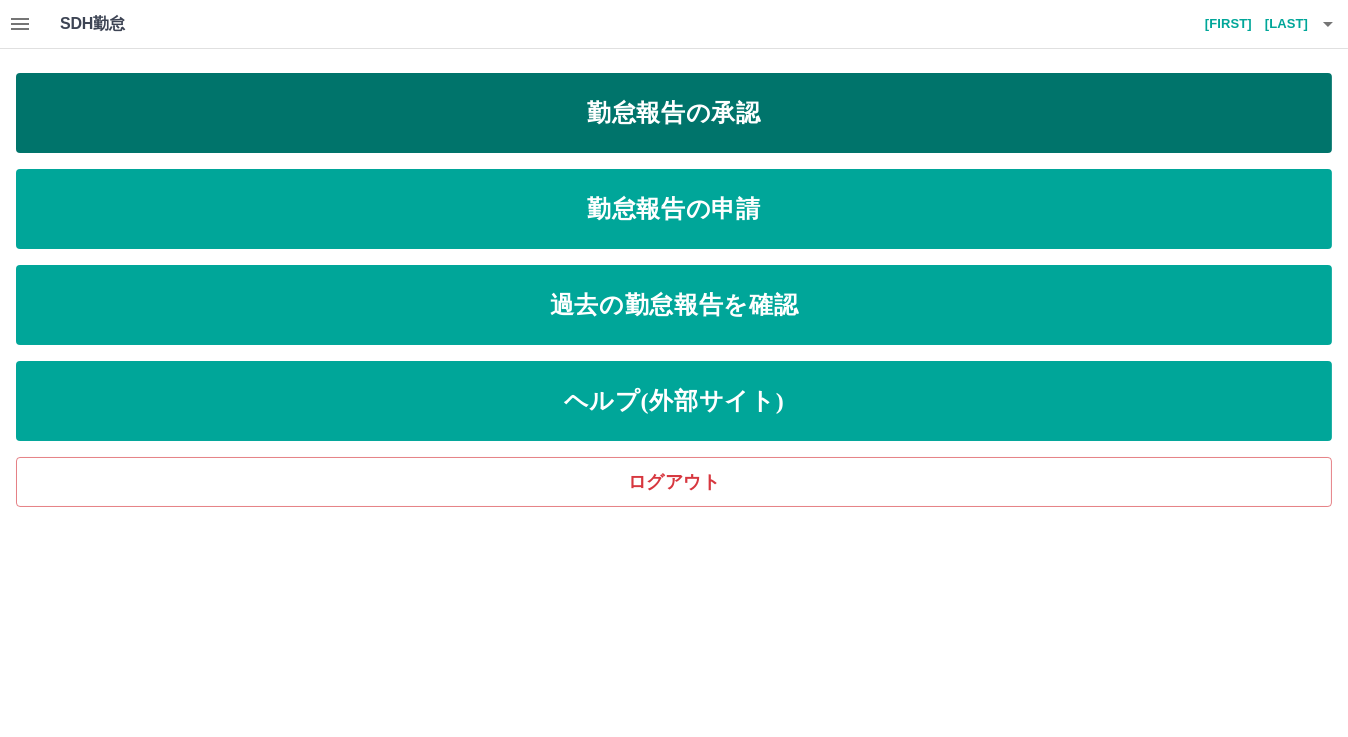 click on "勤怠報告の承認" at bounding box center (674, 113) 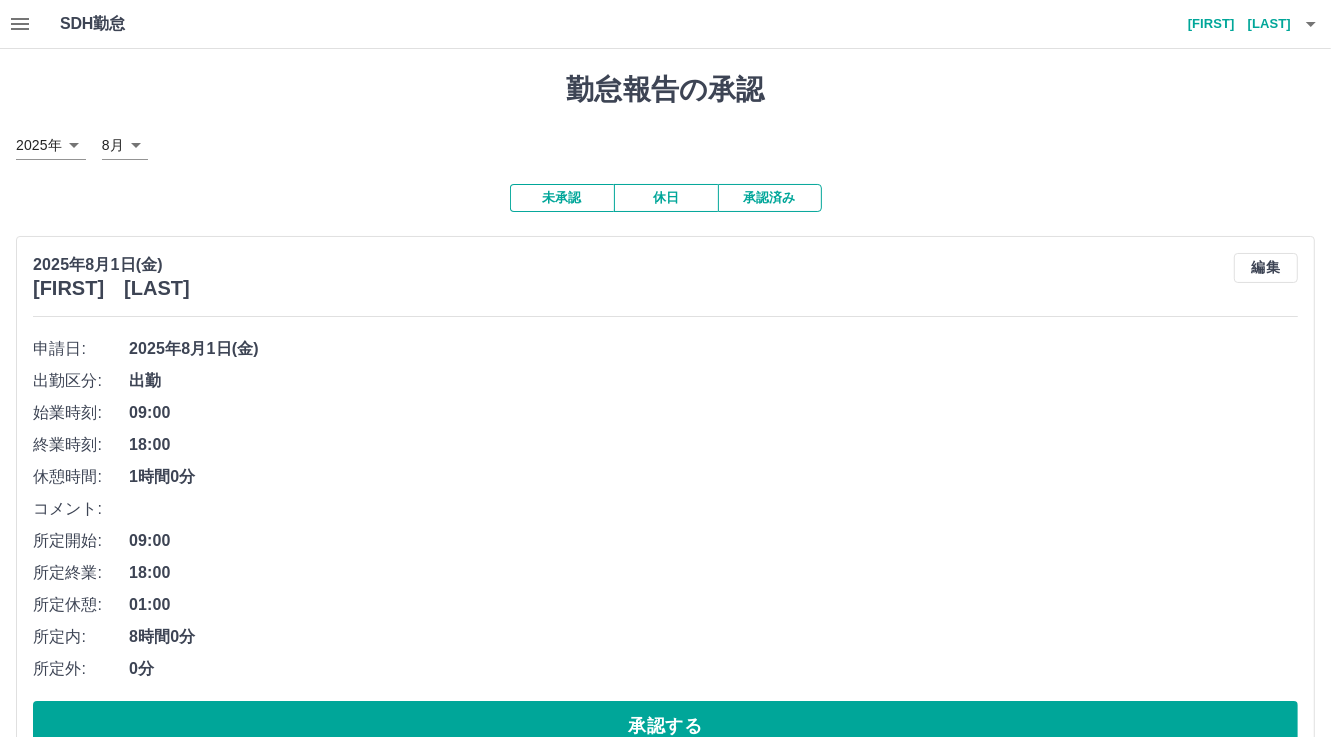 click on "SDH勤怠 伊藤　裕子 勤怠報告の承認 2025年 **** 8月 * 未承認 休日 承認済み 2025年8月1日(金) 杉本　麗子 編集 申請日: 2025年8月1日(金) 出勤区分: 出勤 始業時刻: 09:00 終業時刻: 18:00 休憩時間: 1時間0分 コメント: 所定開始: 09:00 所定終業: 18:00 所定休憩: 01:00 所定内: 8時間0分 所定外: 0分 承認する 2025年8月1日(金) 伊藤　裕子 編集 申請日: 2025年8月1日(金) 出勤区分: 出勤 始業時刻: 09:30 終業時刻: 18:00 休憩時間: 1時間0分 コメント: 所定開始: 09:30 所定終業: 18:00 所定休憩: 01:00 所定内: 7時間30分 所定外: 0分 承認する SDH勤怠" at bounding box center (665, 674) 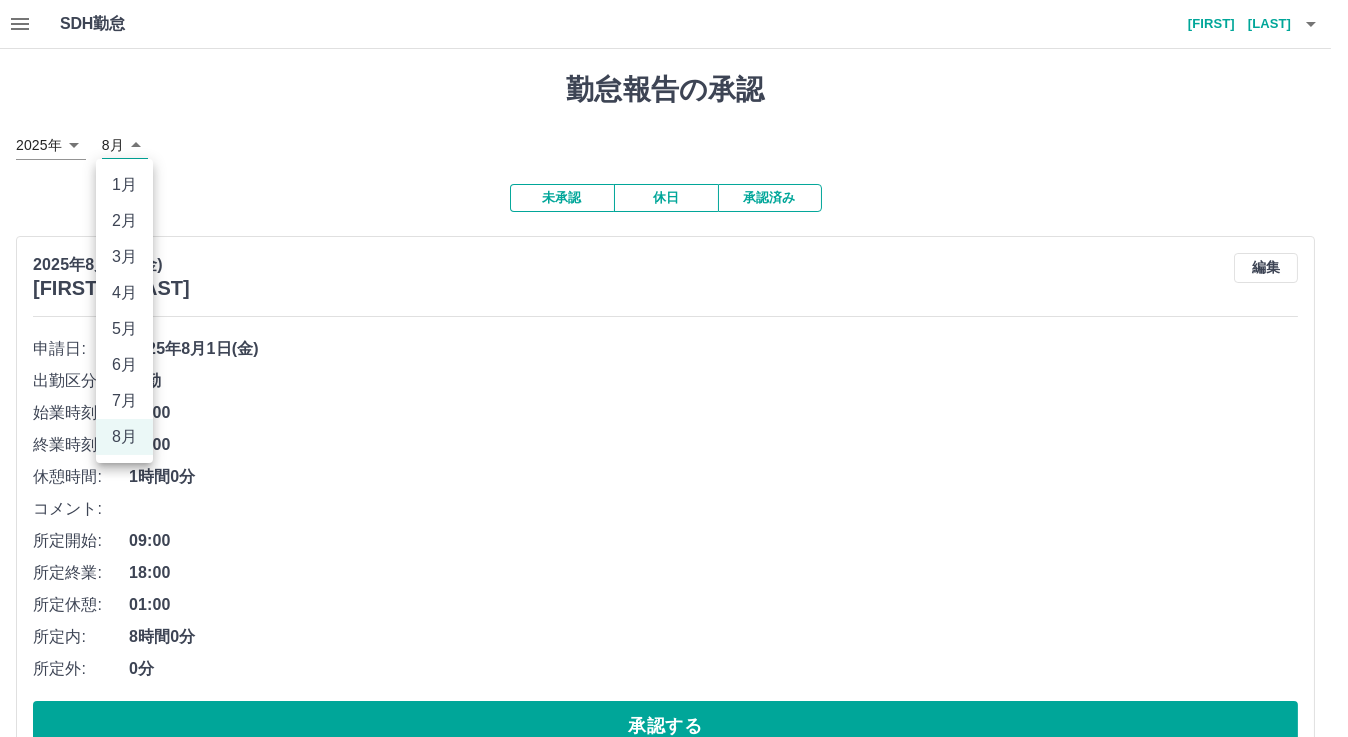 click on "7月" at bounding box center [124, 401] 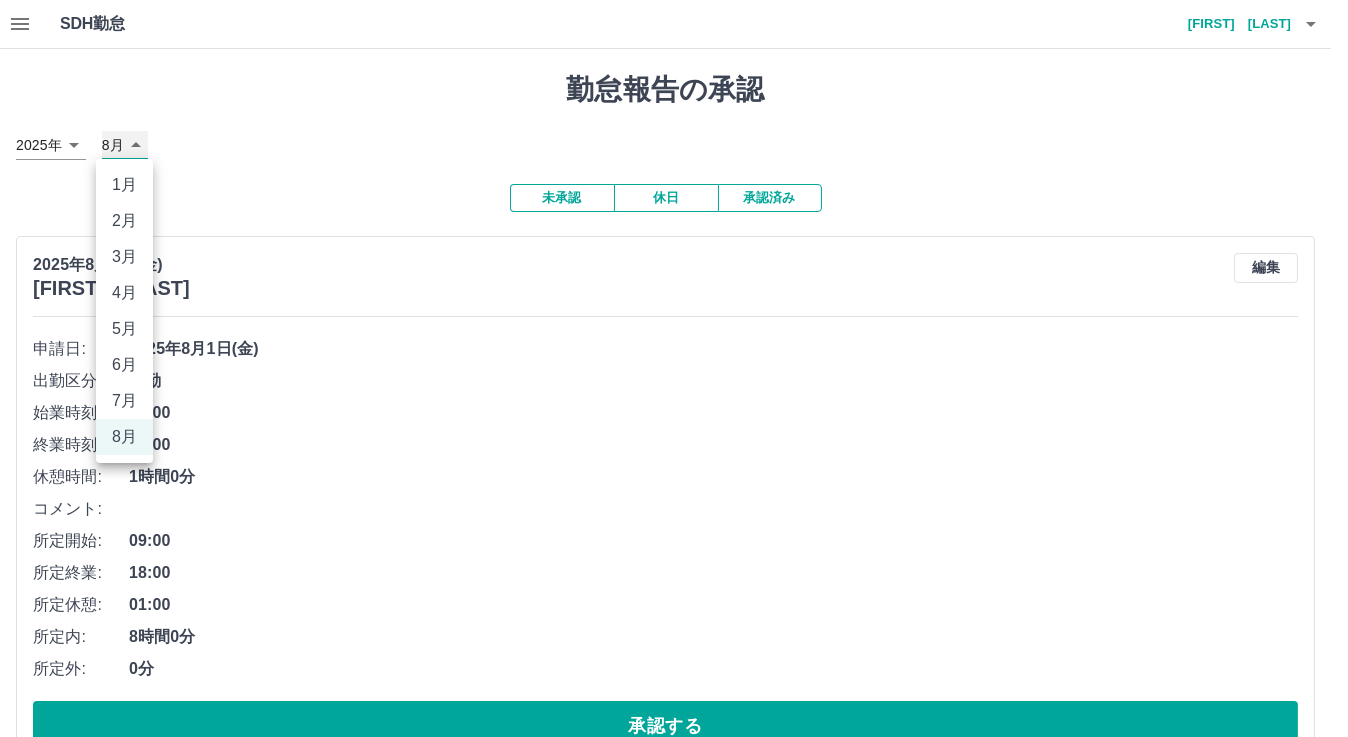 type on "*" 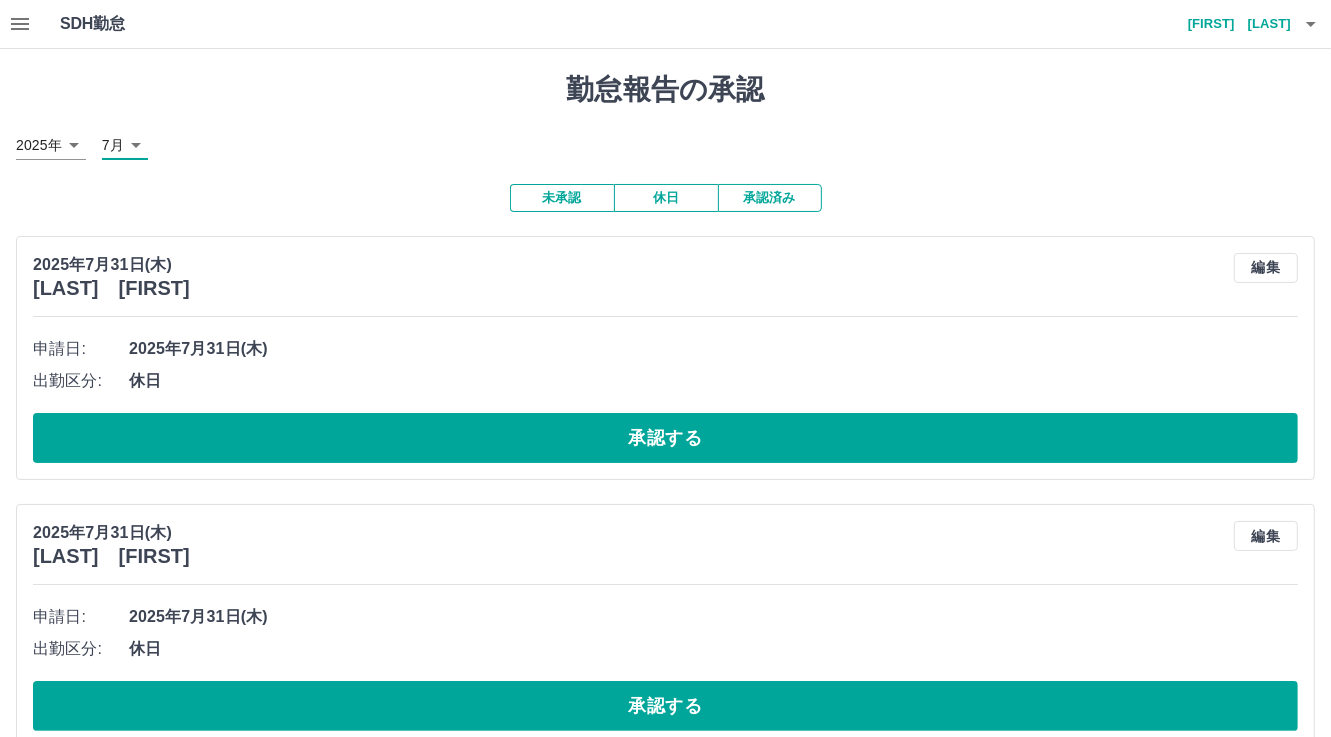 click 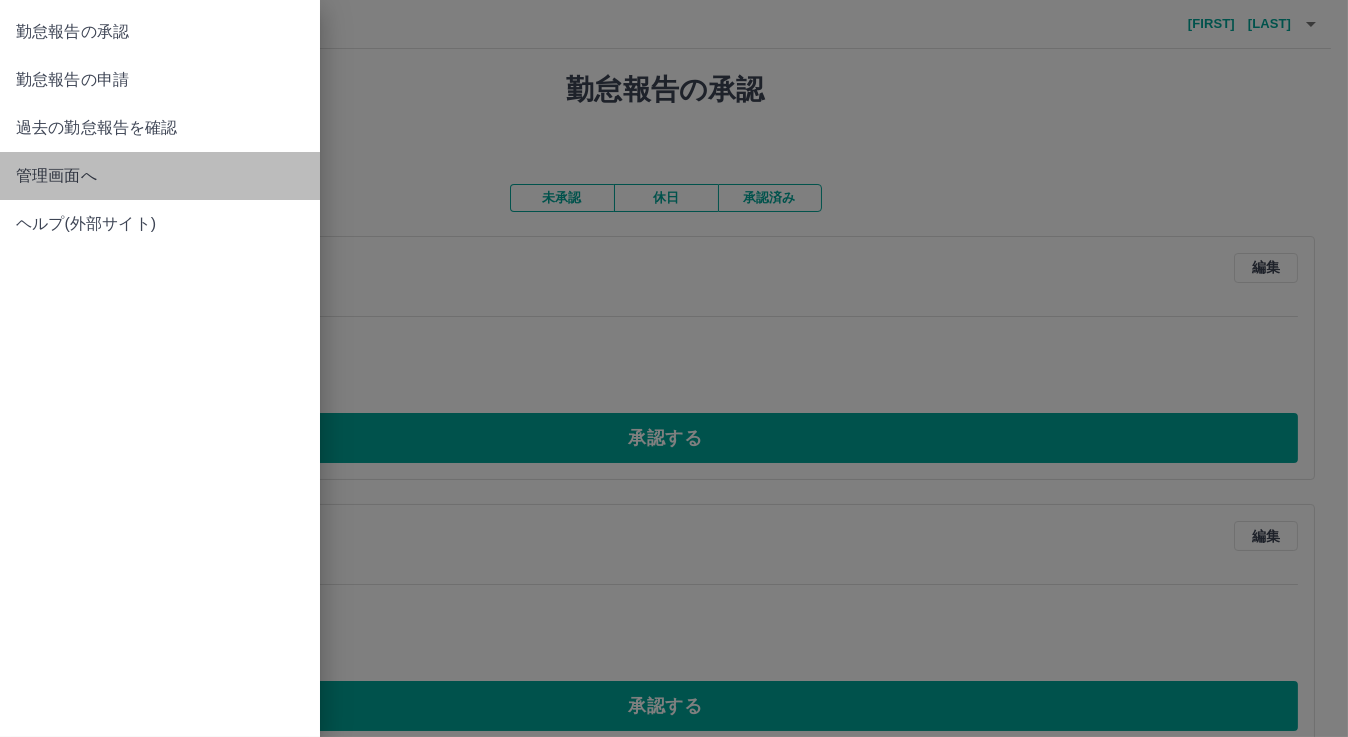click on "管理画面へ" at bounding box center (160, 176) 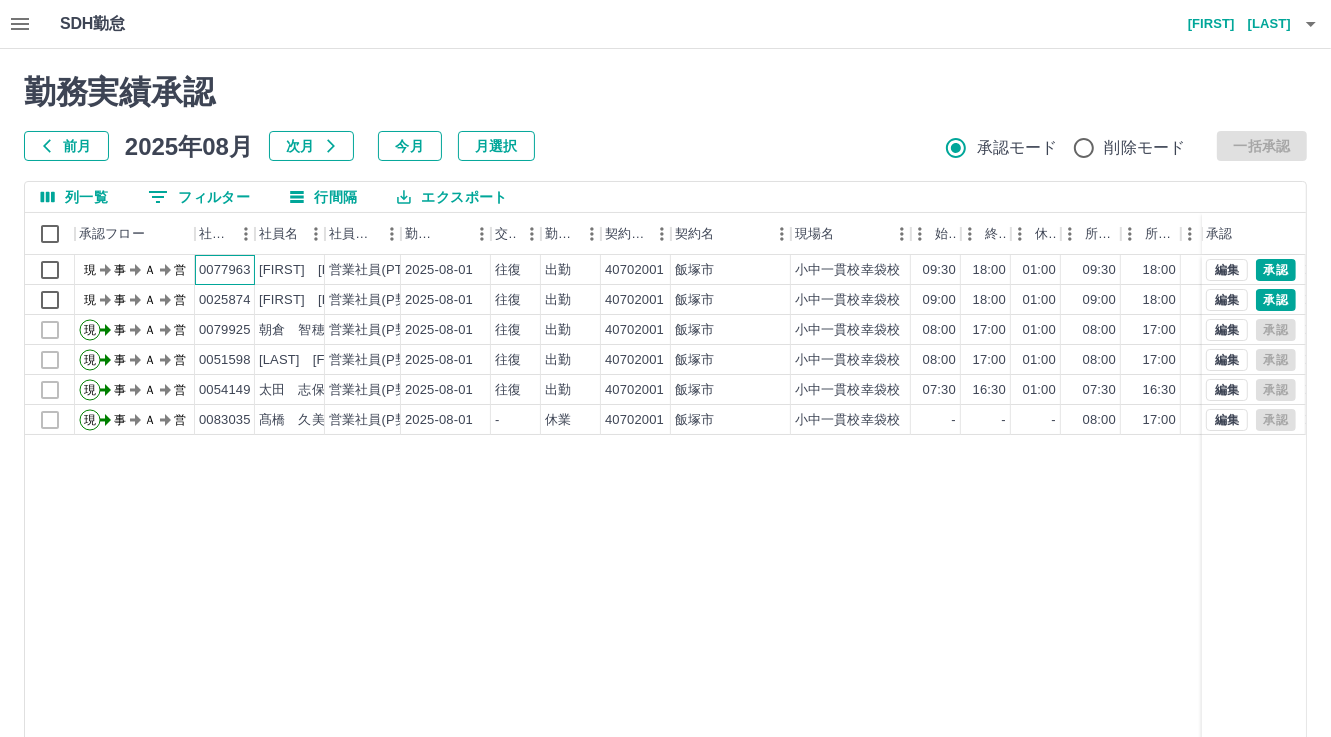 click on "0077963" at bounding box center [225, 270] 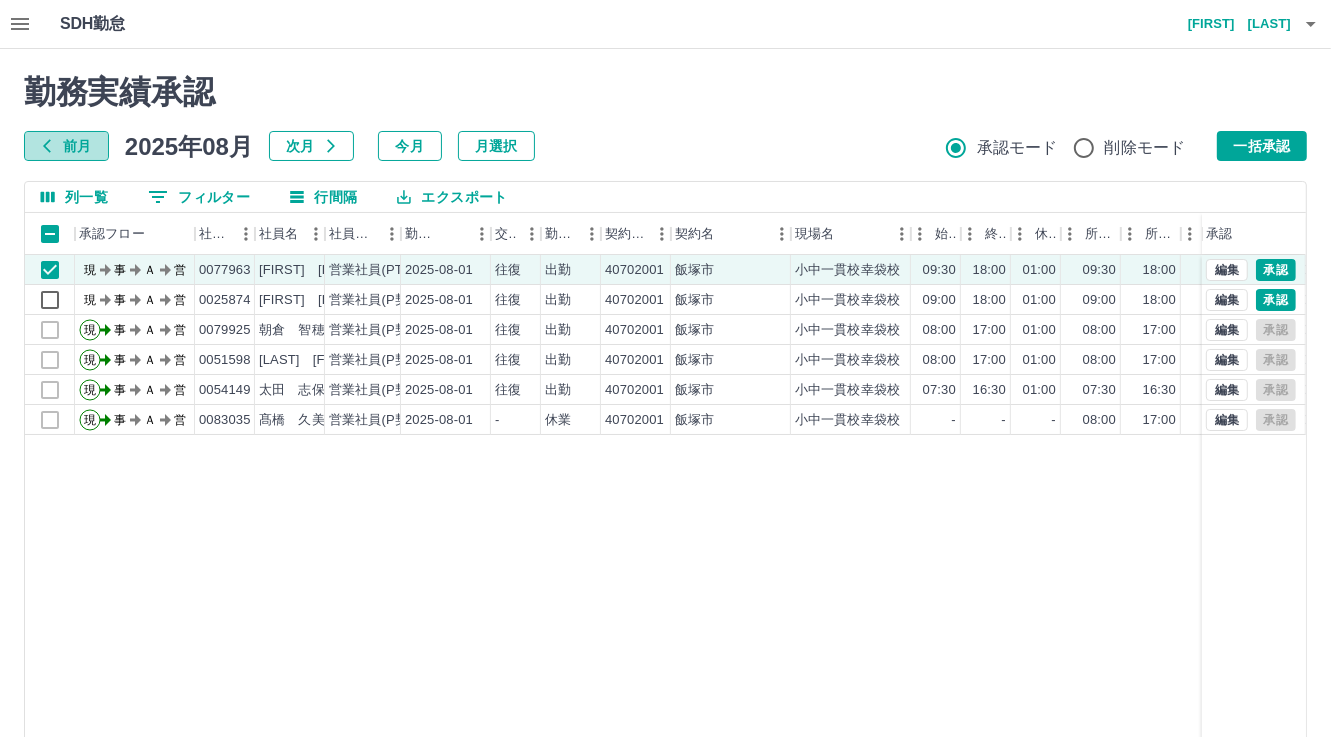 click on "前月" at bounding box center (66, 146) 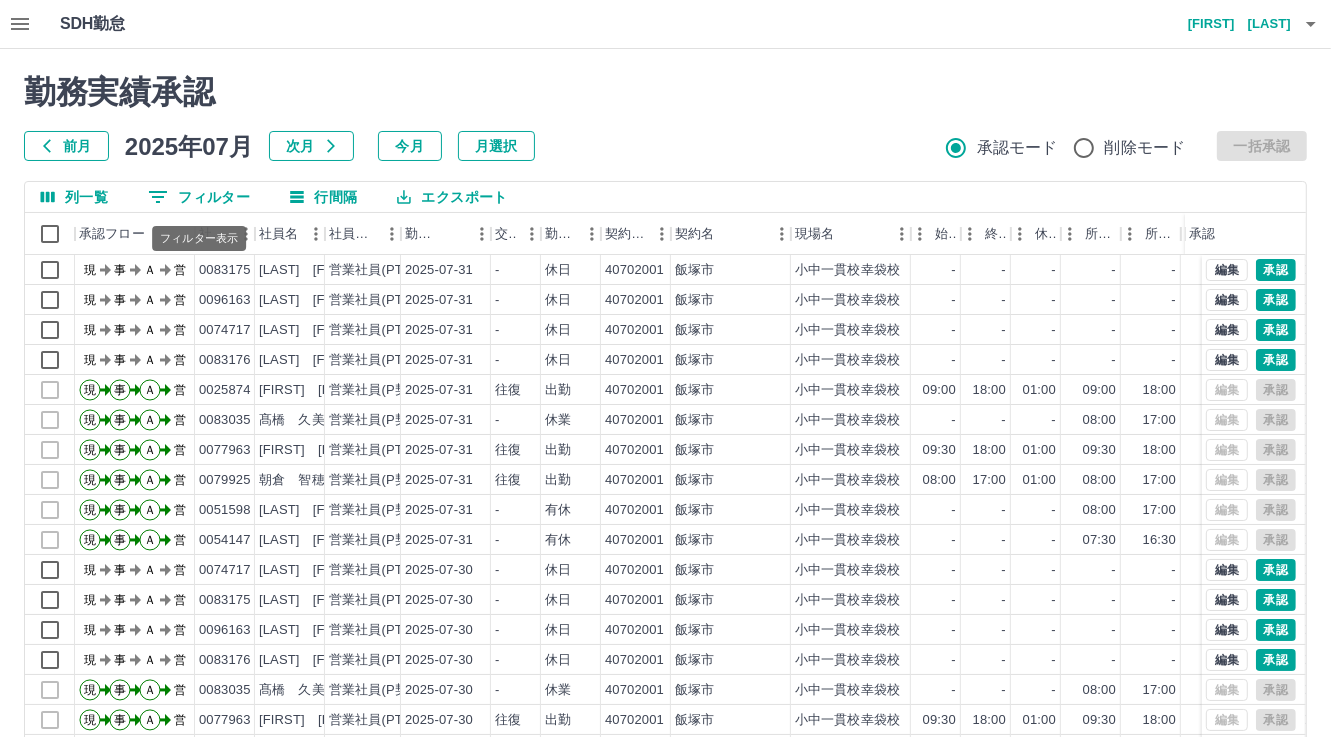 click on "0 フィルター" at bounding box center (199, 197) 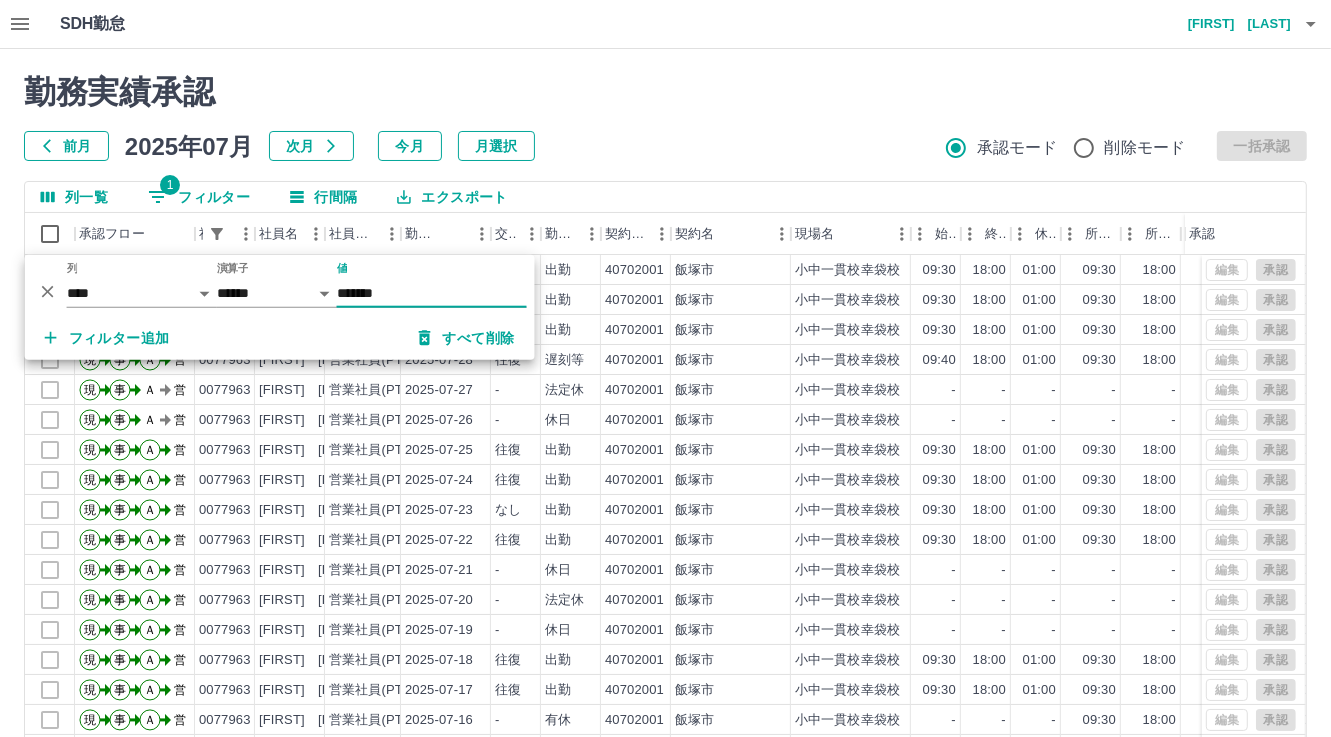 type on "*******" 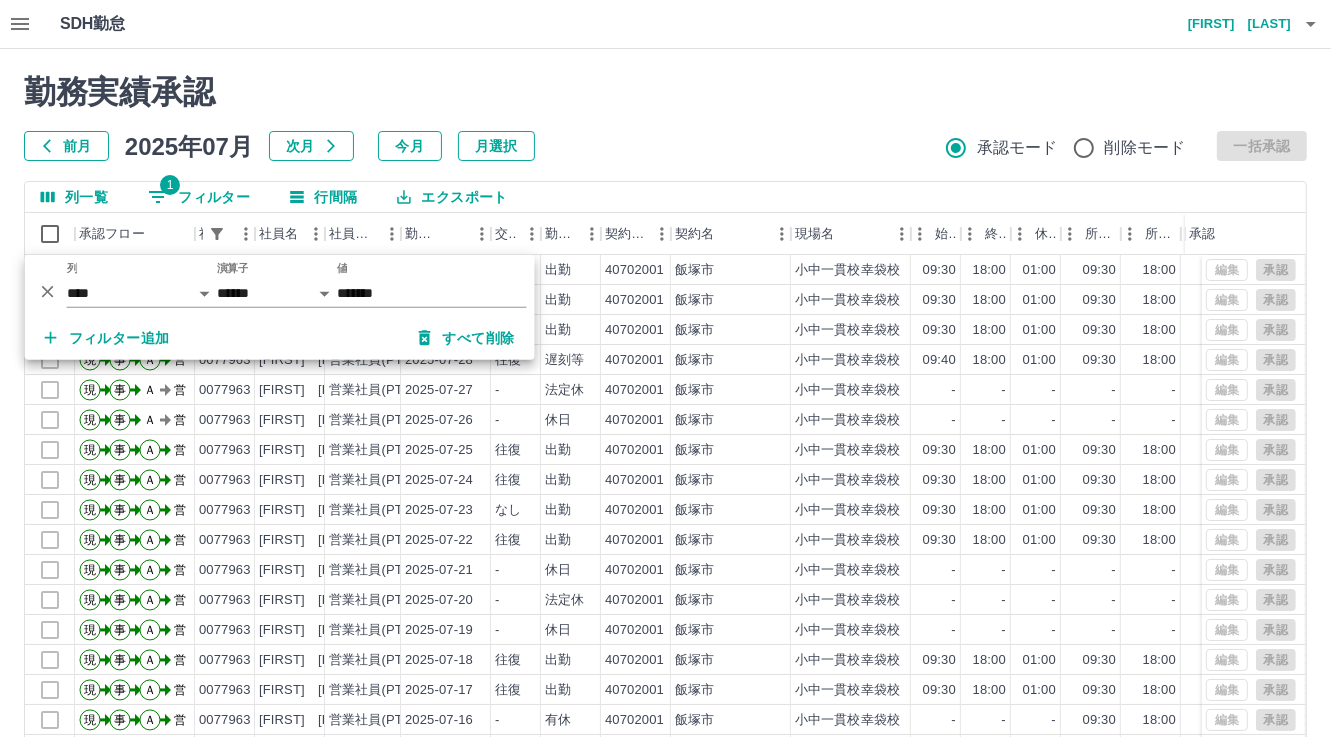 click on "勤務実績承認 前月 2025年07月 次月 今月 月選択 承認モード 削除モード 一括承認" at bounding box center [665, 117] 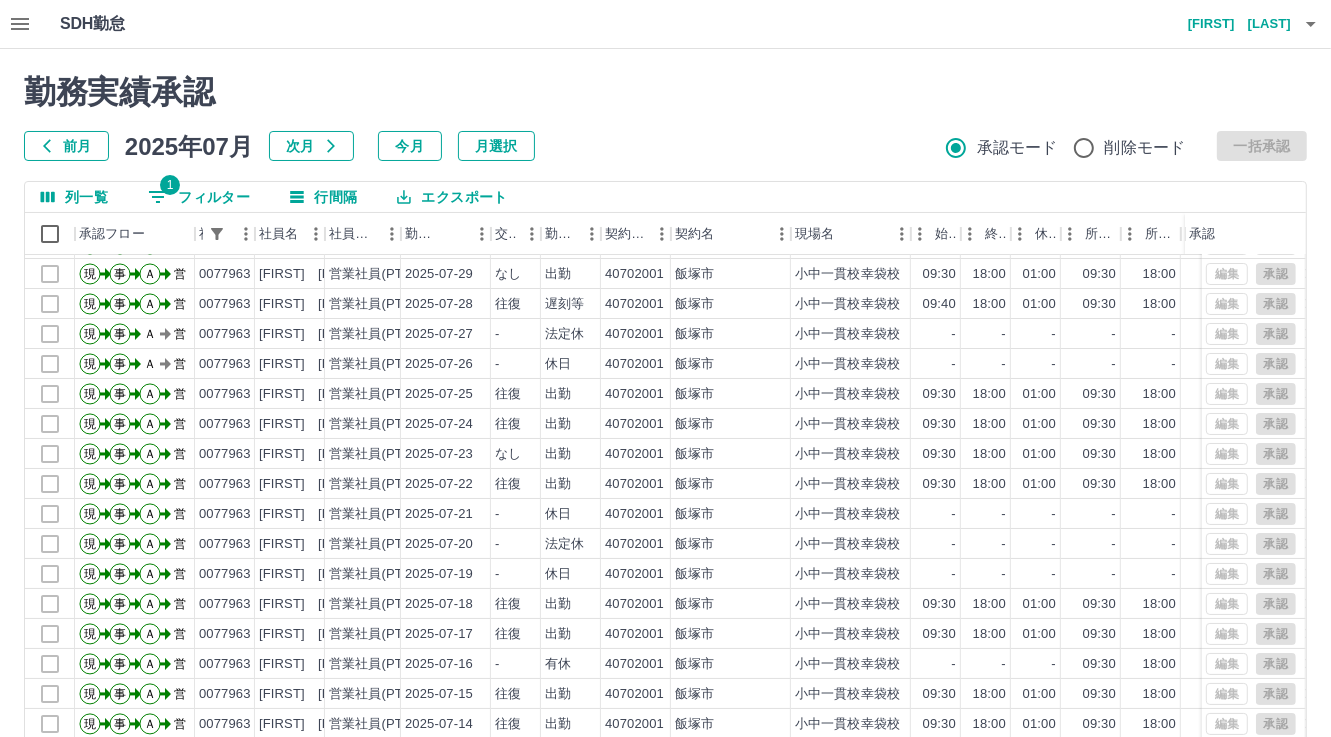 scroll, scrollTop: 103, scrollLeft: 0, axis: vertical 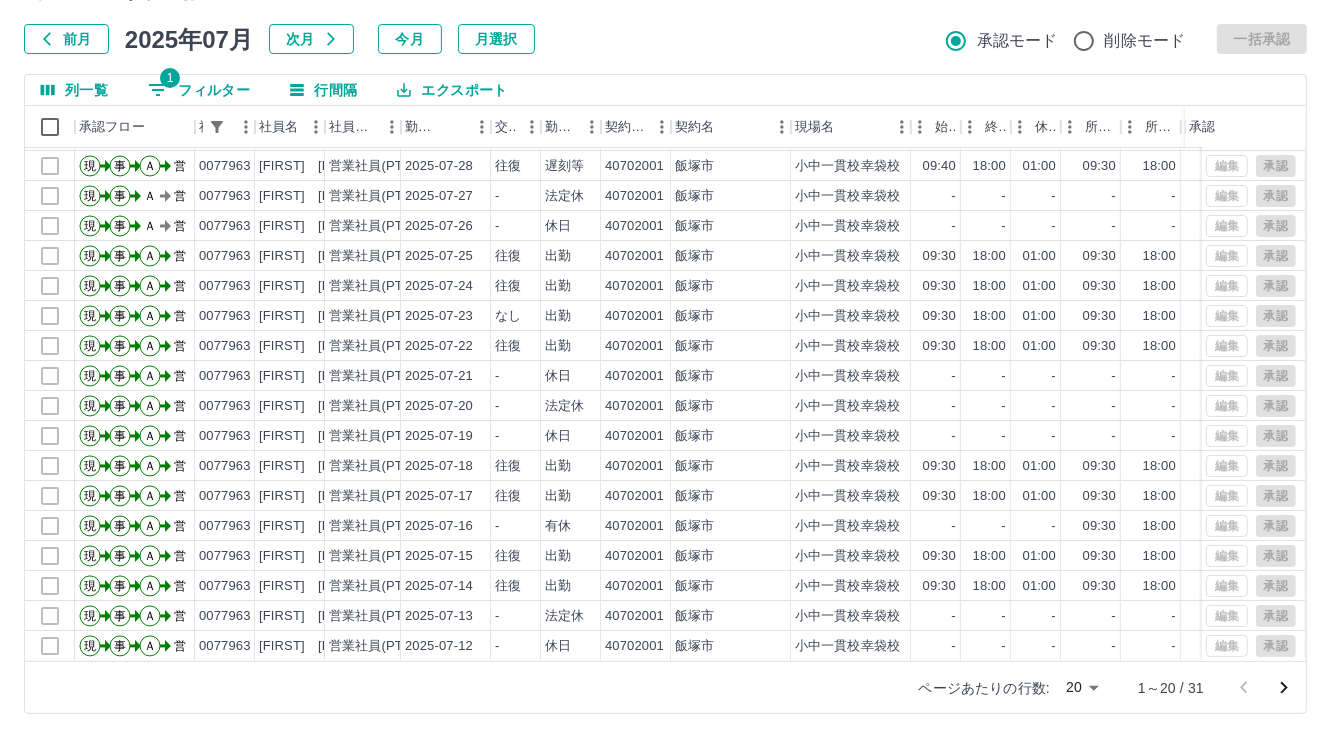 click at bounding box center [1284, 688] 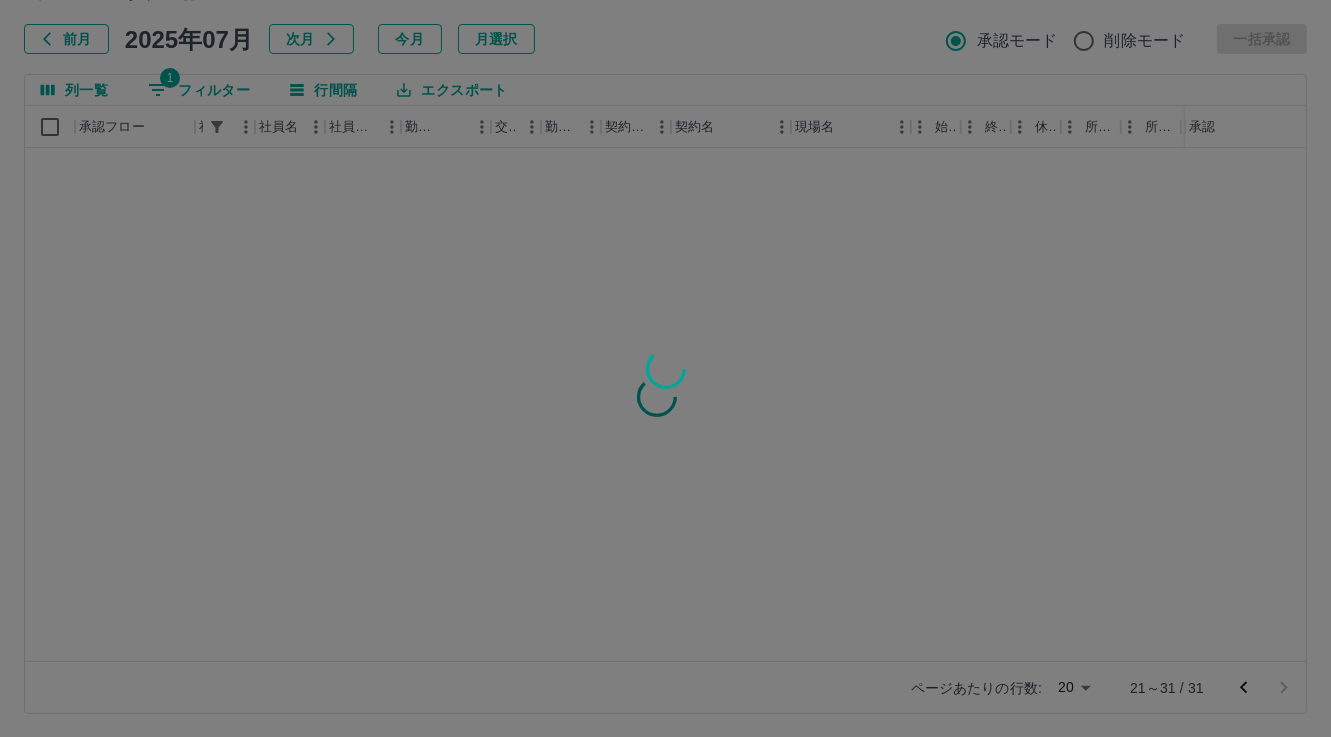 scroll, scrollTop: 0, scrollLeft: 0, axis: both 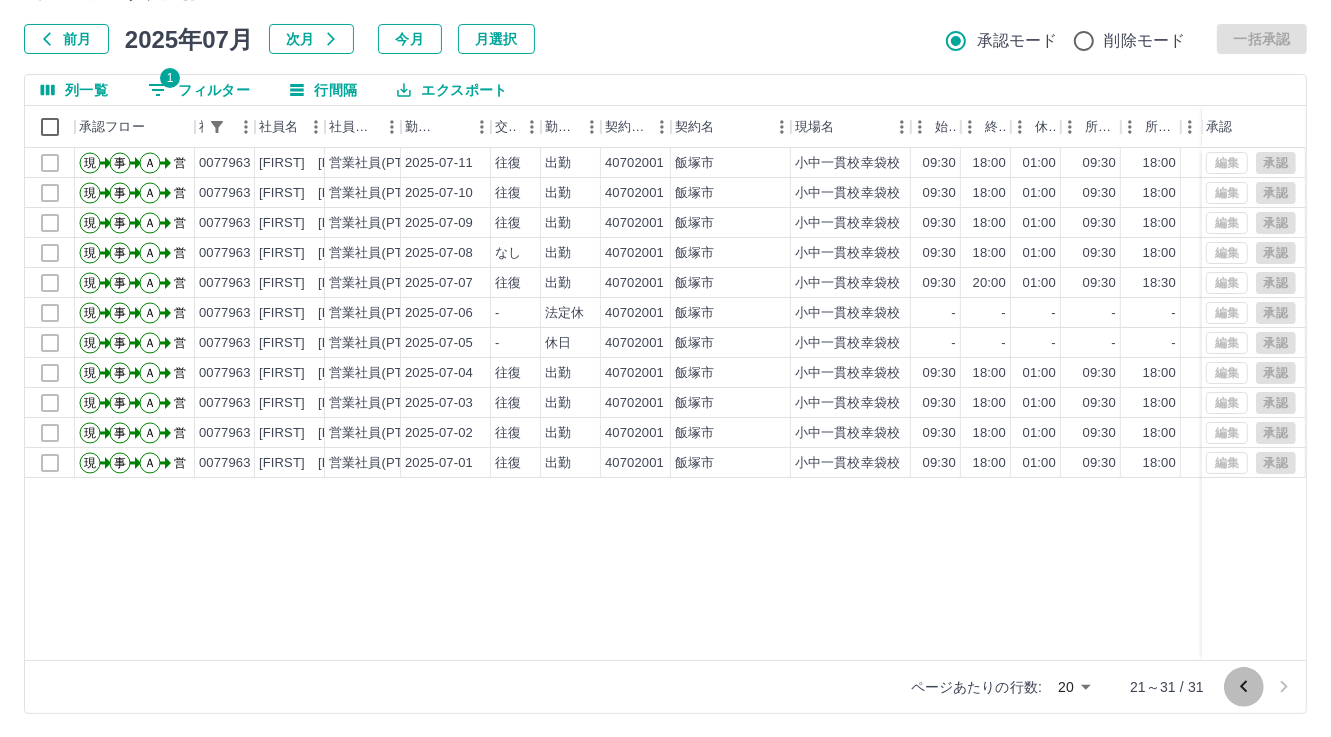 click 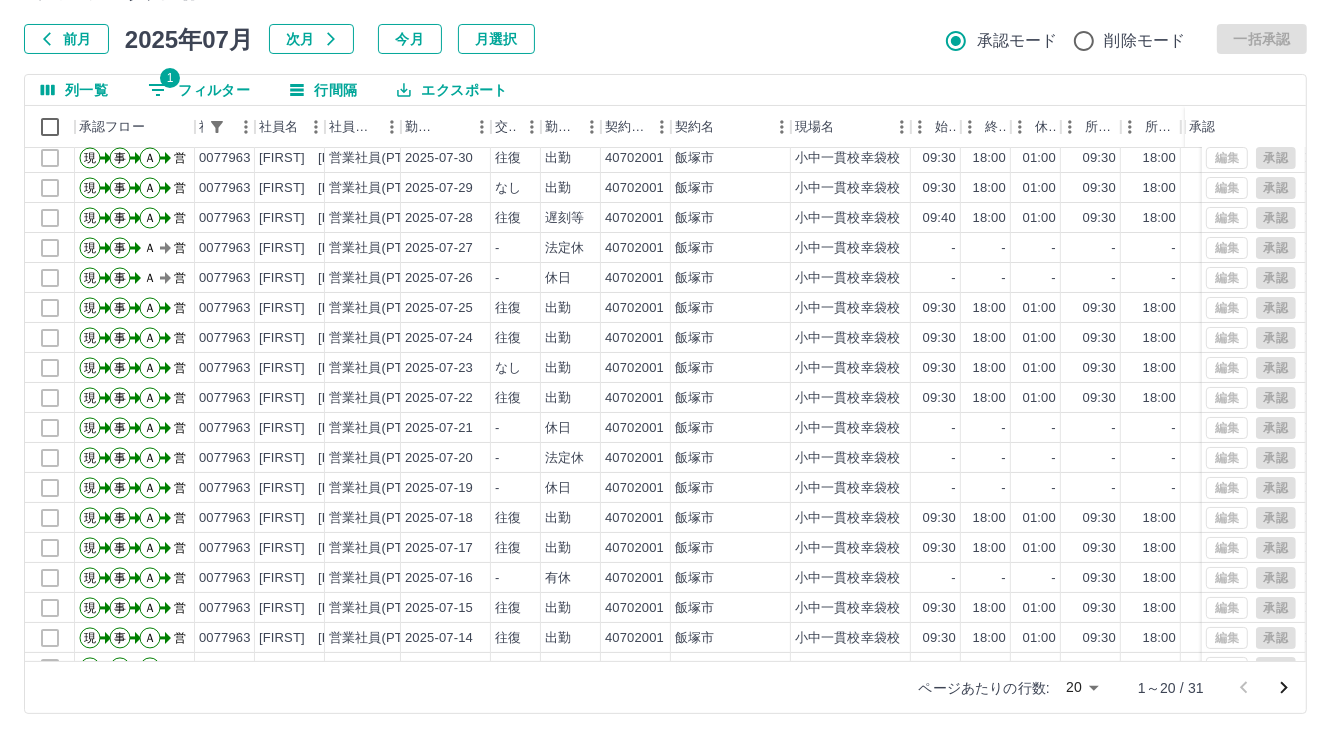 scroll, scrollTop: 0, scrollLeft: 0, axis: both 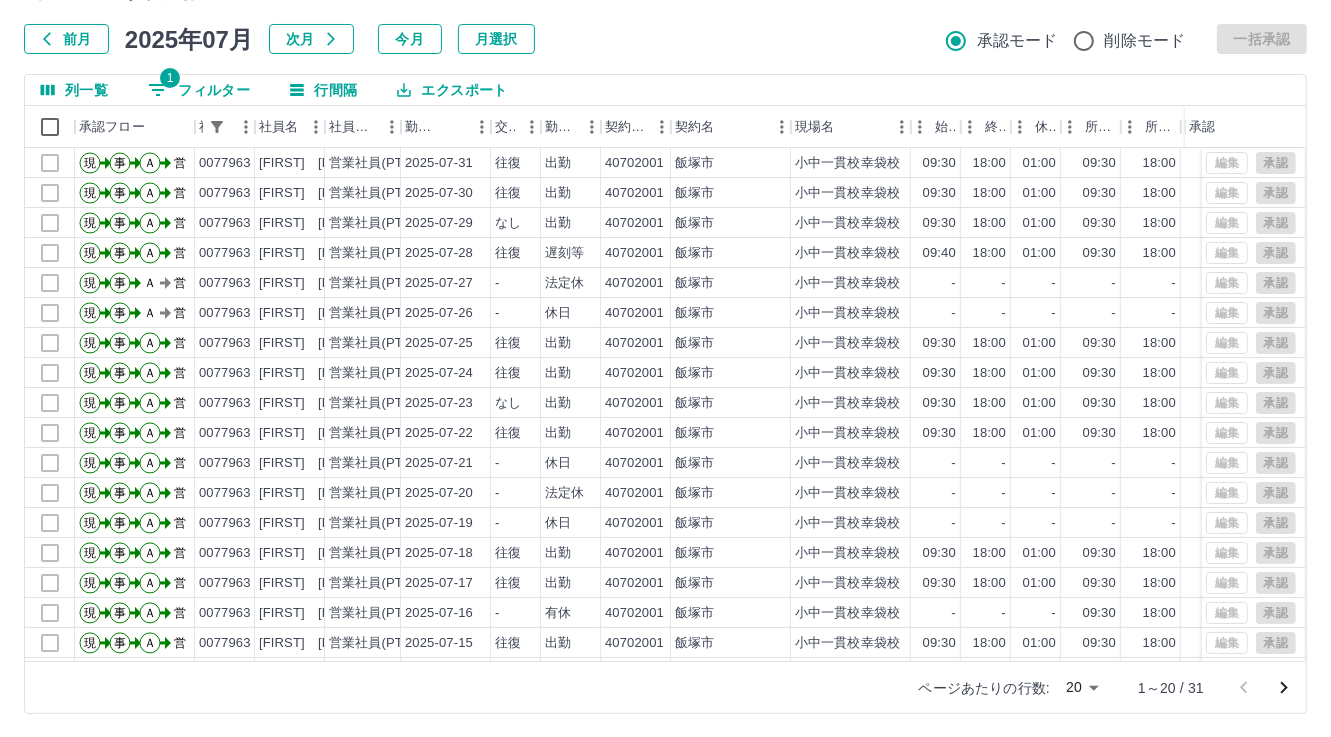 click 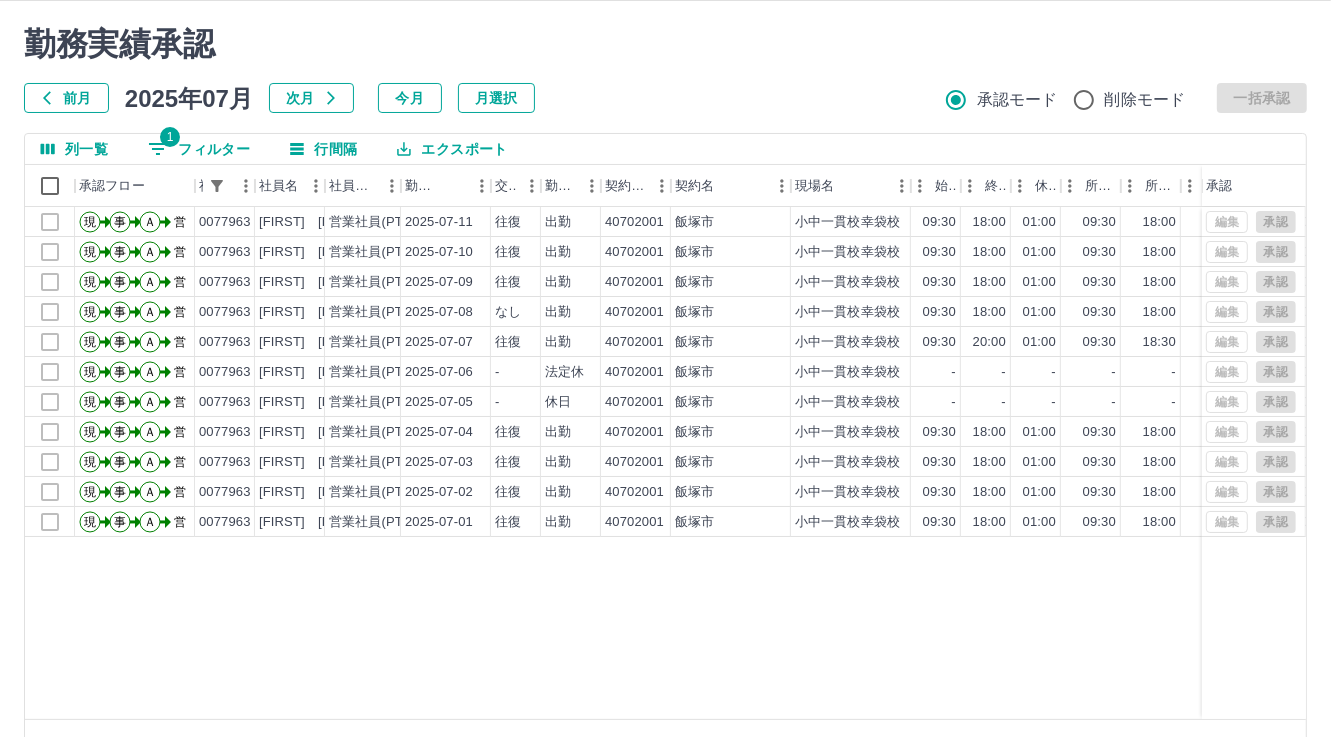 scroll, scrollTop: 107, scrollLeft: 0, axis: vertical 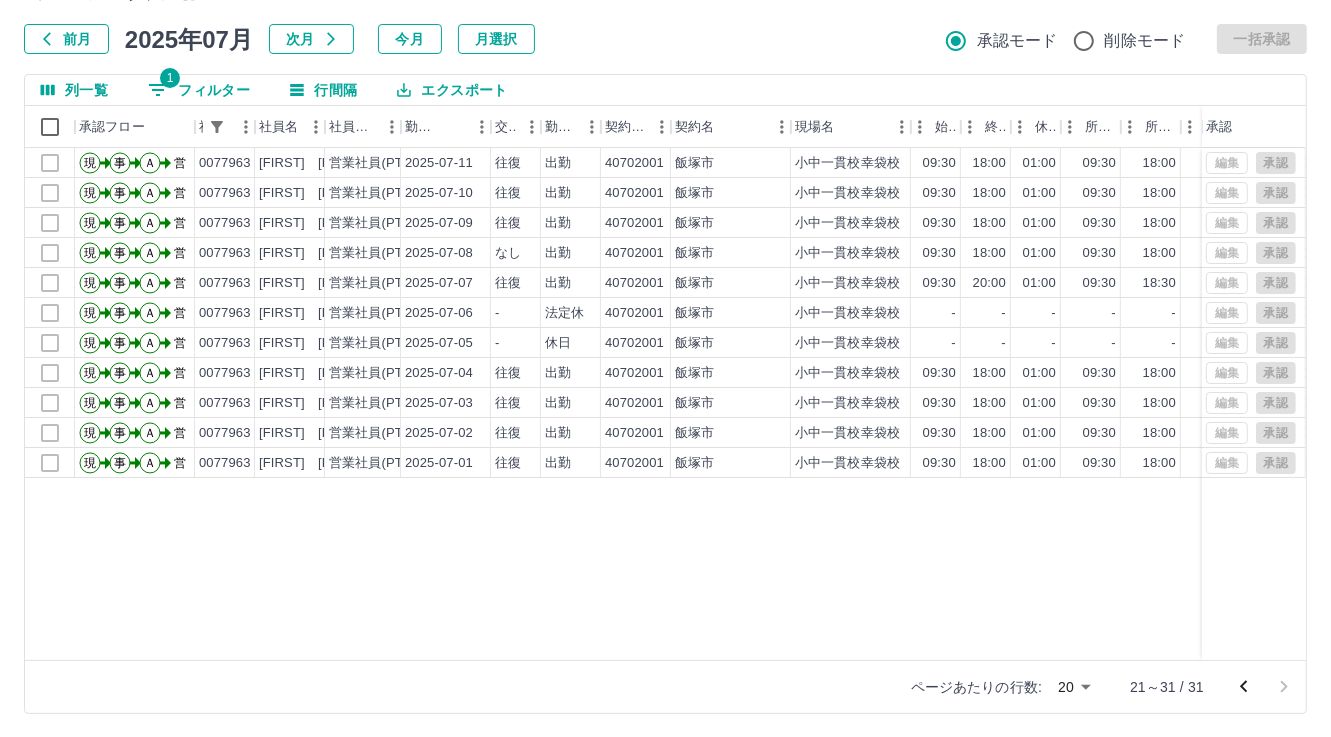 click 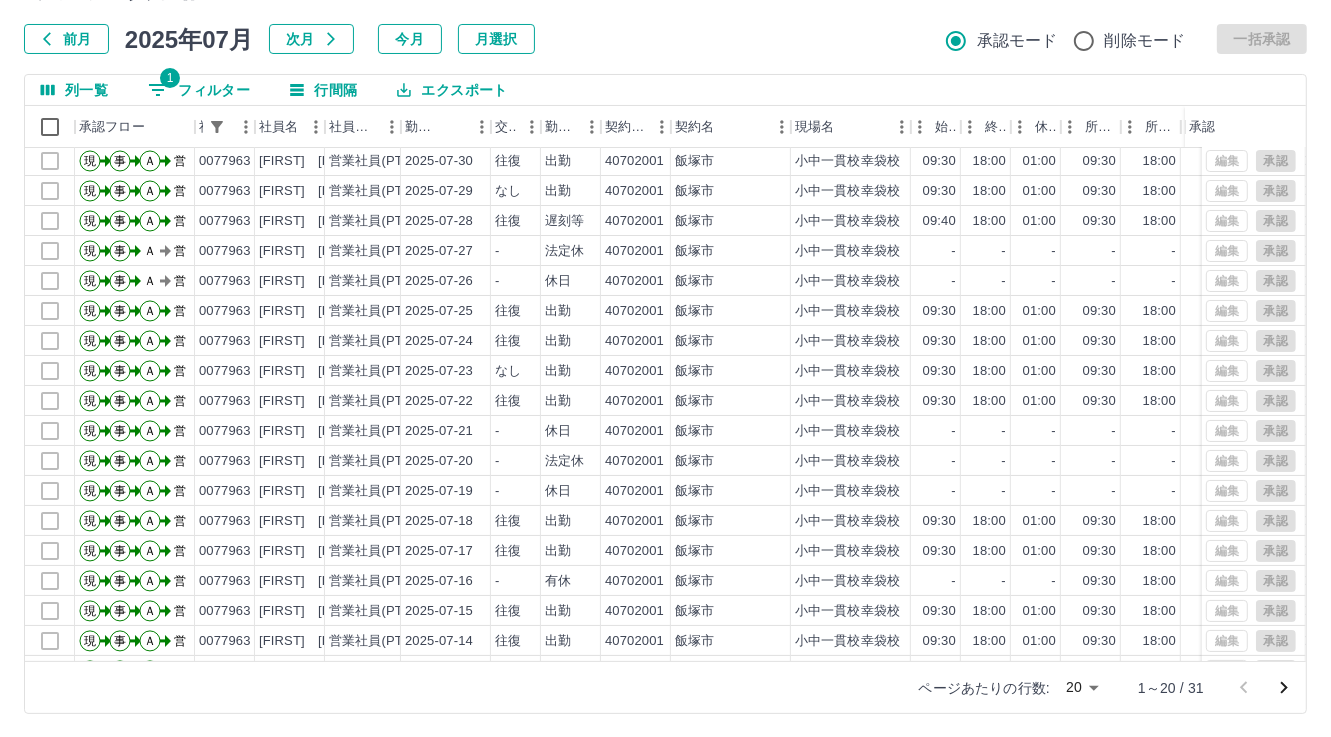 scroll, scrollTop: 0, scrollLeft: 0, axis: both 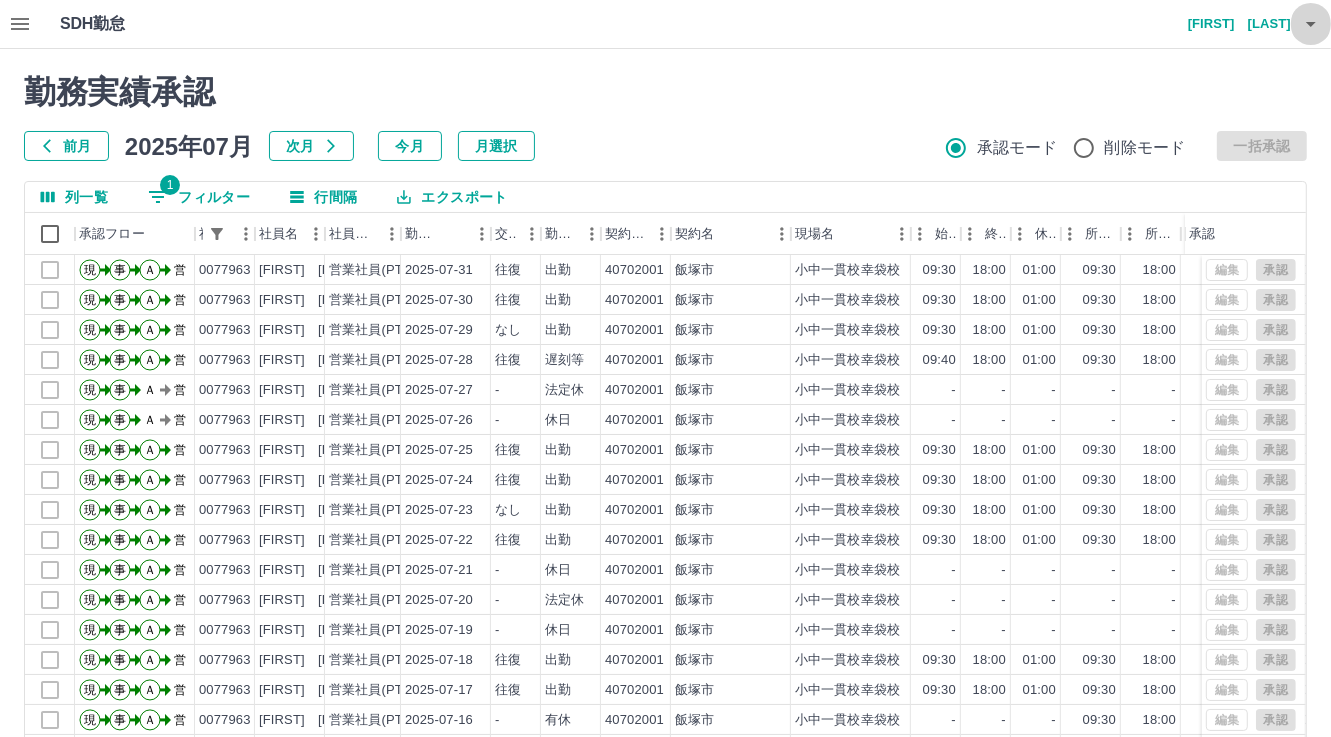 click 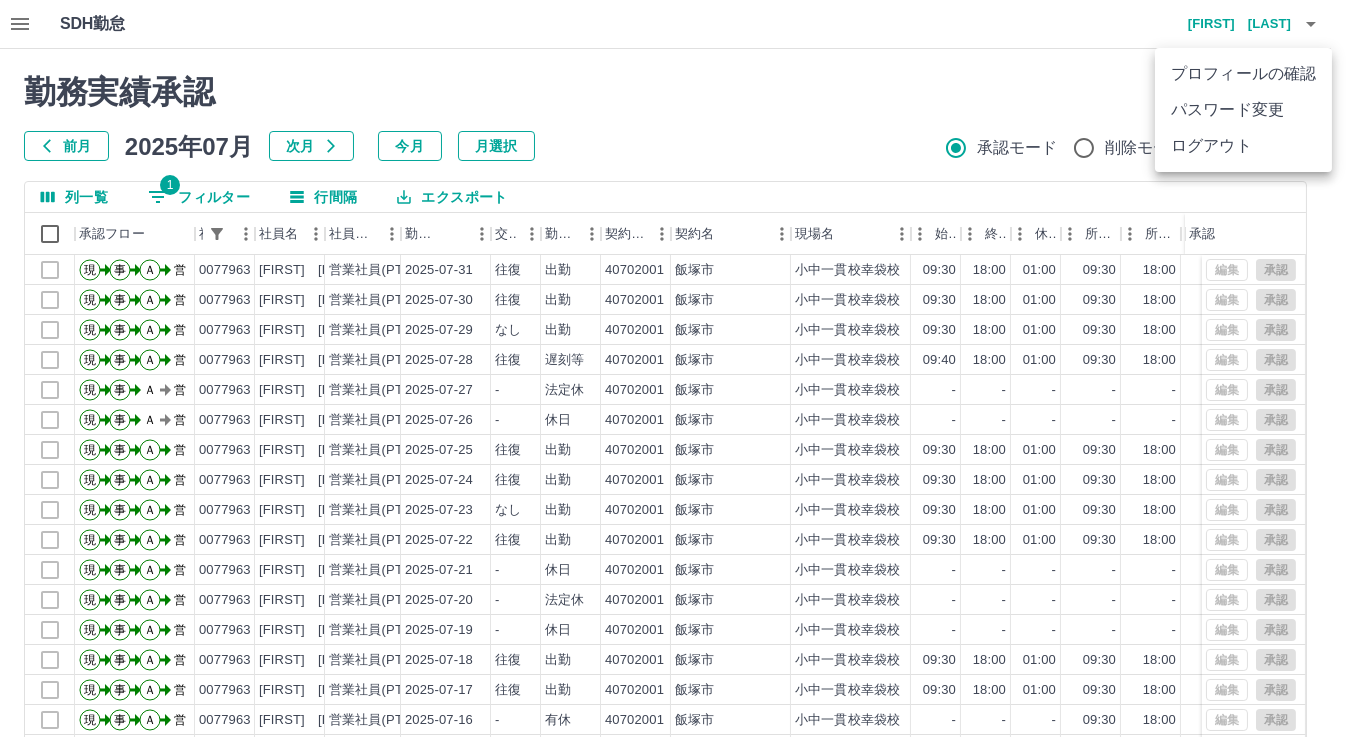 click at bounding box center [674, 368] 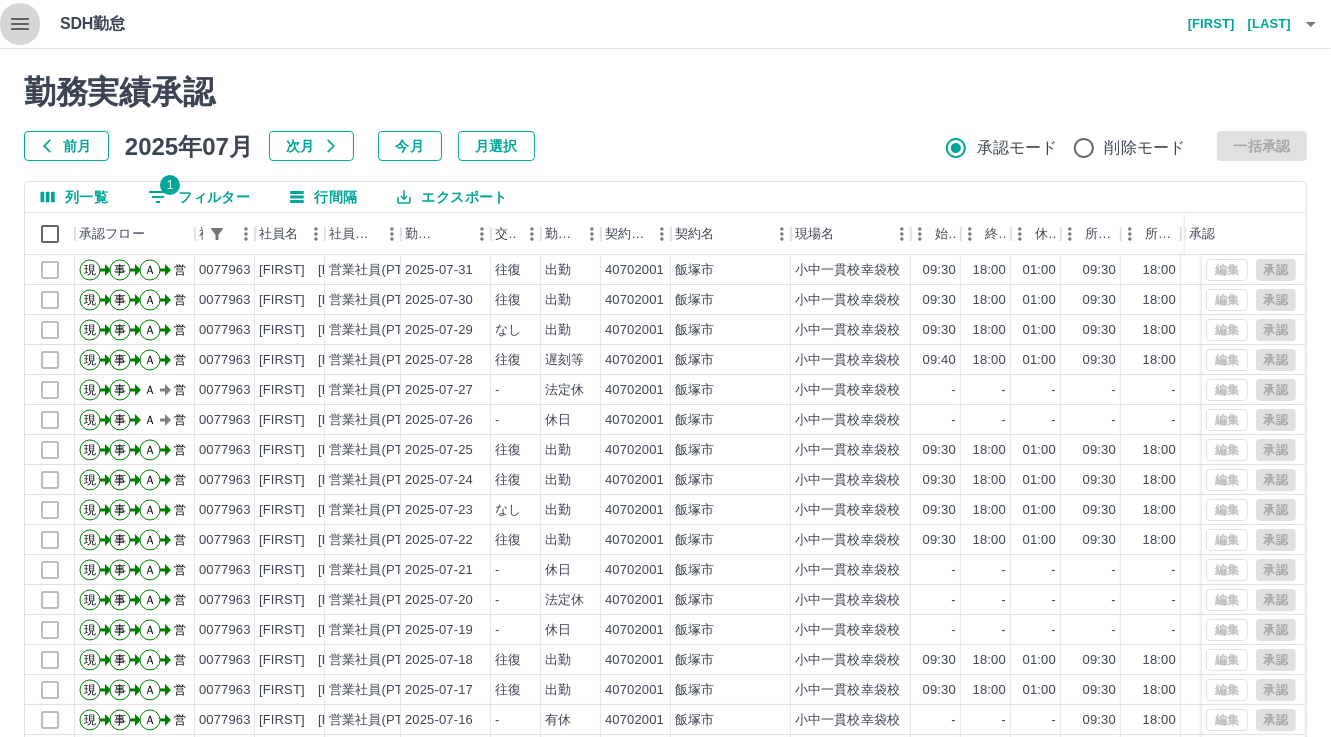 click 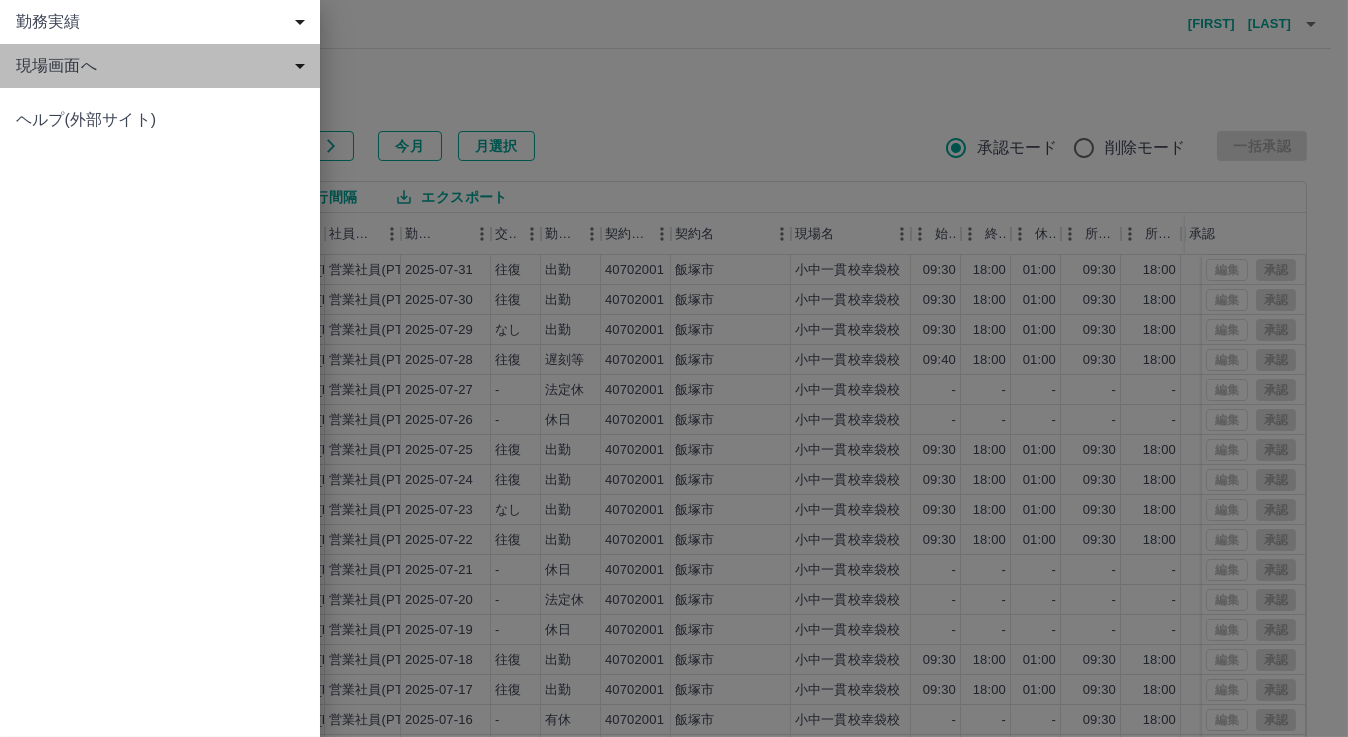 click on "現場画面へ" at bounding box center (160, 66) 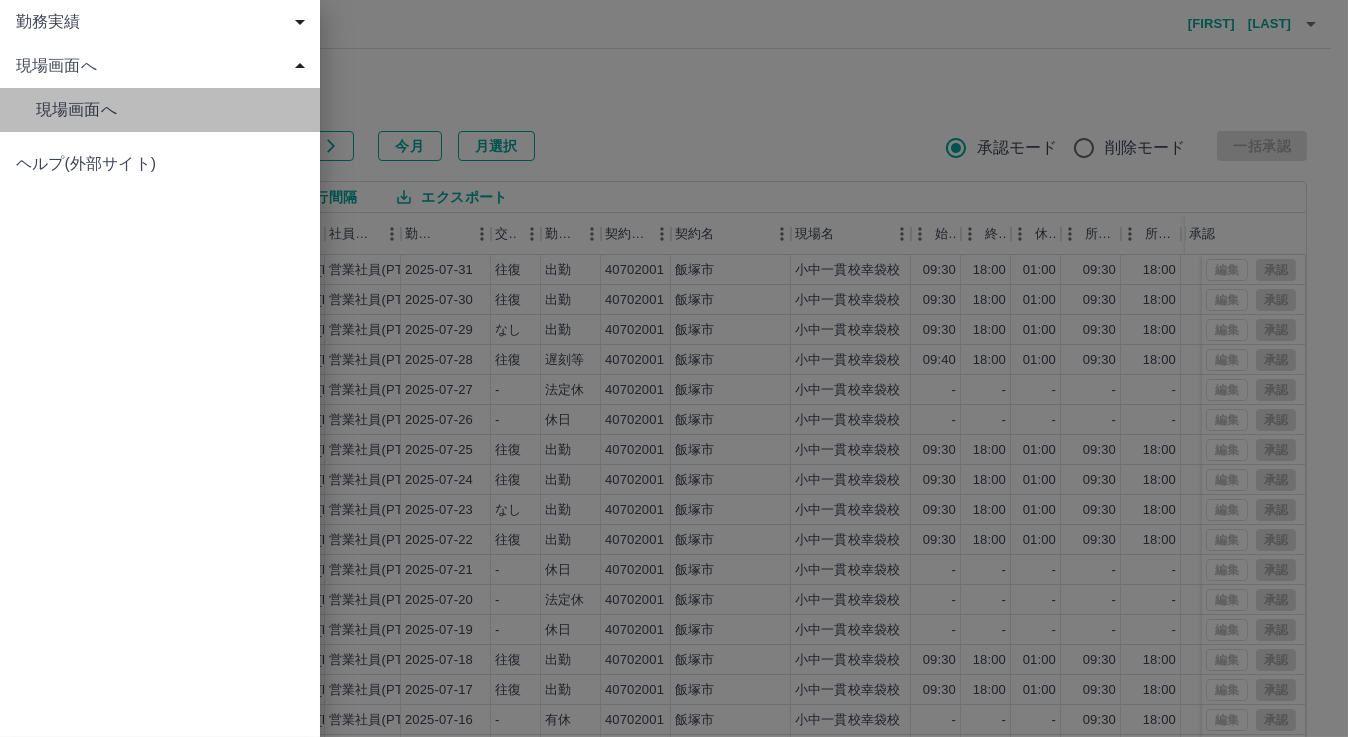 click on "現場画面へ" at bounding box center [170, 110] 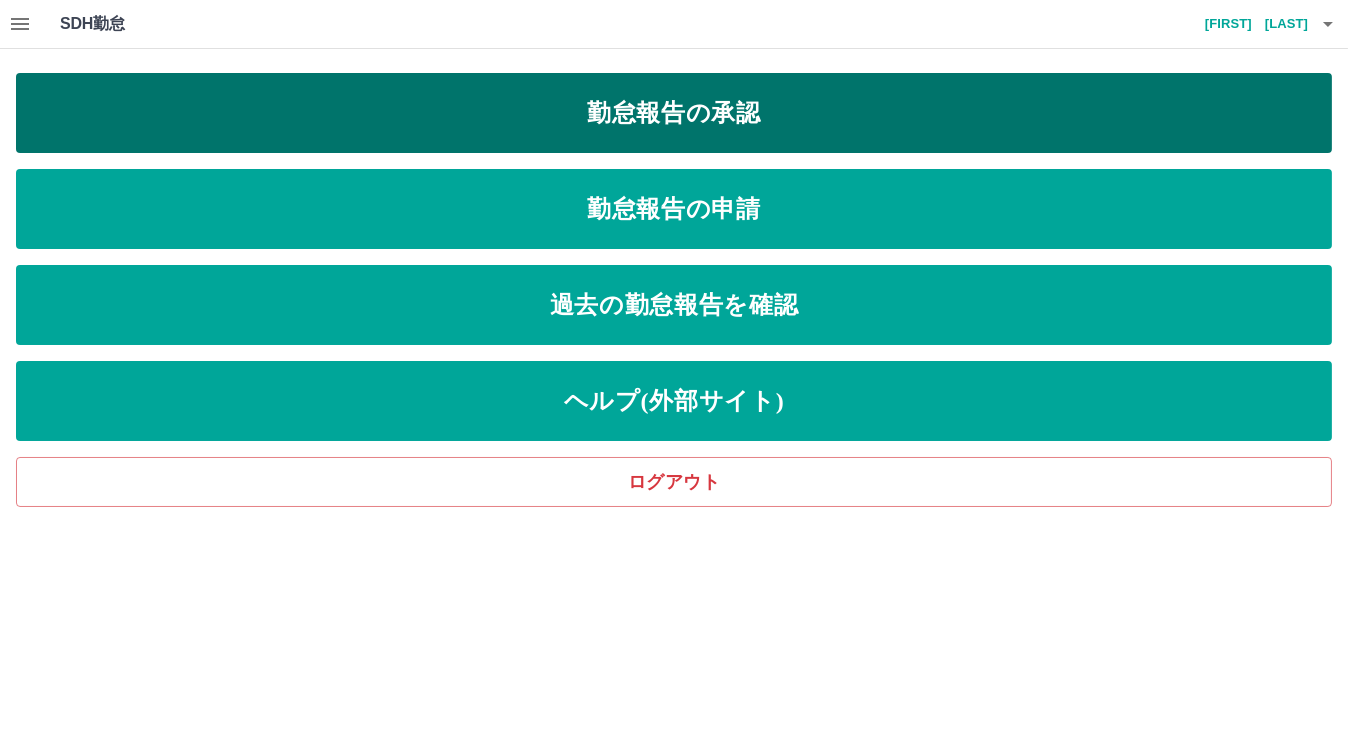 click on "勤怠報告の承認" at bounding box center (674, 113) 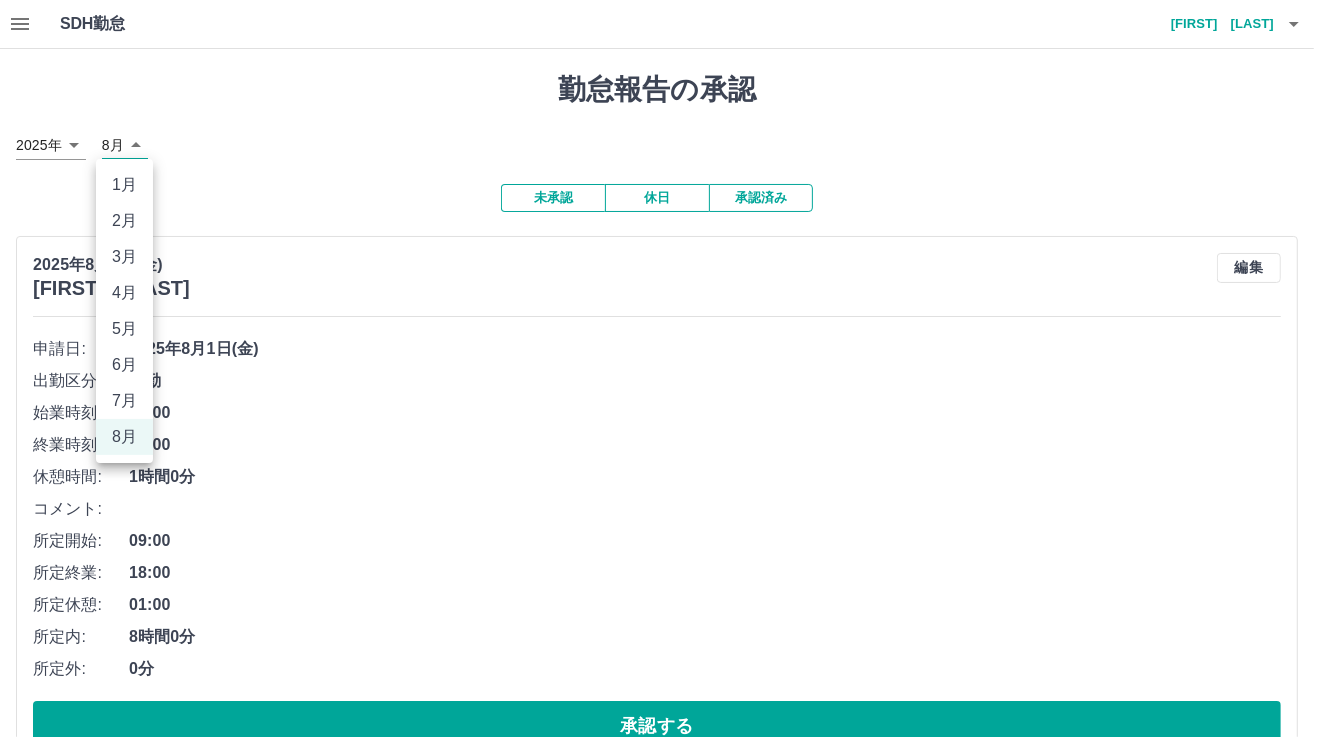 click on "SDH勤怠 伊藤　裕子 勤怠報告の承認 2025年 **** 8月 * 未承認 休日 承認済み 2025年8月1日(金) 杉本　麗子 編集 申請日: 2025年8月1日(金) 出勤区分: 出勤 始業時刻: 09:00 終業時刻: 18:00 休憩時間: 1時間0分 コメント: 所定開始: 09:00 所定終業: 18:00 所定休憩: 01:00 所定内: 8時間0分 所定外: 0分 承認する 2025年8月1日(金) 伊藤　裕子 編集 申請日: 2025年8月1日(金) 出勤区分: 出勤 始業時刻: 09:30 終業時刻: 18:00 休憩時間: 1時間0分 コメント: 所定開始: 09:30 所定終業: 18:00 所定休憩: 01:00 所定内: 7時間30分 所定外: 0分 承認する SDH勤怠 1月 2月 3月 4月 5月 6月 7月 8月" at bounding box center [665, 674] 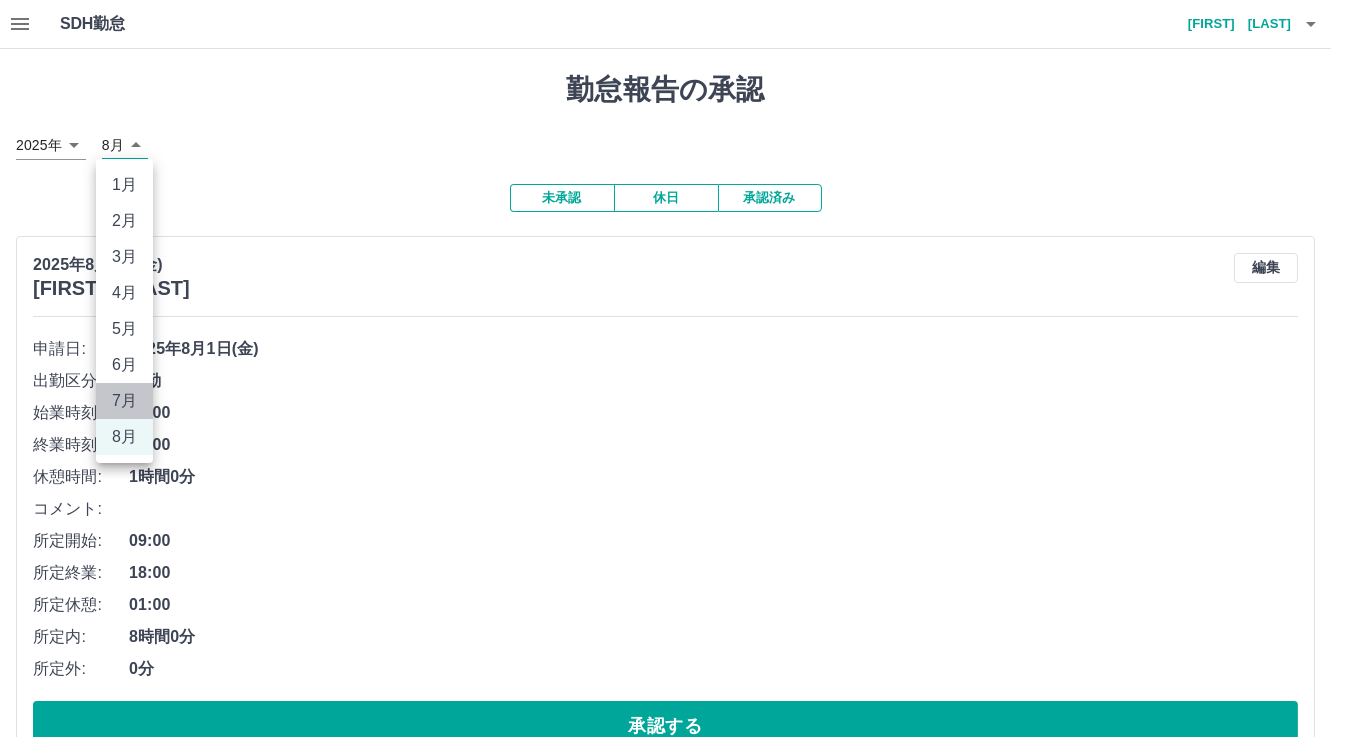 click on "7月" at bounding box center [124, 401] 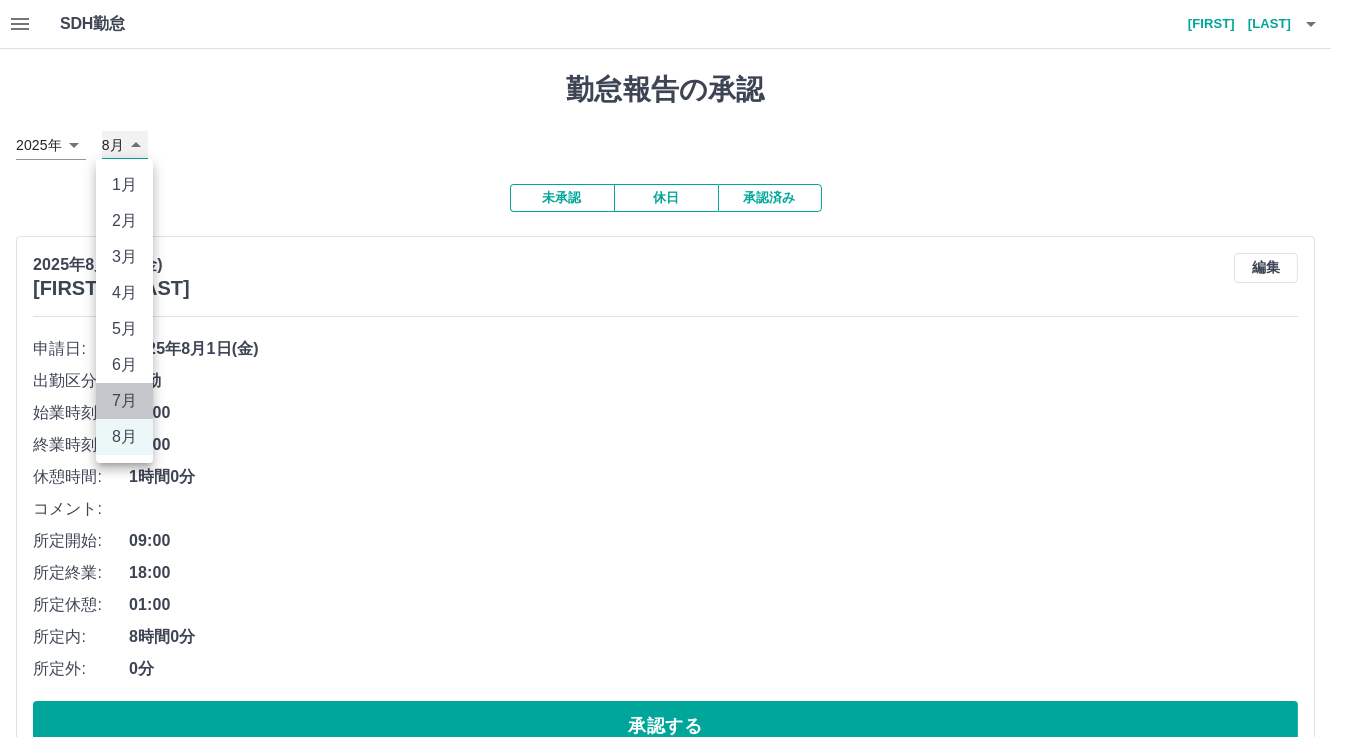 type on "*" 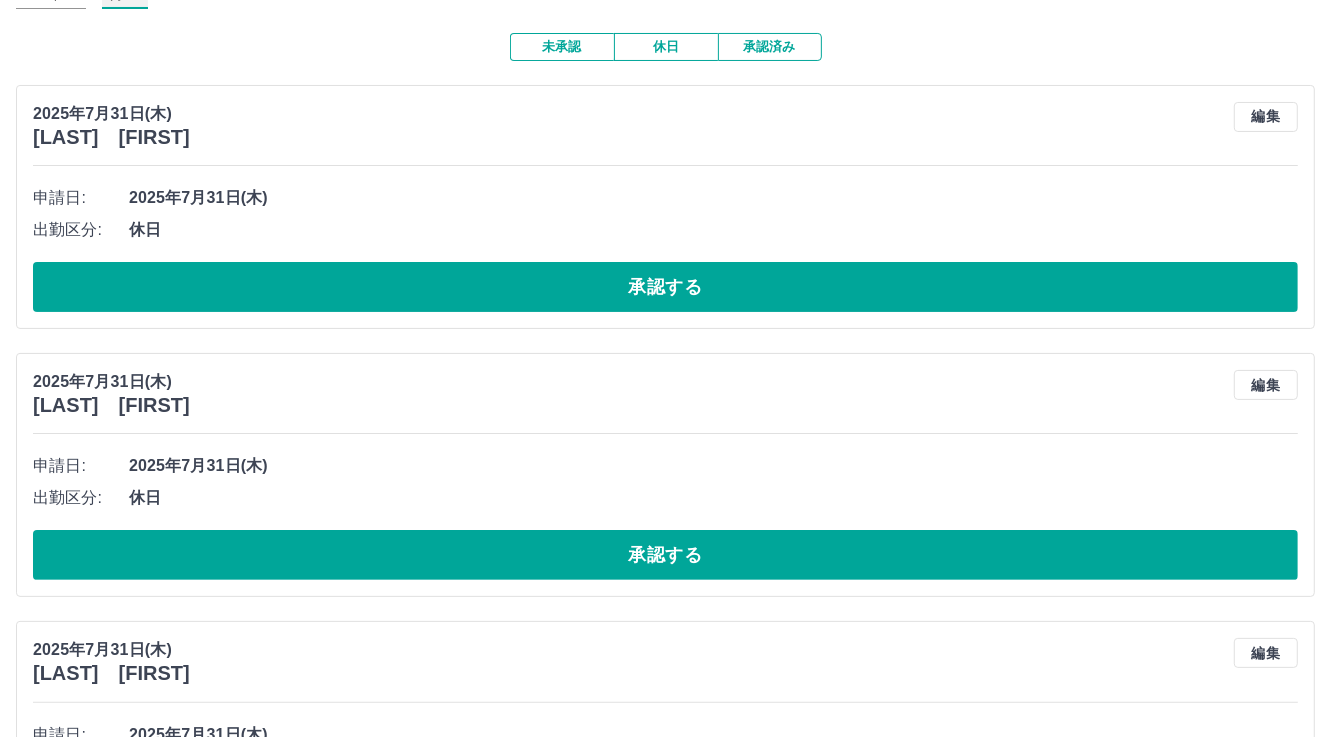 scroll, scrollTop: 0, scrollLeft: 0, axis: both 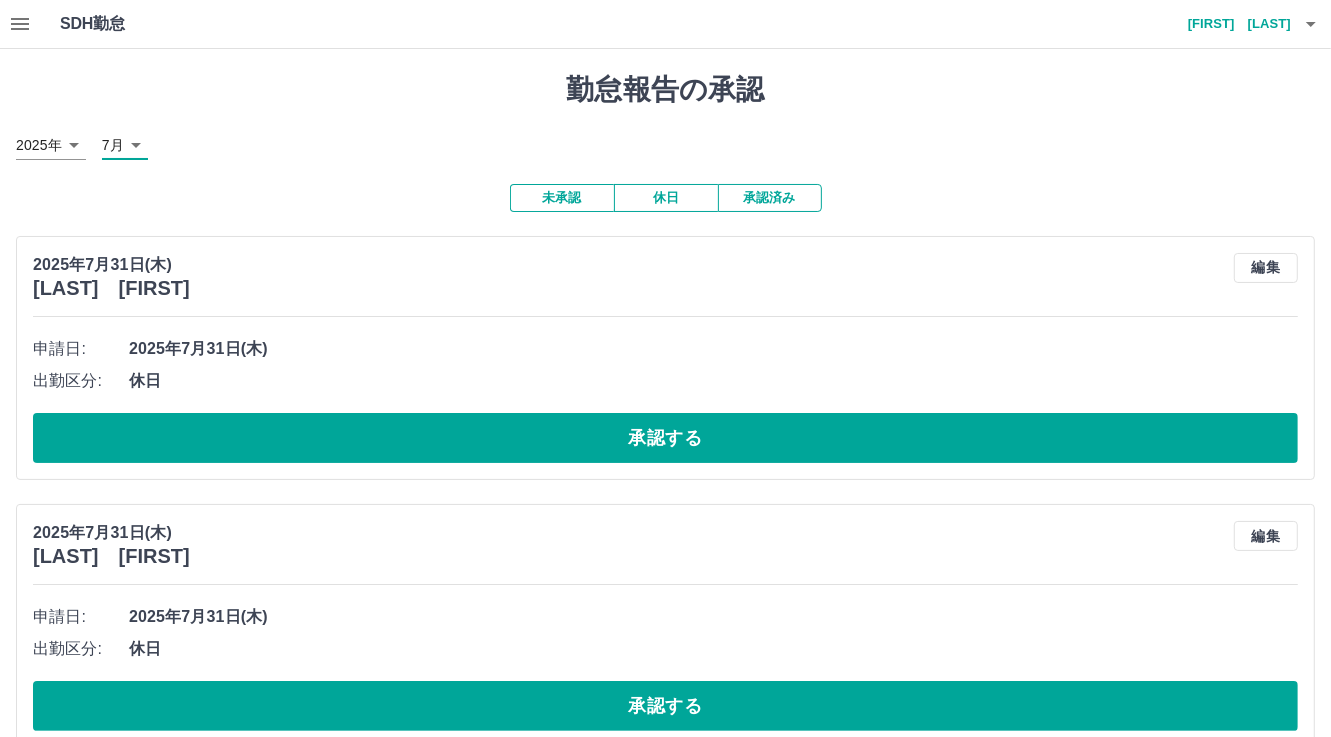 click 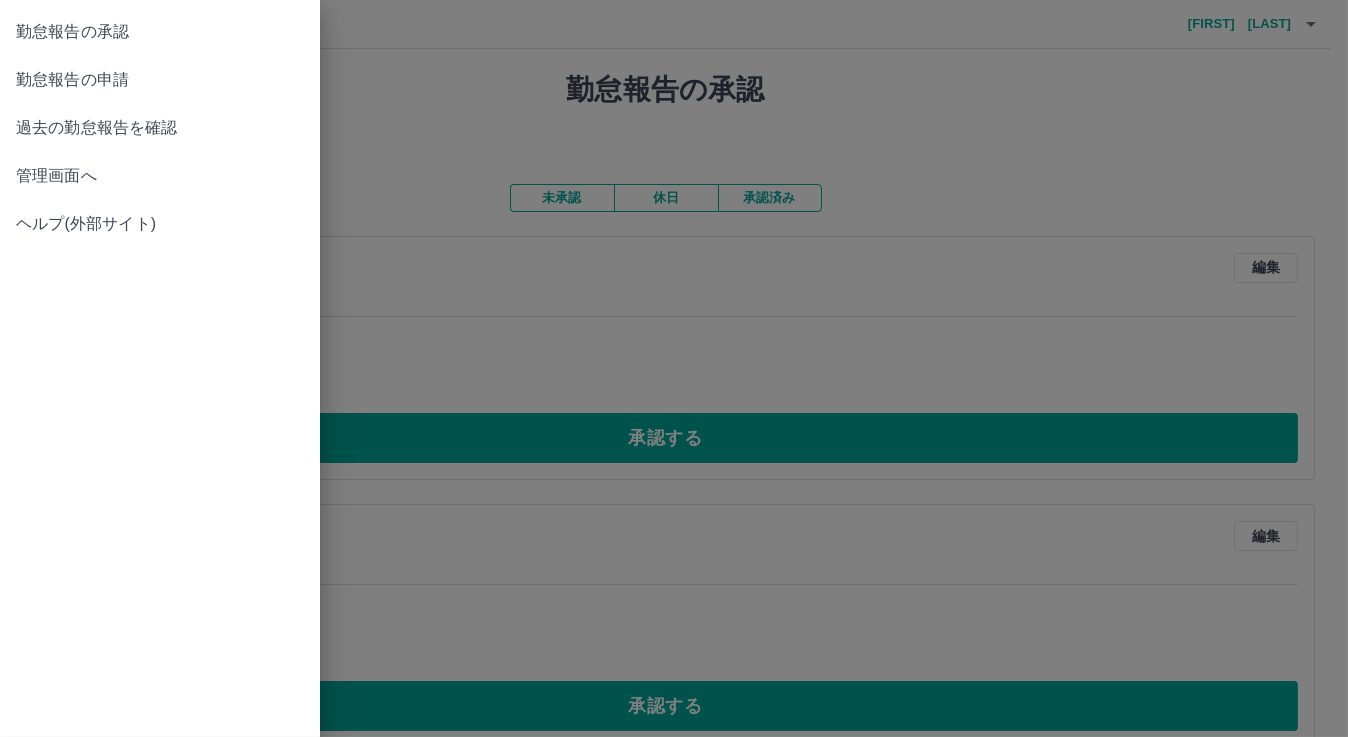 click on "管理画面へ" at bounding box center [160, 176] 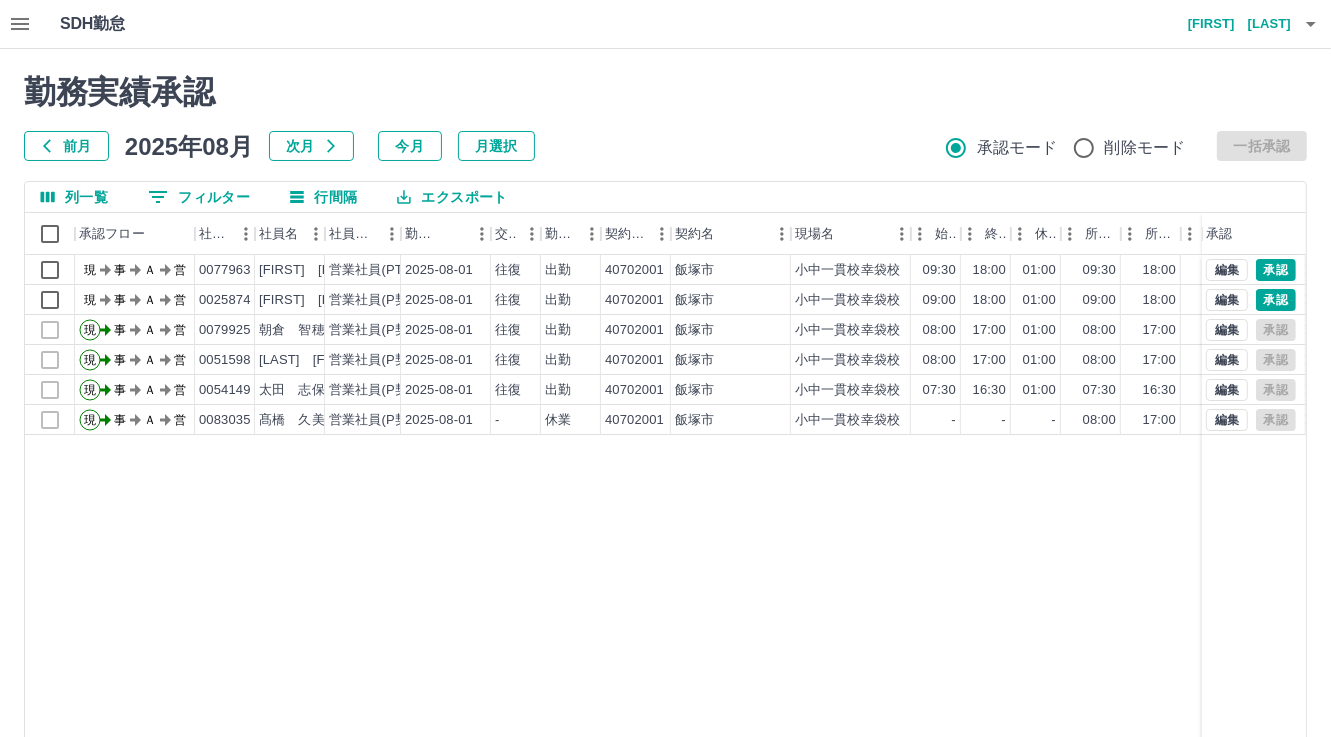 click on "前月" at bounding box center (66, 146) 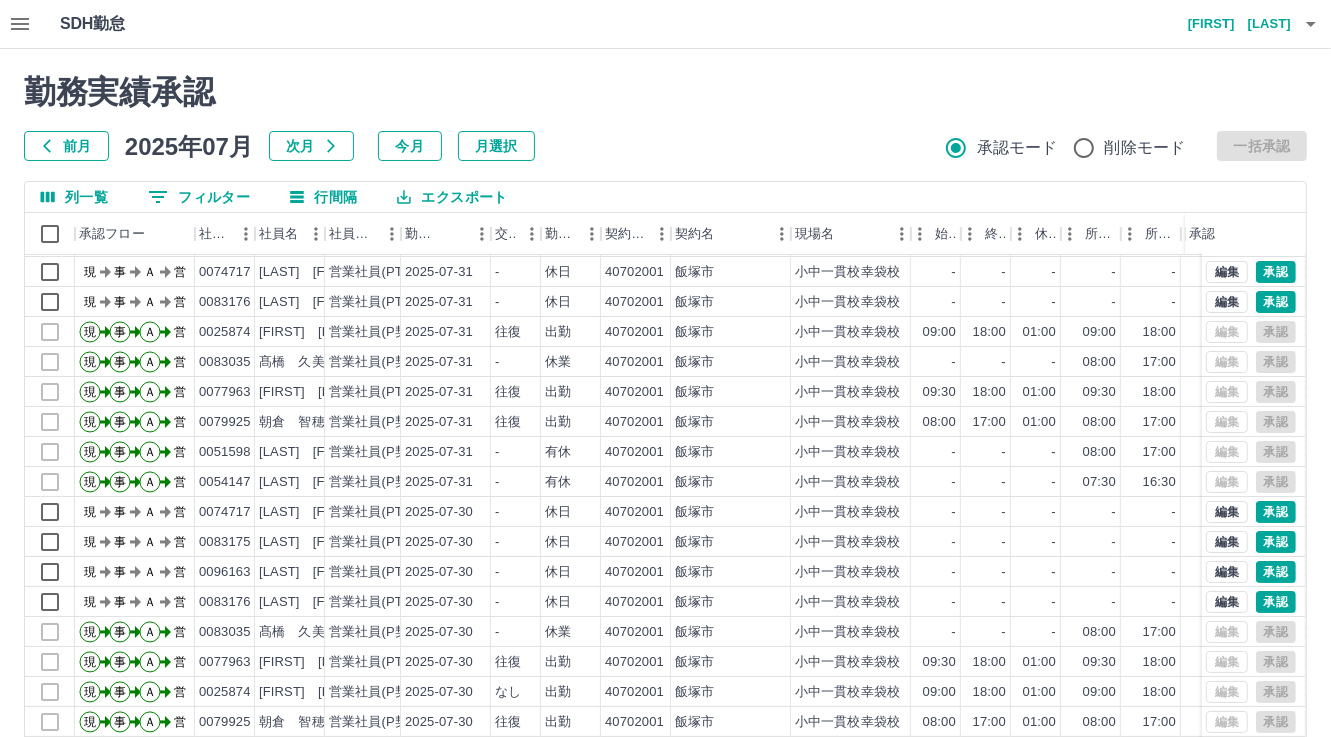scroll, scrollTop: 103, scrollLeft: 0, axis: vertical 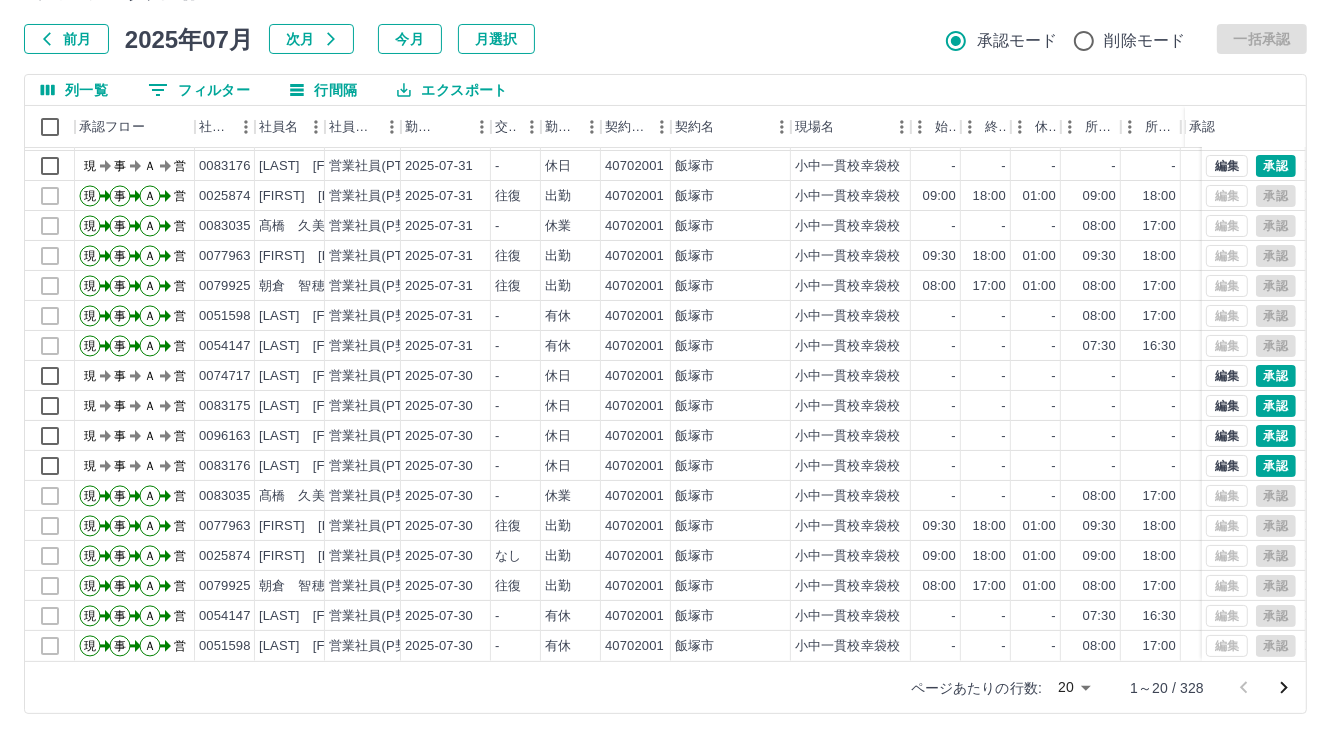 click 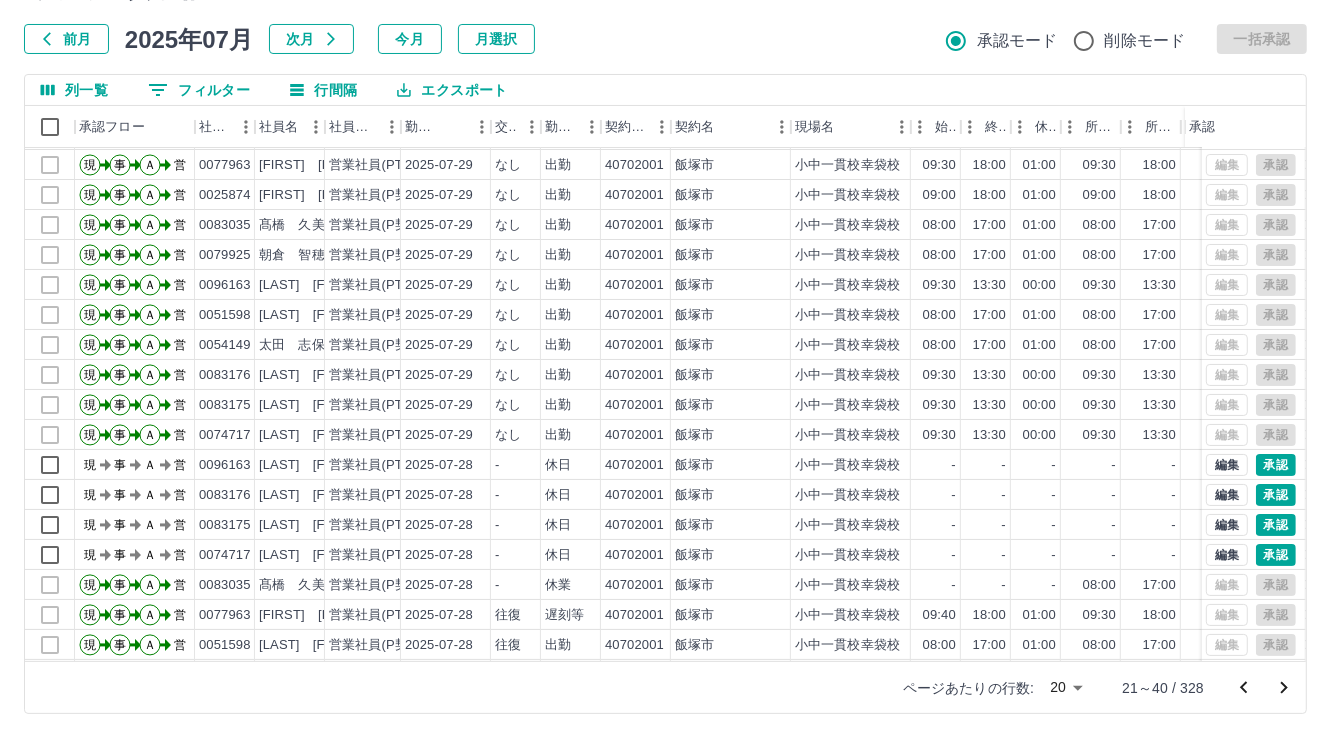 scroll, scrollTop: 103, scrollLeft: 0, axis: vertical 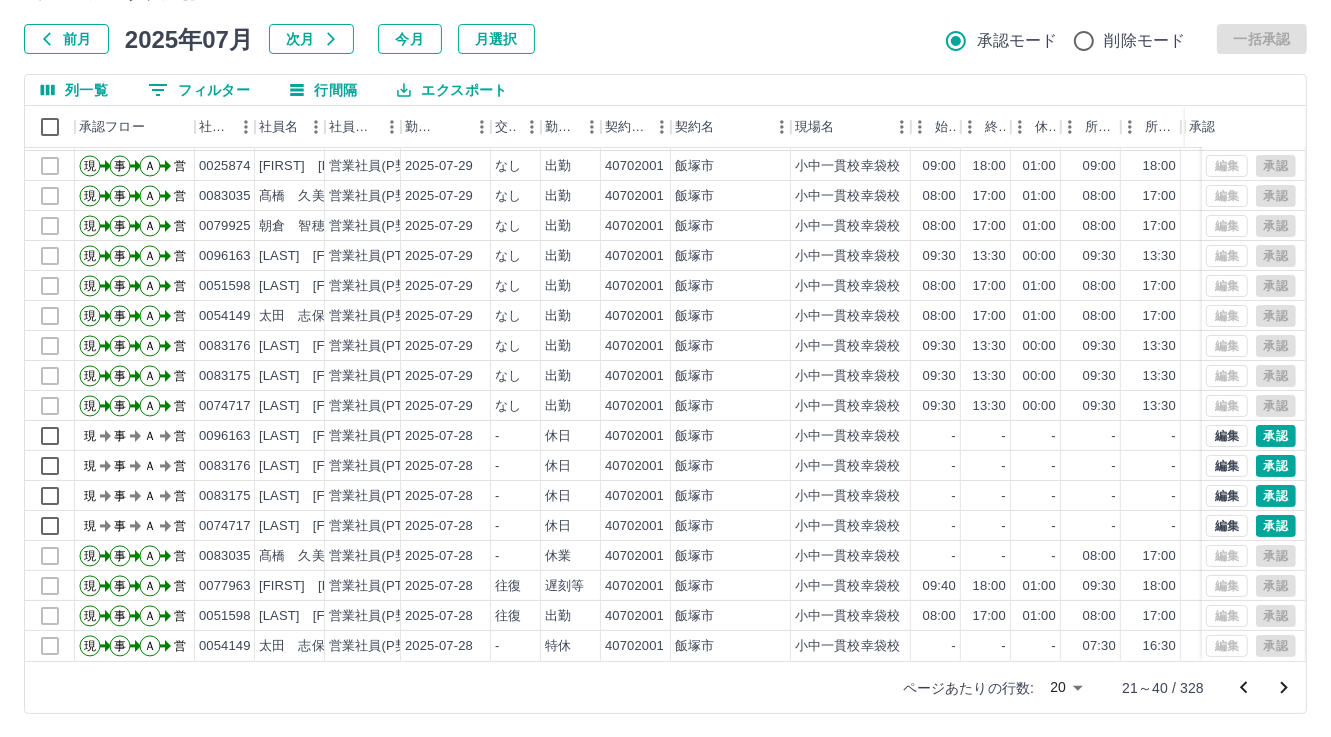 click 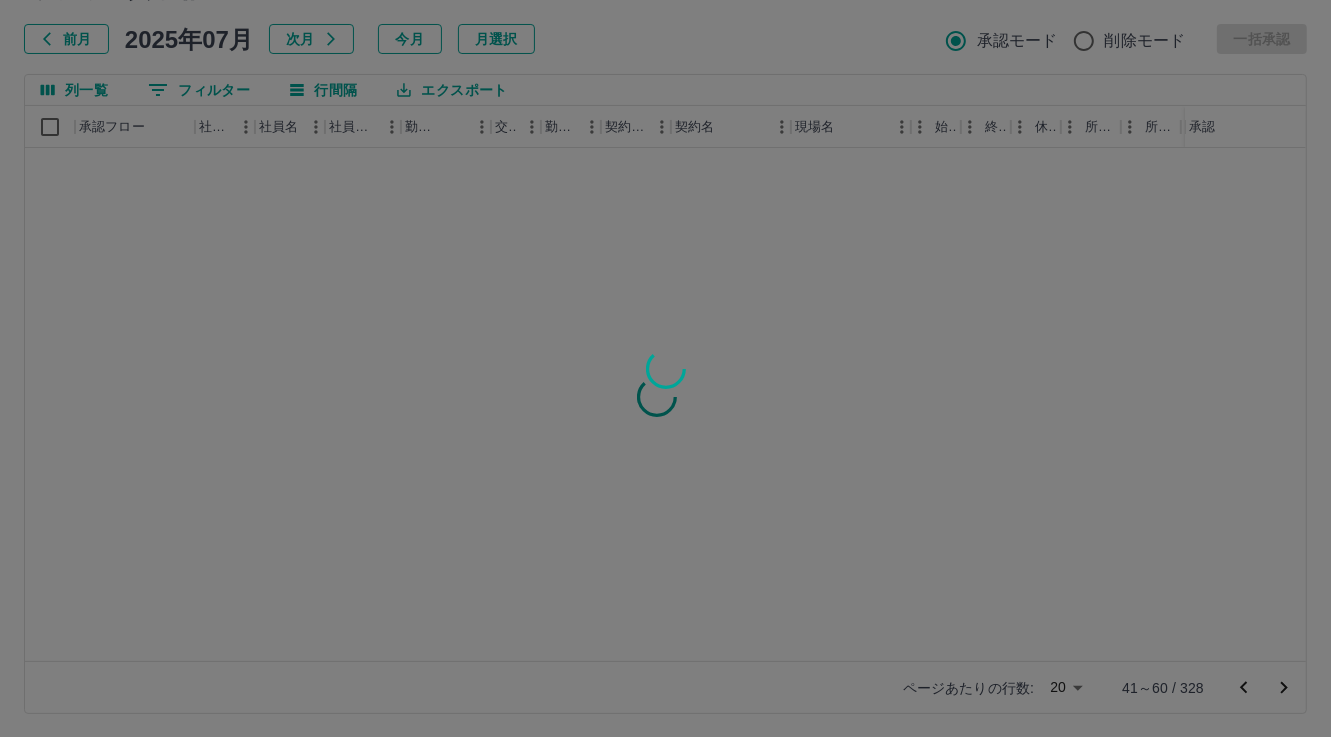 scroll, scrollTop: 0, scrollLeft: 0, axis: both 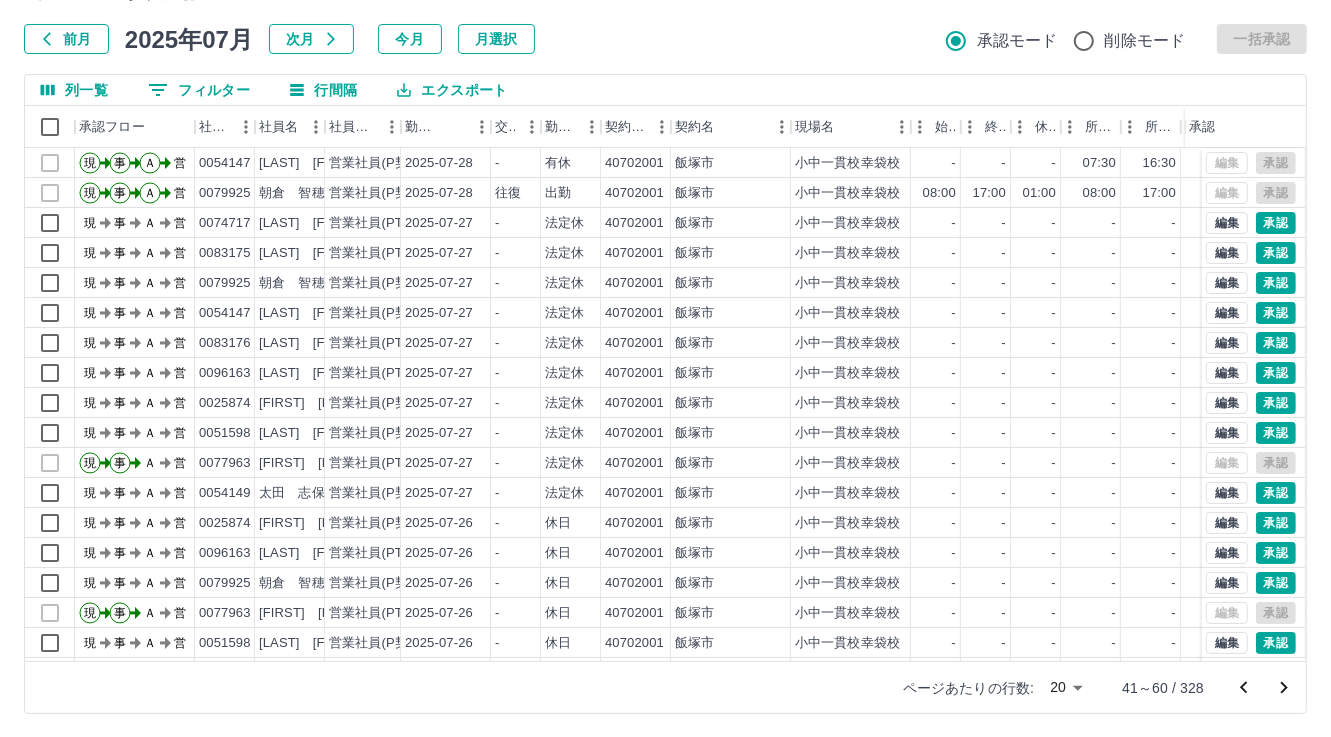 click on "0 フィルター" at bounding box center [199, 90] 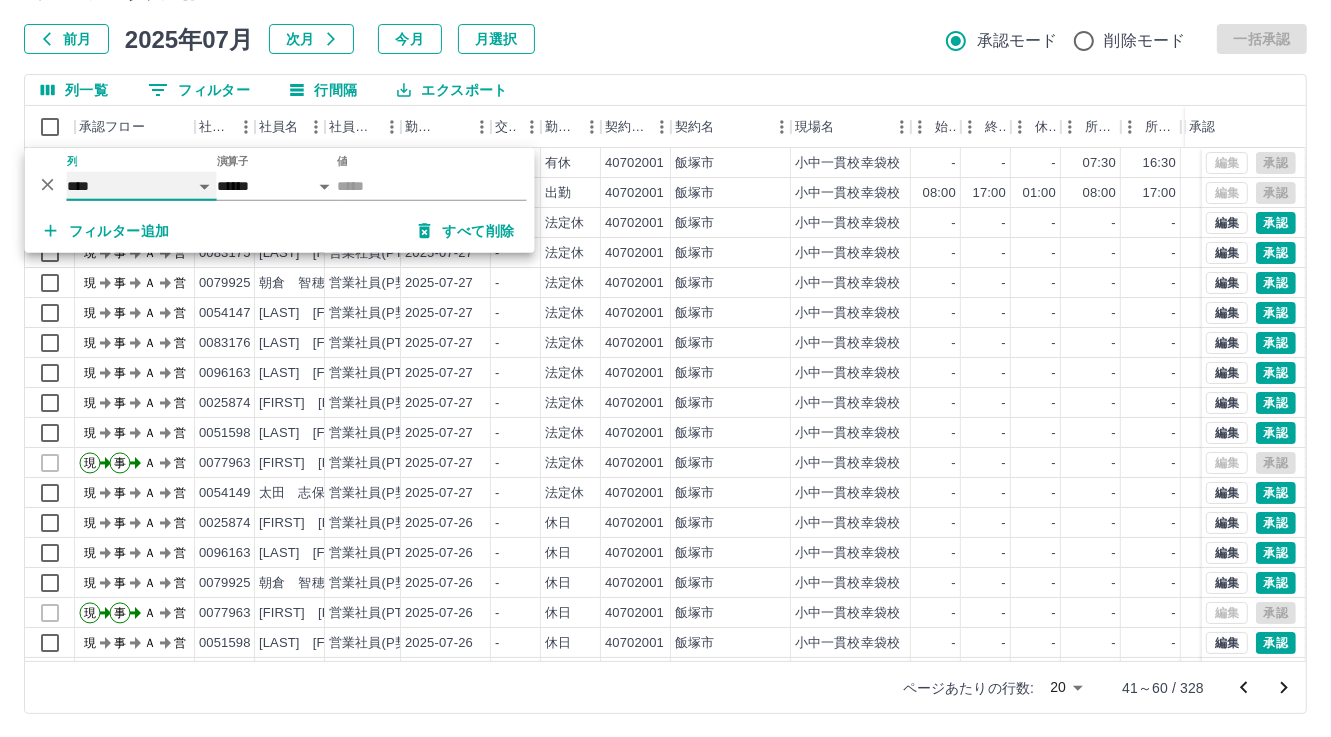 click on "**** *** **** *** *** **** ***** *** *** ** ** ** **** **** **** ** ** *** **** *****" at bounding box center (142, 186) 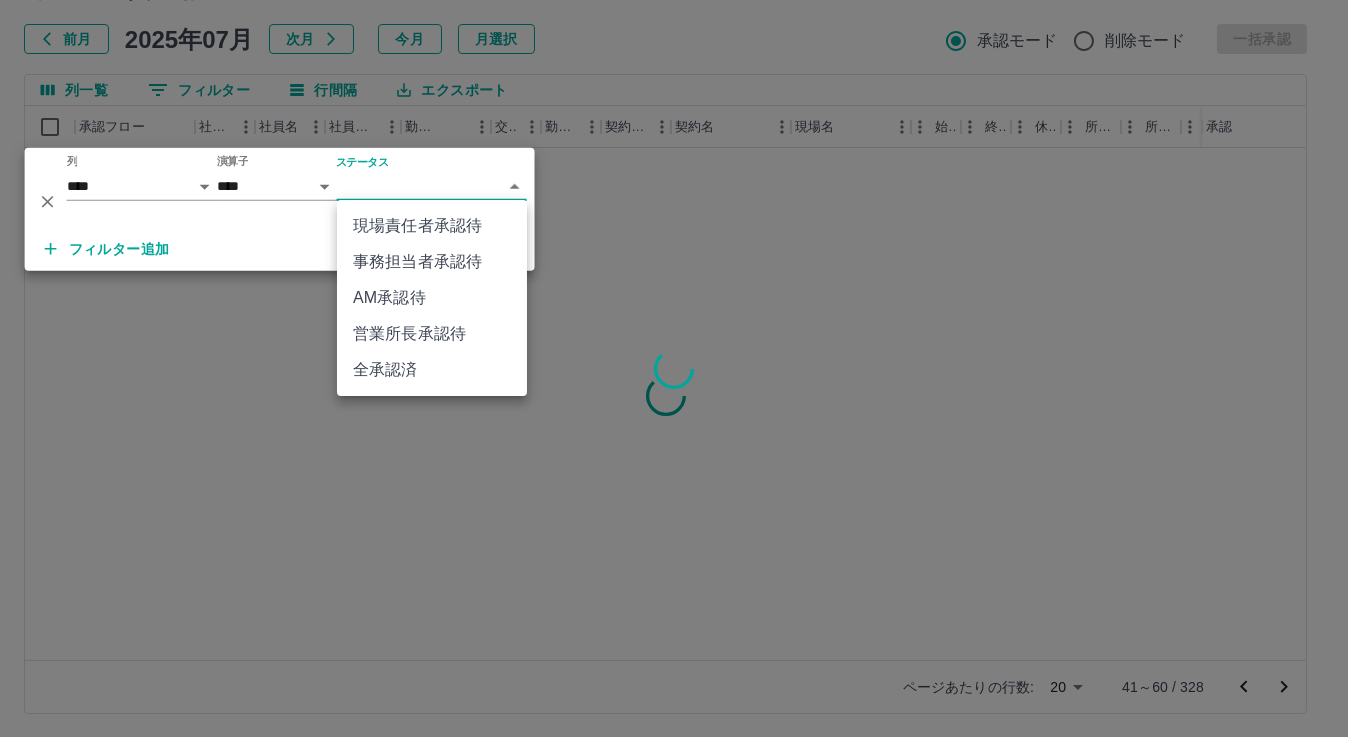click on "SDH勤怠 伊藤　裕子 勤務実績承認 前月 2025年07月 次月 今月 月選択 承認モード 削除モード 一括承認 列一覧 0 フィルター 行間隔 エクスポート 承認フロー 社員番号 社員名 社員区分 勤務日 交通費 勤務区分 契約コード 契約名 現場名 始業 終業 休憩 所定開始 所定終業 所定休憩 拘束 勤務 遅刻等 コメント 承認 ページあたりの行数: 20 ** 41～60 / 328 SDH勤怠 *** ** 列 **** *** **** *** *** **** ***** *** *** ** ** ** **** **** **** ** ** *** **** ***** 演算子 **** ****** ステータス ​ ********* フィルター追加 すべて削除 現場責任者承認待 事務担当者承認待 AM承認待 営業所長承認待 全承認済" at bounding box center (674, 315) 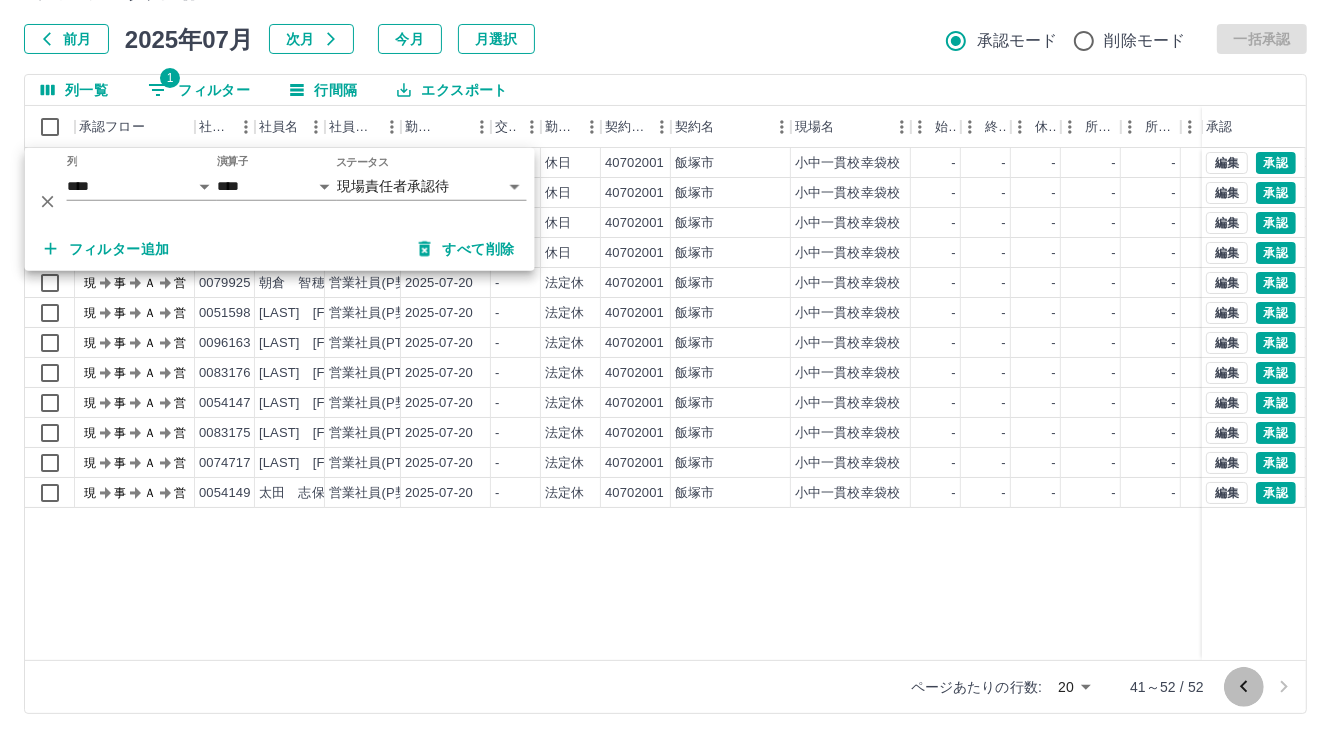 click 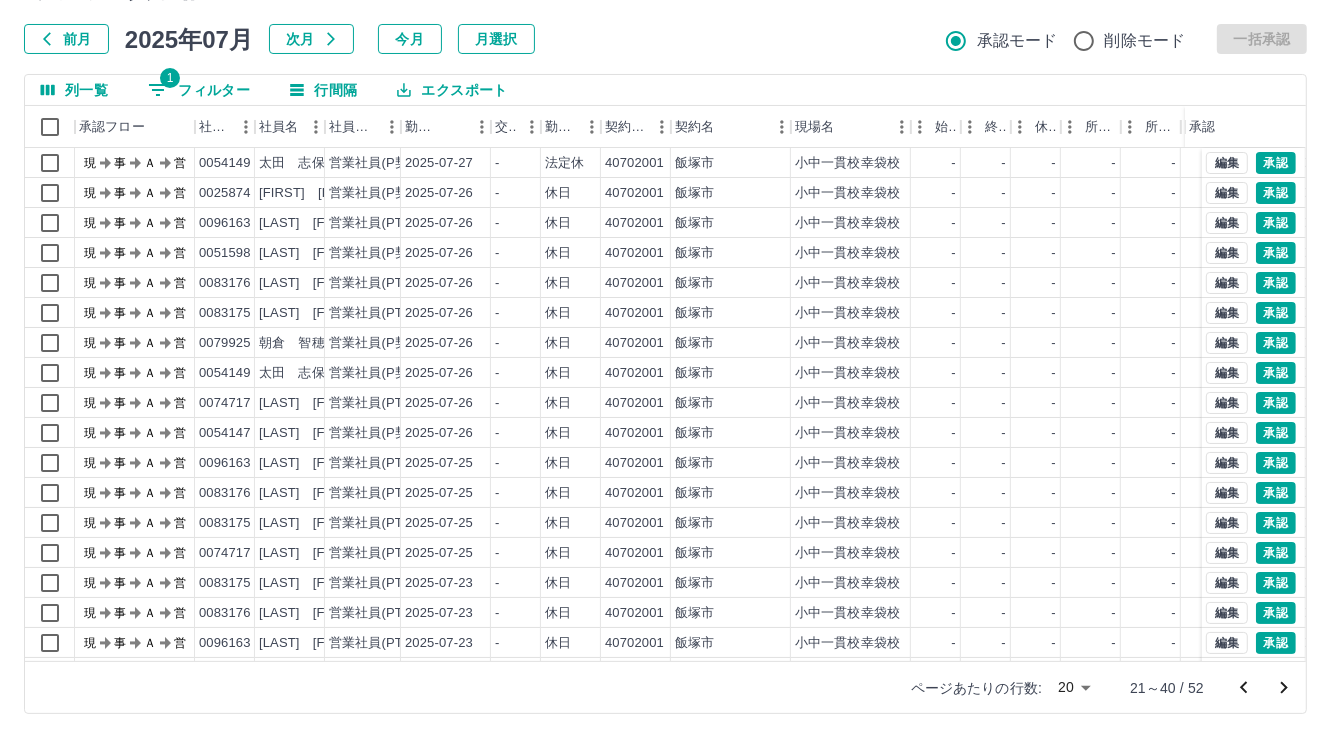 click 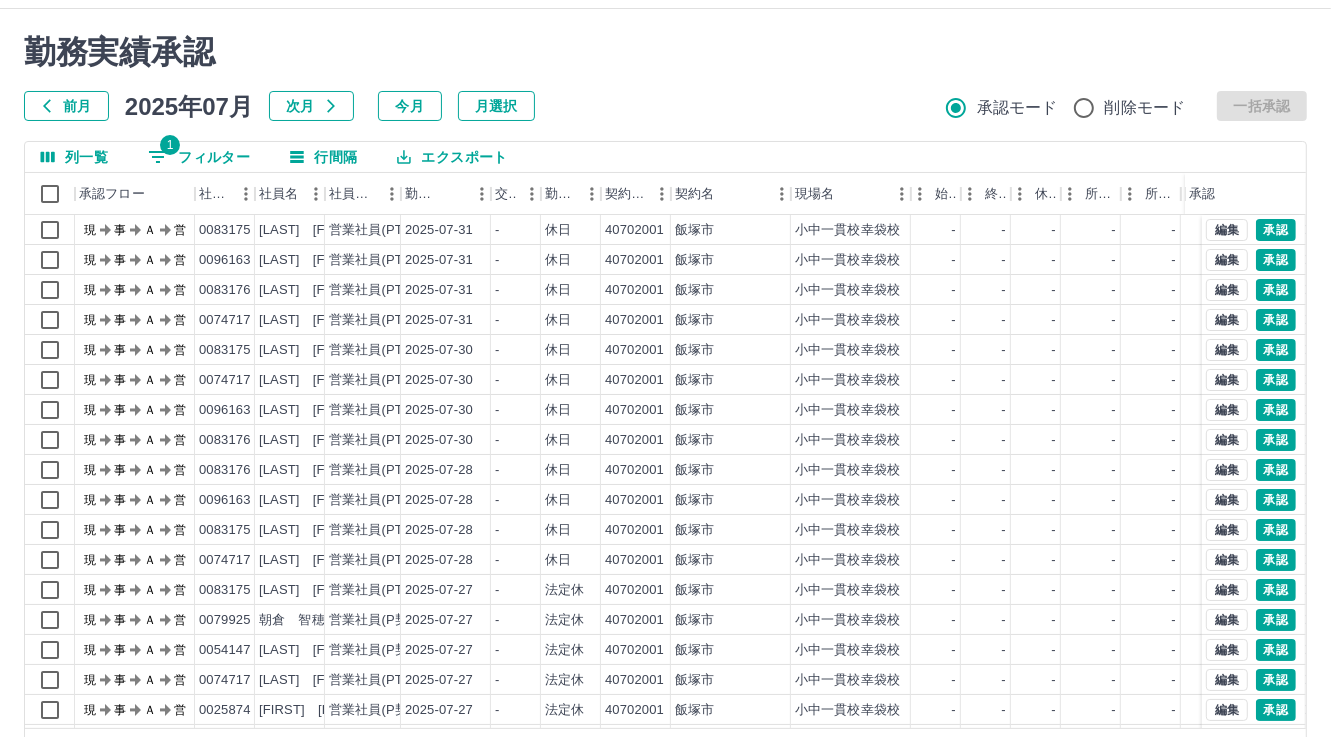 scroll, scrollTop: 0, scrollLeft: 0, axis: both 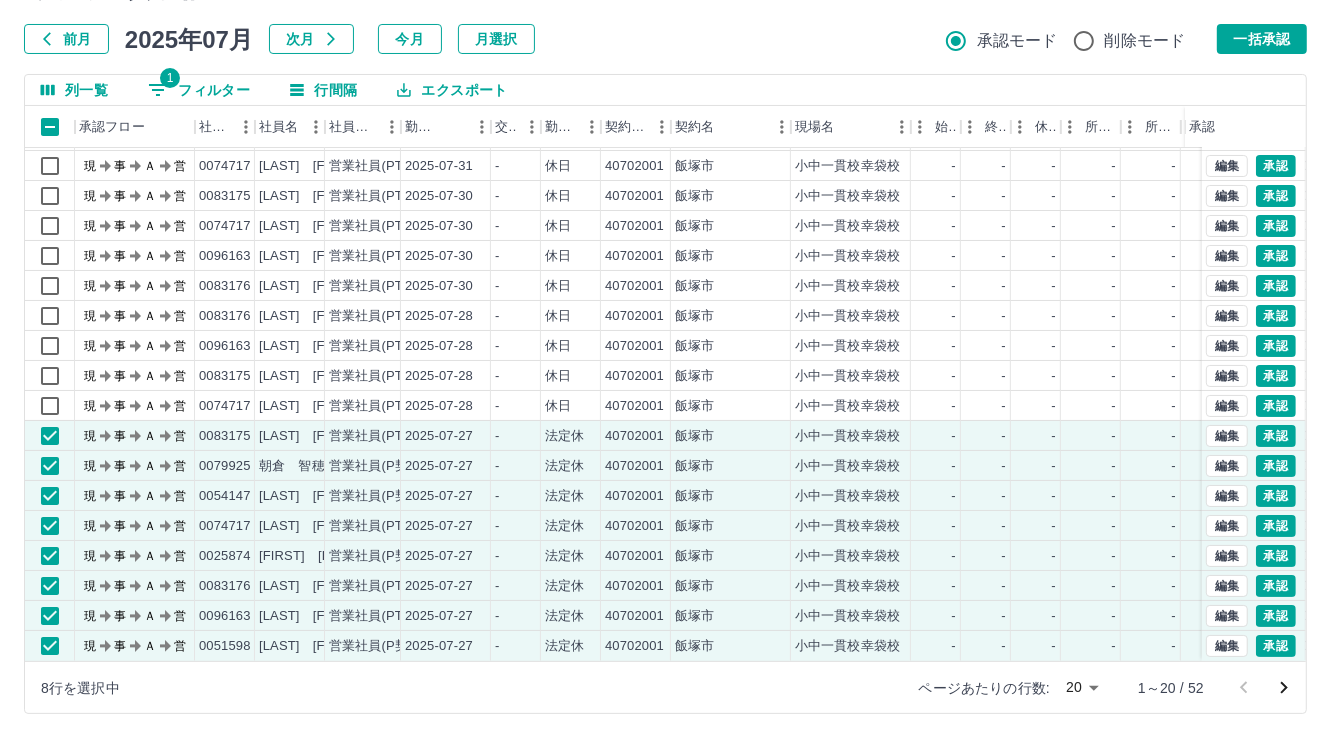 click on "一括承認" at bounding box center (1262, 39) 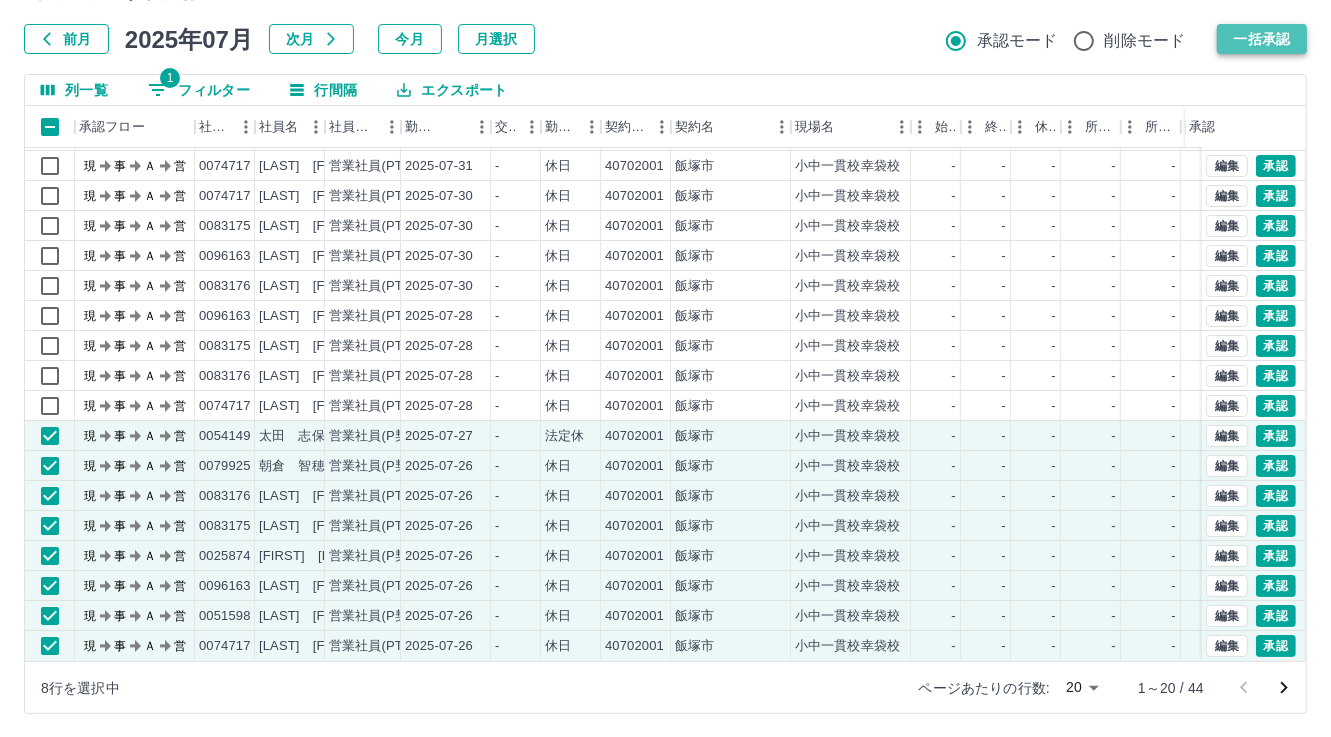 click on "一括承認" at bounding box center [1262, 39] 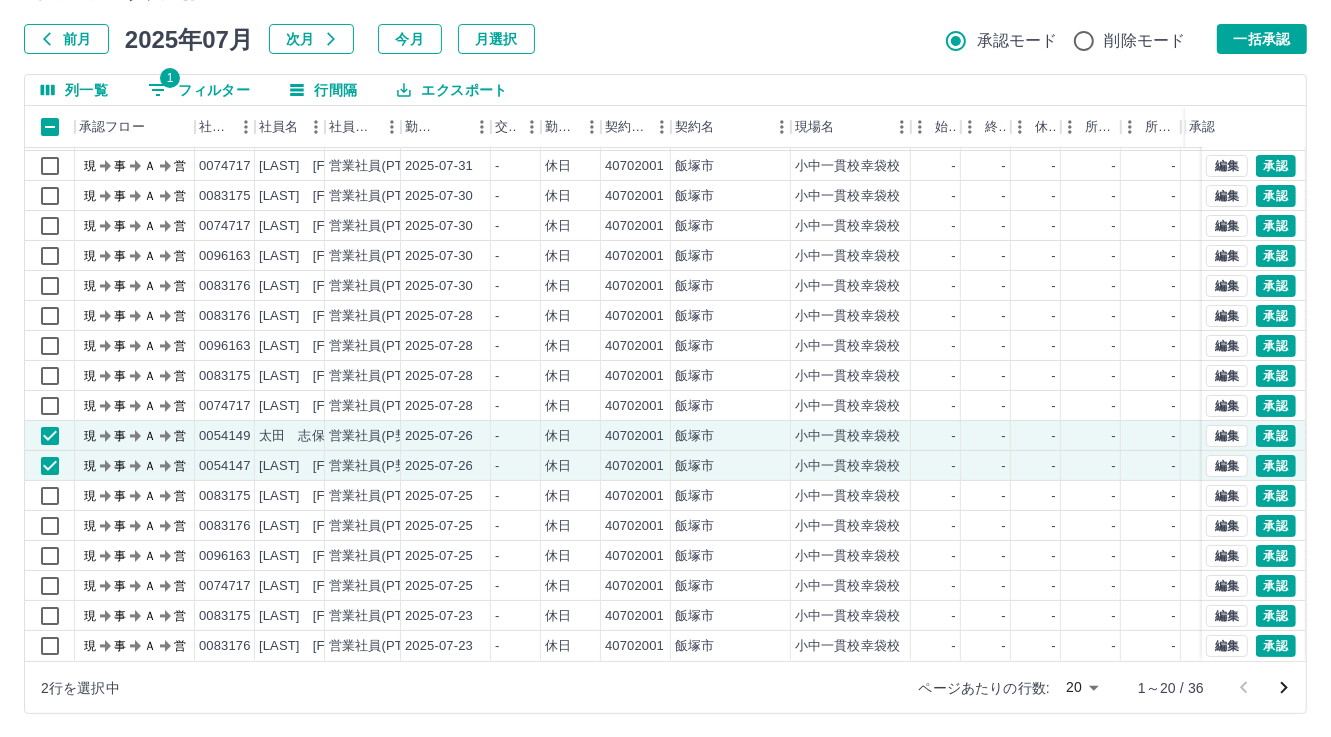 click on "一括承認" at bounding box center [1262, 39] 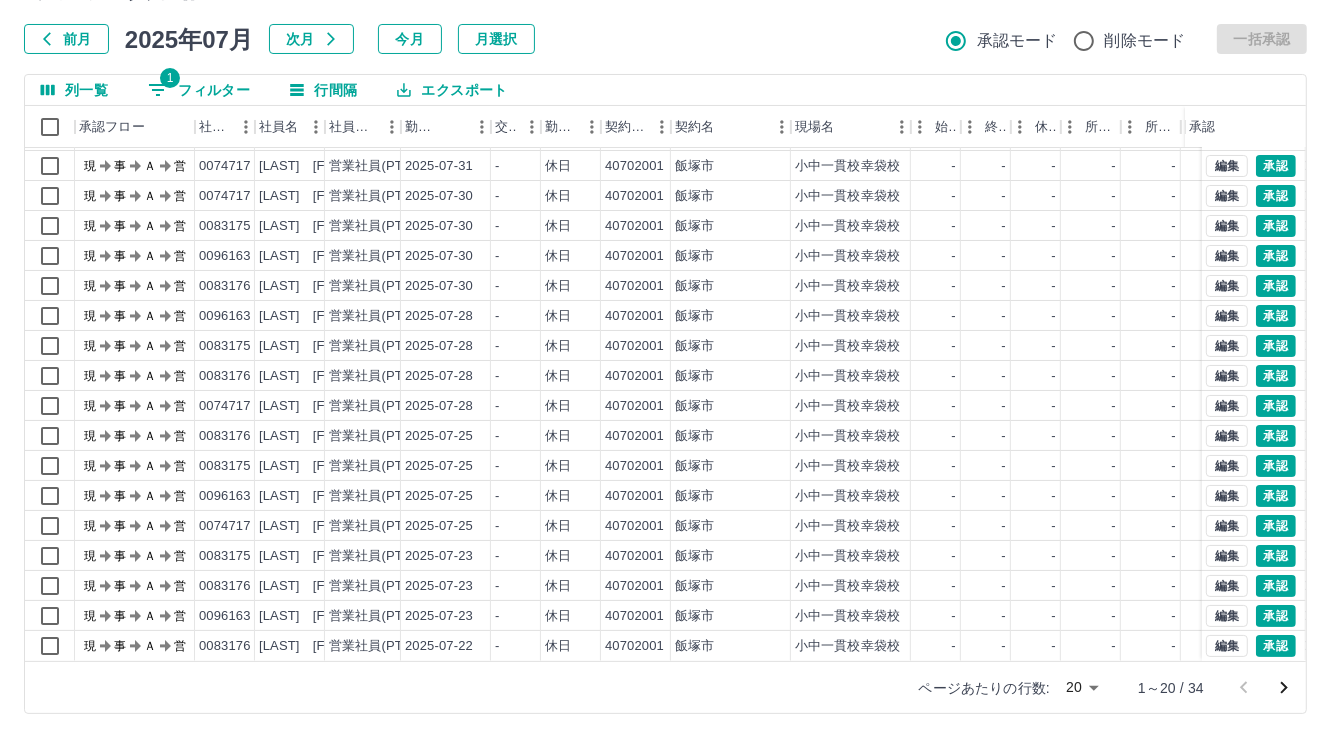 scroll, scrollTop: 0, scrollLeft: 0, axis: both 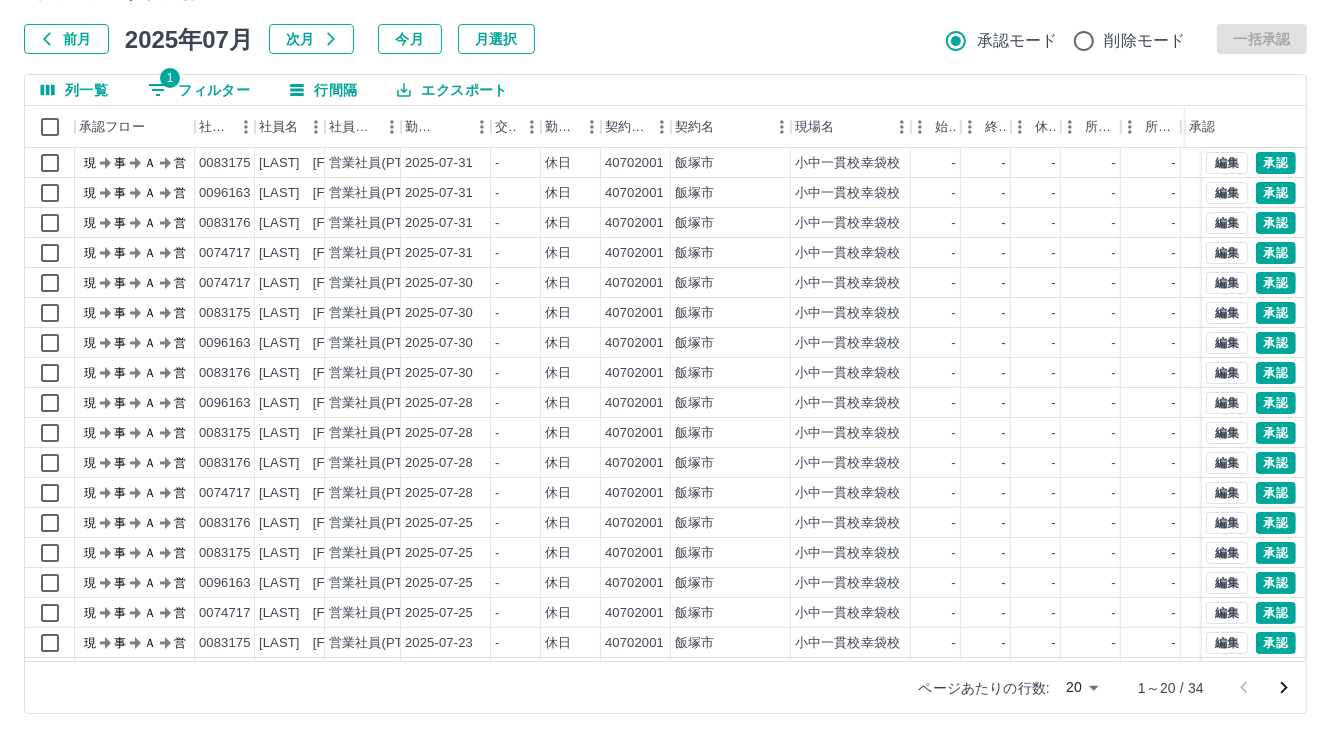 click 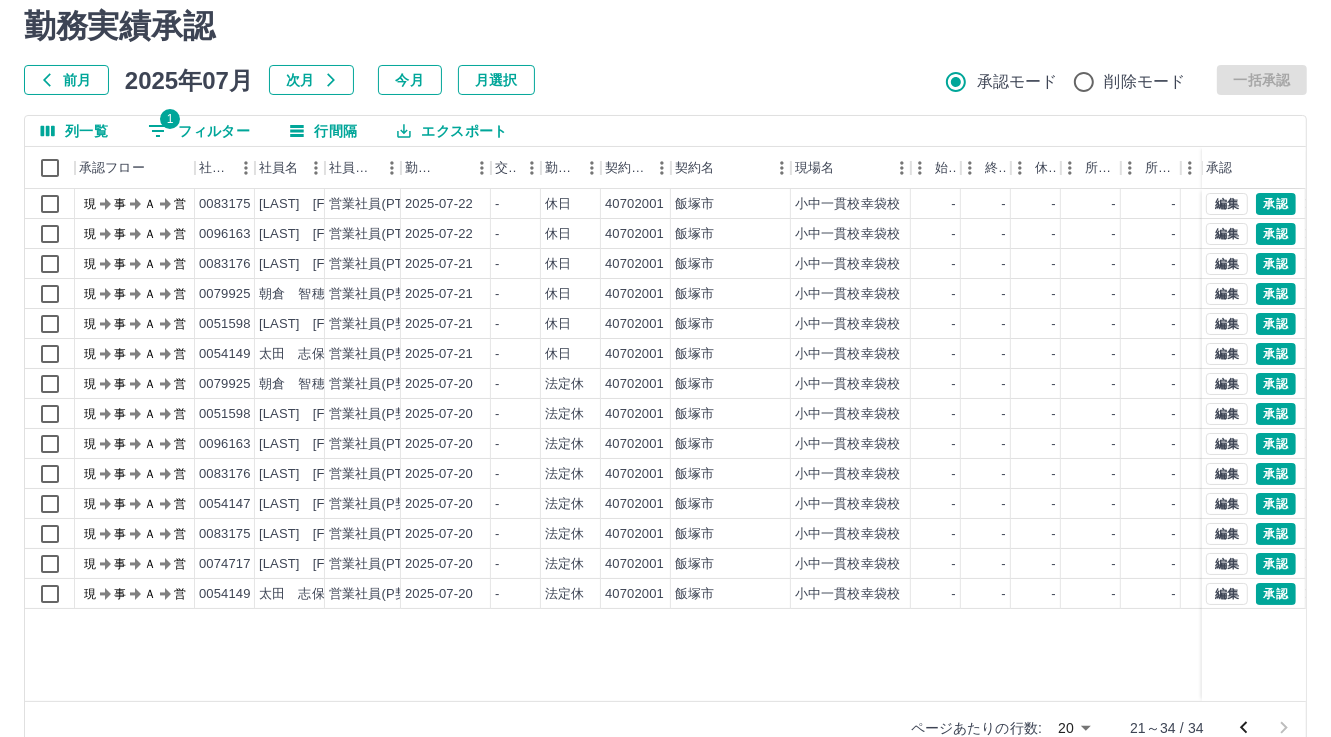 scroll, scrollTop: 107, scrollLeft: 0, axis: vertical 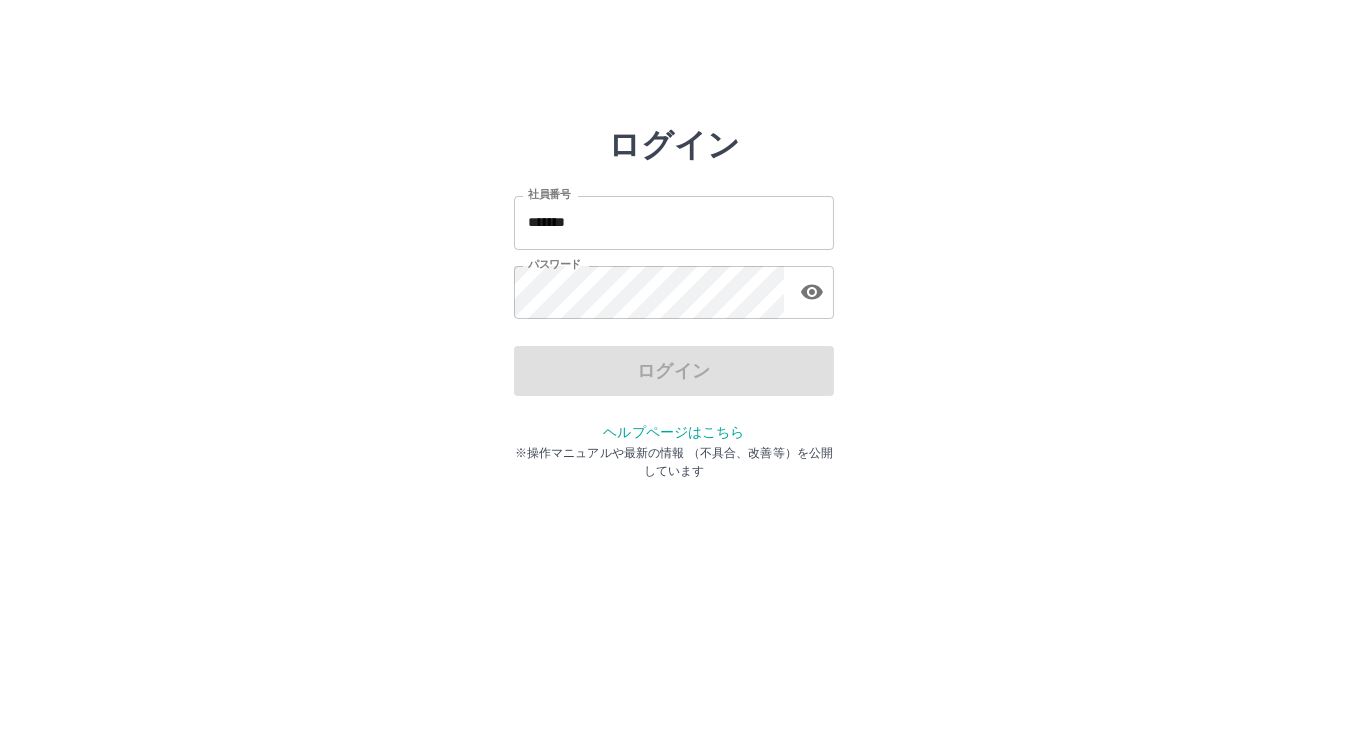 click on "*******" at bounding box center [674, 222] 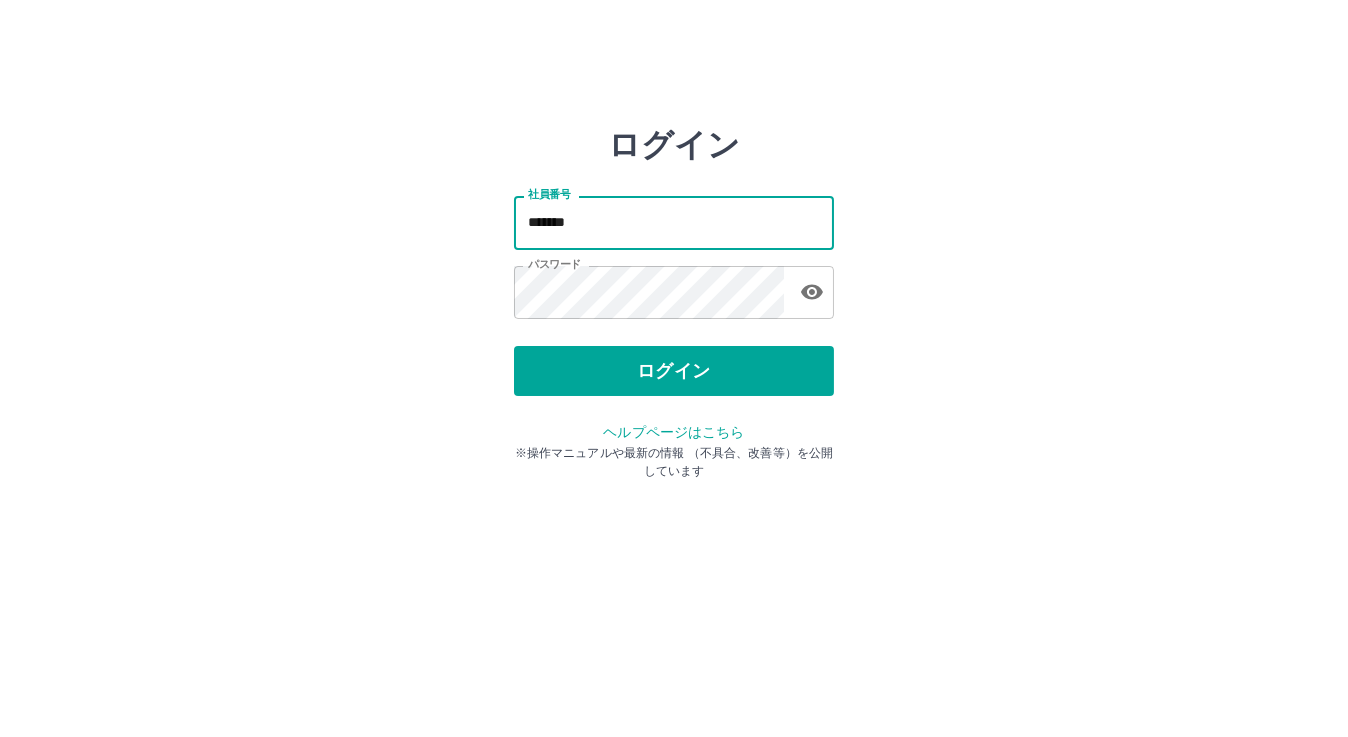 type on "*******" 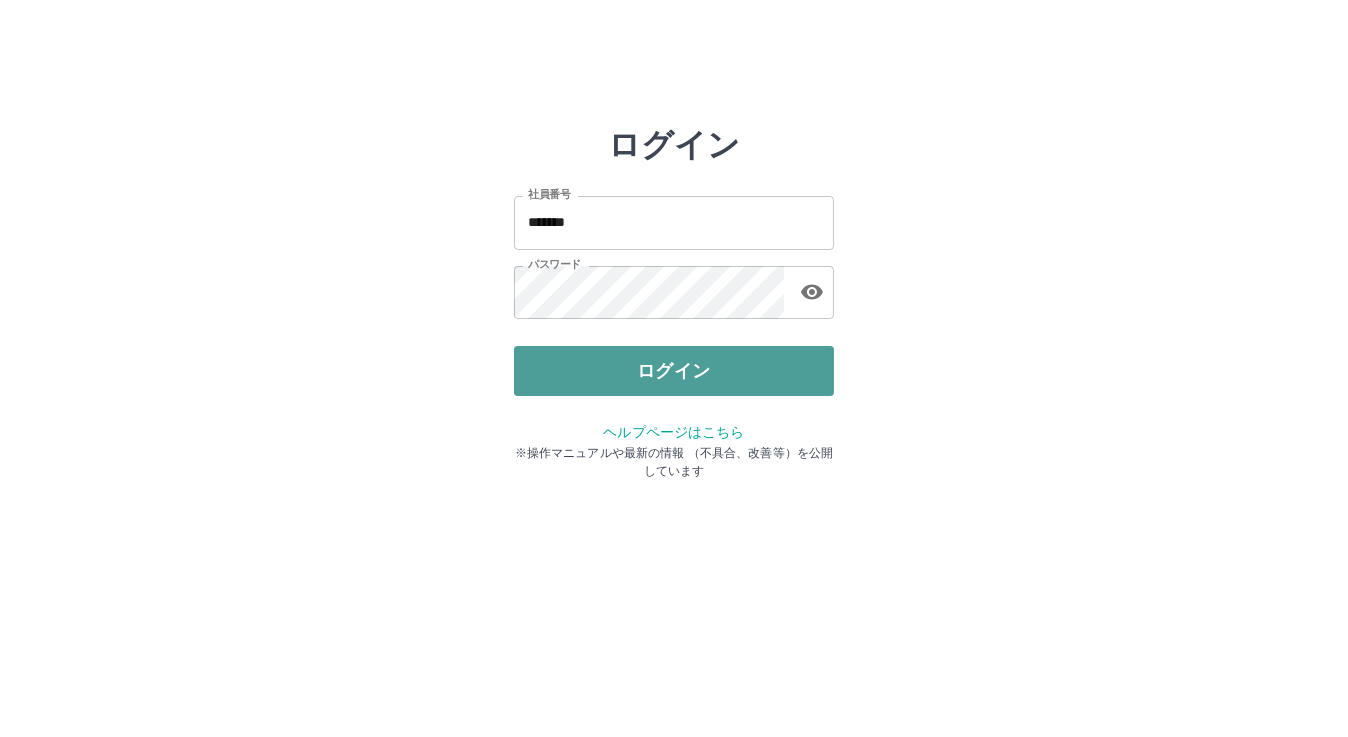 click on "ログイン" at bounding box center (674, 371) 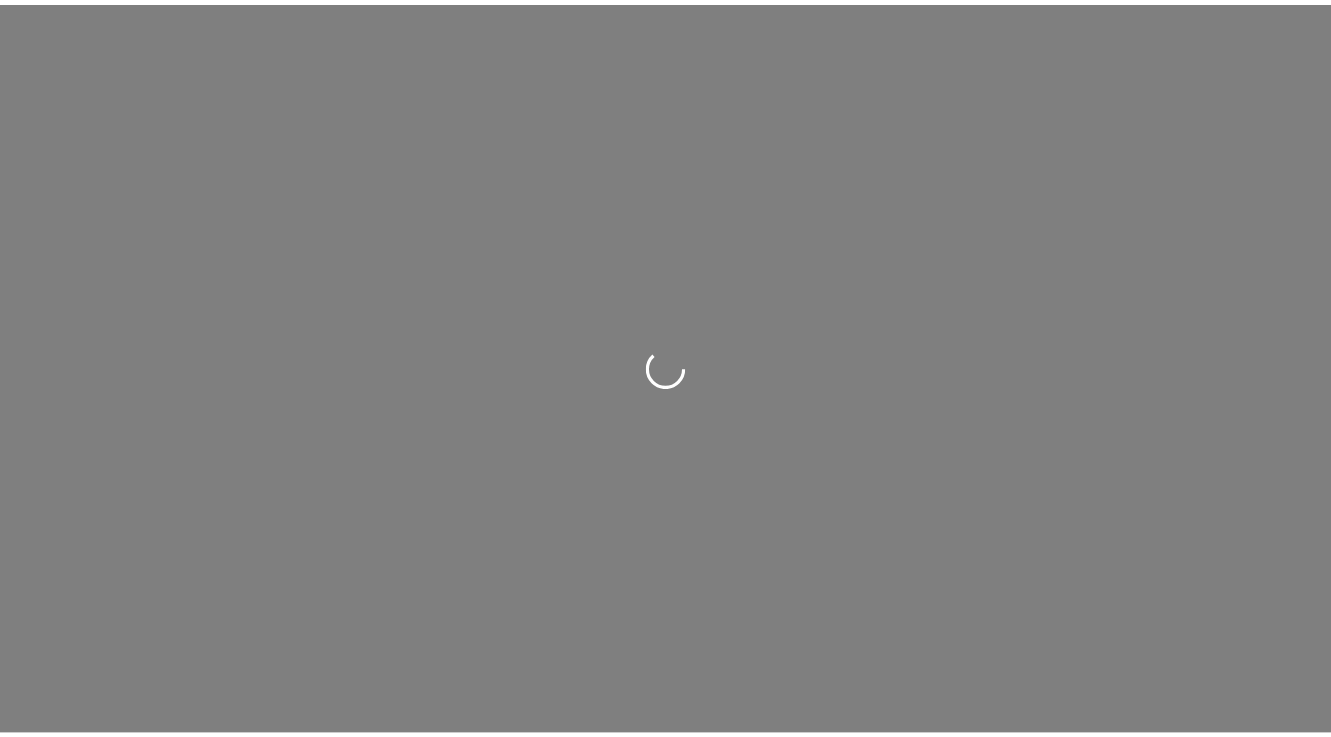 scroll, scrollTop: 0, scrollLeft: 0, axis: both 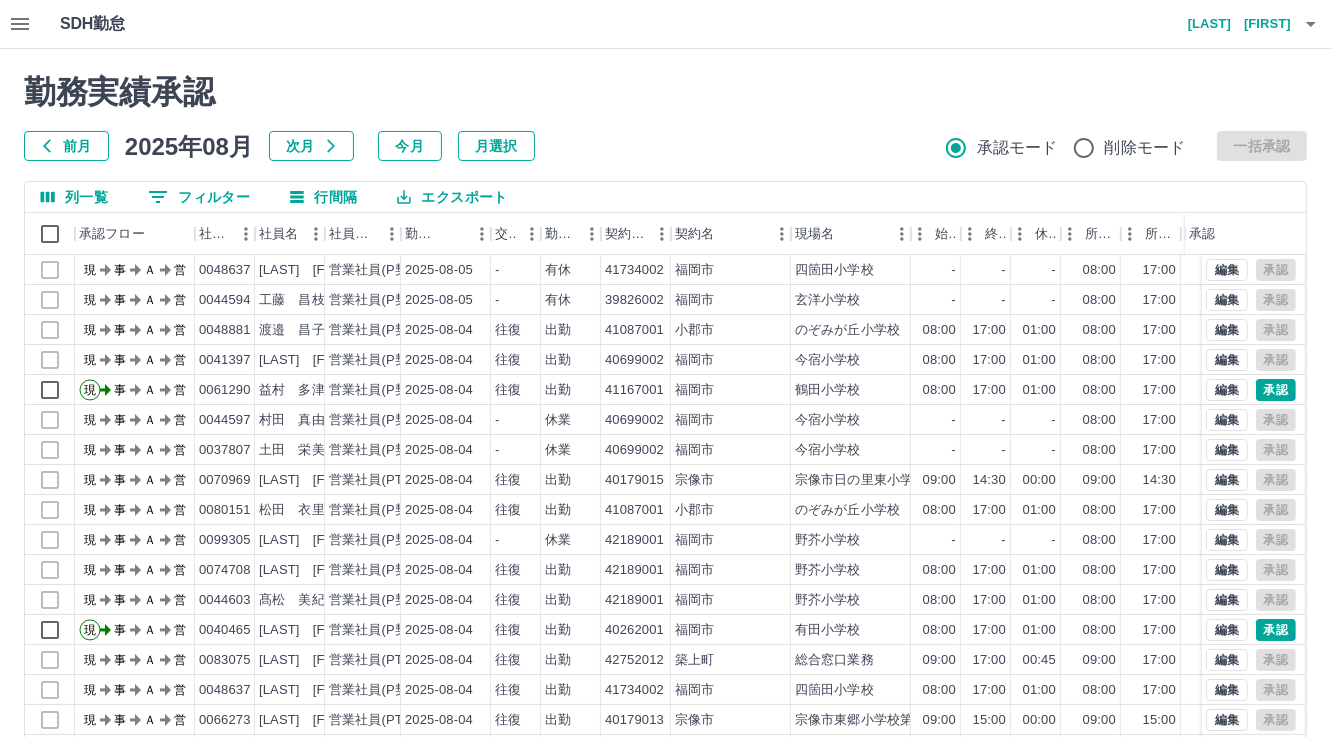 click on "0 フィルター" at bounding box center (199, 197) 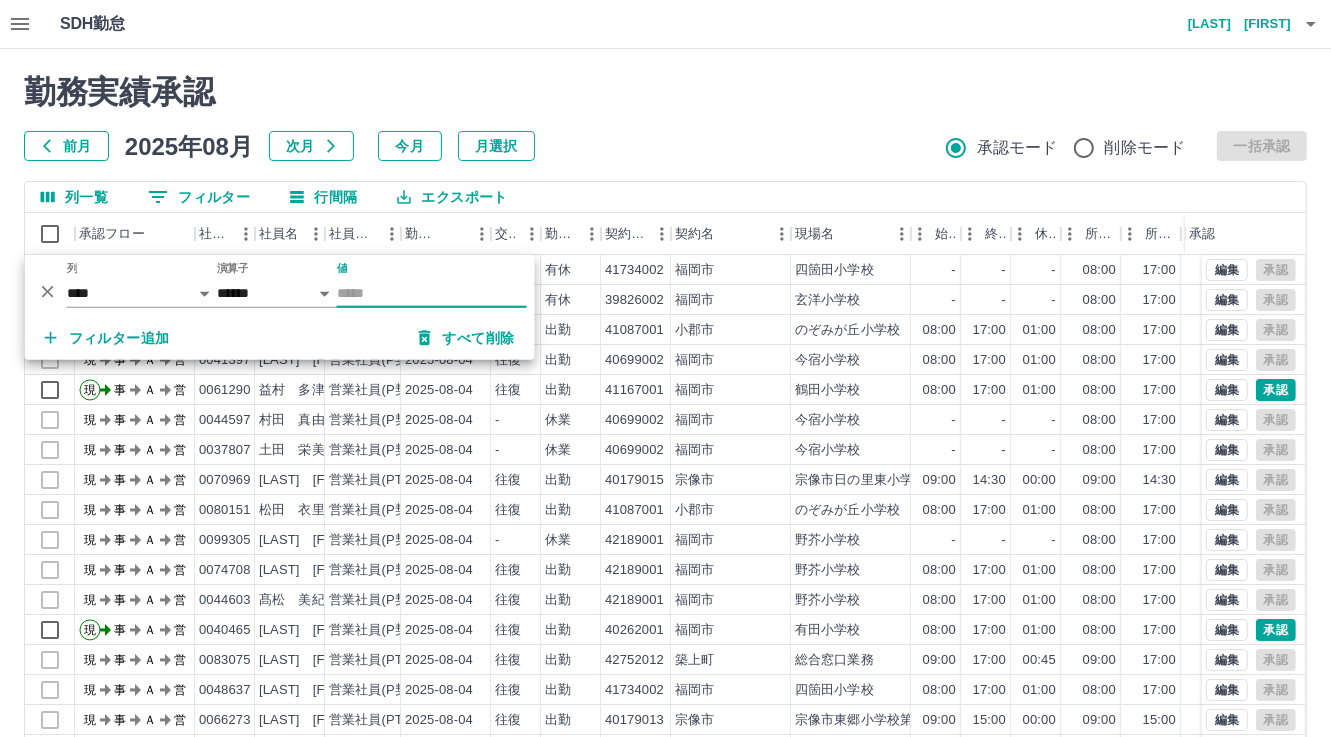 click on "前月" at bounding box center [66, 146] 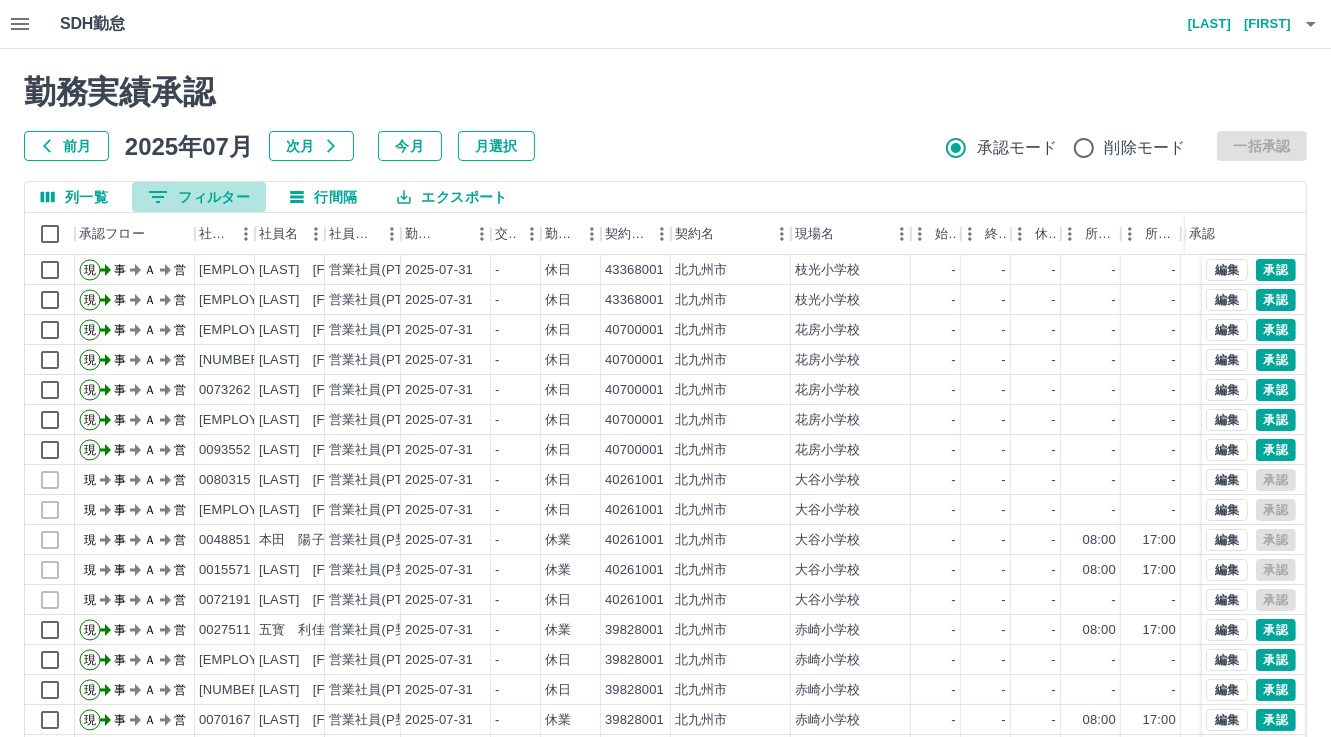 click on "0 フィルター" at bounding box center [199, 197] 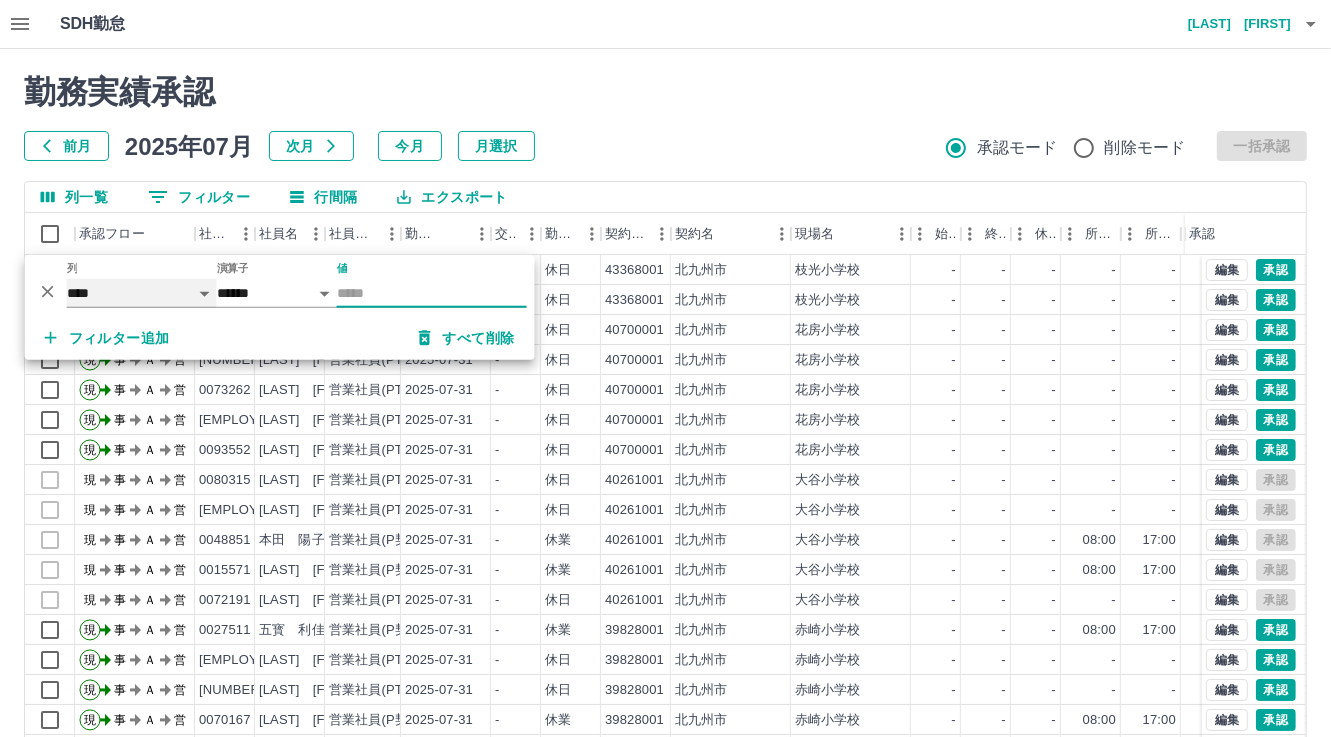 click on "**** *** **** *** *** **** ***** *** *** ** ** ** **** **** **** ** ** *** **** *****" at bounding box center [142, 293] 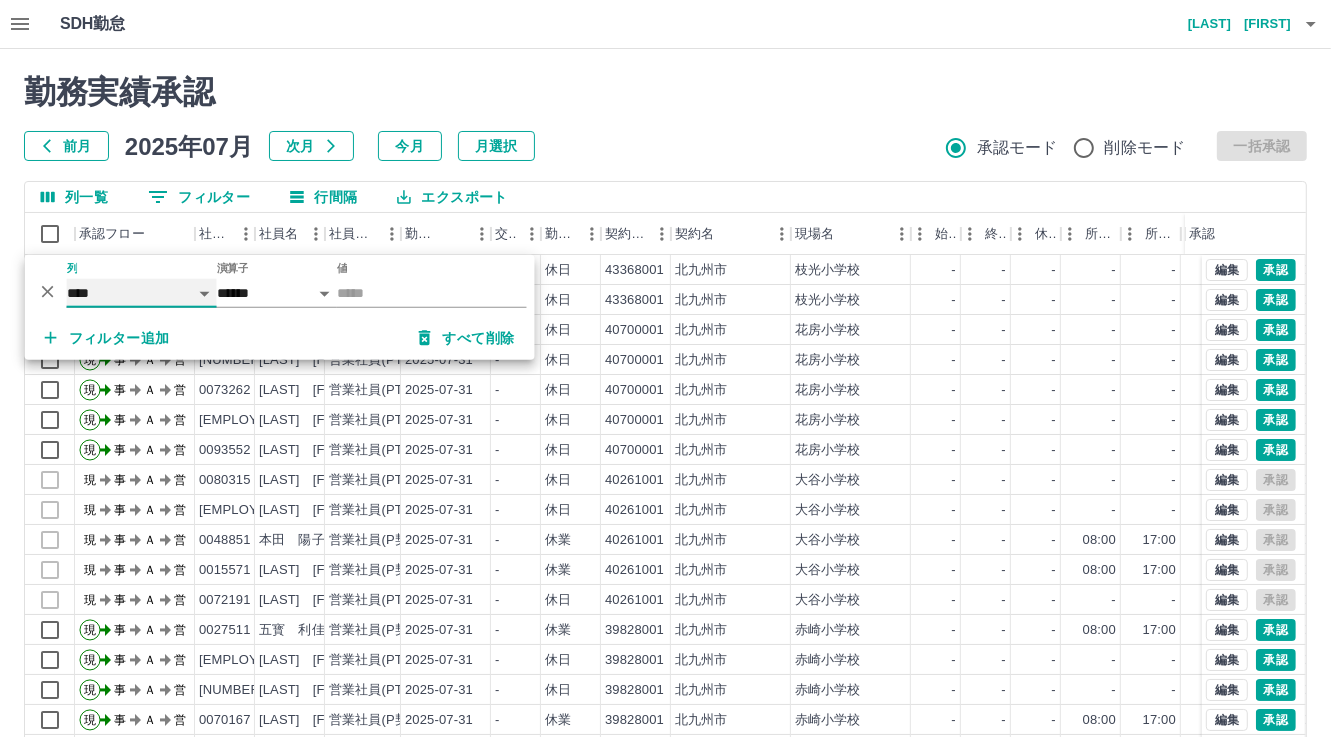 click on "**** *** **** *** *** **** ***** *** *** ** ** ** **** **** **** ** ** *** **** *****" at bounding box center (142, 293) 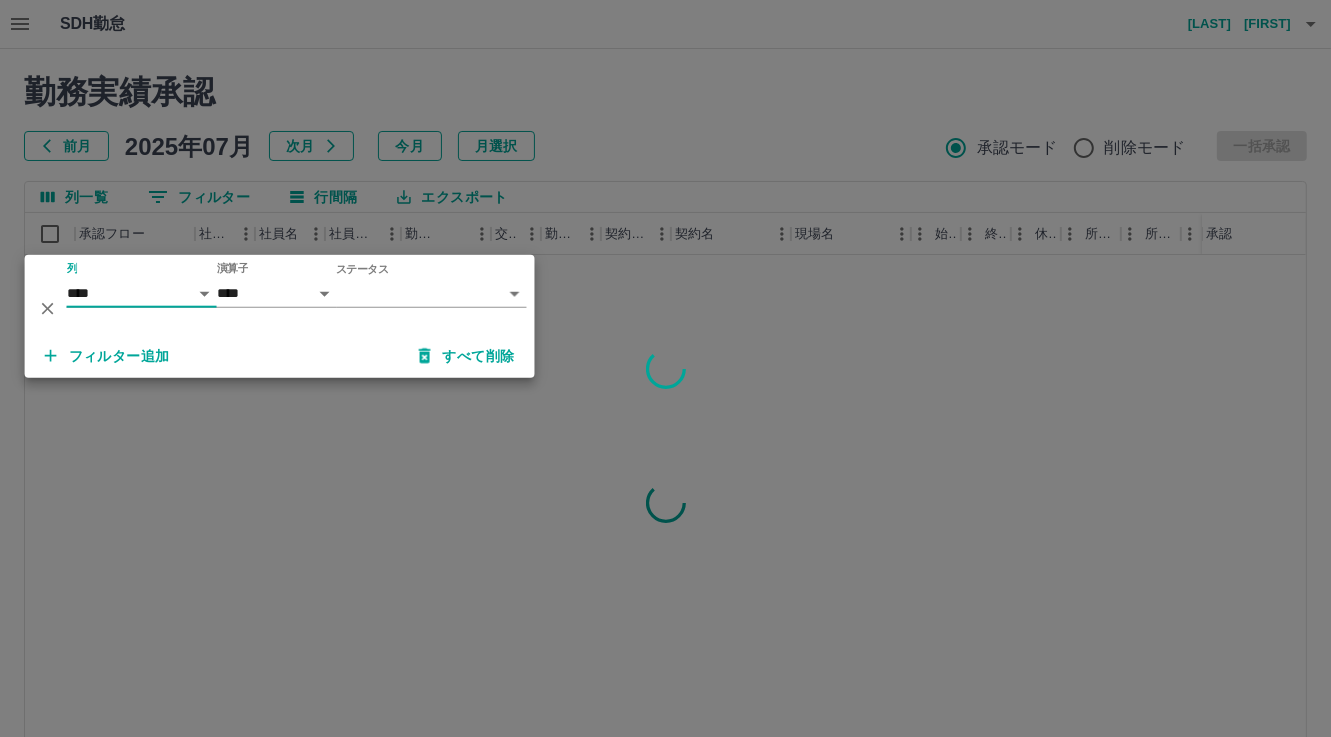 click on "SDH勤怠 松元　美江 勤務実績承認 前月 2025年07月 次月 今月 月選択 承認モード 削除モード 一括承認 列一覧 0 フィルター 行間隔 エクスポート 承認フロー 社員番号 社員名 社員区分 勤務日 交通費 勤務区分 契約コード 契約名 現場名 始業 終業 休憩 所定開始 所定終業 所定休憩 拘束 勤務 遅刻等 コメント 承認 ページあたりの行数: 20 ** 1～20 / 24309 SDH勤怠 *** ** 列 **** *** **** *** *** **** ***** *** *** ** ** ** **** **** **** ** ** *** **** ***** 演算子 **** ****** ステータス ​ ********* フィルター追加 すべて削除" at bounding box center (665, 422) 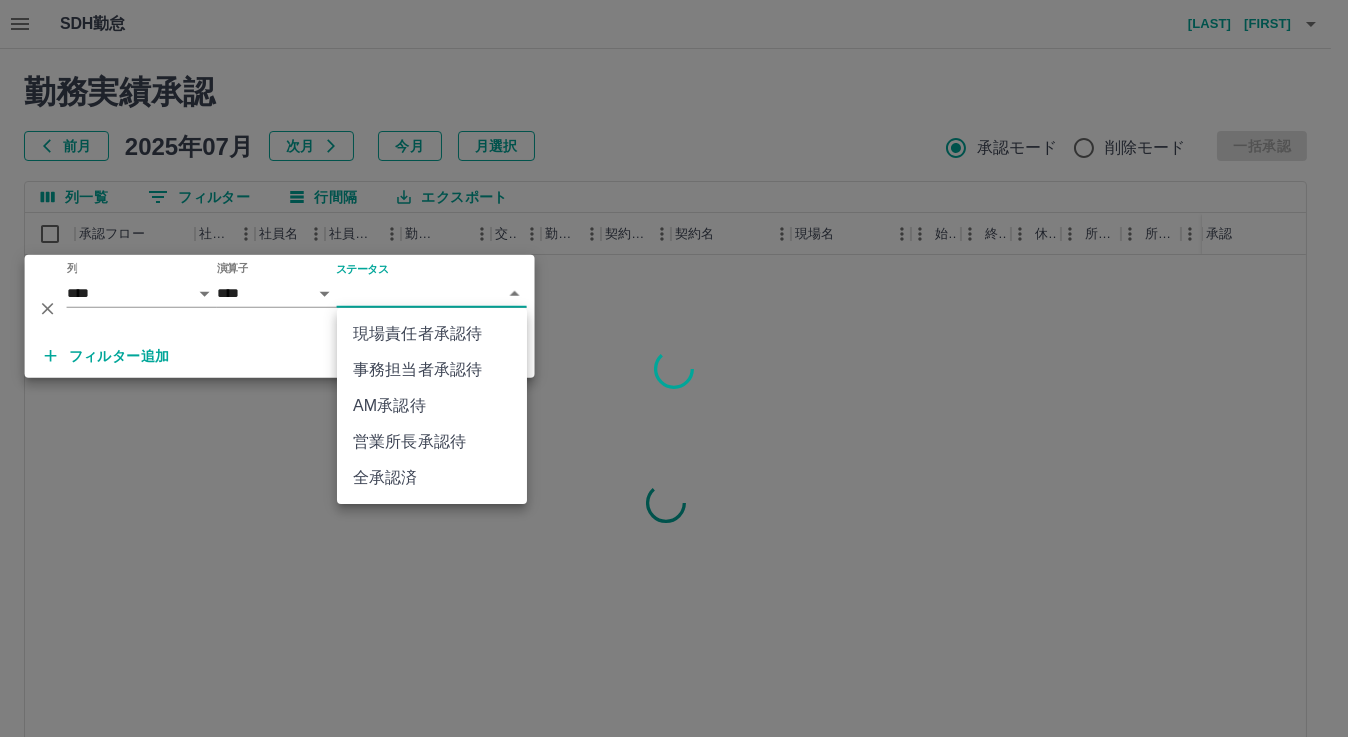 click on "事務担当者承認待" at bounding box center (432, 370) 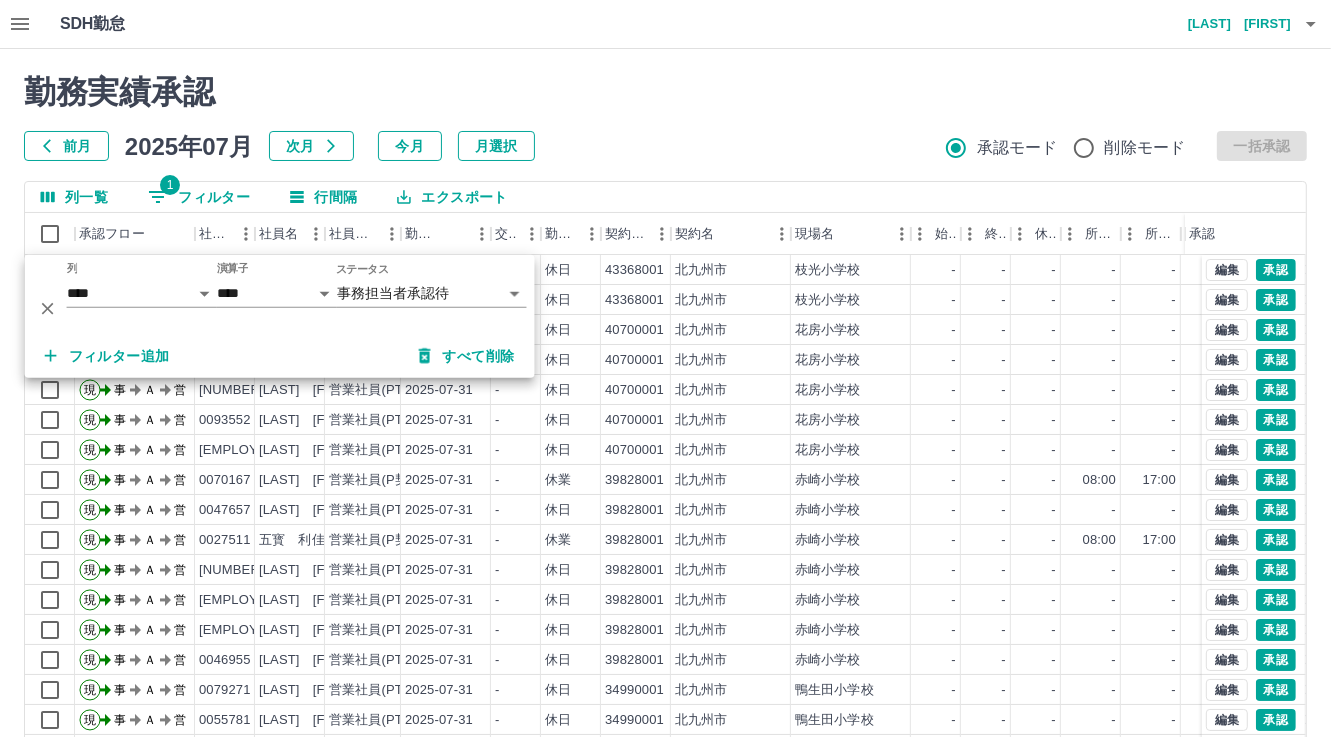 click on "勤務実績承認" at bounding box center (665, 92) 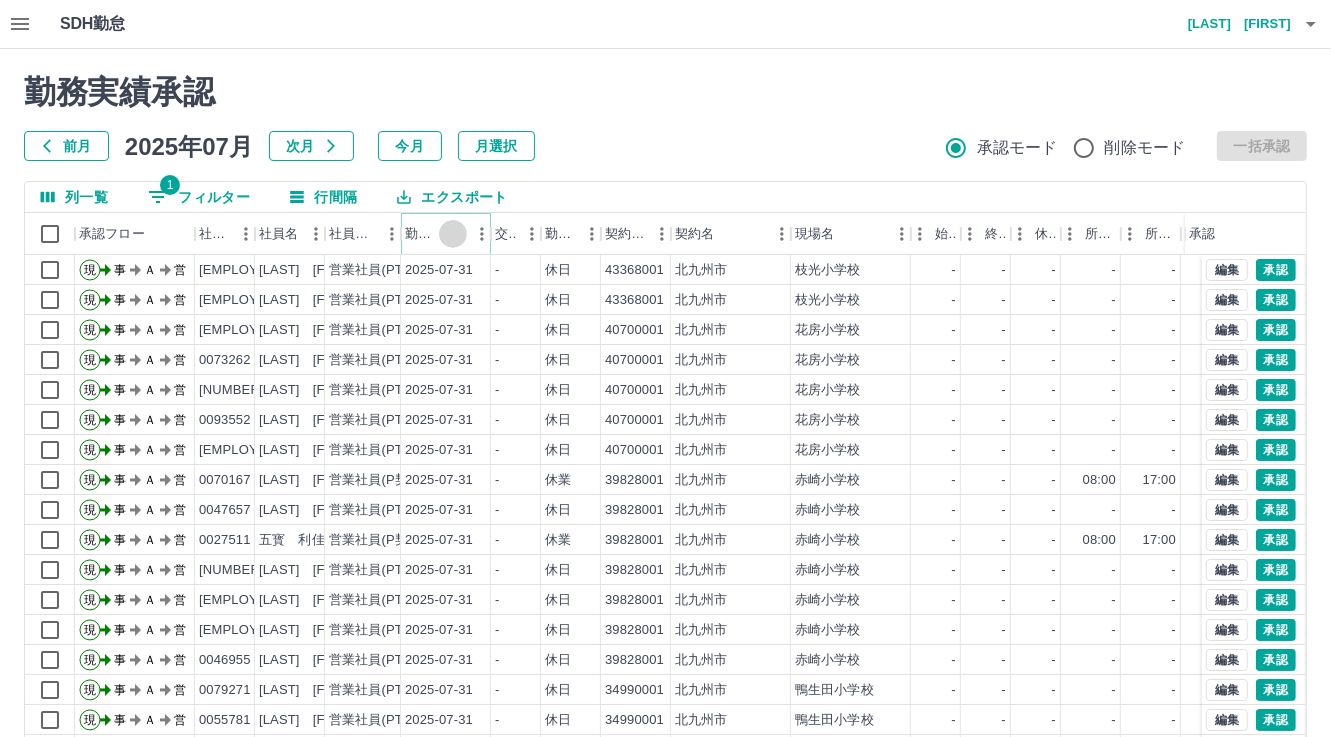 click 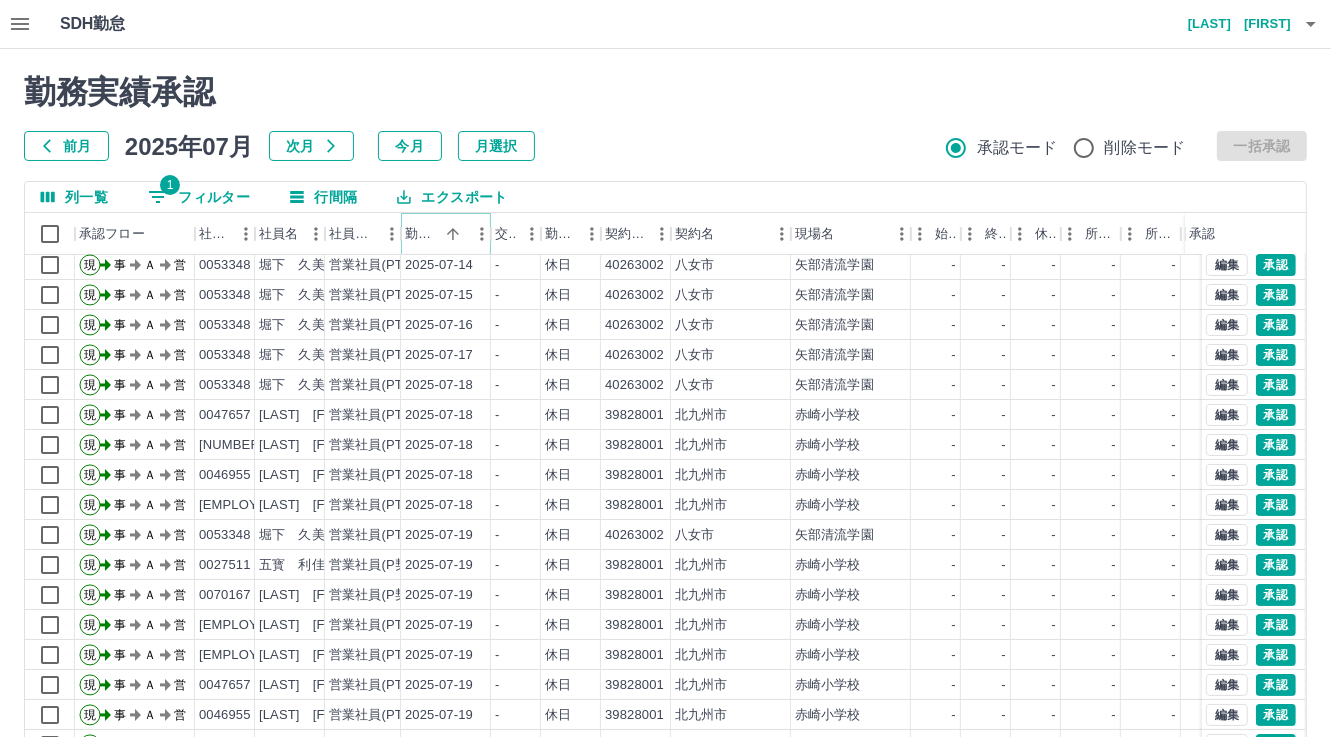 scroll, scrollTop: 103, scrollLeft: 0, axis: vertical 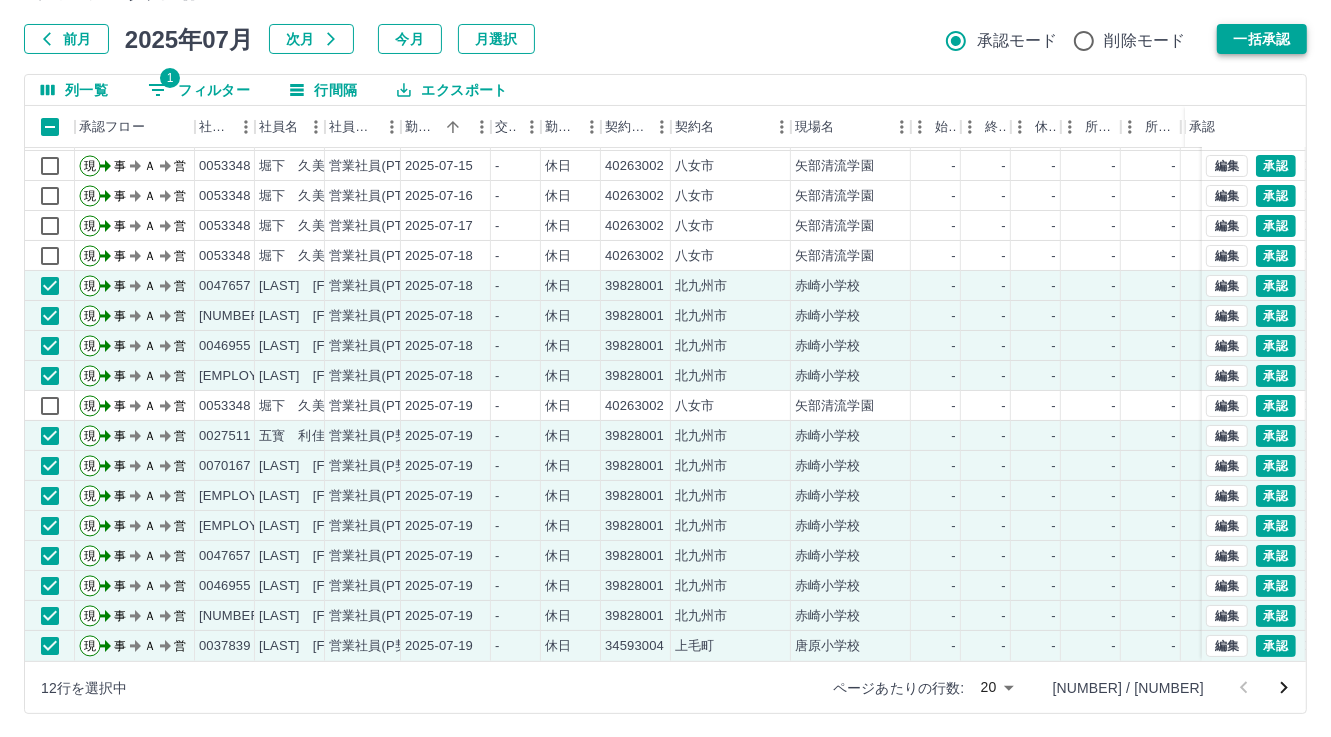 click on "一括承認" at bounding box center [1262, 39] 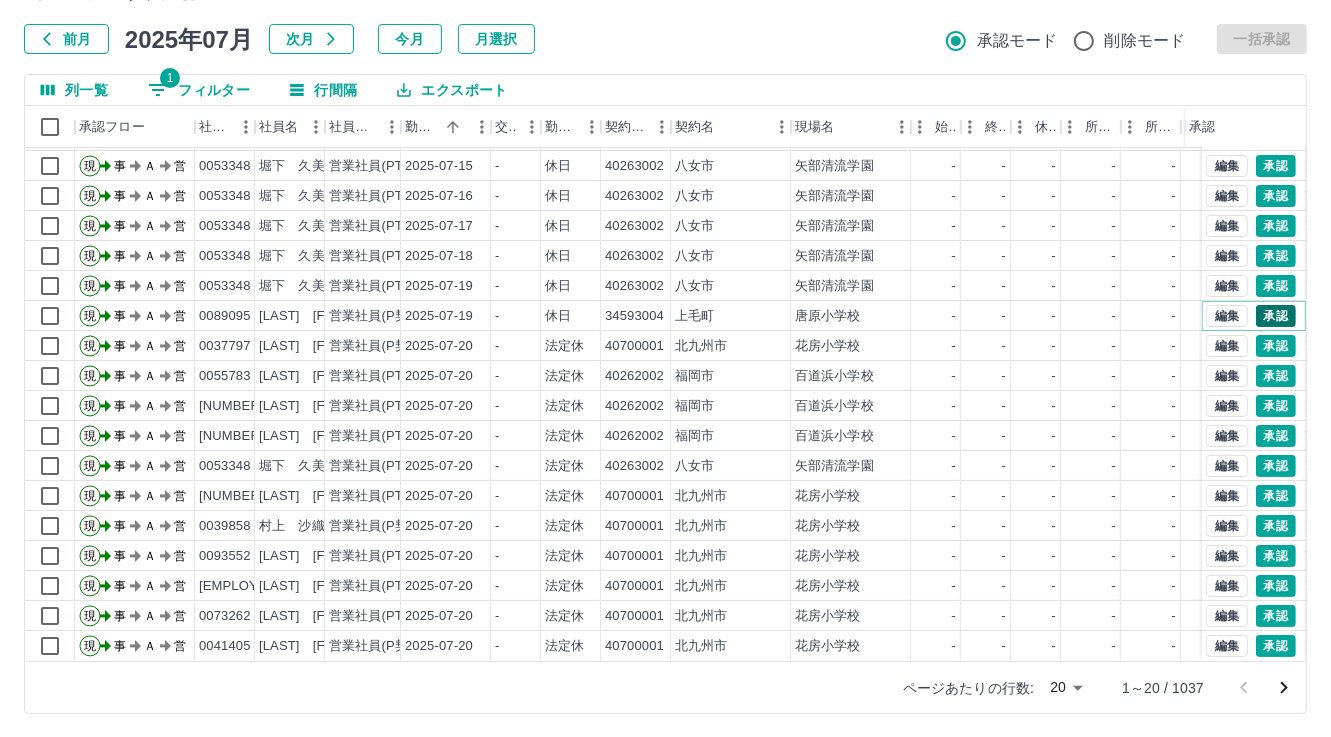 click on "承認" at bounding box center (1276, 316) 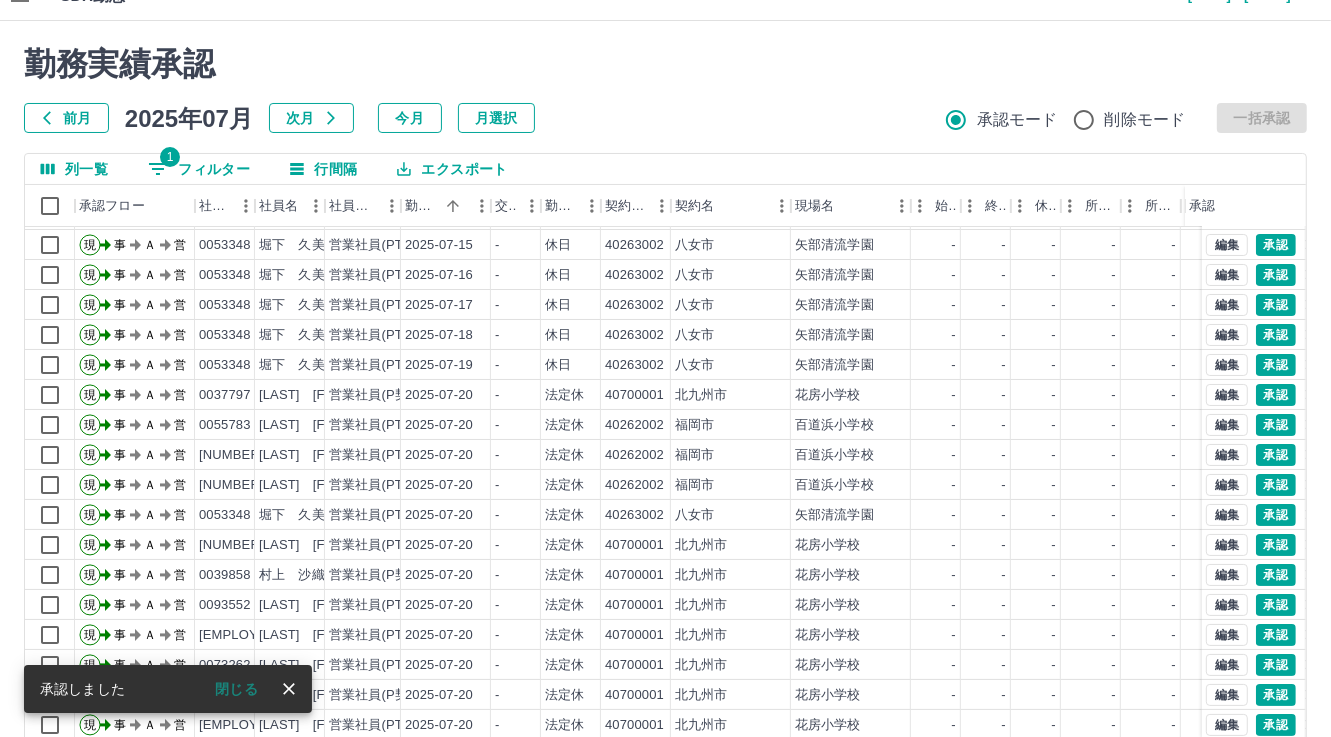 scroll, scrollTop: 0, scrollLeft: 0, axis: both 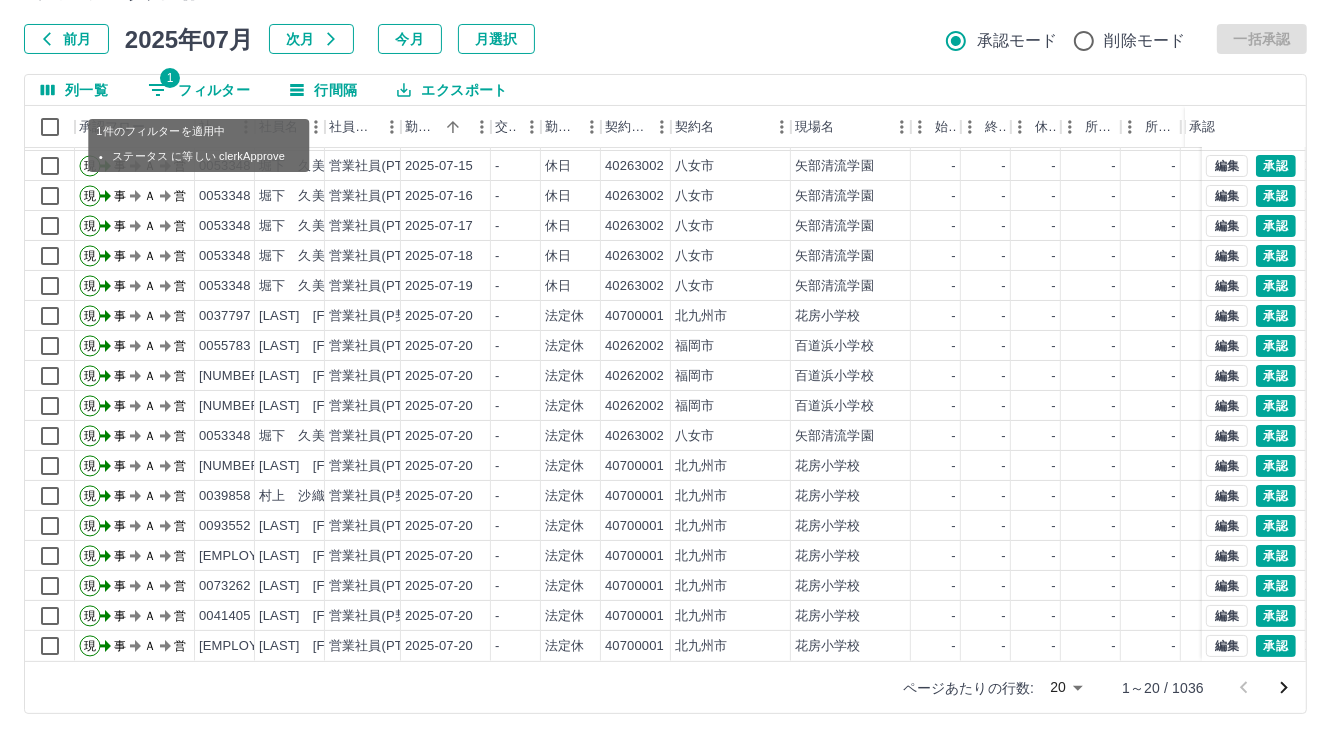 click on "1 フィルター" at bounding box center (199, 90) 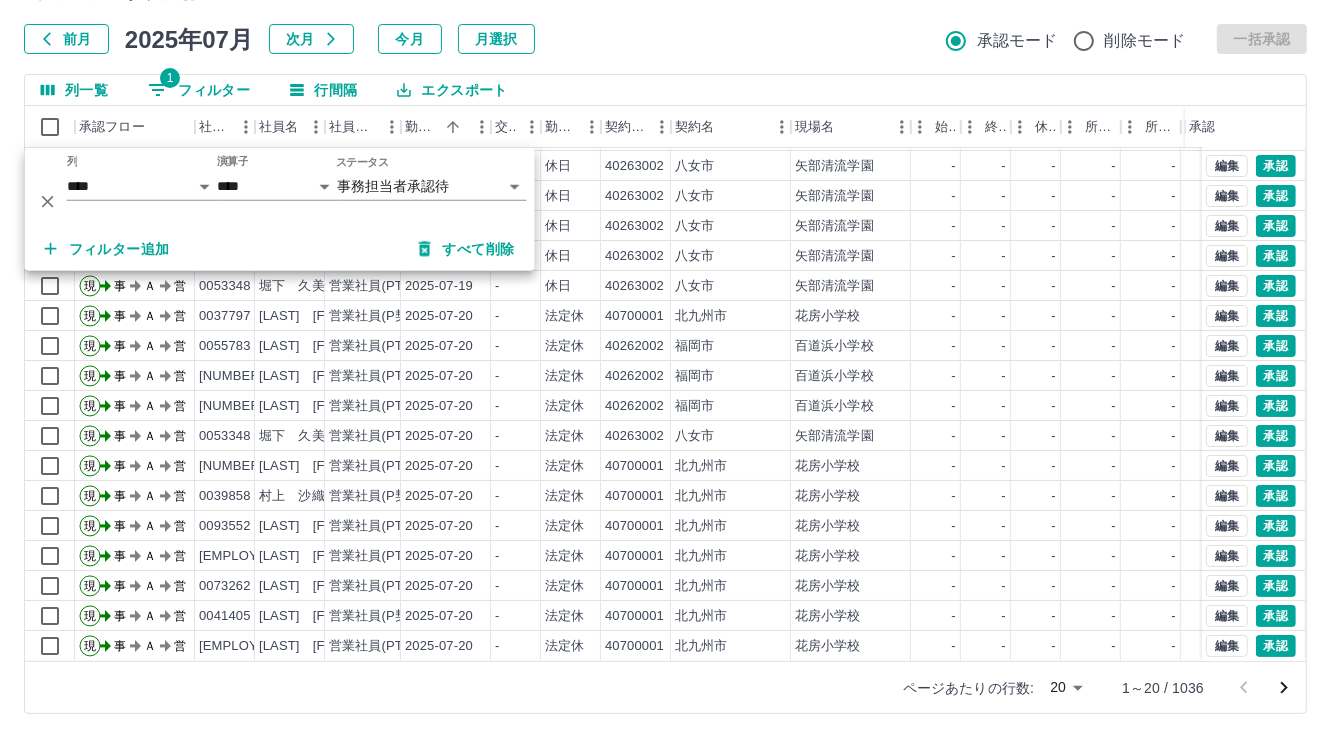 click on "フィルター追加" at bounding box center (107, 249) 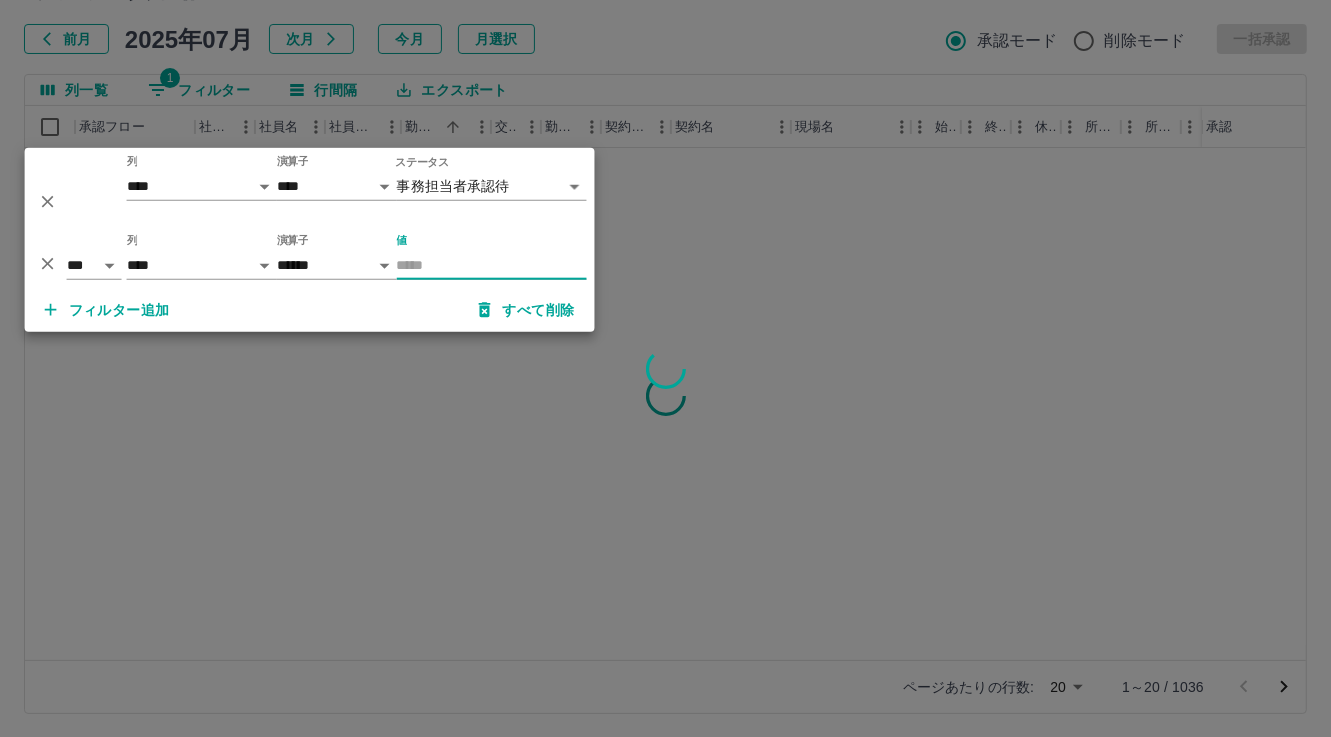 scroll, scrollTop: 0, scrollLeft: 0, axis: both 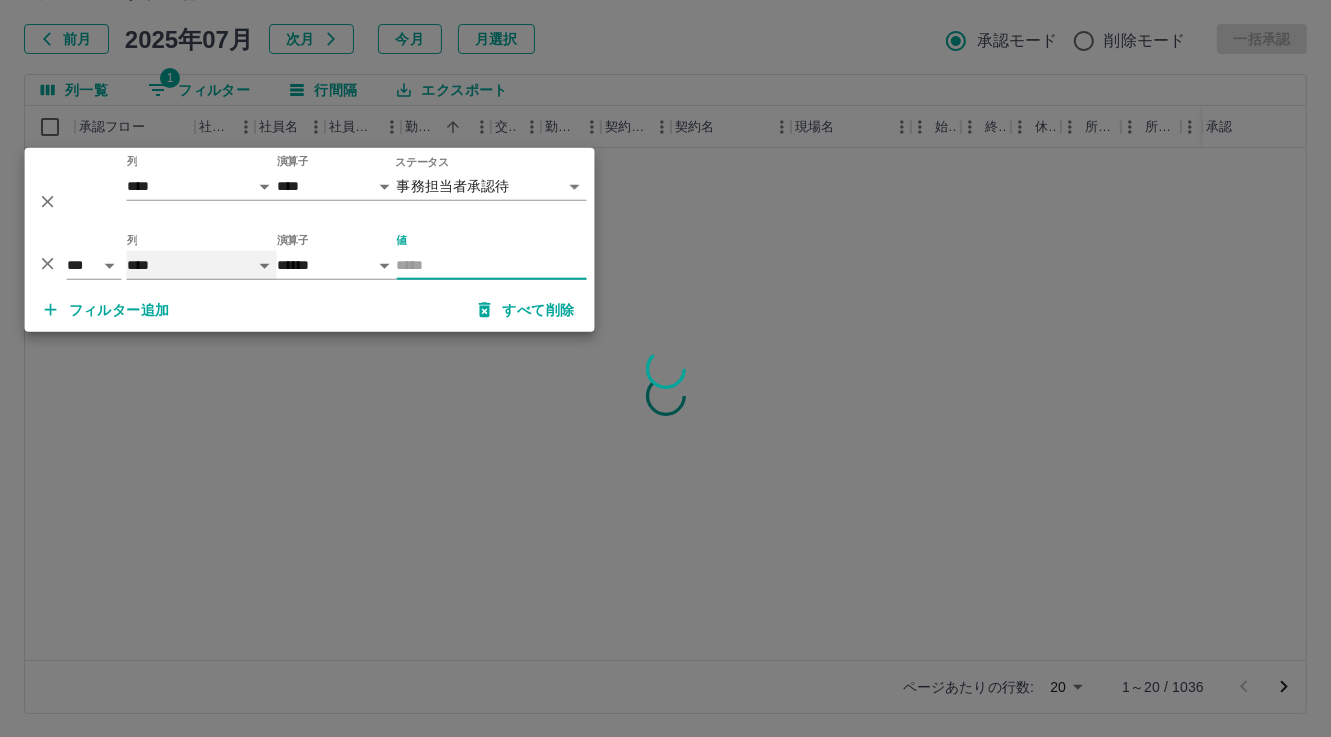 drag, startPoint x: 269, startPoint y: 260, endPoint x: 258, endPoint y: 262, distance: 11.18034 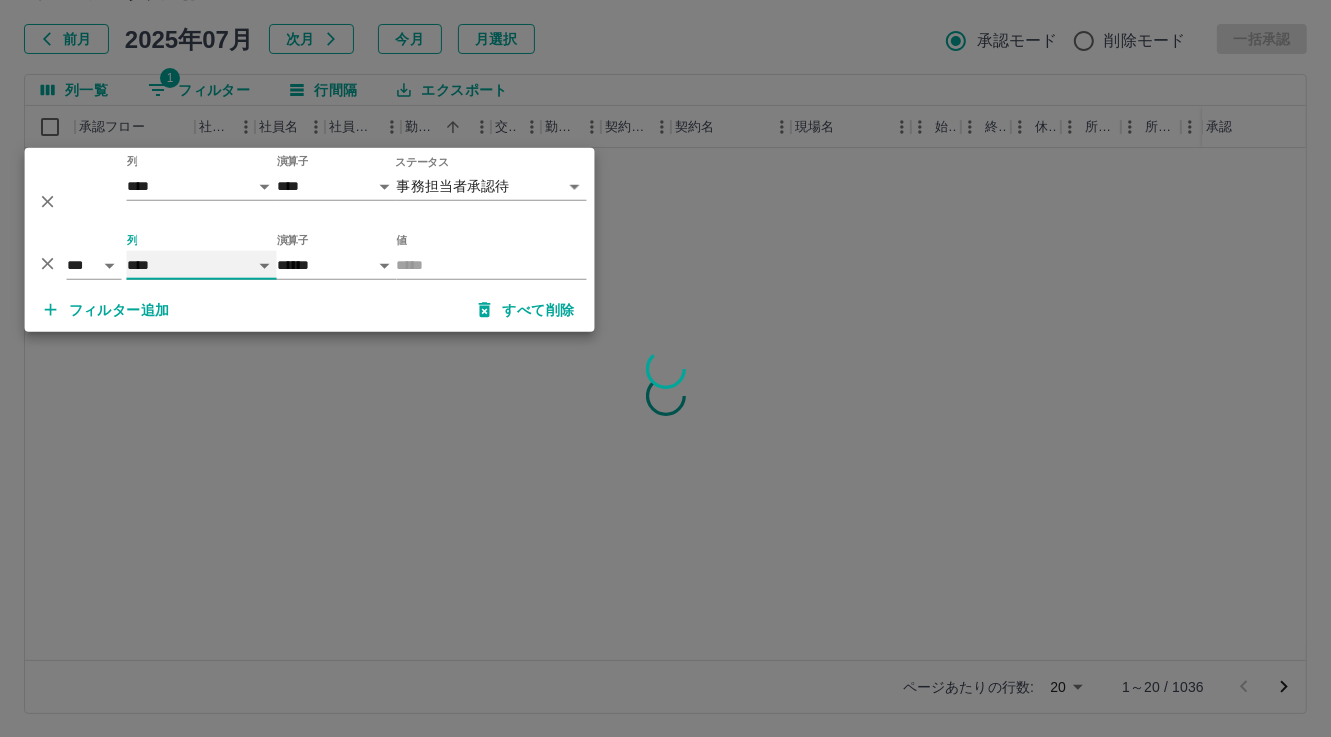 click on "**** *** **** *** *** **** ***** *** *** ** ** ** **** **** **** ** ** *** **** *****" at bounding box center (202, 265) 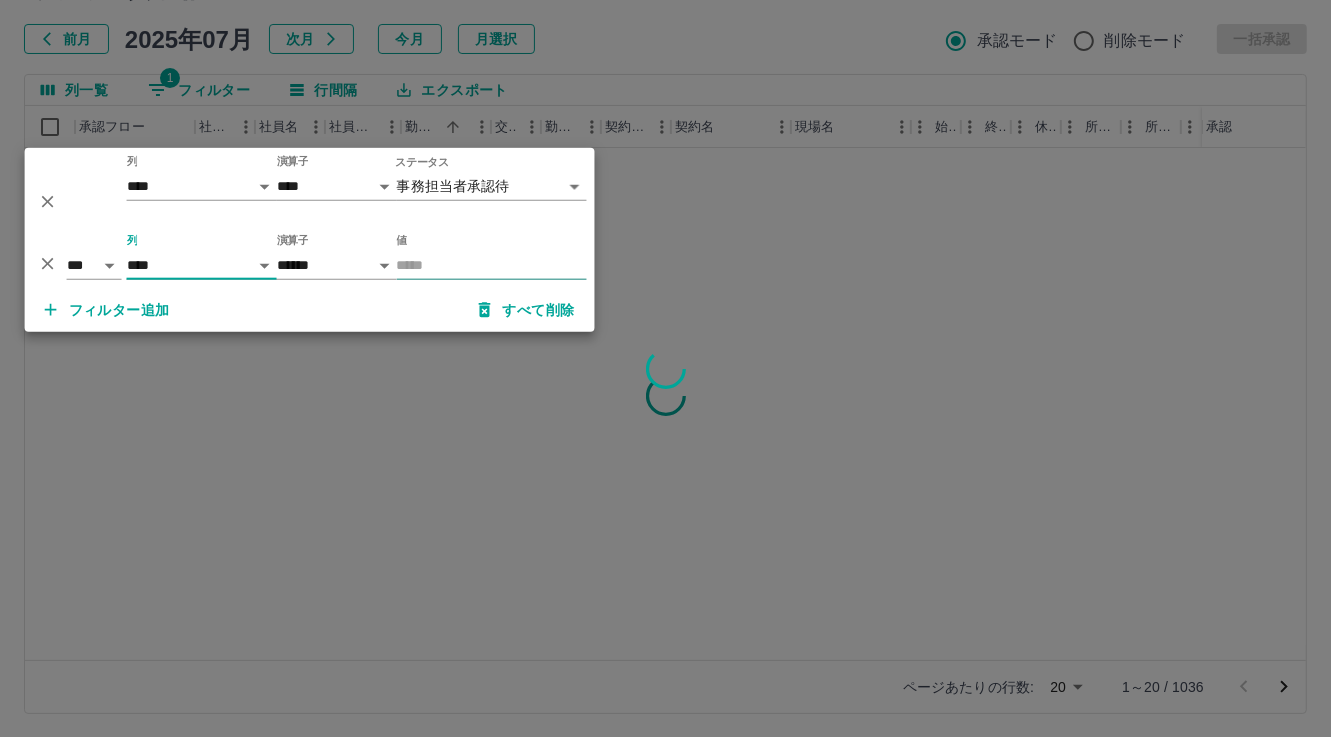 drag, startPoint x: 417, startPoint y: 263, endPoint x: 432, endPoint y: 263, distance: 15 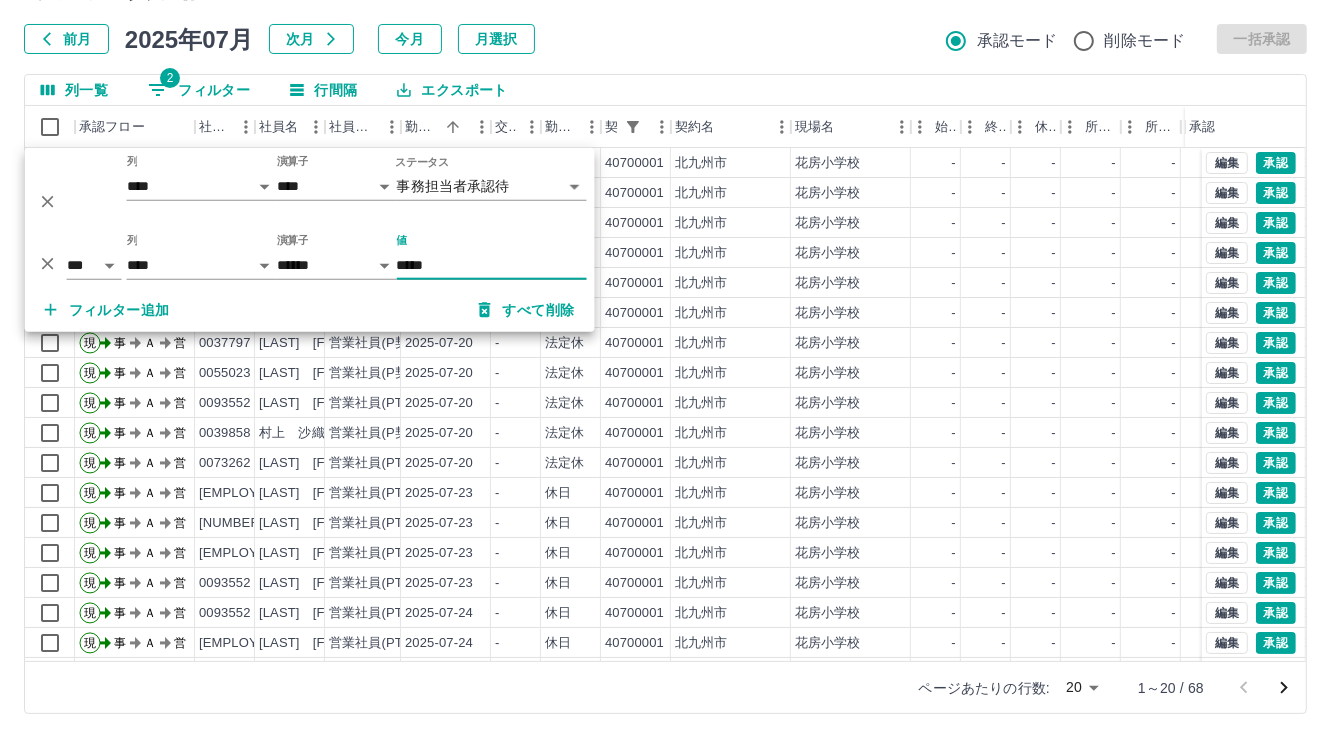 type on "*****" 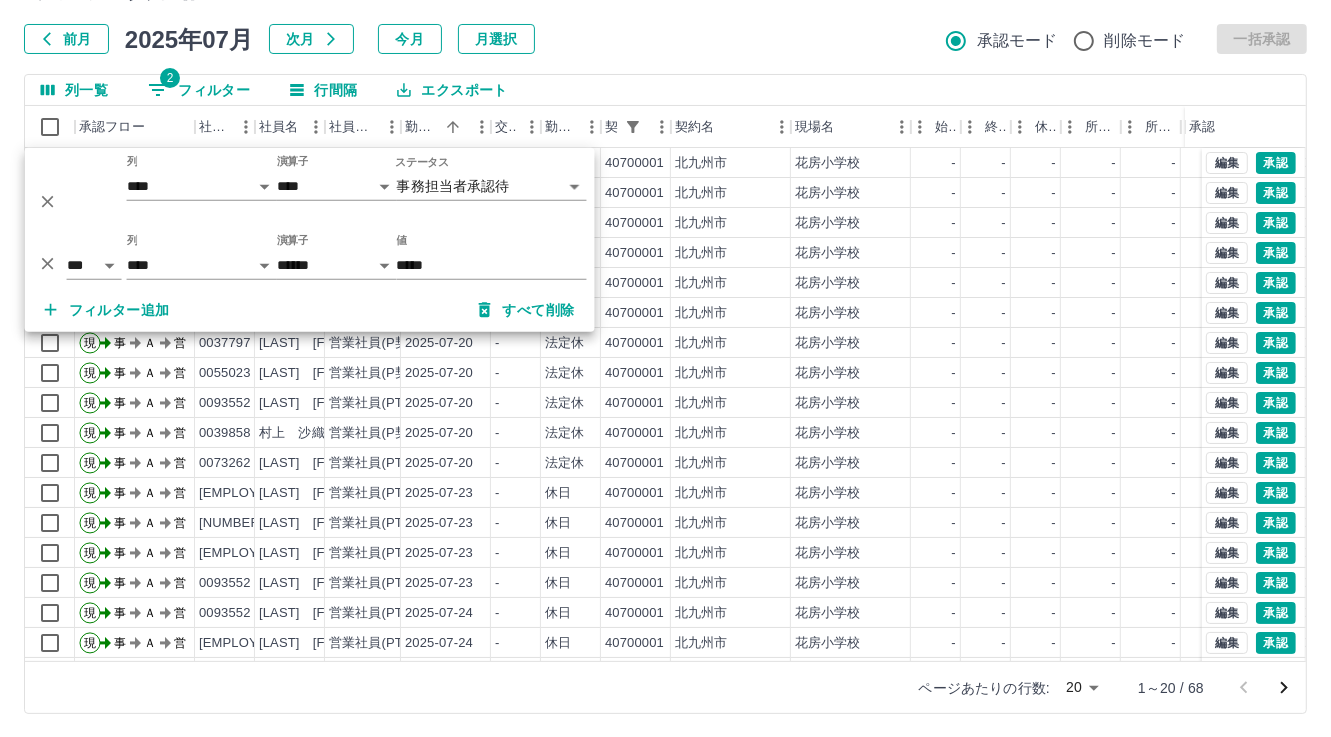 click on "勤務実績承認 前月 2025年07月 次月 今月 月選択 承認モード 削除モード 一括承認" at bounding box center [665, 10] 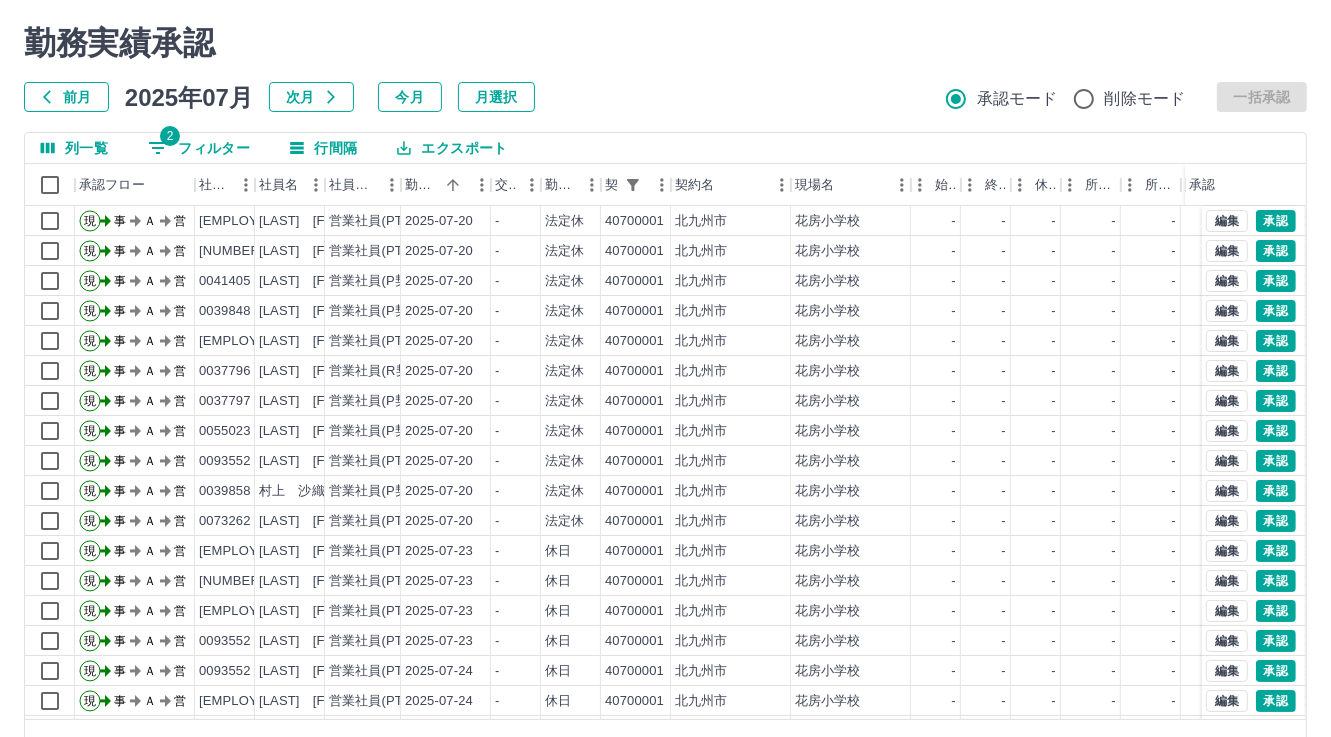 scroll, scrollTop: 0, scrollLeft: 0, axis: both 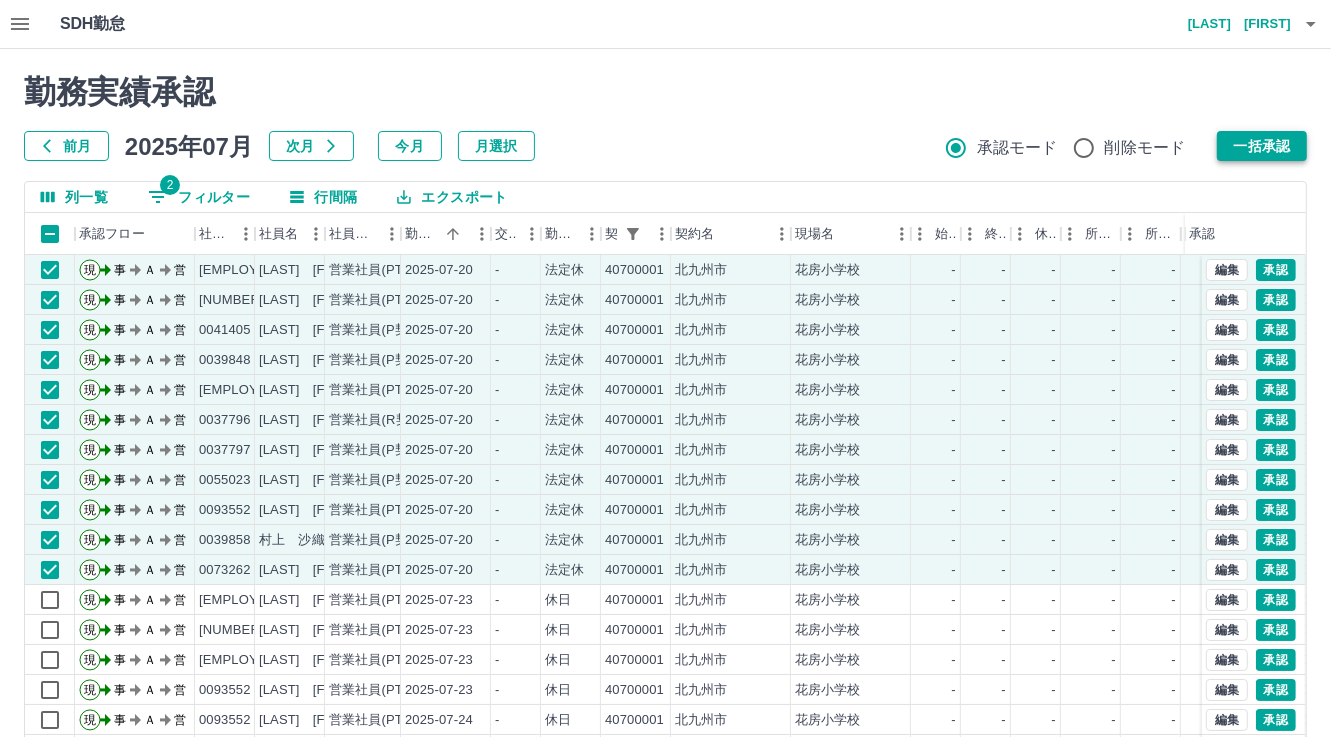 click on "一括承認" at bounding box center [1262, 146] 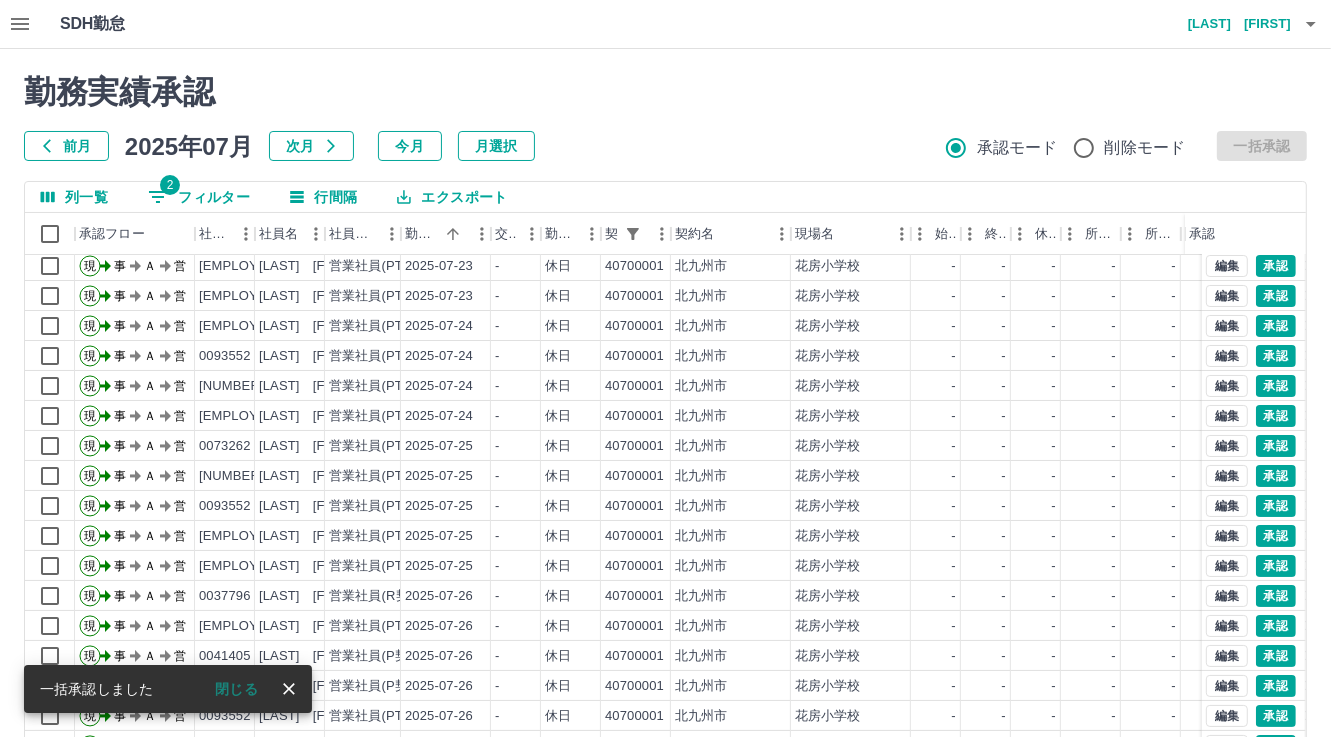 scroll, scrollTop: 103, scrollLeft: 0, axis: vertical 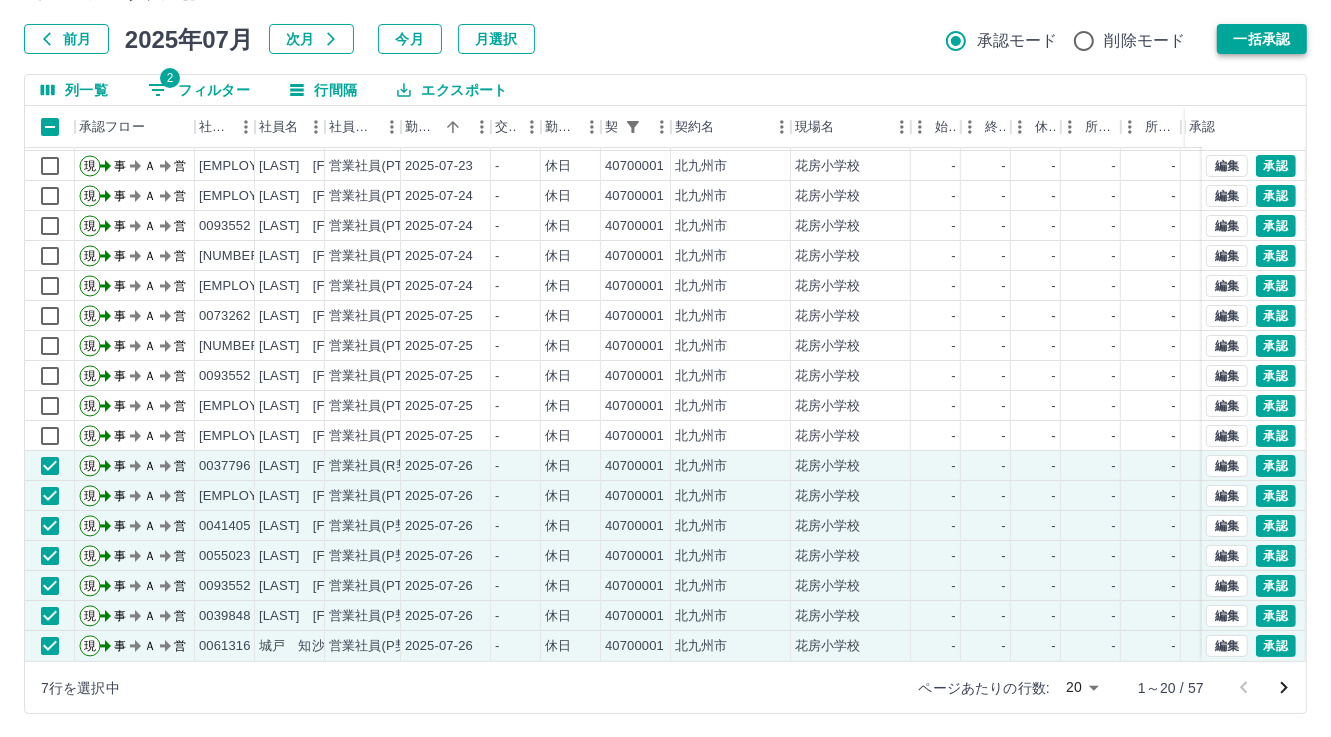 click on "一括承認" at bounding box center [1262, 39] 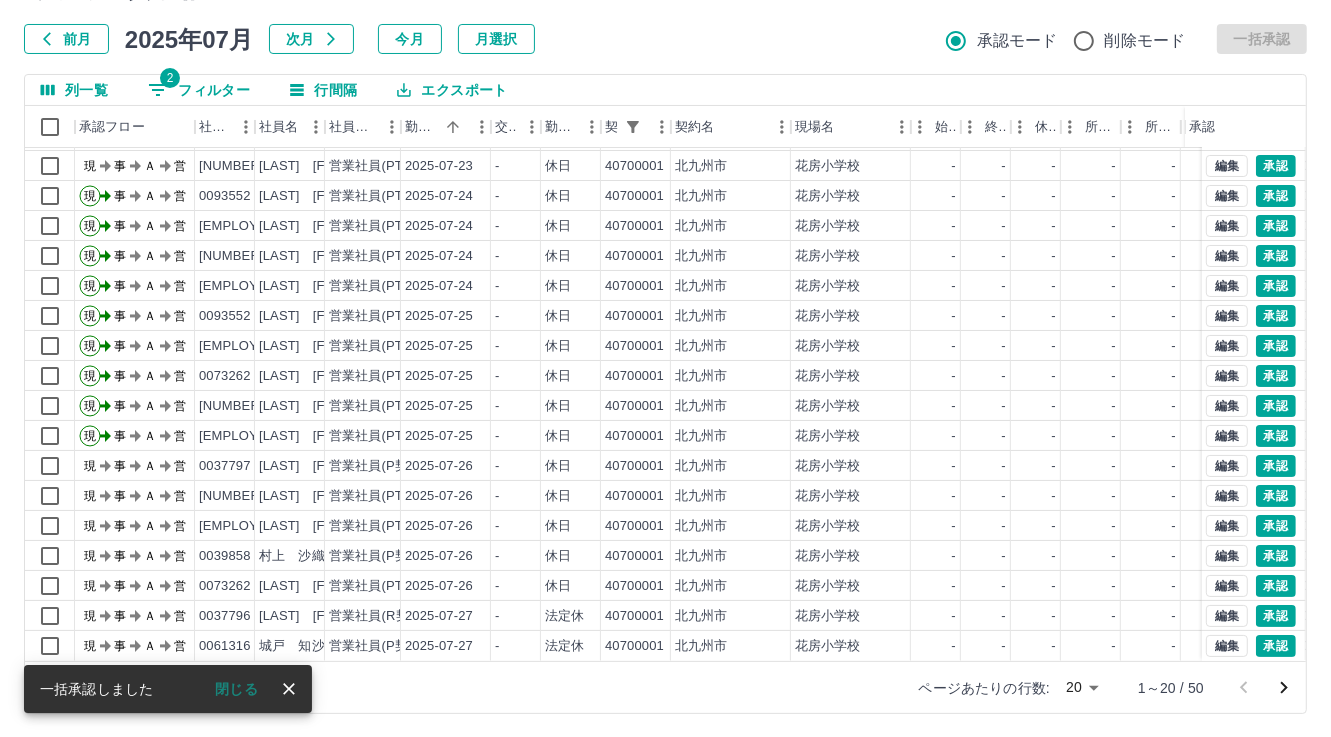 scroll, scrollTop: 72, scrollLeft: 0, axis: vertical 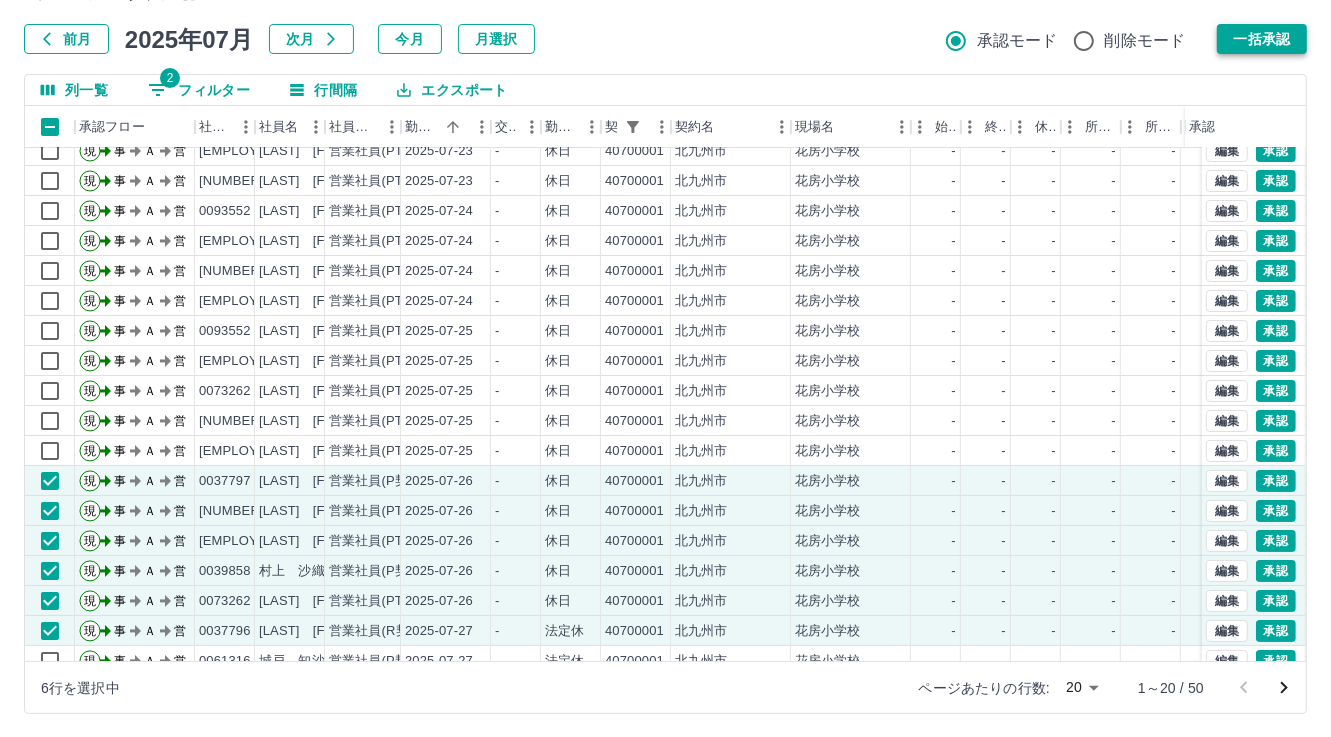 click on "一括承認" at bounding box center (1262, 39) 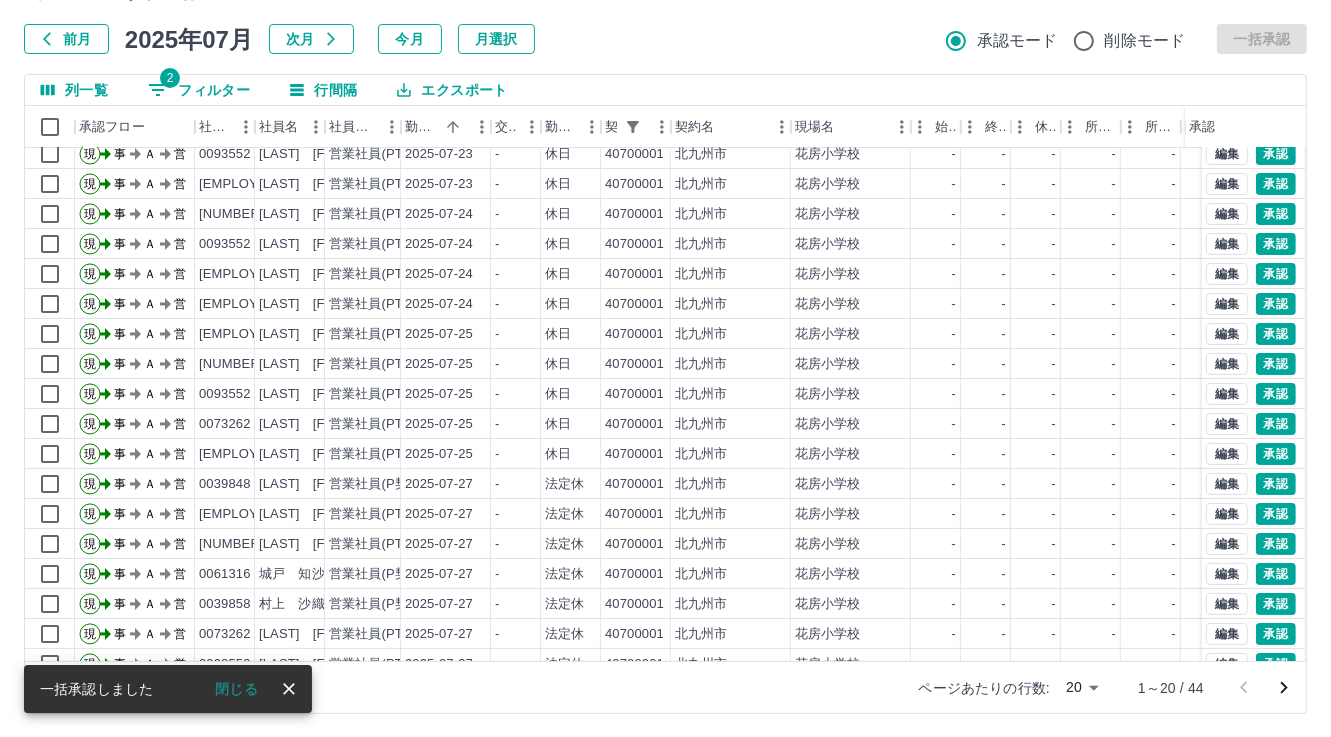 scroll, scrollTop: 103, scrollLeft: 0, axis: vertical 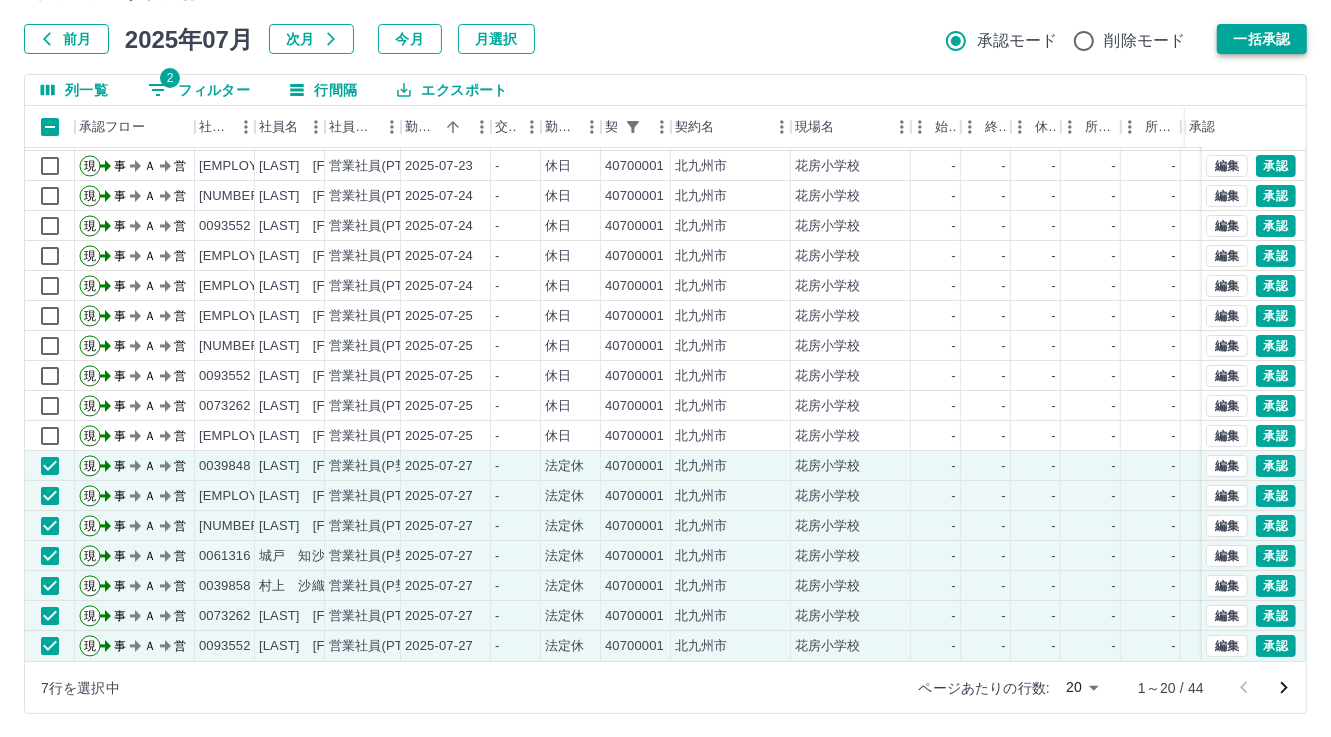 drag, startPoint x: 1285, startPoint y: 44, endPoint x: 1272, endPoint y: 36, distance: 15.264338 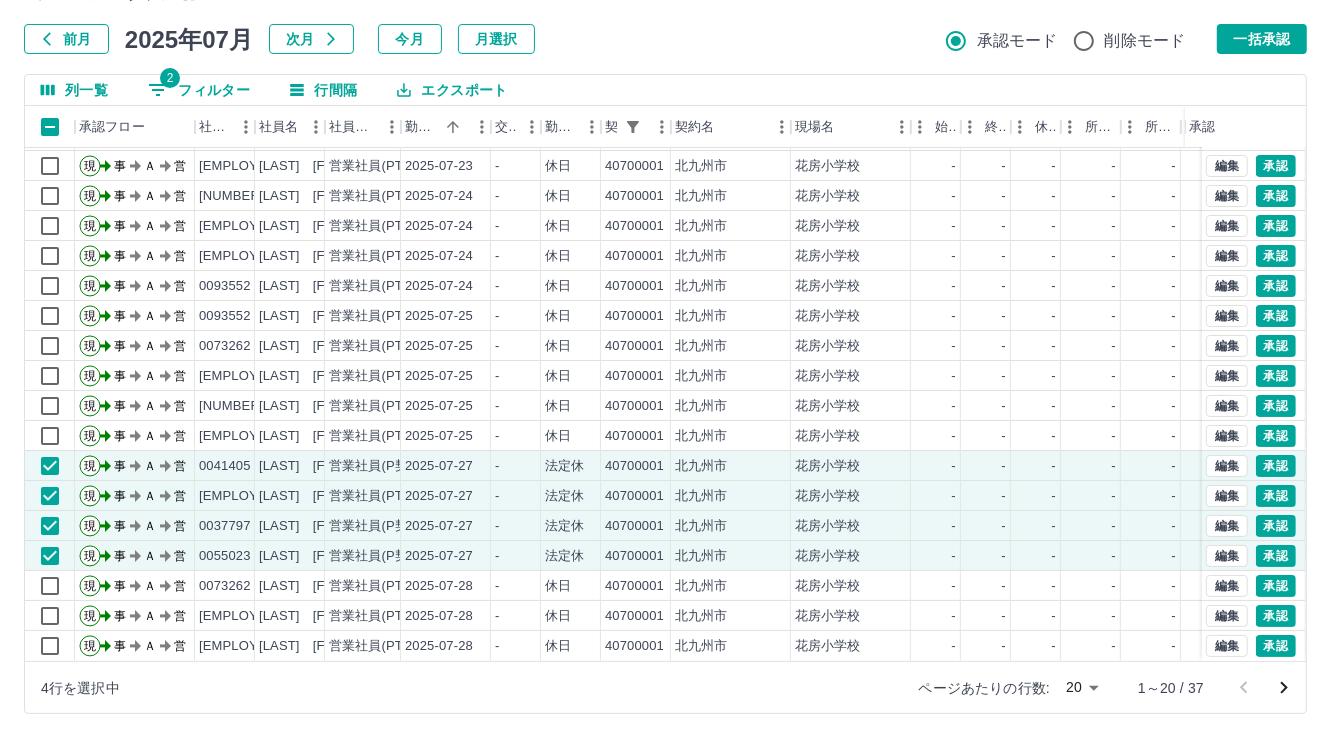 drag, startPoint x: 1238, startPoint y: 37, endPoint x: 1180, endPoint y: 67, distance: 65.29931 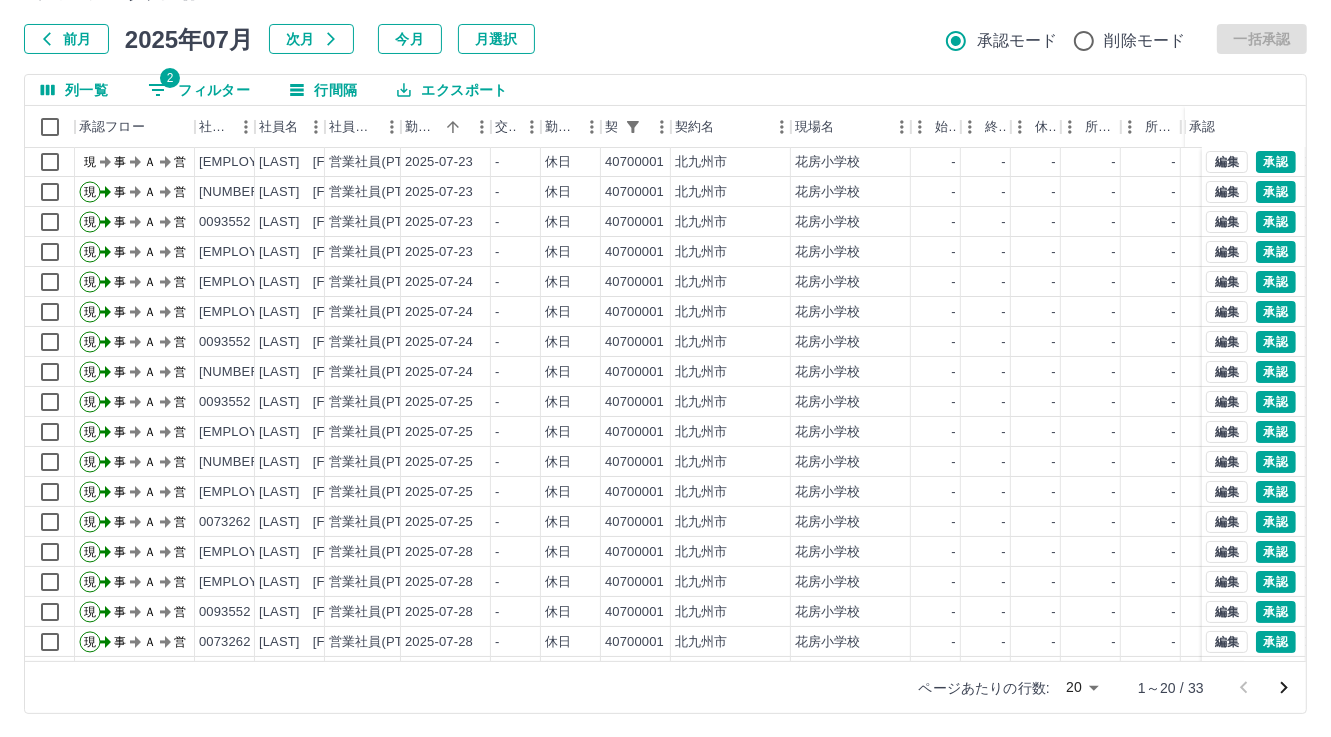 scroll, scrollTop: 0, scrollLeft: 0, axis: both 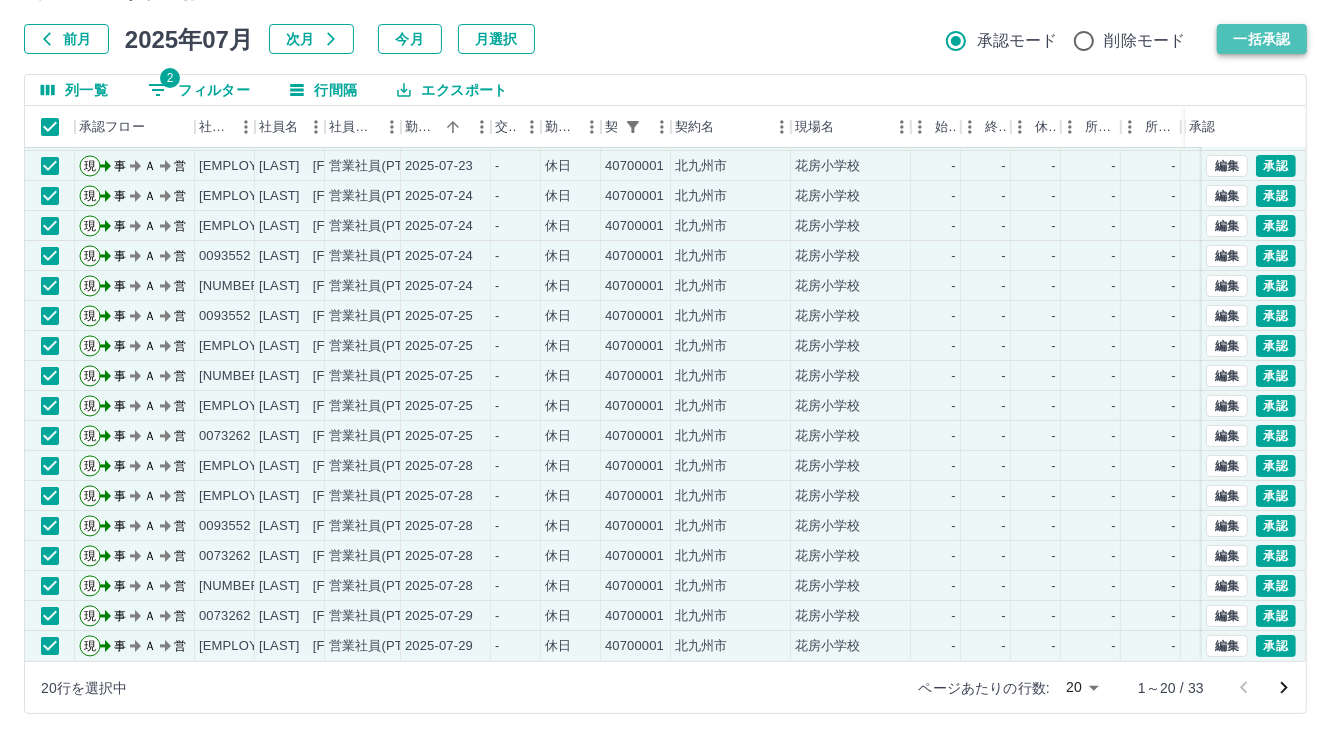 click on "一括承認" at bounding box center (1262, 39) 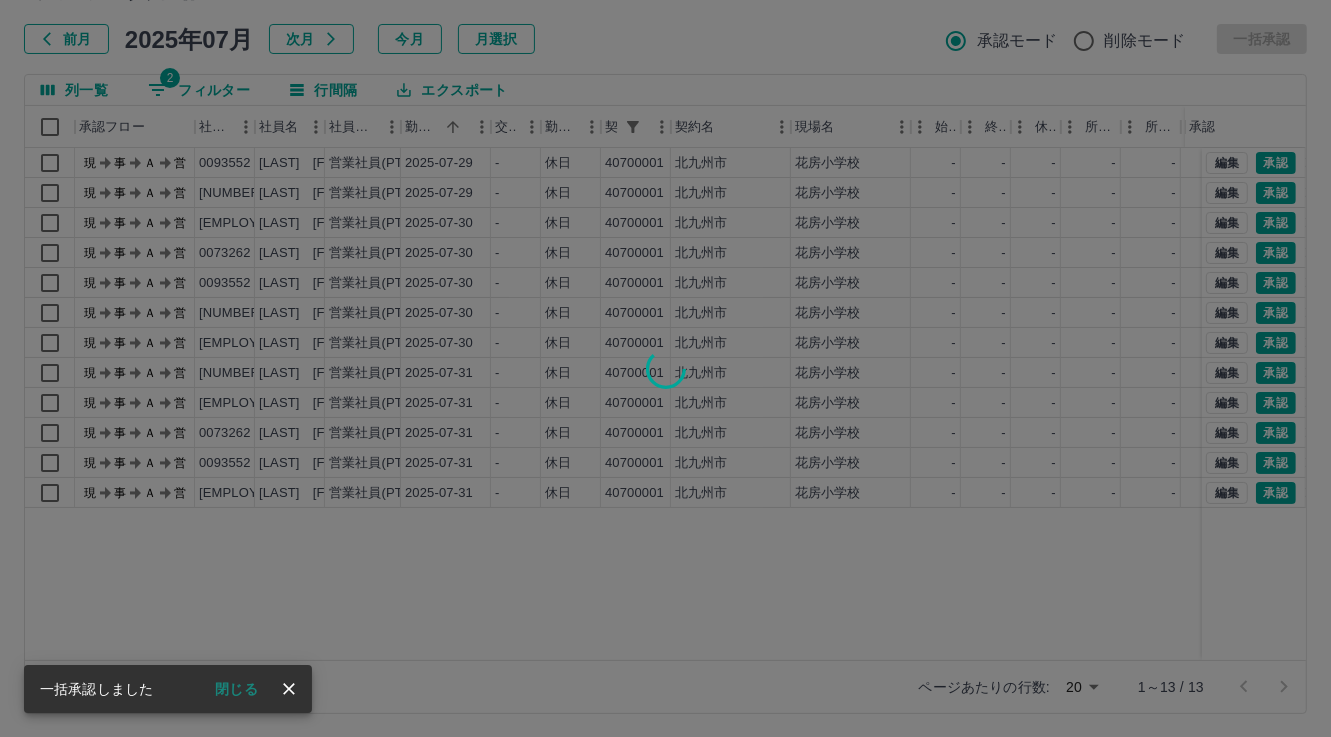 scroll, scrollTop: 0, scrollLeft: 0, axis: both 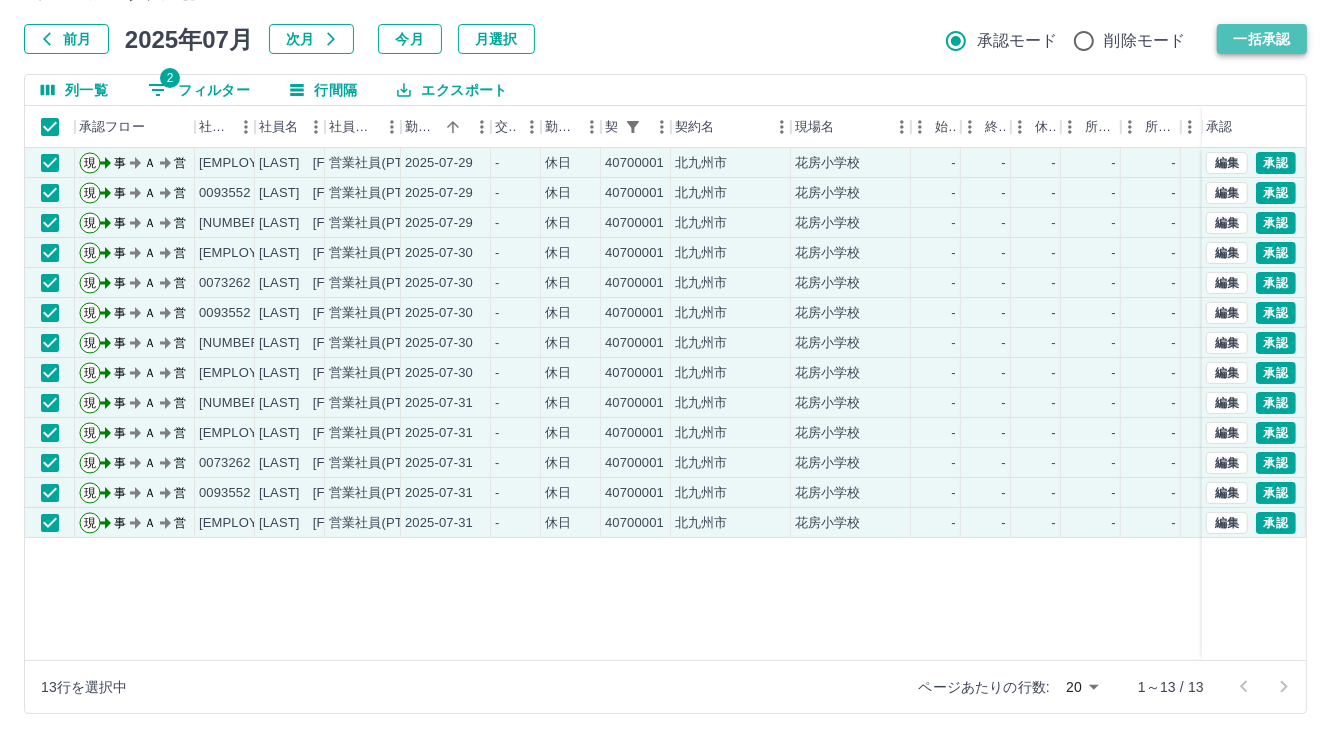 click on "一括承認" at bounding box center [1262, 39] 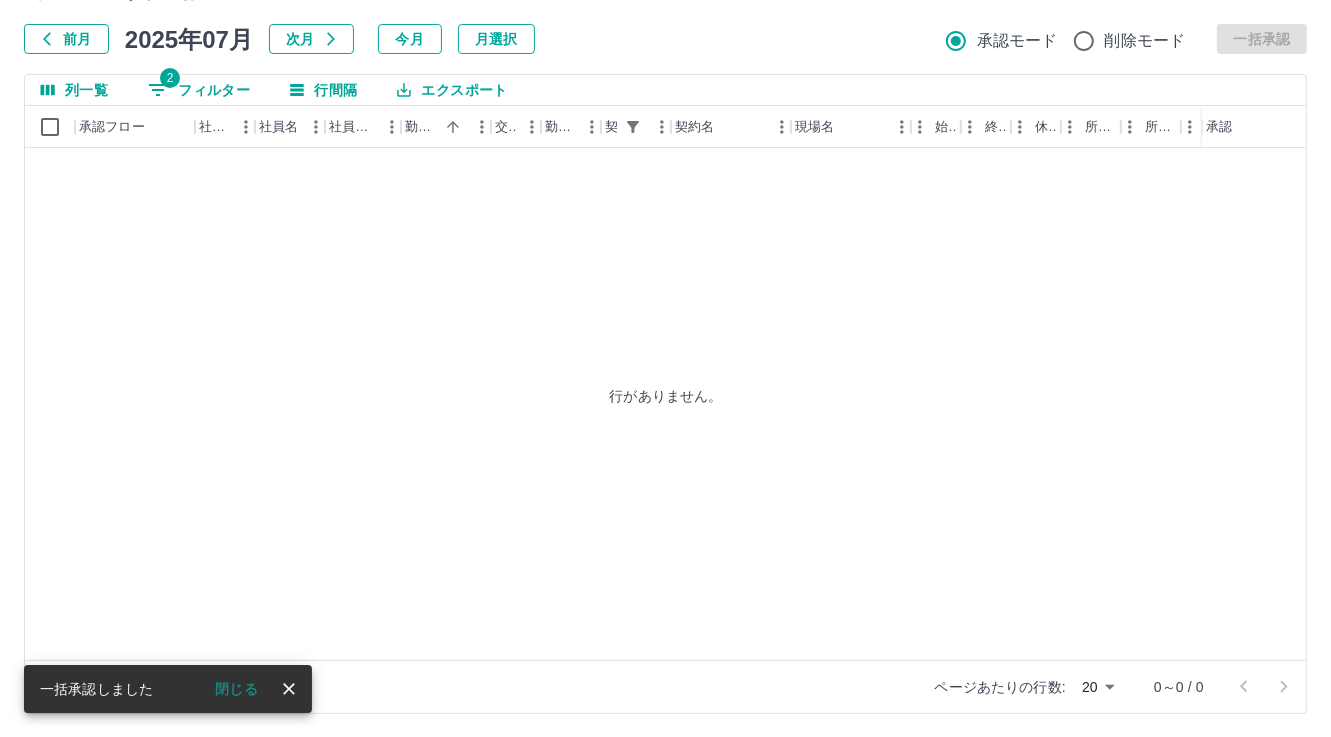 click on "2 フィルター" at bounding box center [199, 90] 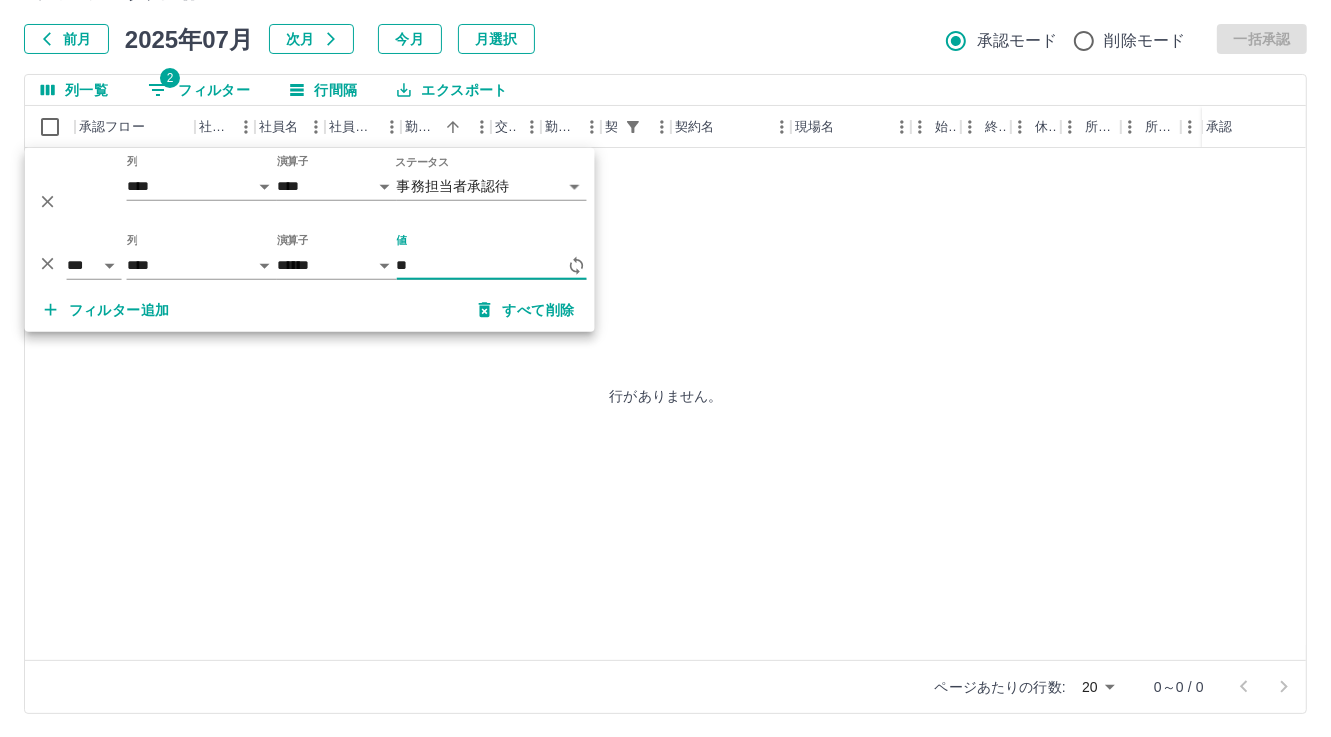type on "*" 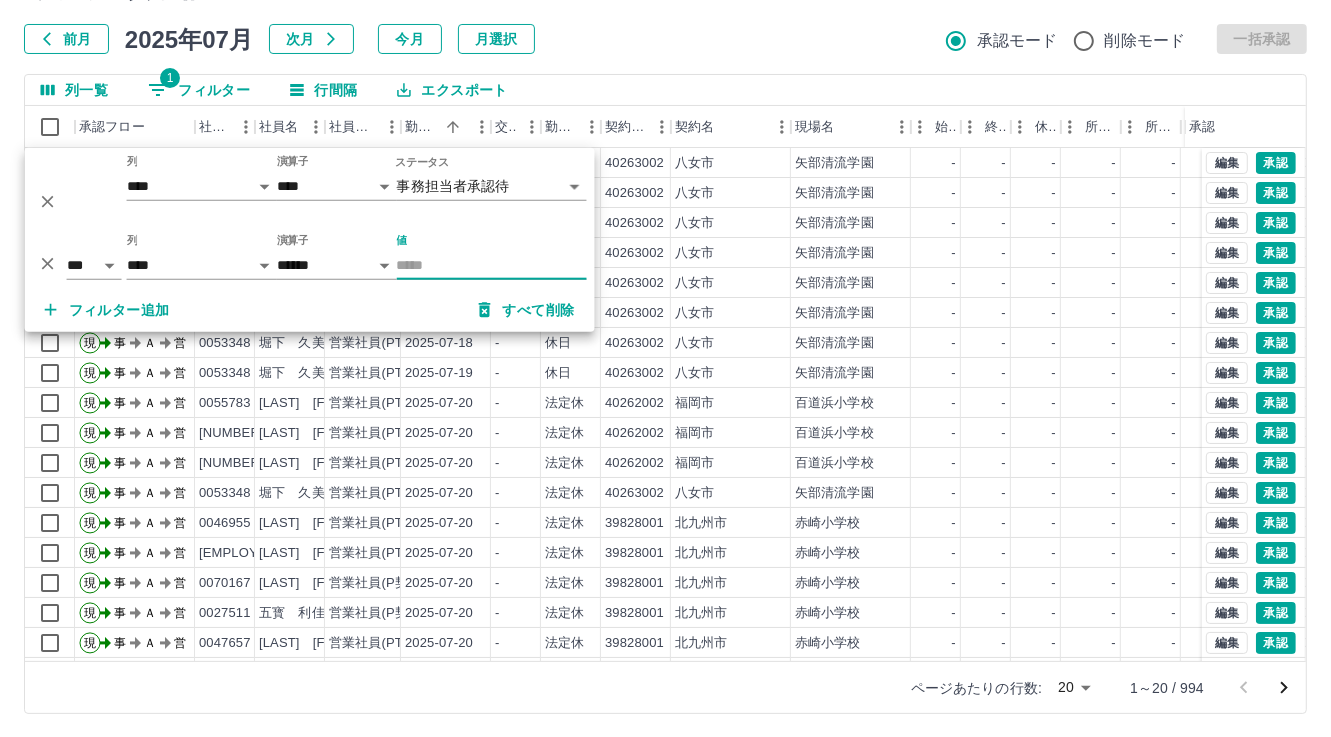 type 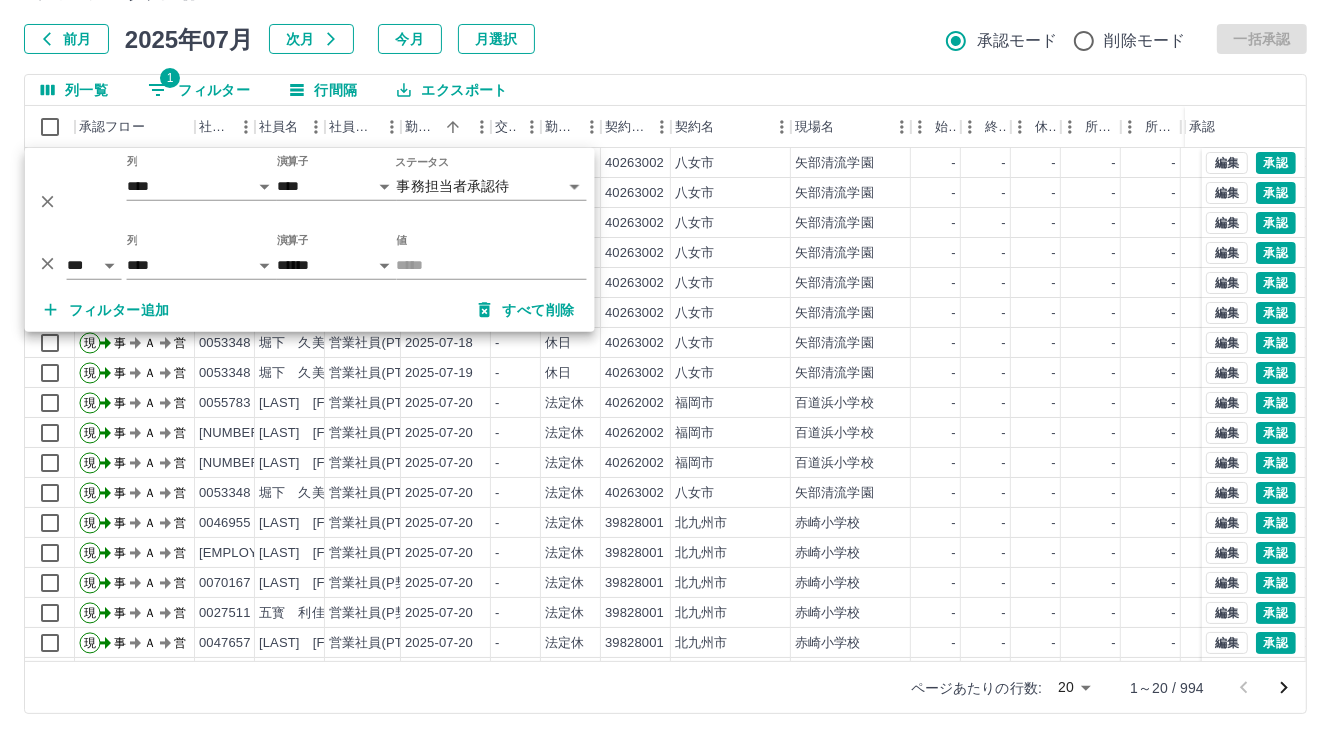 click on "前月 2025年07月 次月 今月 月選択 承認モード 削除モード 一括承認" at bounding box center [665, 39] 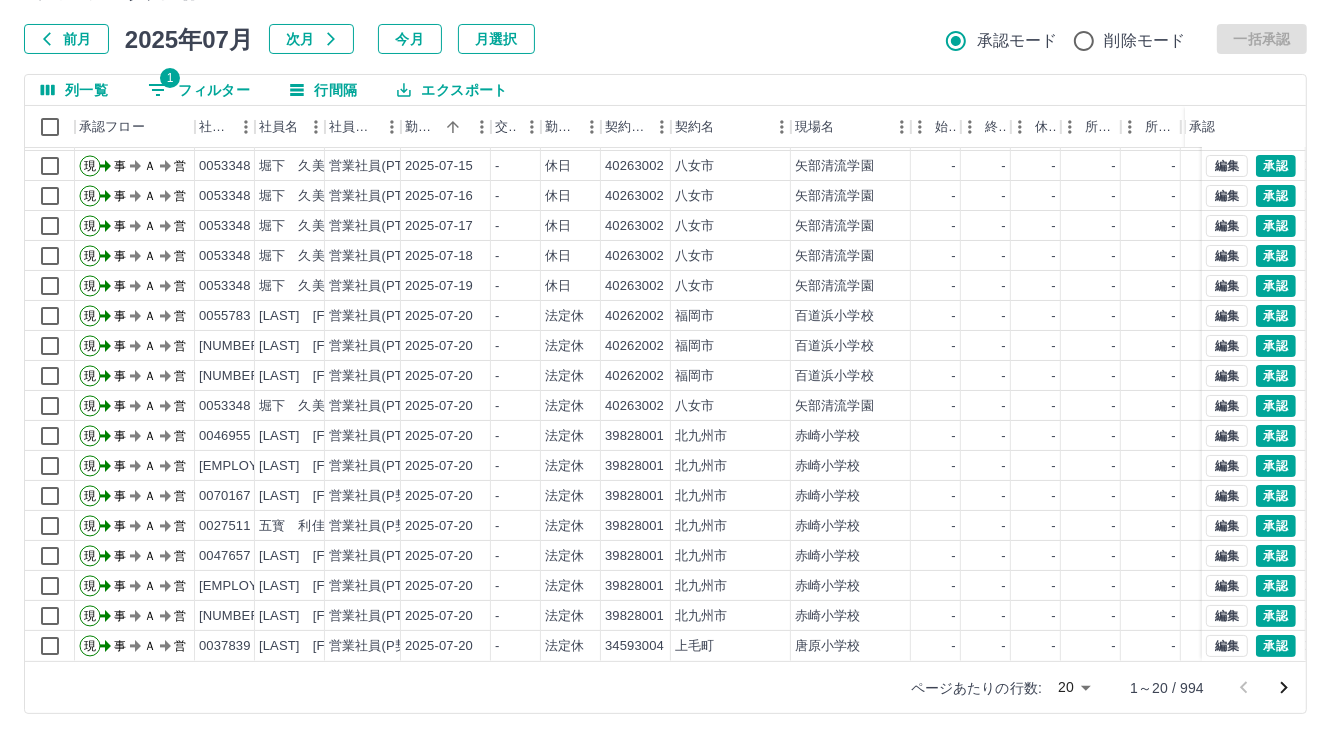 scroll, scrollTop: 103, scrollLeft: 0, axis: vertical 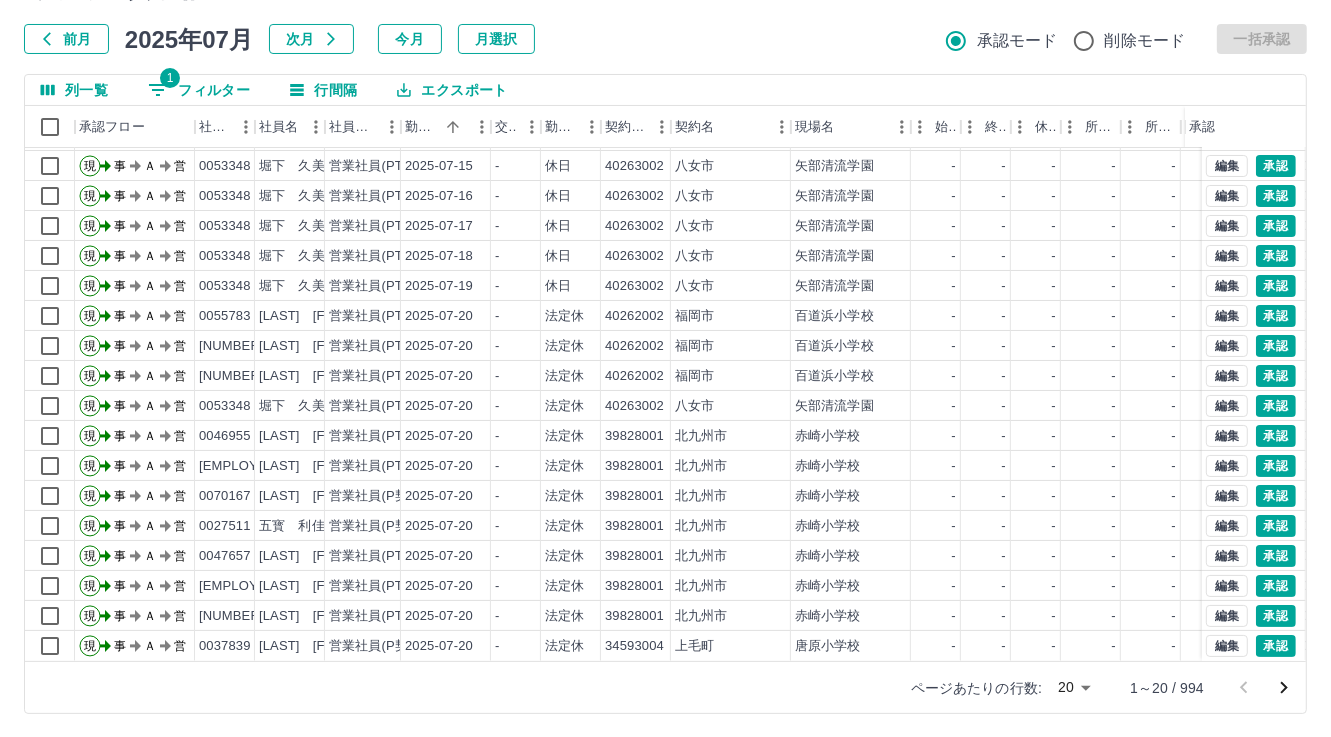 drag, startPoint x: 202, startPoint y: 89, endPoint x: 207, endPoint y: 118, distance: 29.427877 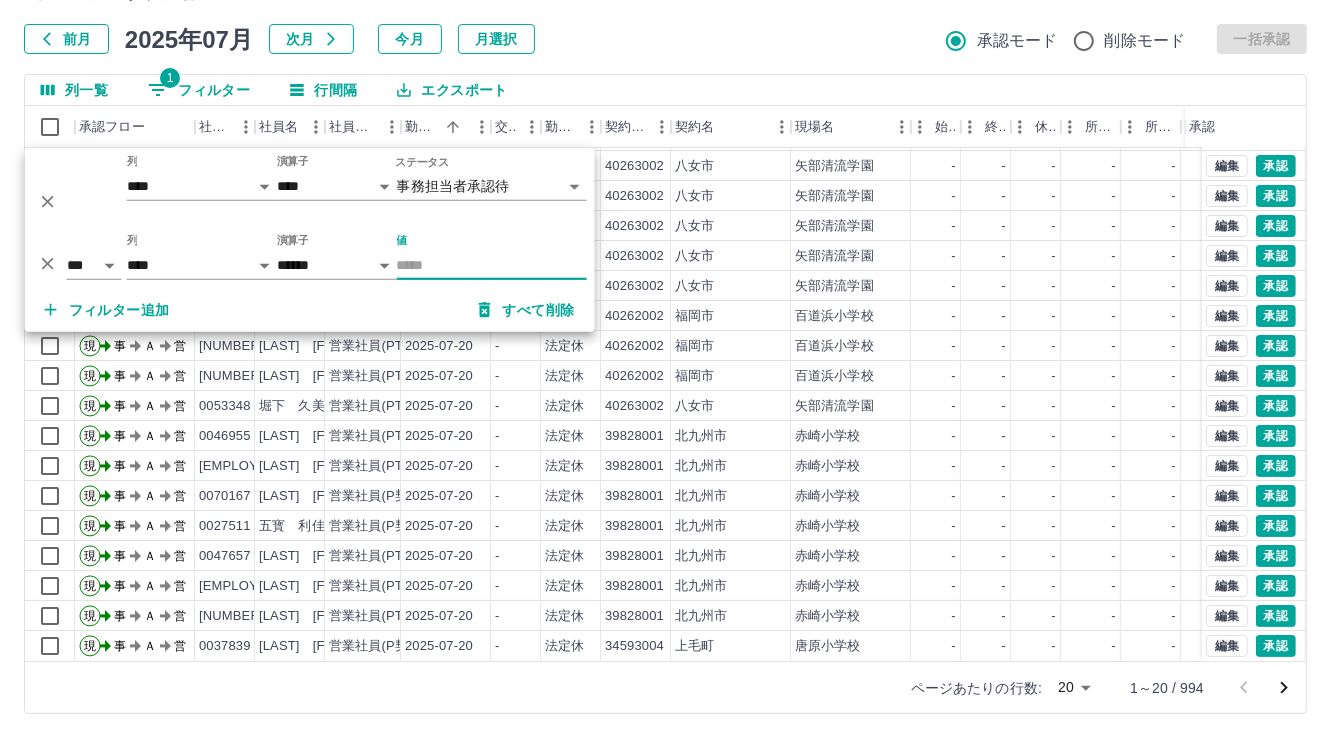 click on "値" at bounding box center (492, 265) 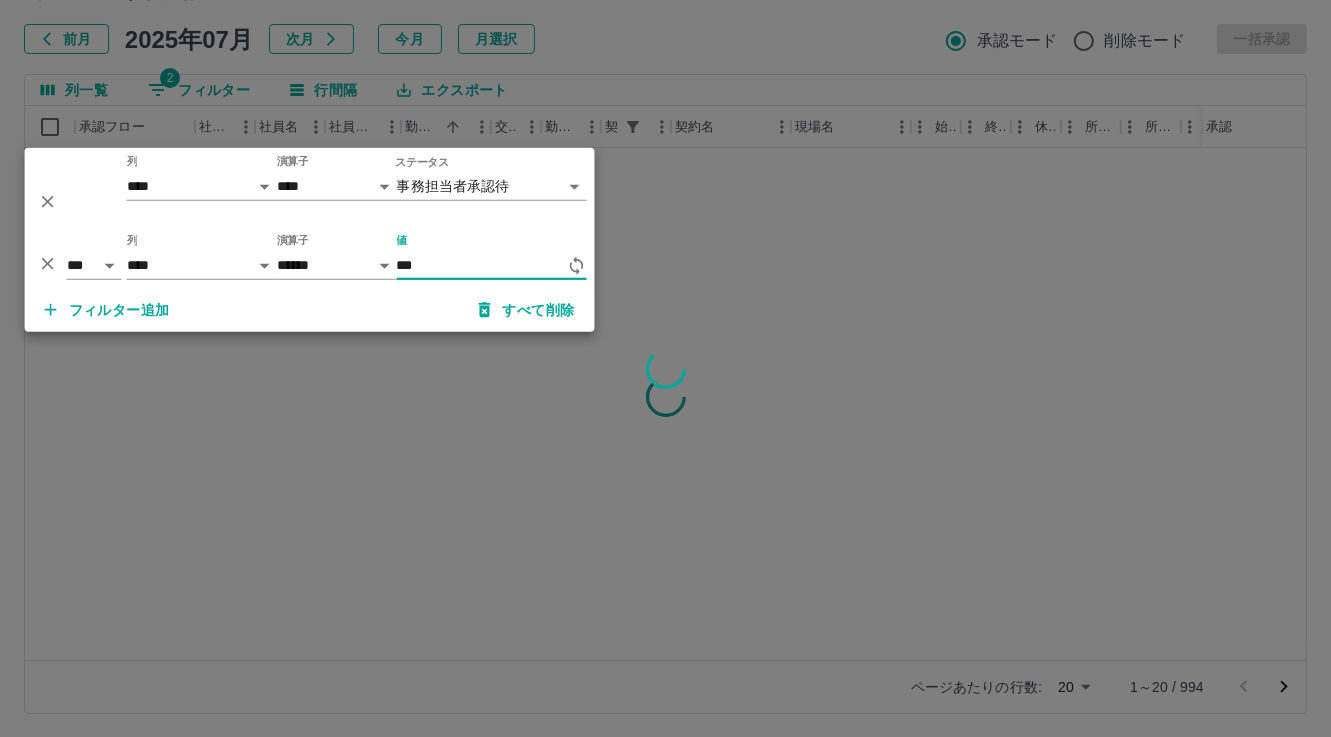 scroll, scrollTop: 0, scrollLeft: 0, axis: both 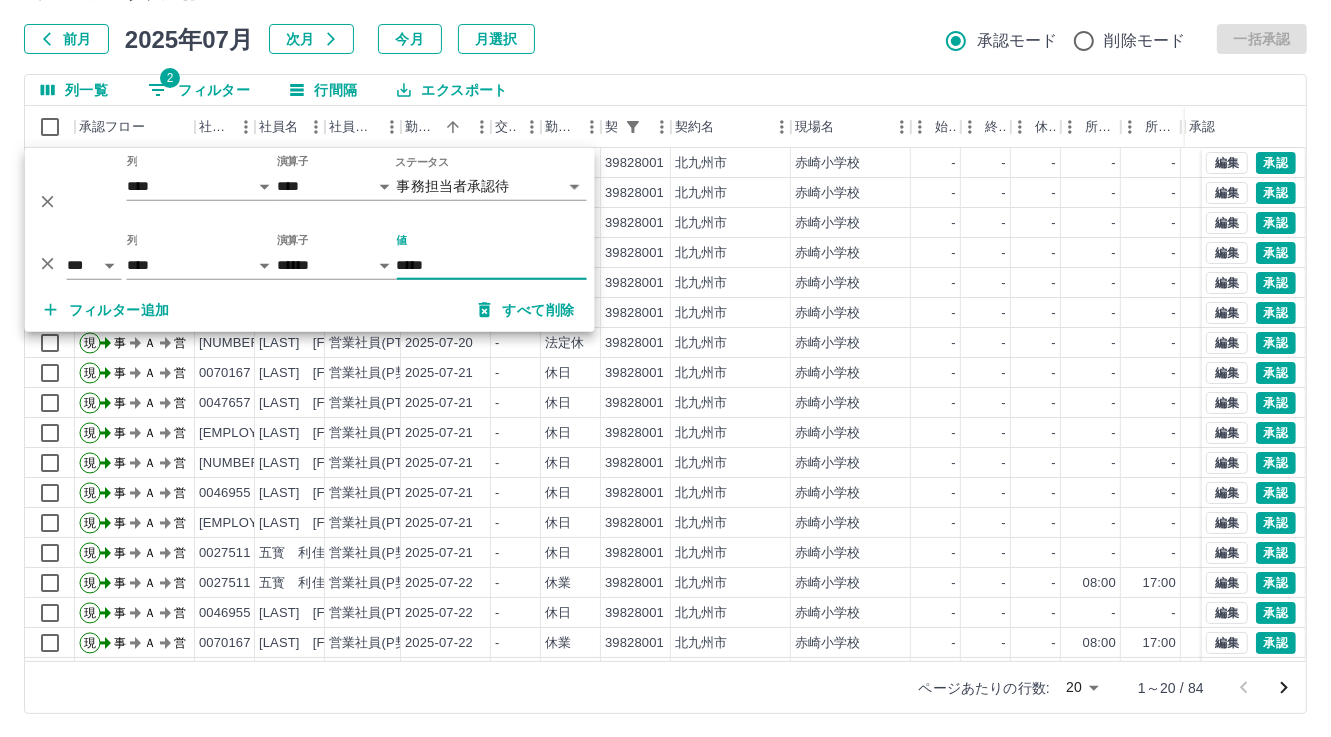 type on "*****" 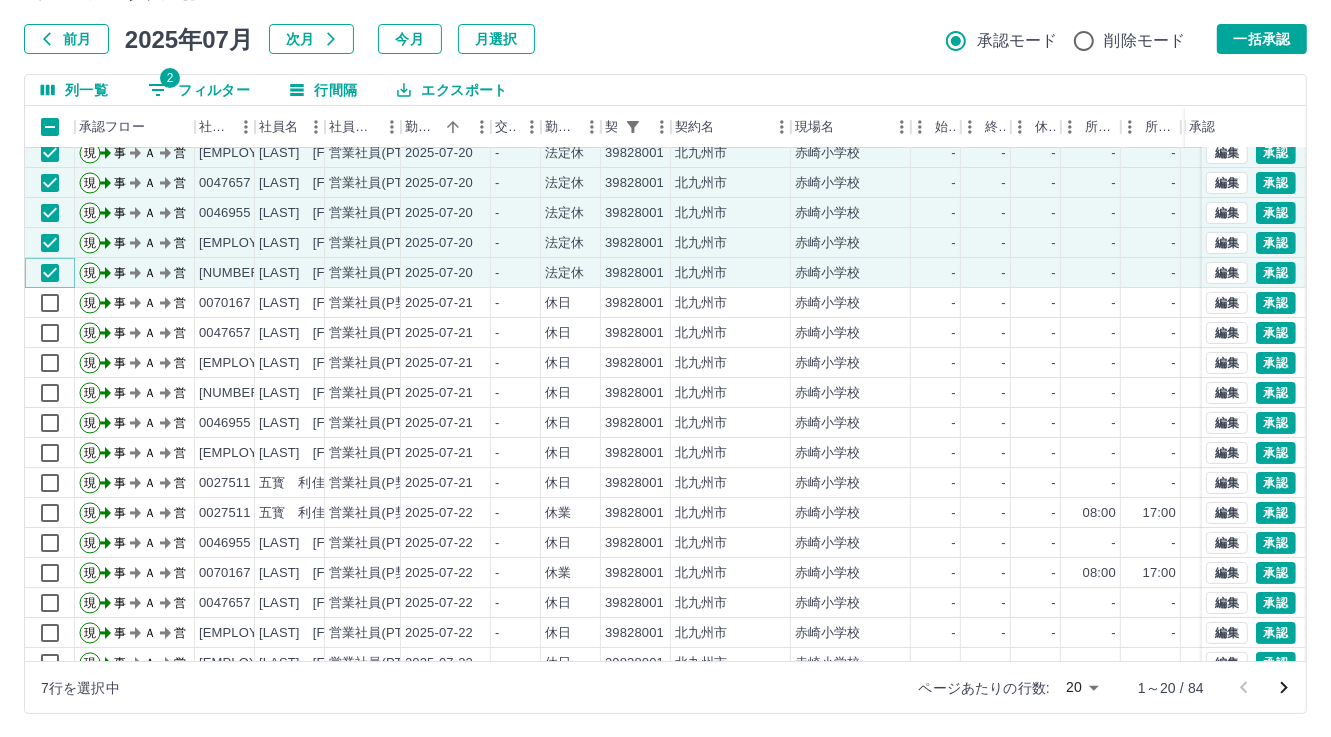scroll, scrollTop: 103, scrollLeft: 0, axis: vertical 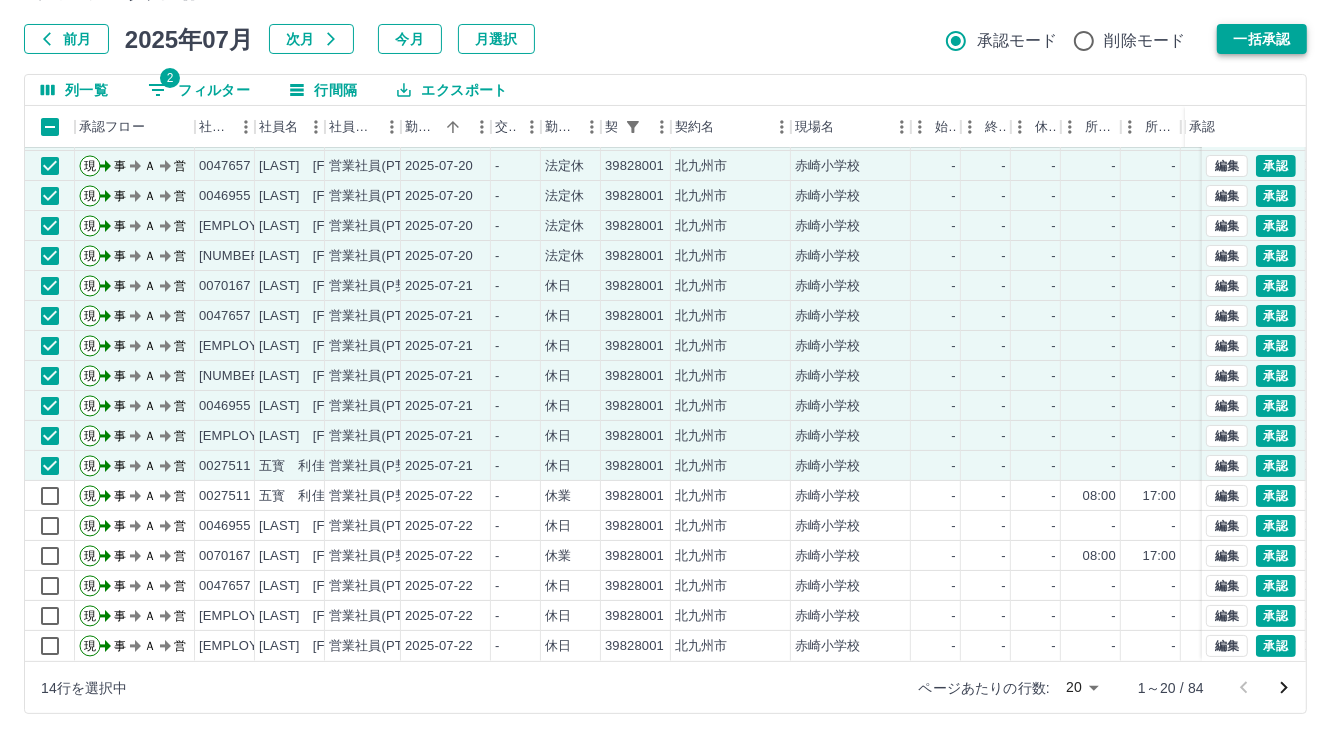 click on "一括承認" at bounding box center (1262, 39) 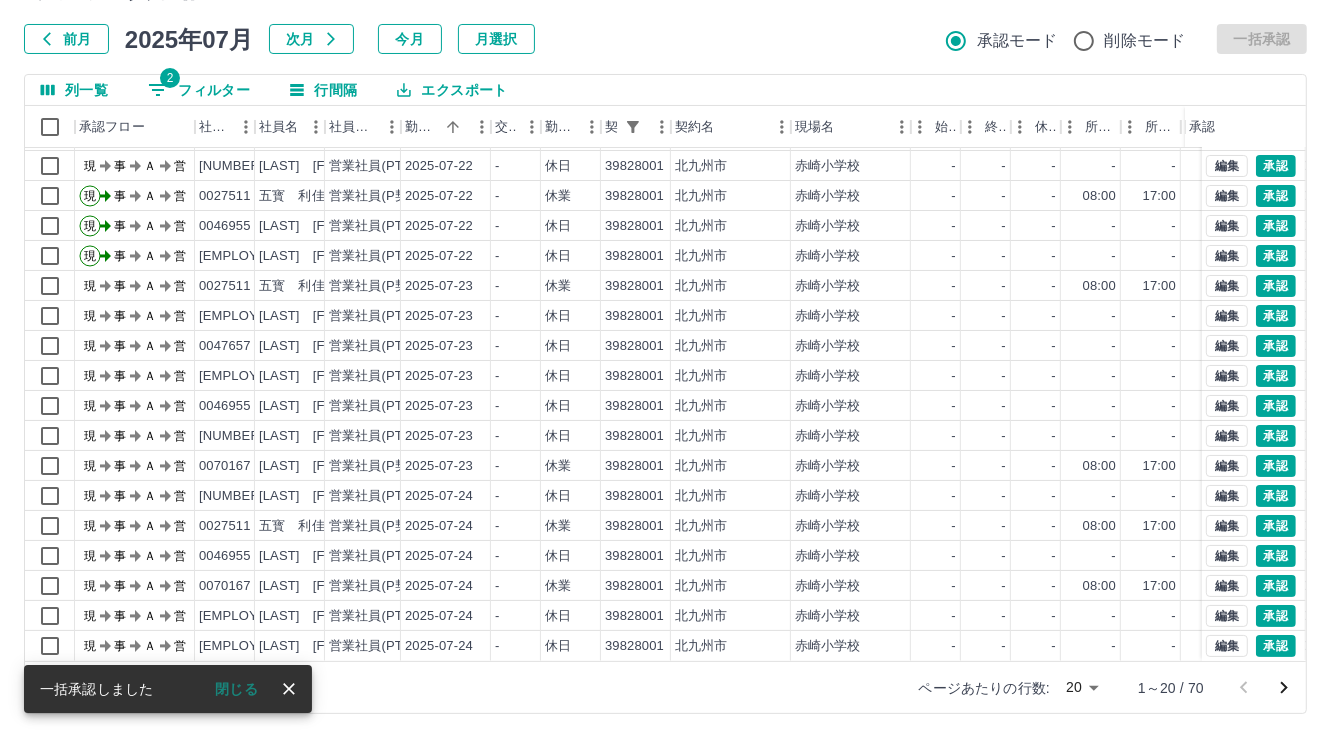scroll, scrollTop: 0, scrollLeft: 0, axis: both 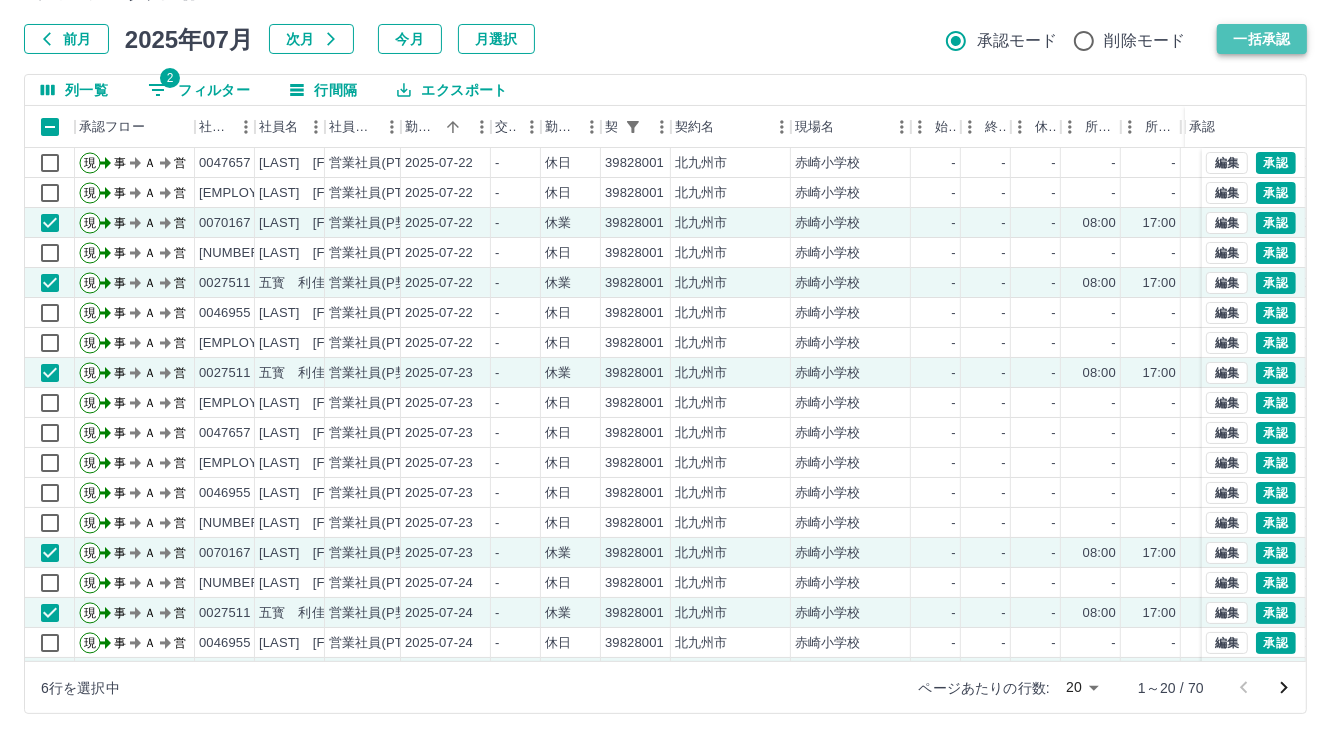 click on "一括承認" at bounding box center (1262, 39) 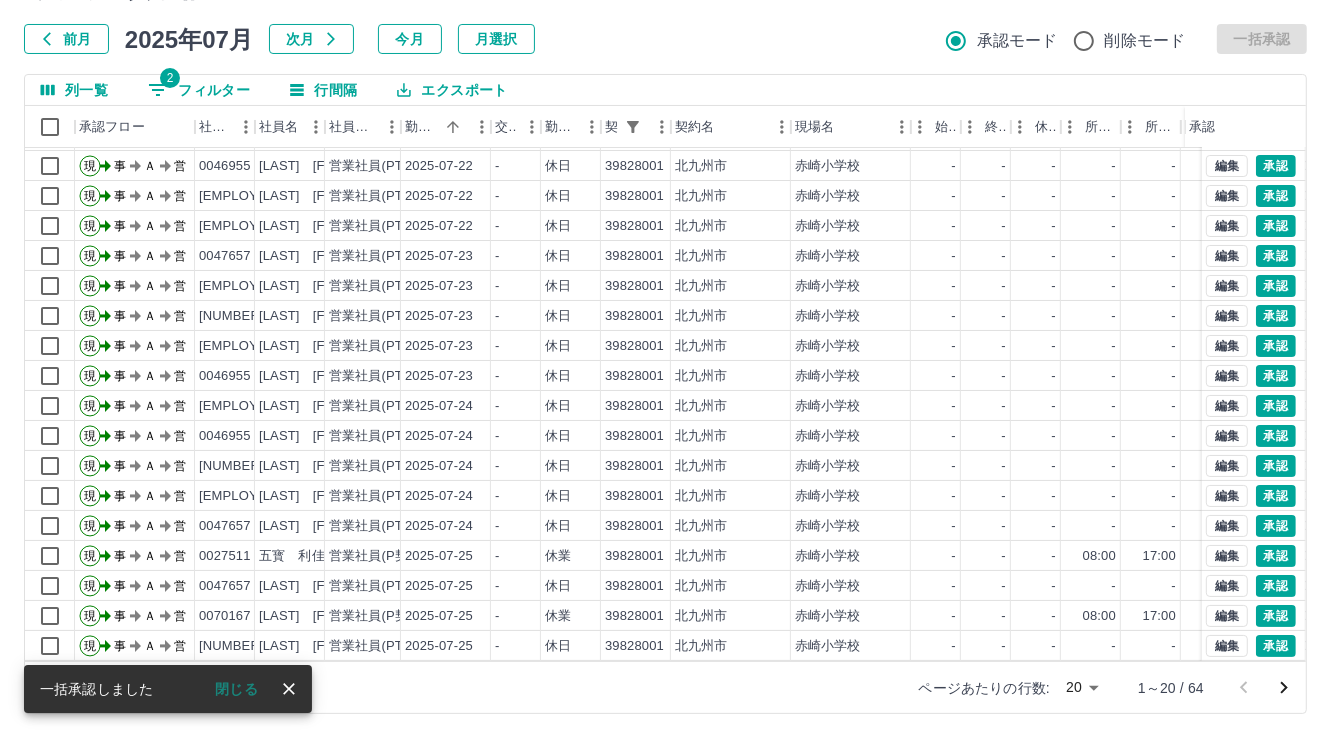 scroll, scrollTop: 103, scrollLeft: 0, axis: vertical 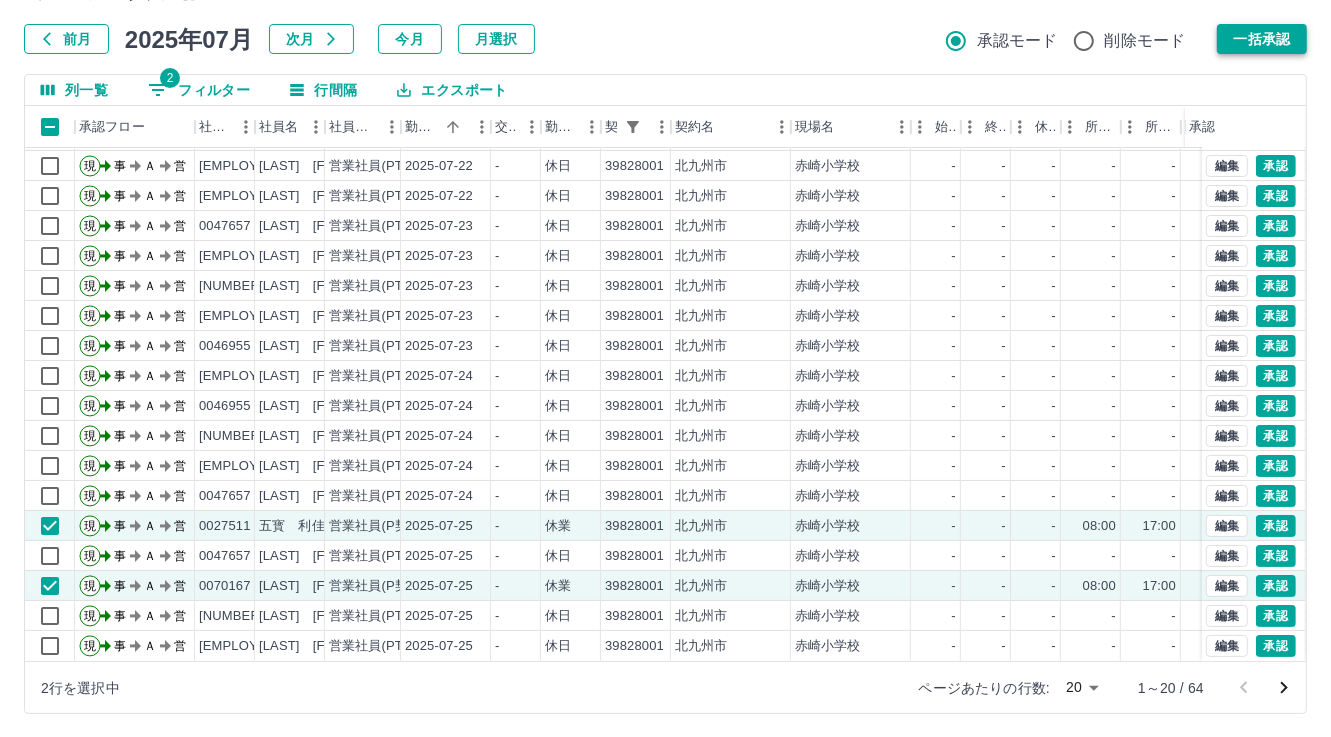 click on "一括承認" at bounding box center [1262, 39] 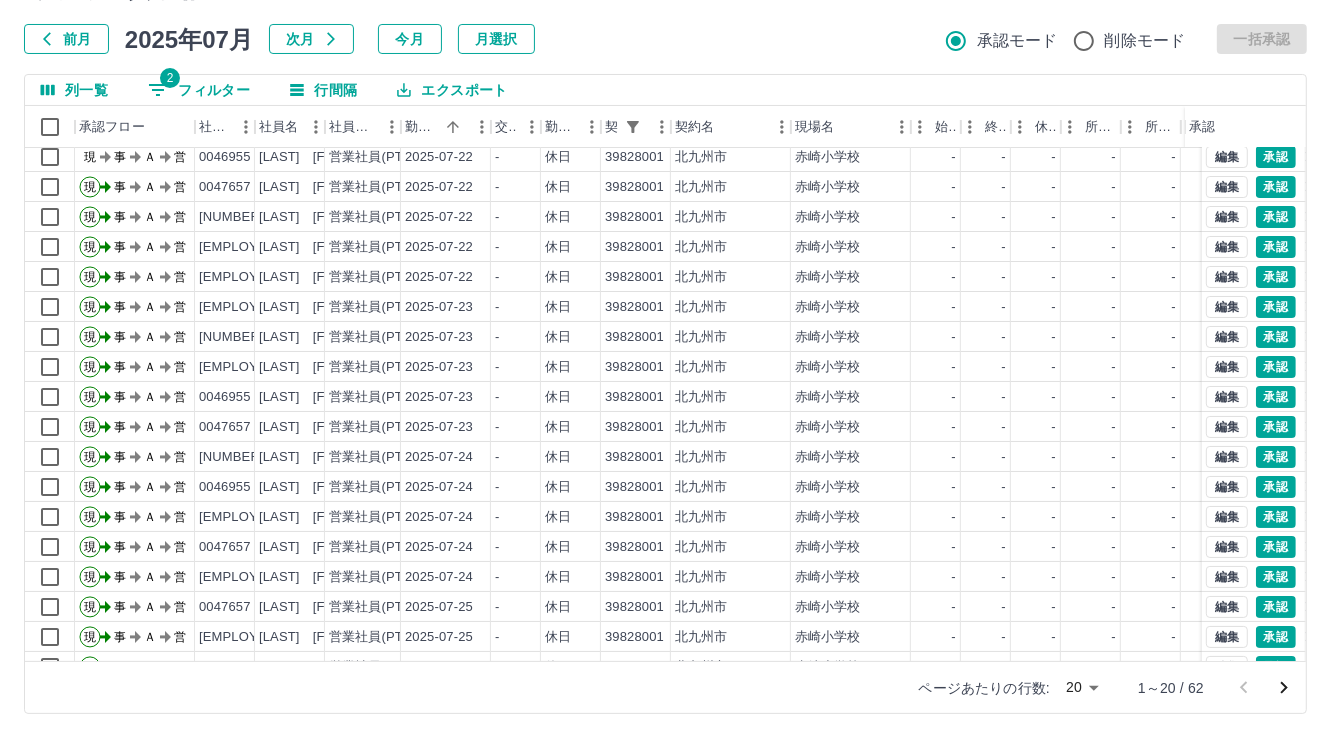 scroll, scrollTop: 0, scrollLeft: 0, axis: both 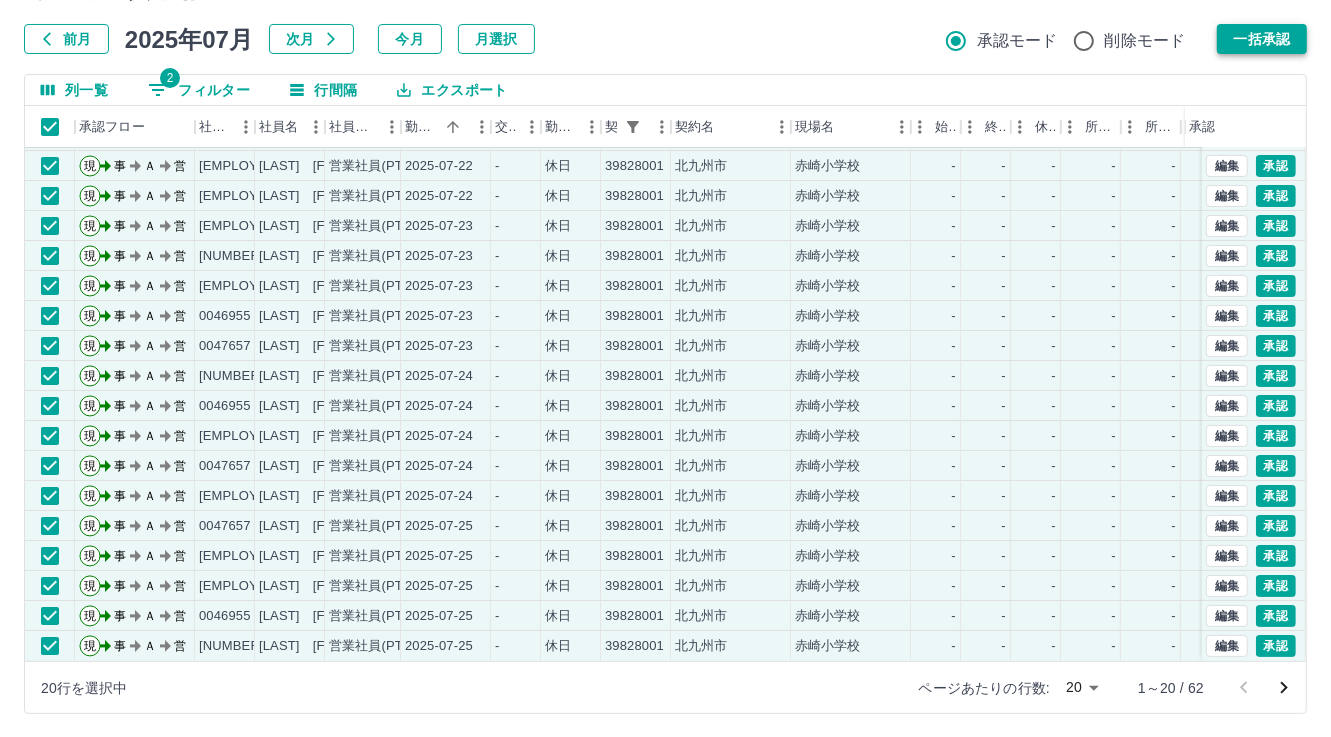 click on "一括承認" at bounding box center (1262, 39) 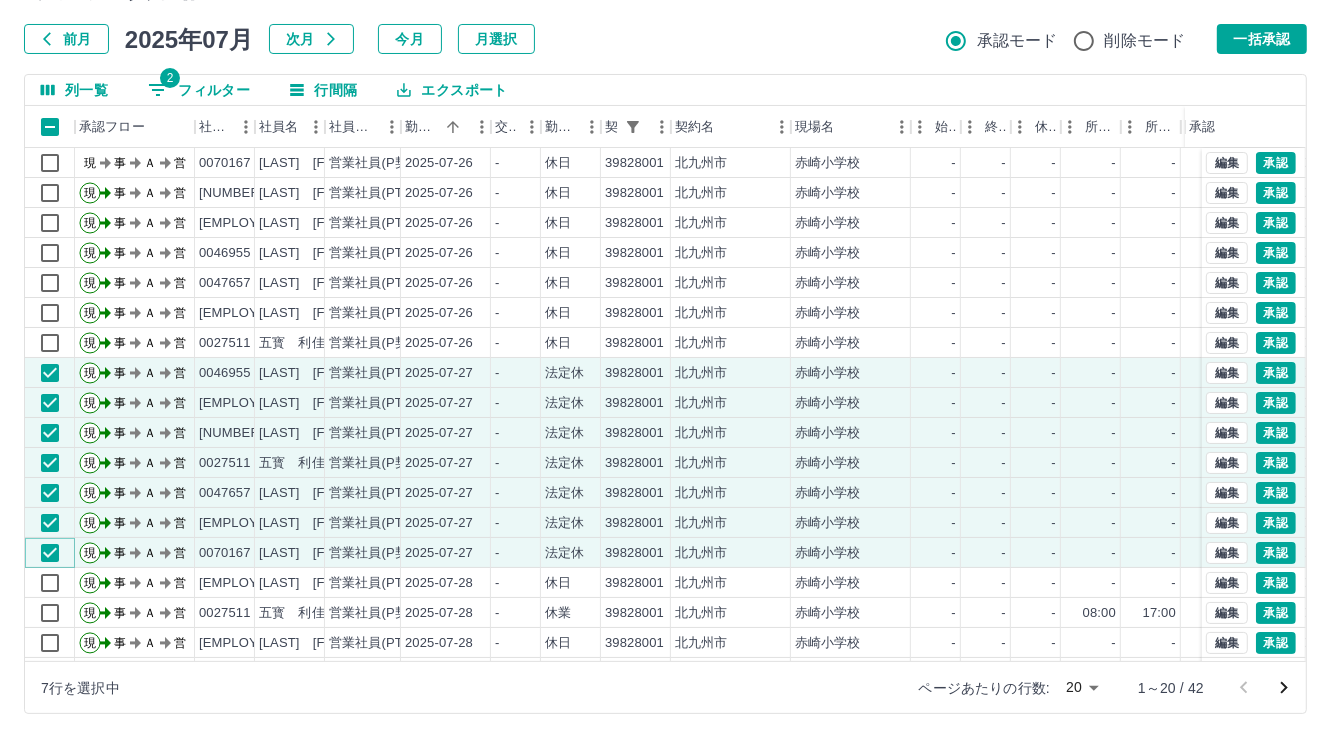 scroll, scrollTop: 0, scrollLeft: 0, axis: both 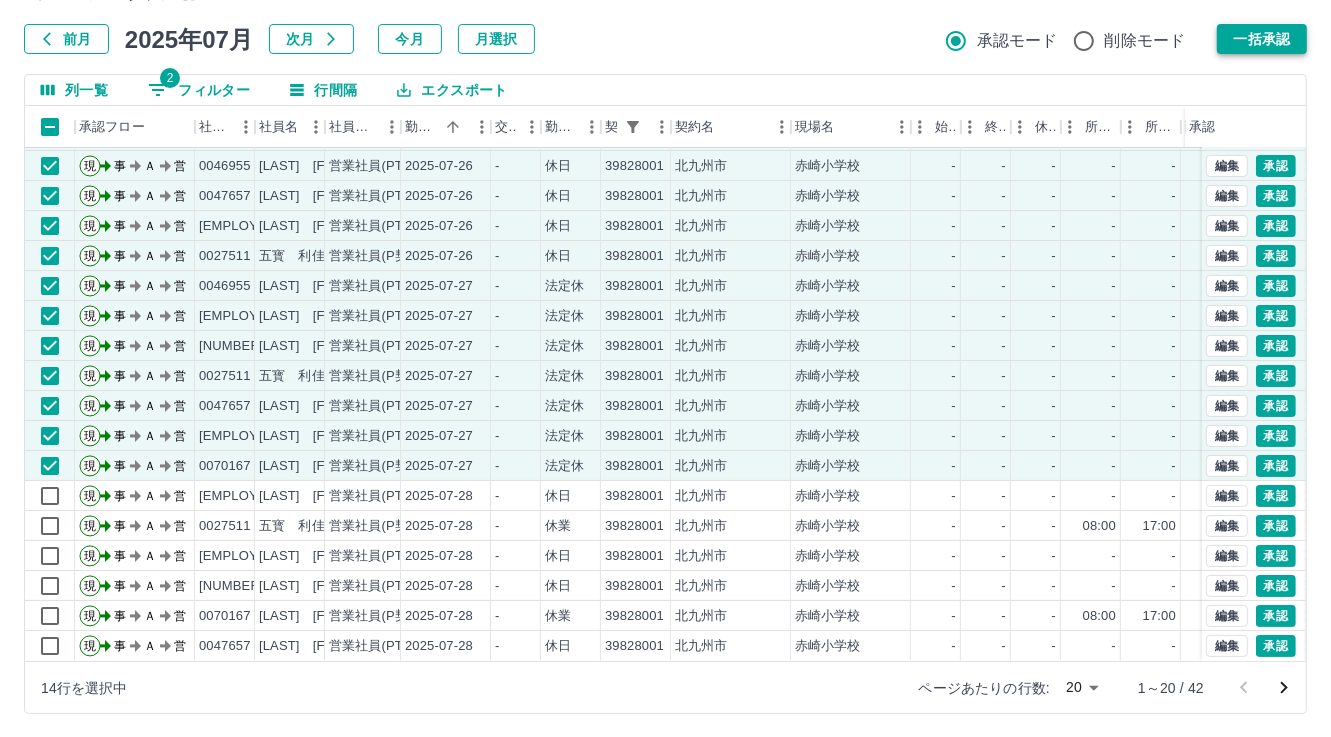 click on "一括承認" at bounding box center (1262, 39) 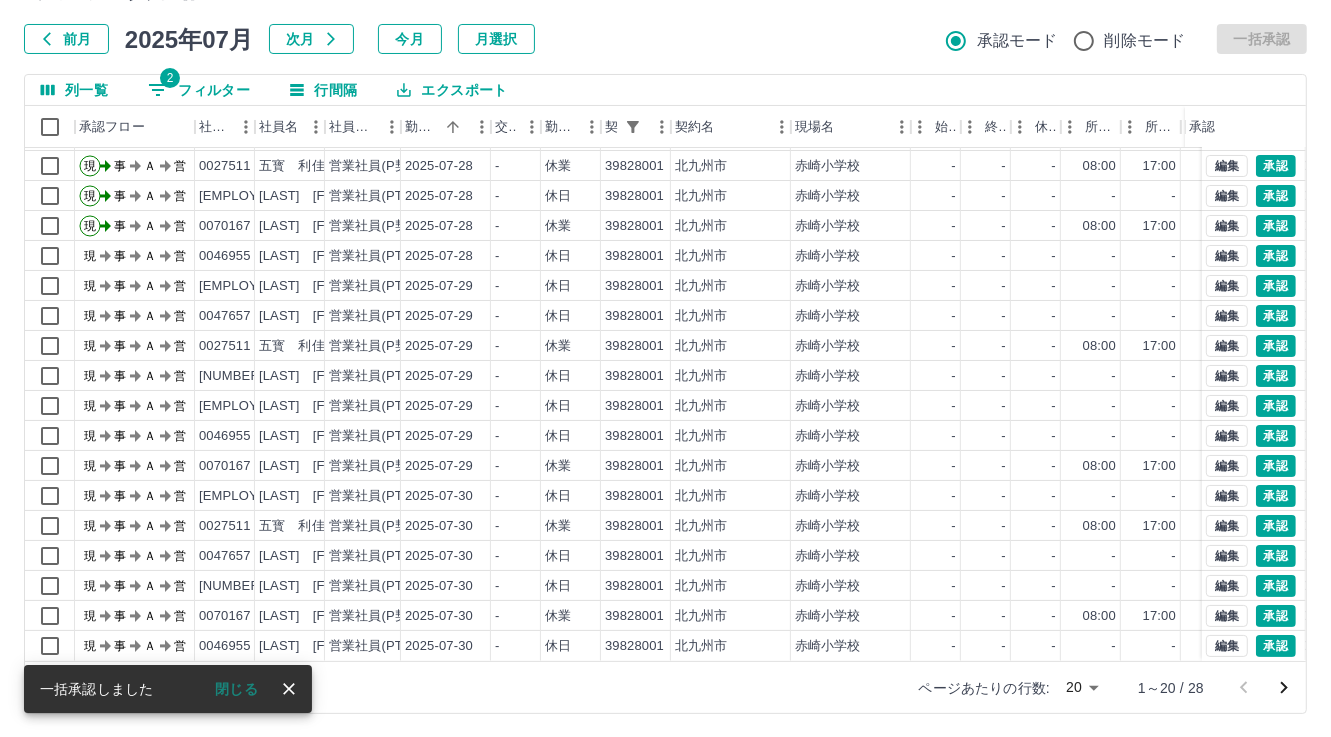 scroll, scrollTop: 0, scrollLeft: 0, axis: both 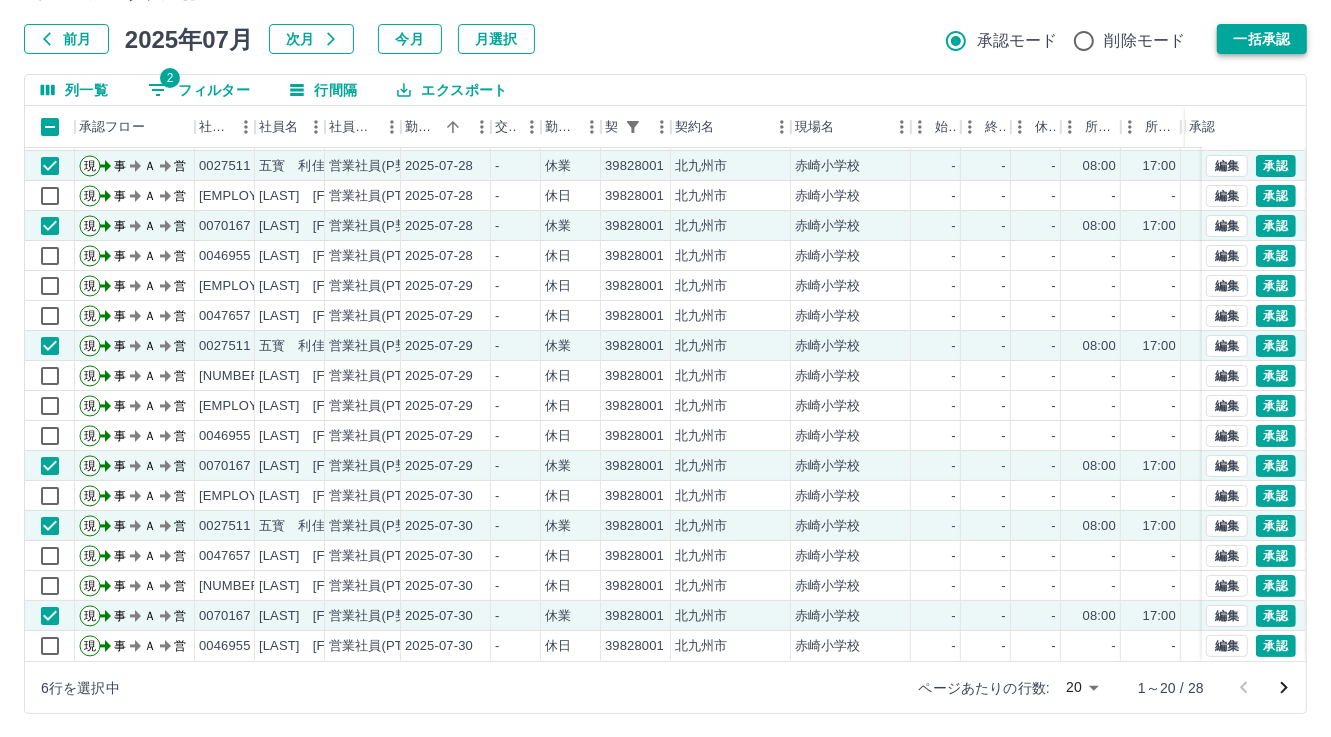 click on "一括承認" at bounding box center (1262, 39) 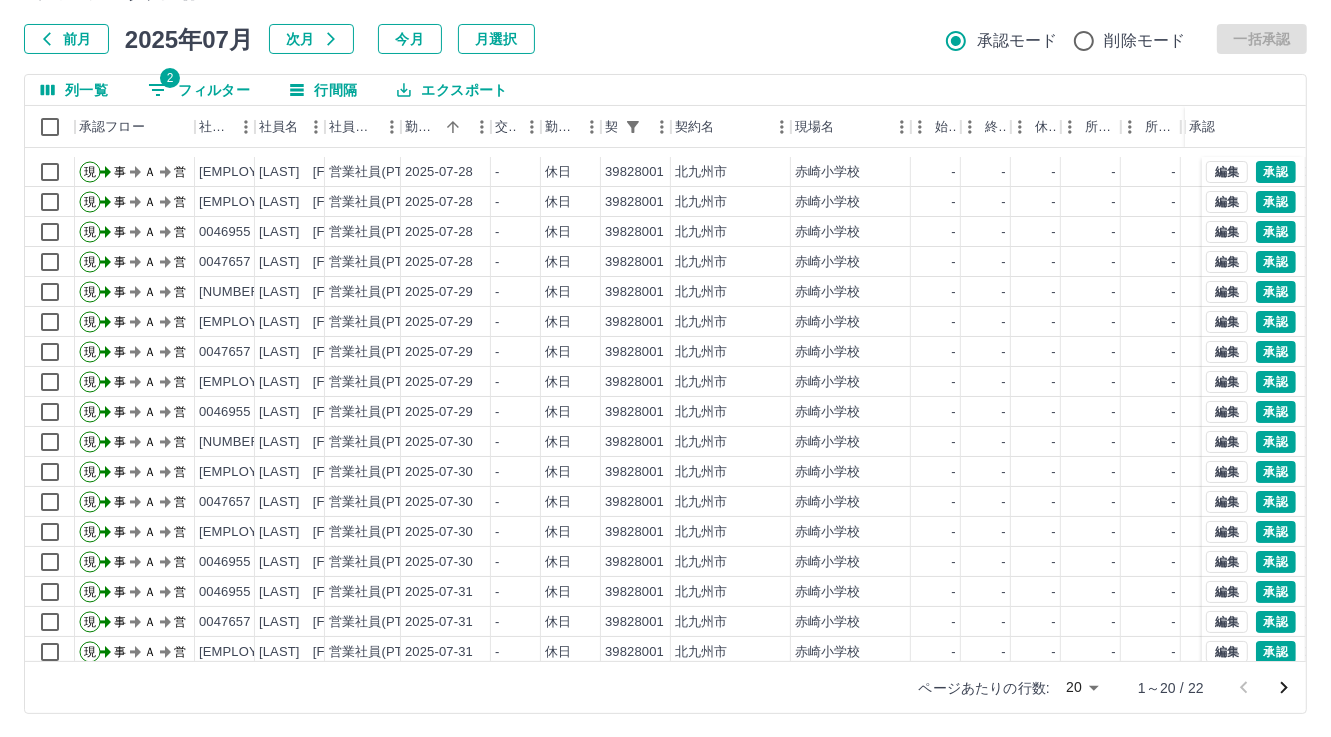 scroll, scrollTop: 0, scrollLeft: 0, axis: both 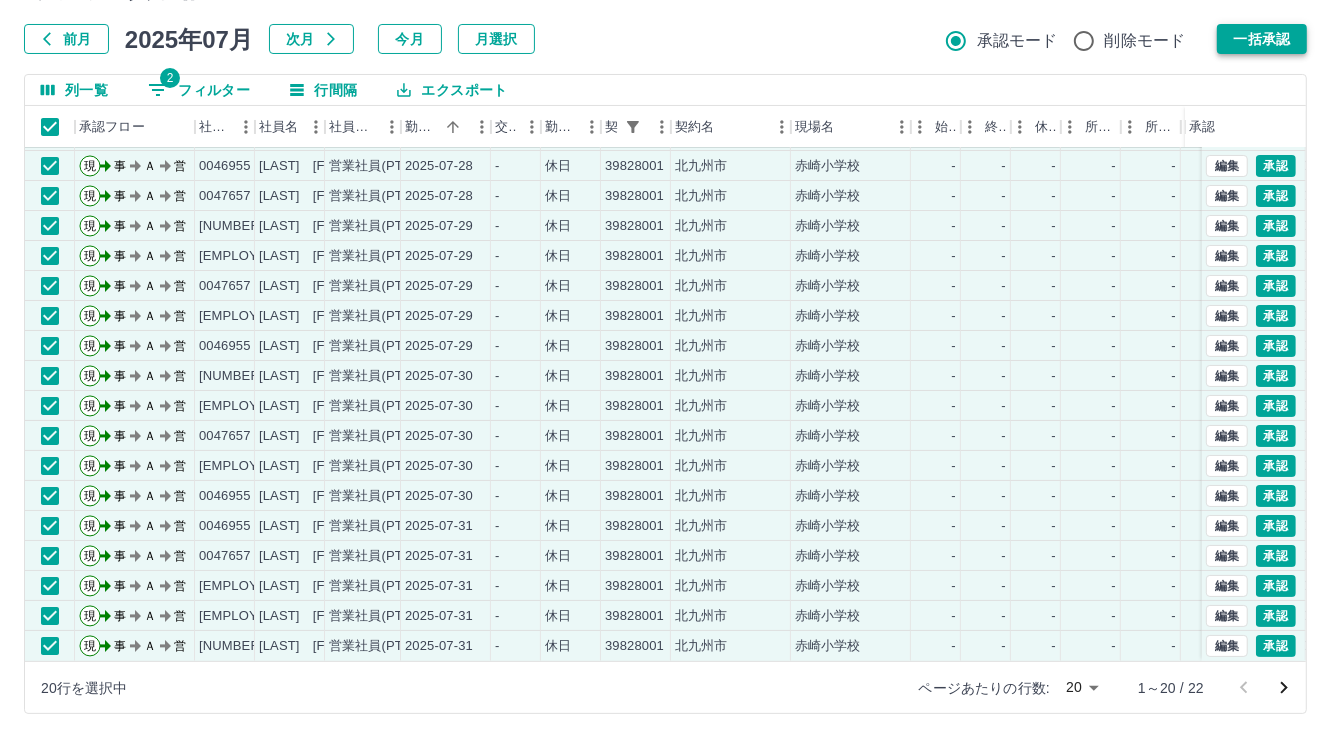 click on "一括承認" at bounding box center [1262, 39] 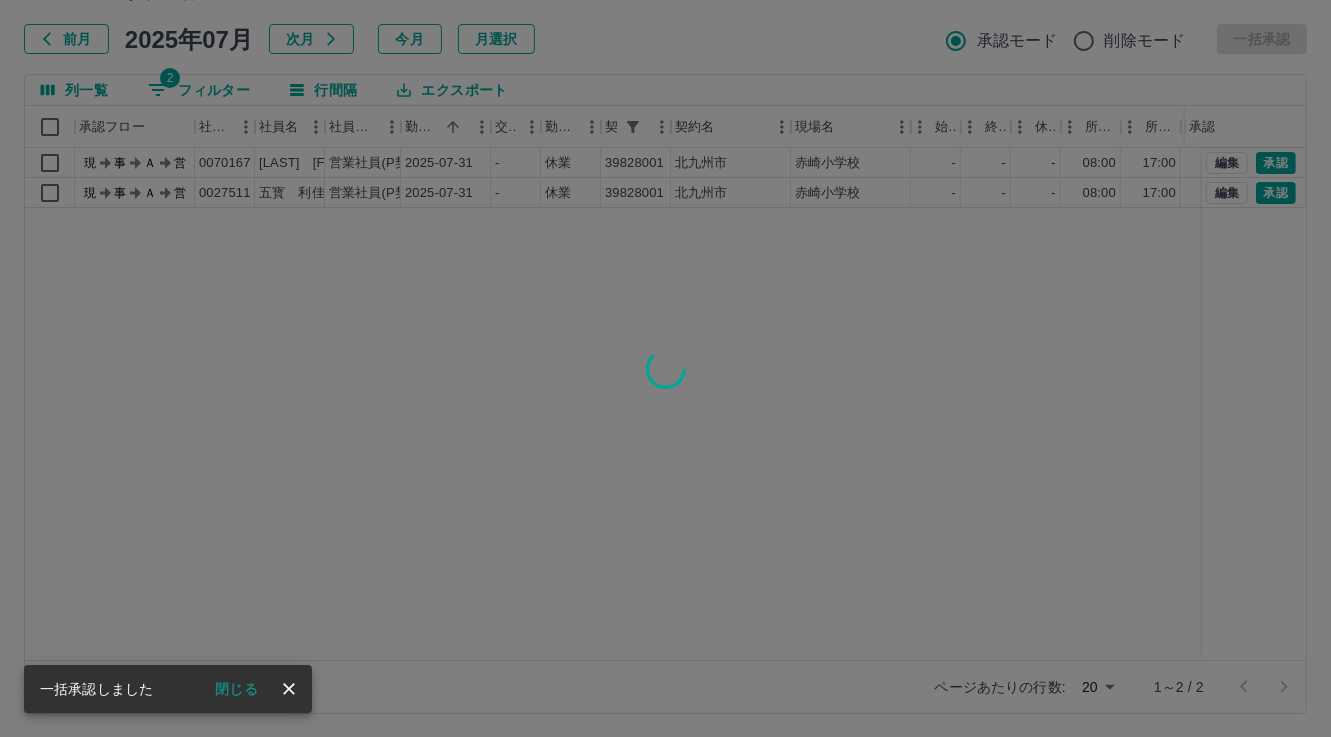 scroll, scrollTop: 0, scrollLeft: 0, axis: both 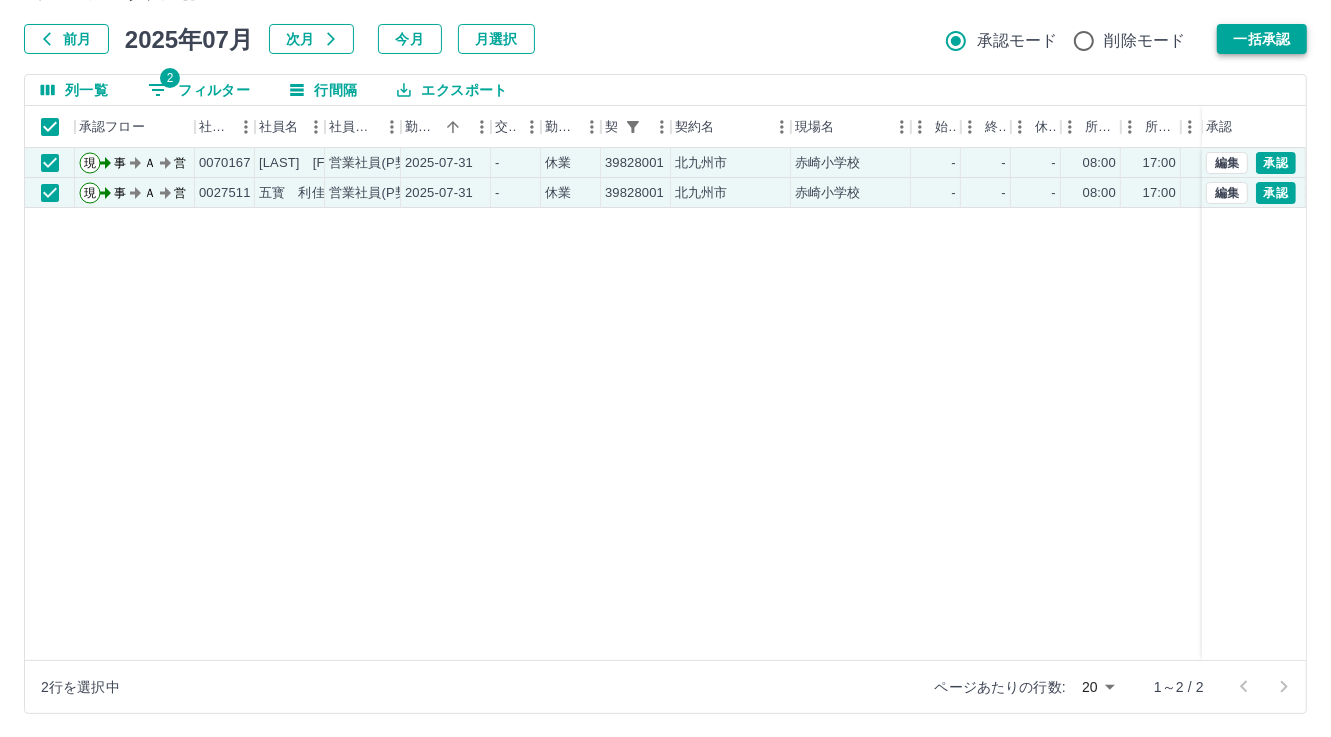 click on "一括承認" at bounding box center (1262, 39) 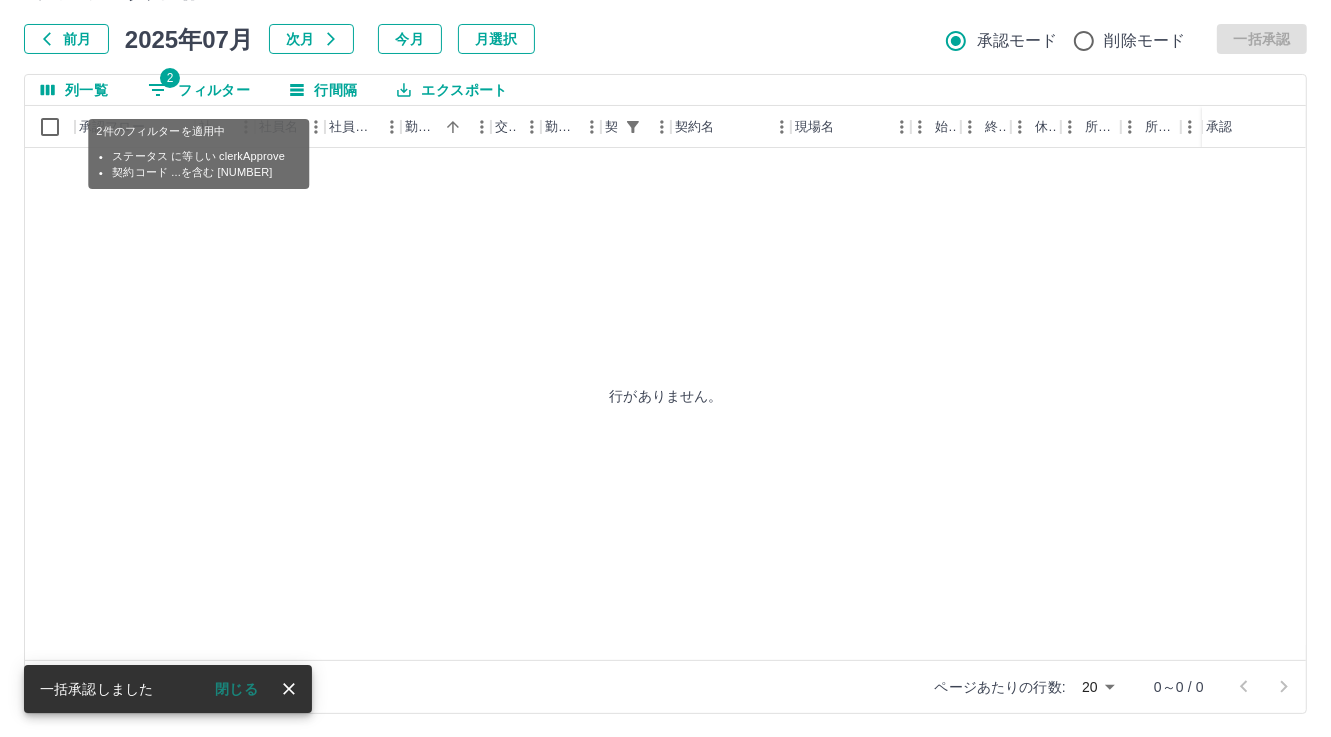 click on "2 フィルター" at bounding box center [199, 90] 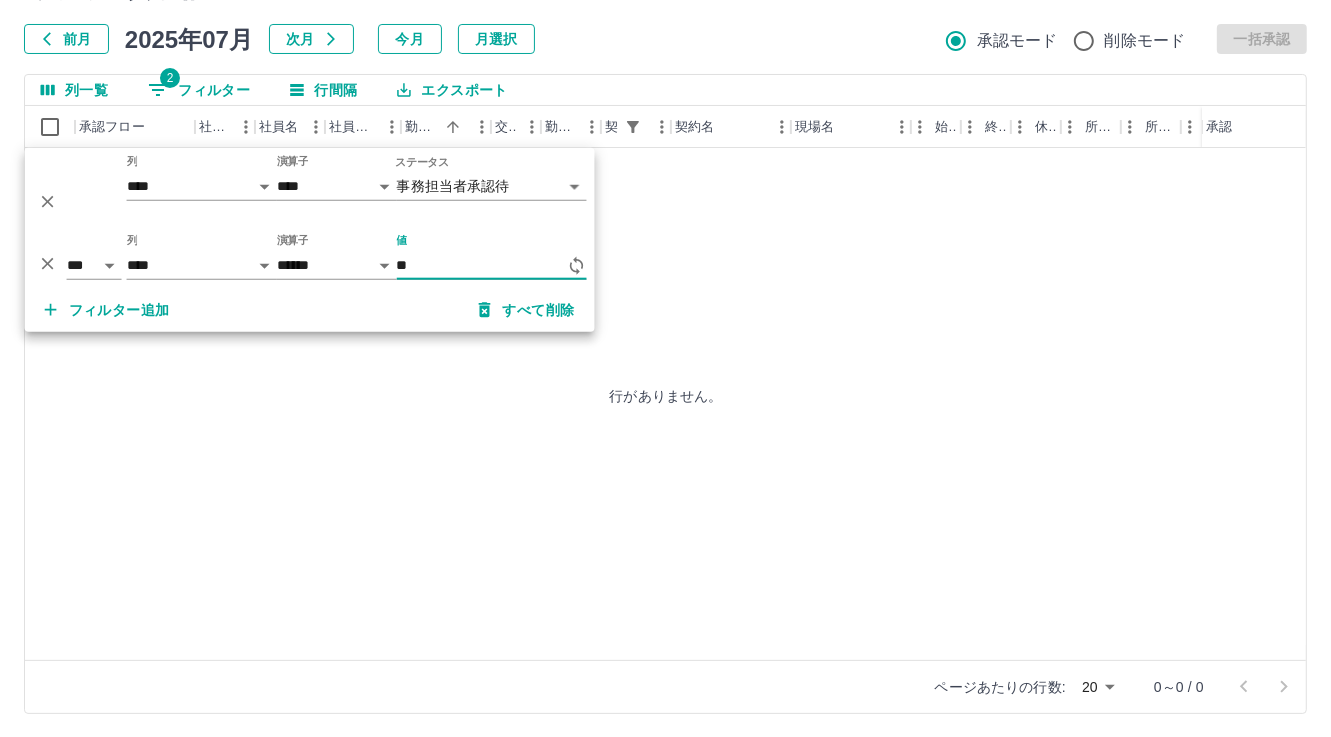 type on "*" 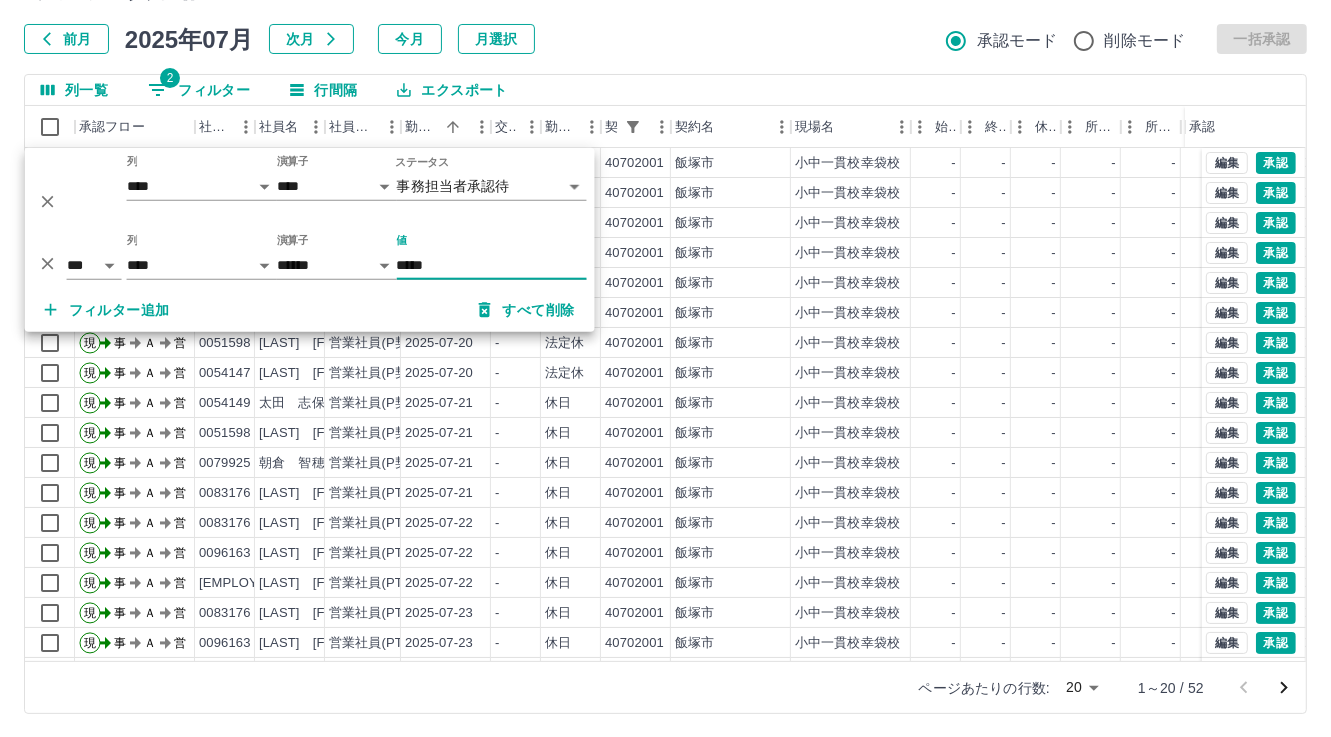 type on "*****" 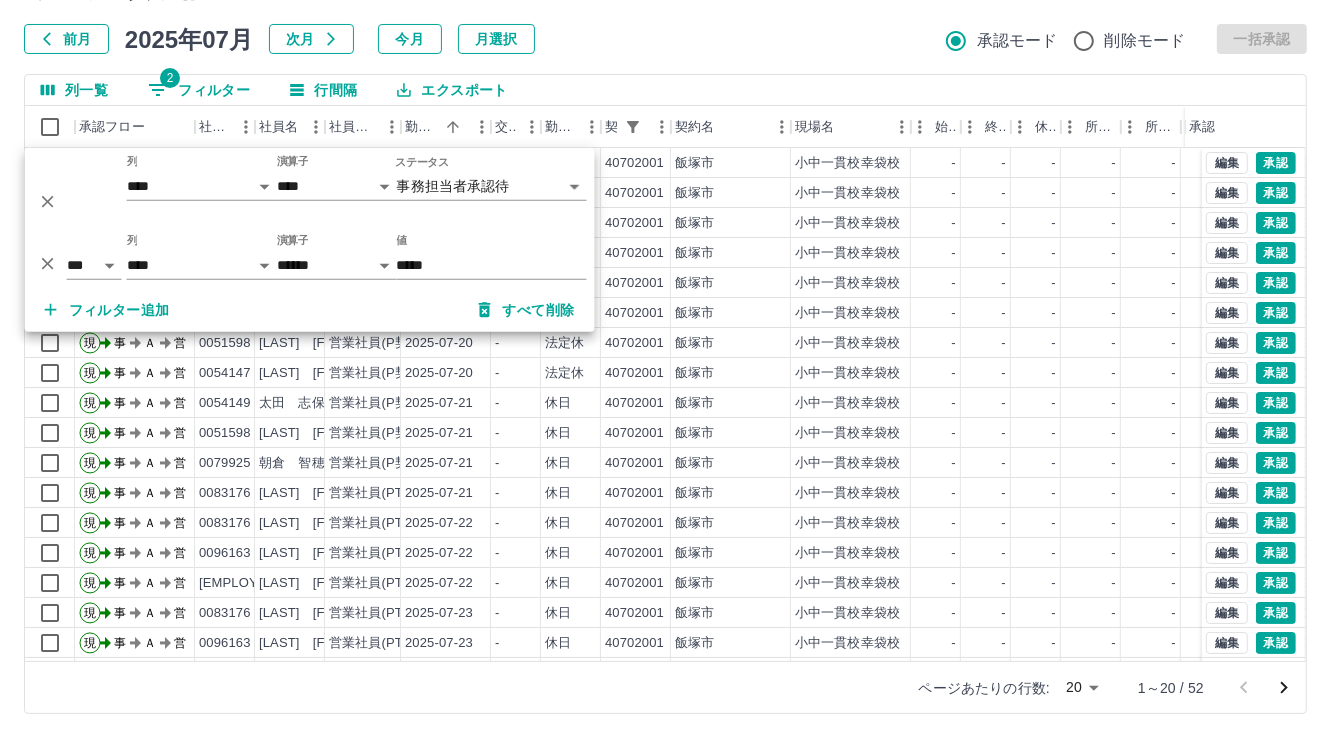 click on "前月 2025年07月 次月 今月 月選択 承認モード 削除モード 一括承認" at bounding box center [665, 39] 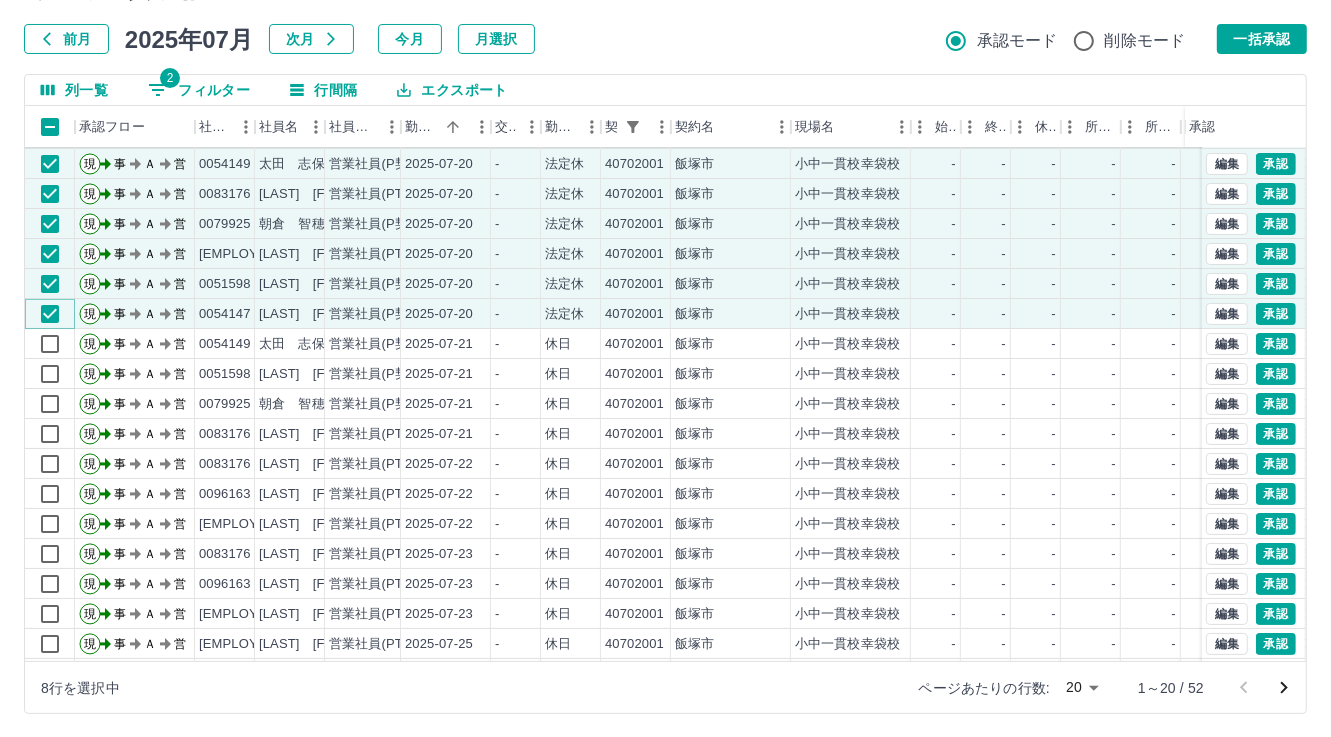 scroll, scrollTop: 103, scrollLeft: 0, axis: vertical 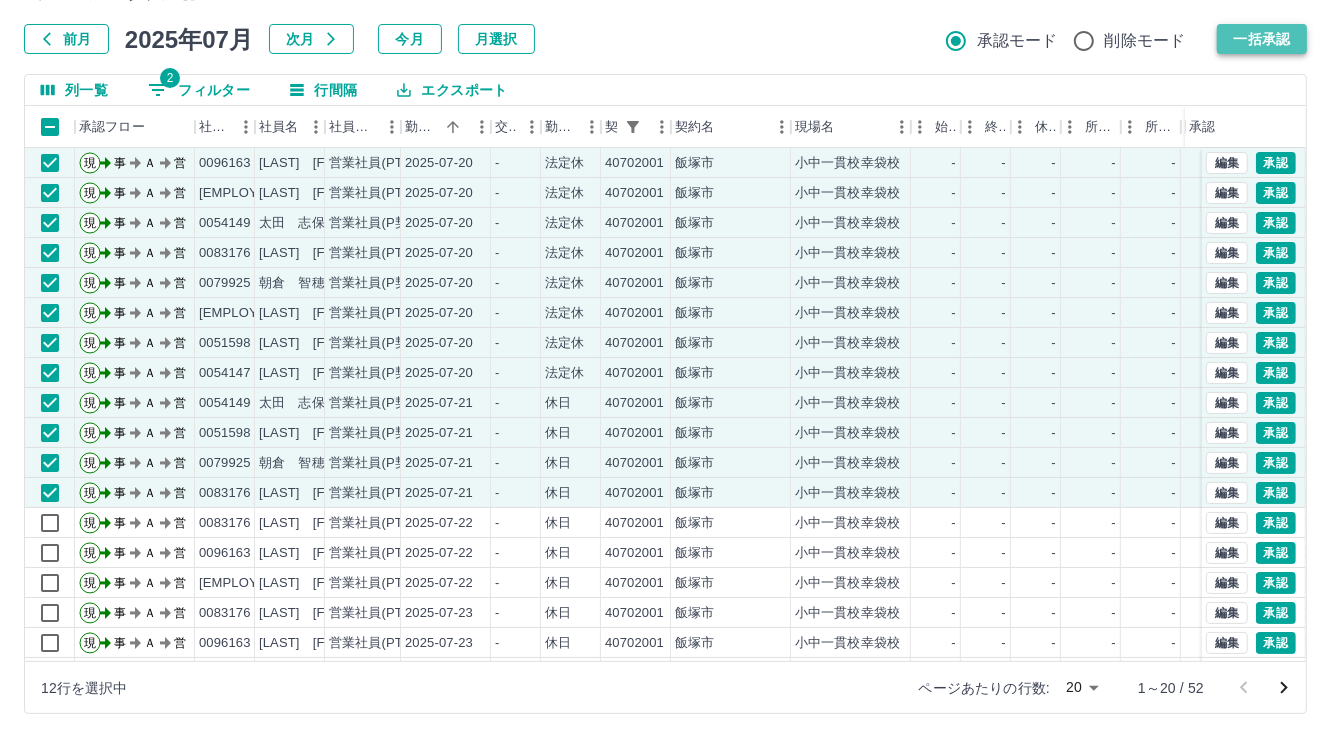 click on "一括承認" at bounding box center [1262, 39] 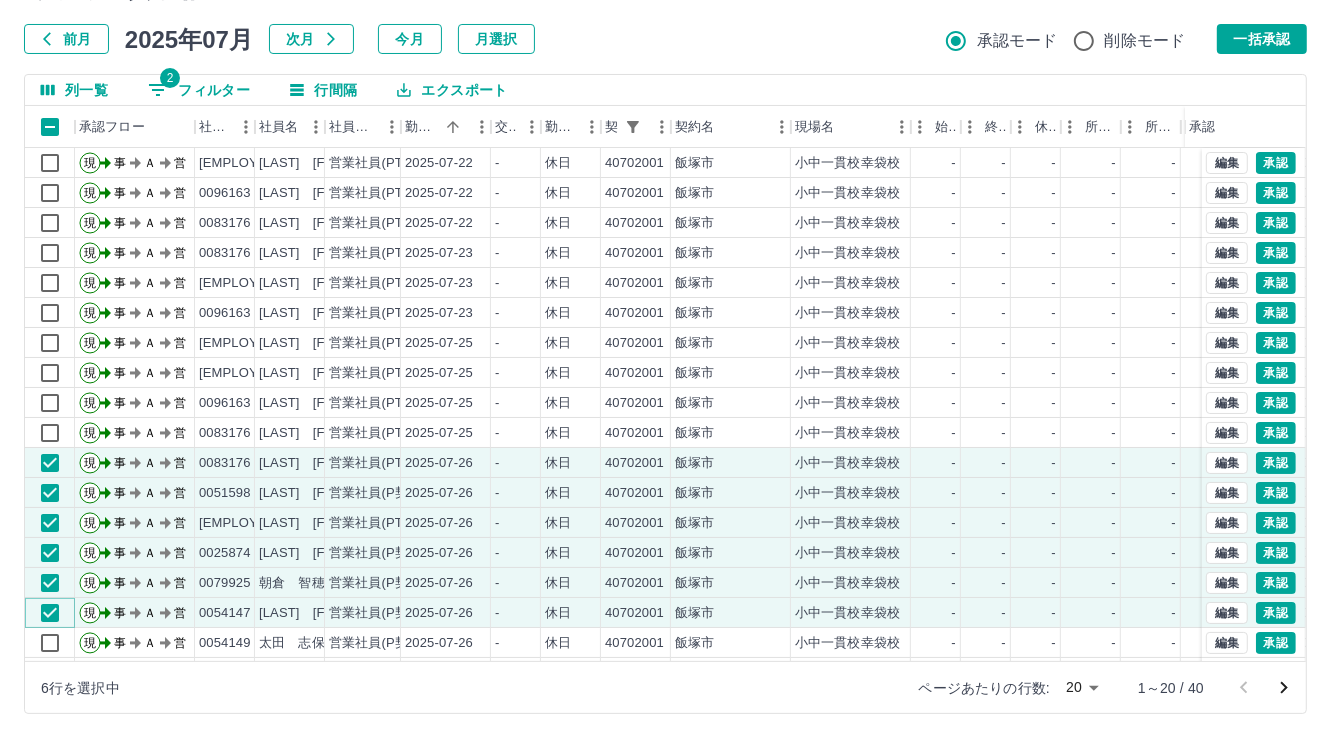 scroll, scrollTop: 103, scrollLeft: 0, axis: vertical 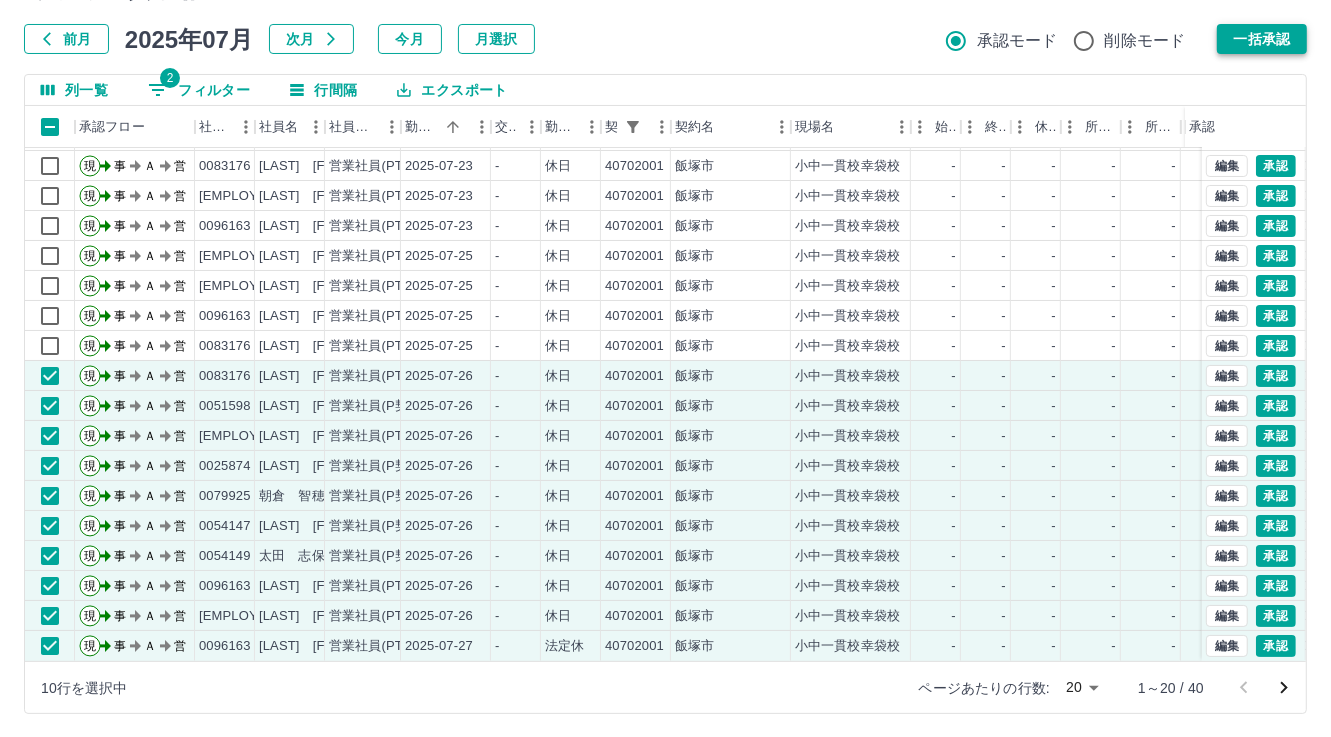 click on "一括承認" at bounding box center (1262, 39) 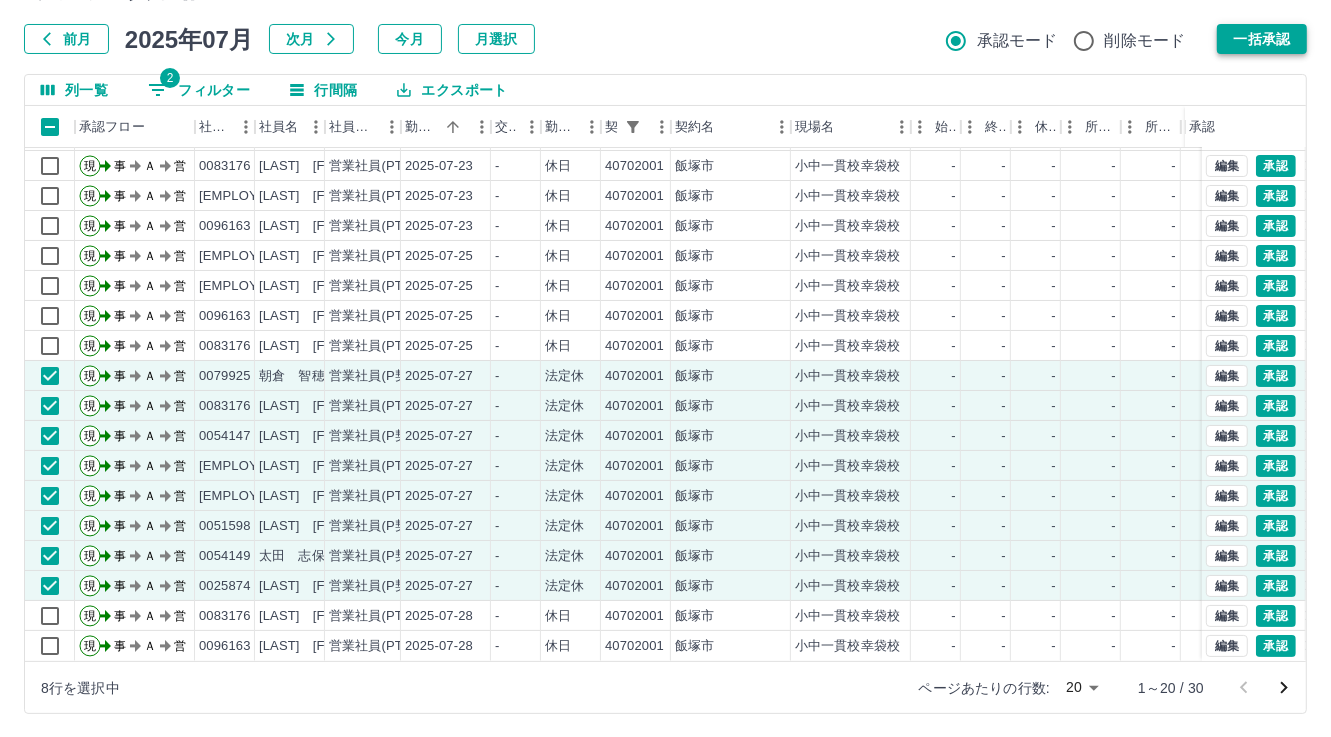 click on "一括承認" at bounding box center (1262, 39) 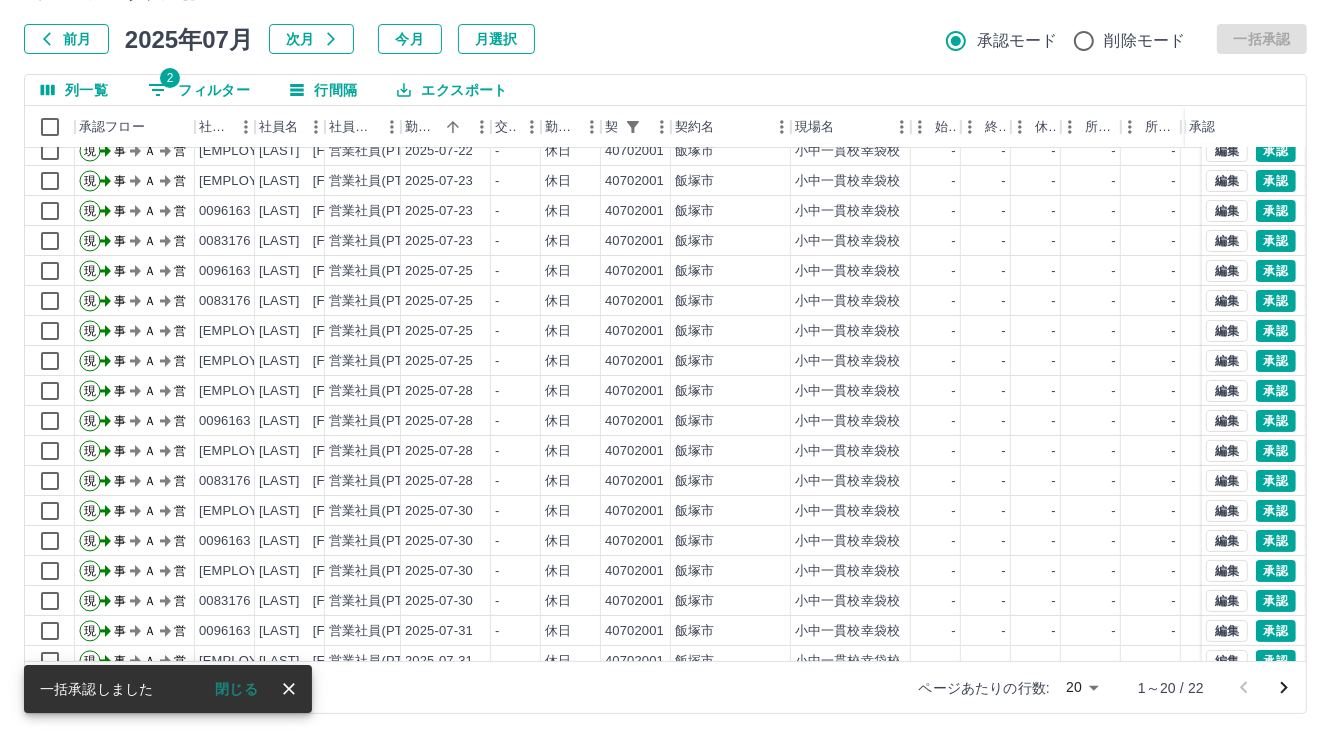 scroll, scrollTop: 0, scrollLeft: 0, axis: both 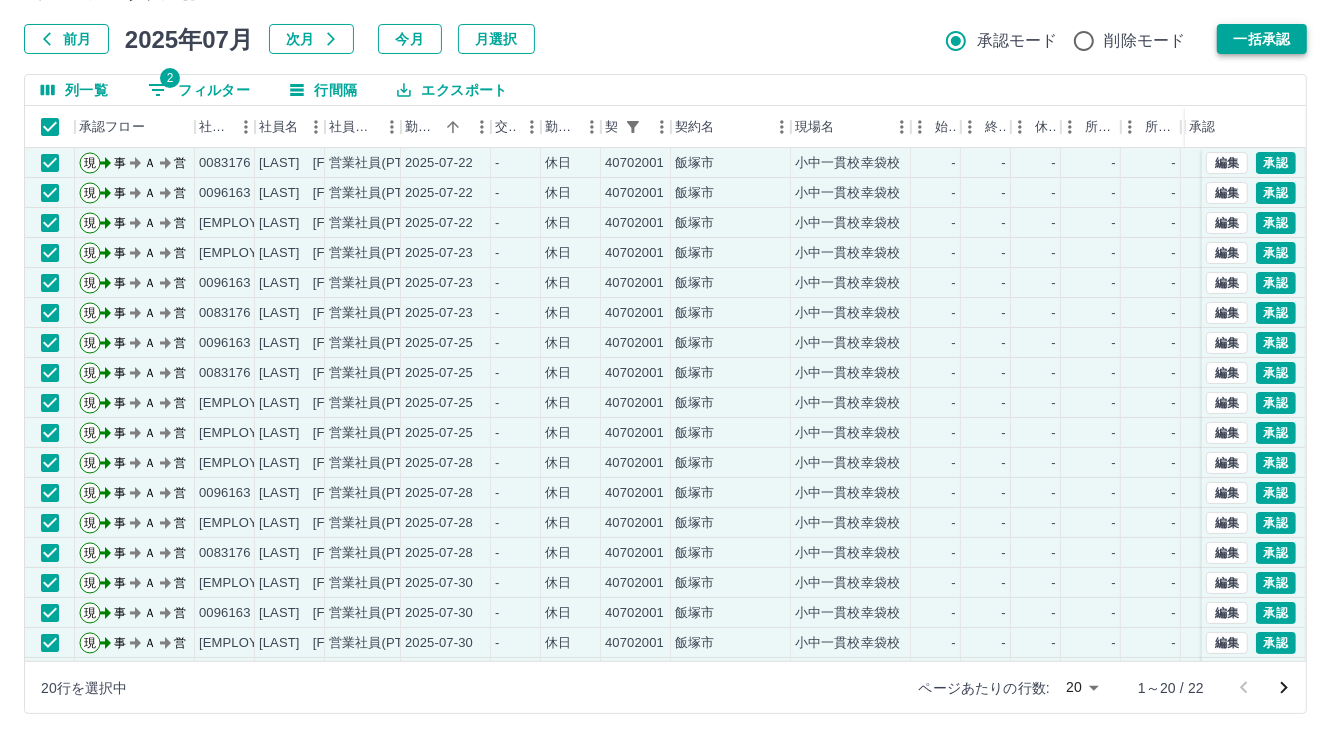 click on "一括承認" at bounding box center [1262, 39] 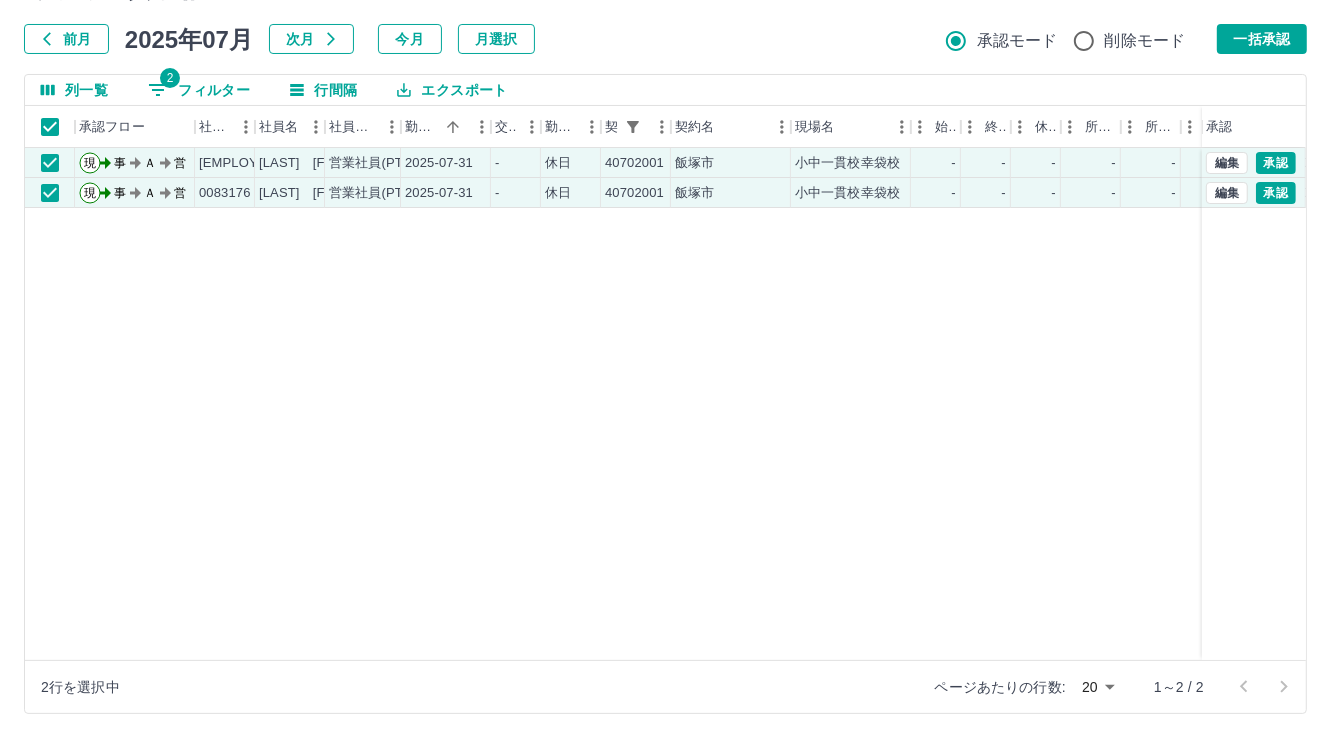 drag, startPoint x: 1285, startPoint y: 39, endPoint x: 1224, endPoint y: 70, distance: 68.42514 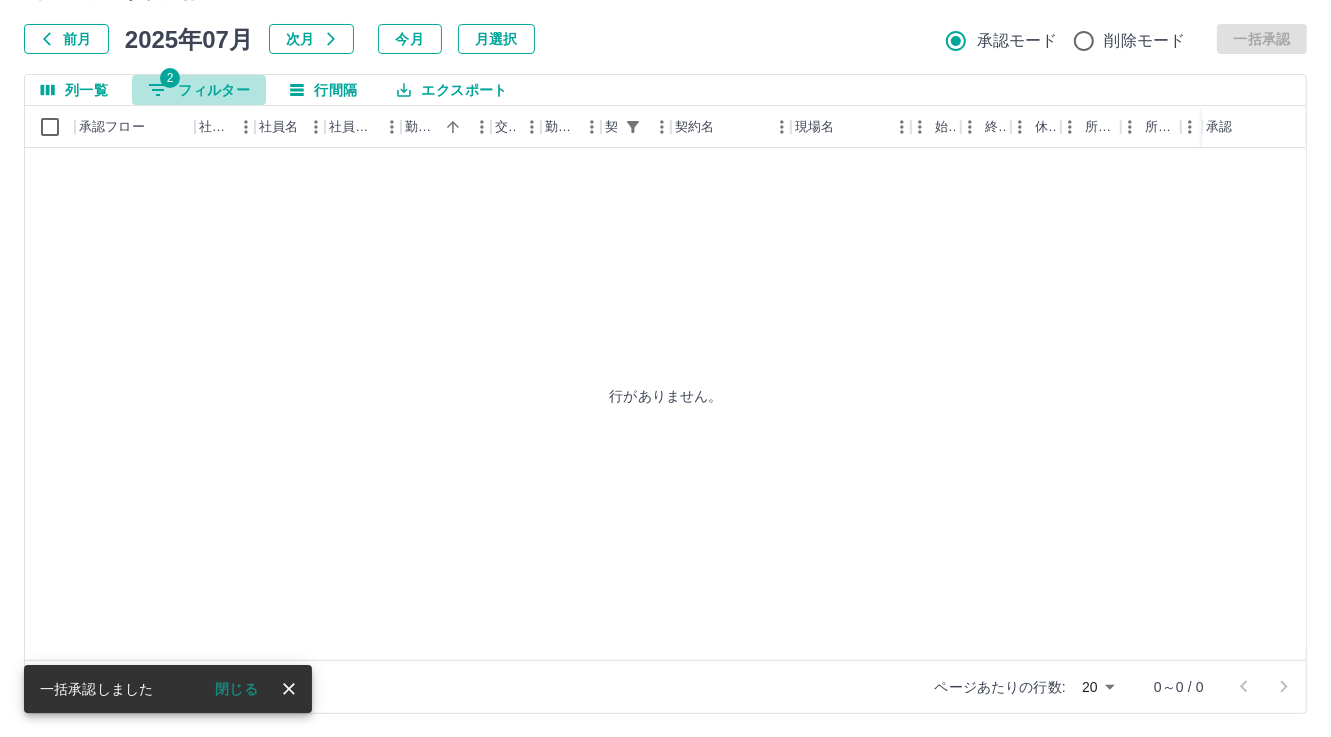 click on "2 フィルター" at bounding box center [199, 90] 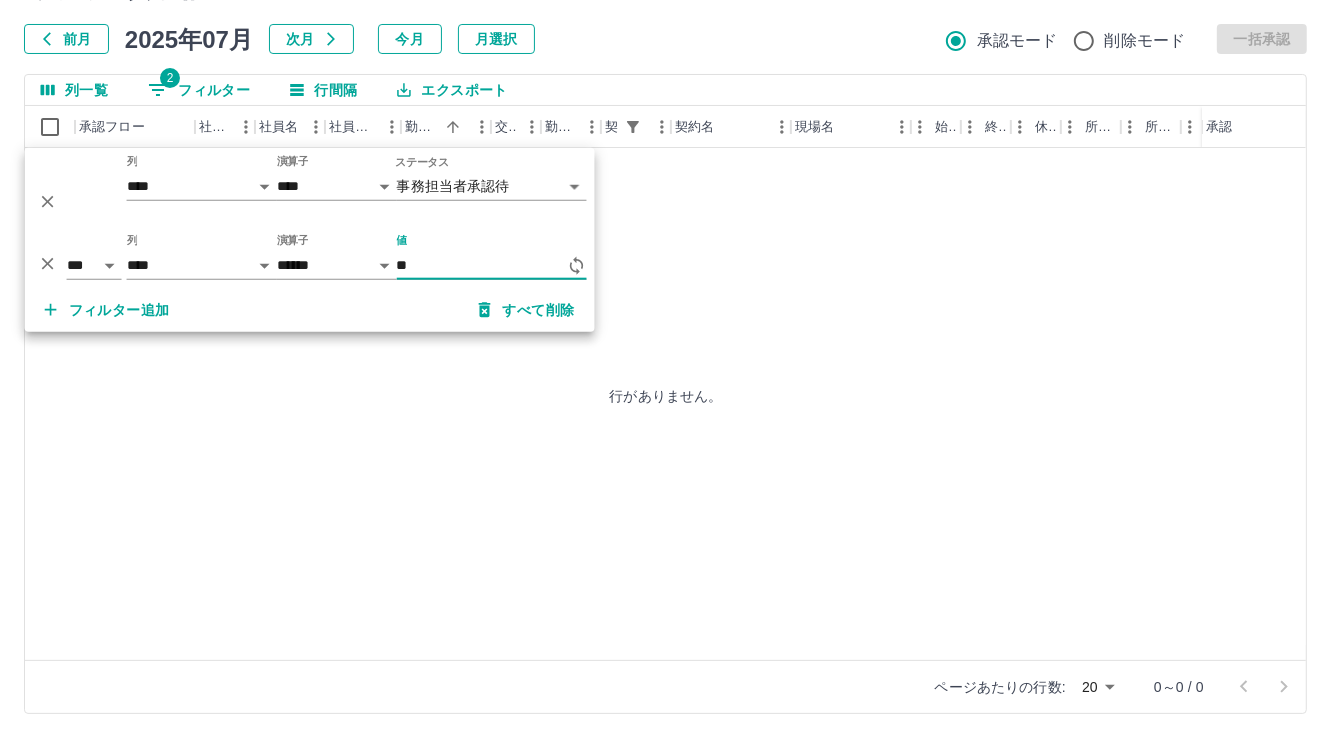 type on "*" 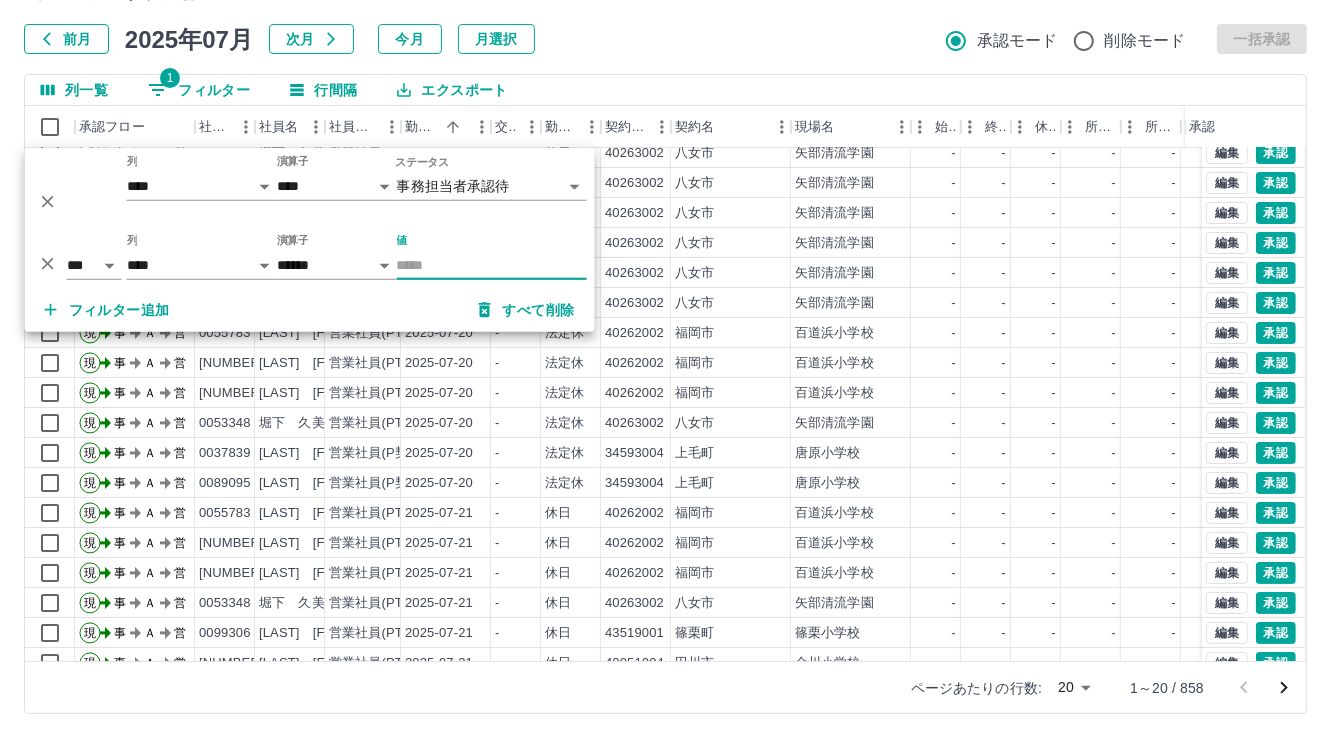 scroll, scrollTop: 103, scrollLeft: 0, axis: vertical 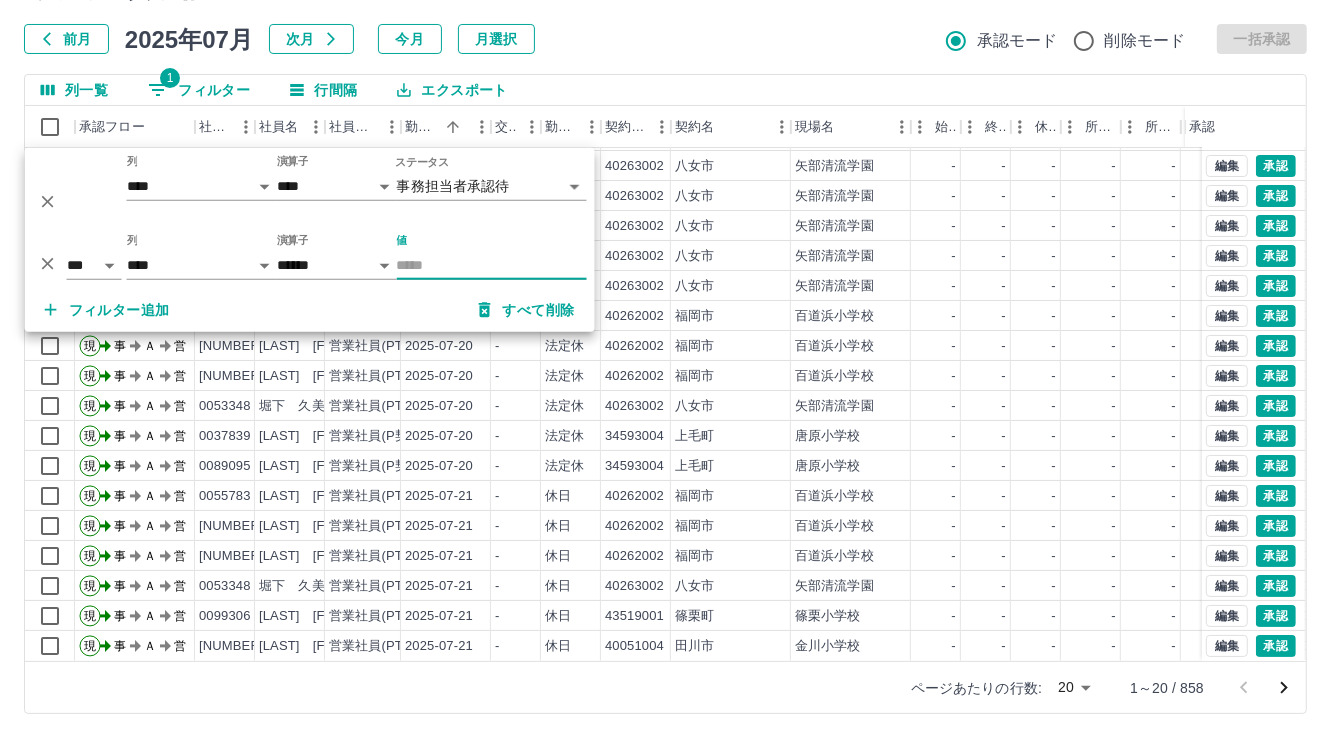 type 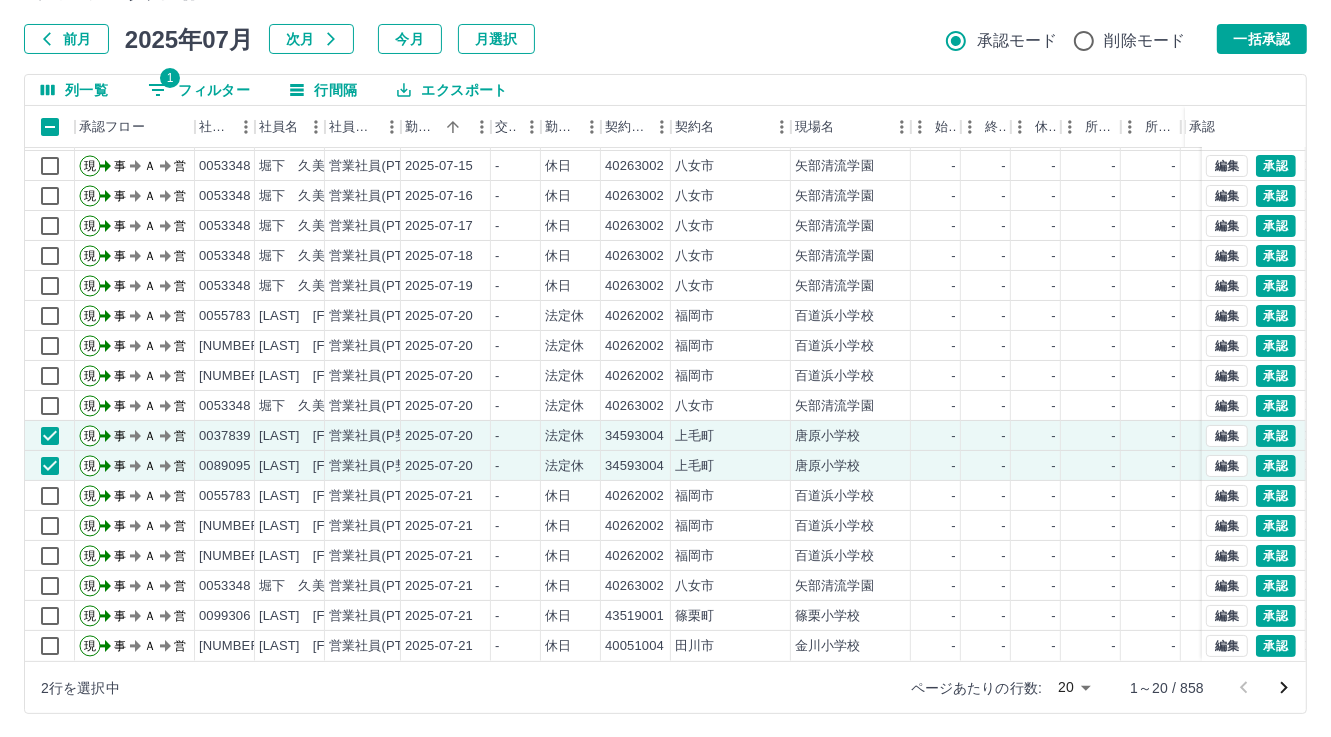 drag, startPoint x: 1251, startPoint y: 37, endPoint x: 1015, endPoint y: 241, distance: 311.9487 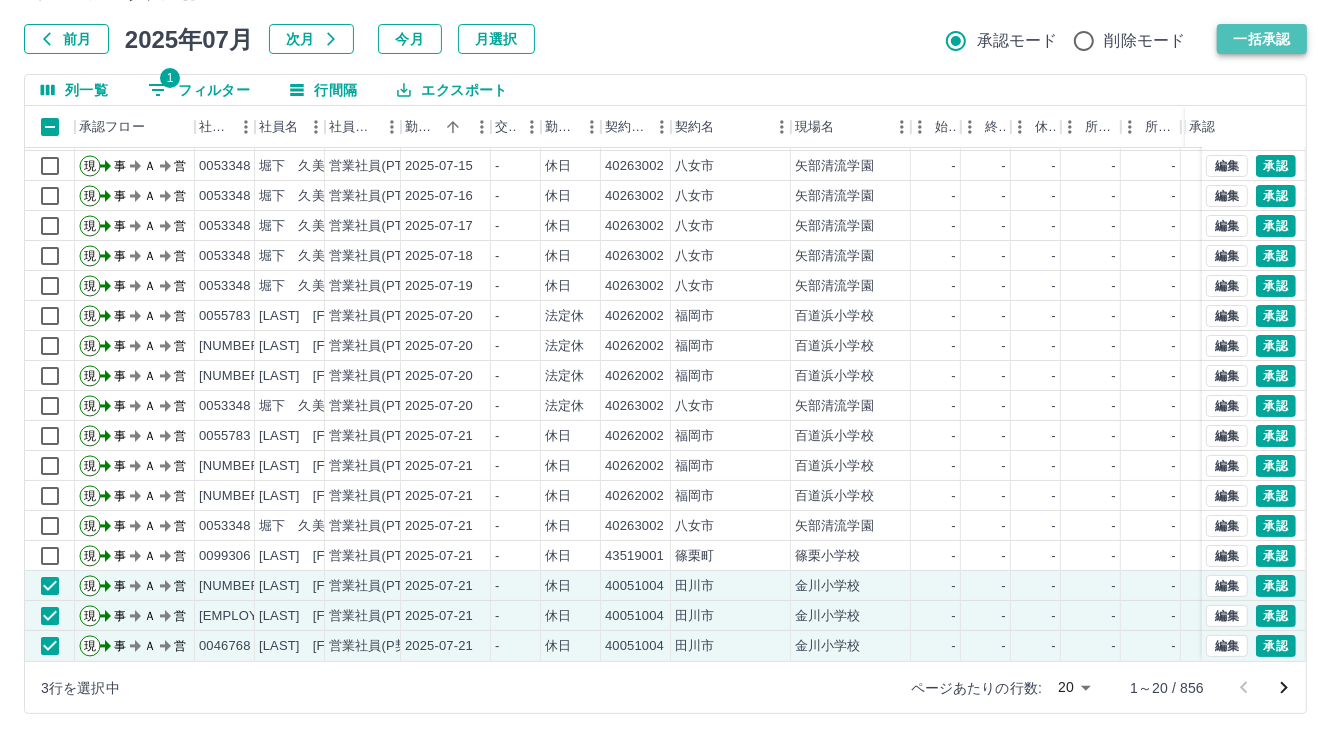 click on "一括承認" at bounding box center (1262, 39) 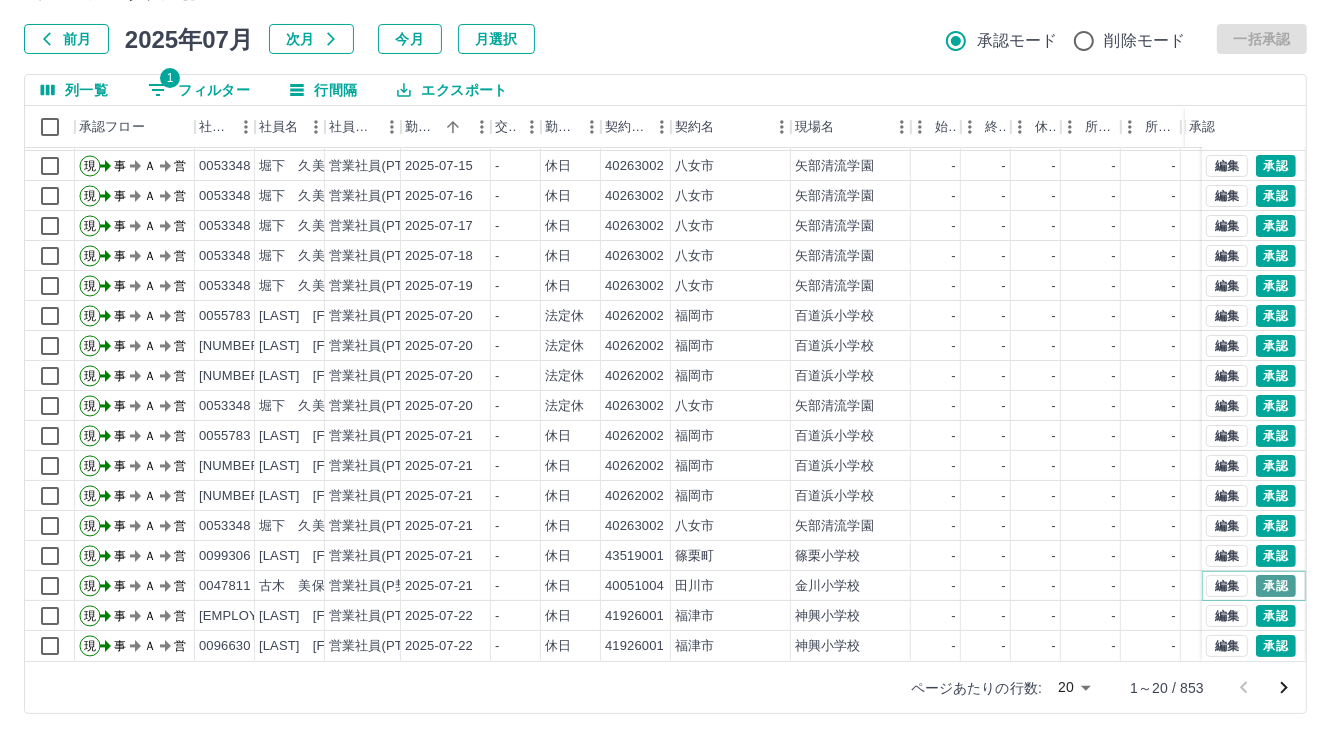 click on "承認" at bounding box center [1276, 586] 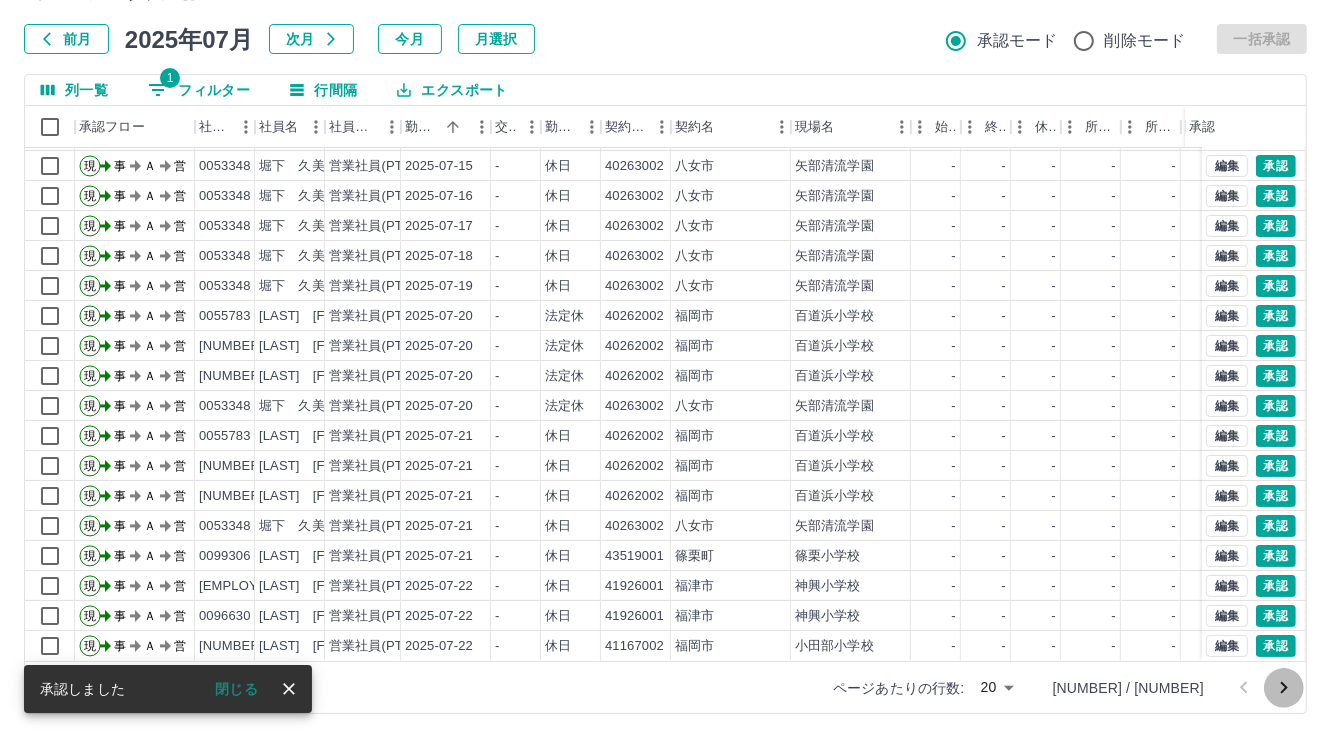 click 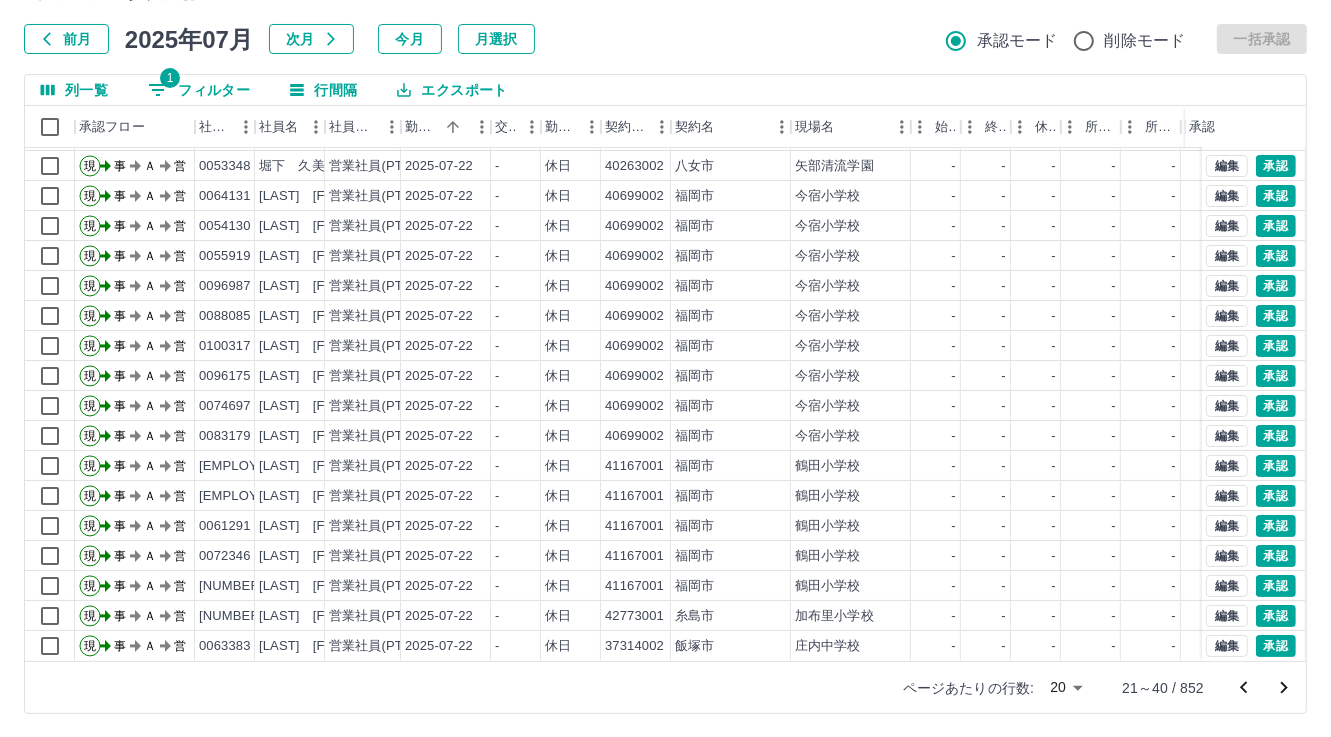 scroll, scrollTop: 103, scrollLeft: 0, axis: vertical 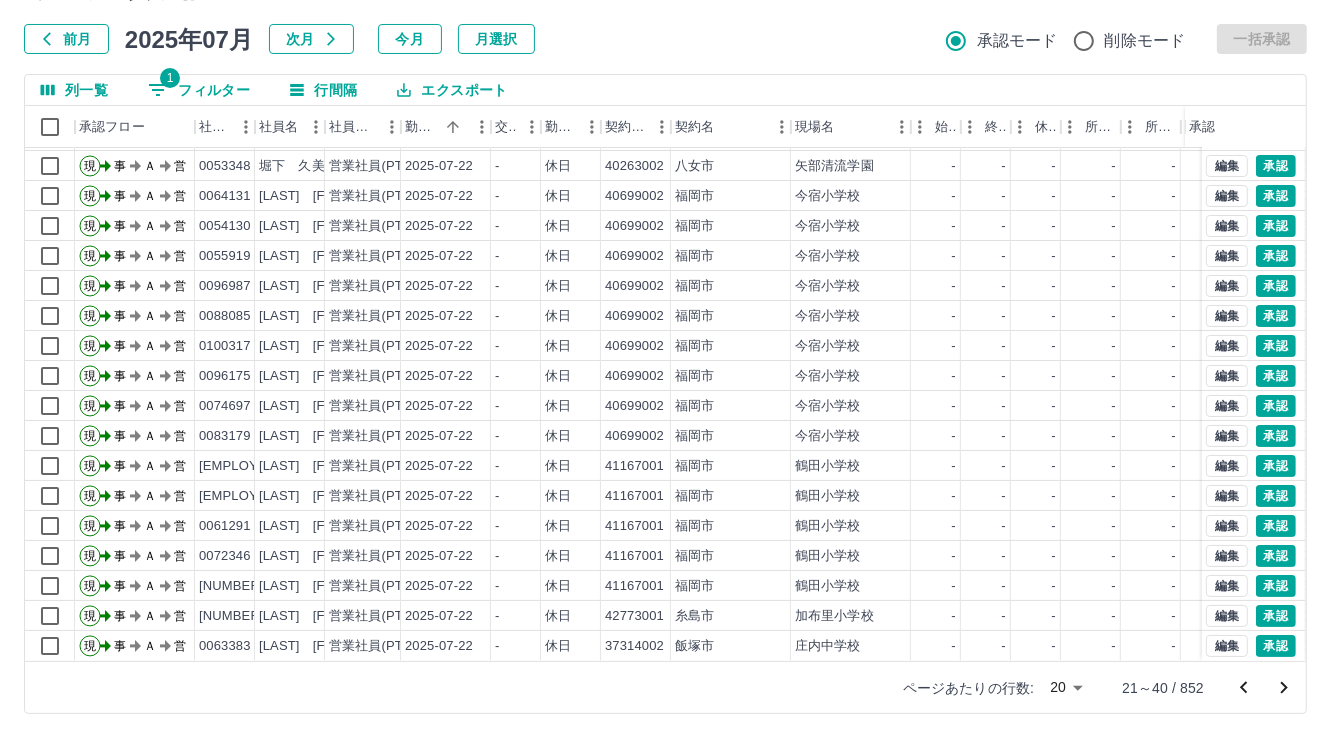 click on "1 フィルター" at bounding box center (199, 90) 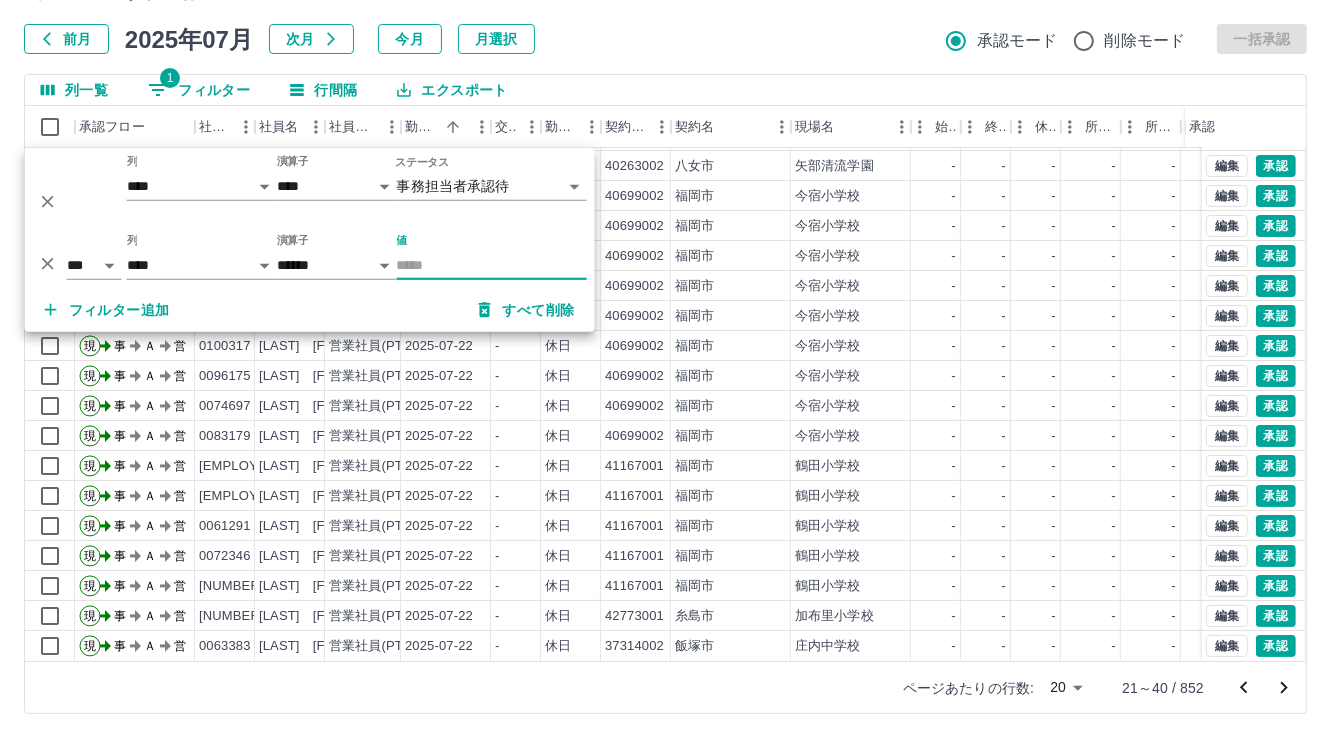 type on "*" 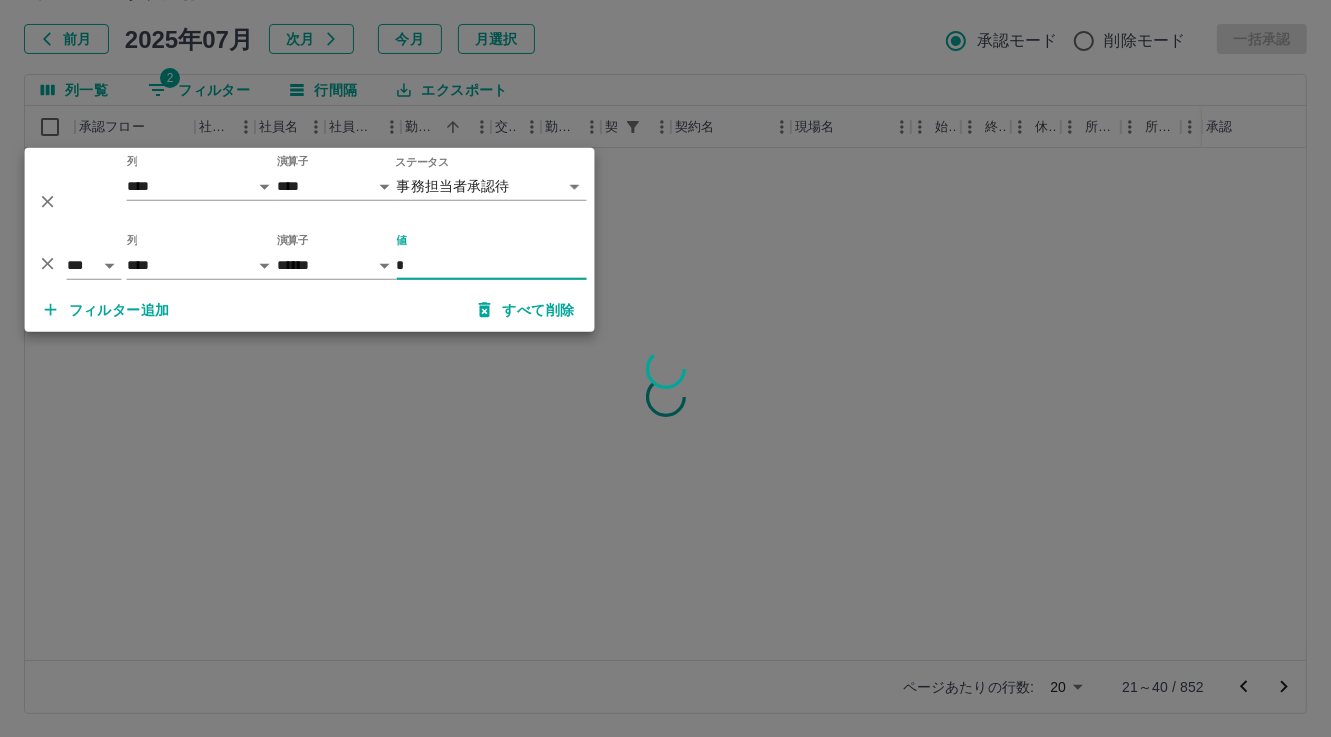 scroll, scrollTop: 0, scrollLeft: 0, axis: both 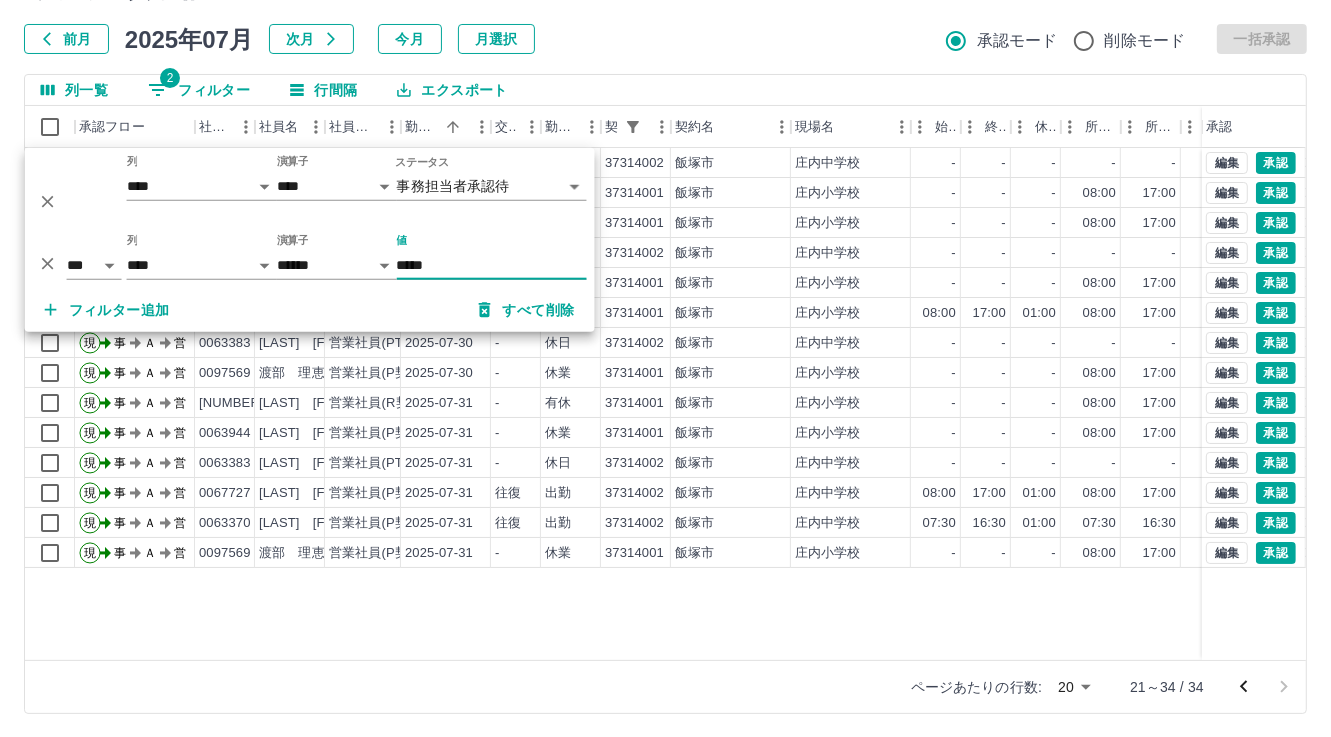 type on "*****" 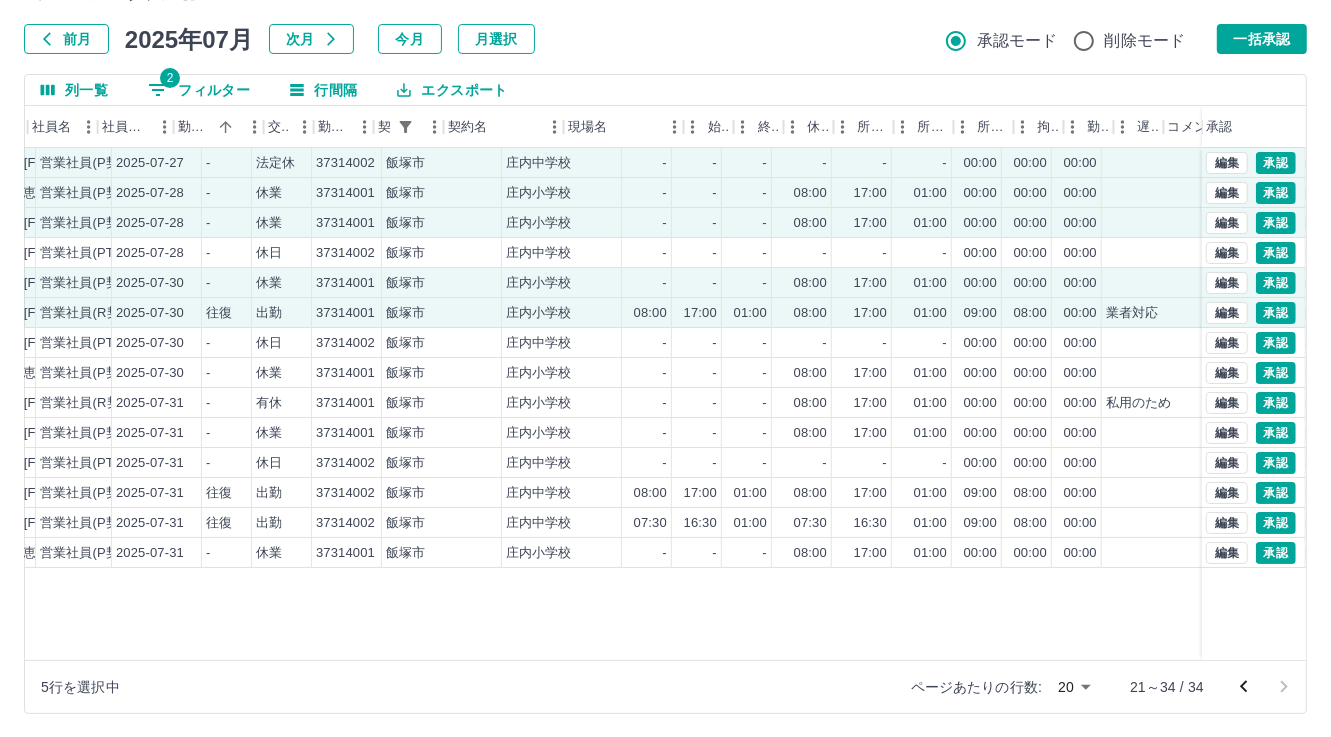 scroll, scrollTop: 0, scrollLeft: 0, axis: both 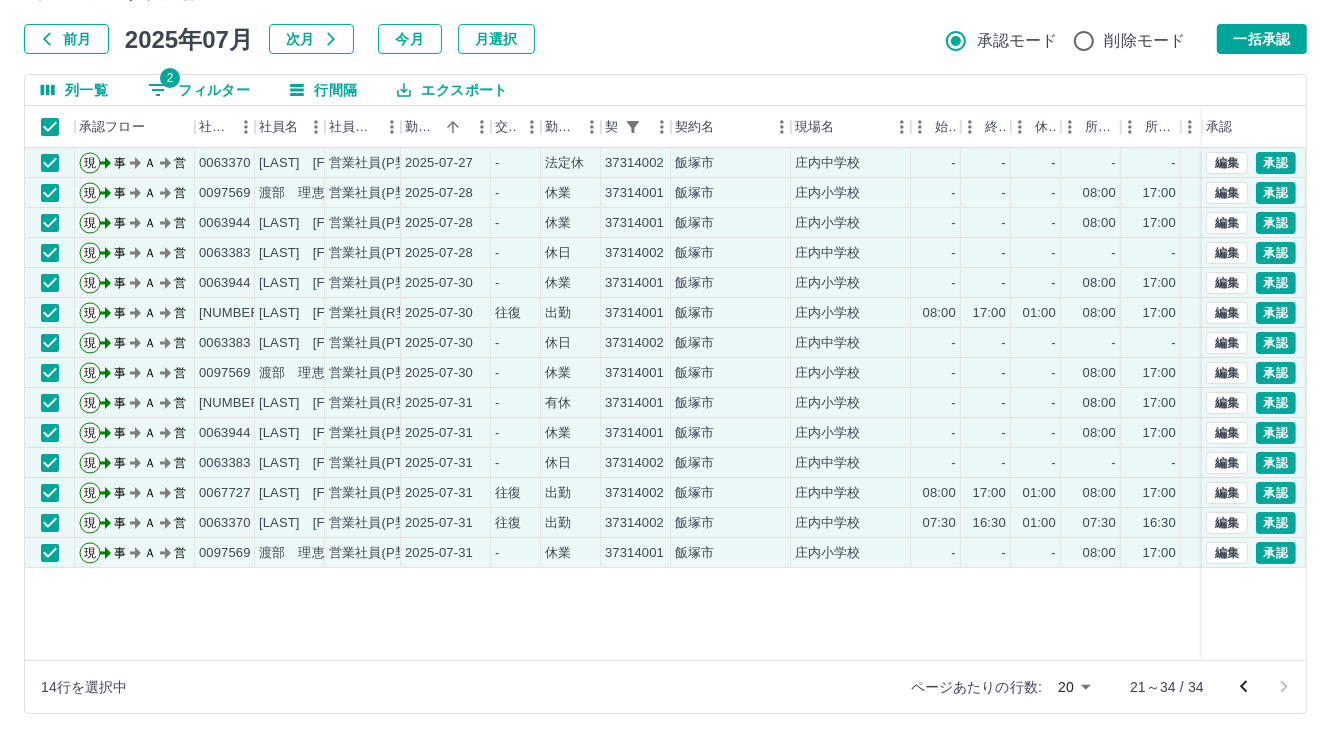 click on "一括承認" at bounding box center (1262, 39) 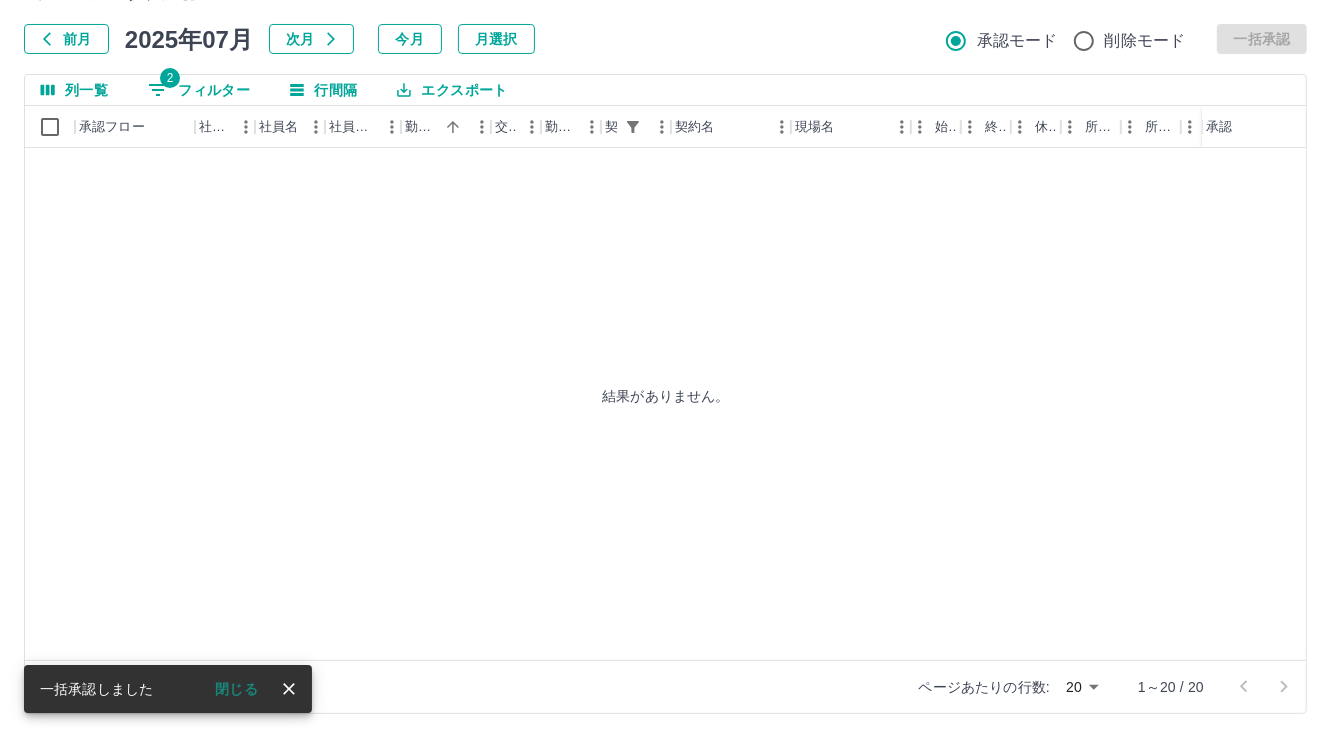 click on "2 フィルター" at bounding box center (199, 90) 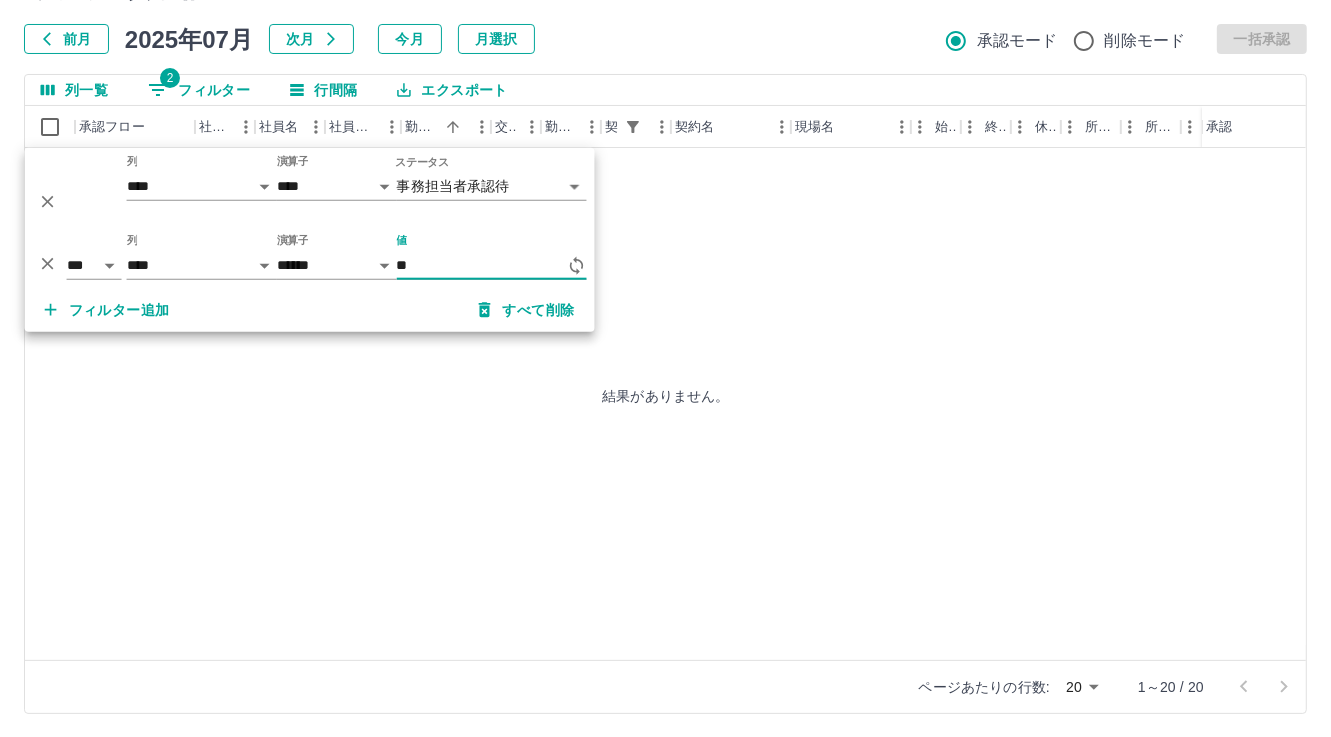 type on "*" 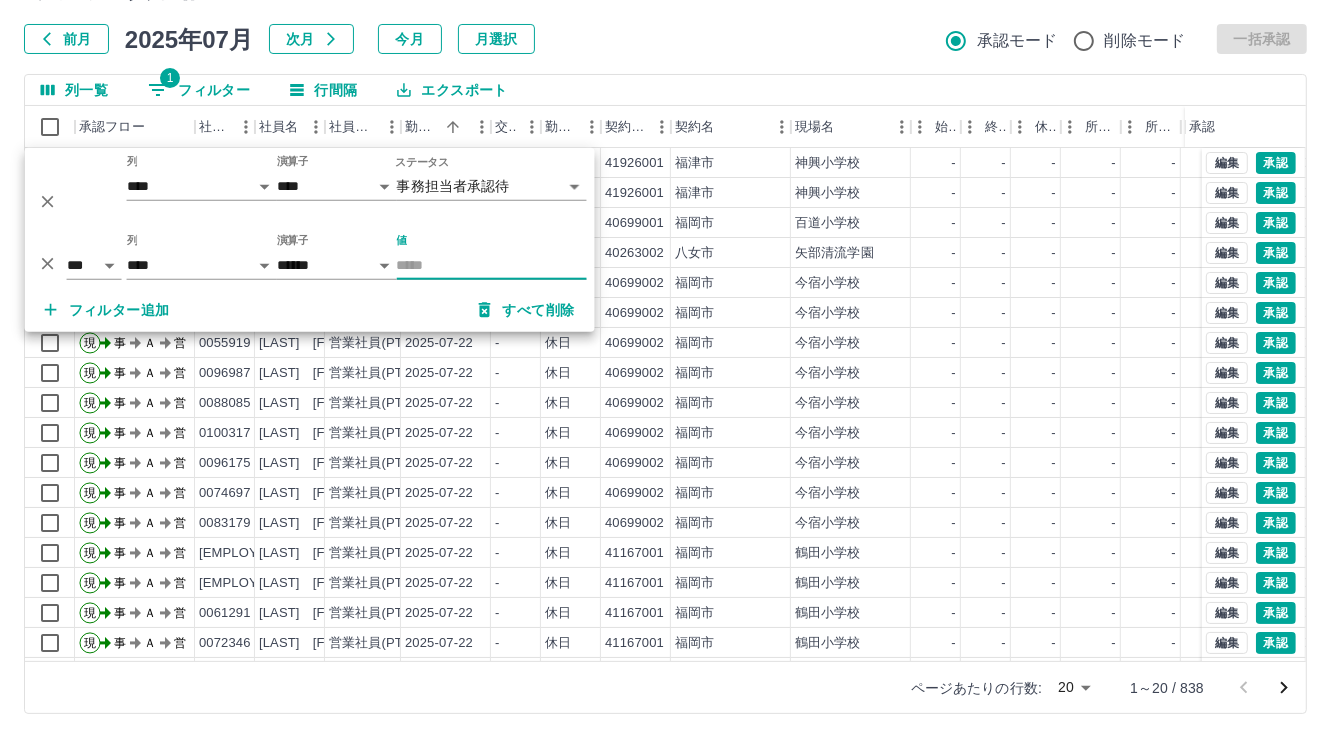 type 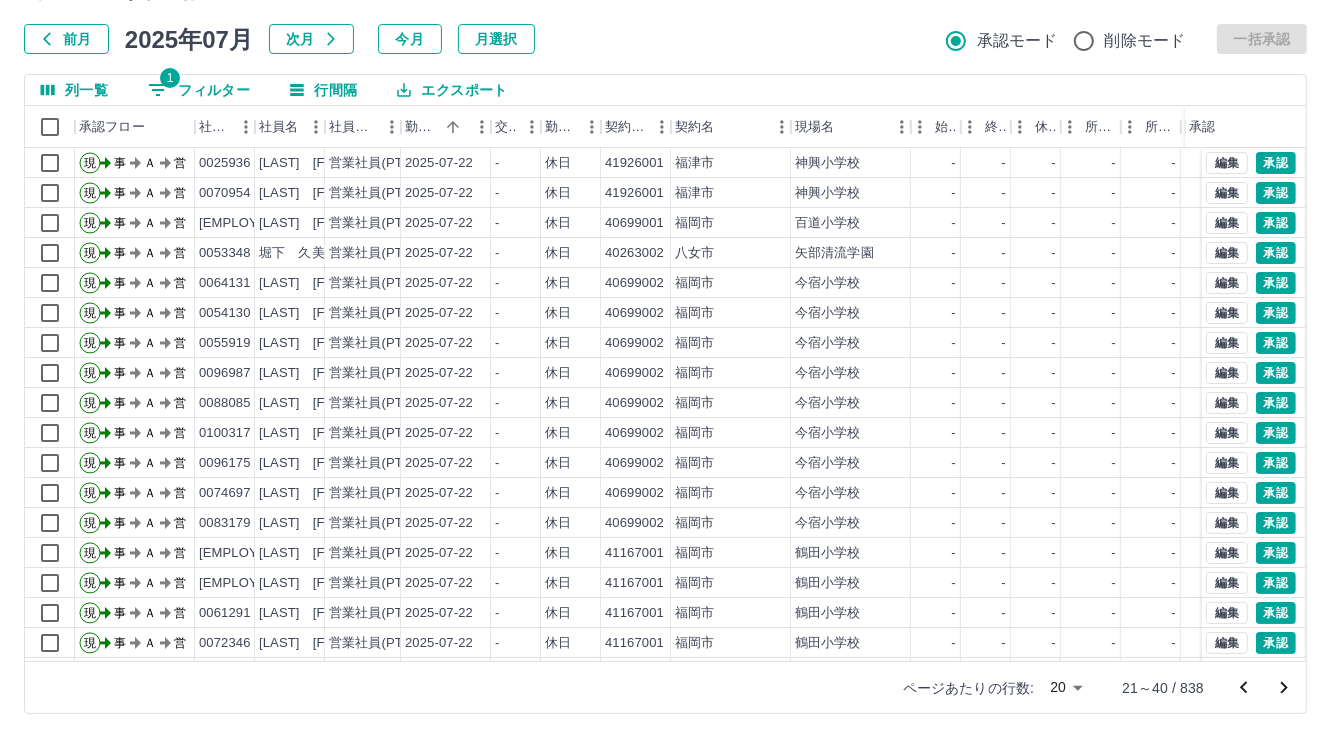 click 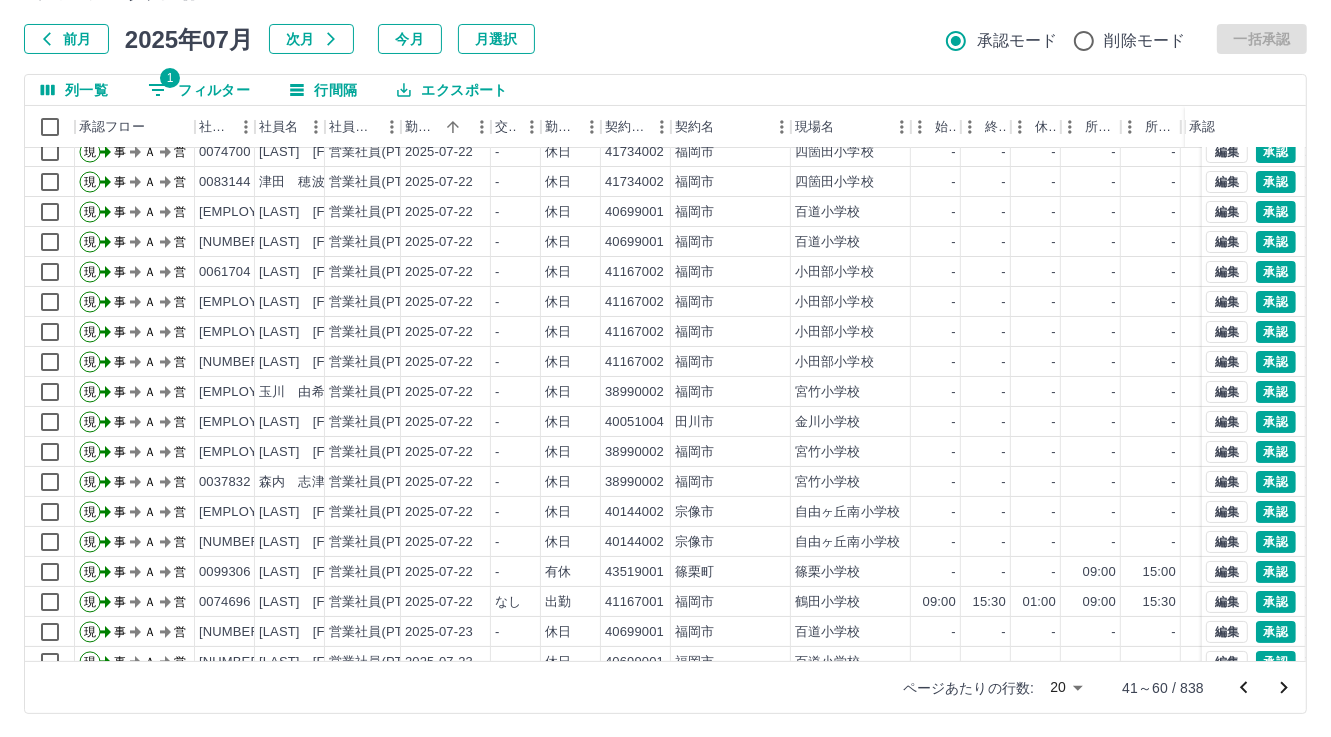 scroll, scrollTop: 103, scrollLeft: 0, axis: vertical 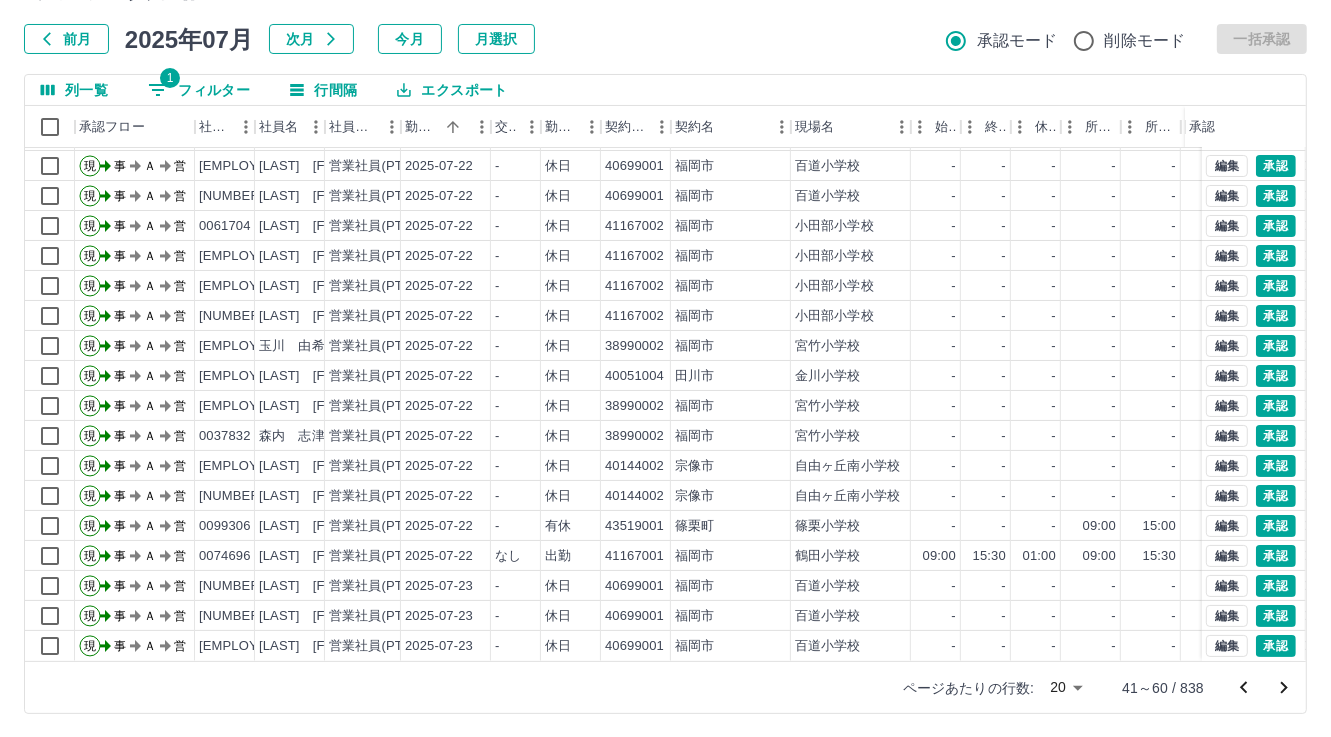 click 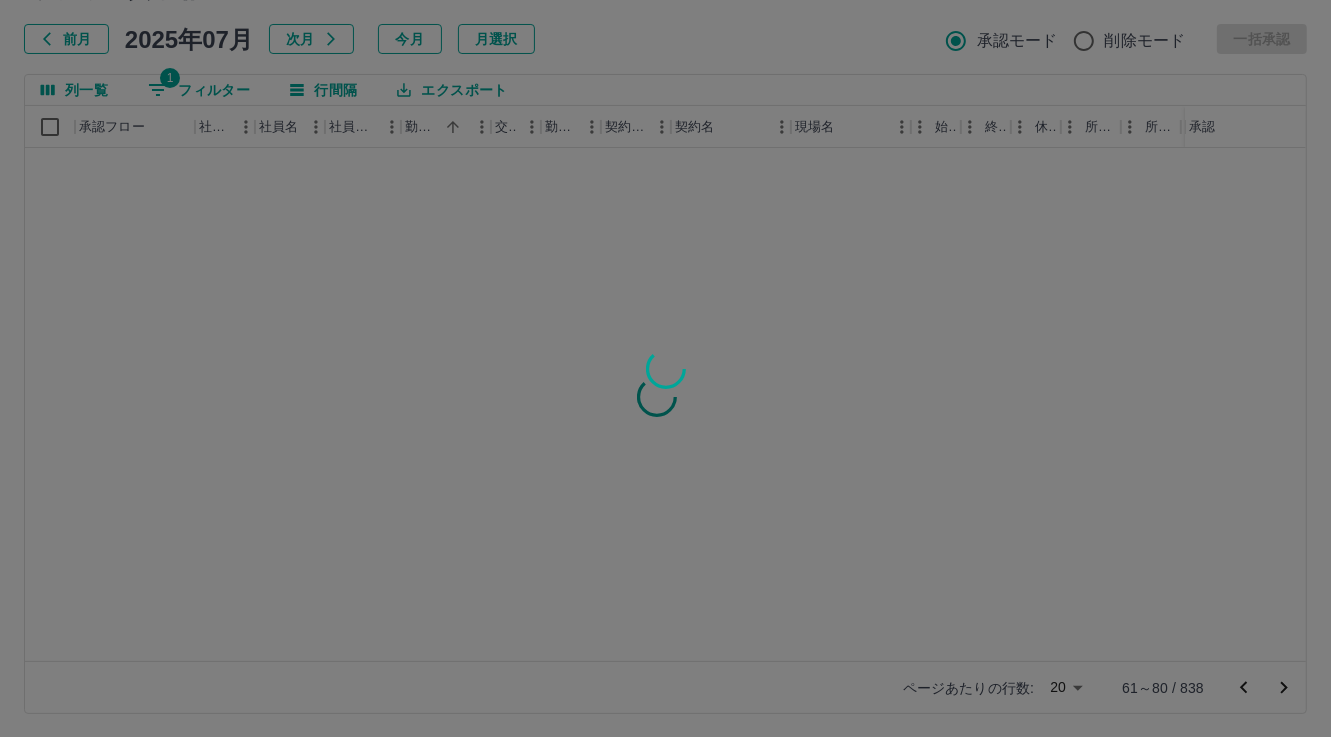 scroll, scrollTop: 0, scrollLeft: 0, axis: both 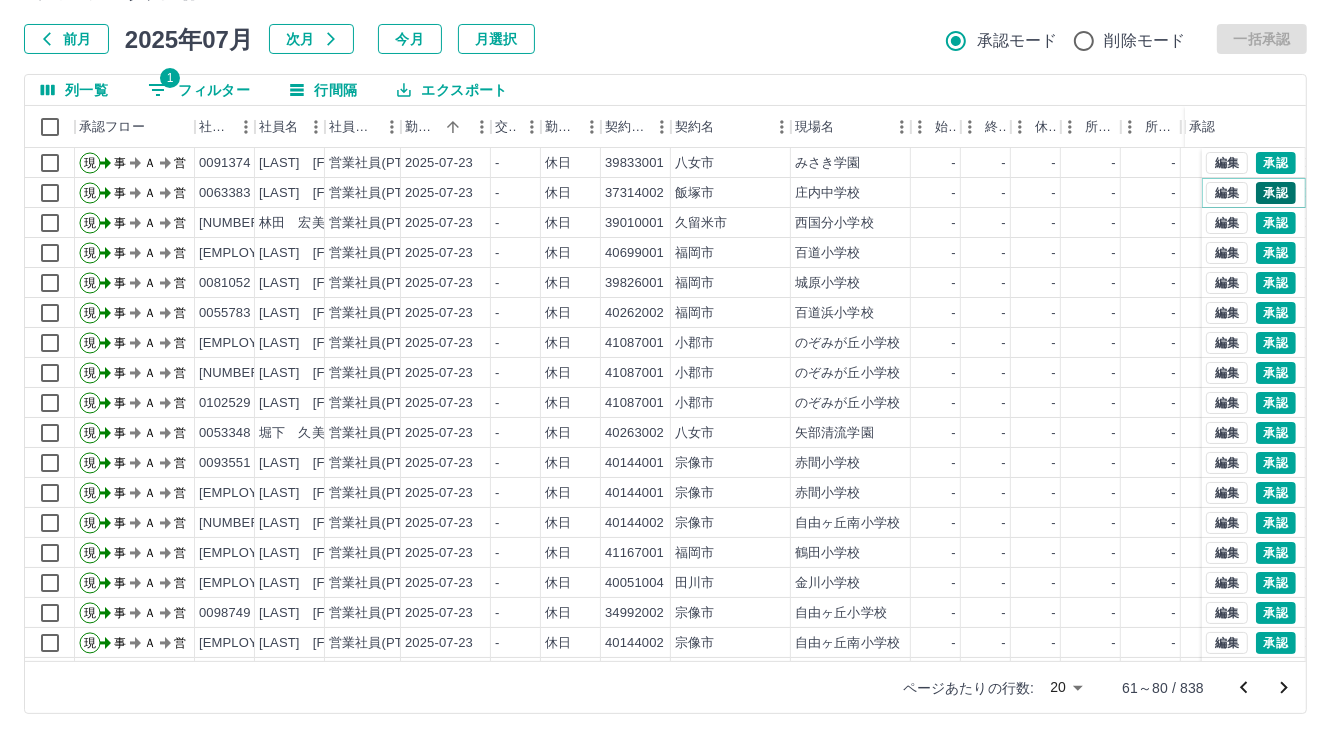 click on "承認" at bounding box center (1276, 193) 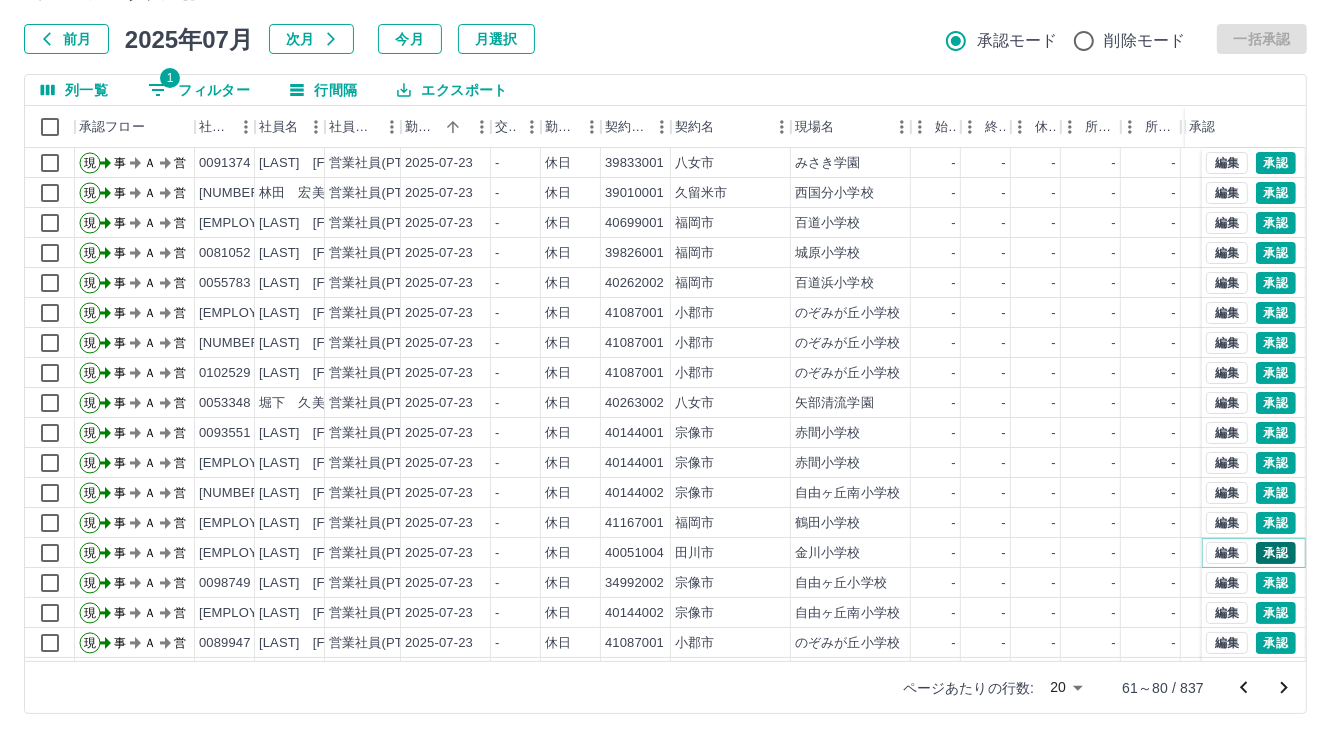 click on "承認" at bounding box center (1276, 553) 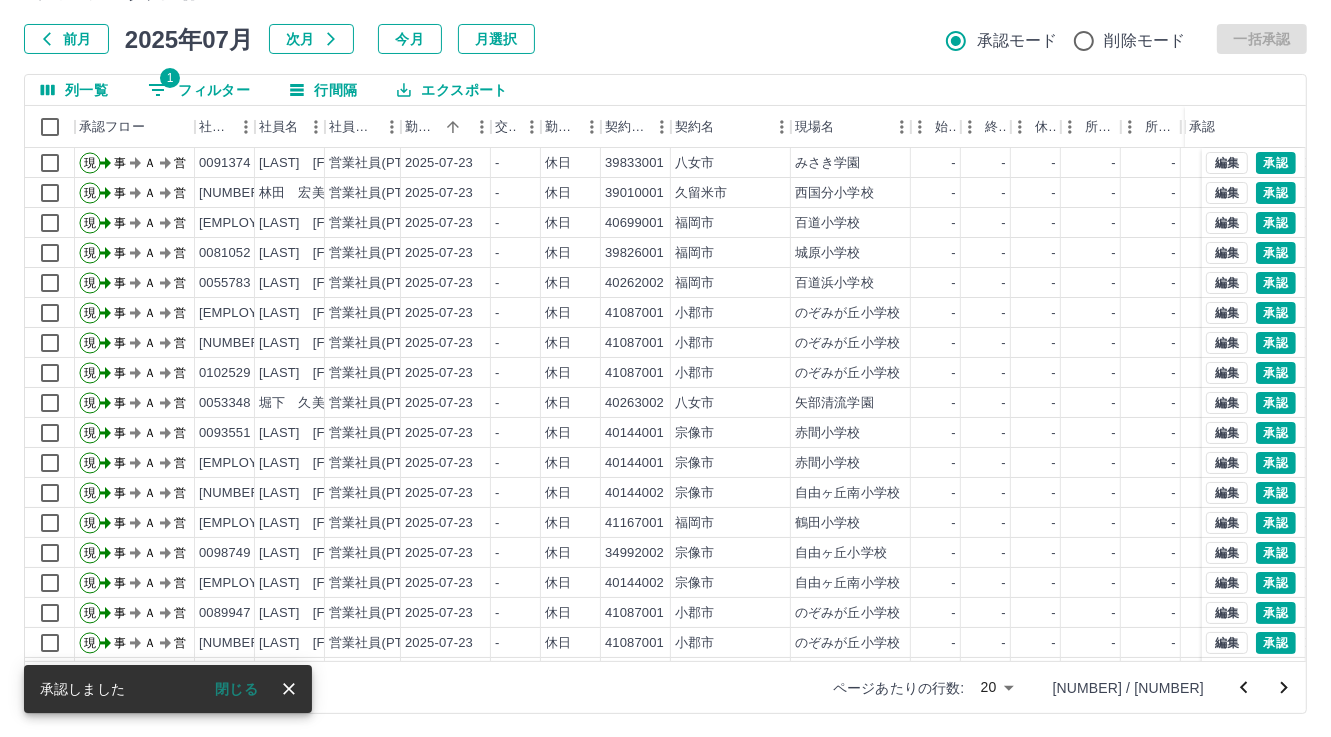 scroll, scrollTop: 103, scrollLeft: 0, axis: vertical 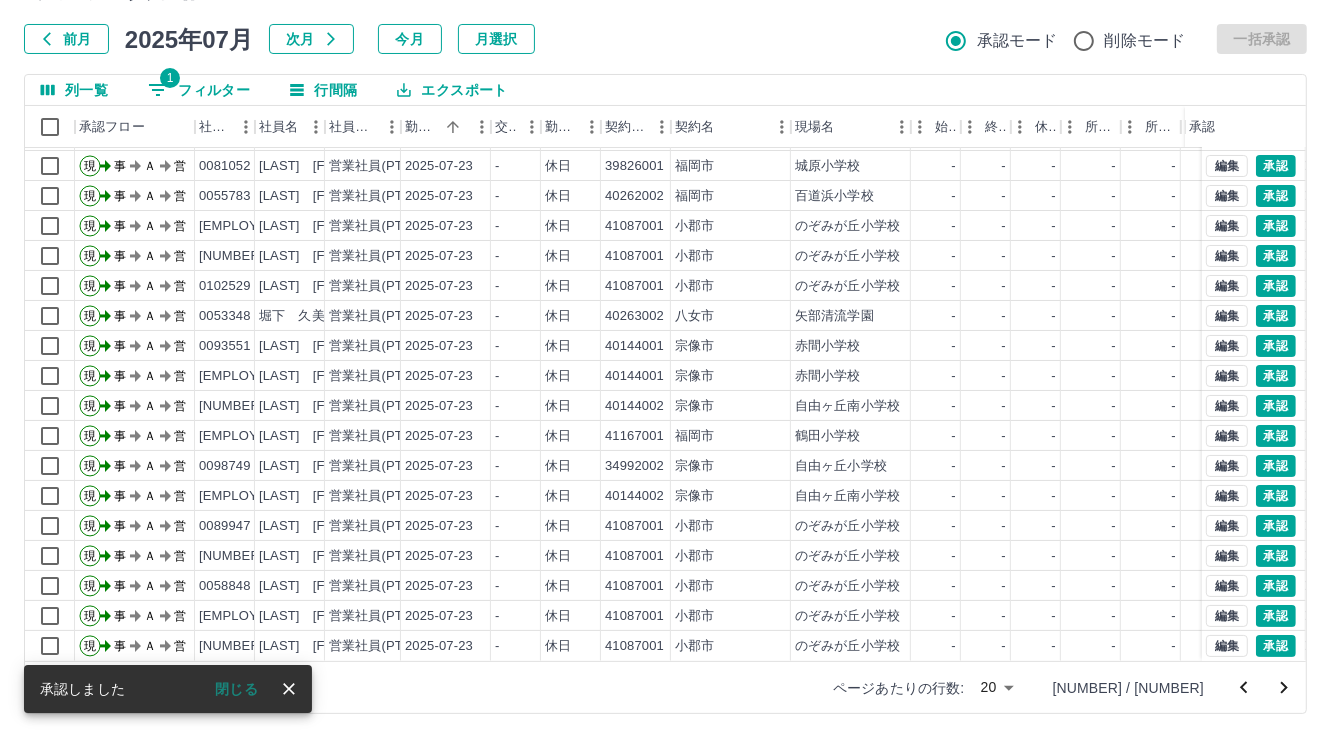 click 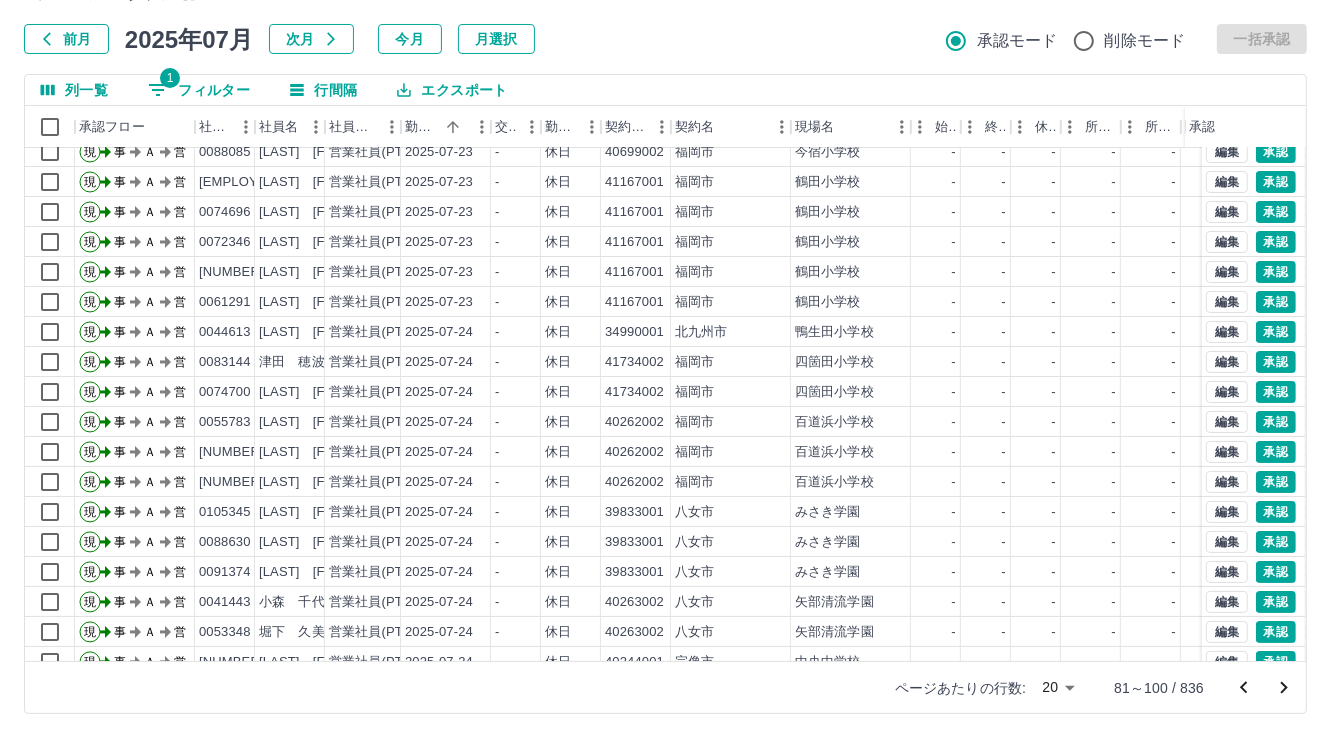 scroll, scrollTop: 103, scrollLeft: 0, axis: vertical 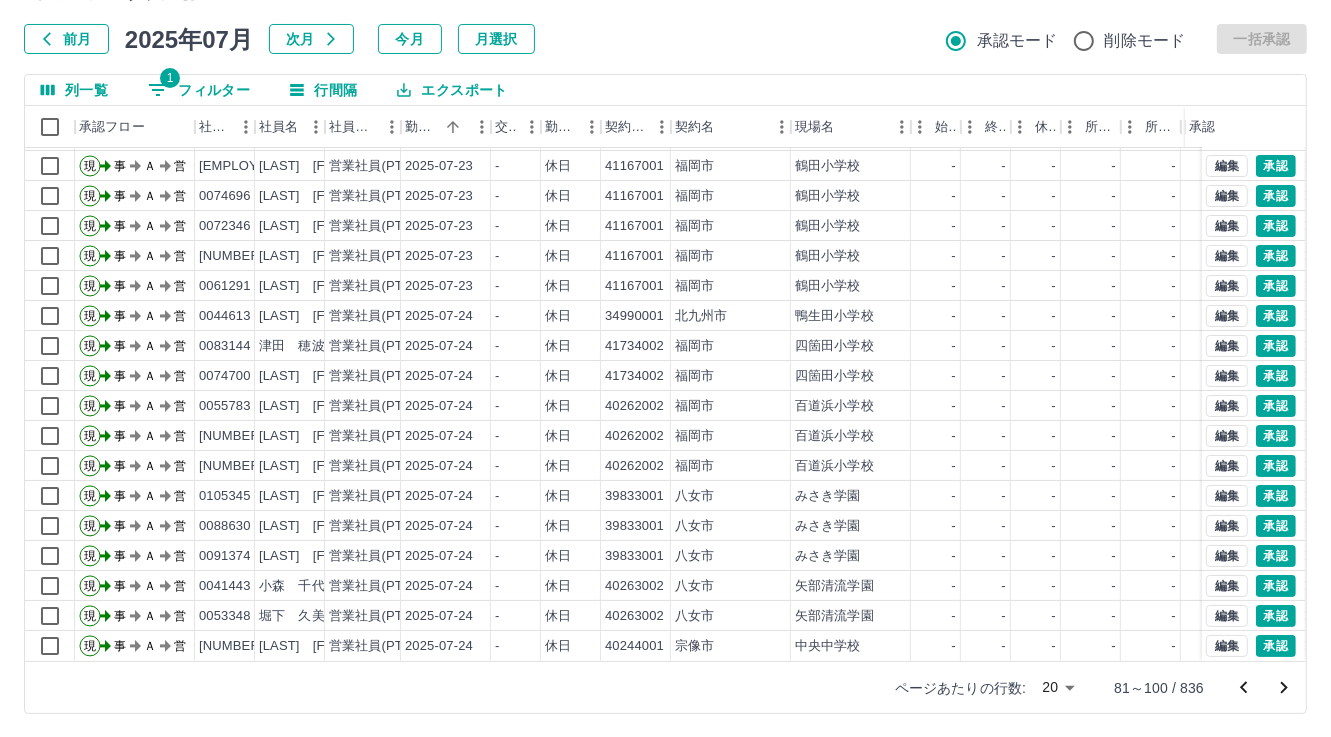 click 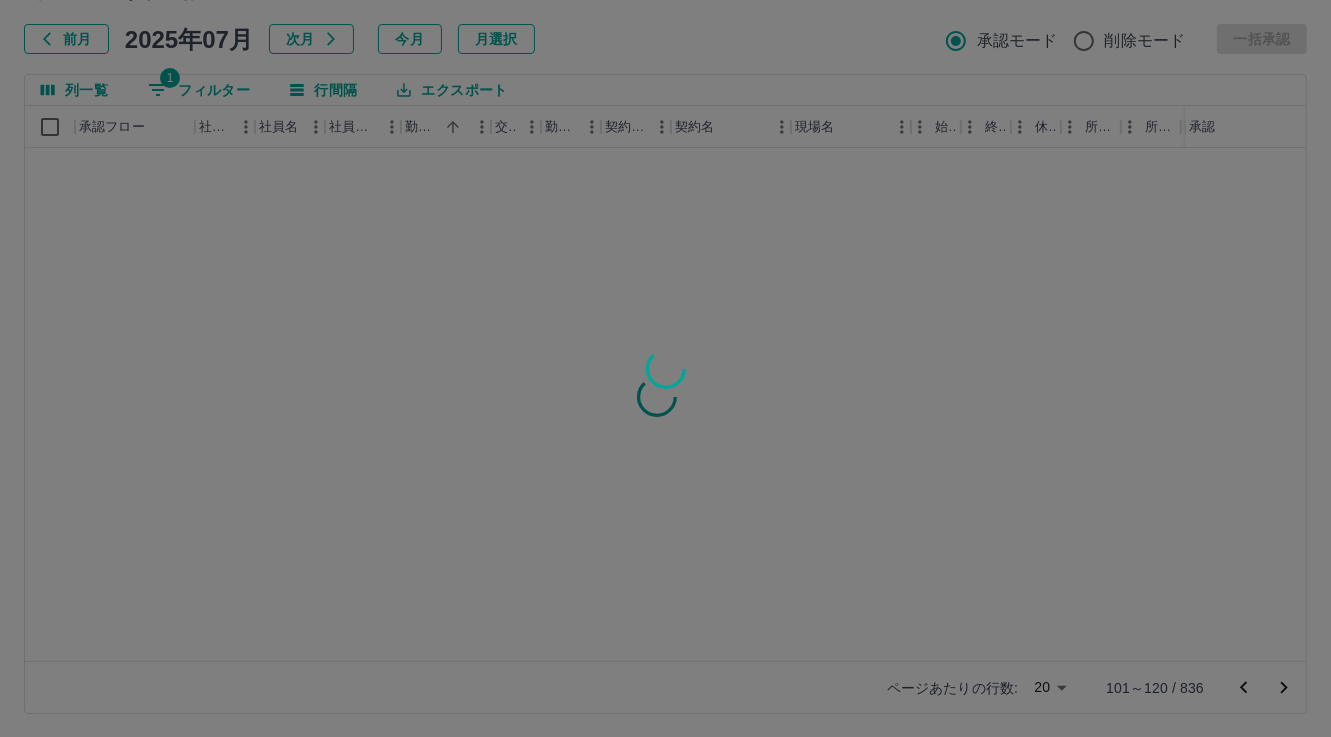 scroll, scrollTop: 0, scrollLeft: 0, axis: both 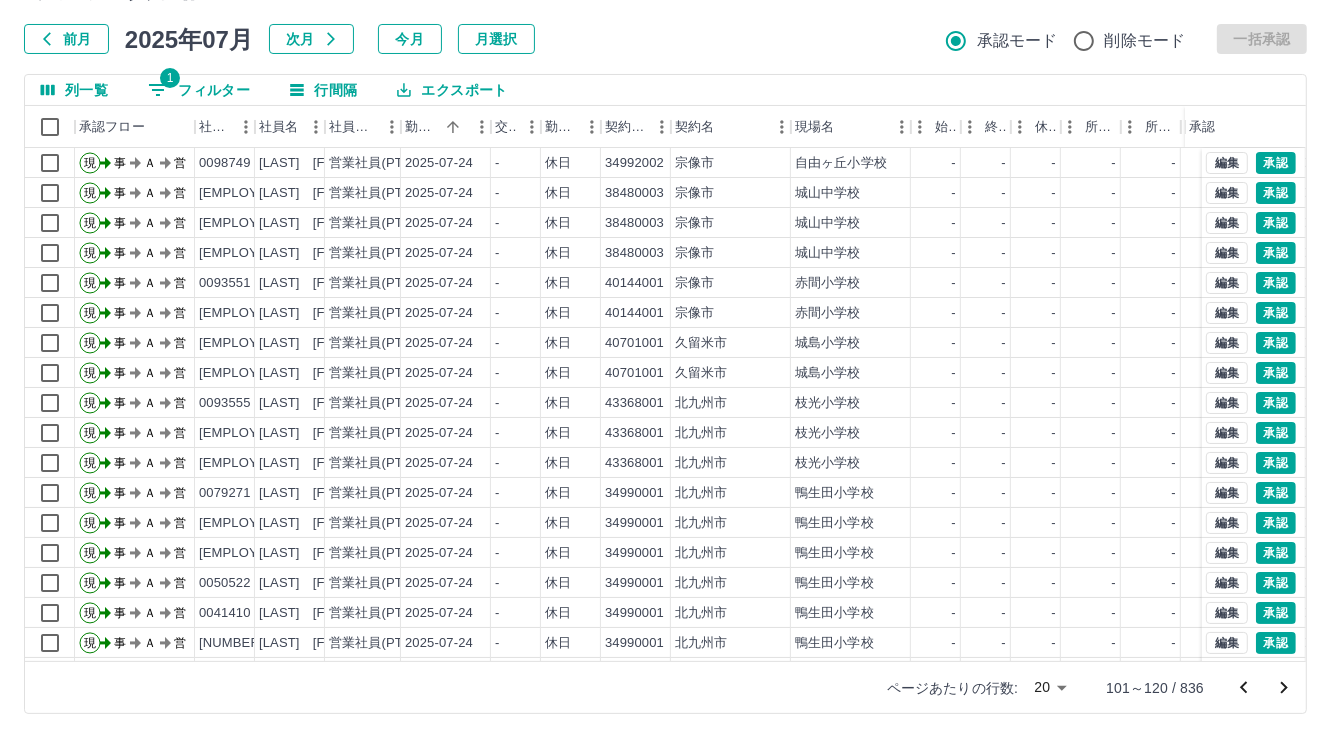 click on "1 フィルター" at bounding box center (199, 90) 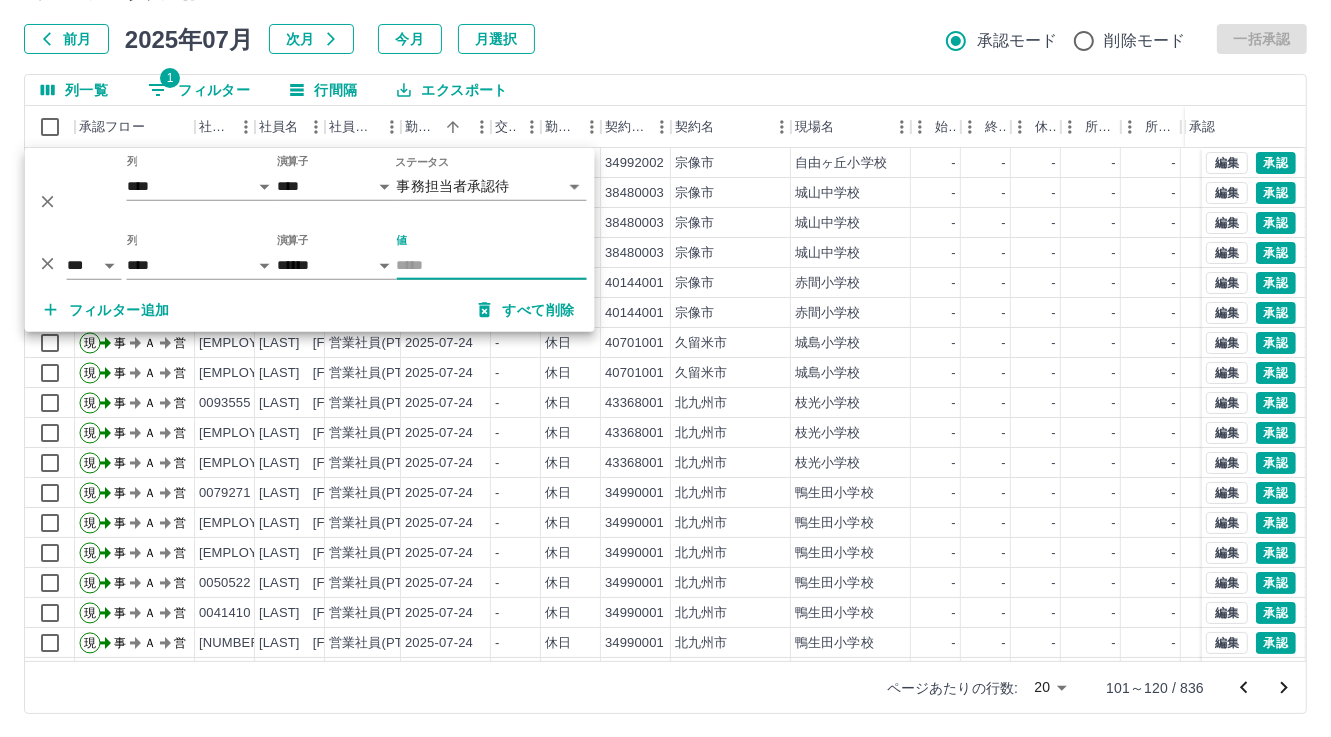 type on "*" 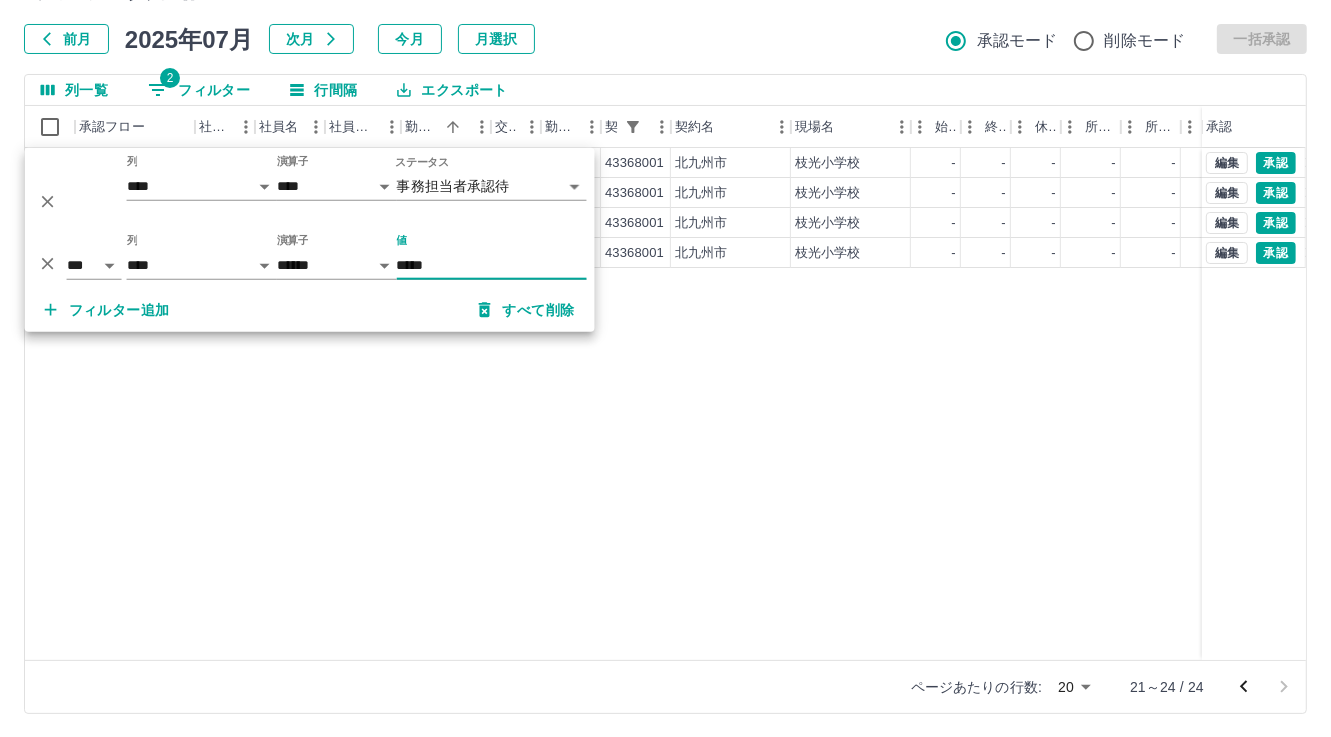 type on "*****" 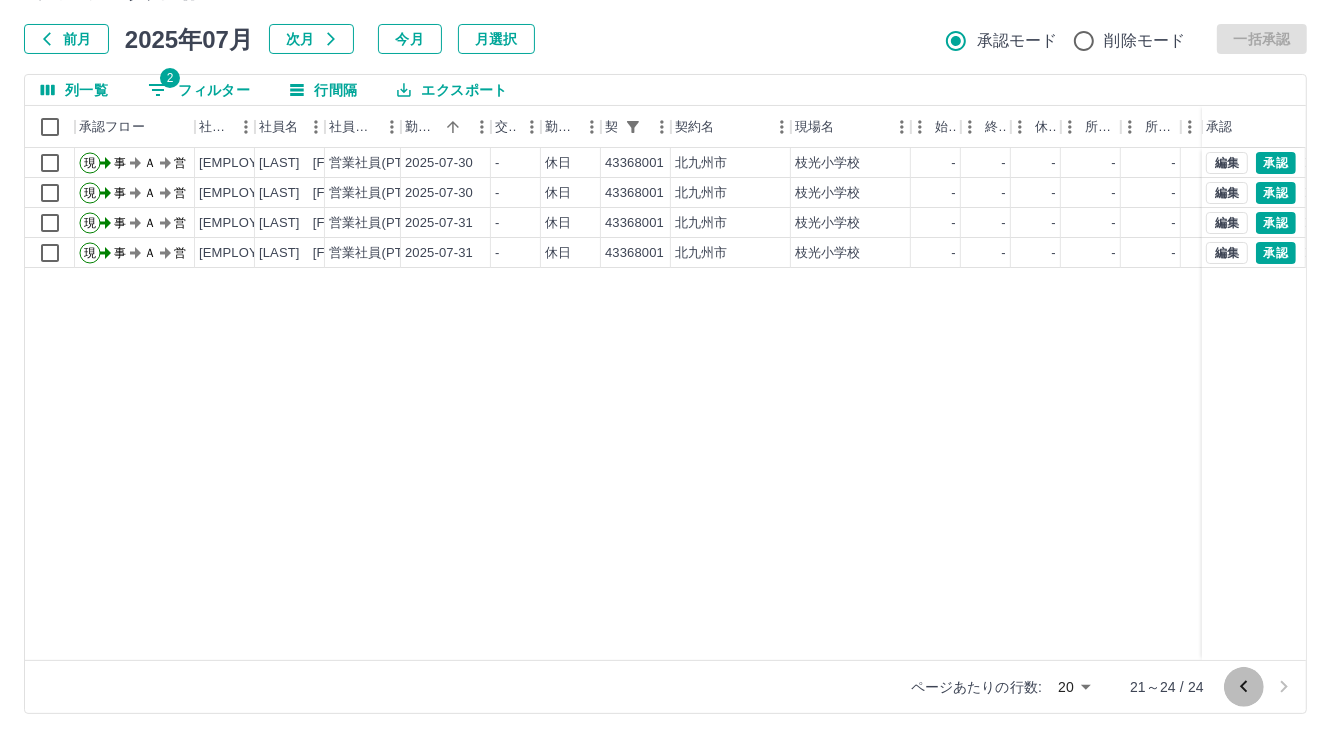 click 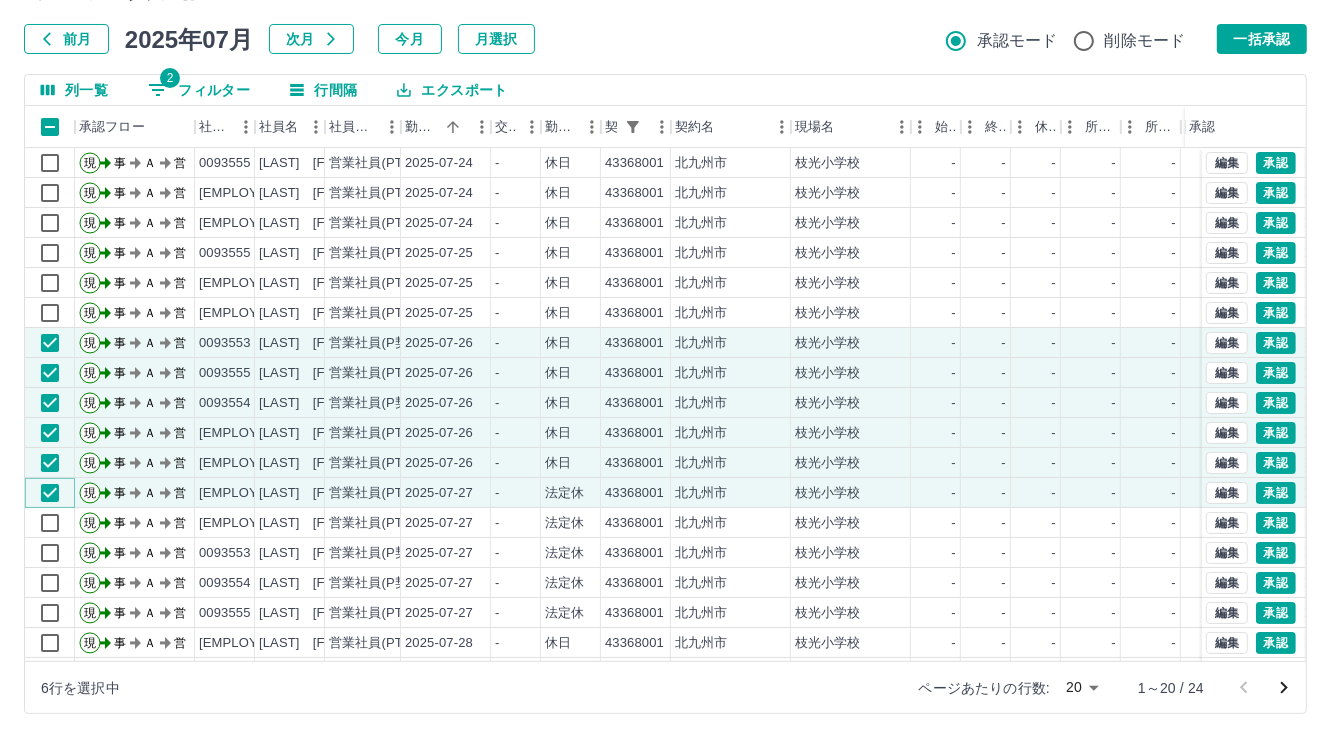 scroll, scrollTop: 103, scrollLeft: 0, axis: vertical 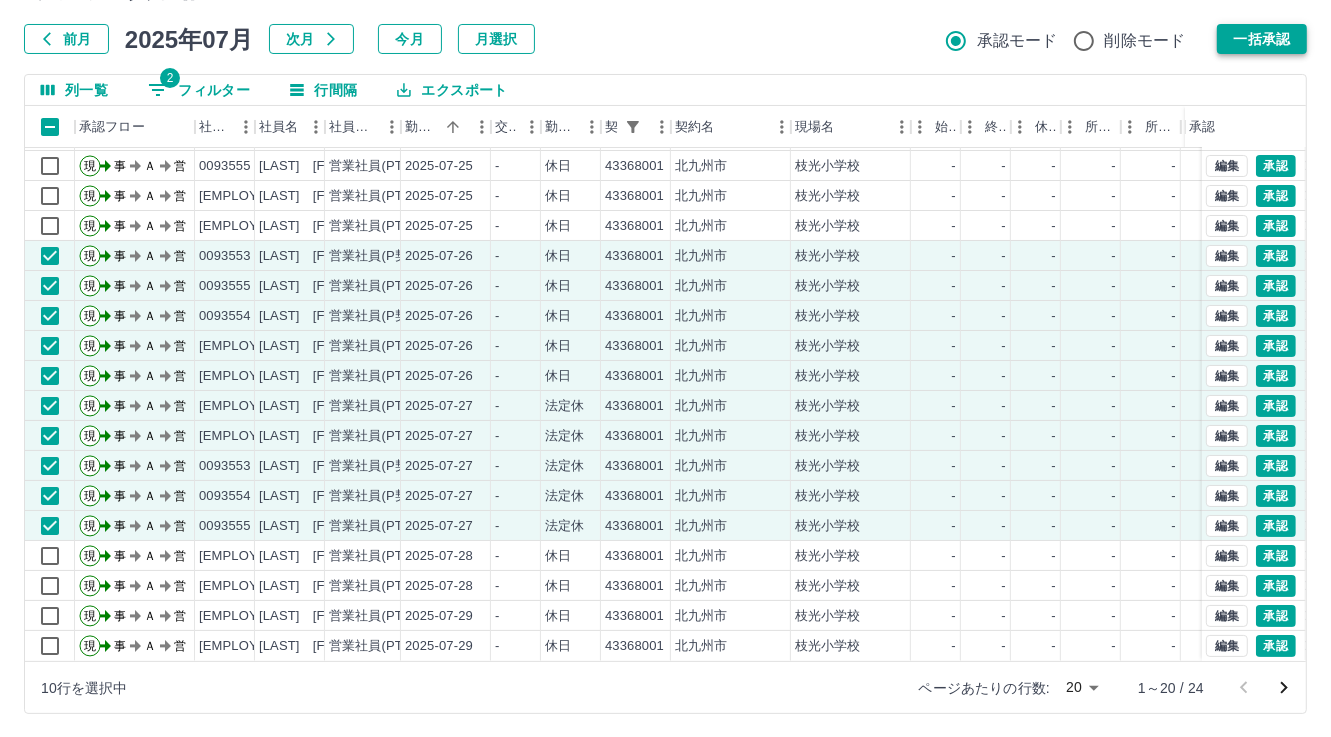 click on "一括承認" at bounding box center (1262, 39) 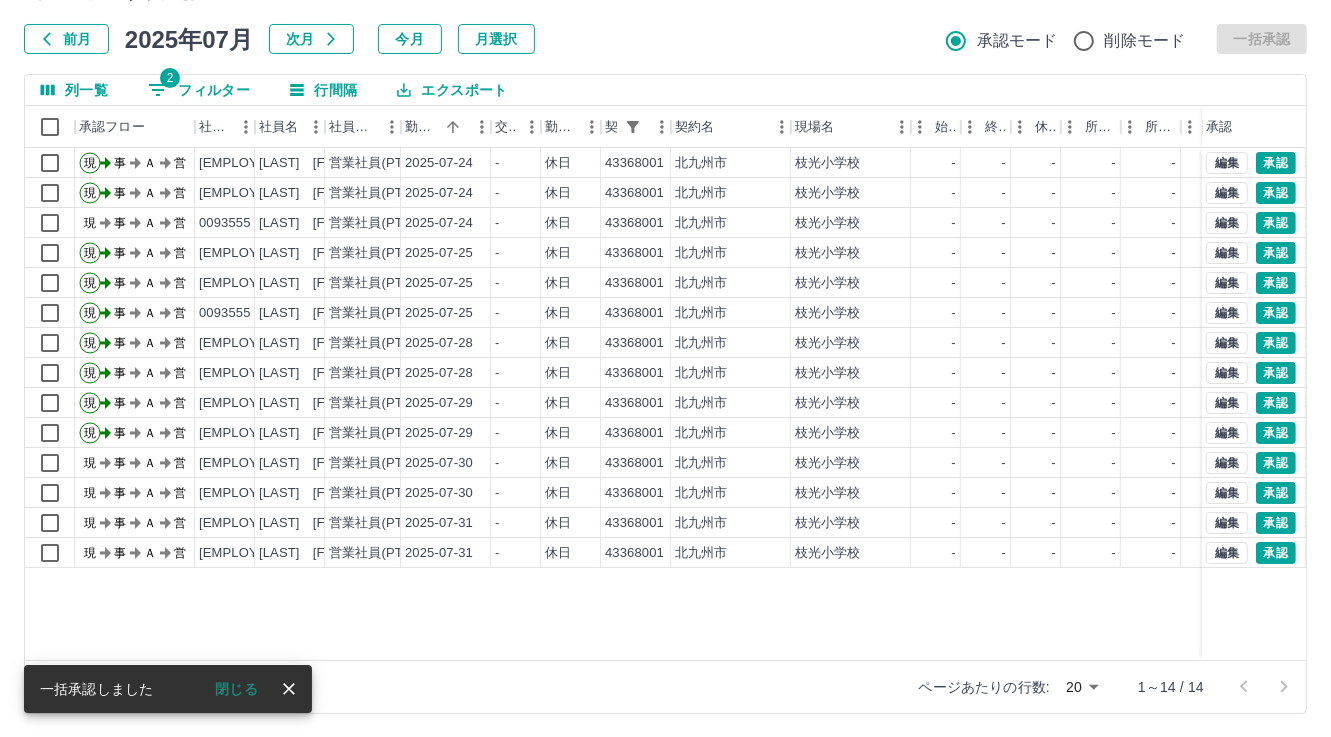 scroll, scrollTop: 0, scrollLeft: 0, axis: both 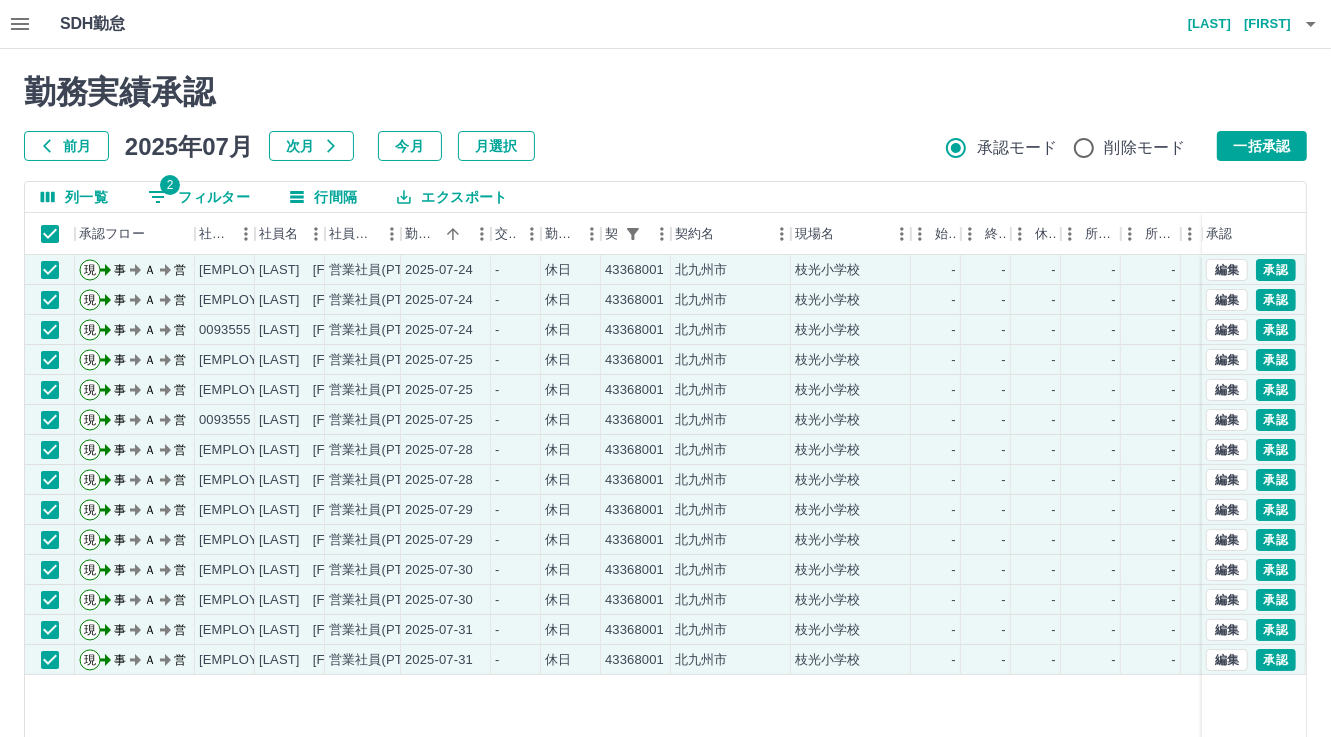 click on "一括承認" at bounding box center (1262, 146) 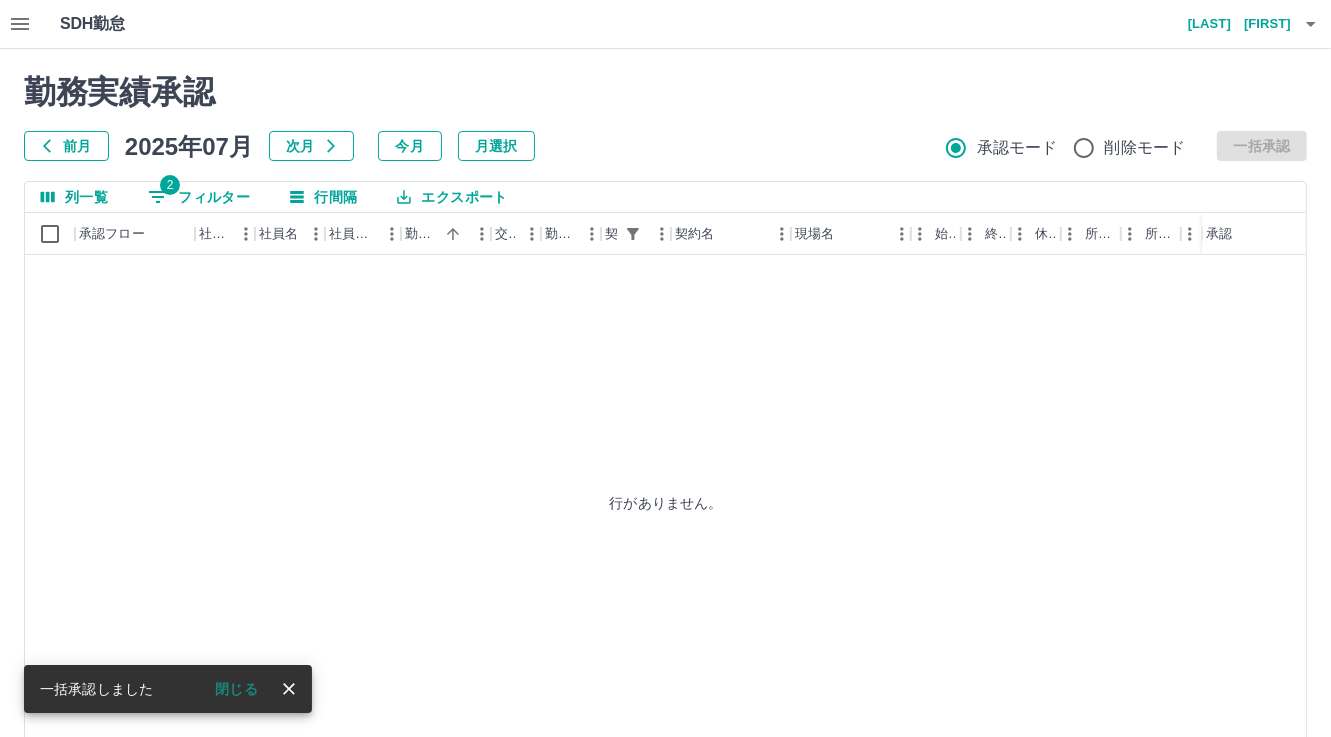 click on "2 フィルター" at bounding box center (199, 197) 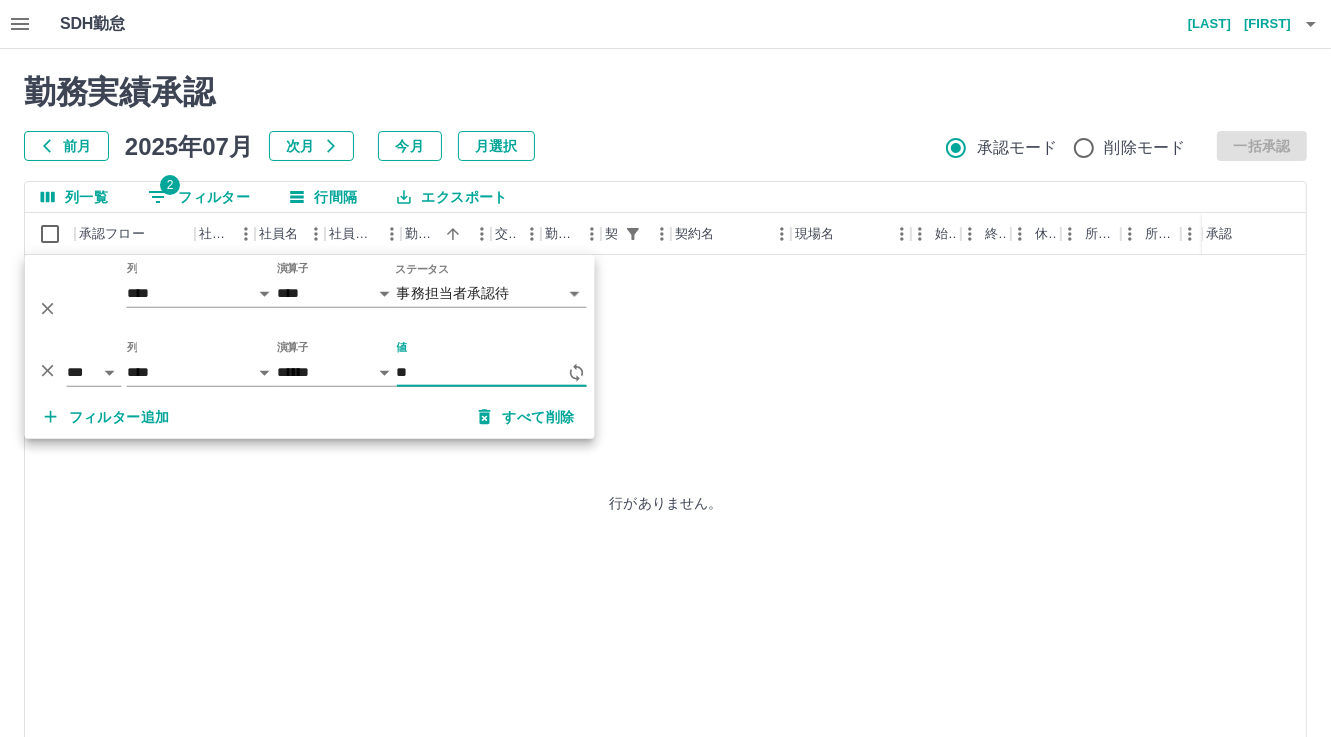 type on "*" 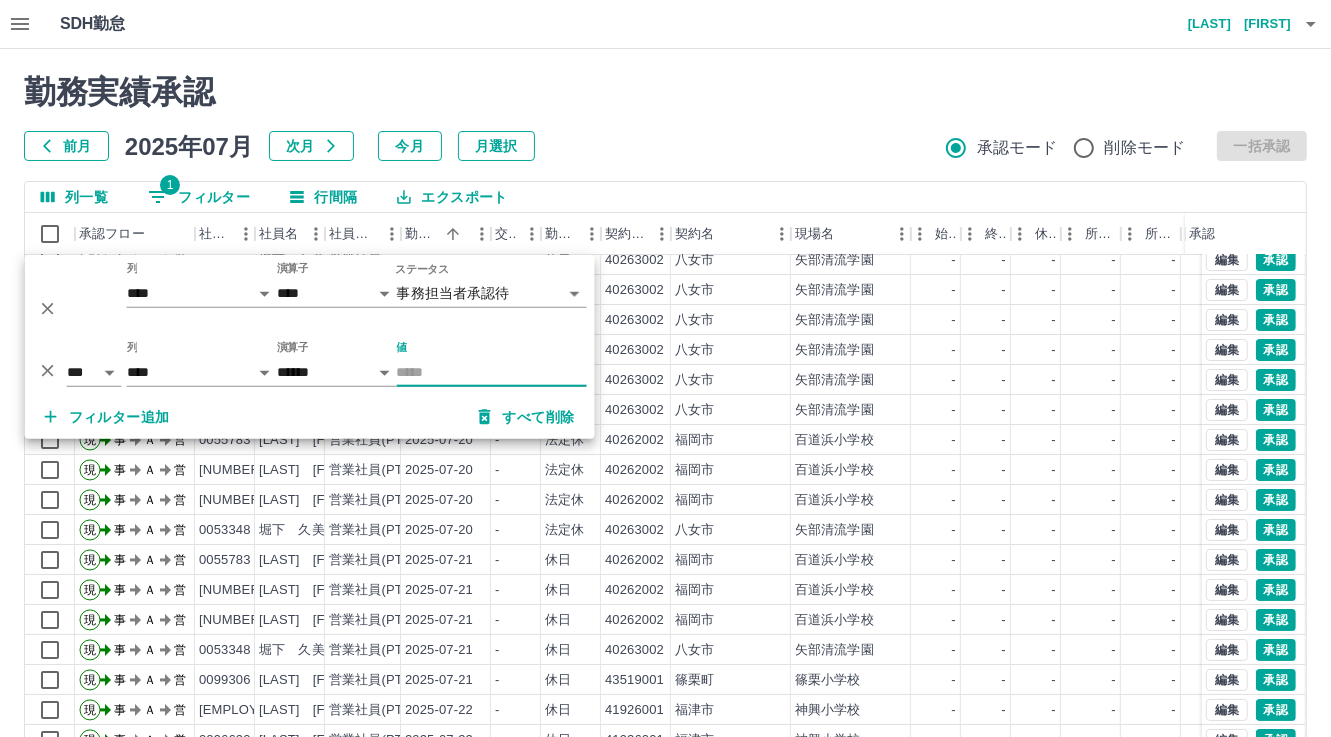 scroll, scrollTop: 103, scrollLeft: 0, axis: vertical 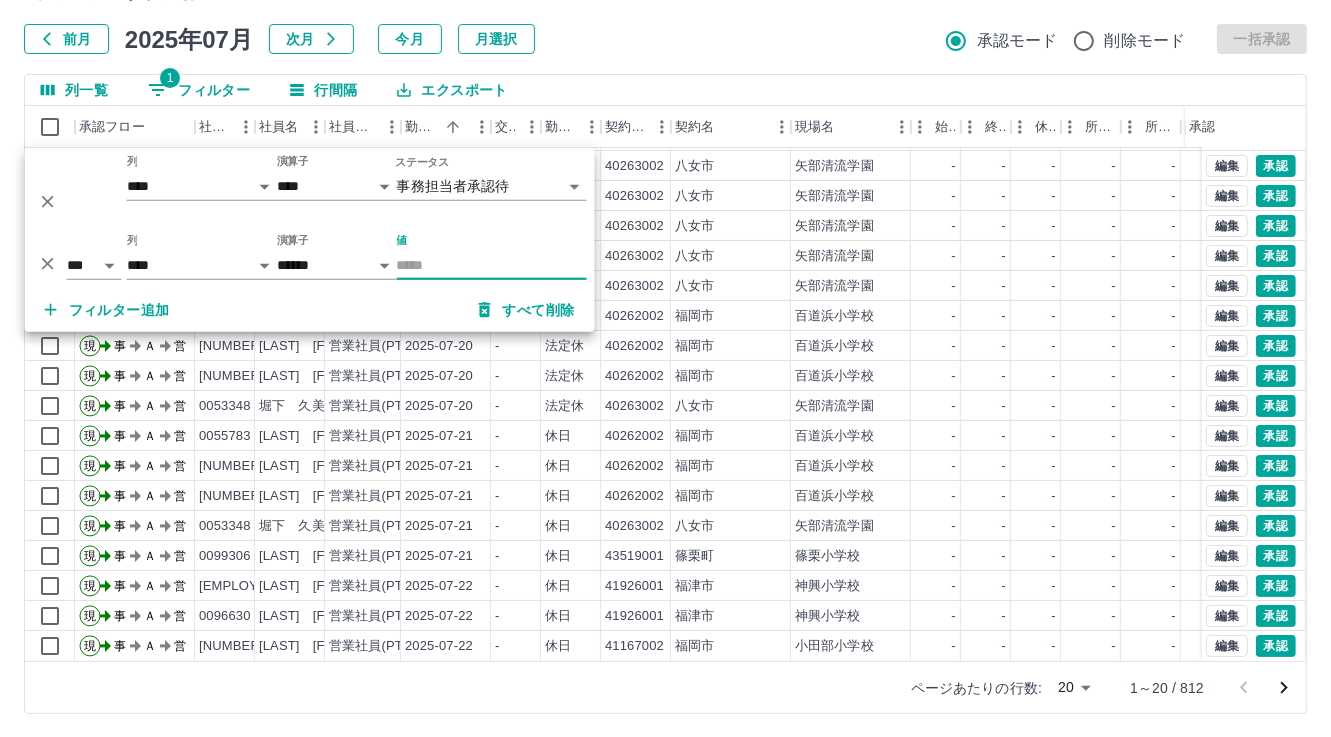 type 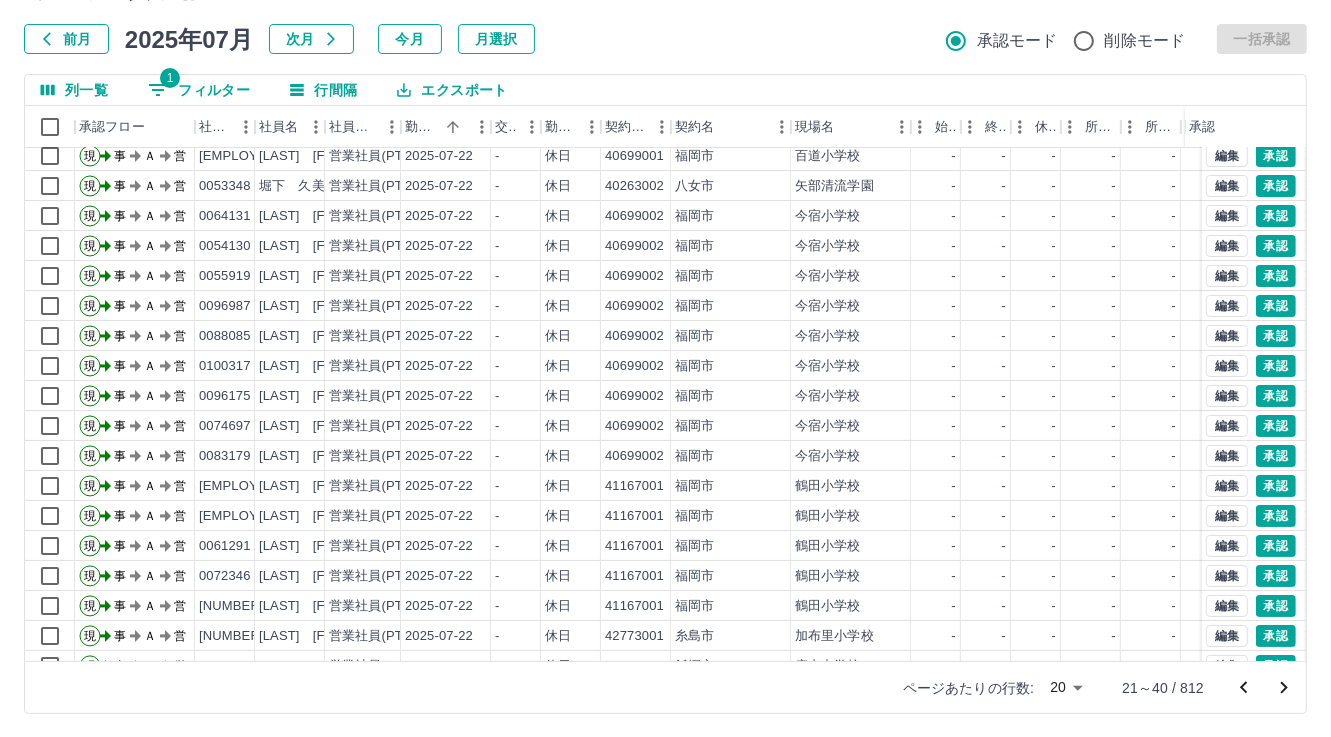 scroll, scrollTop: 103, scrollLeft: 0, axis: vertical 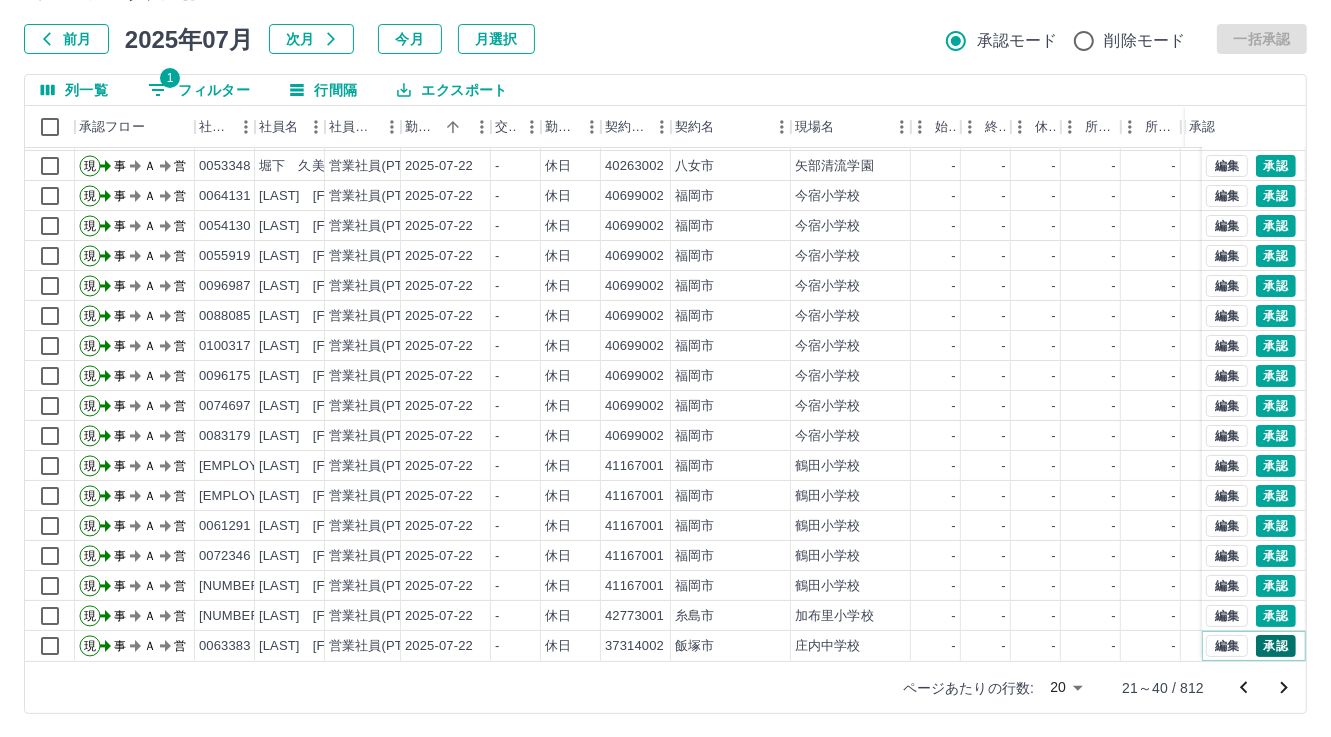 click on "承認" at bounding box center [1276, 646] 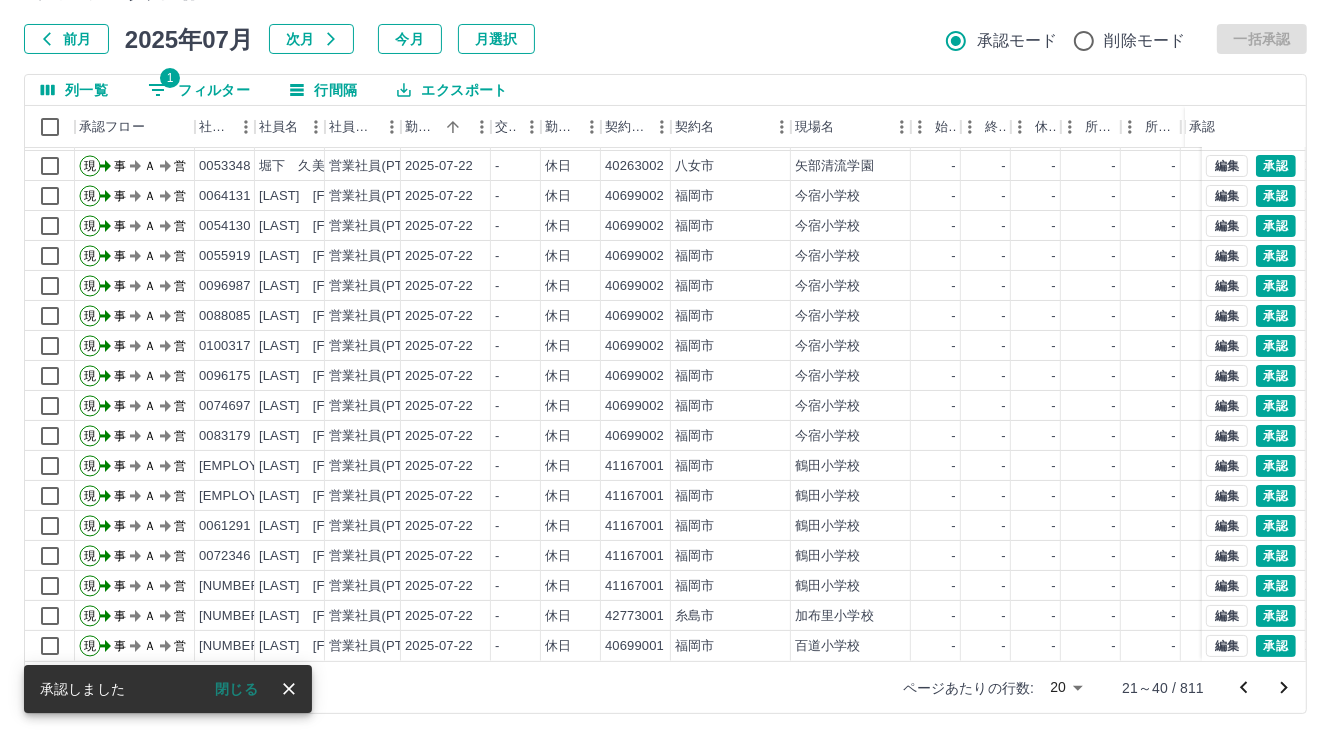click 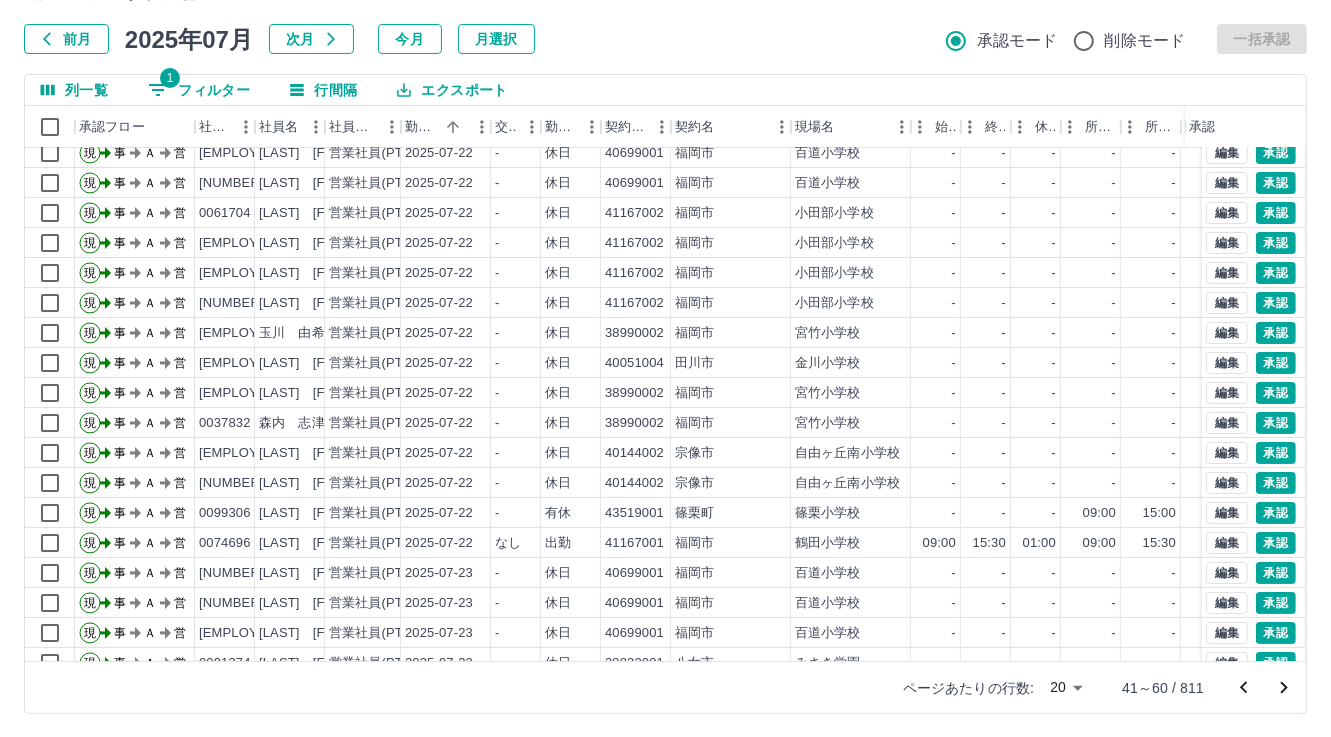 scroll, scrollTop: 103, scrollLeft: 0, axis: vertical 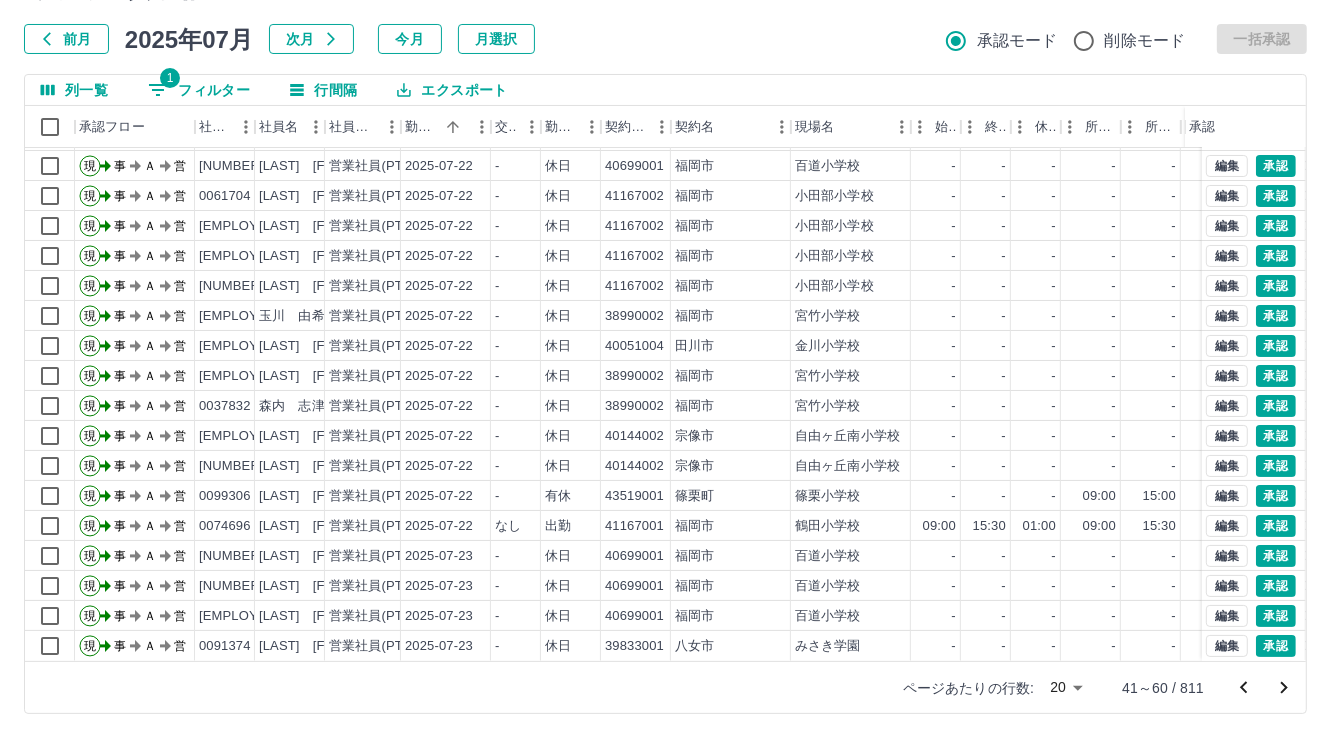 click 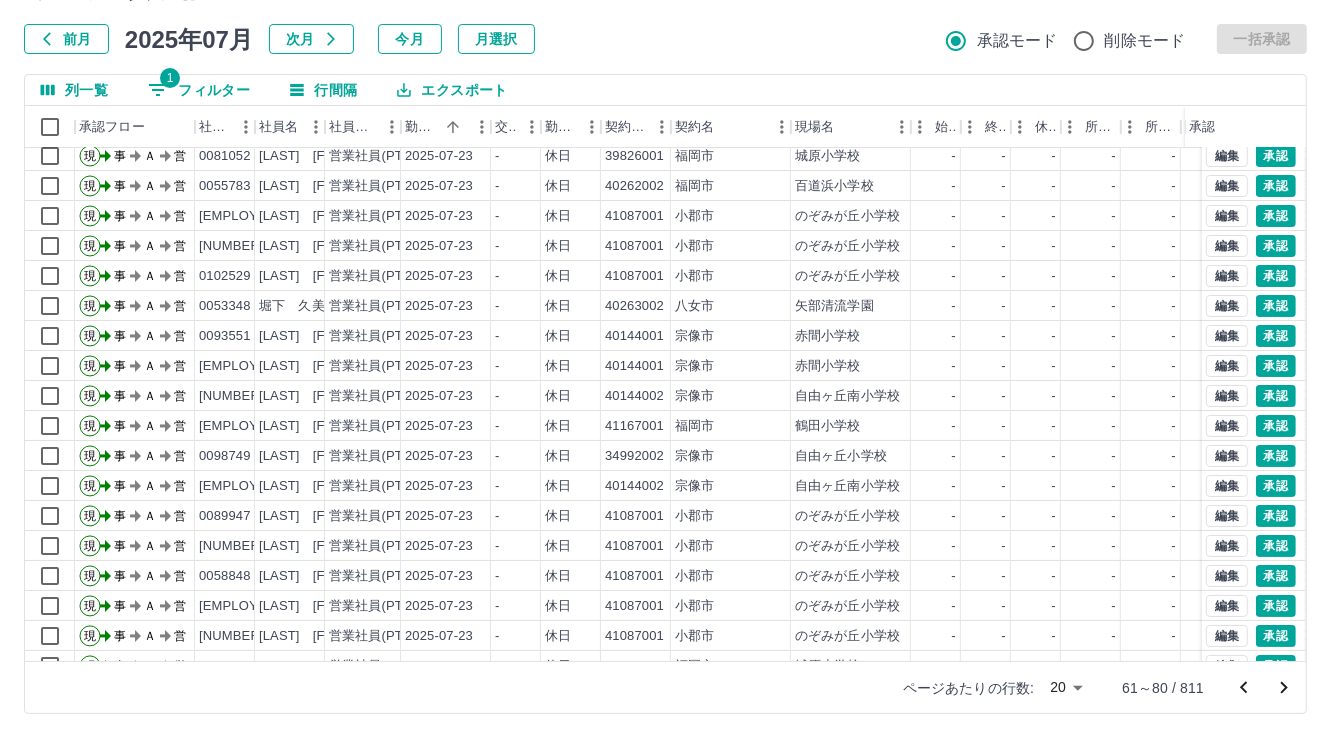 scroll, scrollTop: 103, scrollLeft: 0, axis: vertical 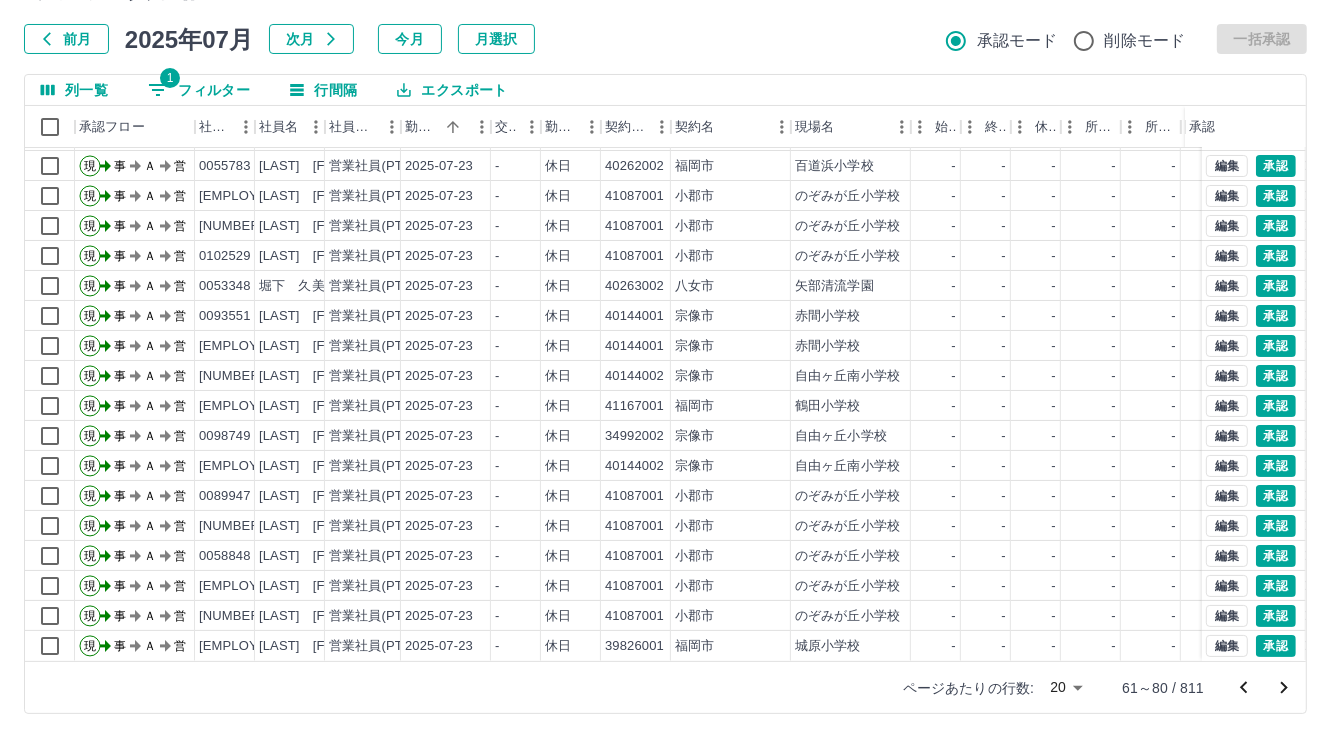 click 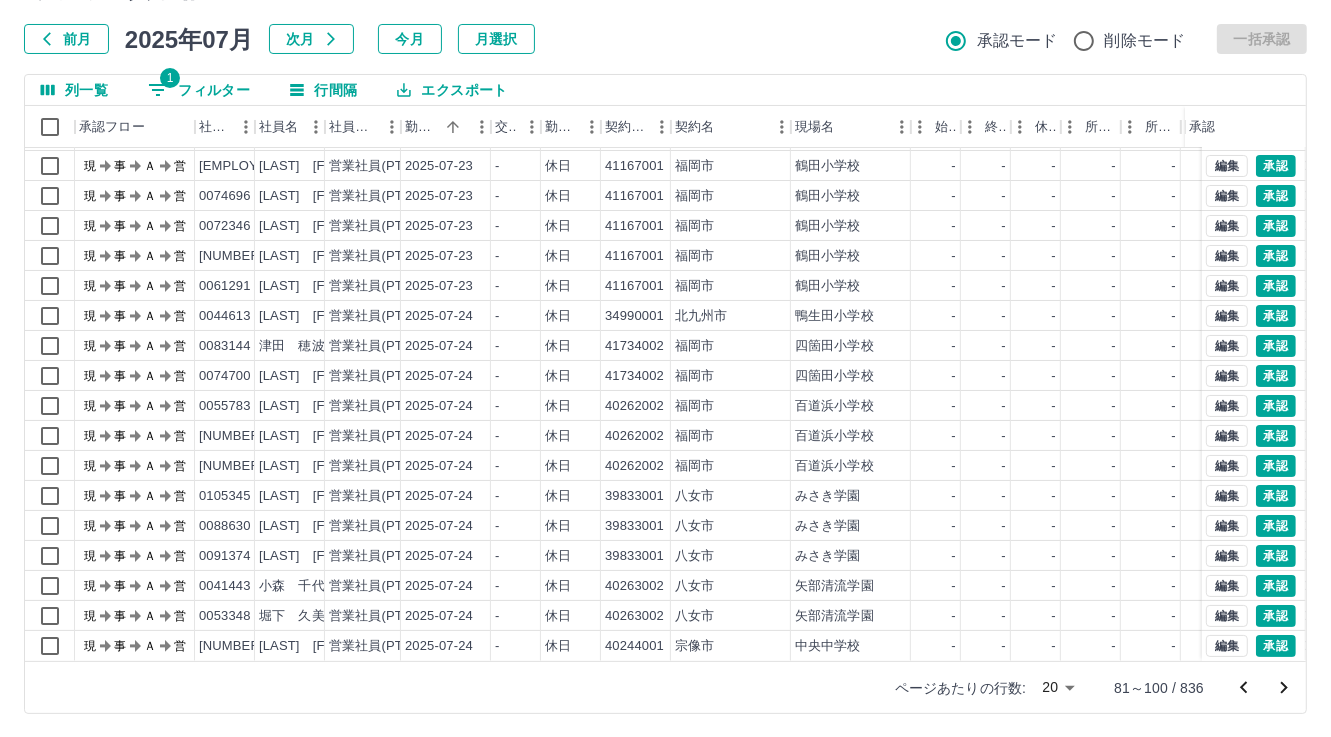 scroll, scrollTop: 0, scrollLeft: 0, axis: both 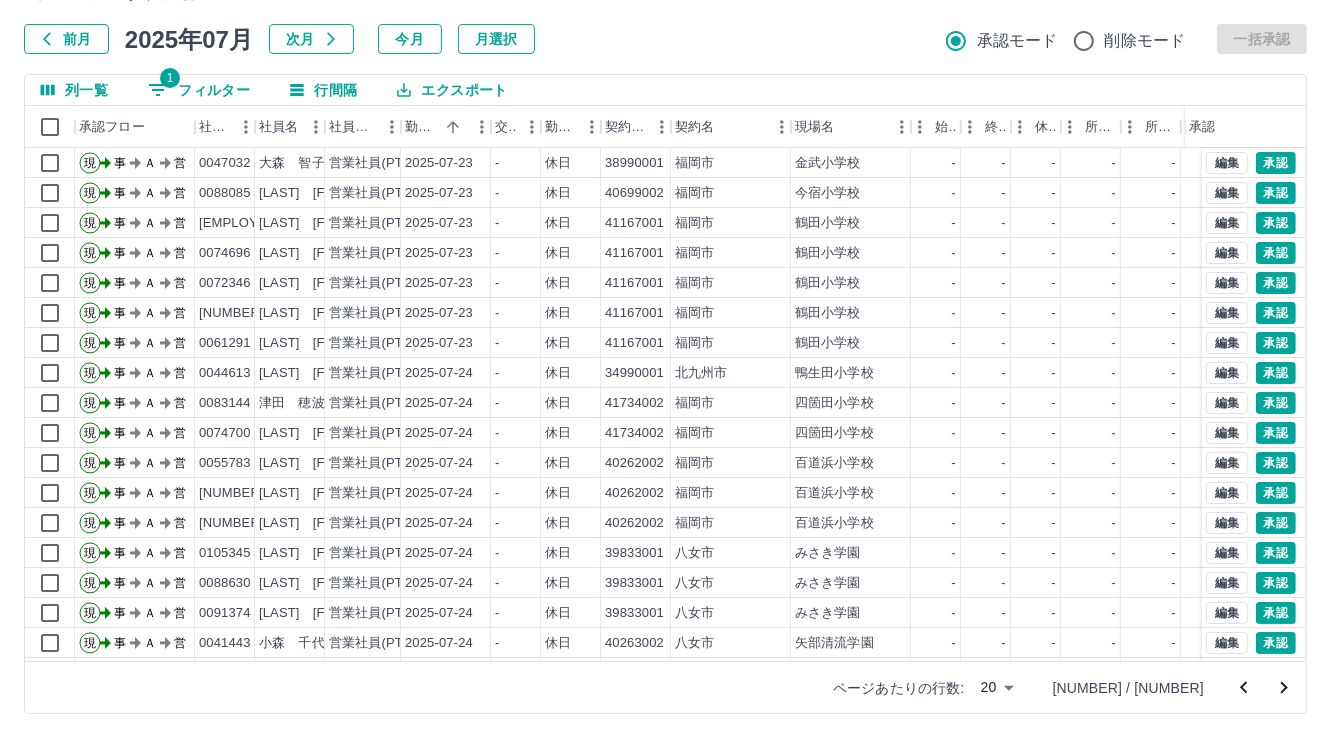 type 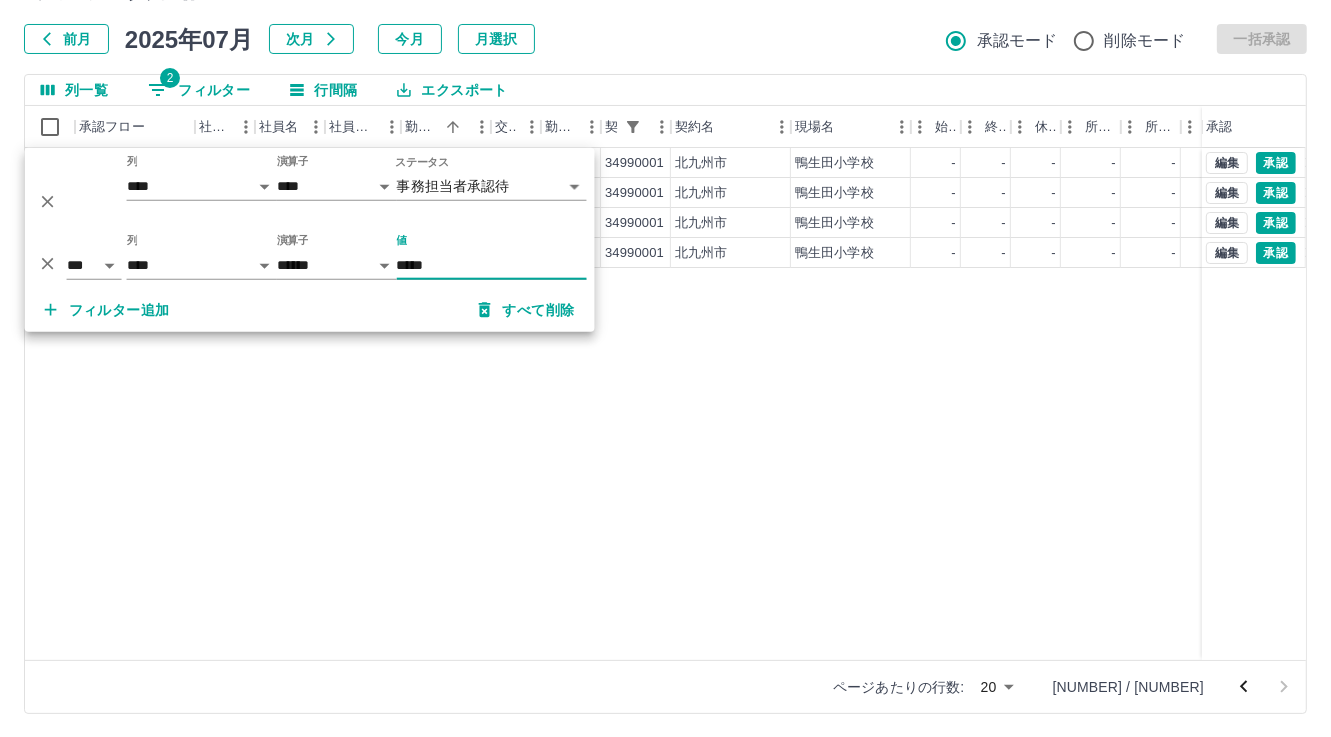 type on "*****" 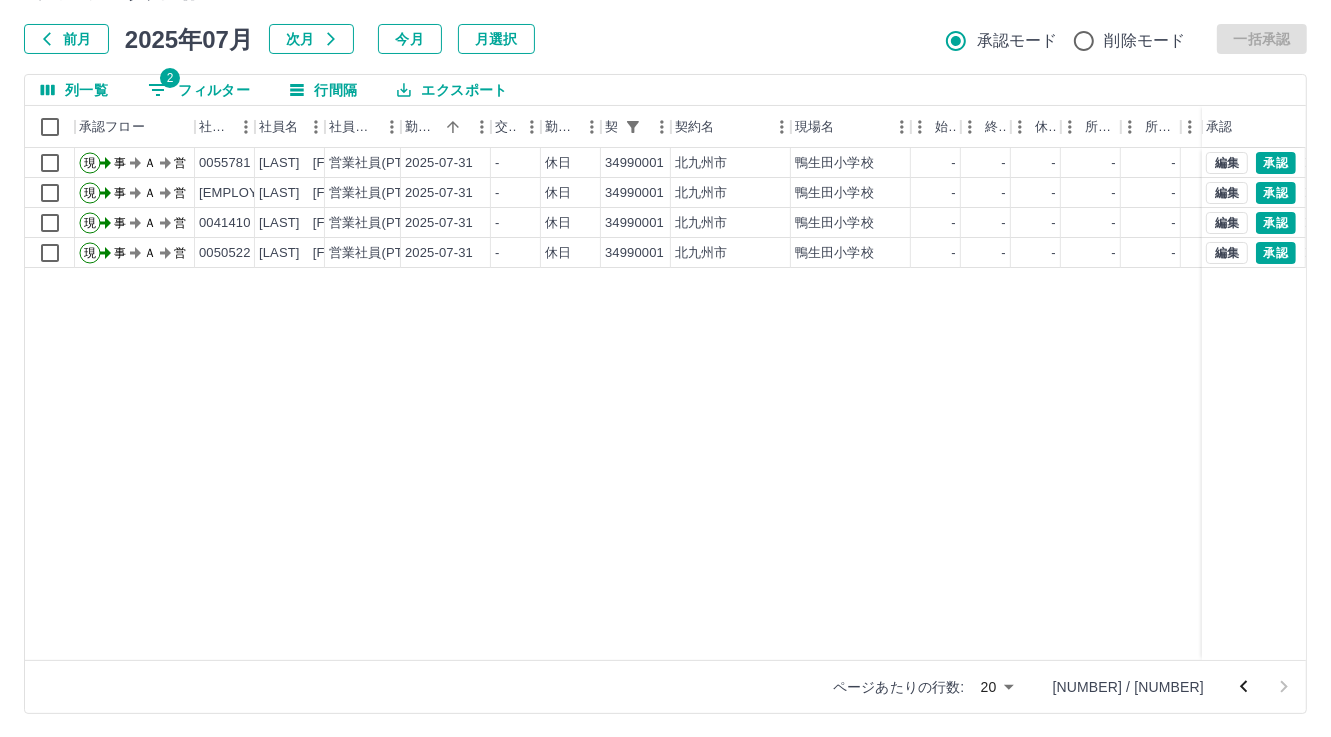 click 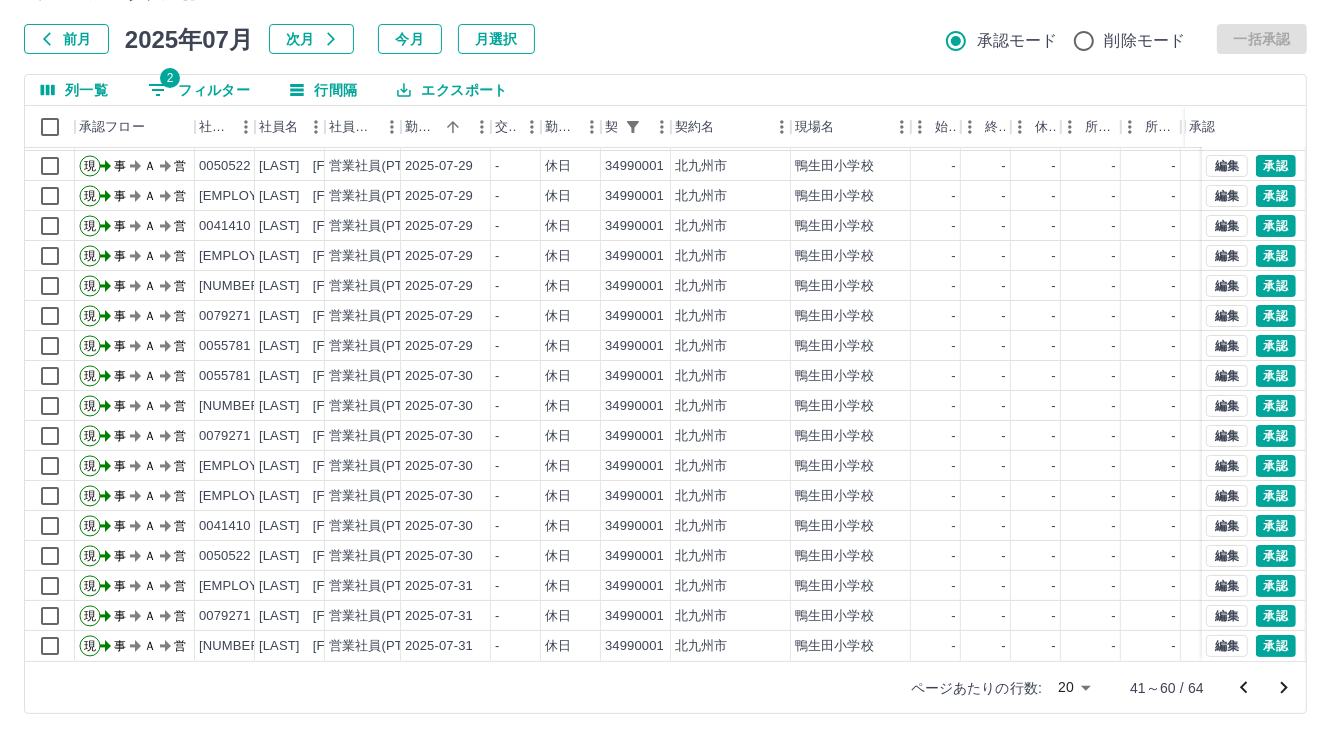 scroll, scrollTop: 103, scrollLeft: 0, axis: vertical 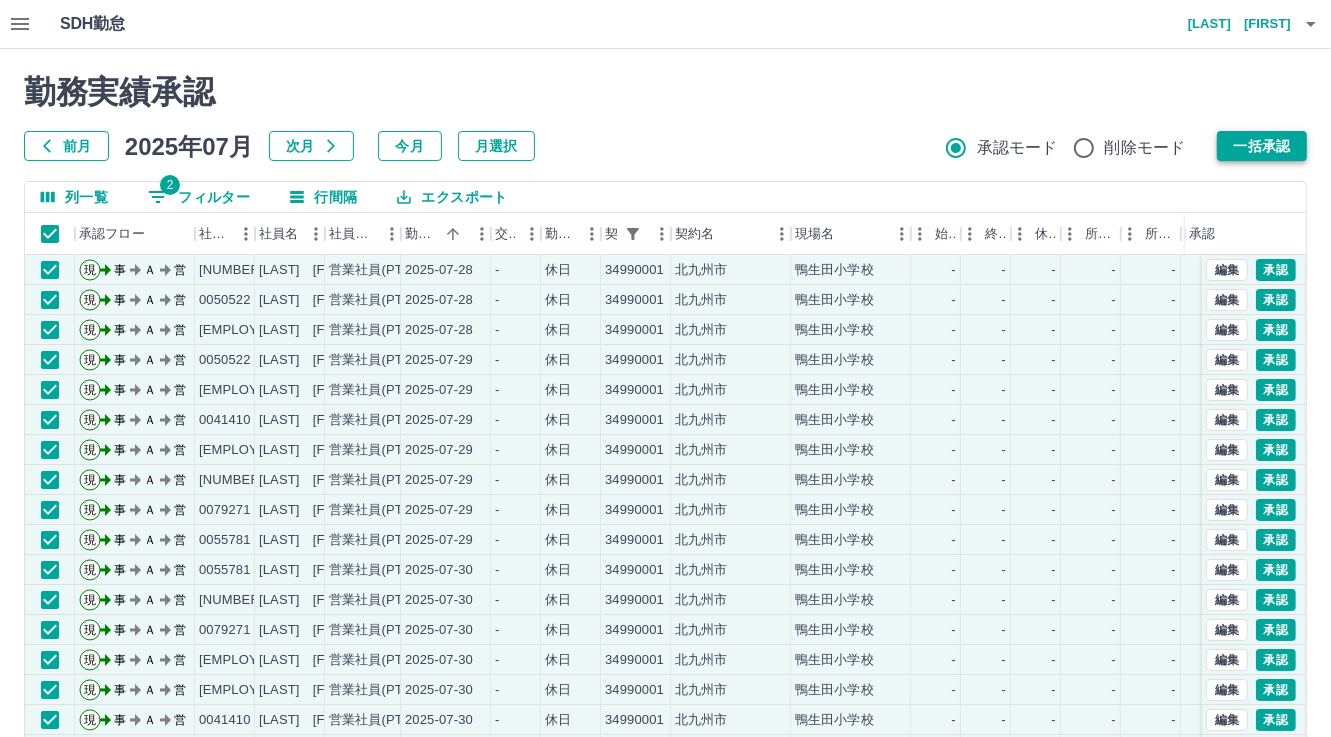 click on "一括承認" at bounding box center [1262, 146] 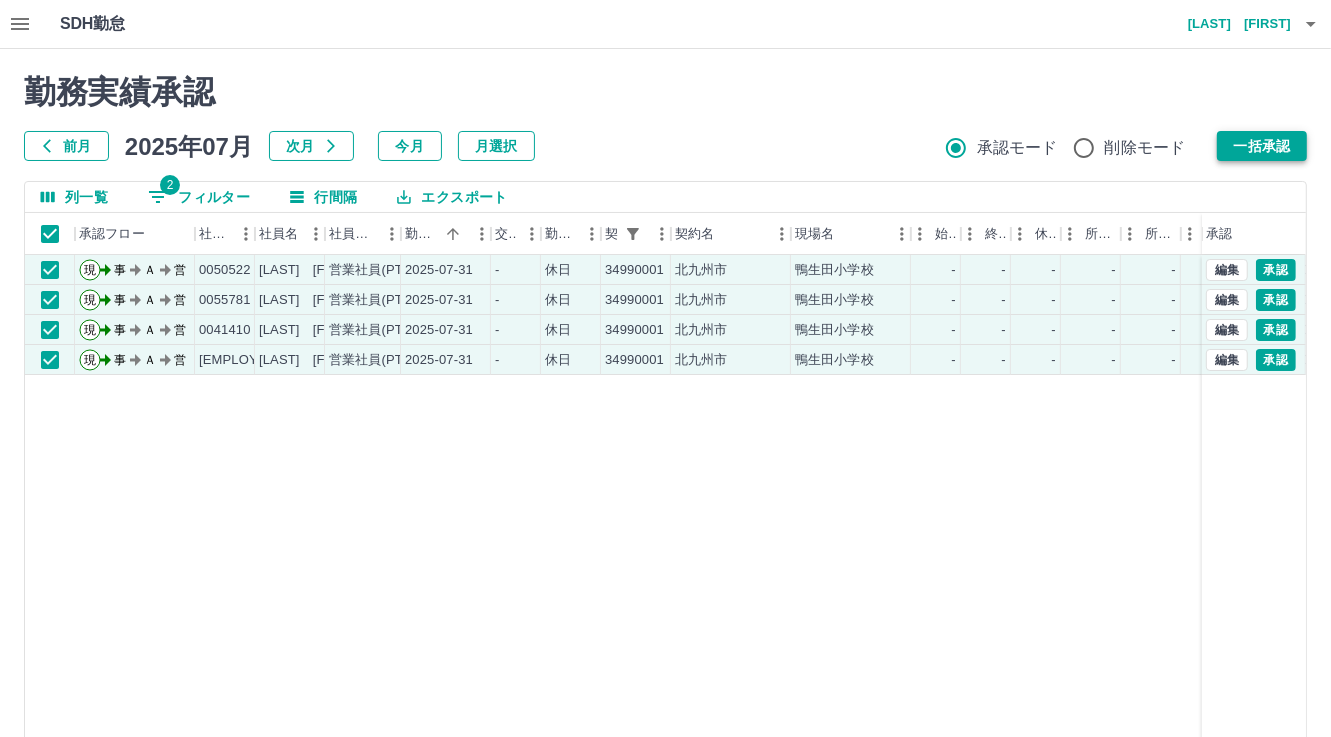 click on "一括承認" at bounding box center (1262, 146) 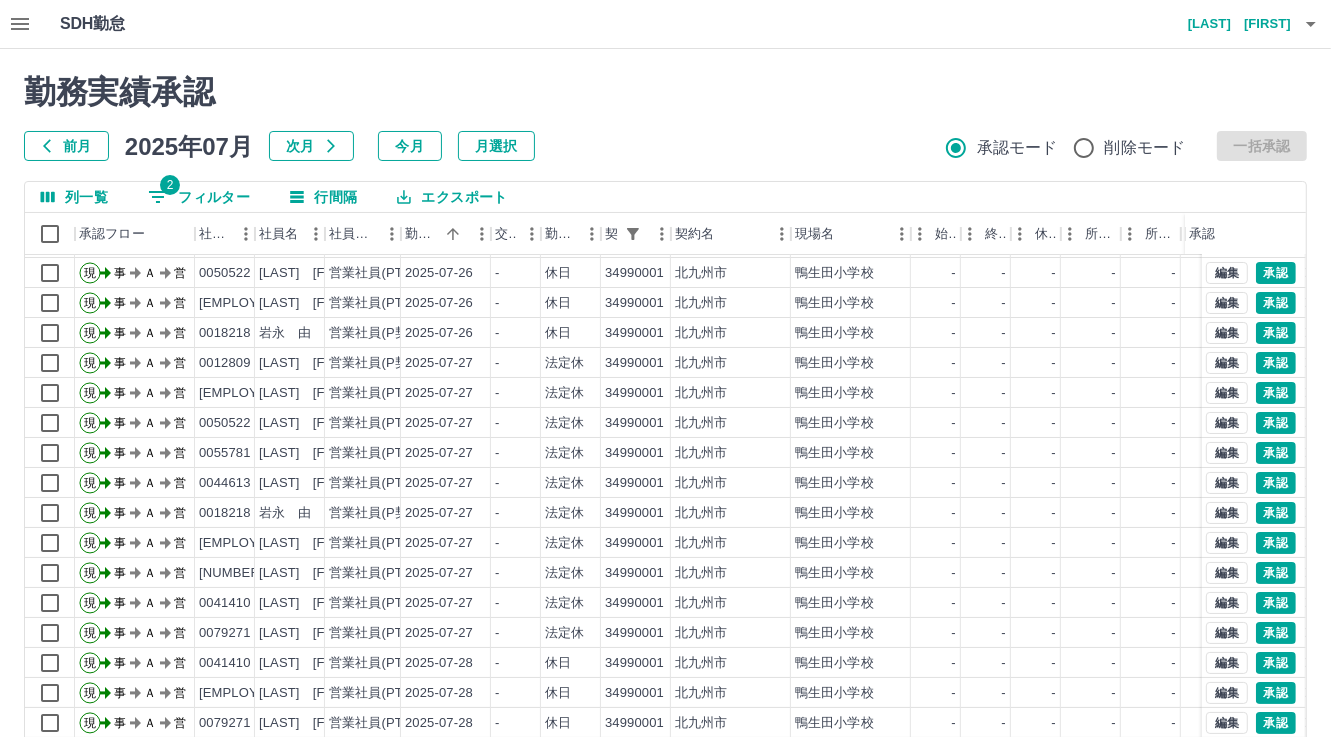 scroll, scrollTop: 2, scrollLeft: 0, axis: vertical 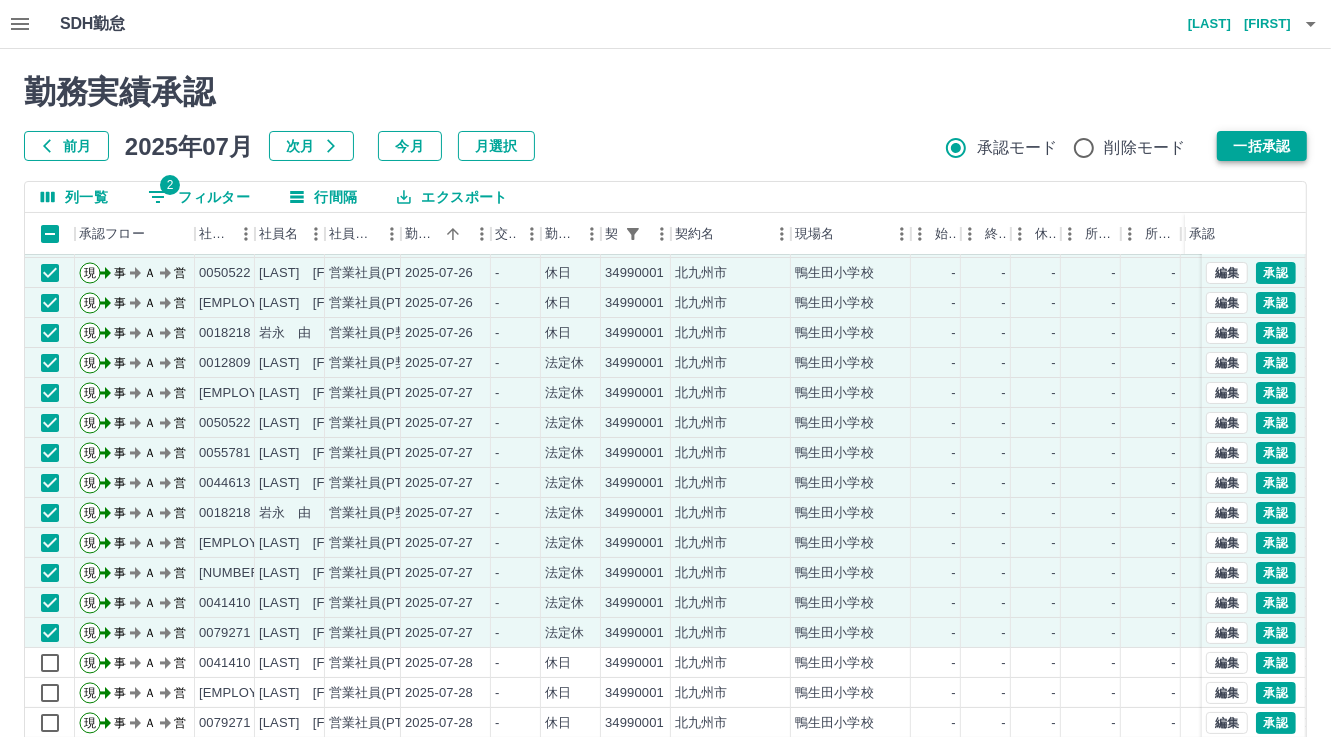 click on "一括承認" at bounding box center (1262, 146) 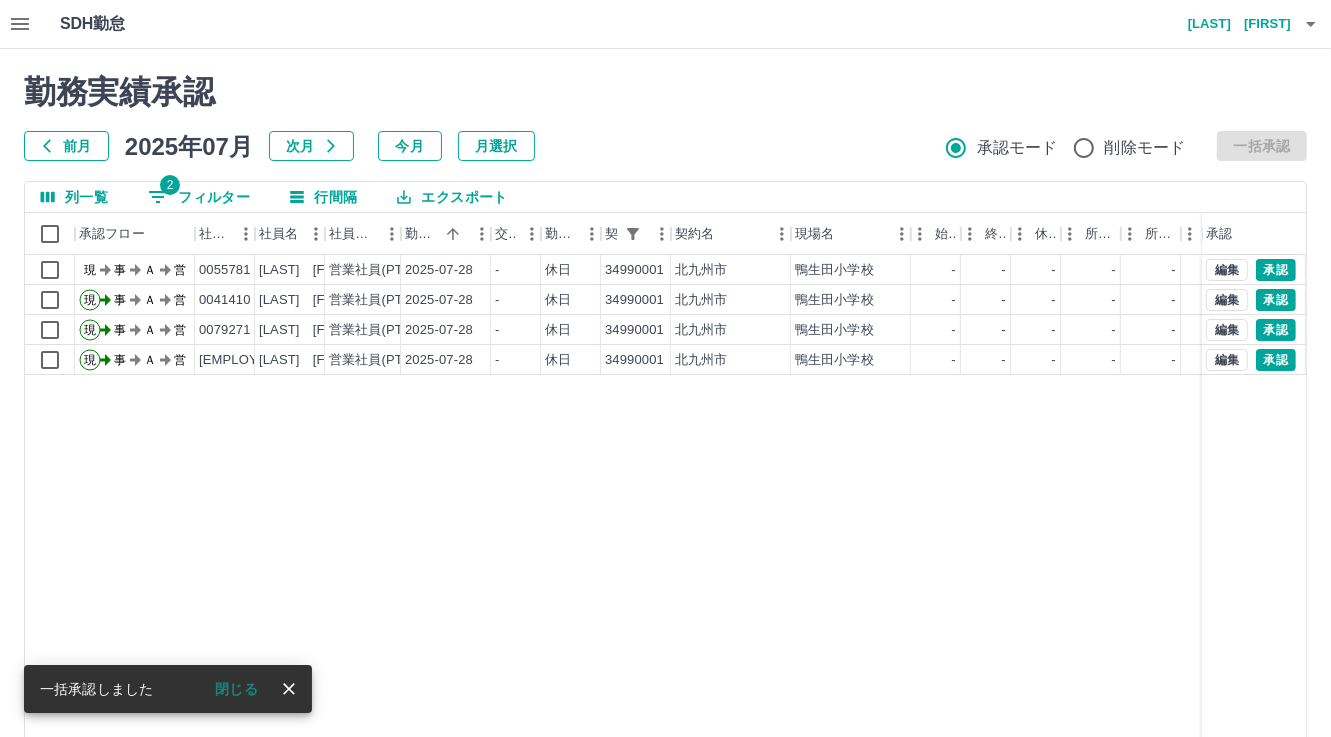 scroll, scrollTop: 0, scrollLeft: 0, axis: both 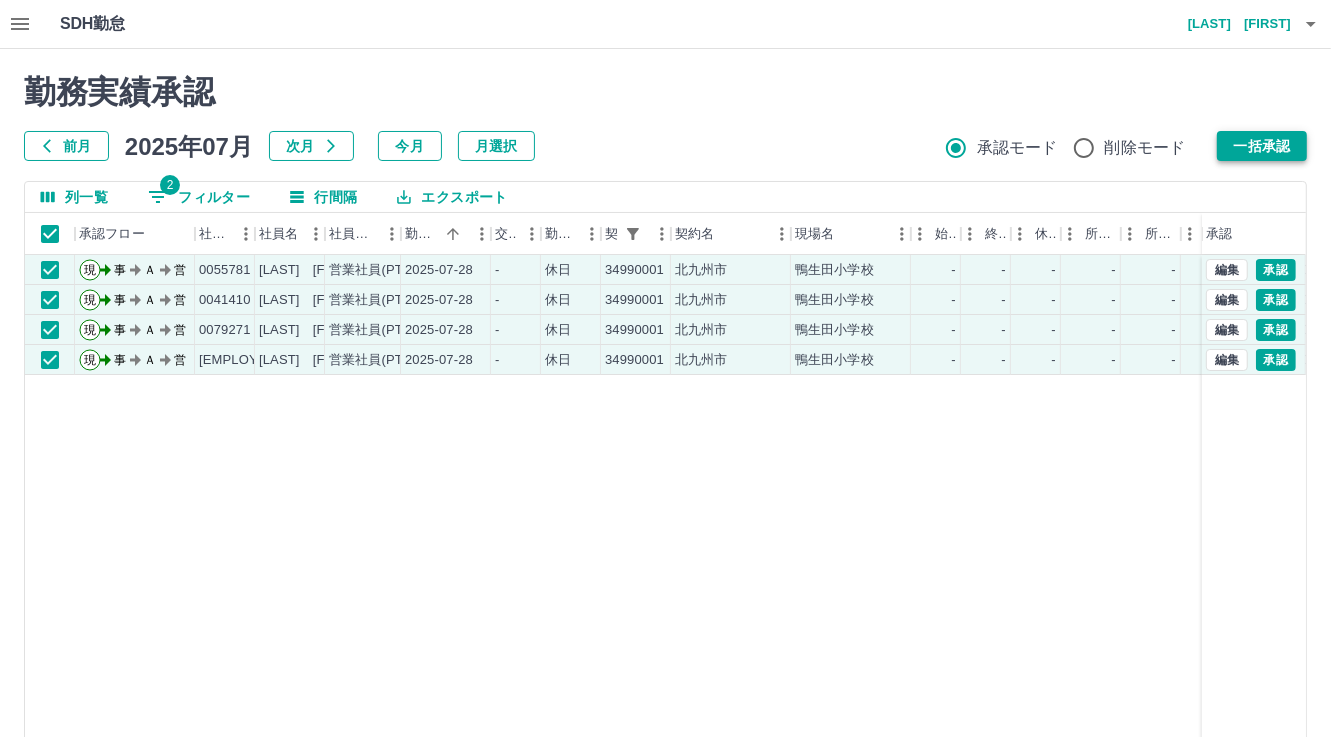 click on "一括承認" at bounding box center [1262, 146] 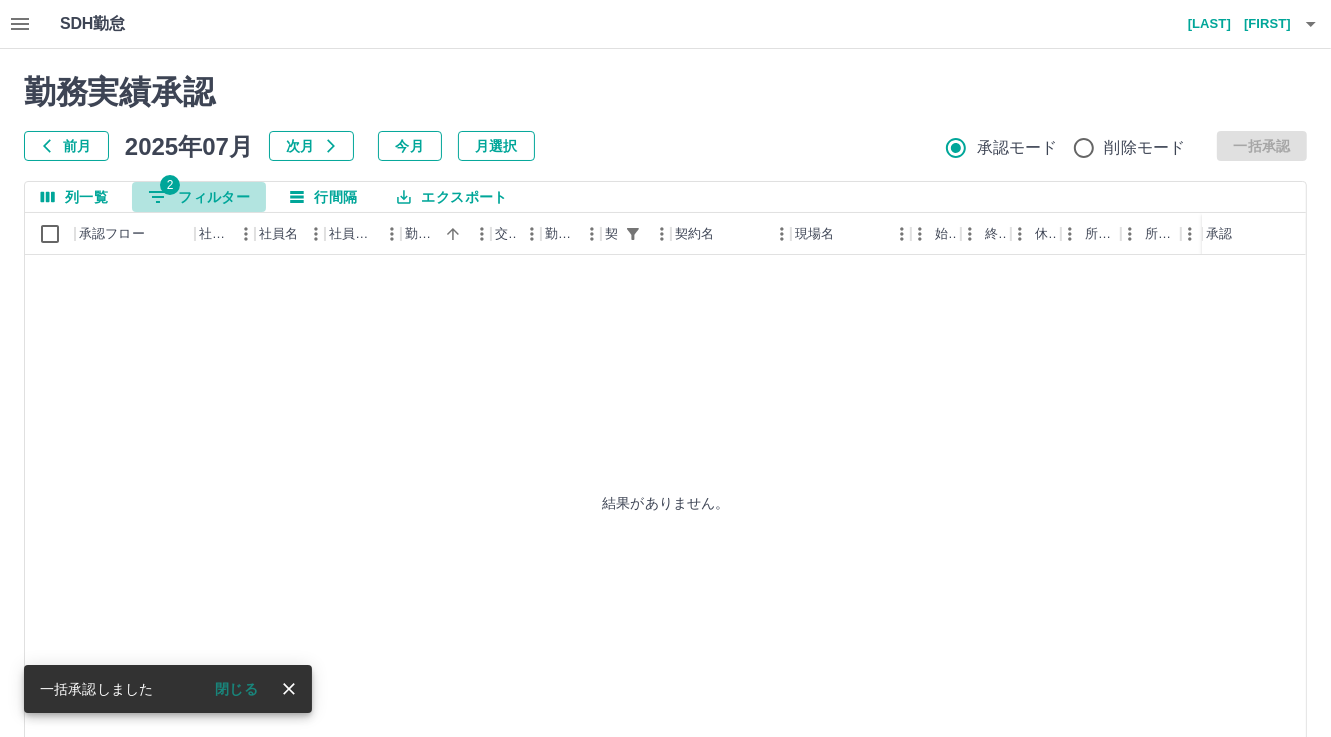 click on "2 フィルター" at bounding box center [199, 197] 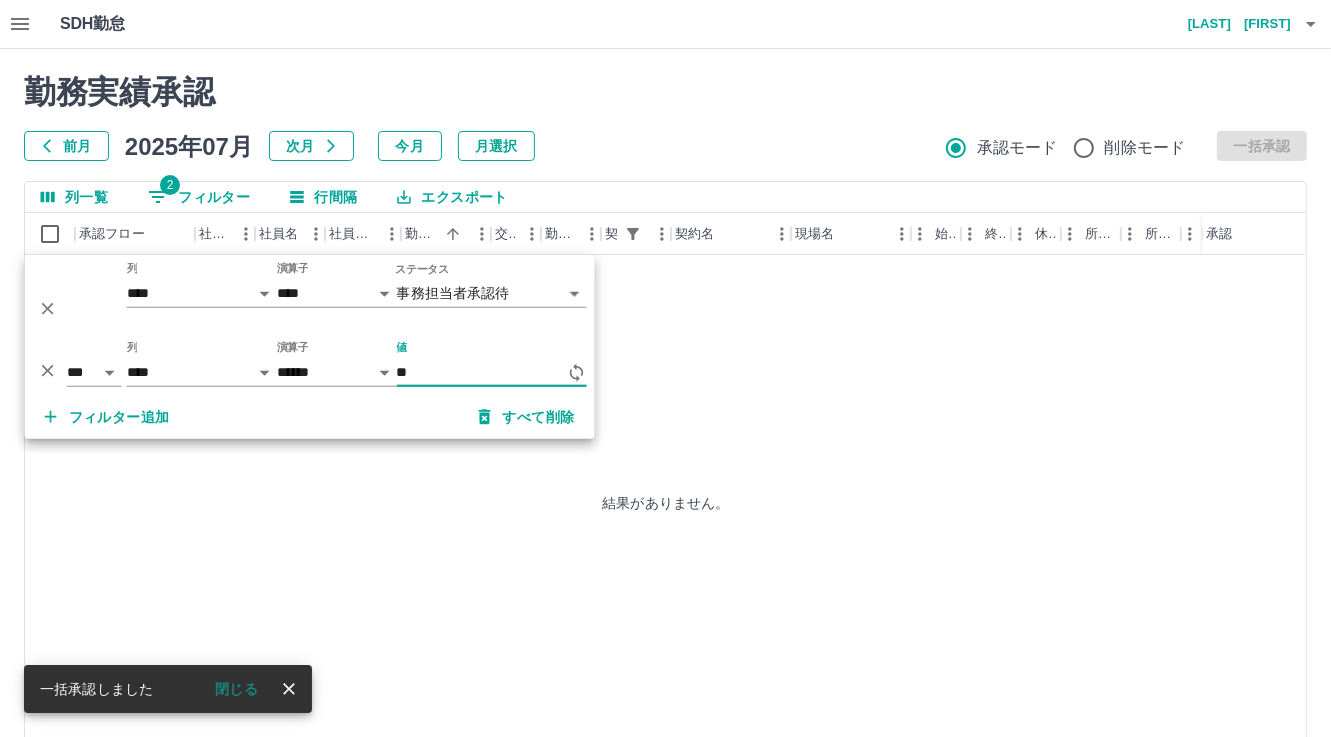 type on "*" 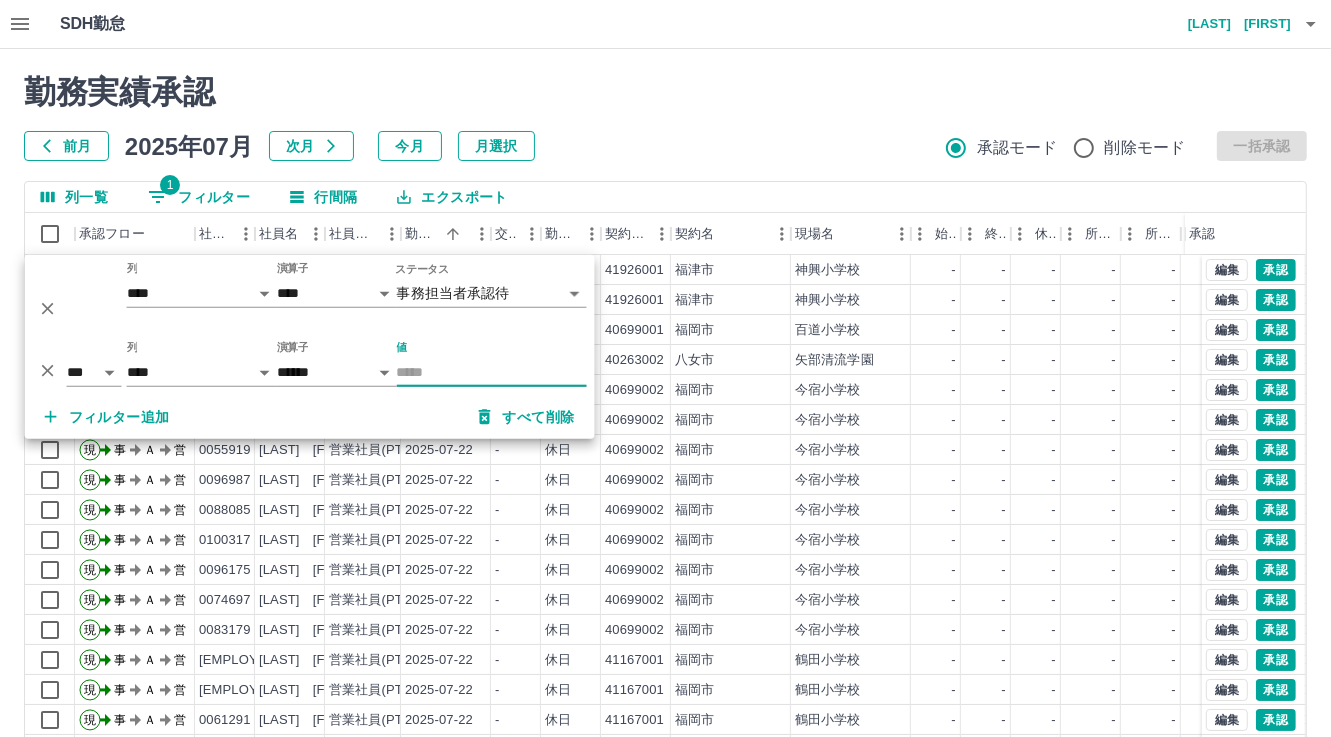 type 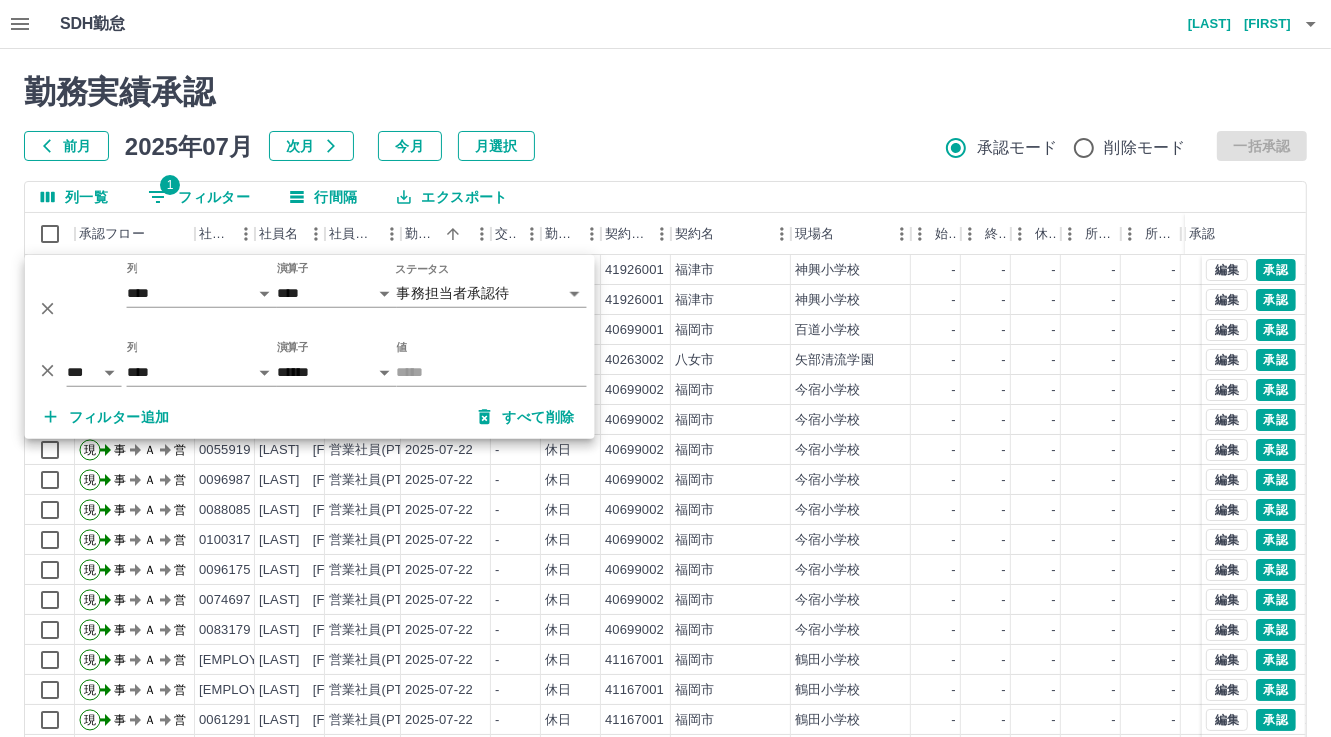 drag, startPoint x: 650, startPoint y: 89, endPoint x: 652, endPoint y: 142, distance: 53.037724 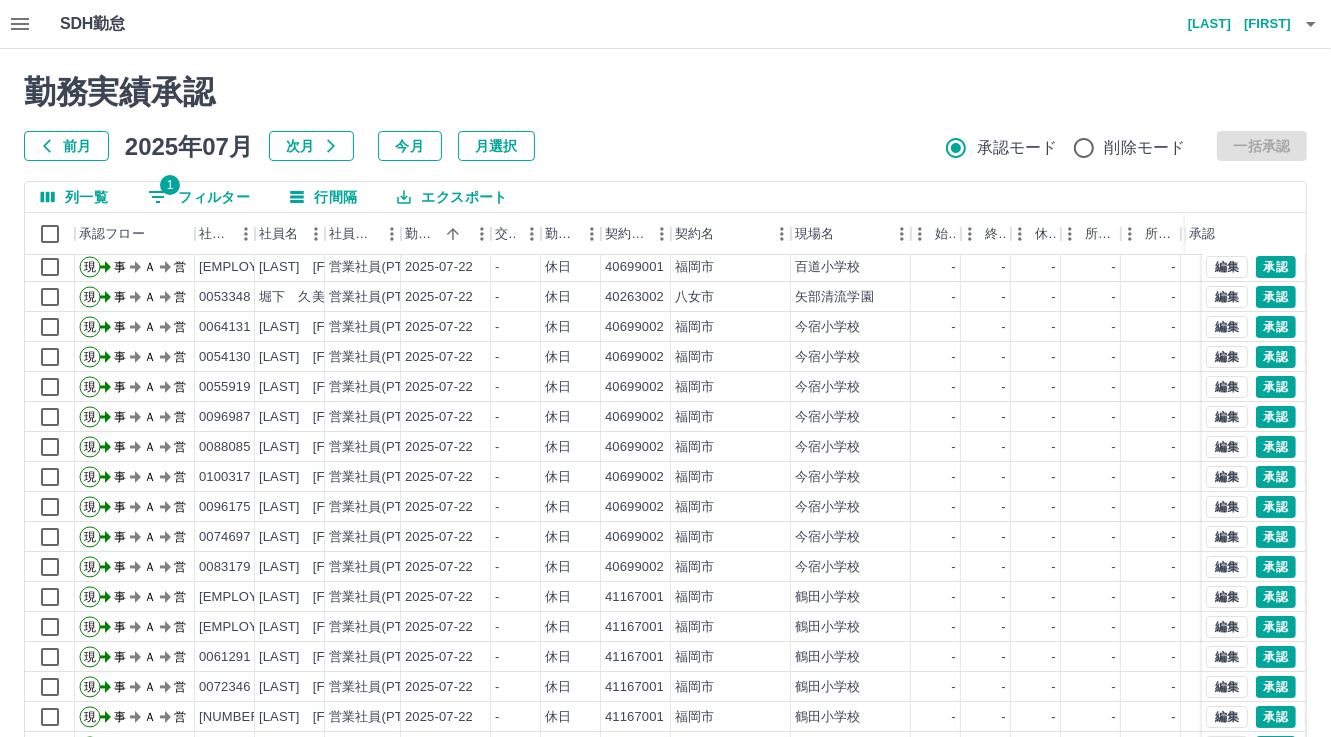 scroll, scrollTop: 103, scrollLeft: 0, axis: vertical 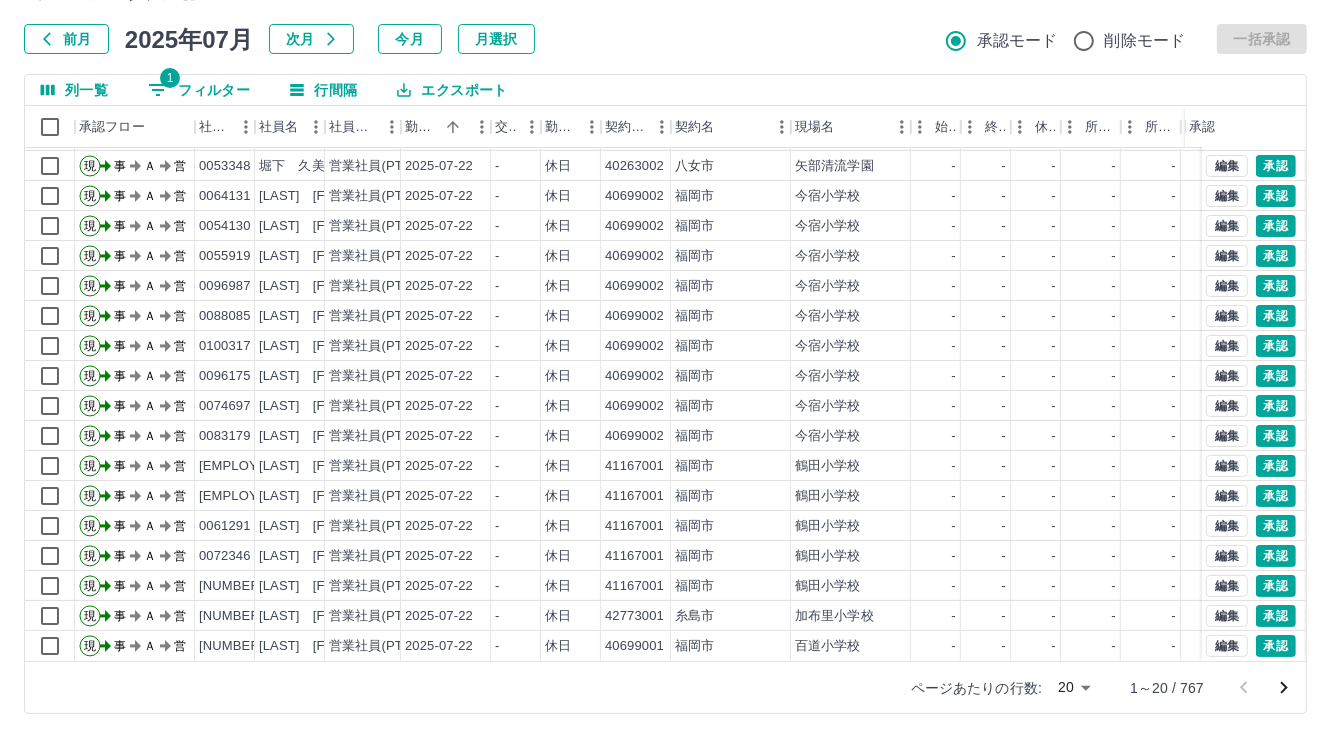 click 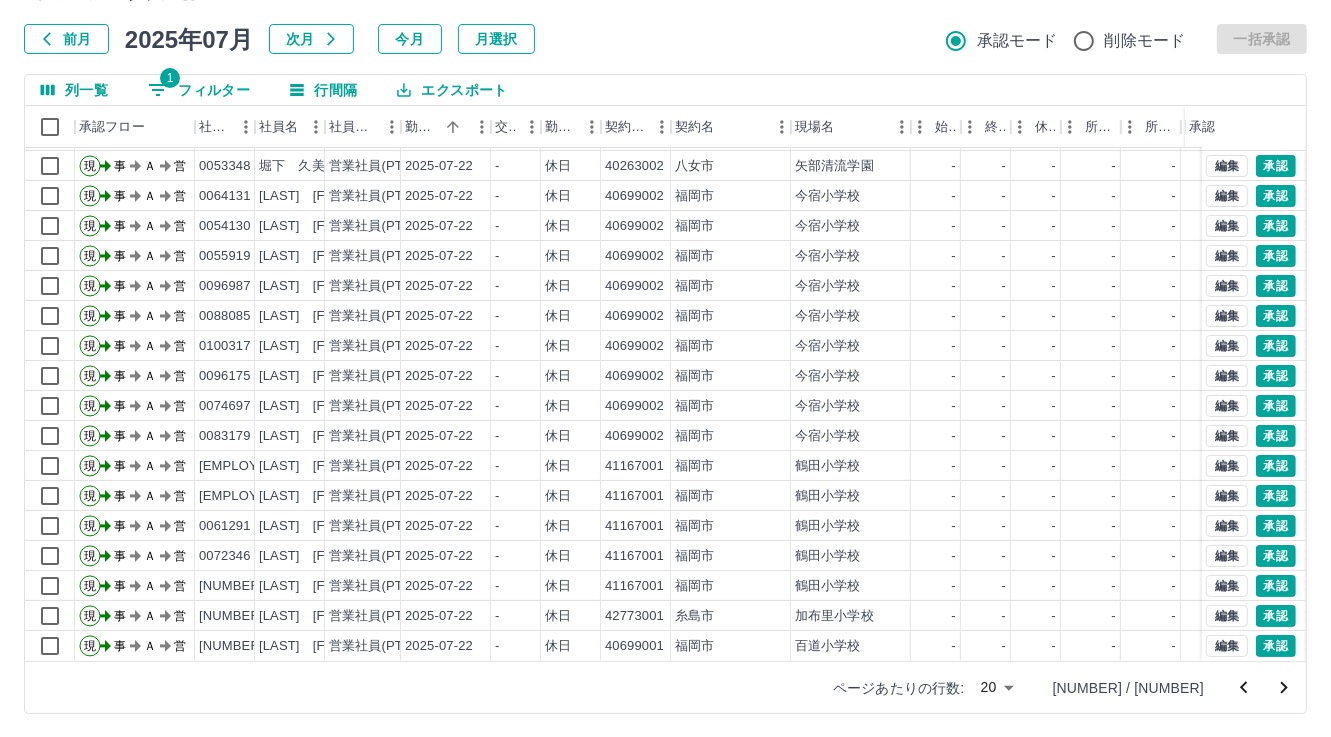 scroll, scrollTop: 0, scrollLeft: 0, axis: both 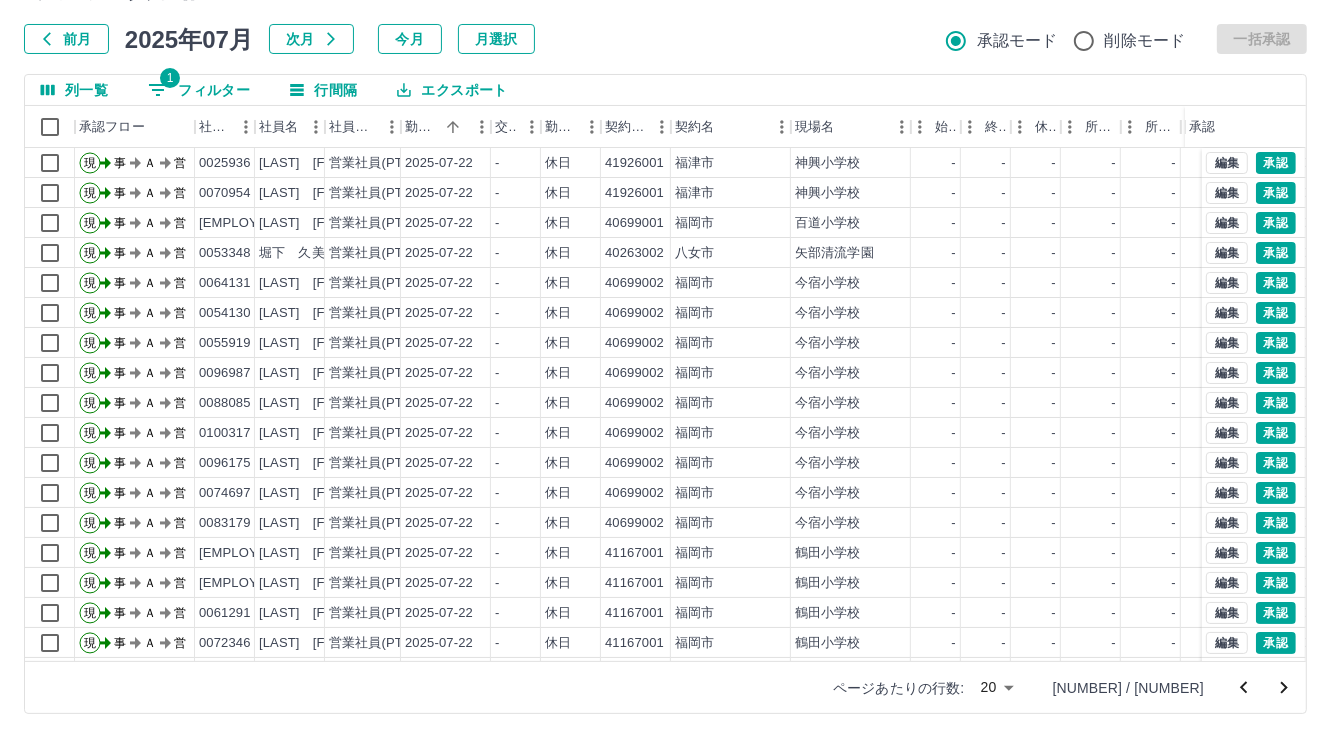 click at bounding box center [1284, 688] 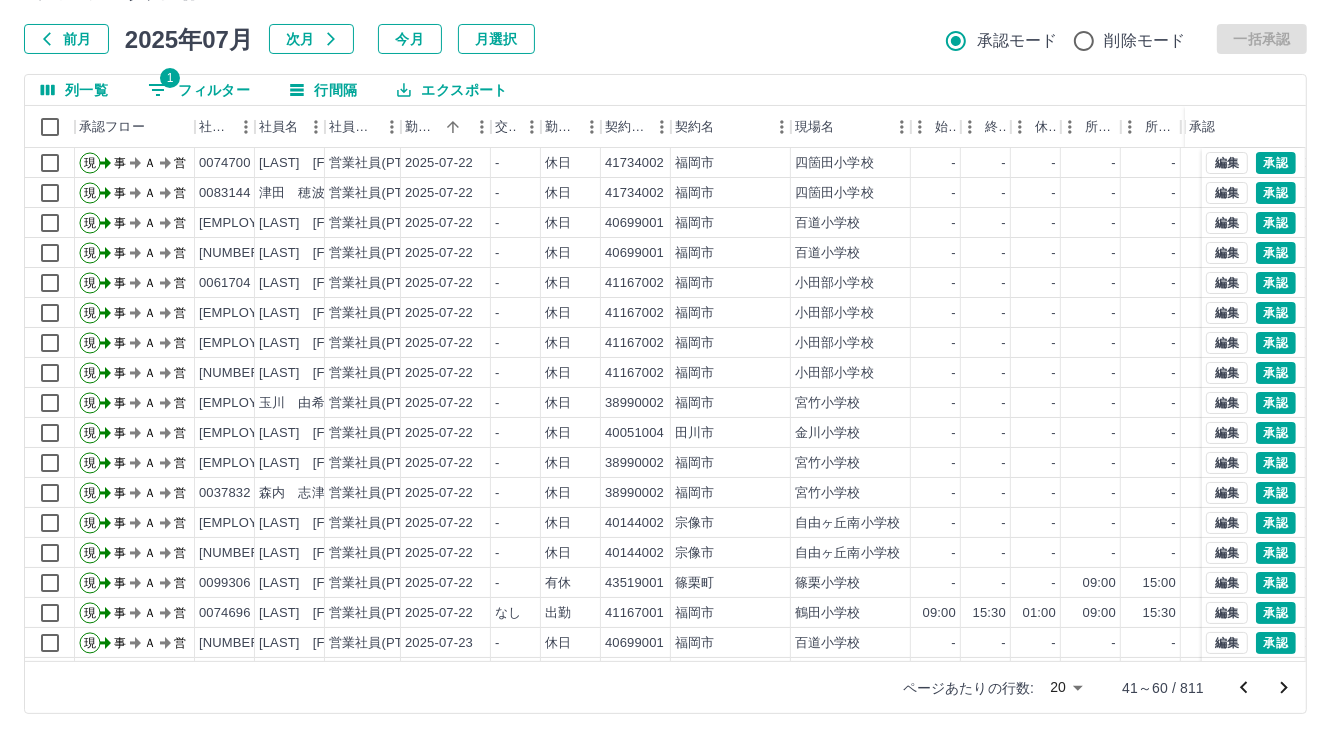 scroll, scrollTop: 103, scrollLeft: 0, axis: vertical 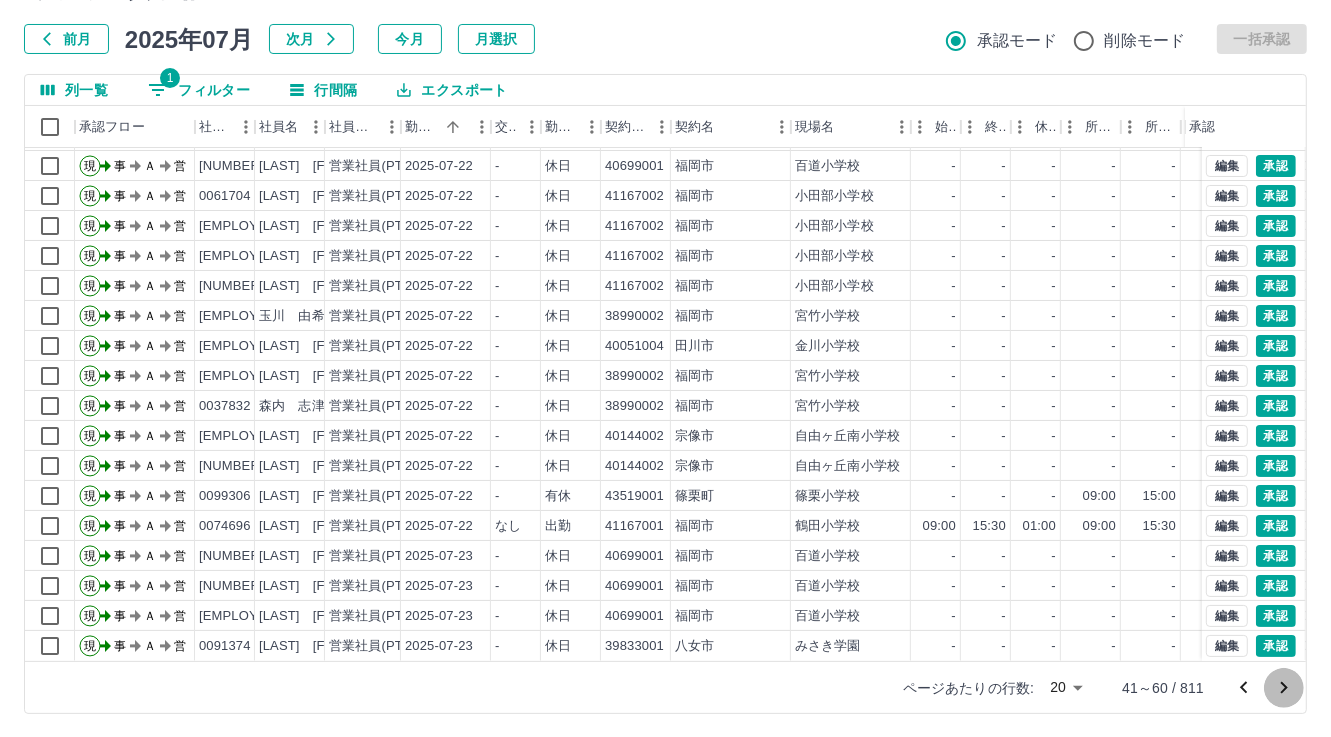click 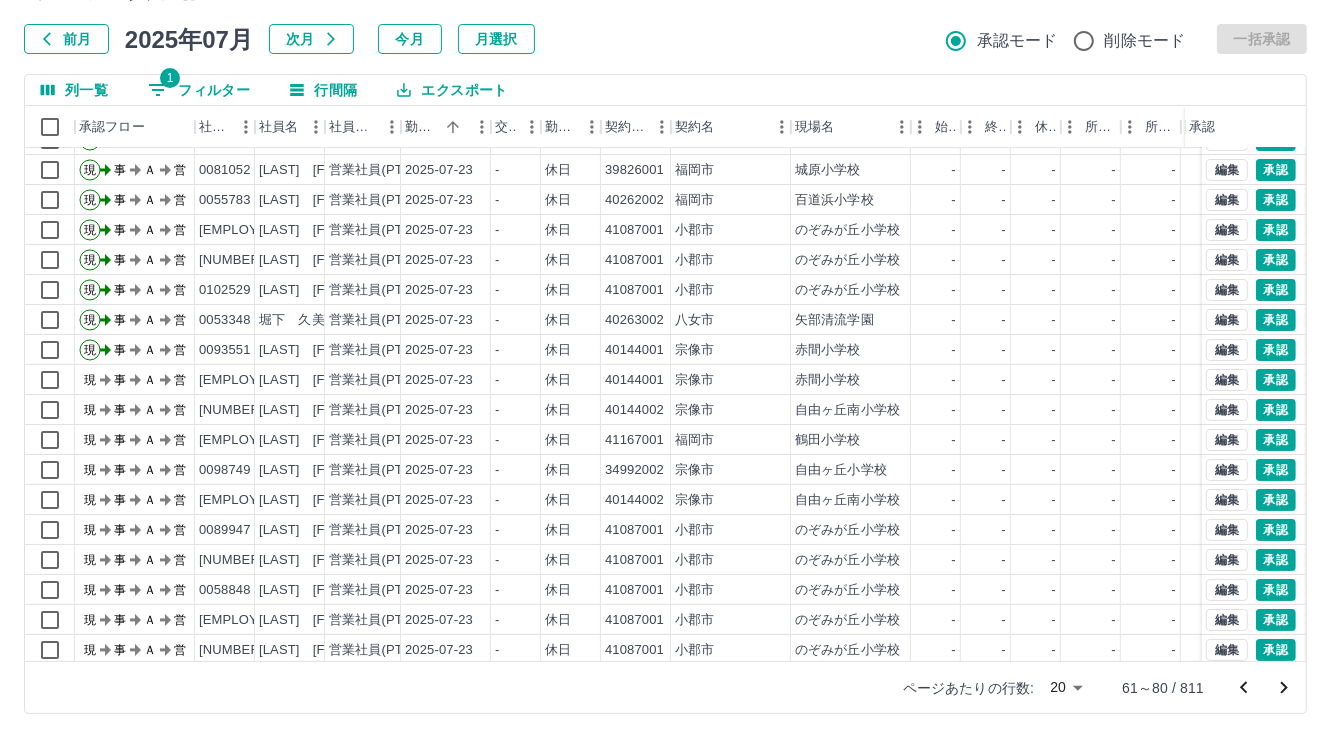 scroll, scrollTop: 103, scrollLeft: 0, axis: vertical 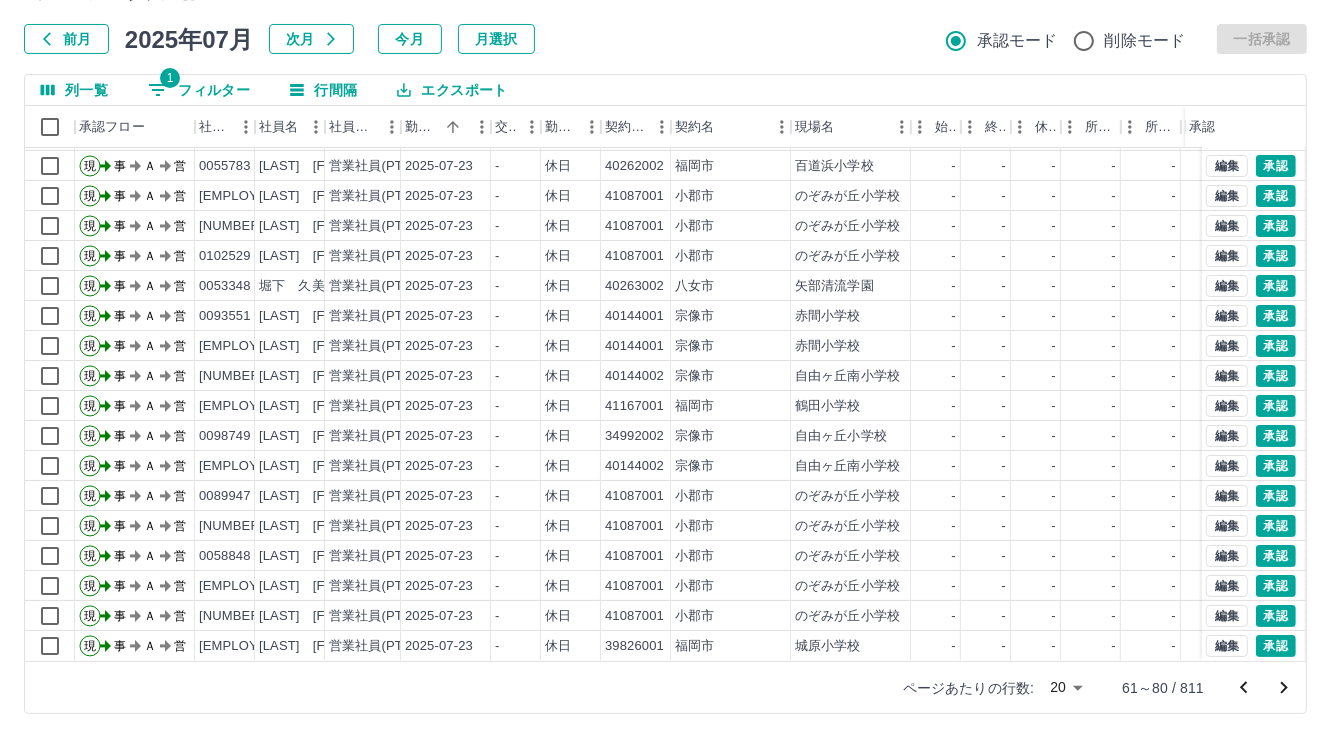 click 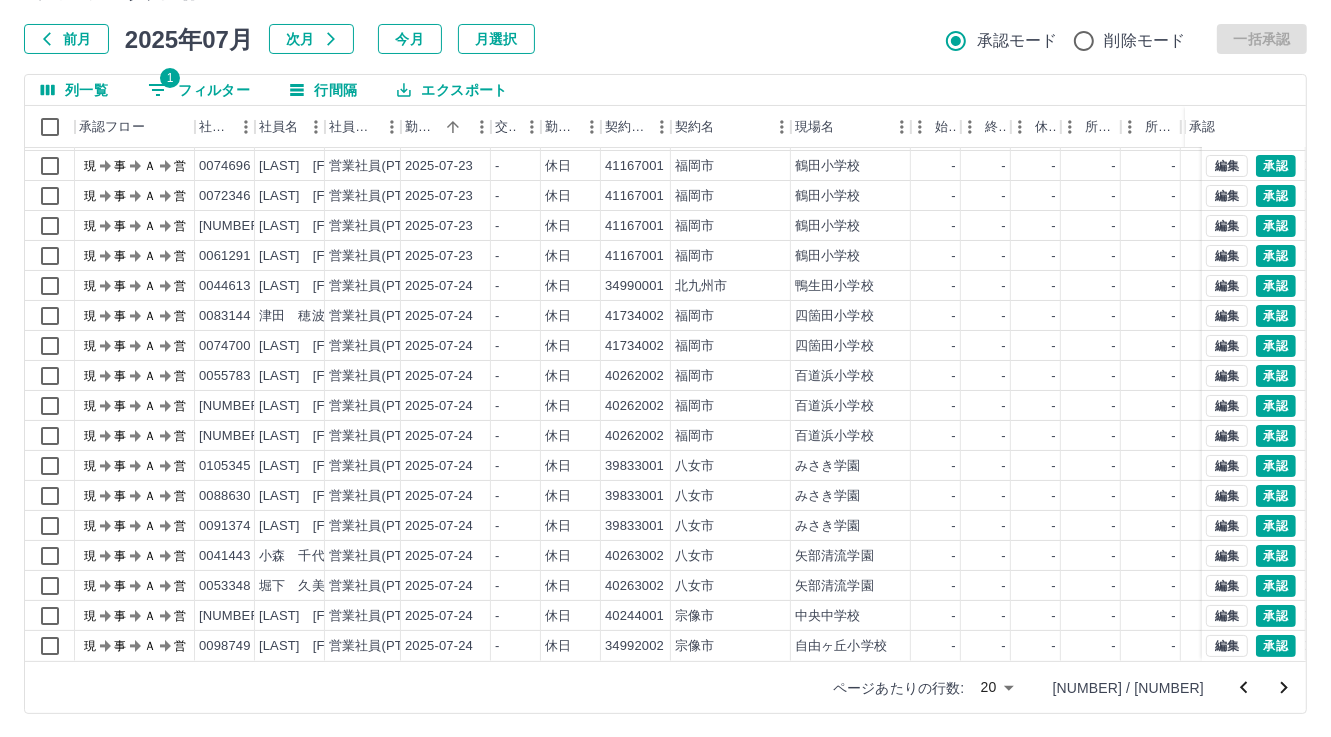 scroll, scrollTop: 0, scrollLeft: 0, axis: both 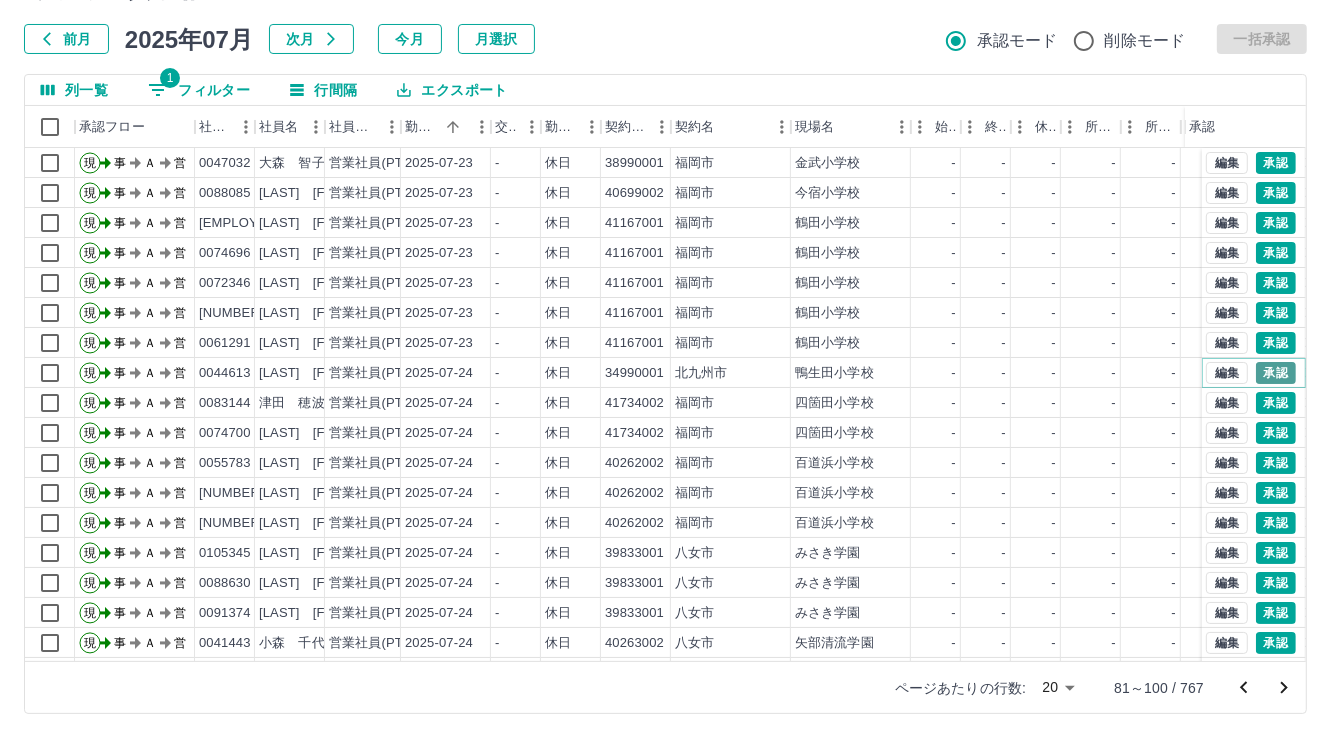 click on "承認" at bounding box center (1276, 373) 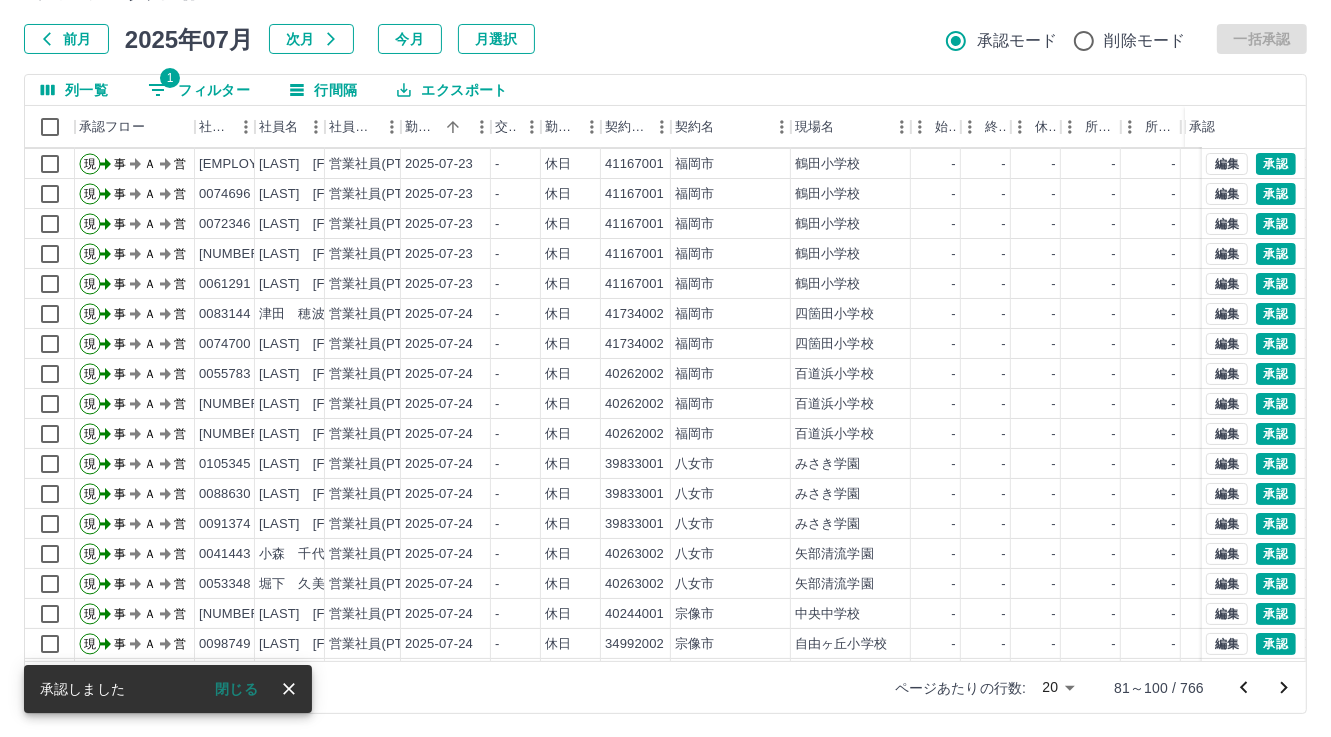 scroll, scrollTop: 103, scrollLeft: 0, axis: vertical 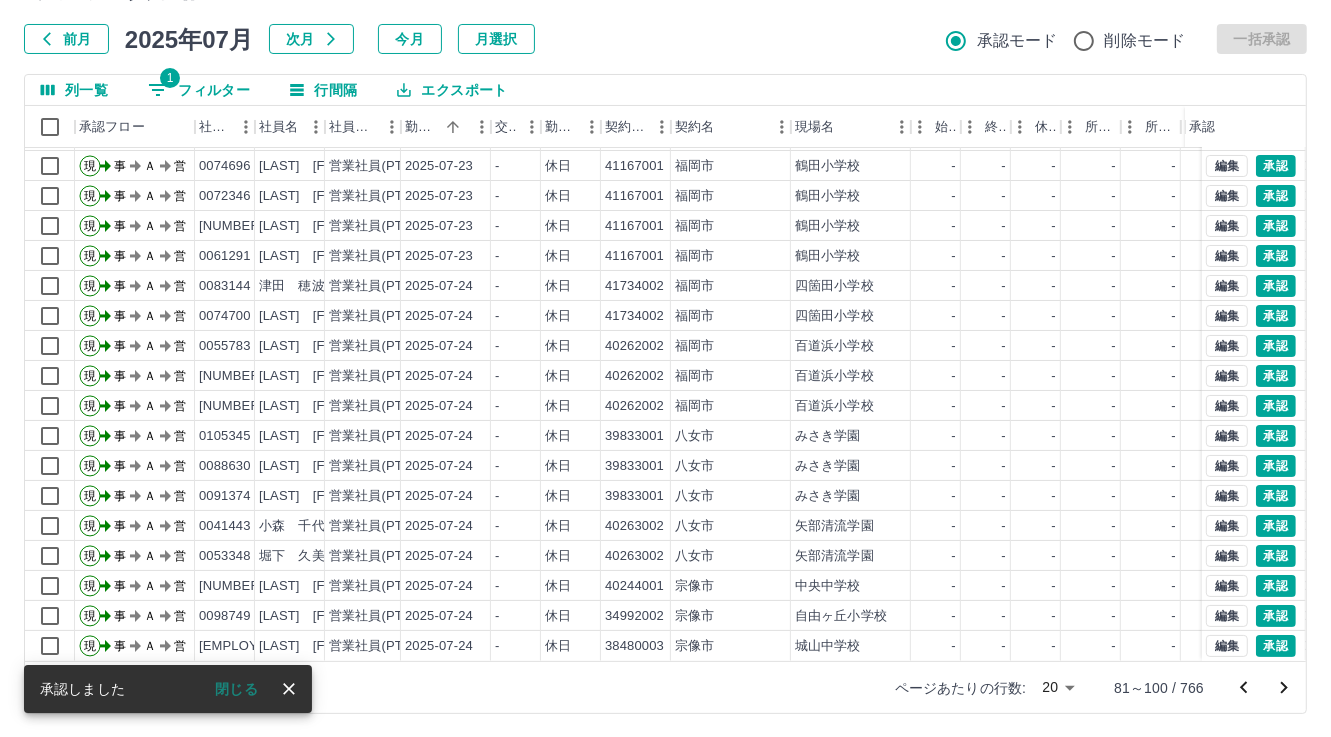 click 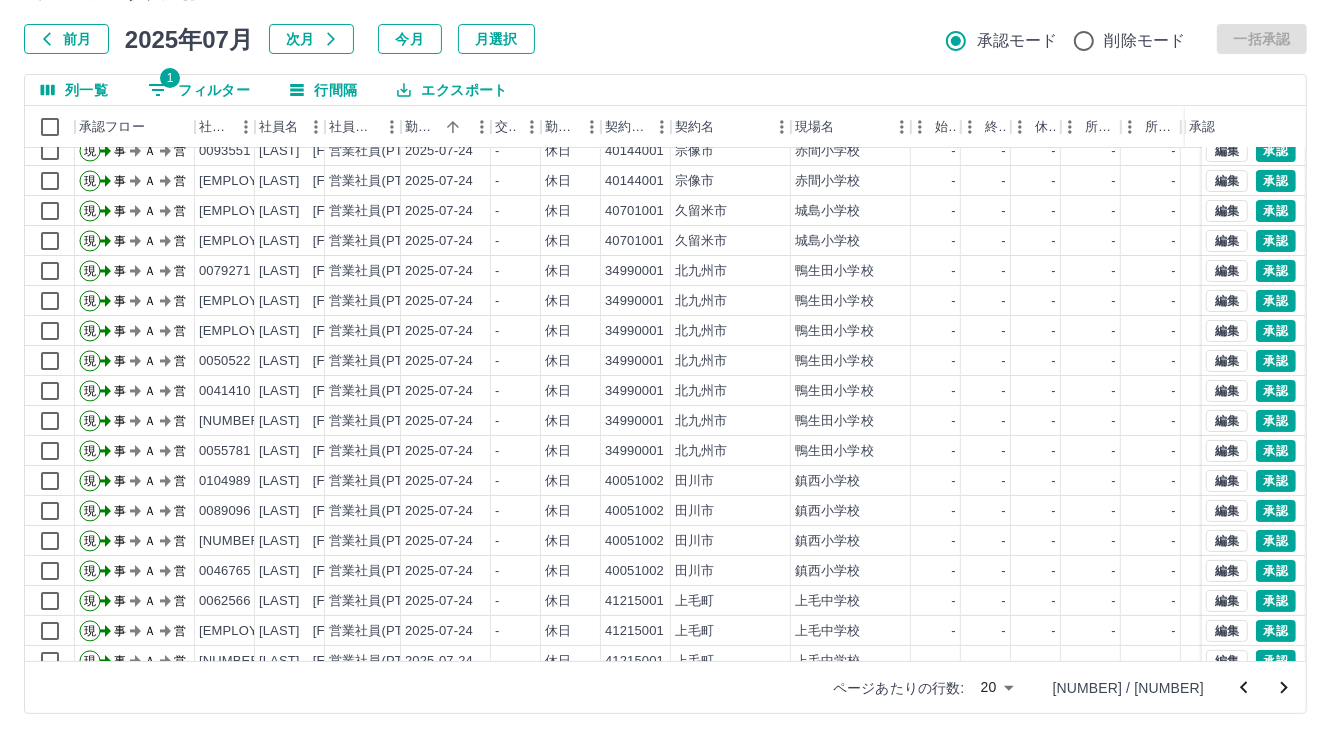 scroll, scrollTop: 0, scrollLeft: 0, axis: both 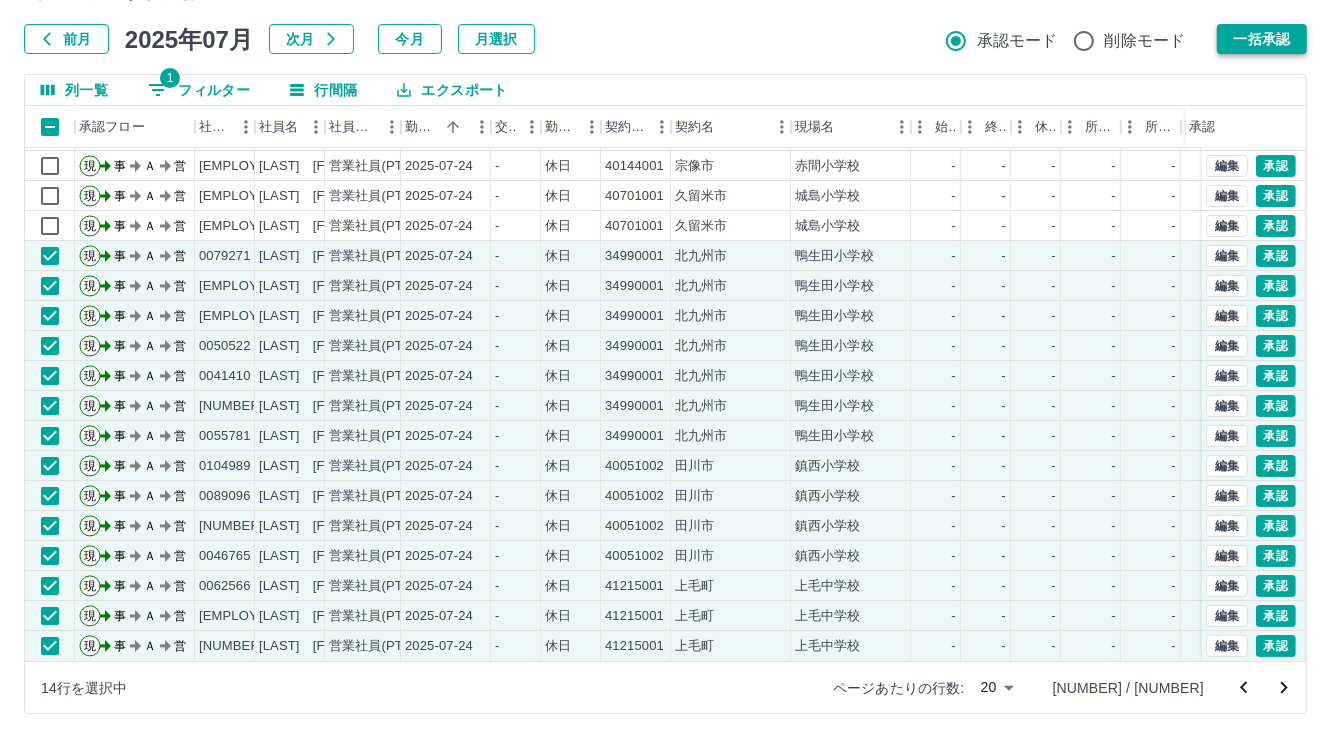 click on "一括承認" at bounding box center (1262, 39) 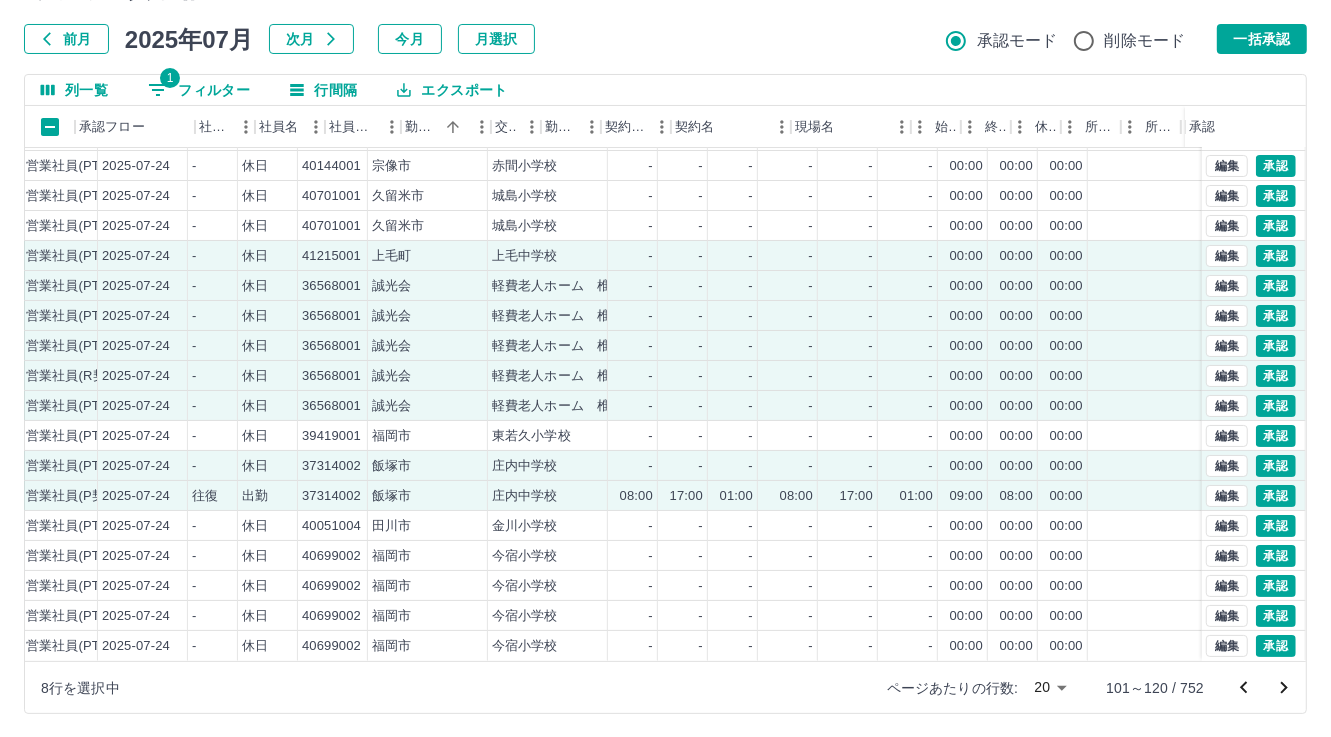 scroll, scrollTop: 103, scrollLeft: 0, axis: vertical 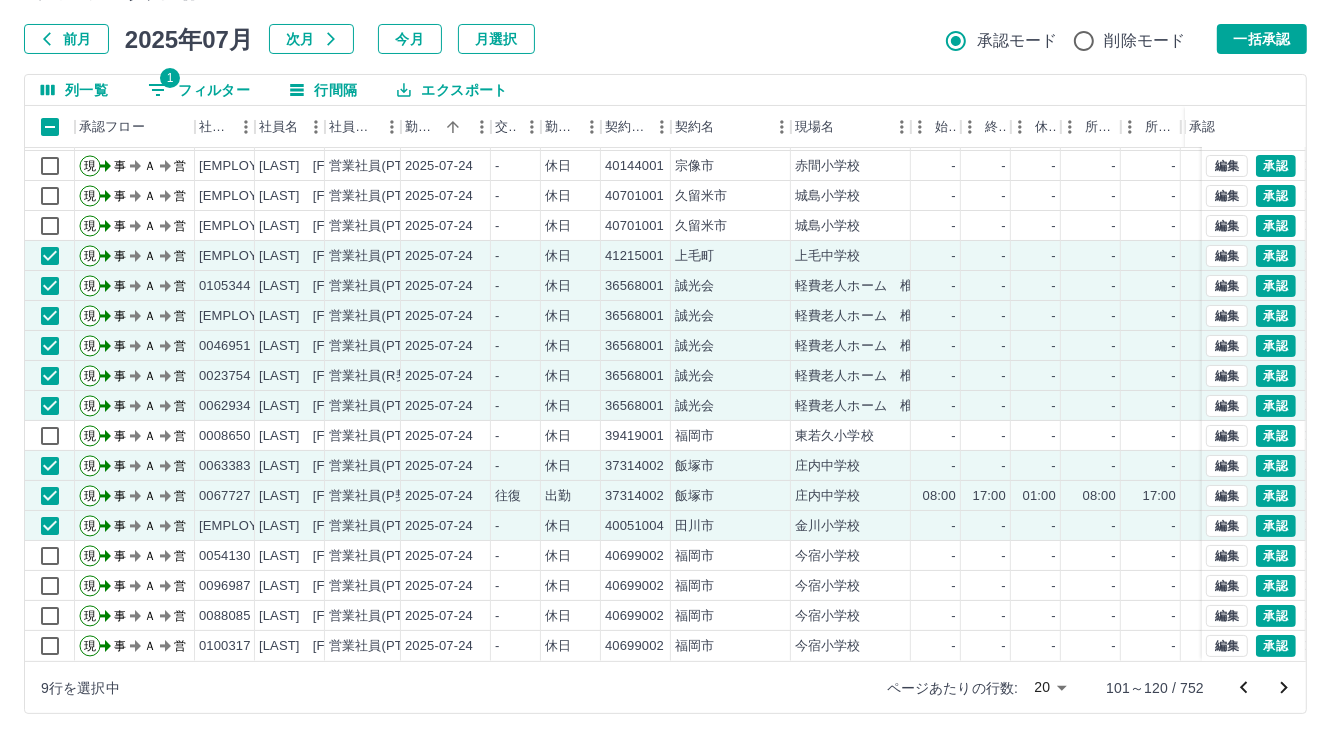 drag, startPoint x: 1296, startPoint y: 32, endPoint x: 4, endPoint y: 693, distance: 1451.2701 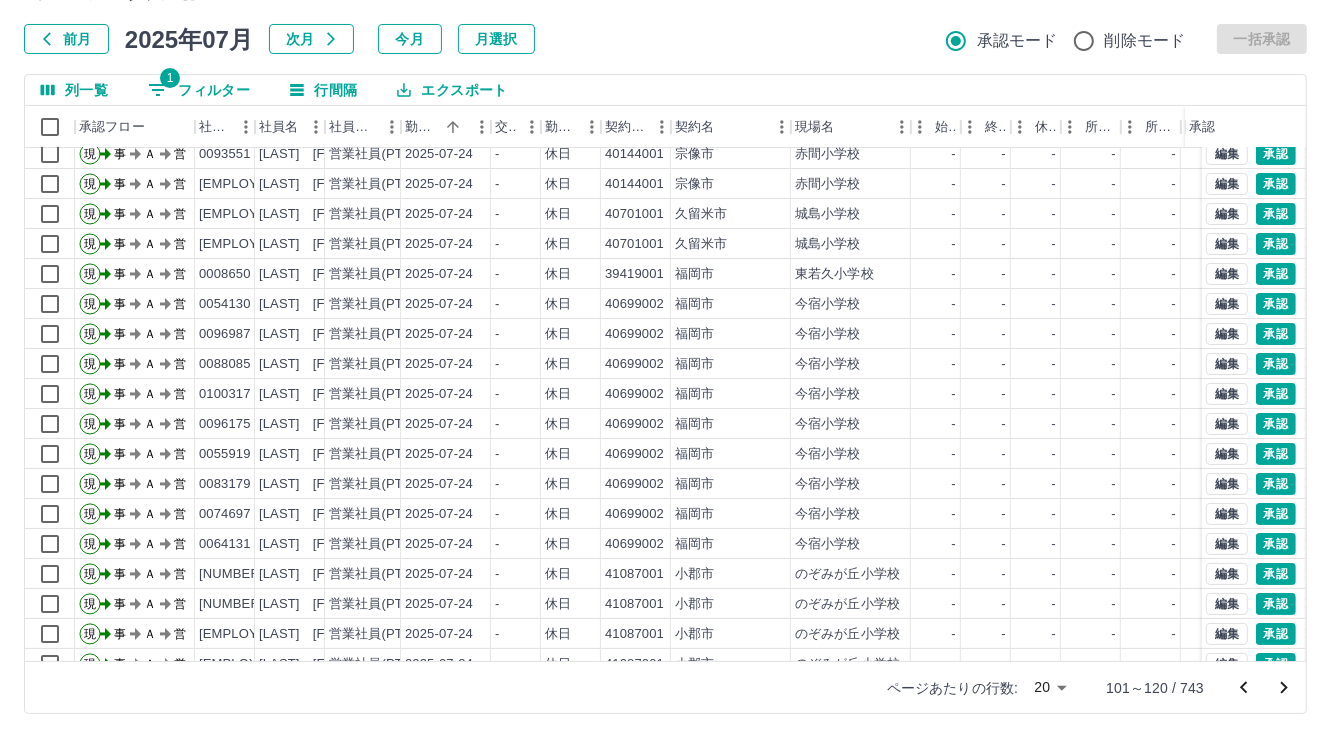 scroll, scrollTop: 103, scrollLeft: 0, axis: vertical 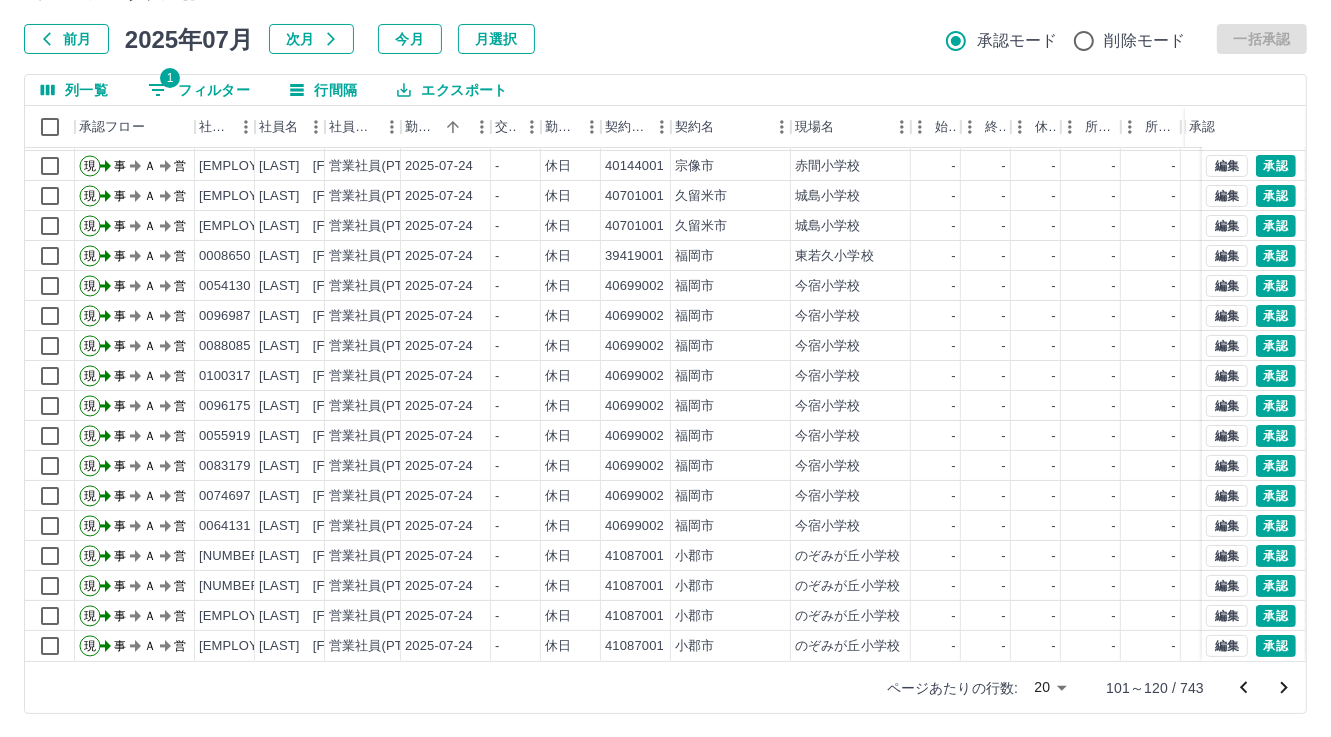 click 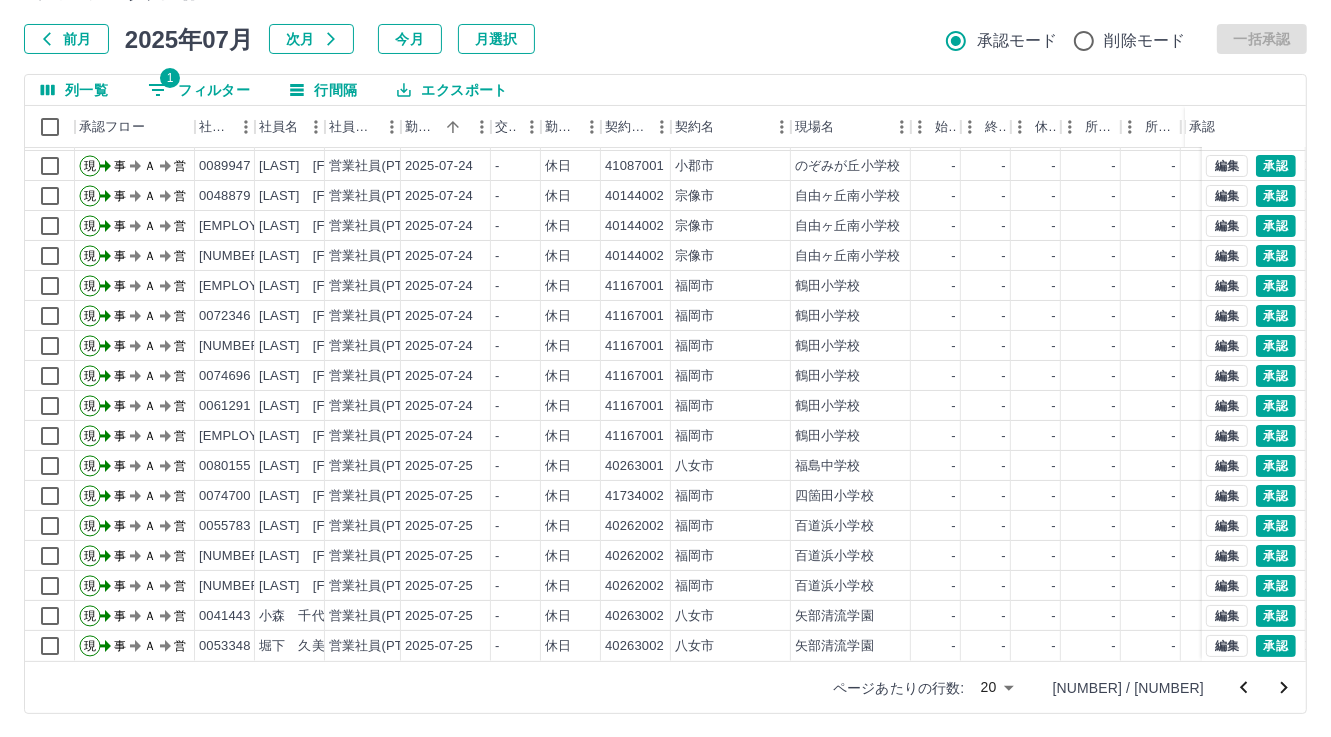 scroll, scrollTop: 103, scrollLeft: 0, axis: vertical 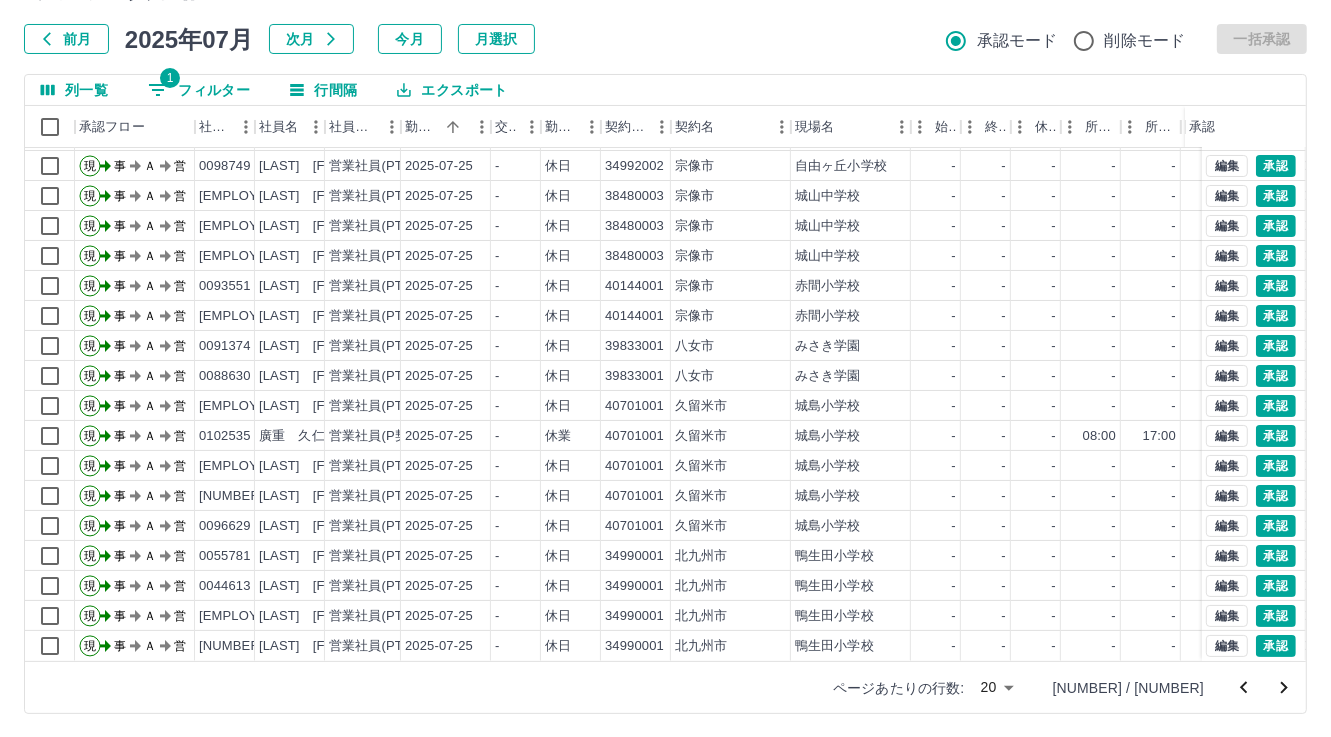click on "1 フィルター" at bounding box center (199, 90) 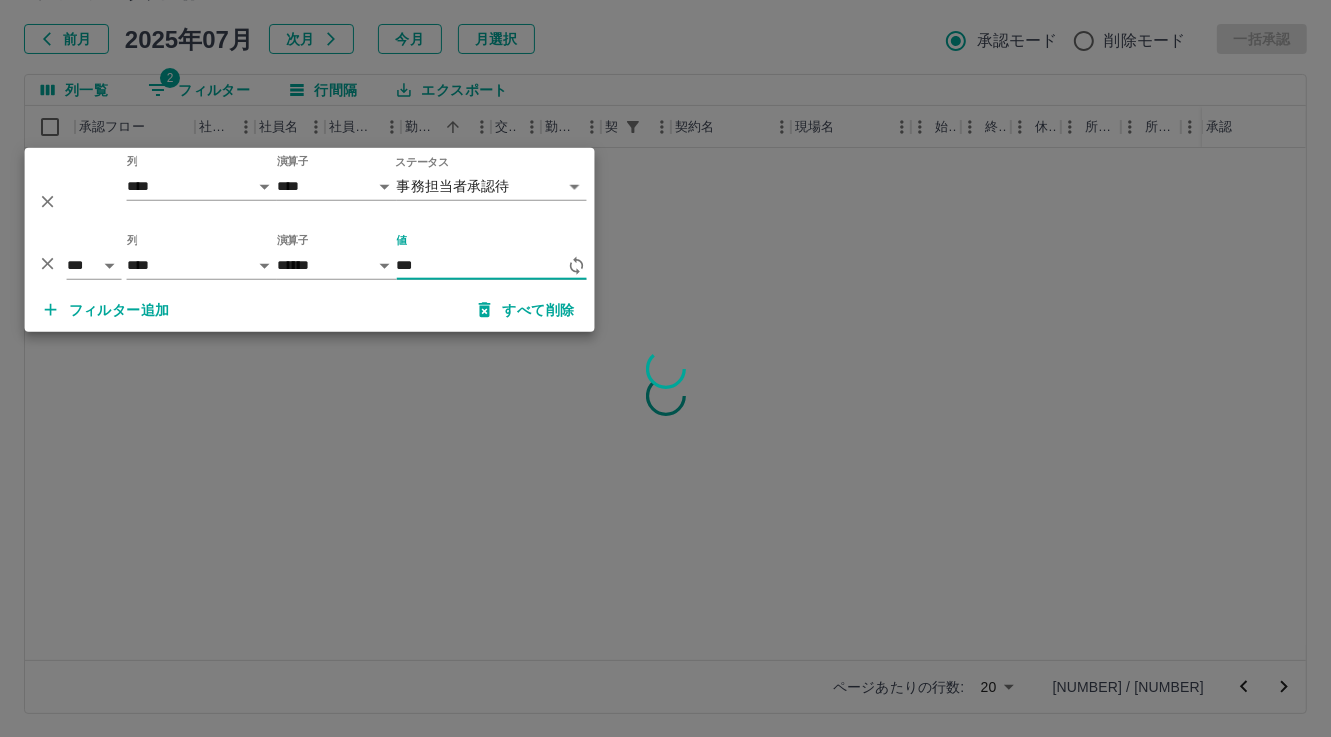 scroll, scrollTop: 0, scrollLeft: 0, axis: both 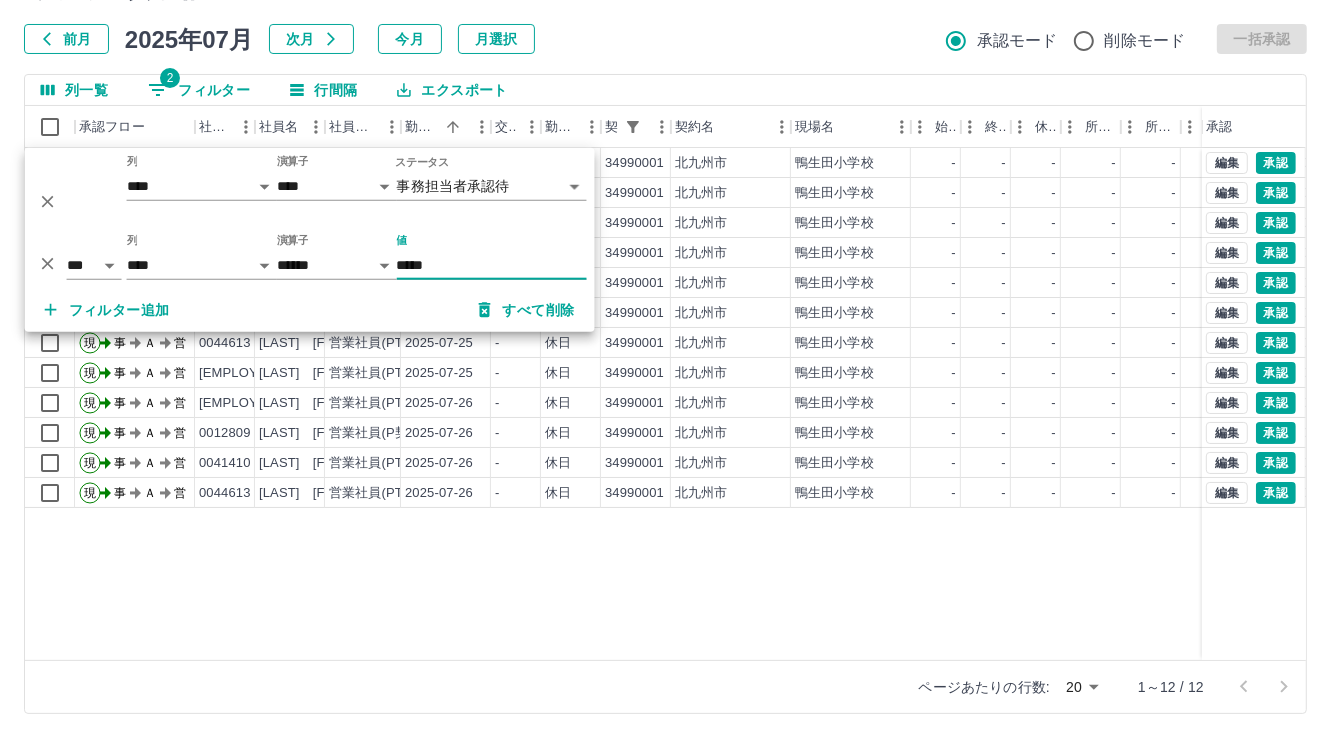 type on "*****" 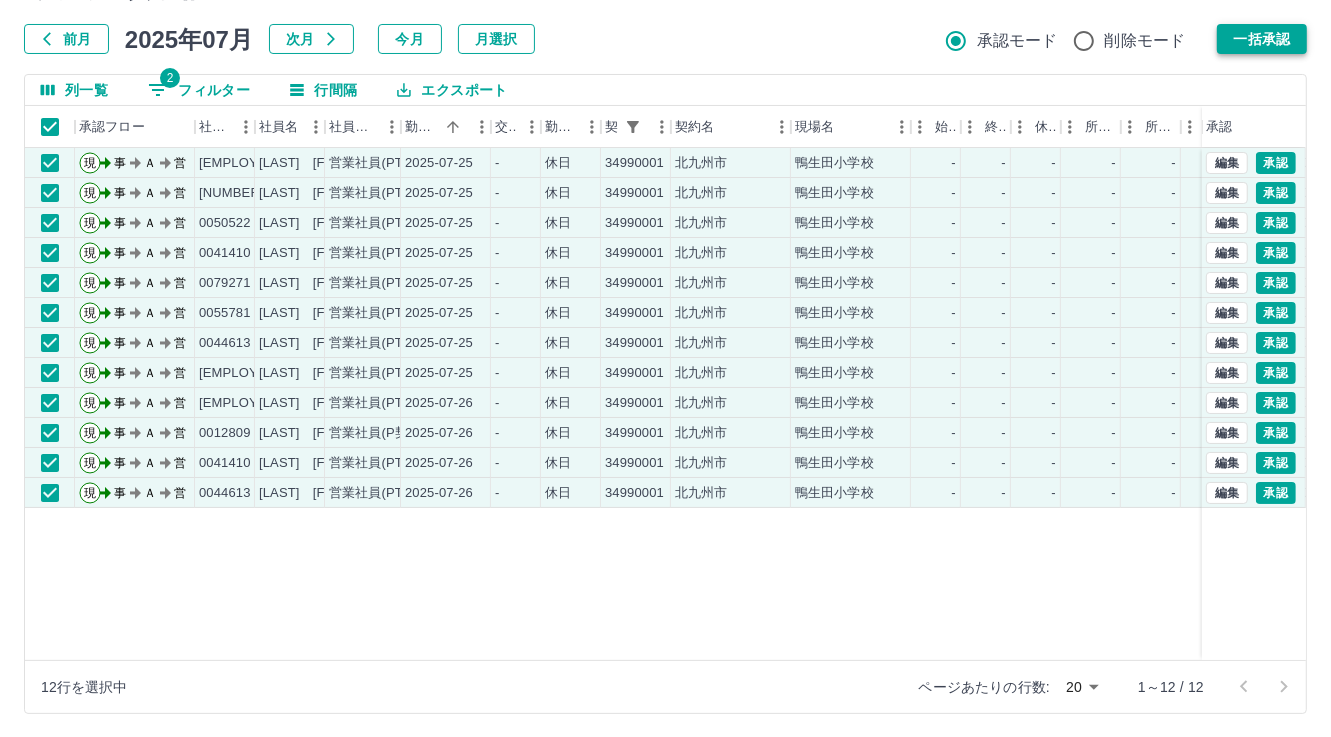 click on "一括承認" at bounding box center [1262, 39] 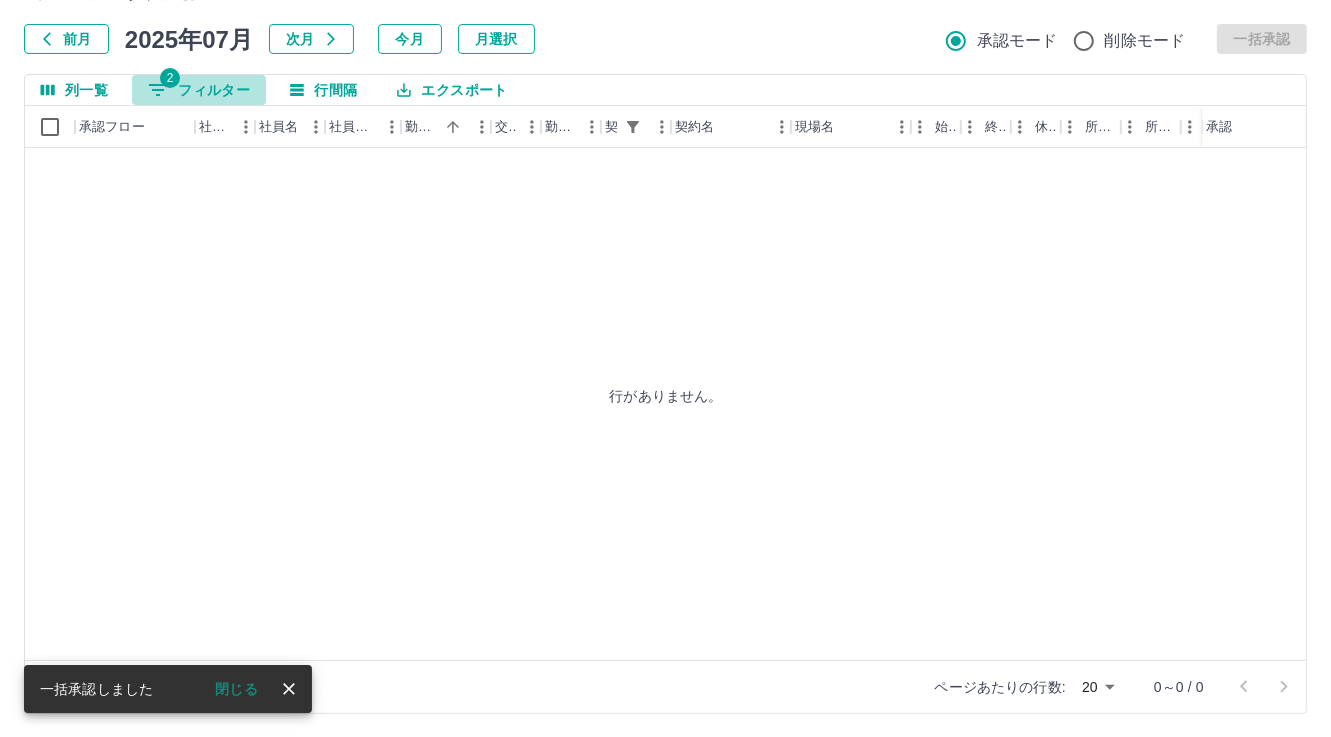 click on "2 フィルター" at bounding box center [199, 90] 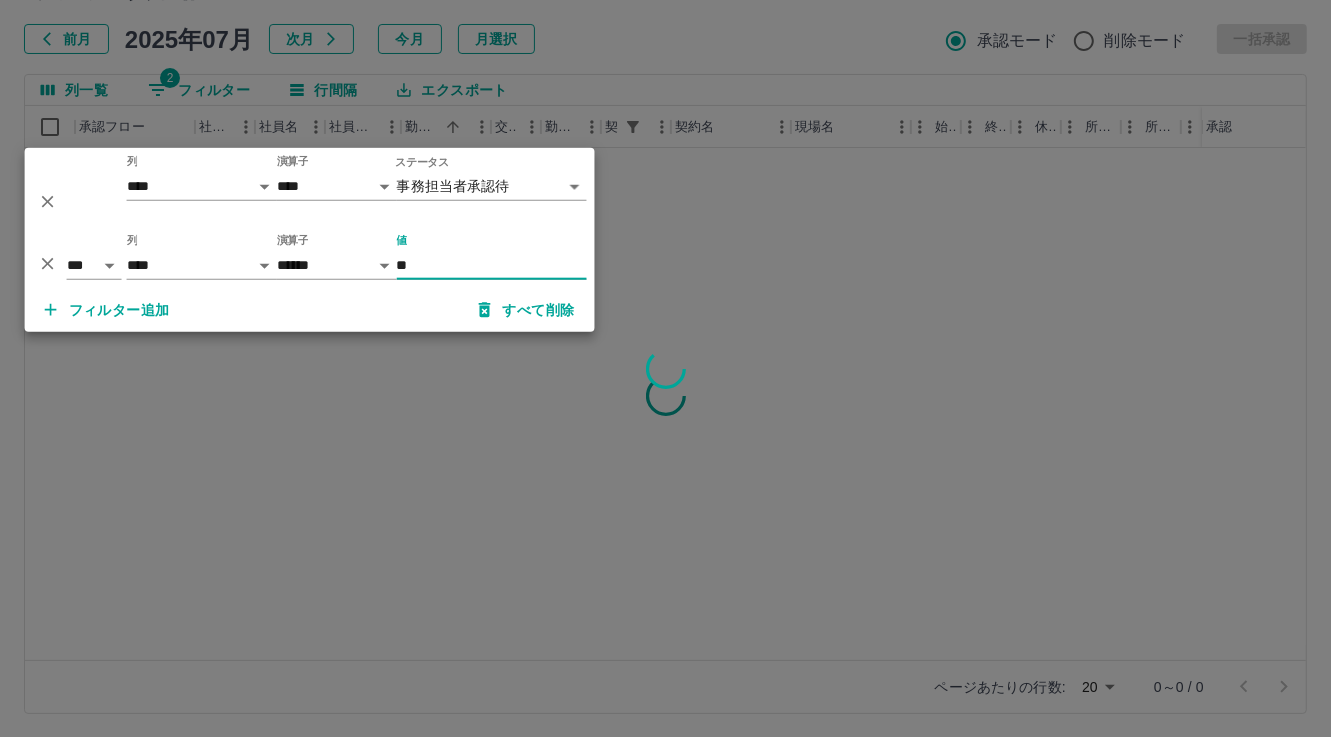 type on "*" 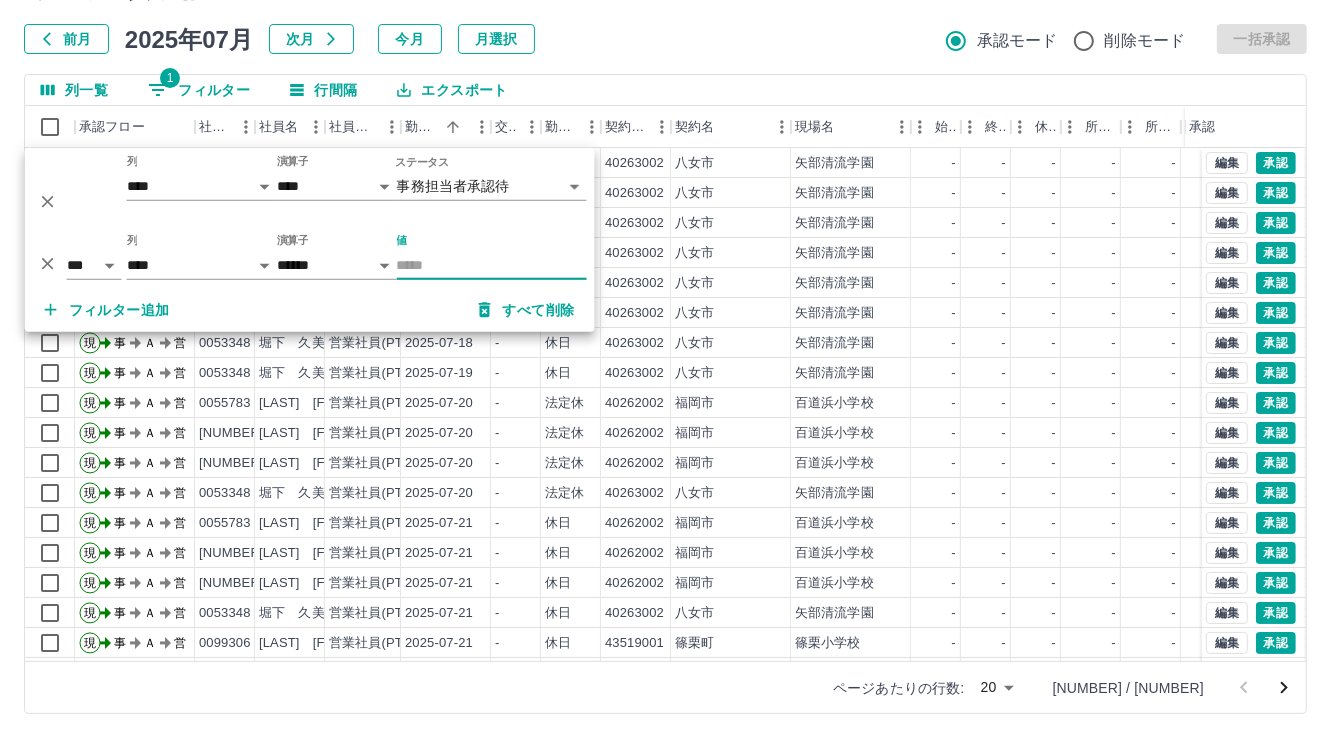 type 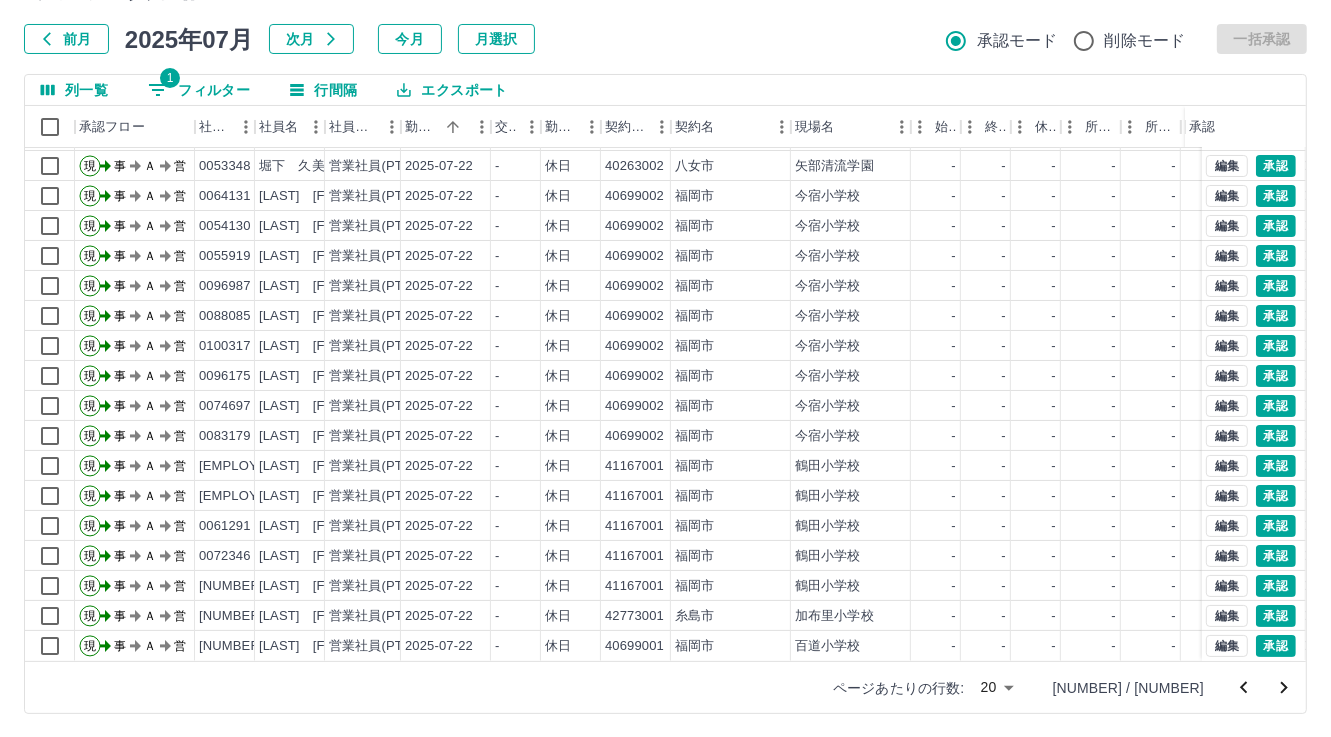 scroll, scrollTop: 103, scrollLeft: 0, axis: vertical 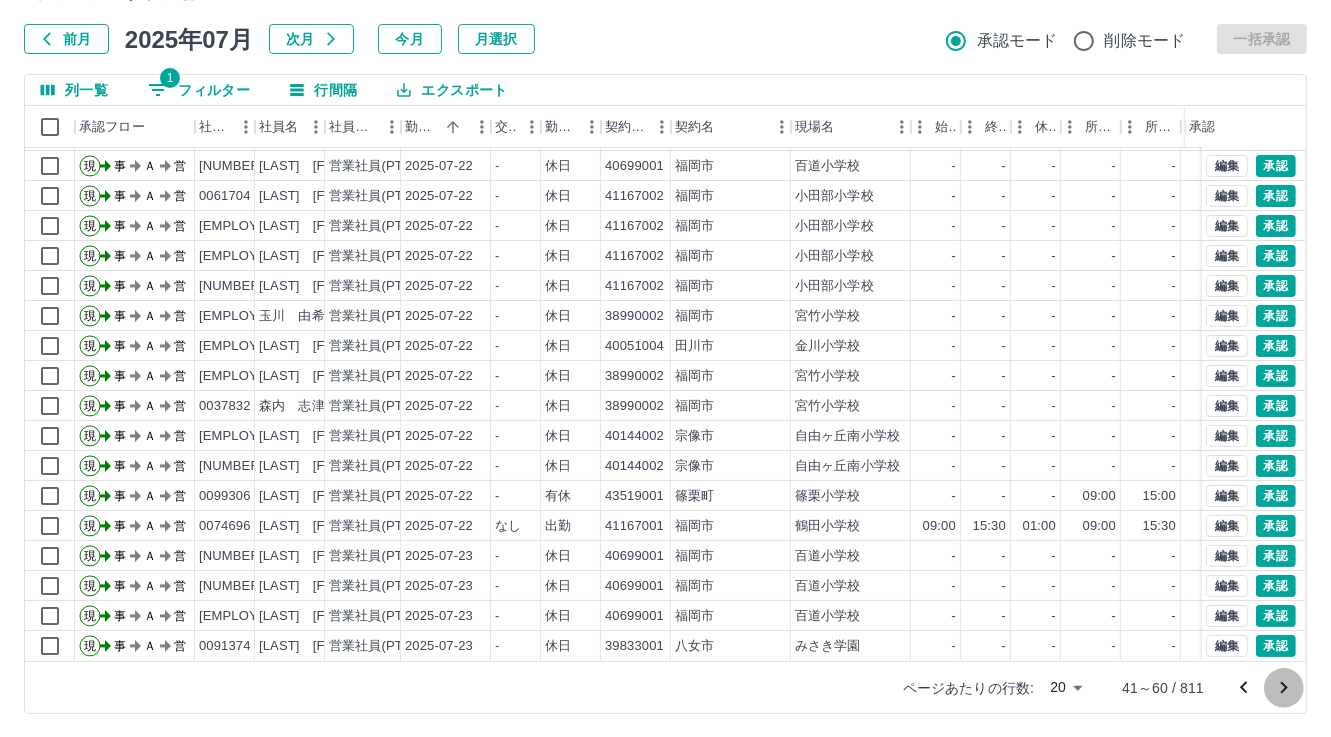 click 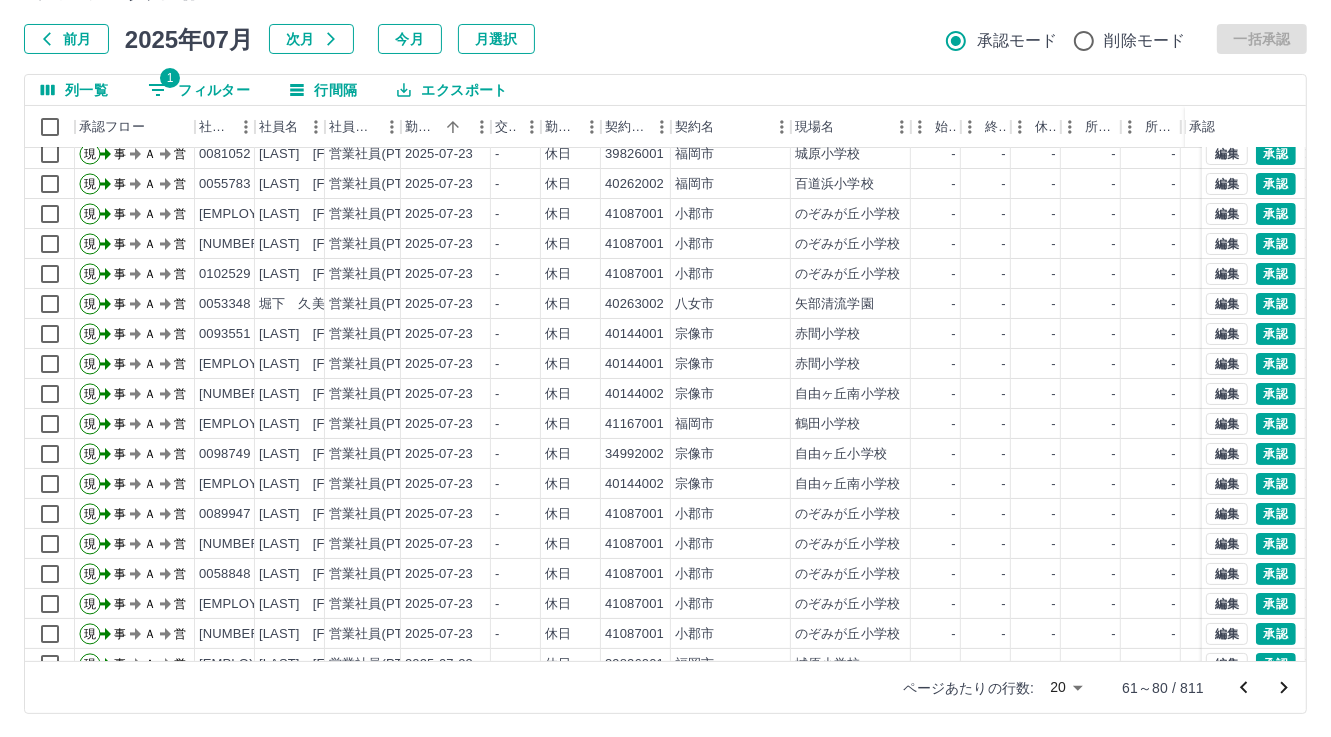 scroll, scrollTop: 103, scrollLeft: 0, axis: vertical 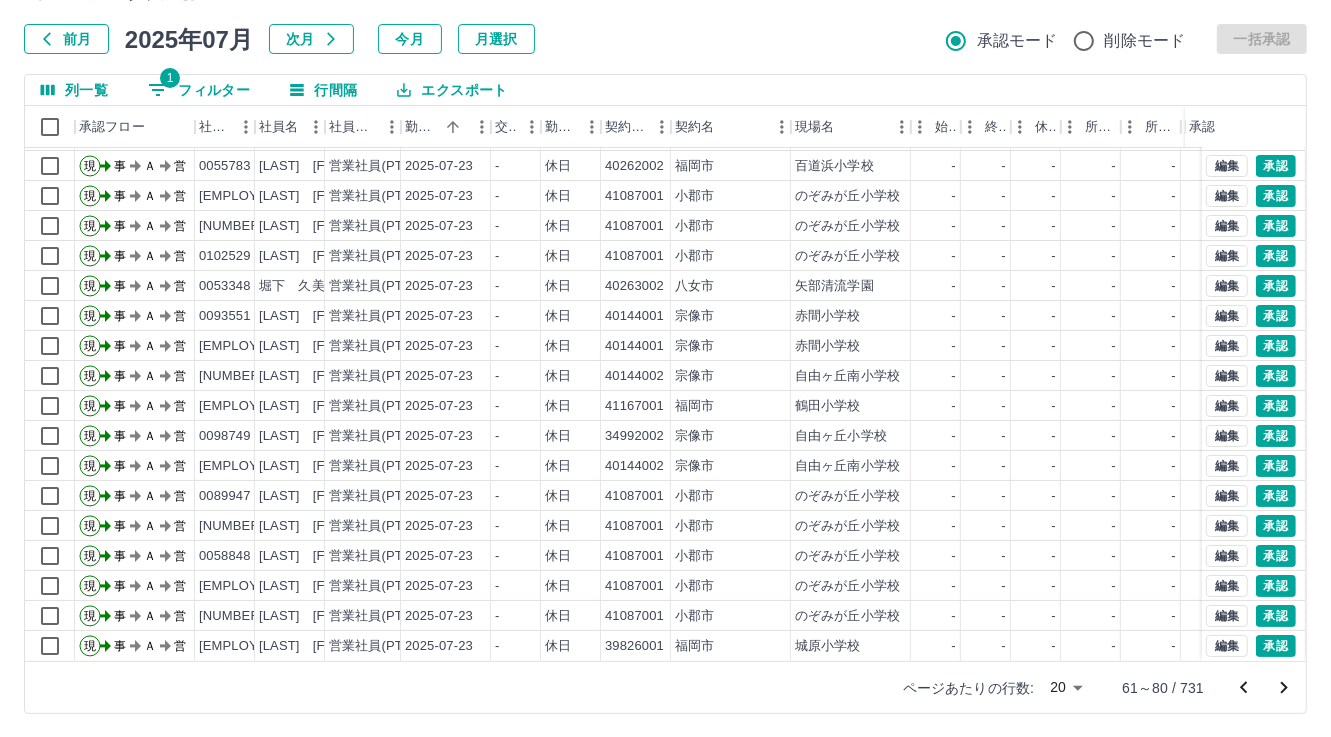 click 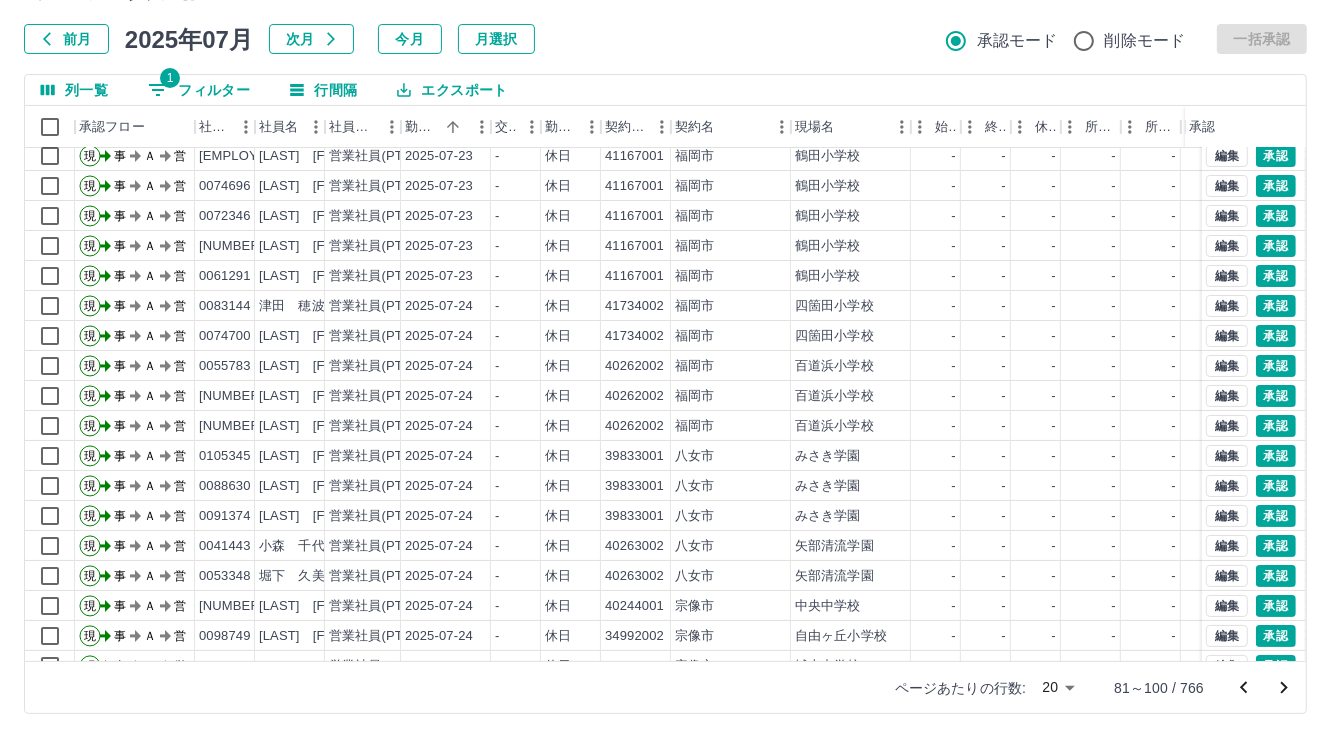 scroll, scrollTop: 103, scrollLeft: 0, axis: vertical 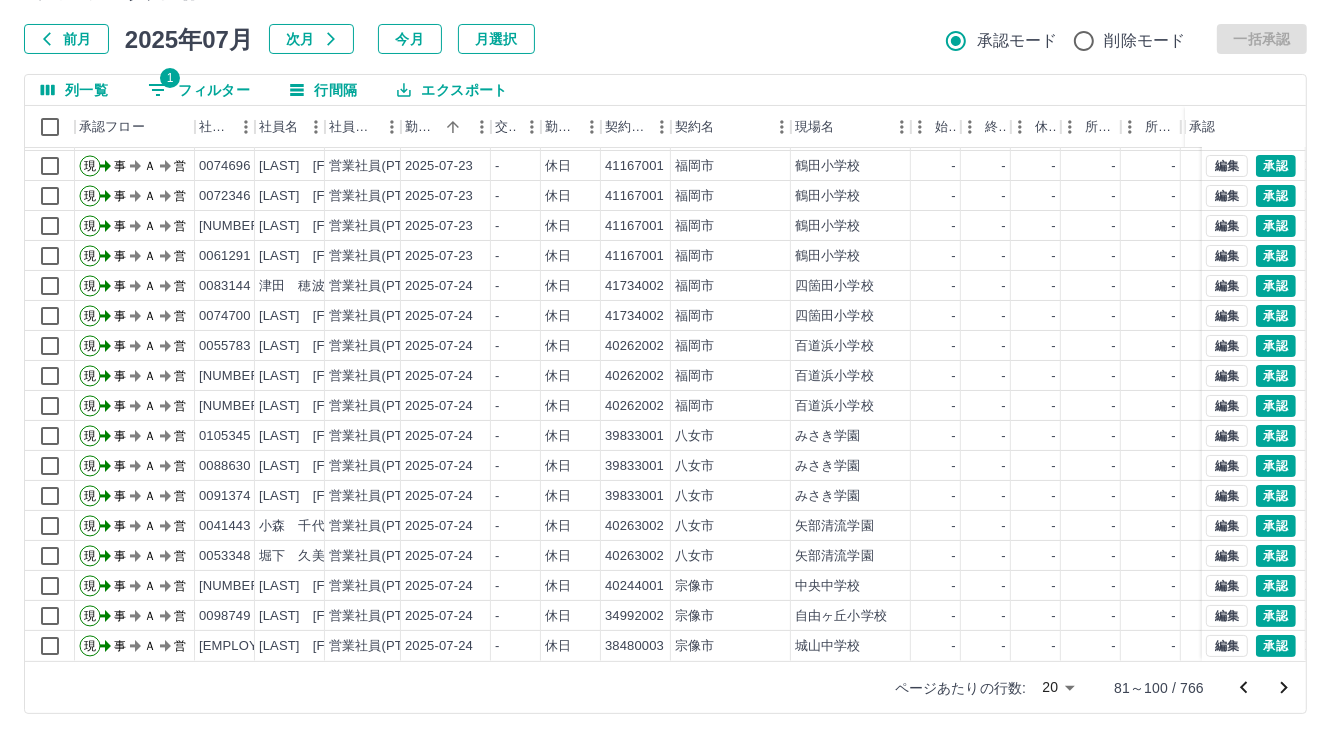 click 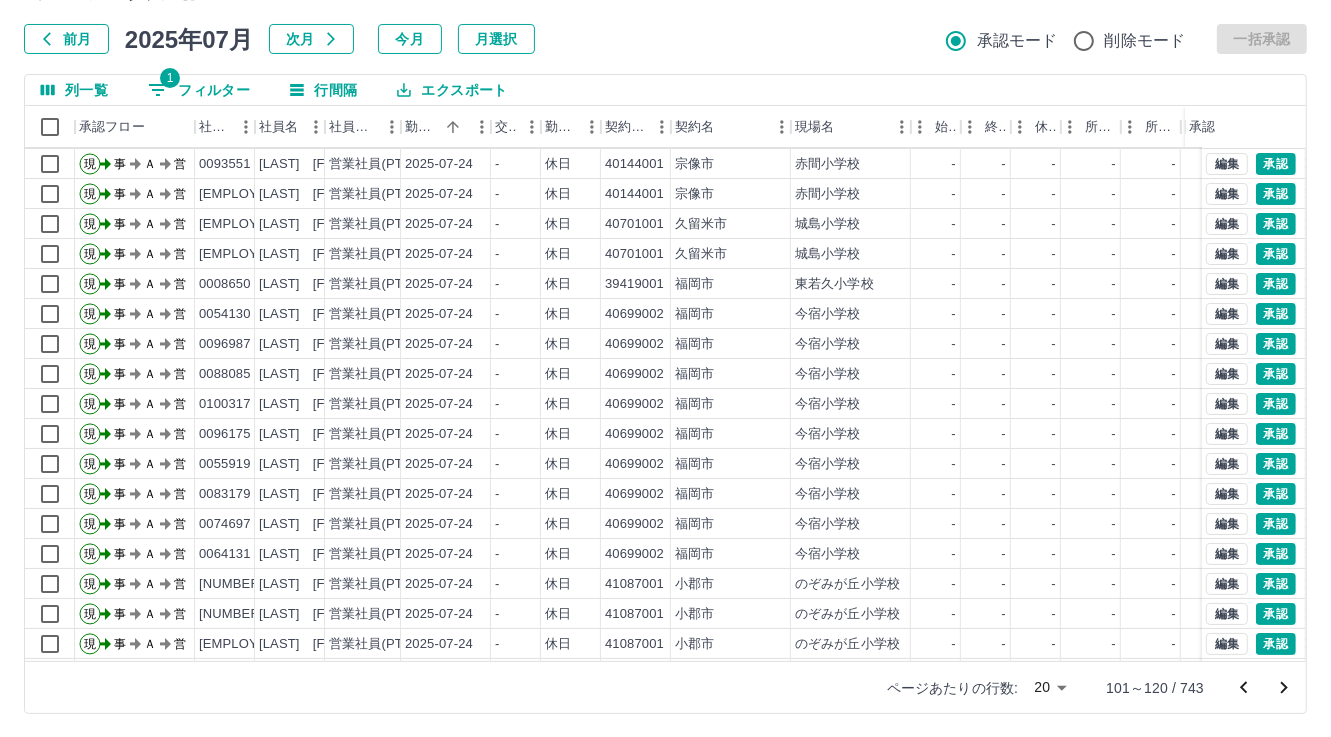 scroll, scrollTop: 103, scrollLeft: 0, axis: vertical 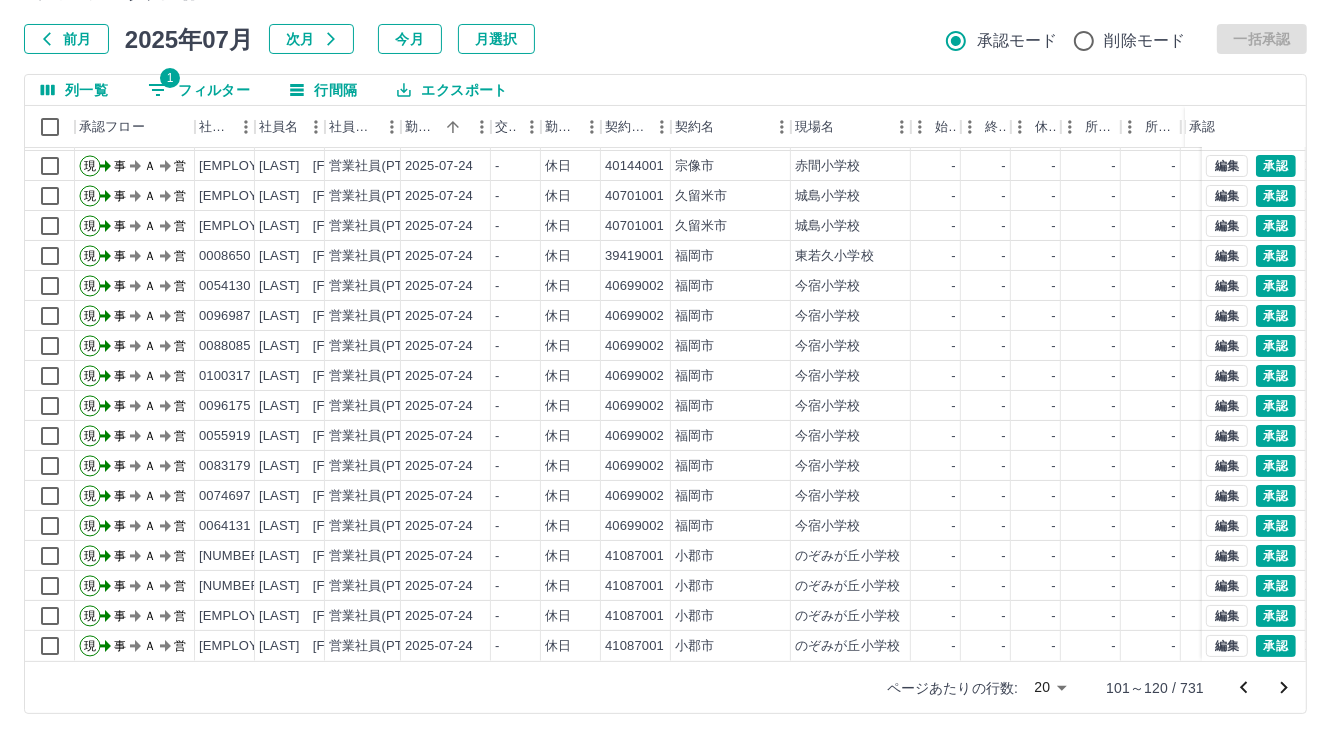 click 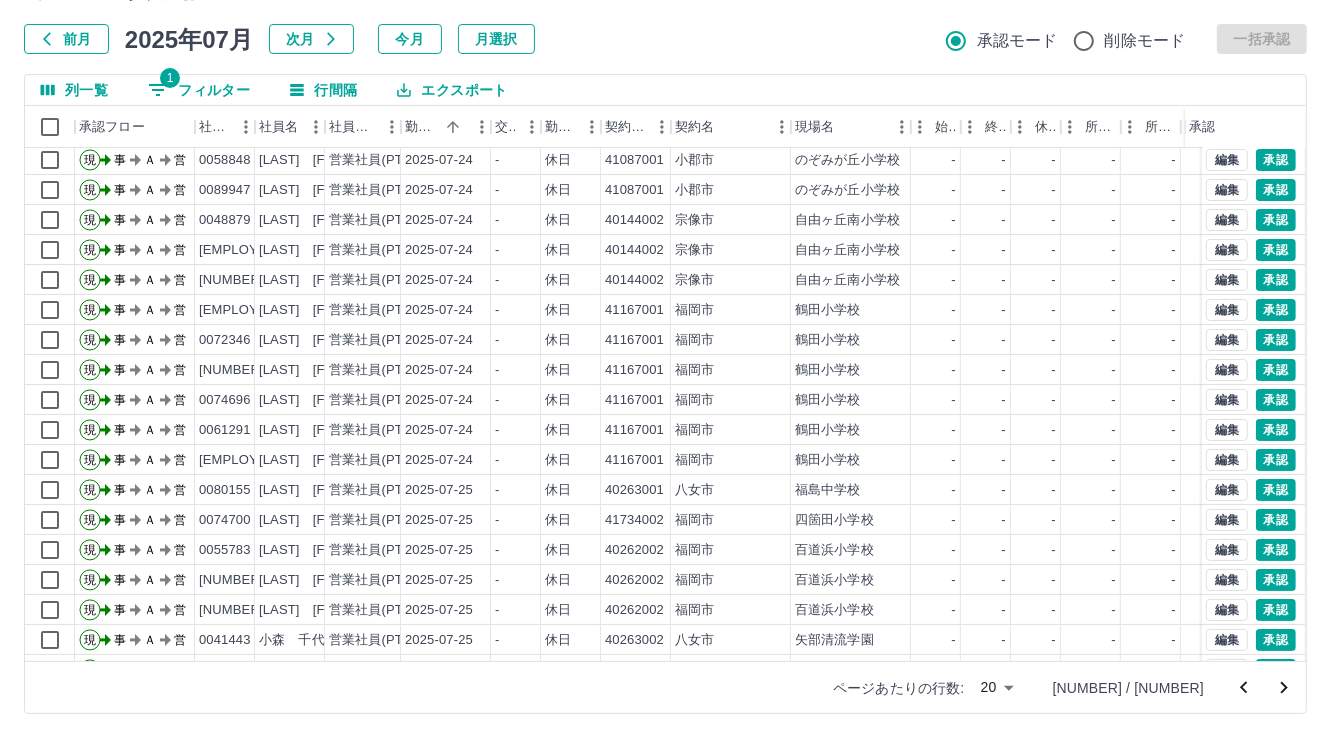 scroll, scrollTop: 103, scrollLeft: 0, axis: vertical 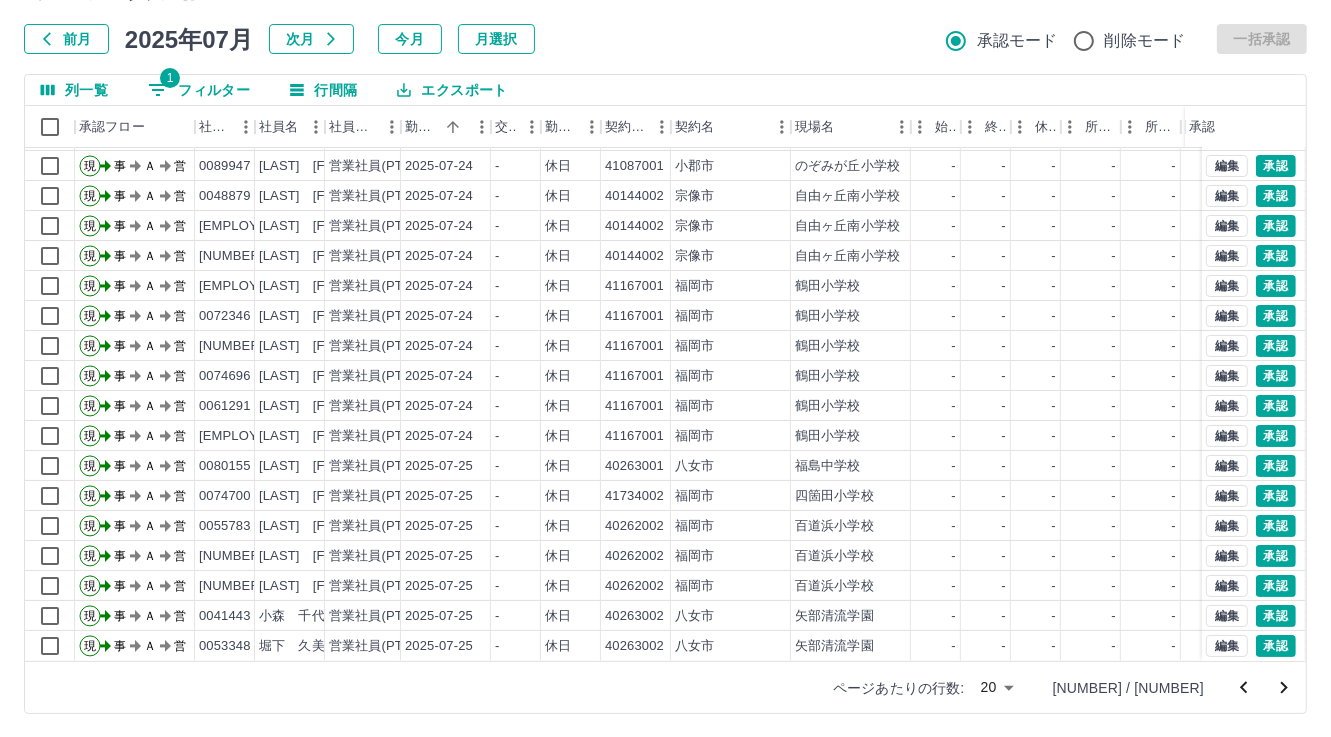click 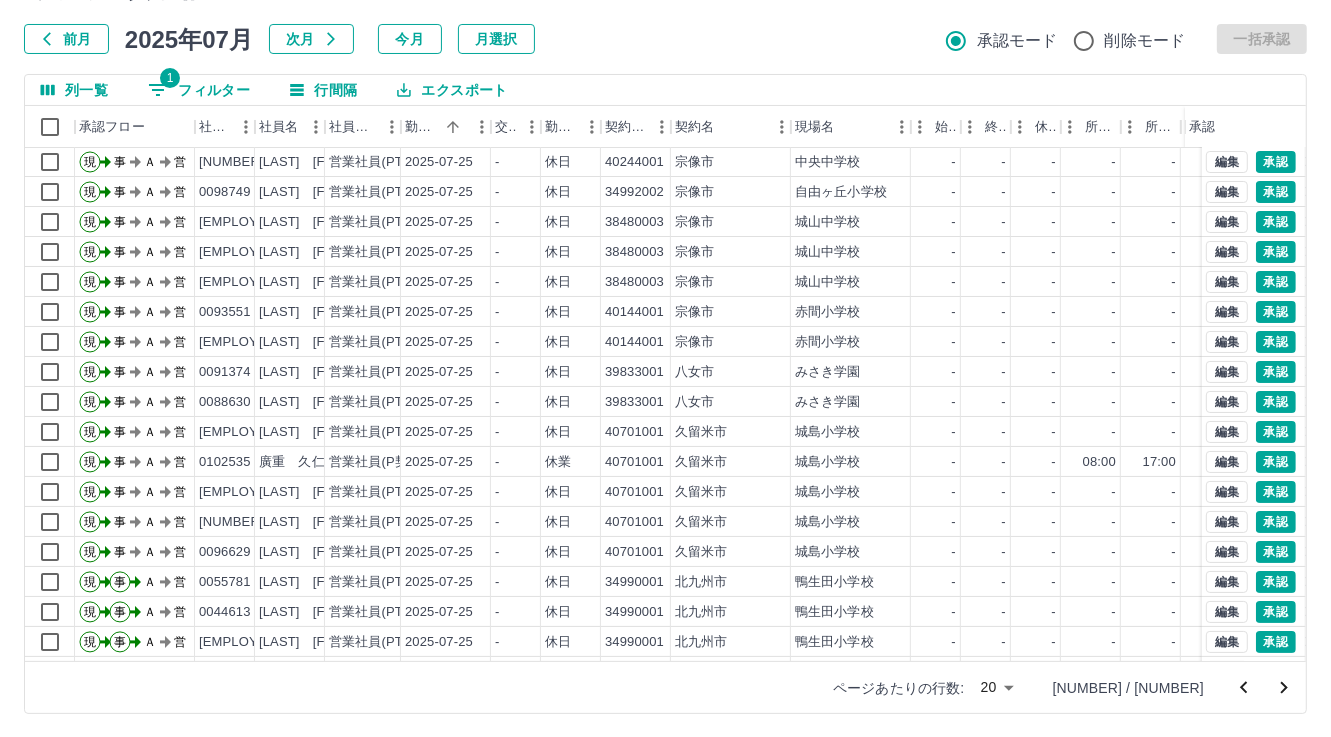 scroll, scrollTop: 103, scrollLeft: 0, axis: vertical 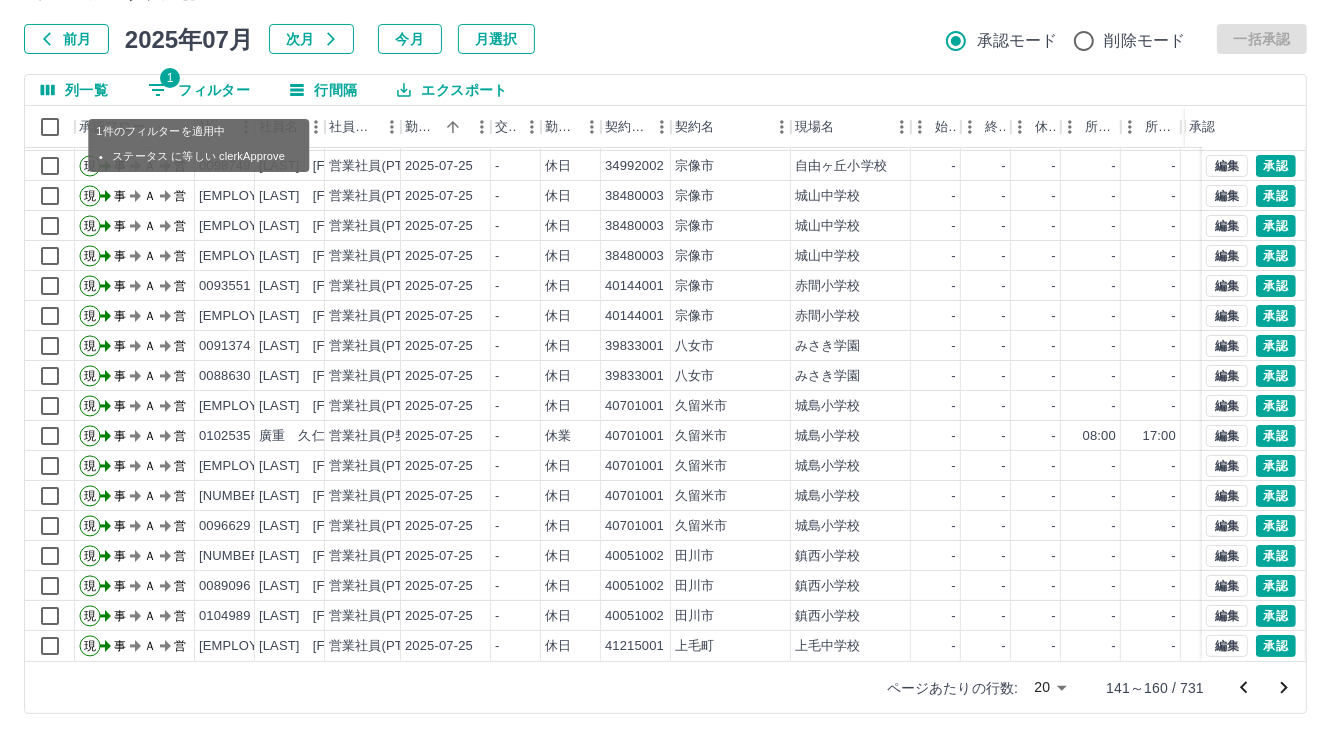 click on "1 フィルター" at bounding box center (199, 90) 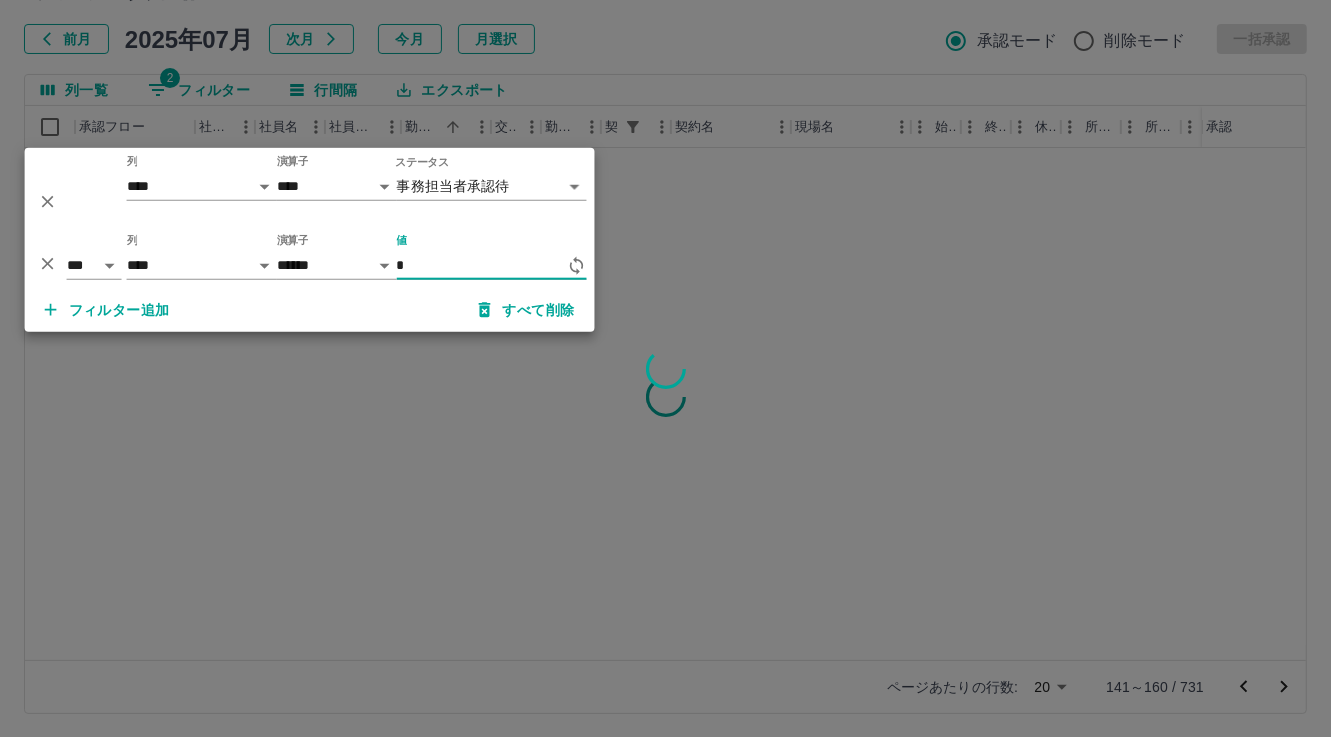 scroll, scrollTop: 0, scrollLeft: 0, axis: both 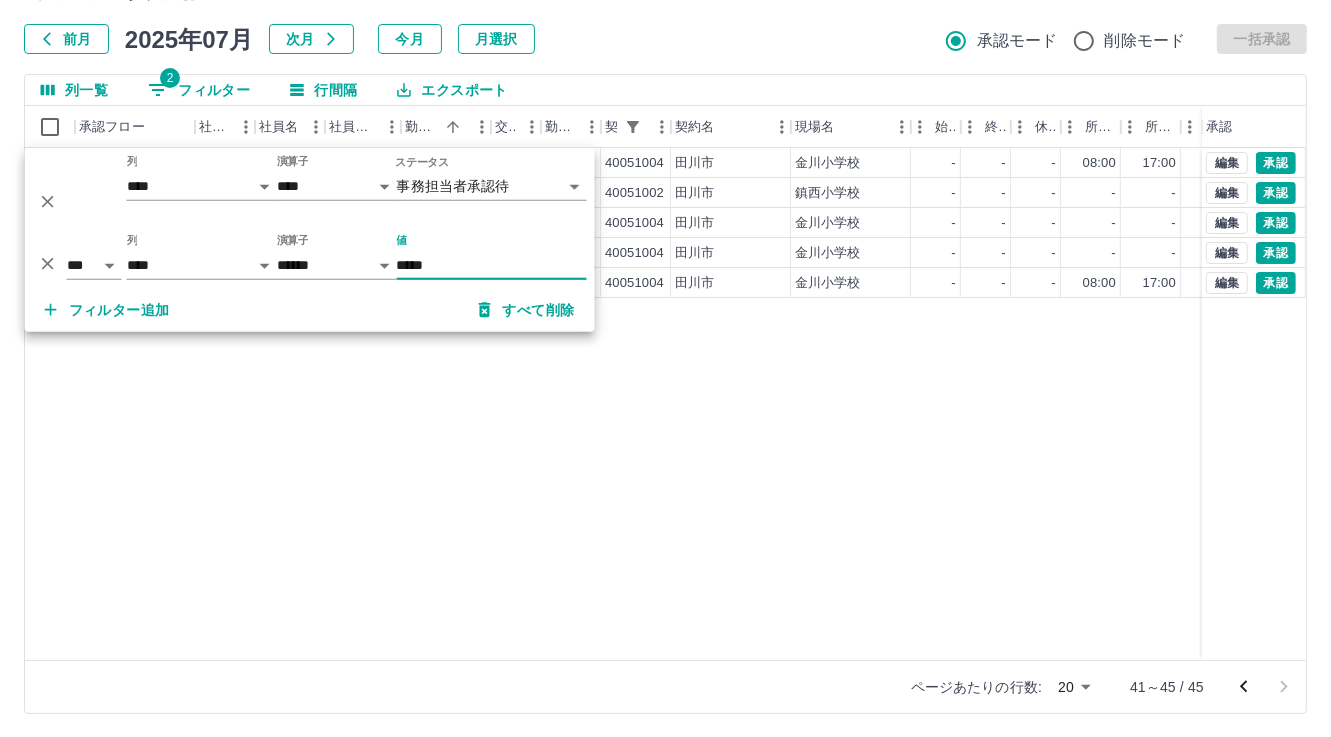 type on "*****" 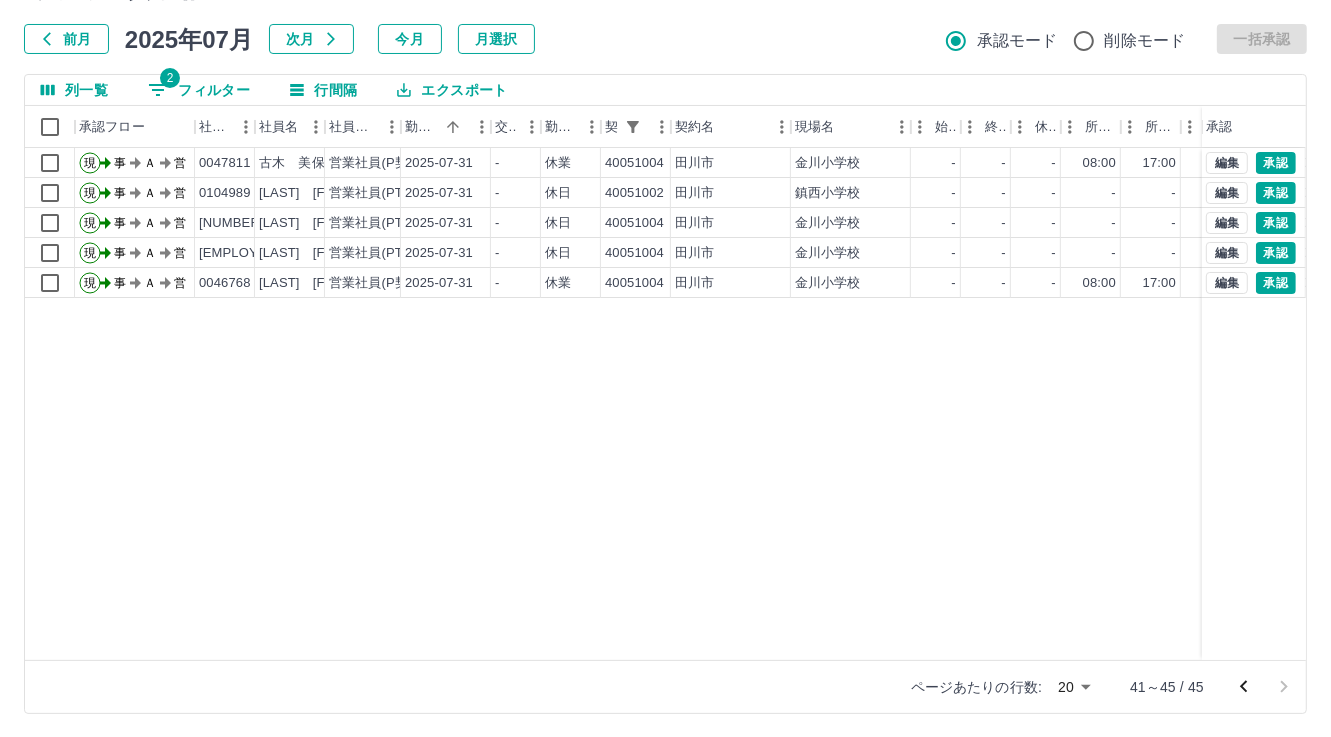 click 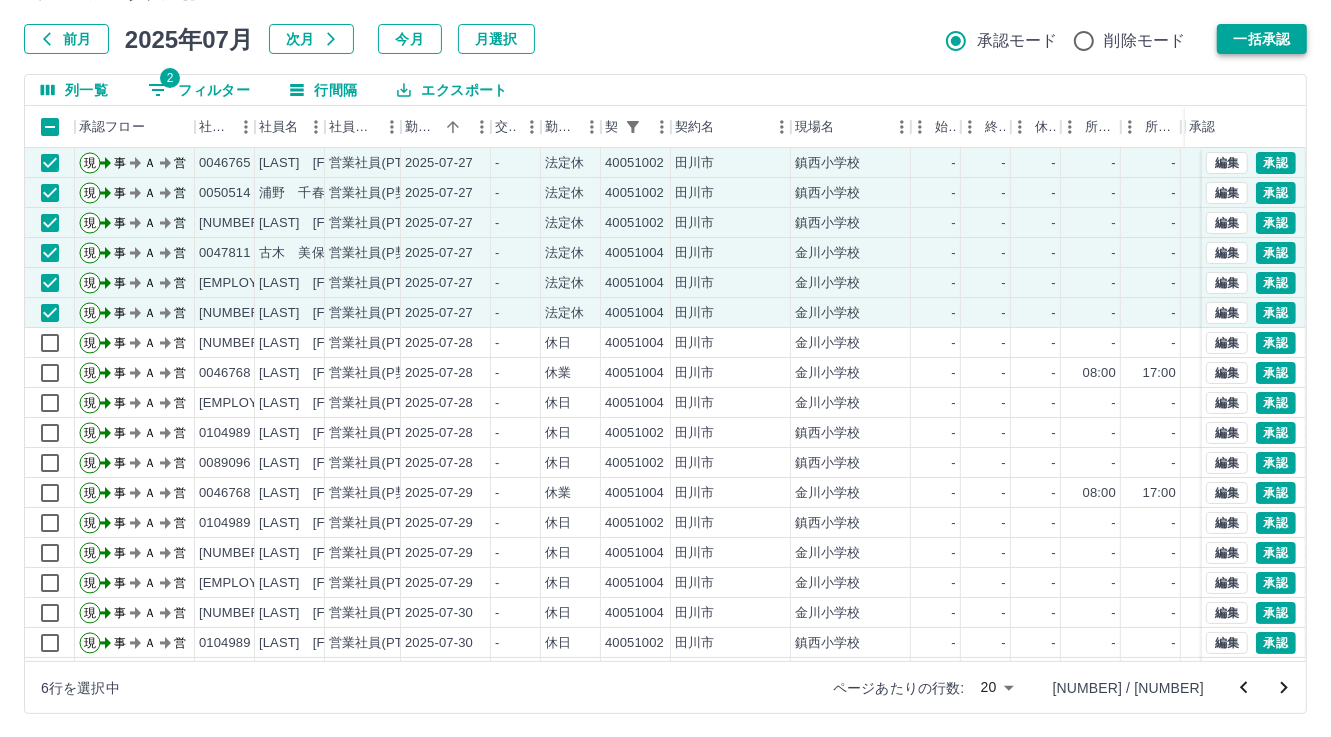 click on "一括承認" at bounding box center (1262, 39) 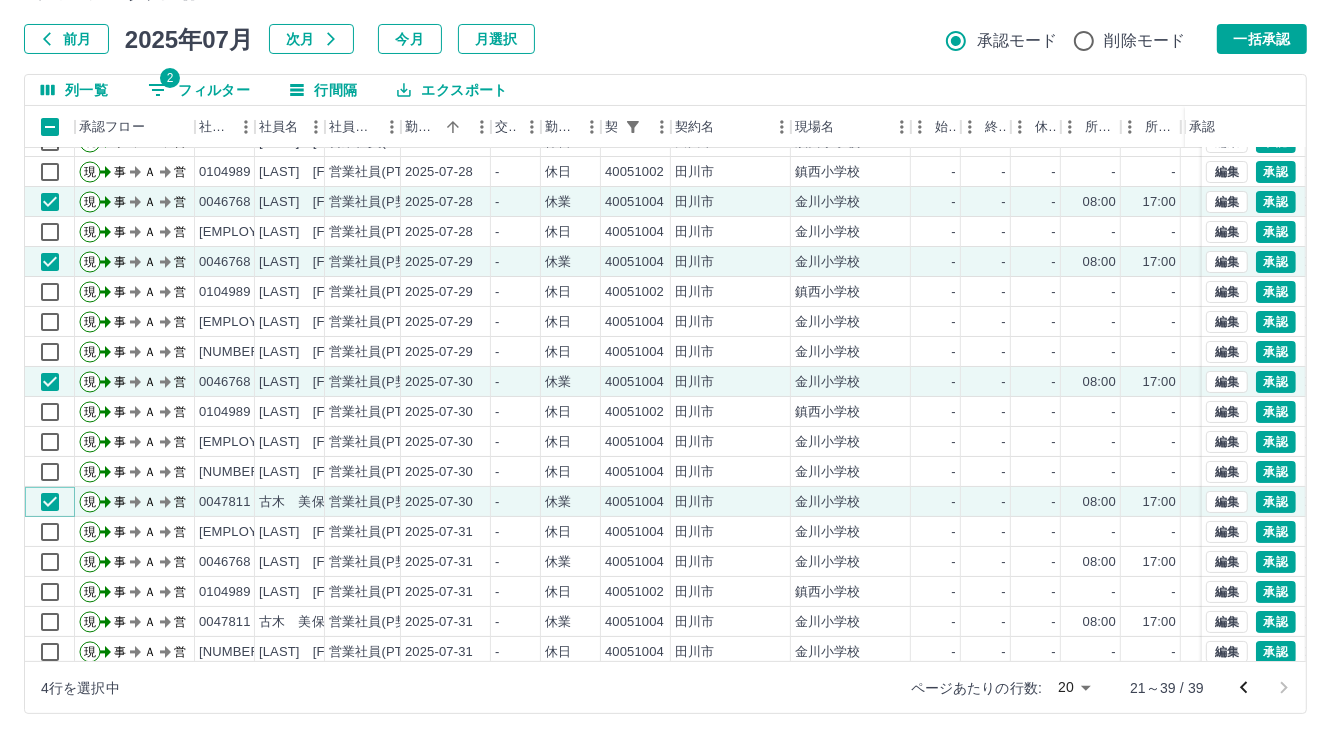 scroll, scrollTop: 72, scrollLeft: 0, axis: vertical 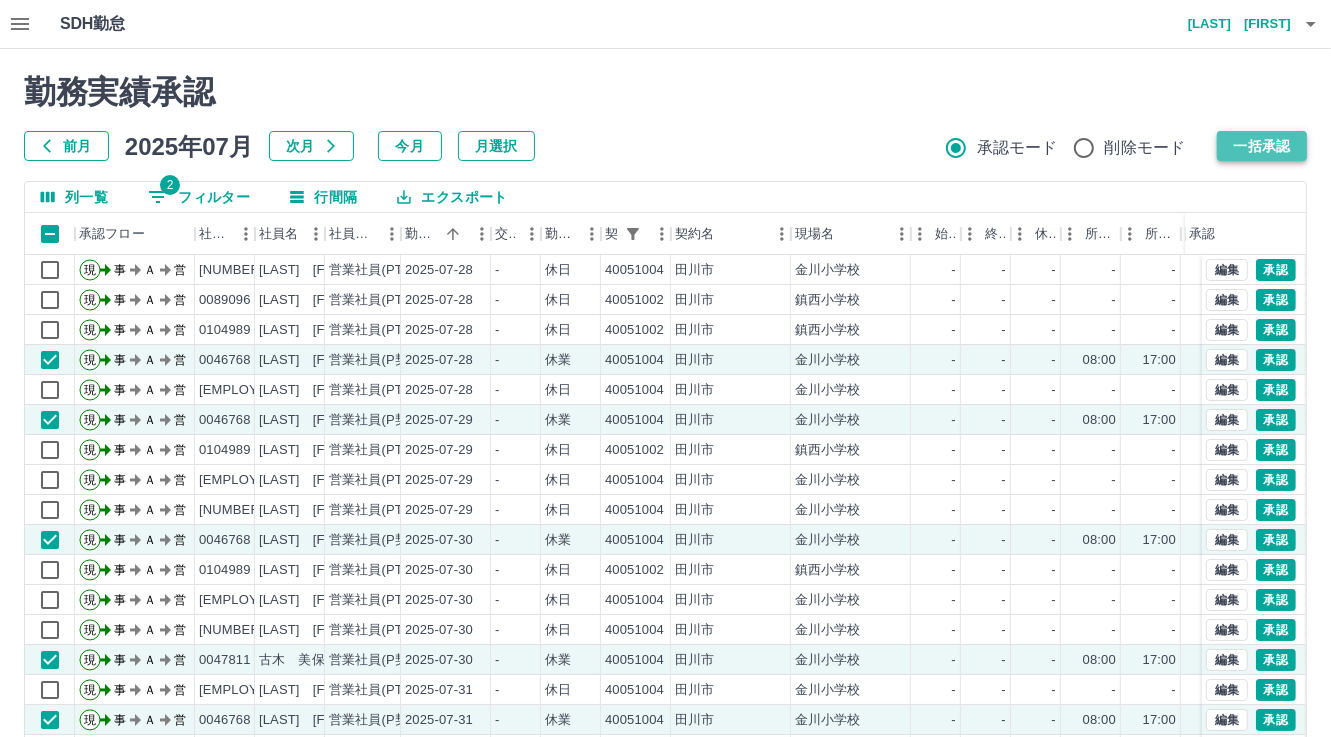 click on "一括承認" at bounding box center [1262, 146] 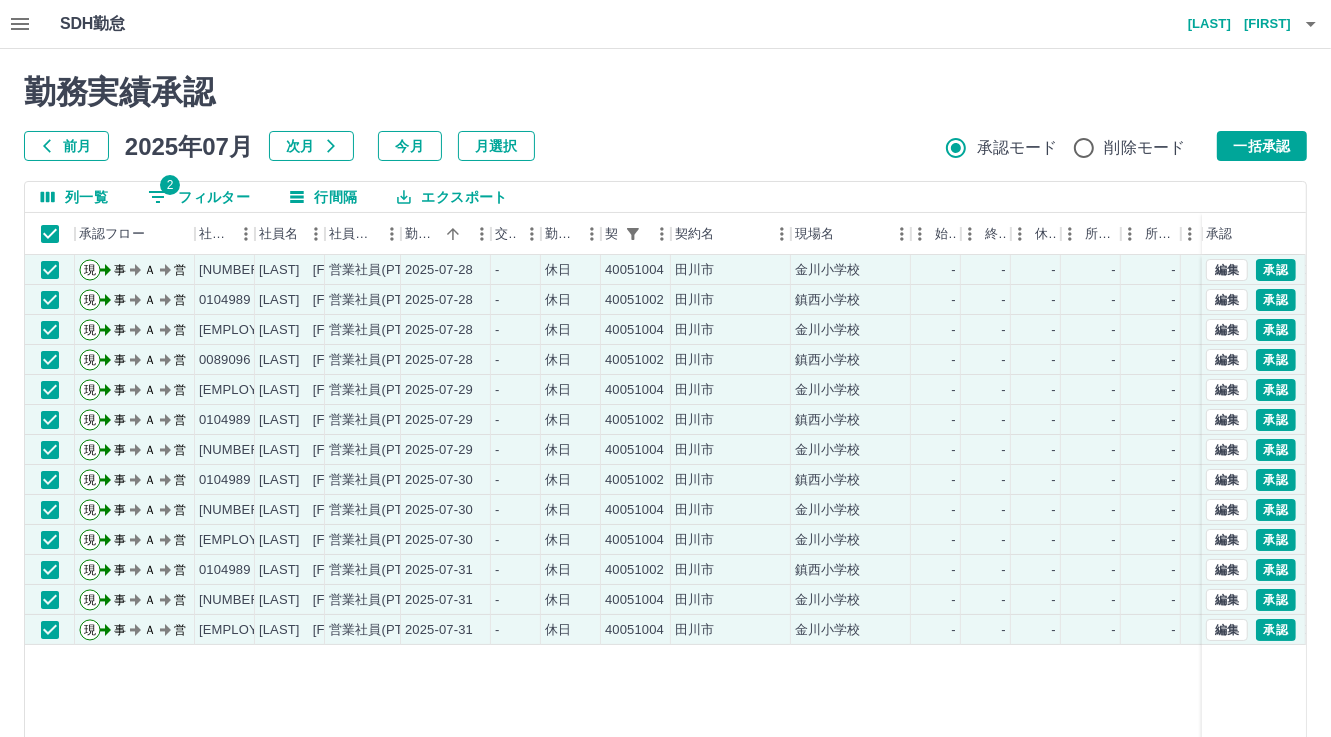 click on "一括承認" at bounding box center (1262, 146) 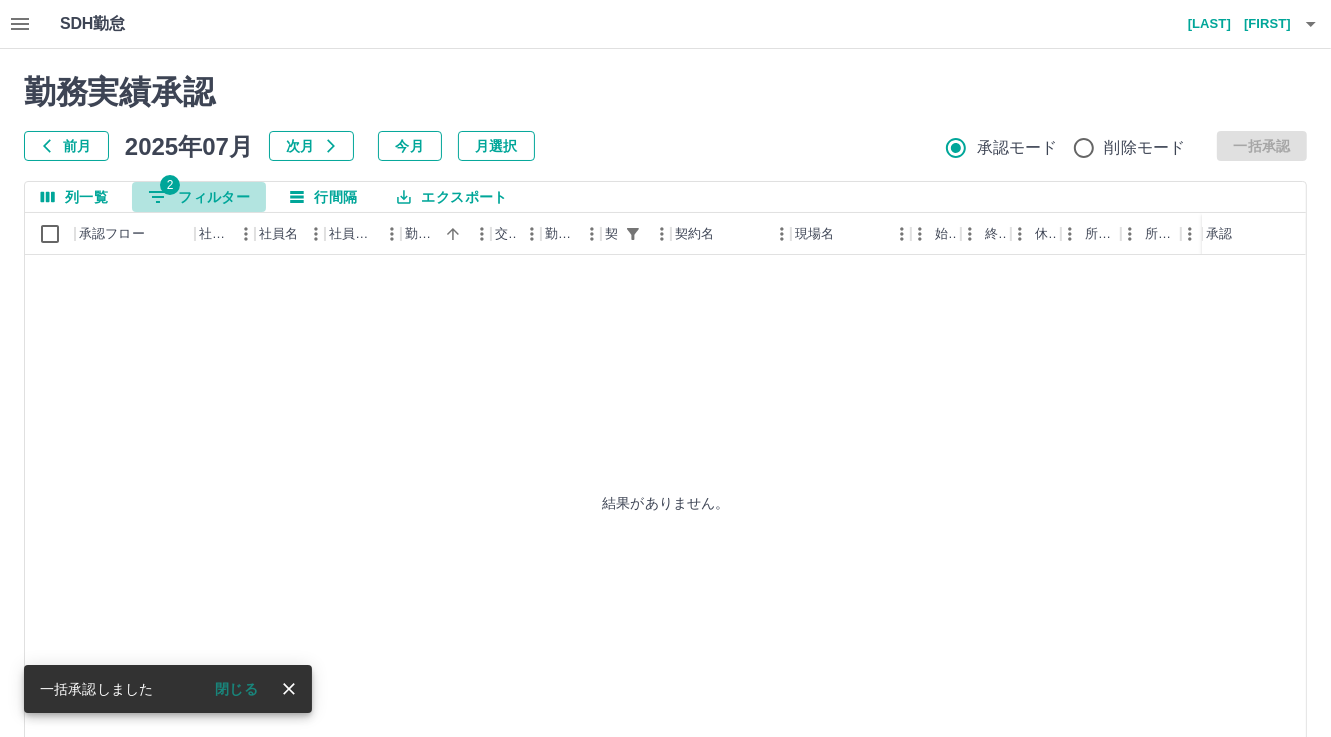 click on "2 フィルター" at bounding box center [199, 197] 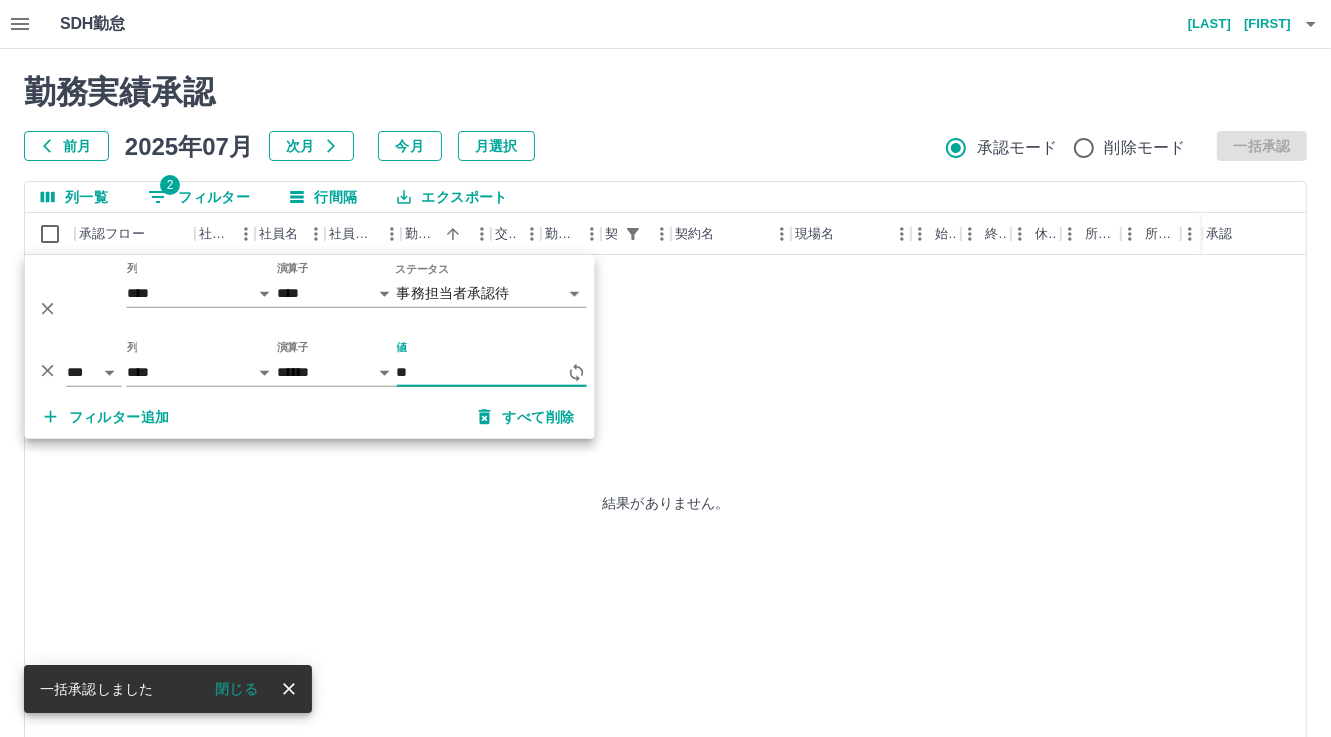type on "*" 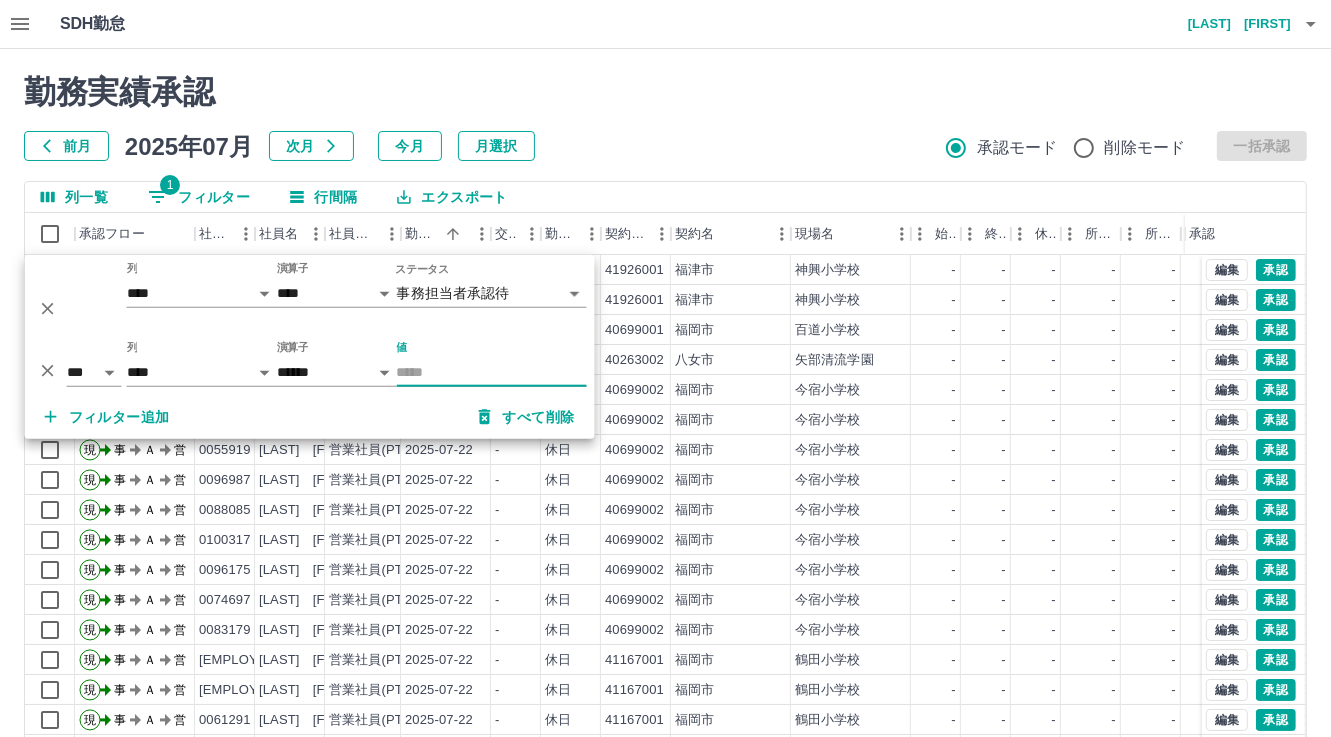 type 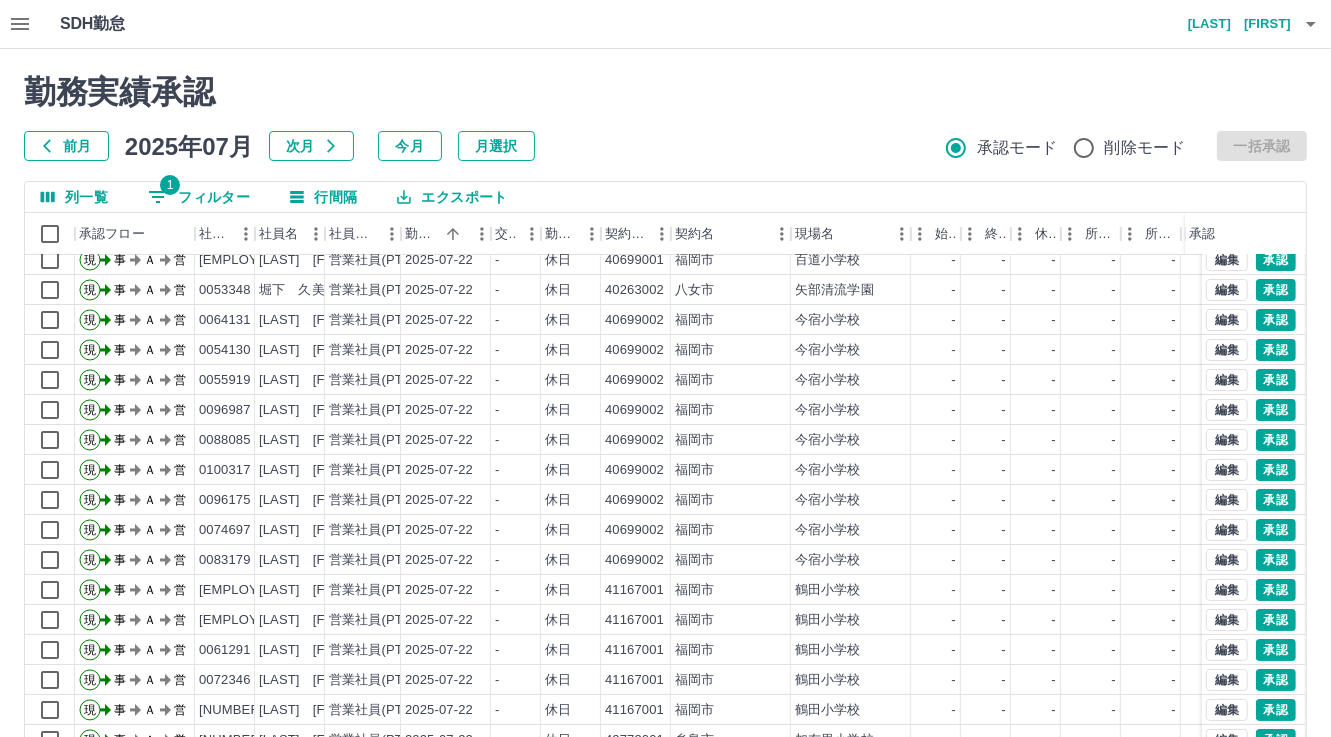 scroll, scrollTop: 103, scrollLeft: 0, axis: vertical 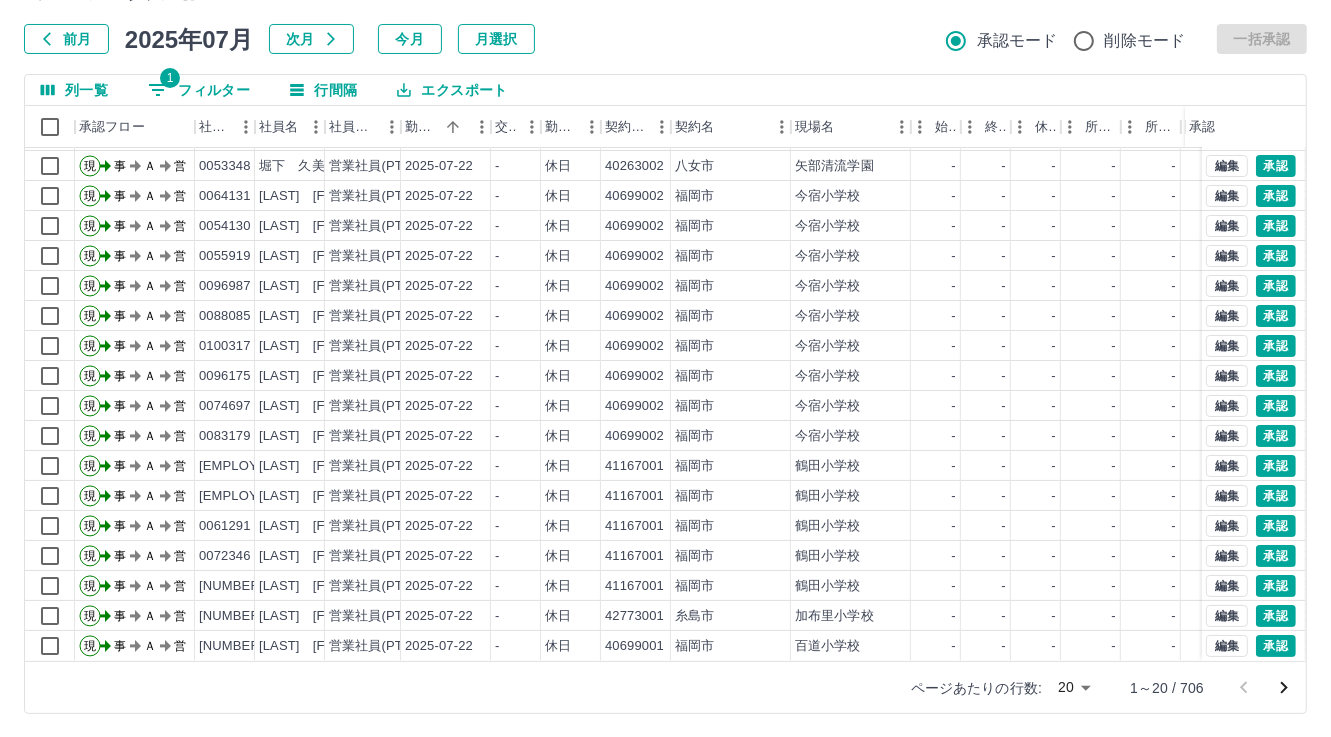 click 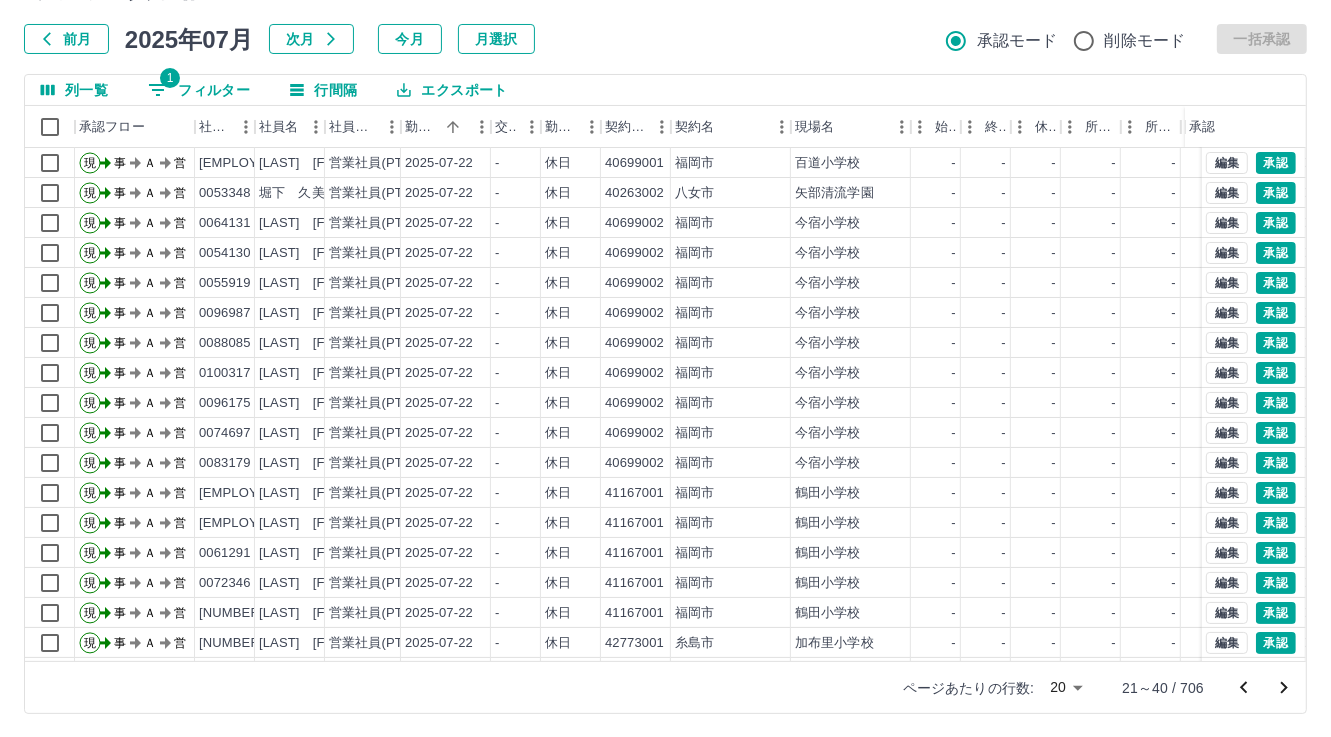 scroll, scrollTop: 103, scrollLeft: 0, axis: vertical 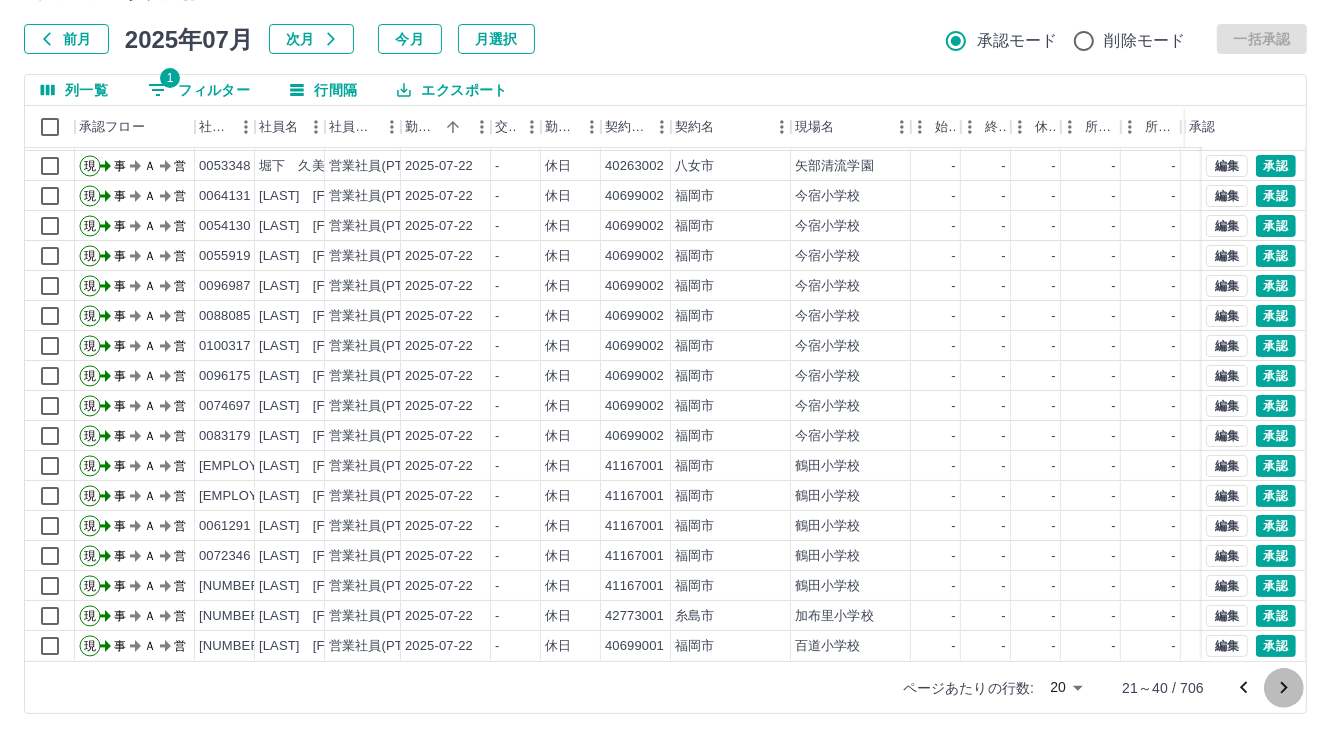 click 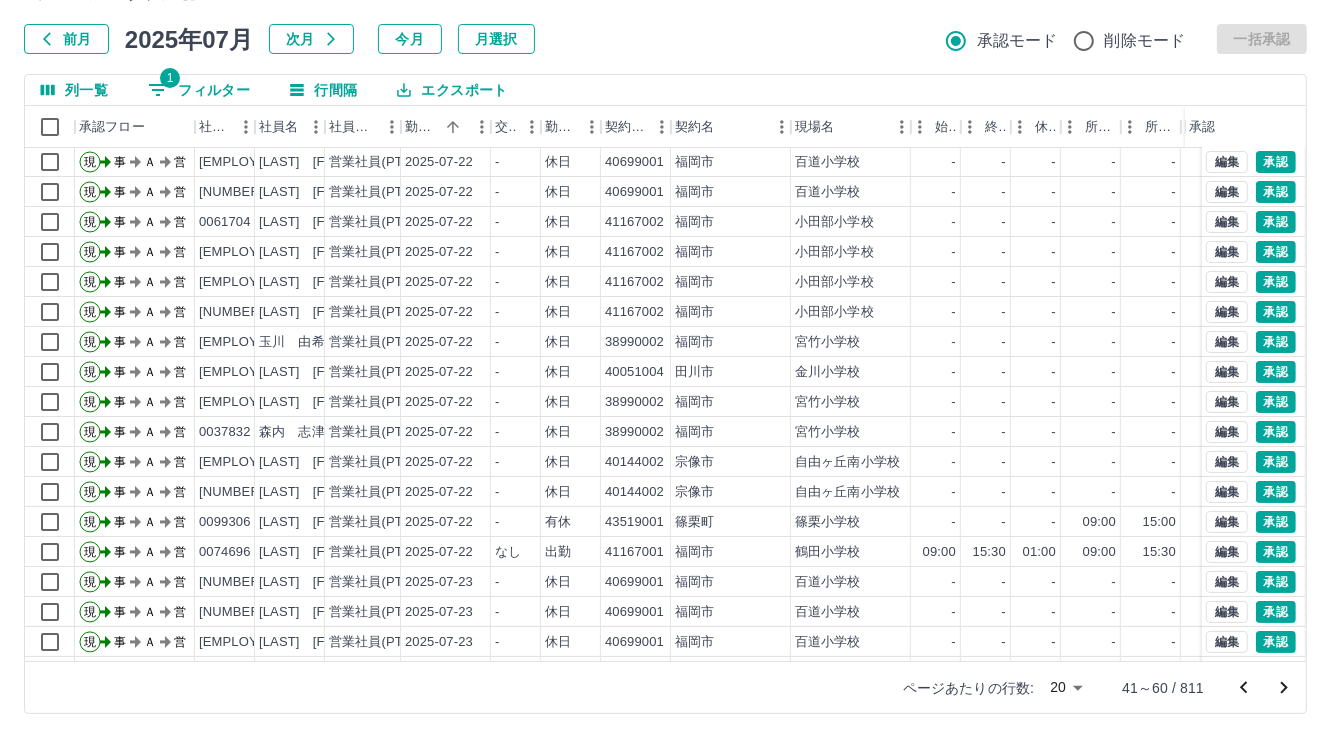 scroll, scrollTop: 103, scrollLeft: 0, axis: vertical 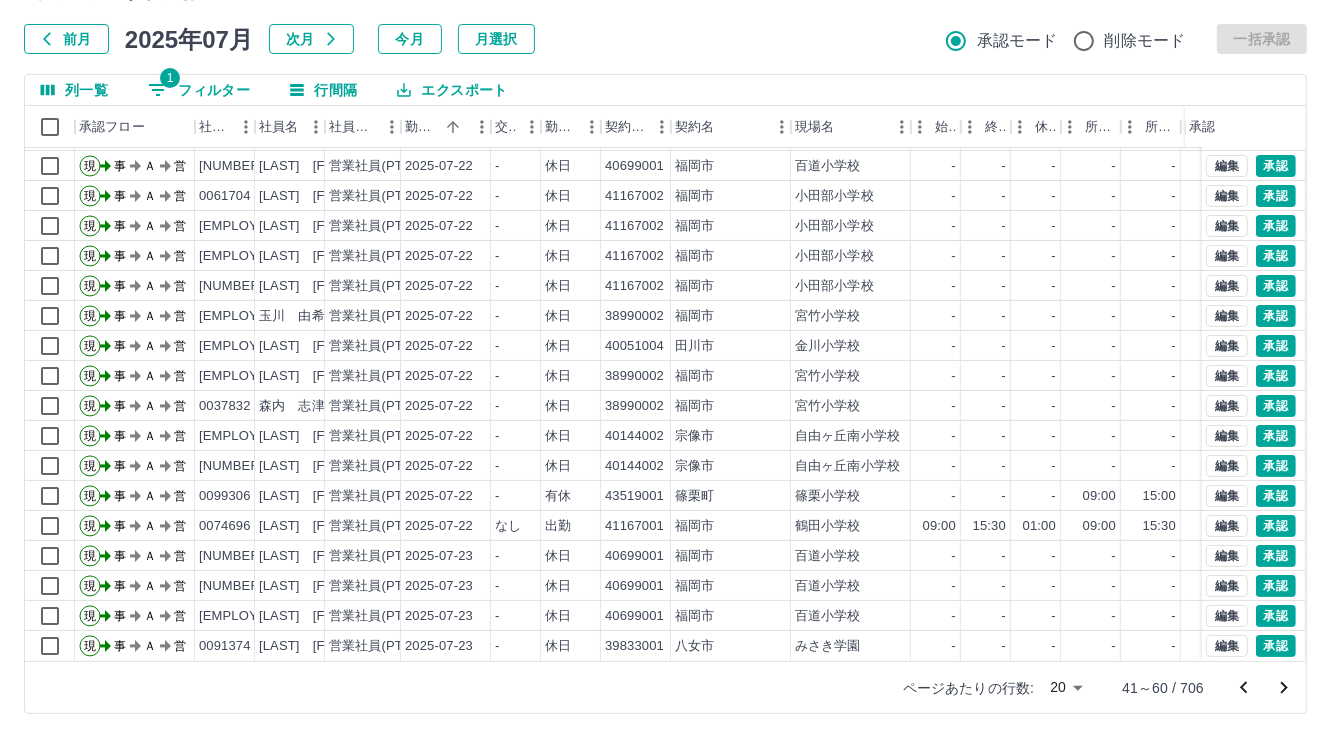 click 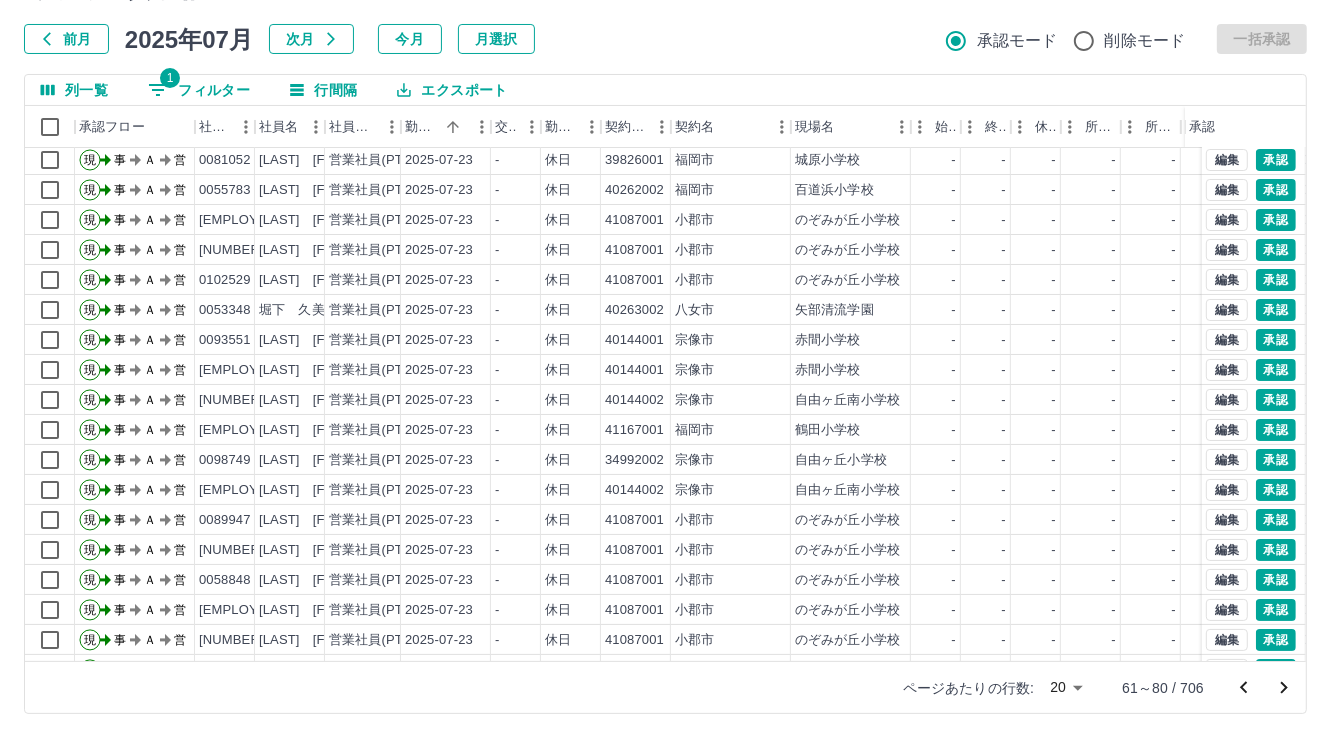 scroll, scrollTop: 103, scrollLeft: 0, axis: vertical 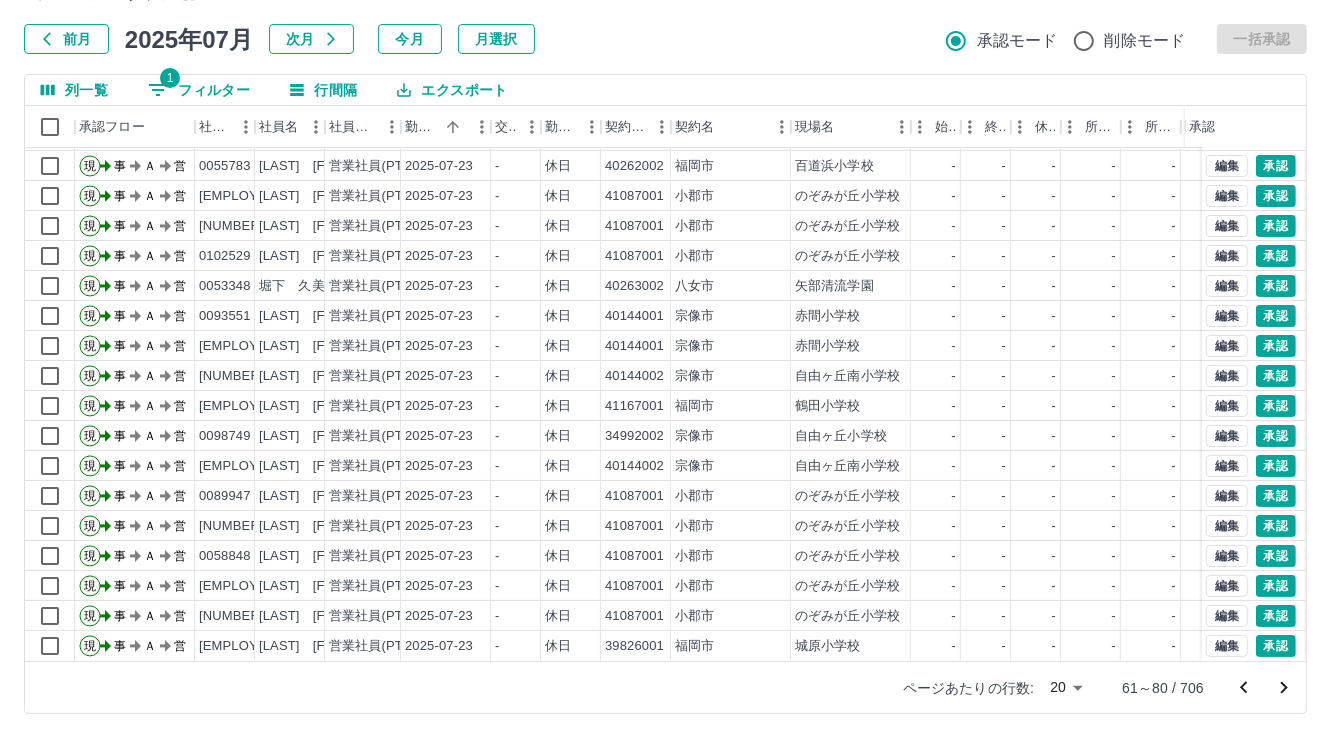 click 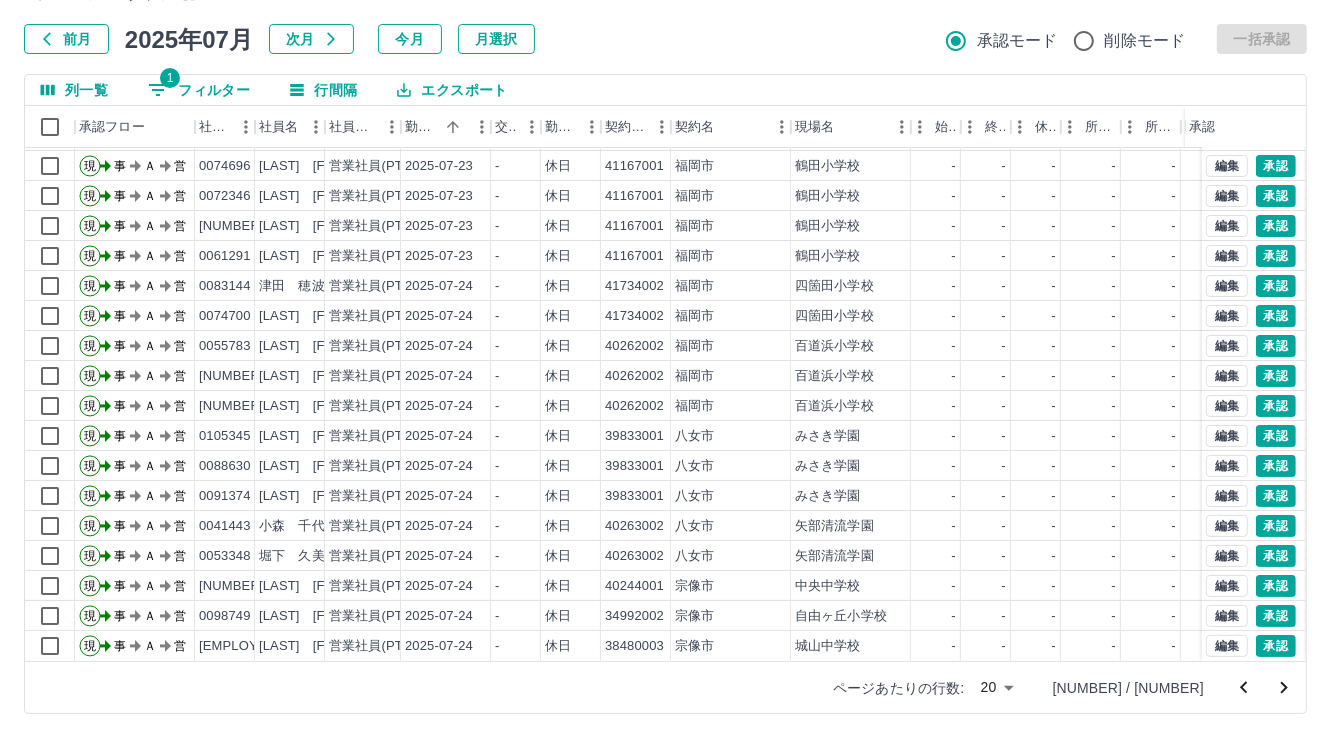 scroll, scrollTop: 103, scrollLeft: 0, axis: vertical 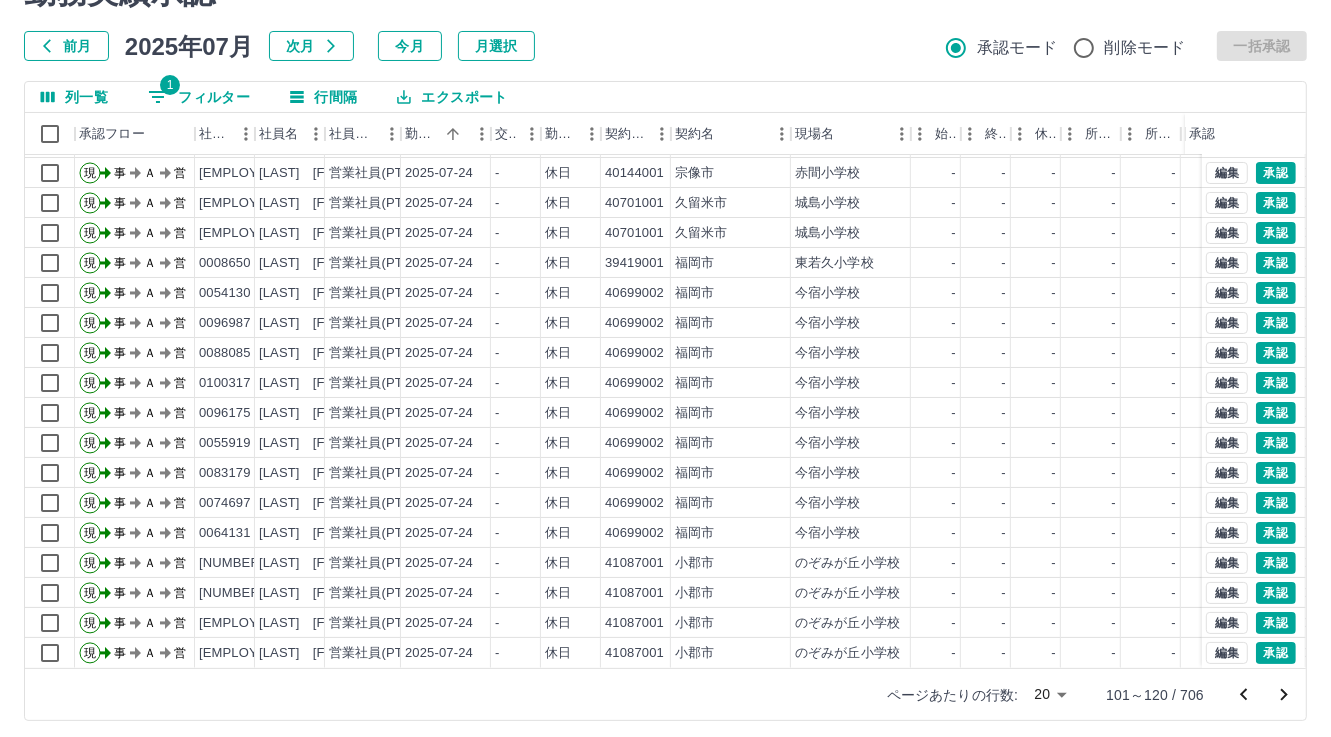 drag, startPoint x: 1284, startPoint y: 705, endPoint x: 1258, endPoint y: 703, distance: 26.076809 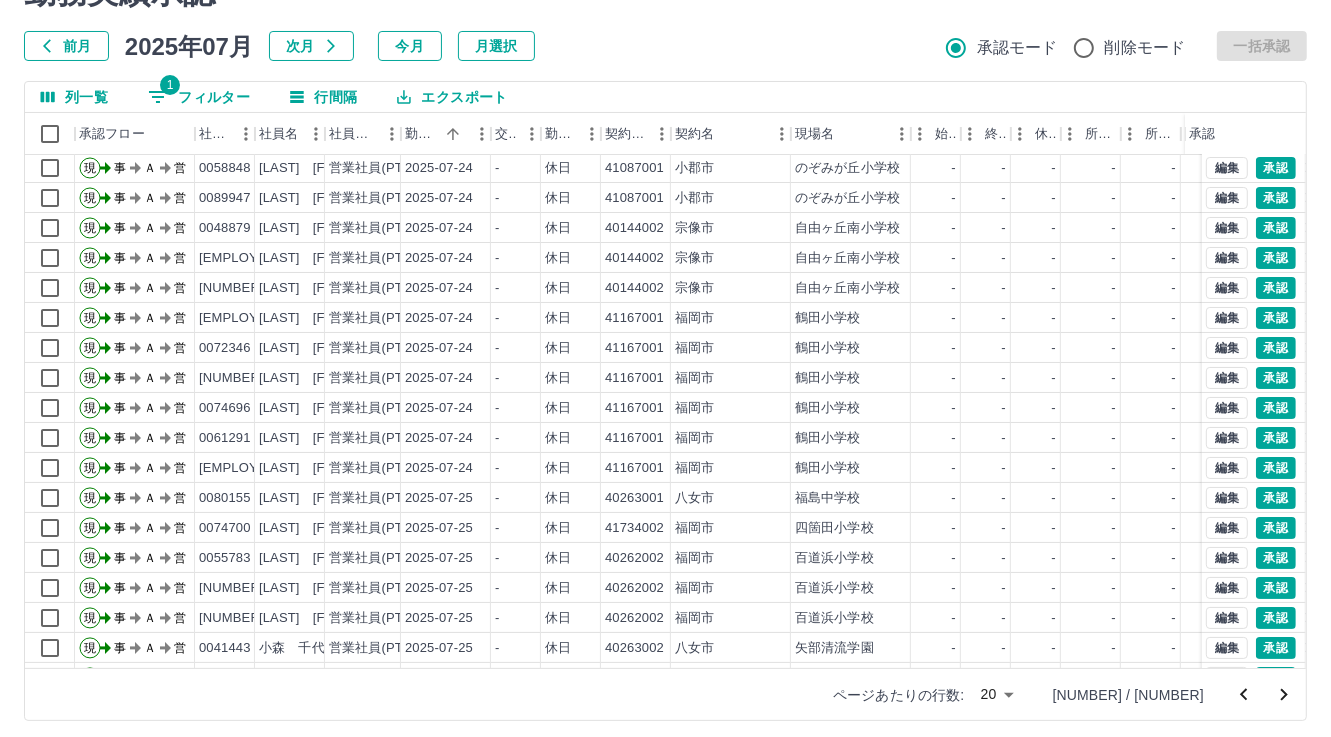 scroll, scrollTop: 103, scrollLeft: 0, axis: vertical 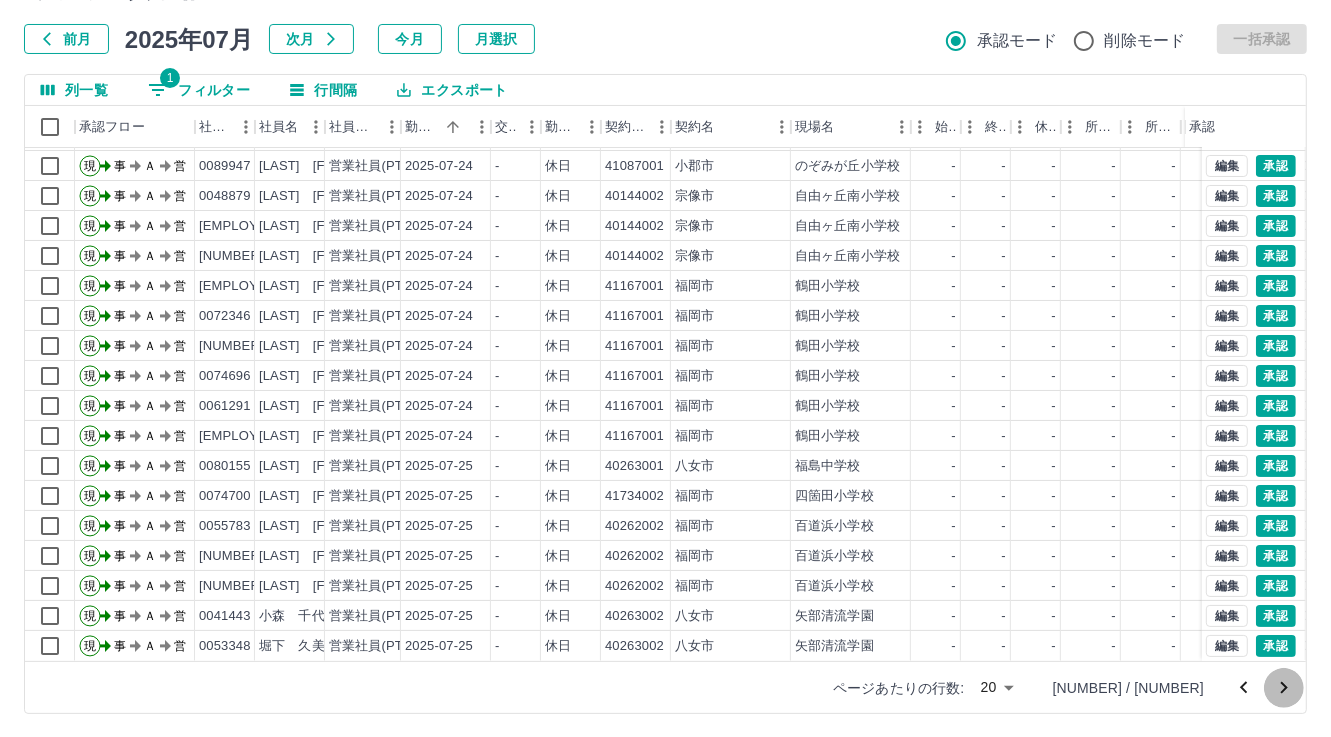 click 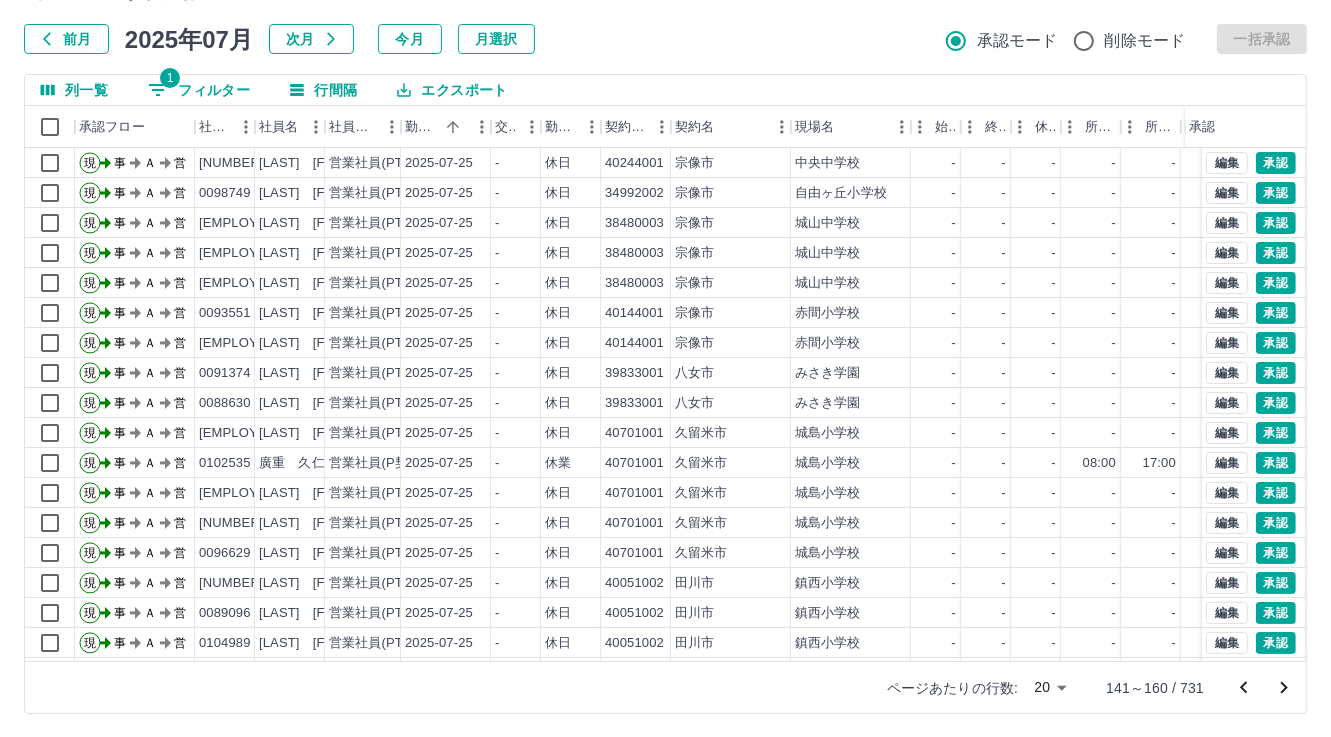 scroll, scrollTop: 103, scrollLeft: 0, axis: vertical 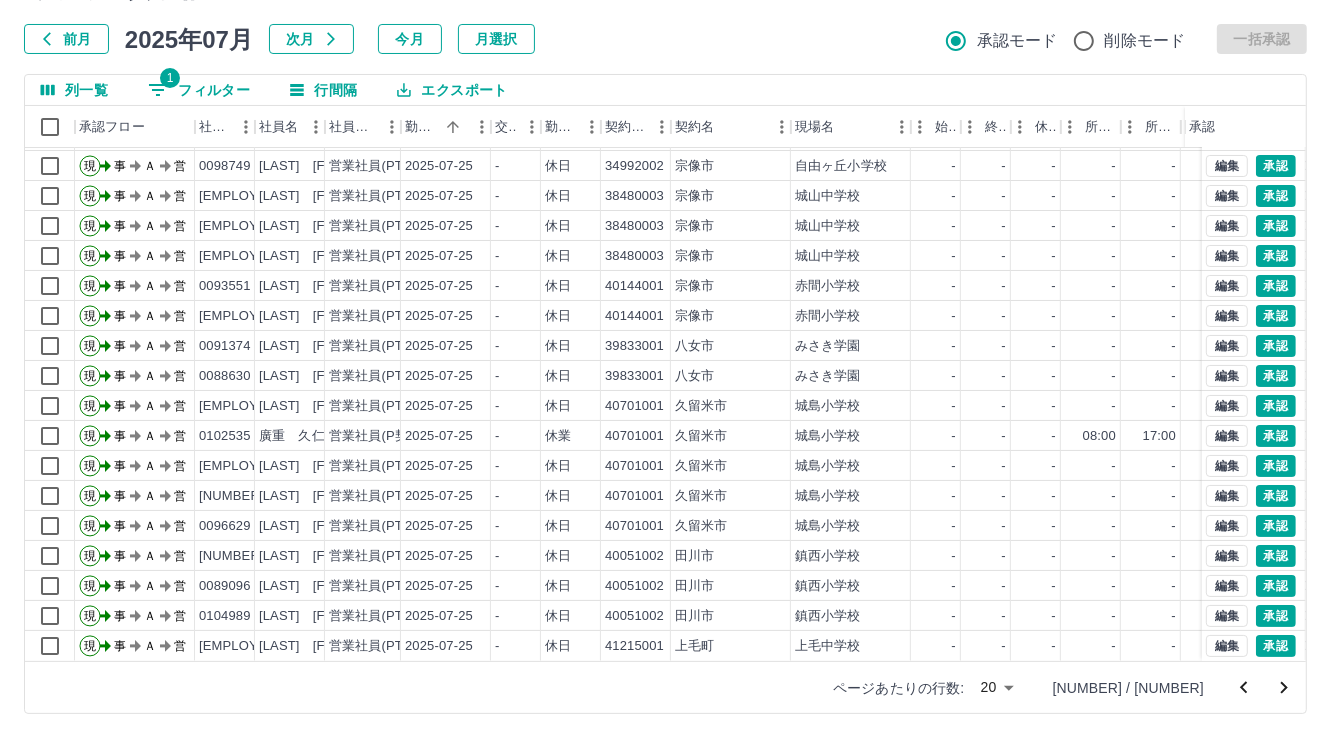 click on "1 フィルター" at bounding box center [199, 90] 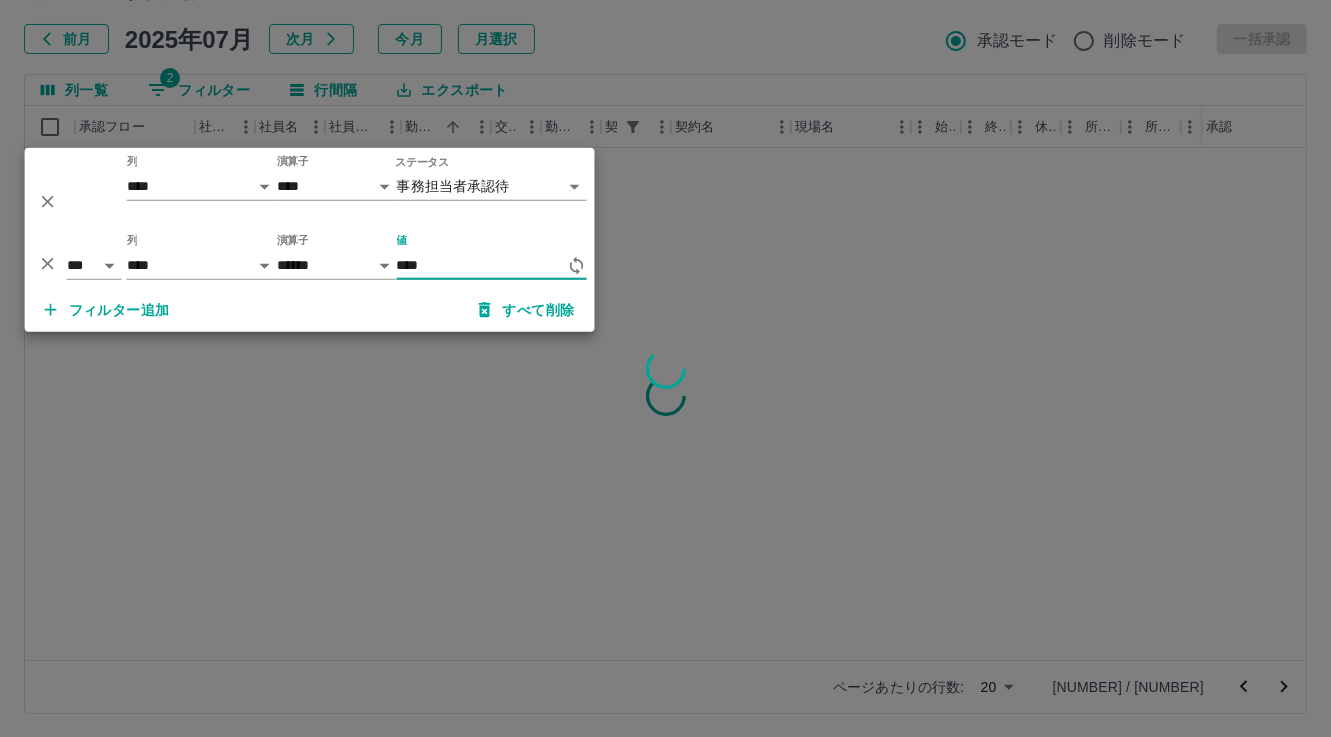 scroll, scrollTop: 0, scrollLeft: 0, axis: both 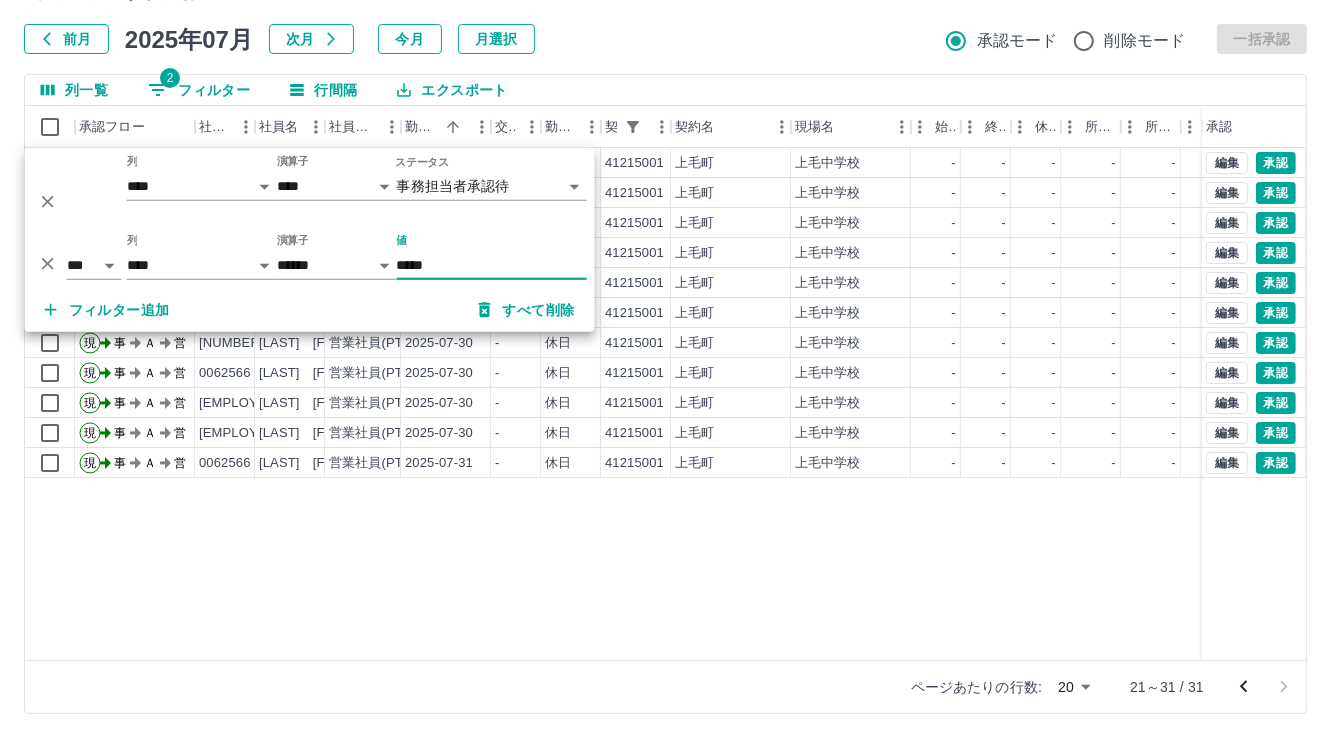 type on "*****" 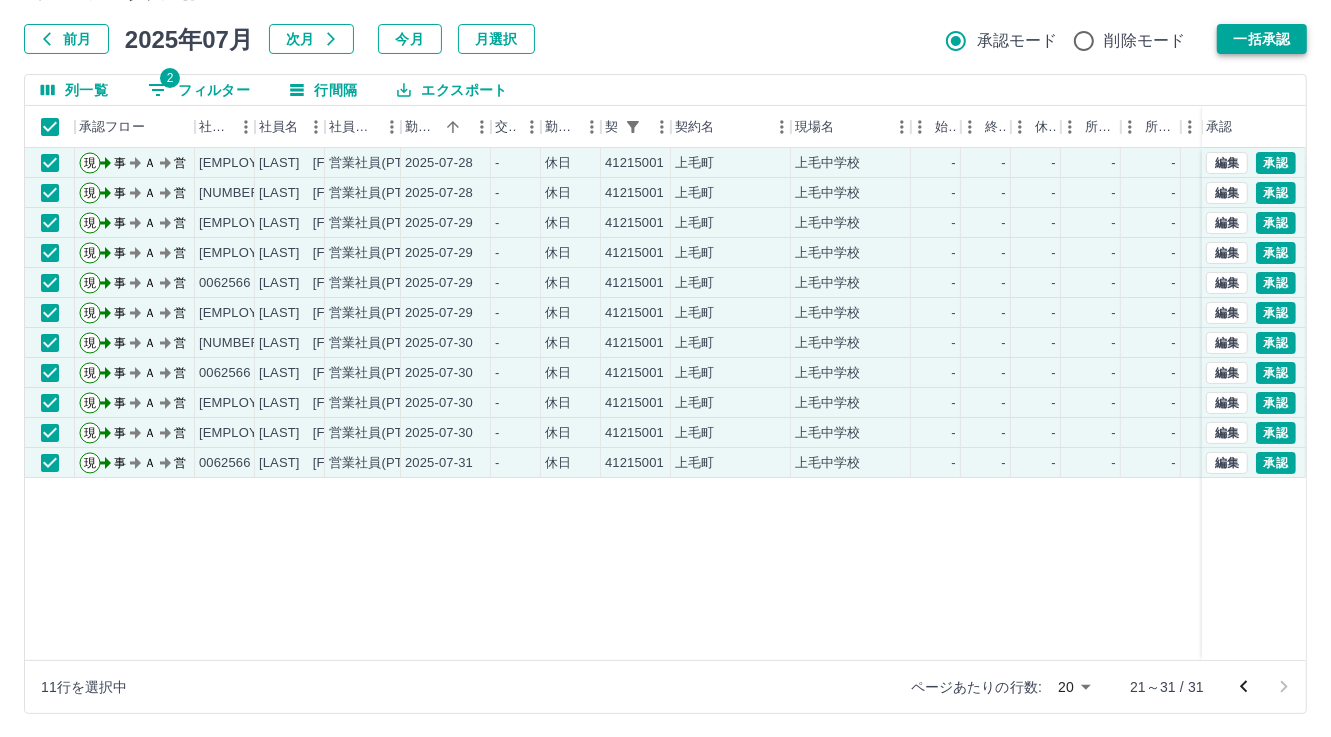 click on "一括承認" at bounding box center [1262, 39] 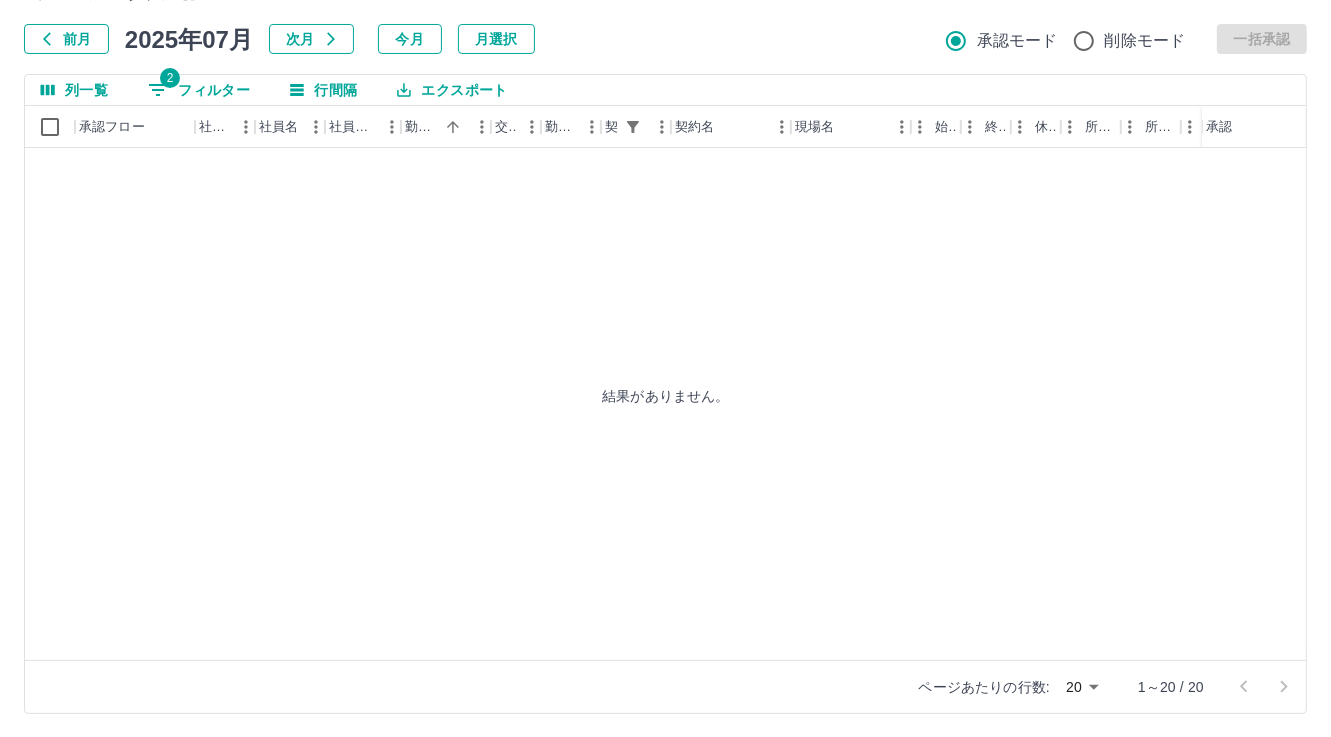 click on "結果がありません。" at bounding box center (666, 396) 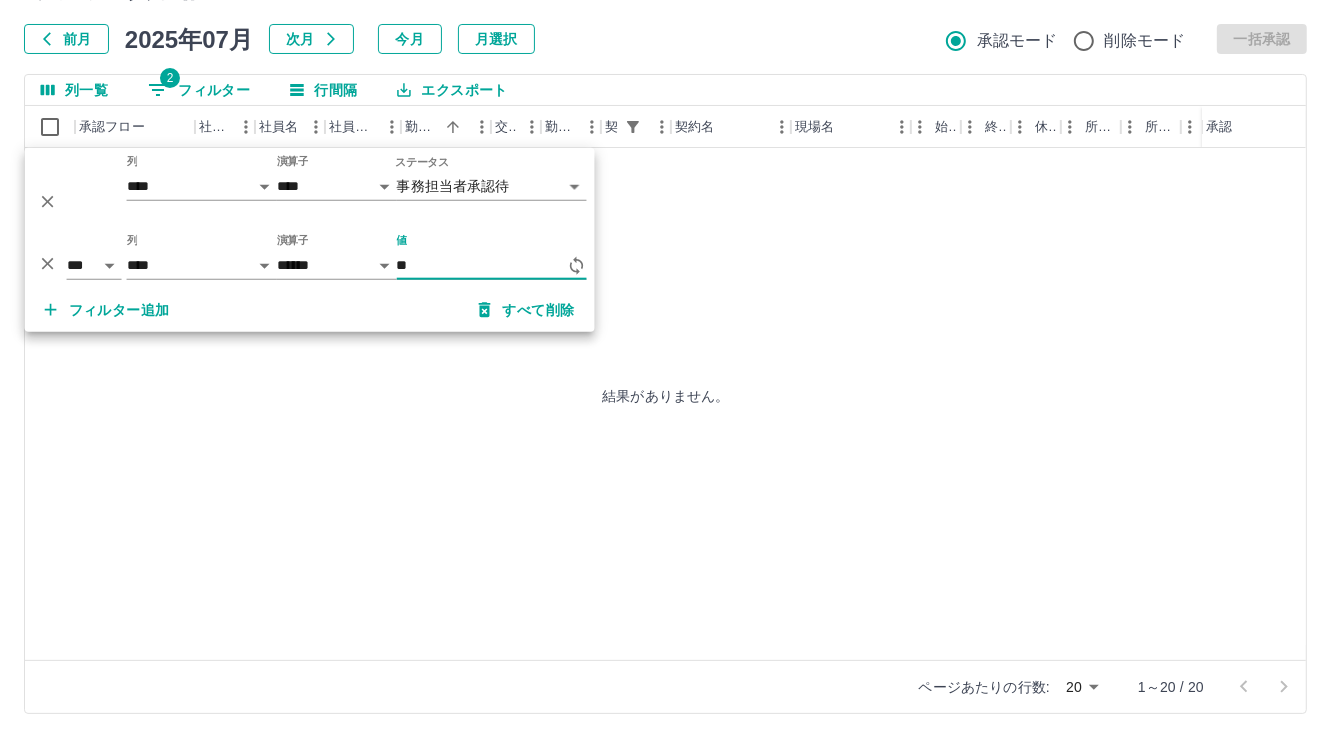 type on "*" 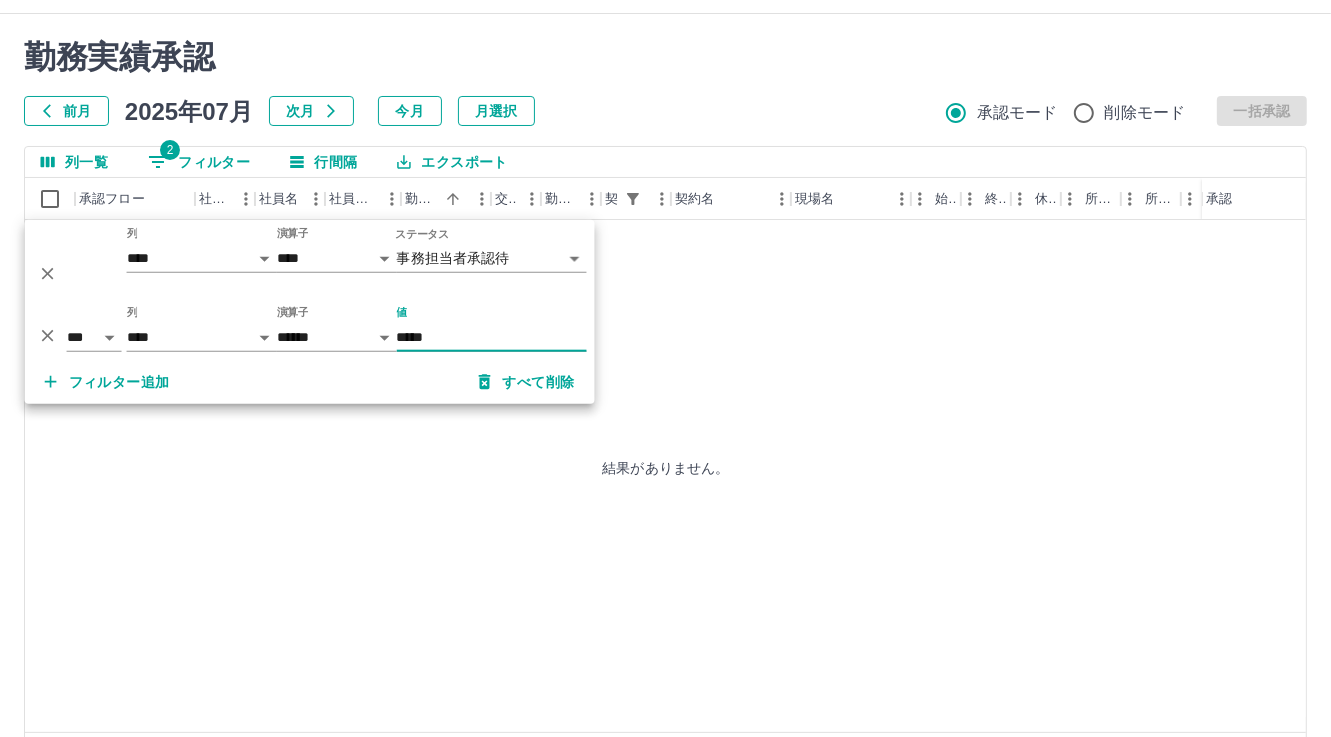 scroll, scrollTop: 7, scrollLeft: 0, axis: vertical 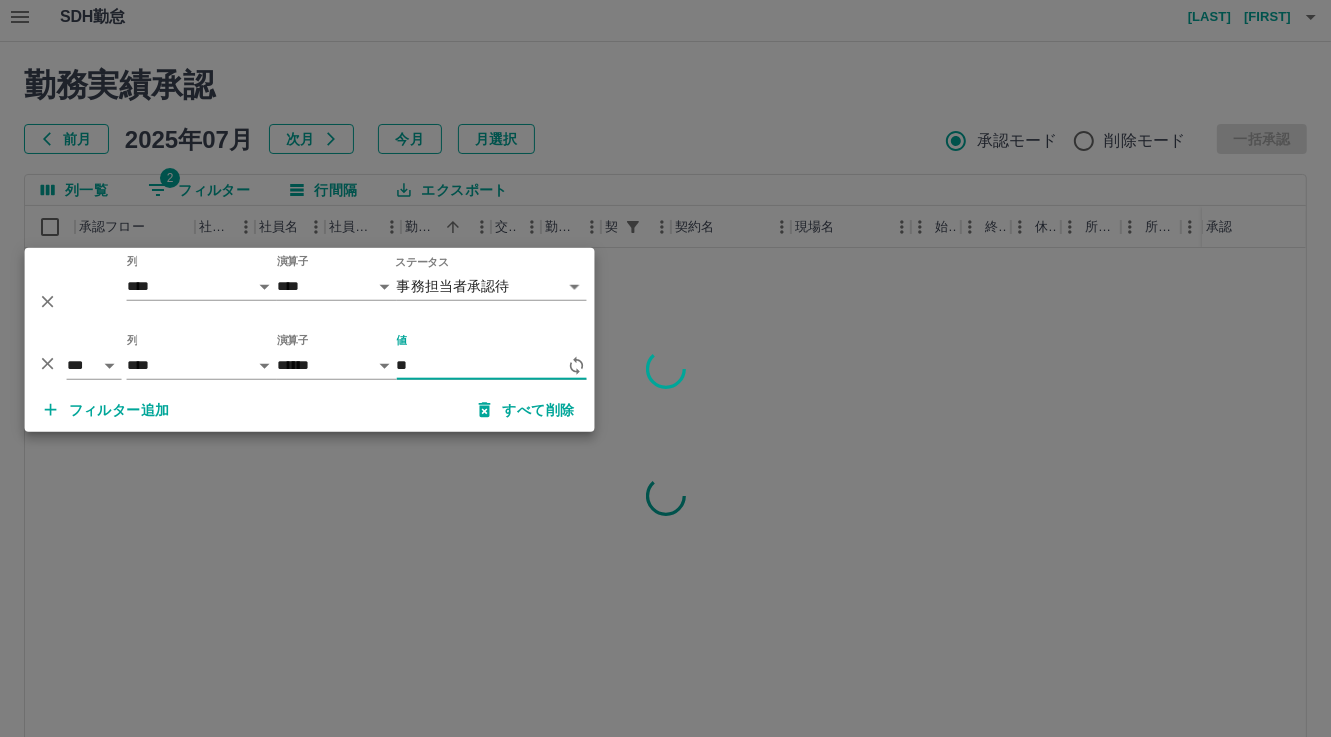 type on "*" 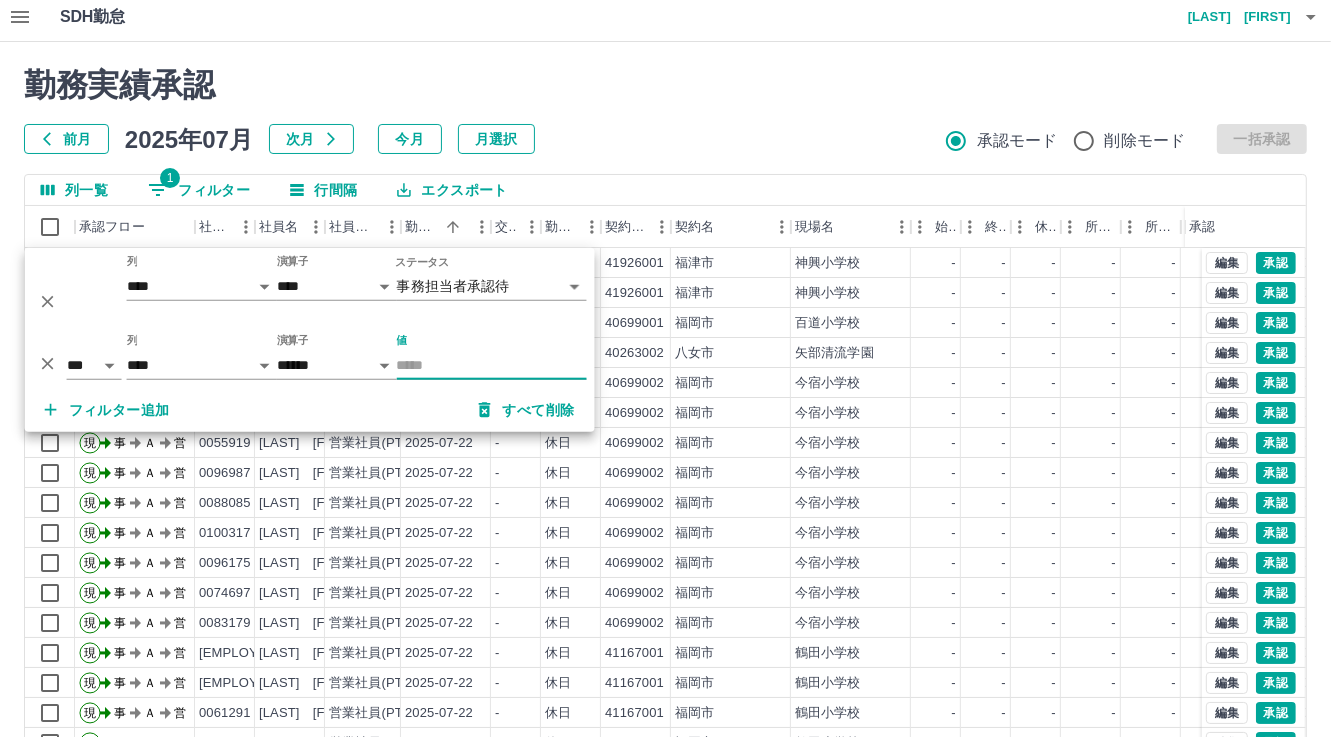 type 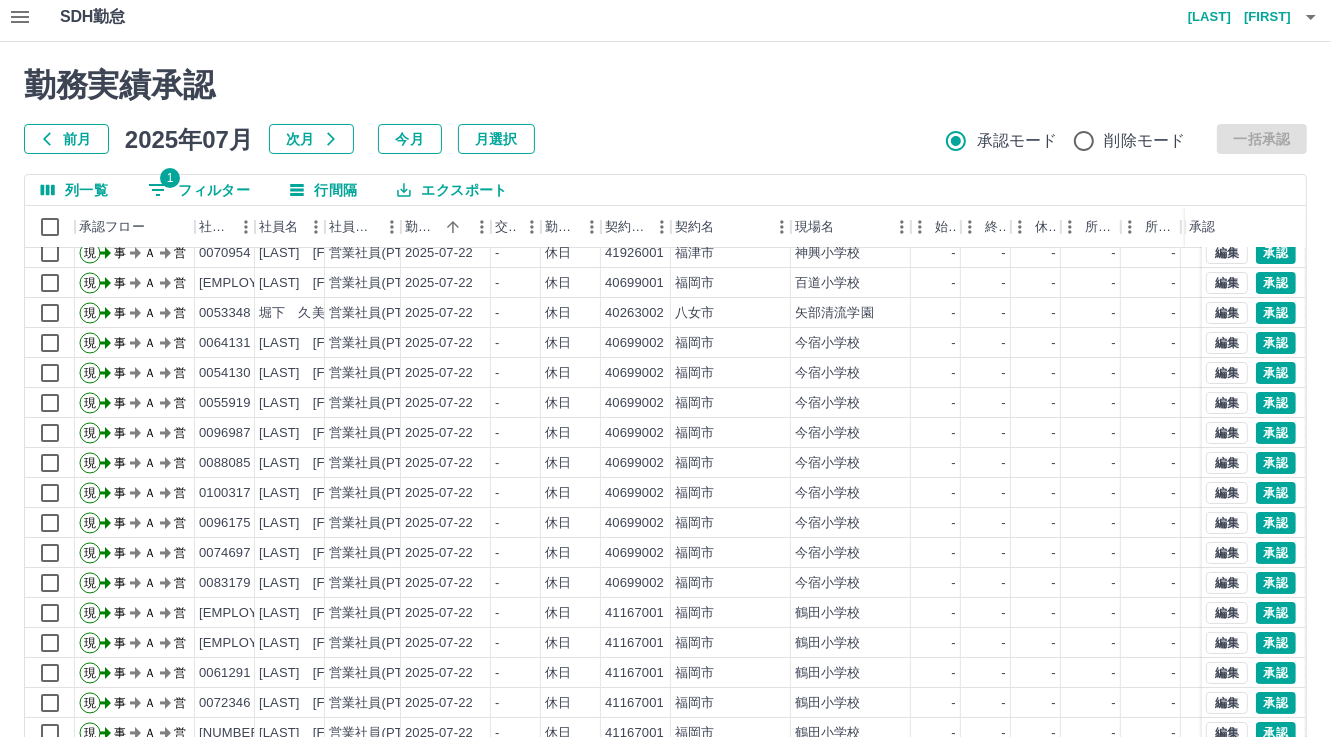 scroll, scrollTop: 103, scrollLeft: 0, axis: vertical 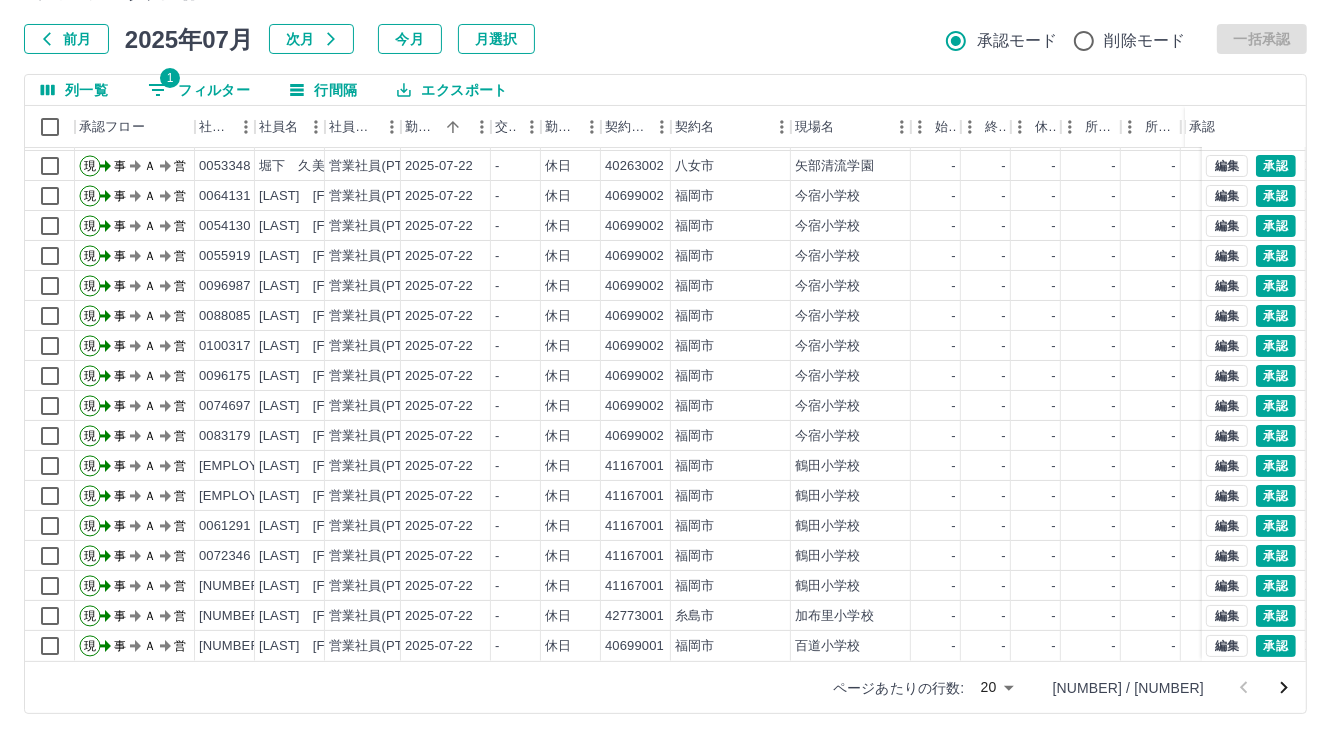 click 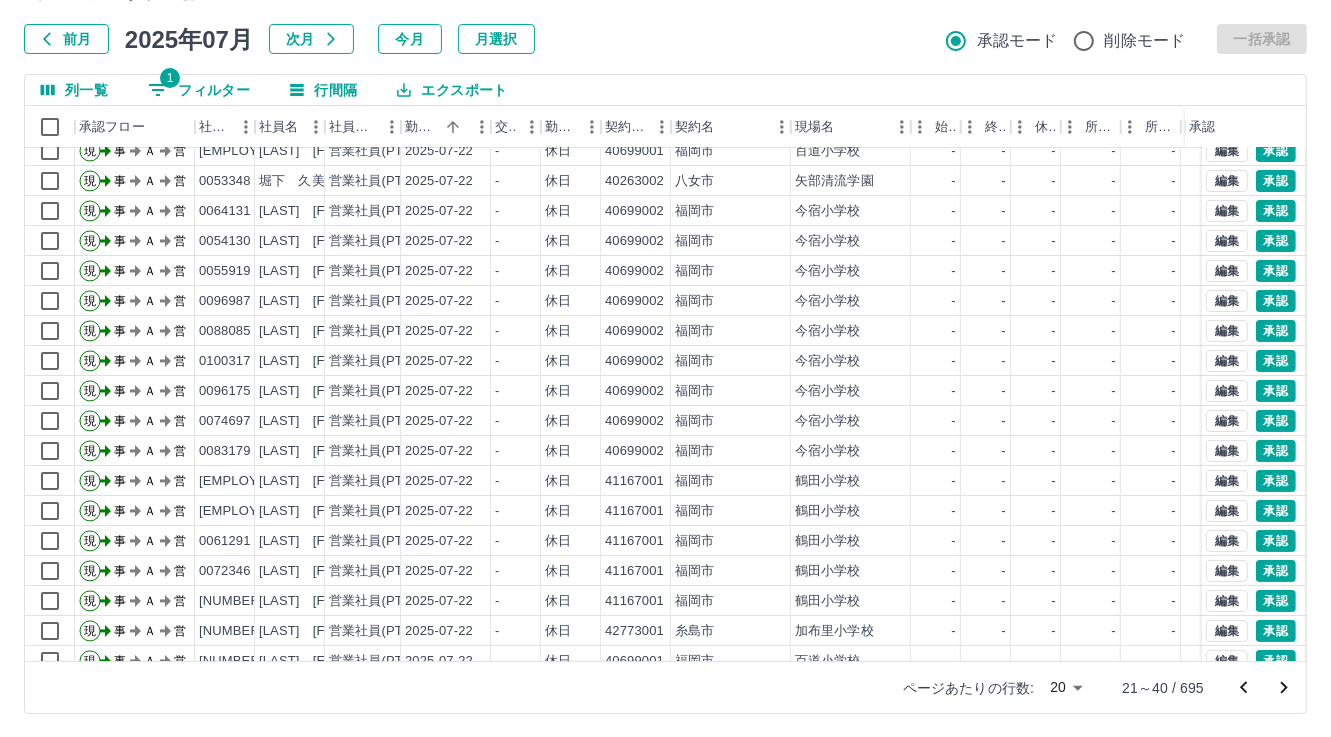 scroll, scrollTop: 103, scrollLeft: 0, axis: vertical 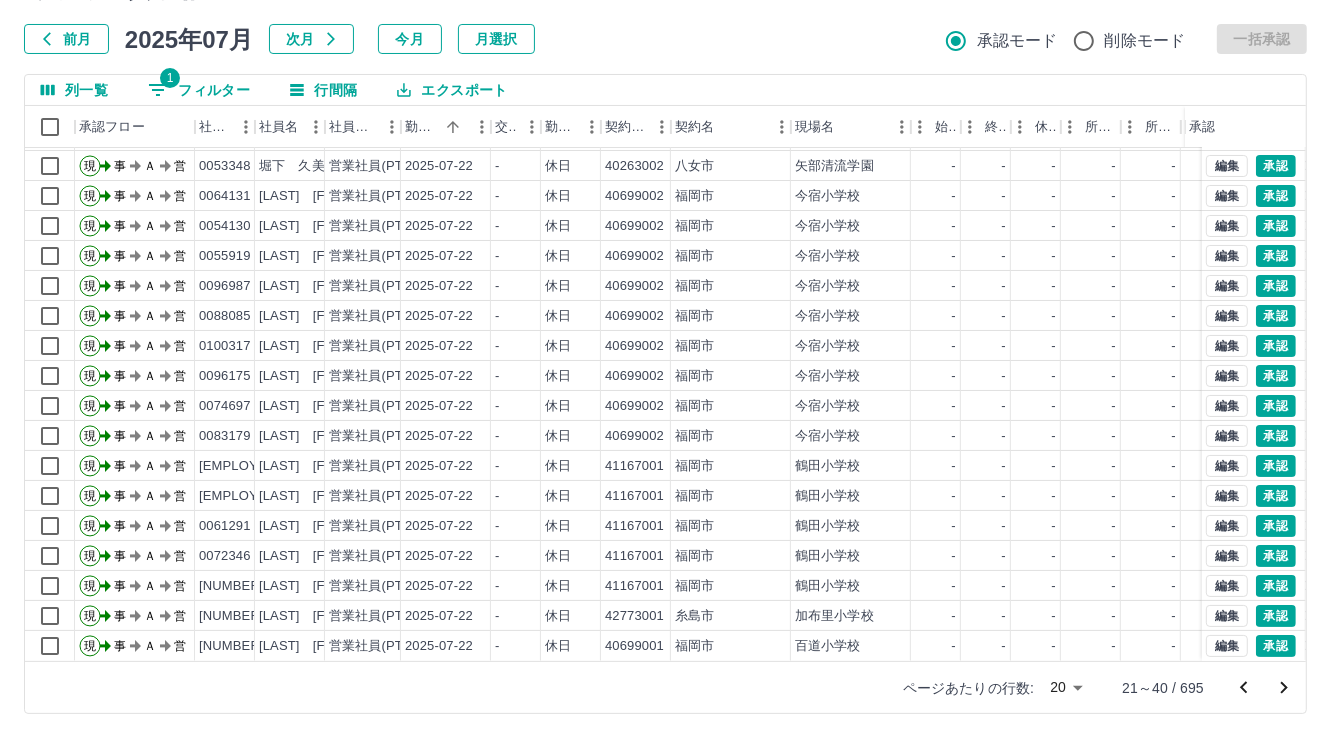 click 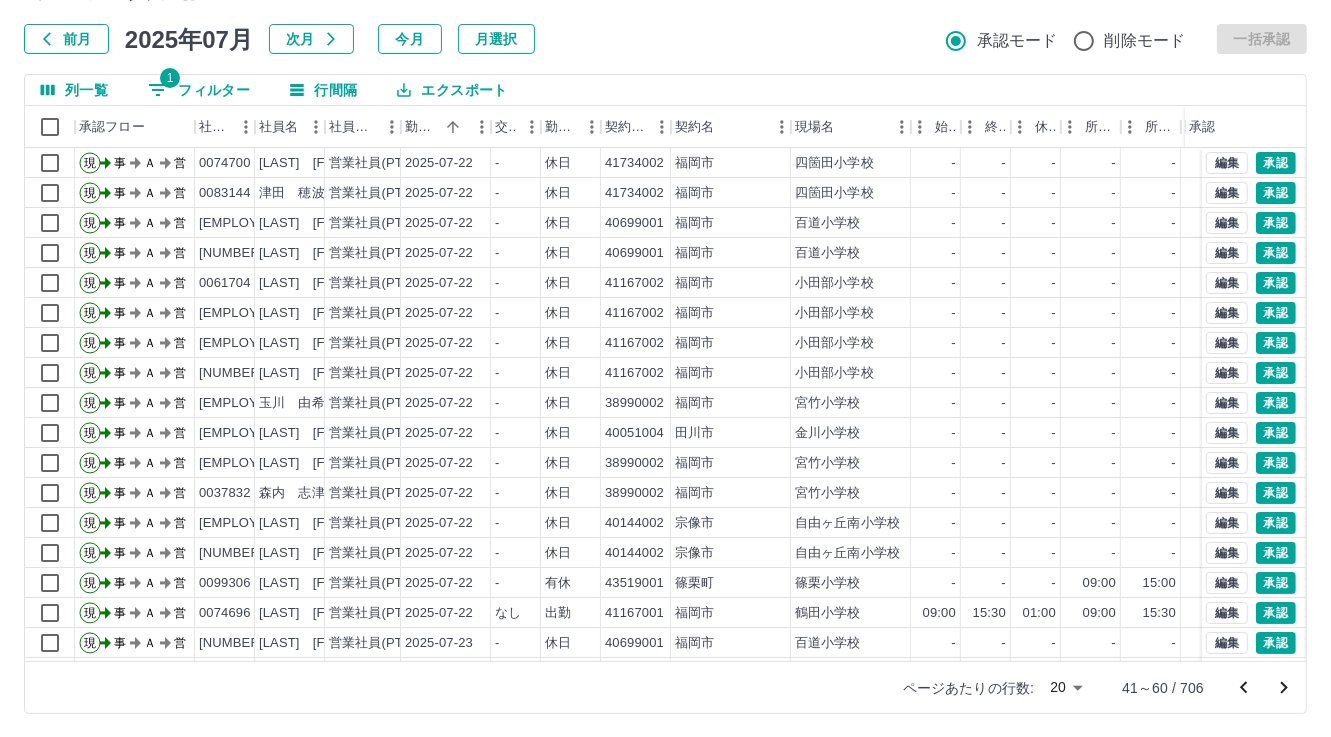 scroll, scrollTop: 103, scrollLeft: 0, axis: vertical 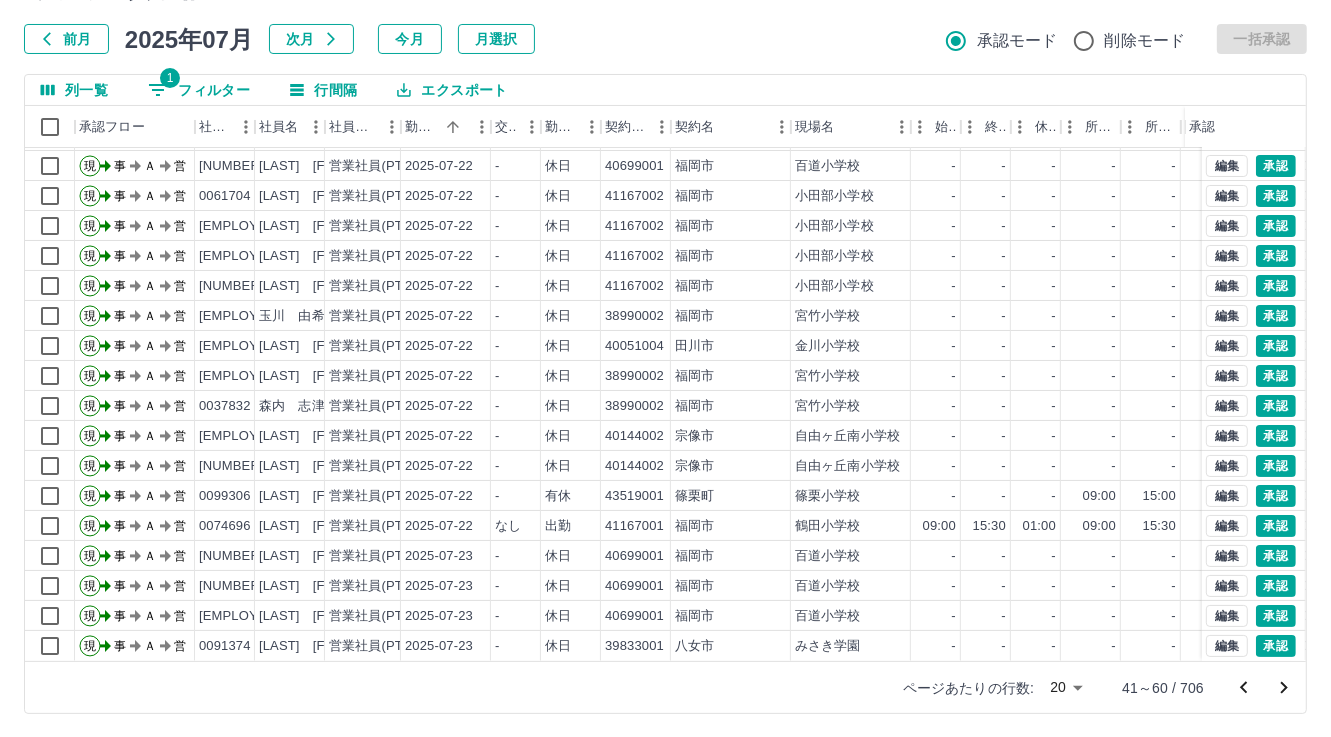 click 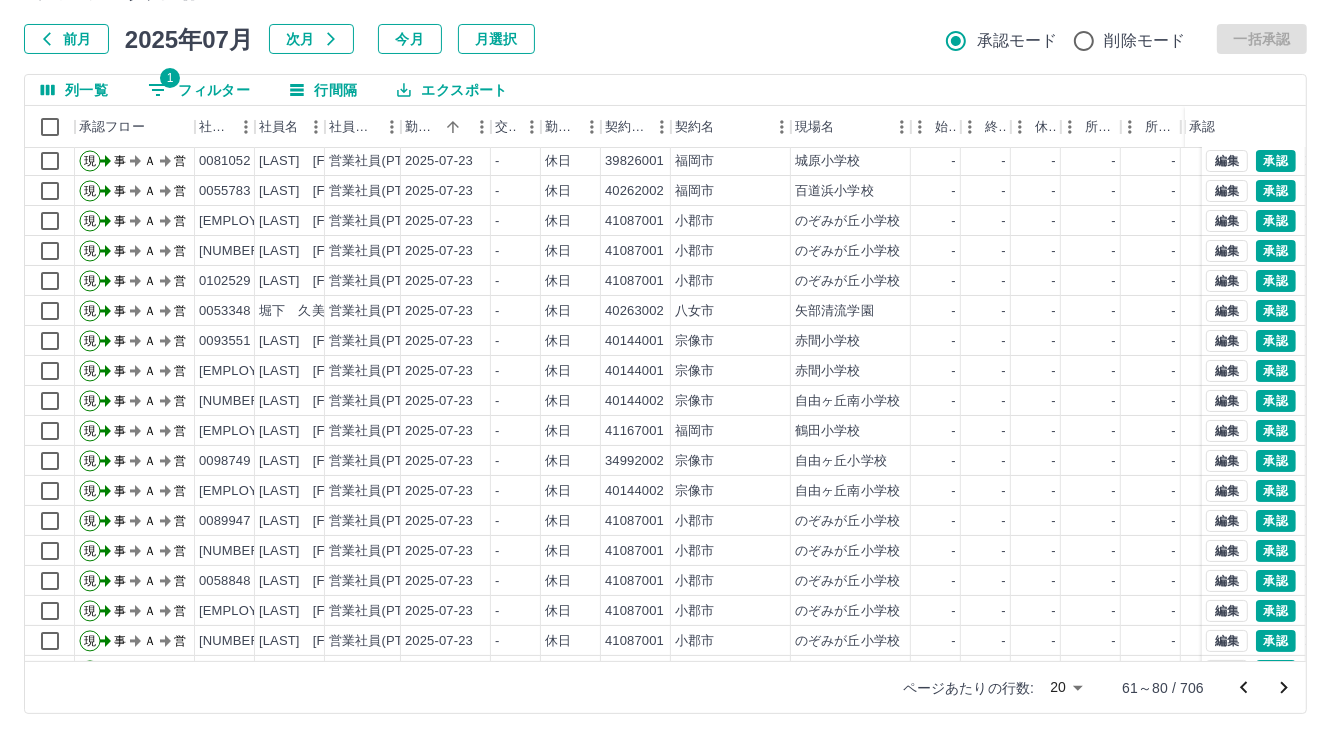 scroll, scrollTop: 103, scrollLeft: 0, axis: vertical 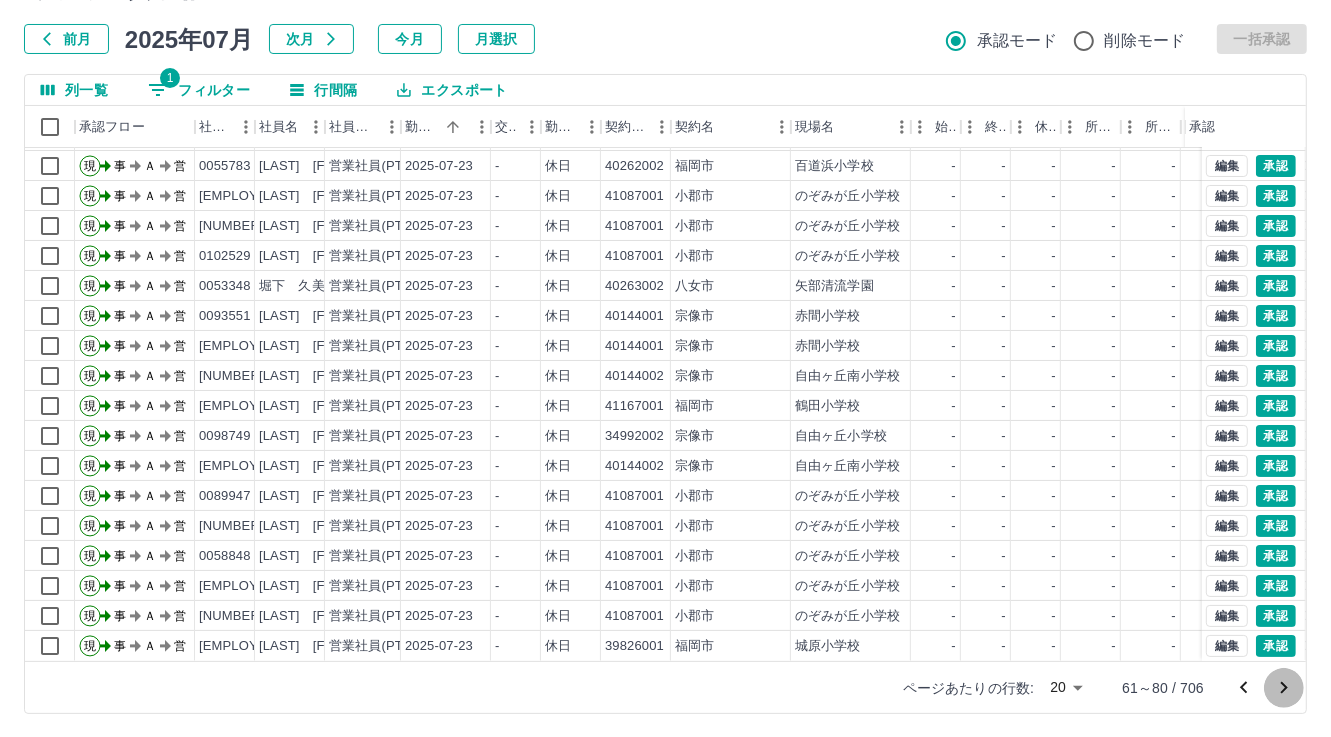 click at bounding box center [1284, 688] 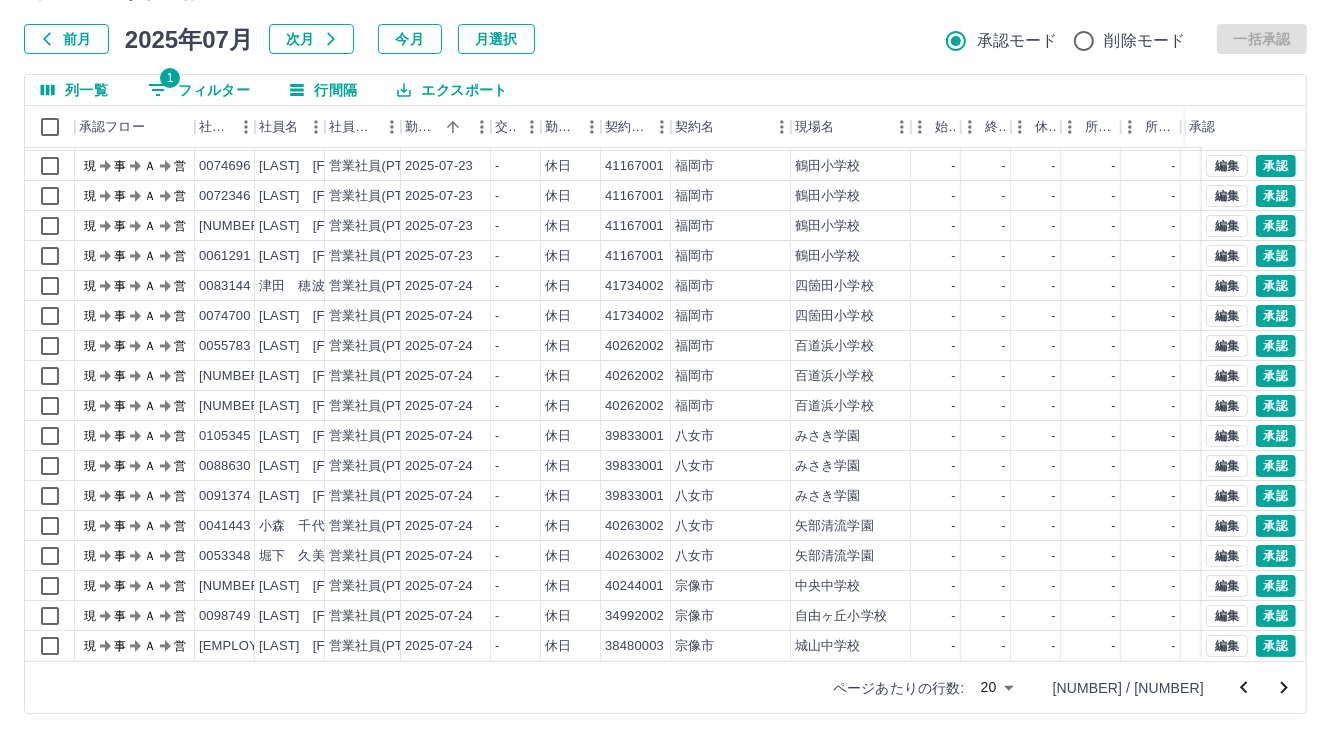 scroll, scrollTop: 0, scrollLeft: 0, axis: both 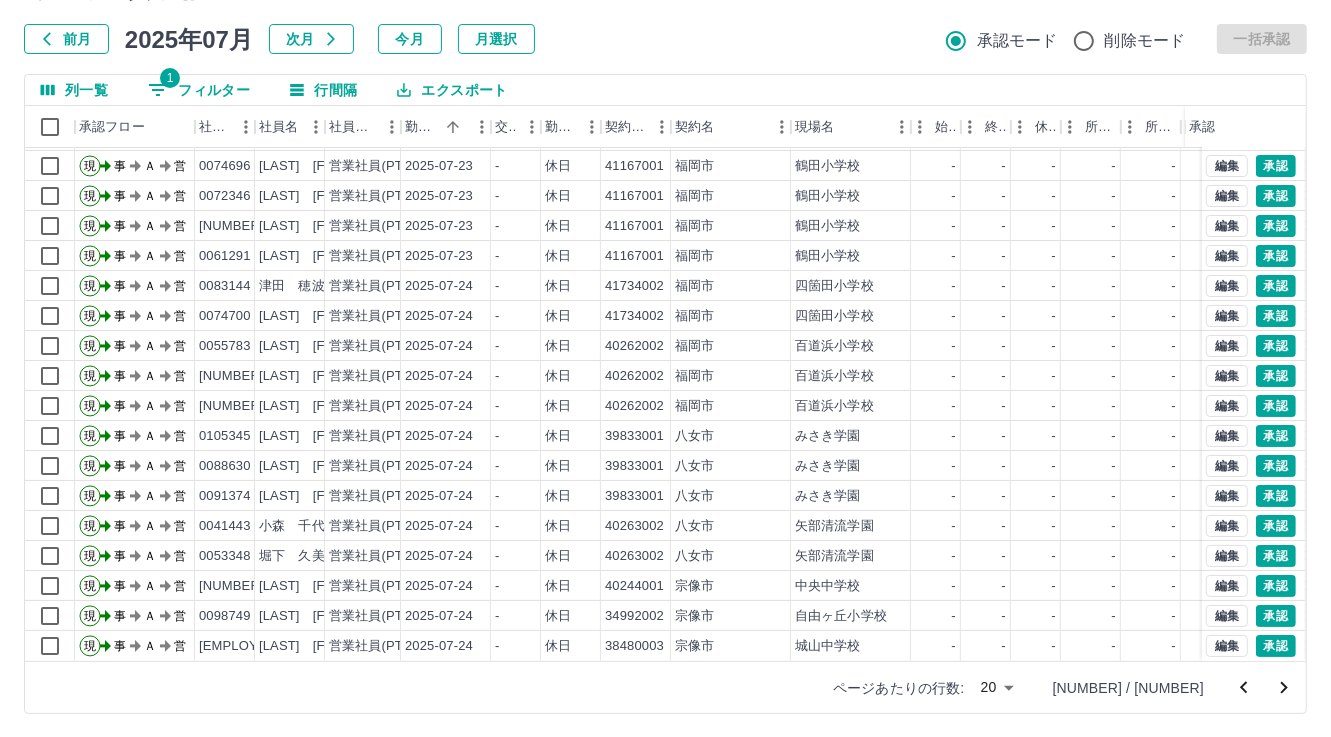 drag, startPoint x: 1272, startPoint y: 693, endPoint x: 1106, endPoint y: 655, distance: 170.29387 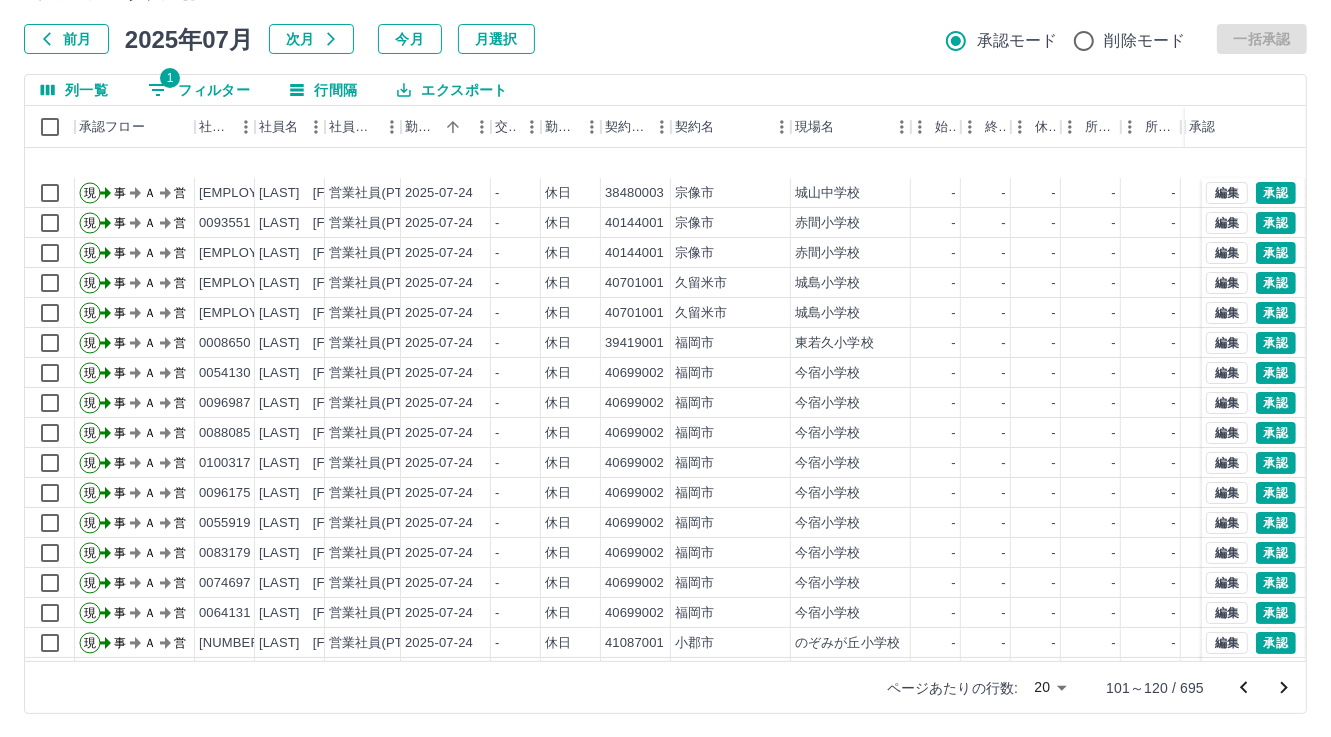 scroll, scrollTop: 103, scrollLeft: 0, axis: vertical 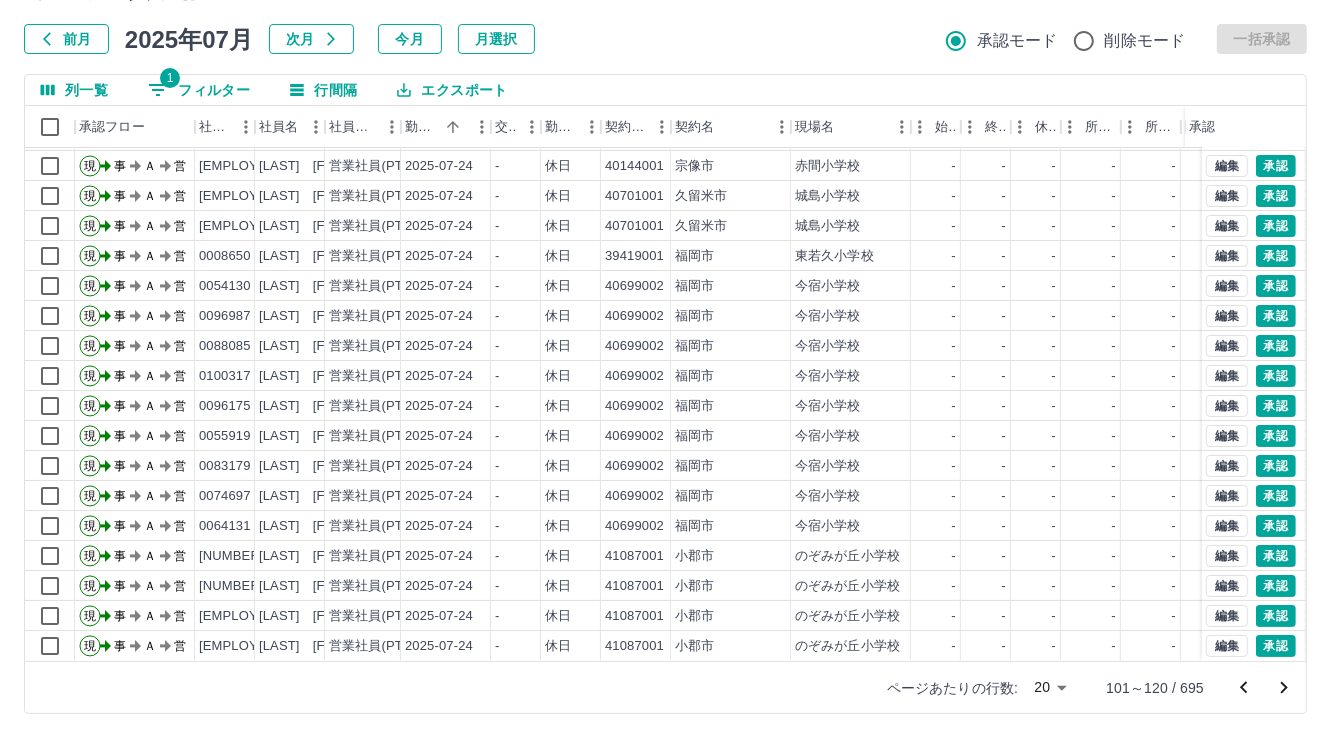 click 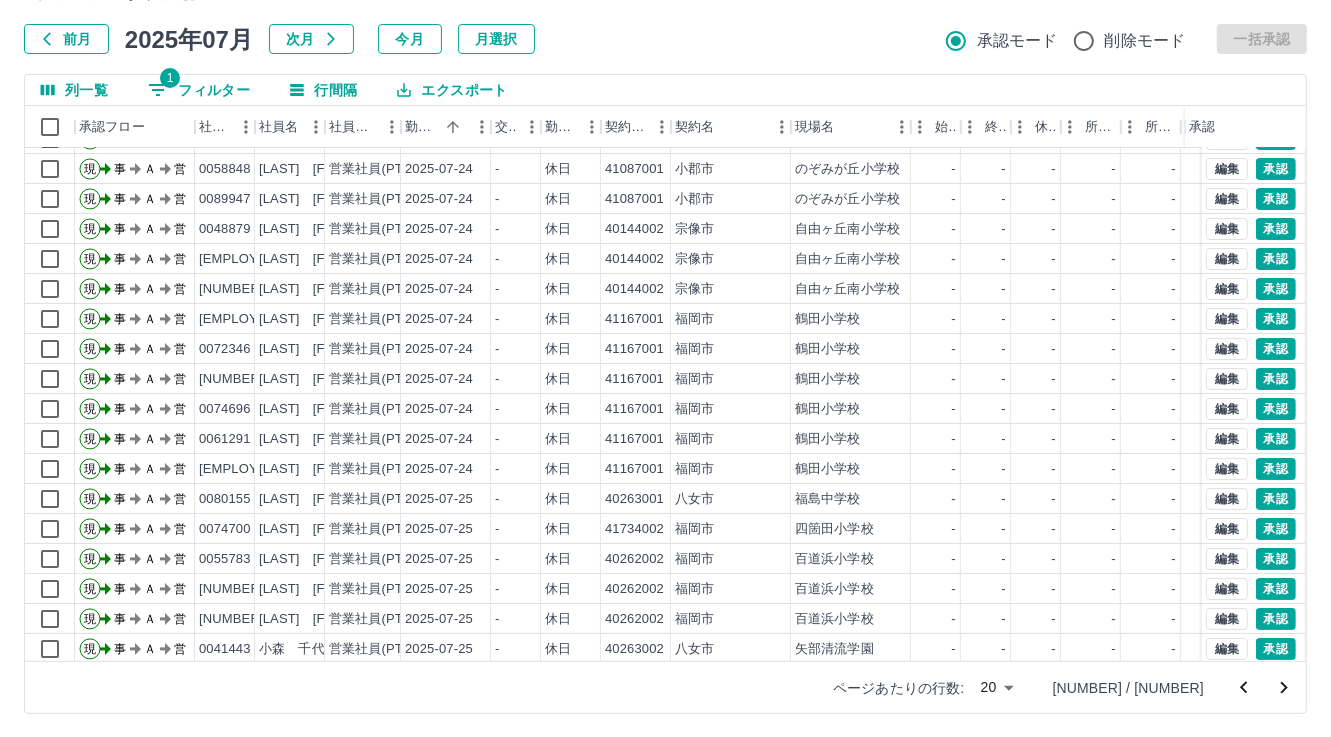 scroll, scrollTop: 103, scrollLeft: 0, axis: vertical 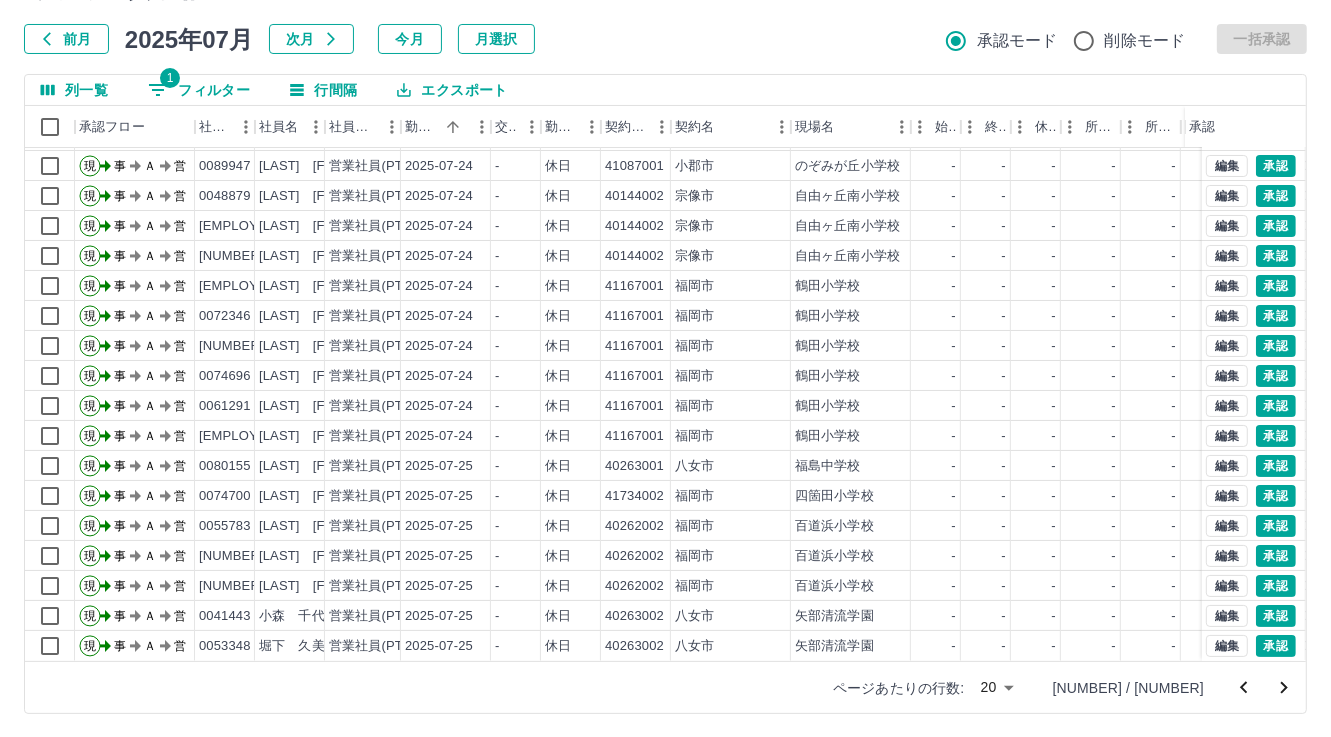 drag, startPoint x: 1284, startPoint y: 686, endPoint x: 1240, endPoint y: 660, distance: 51.10773 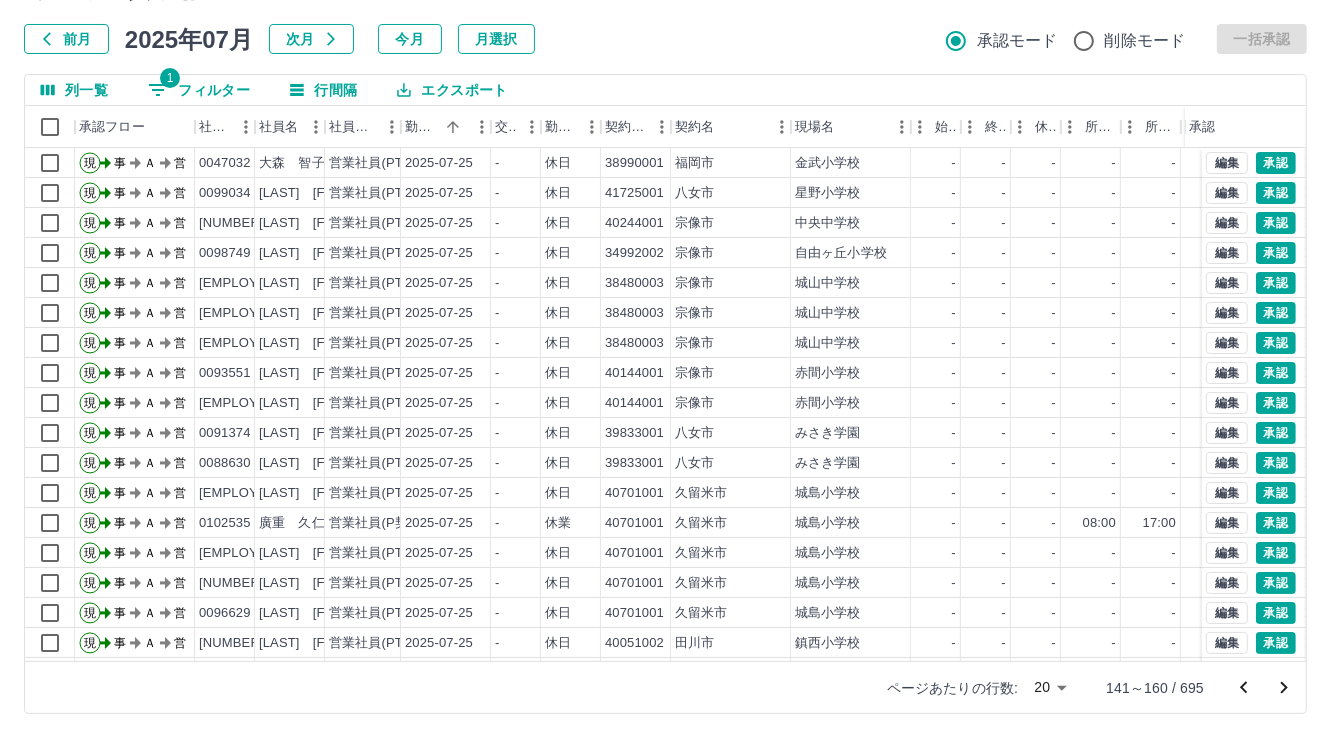 scroll, scrollTop: 103, scrollLeft: 0, axis: vertical 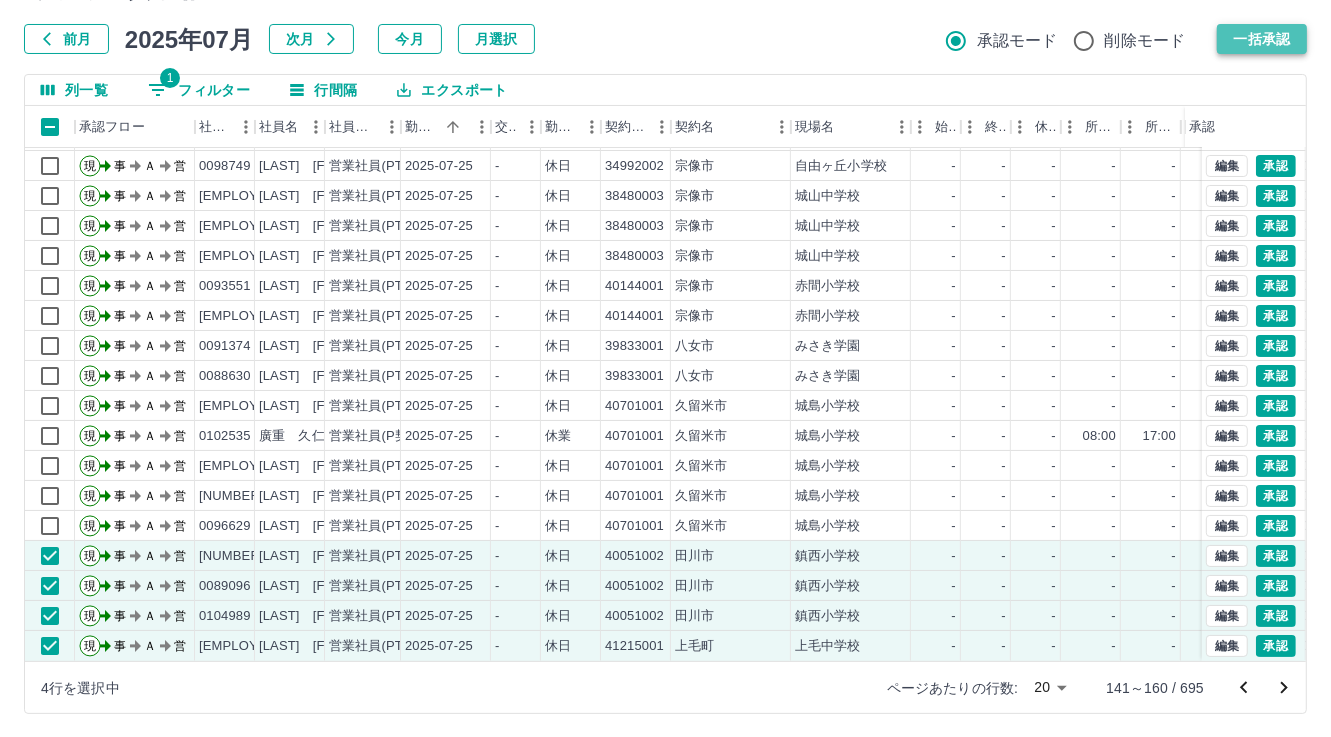 click on "一括承認" at bounding box center [1262, 39] 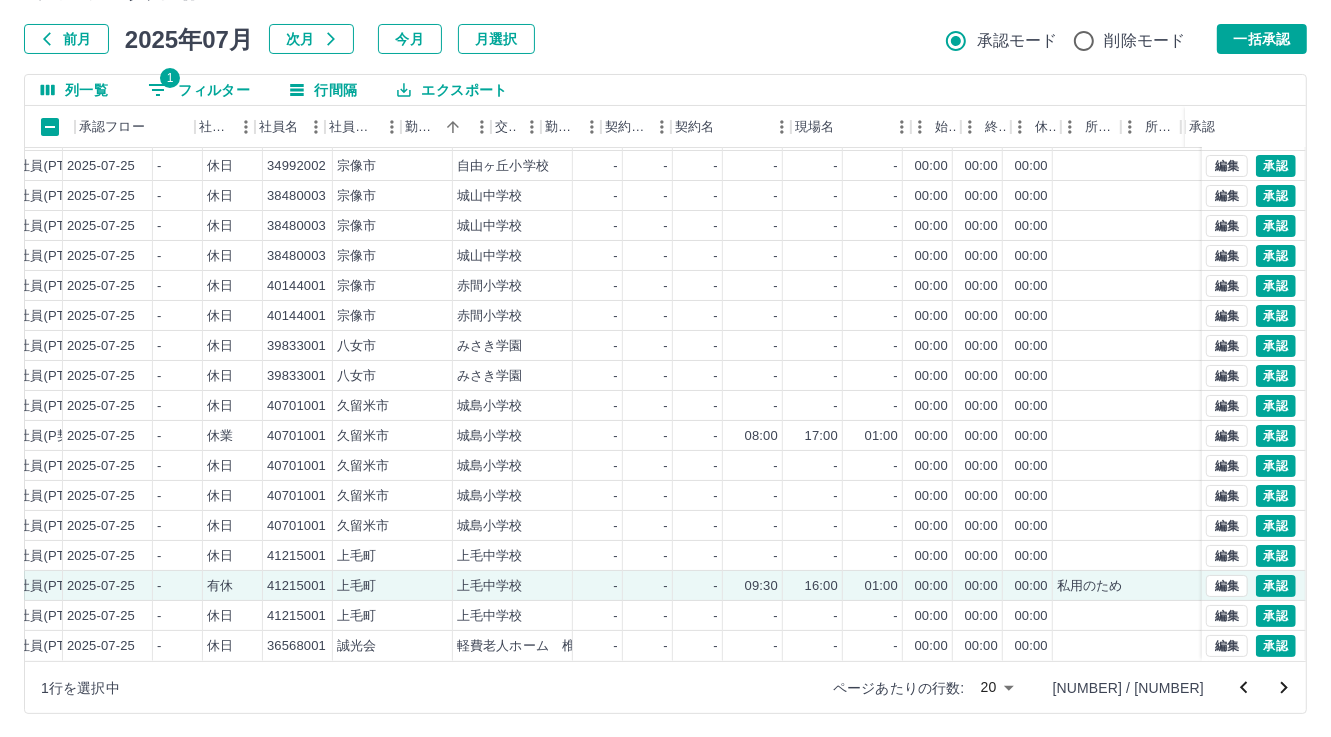scroll, scrollTop: 103, scrollLeft: 0, axis: vertical 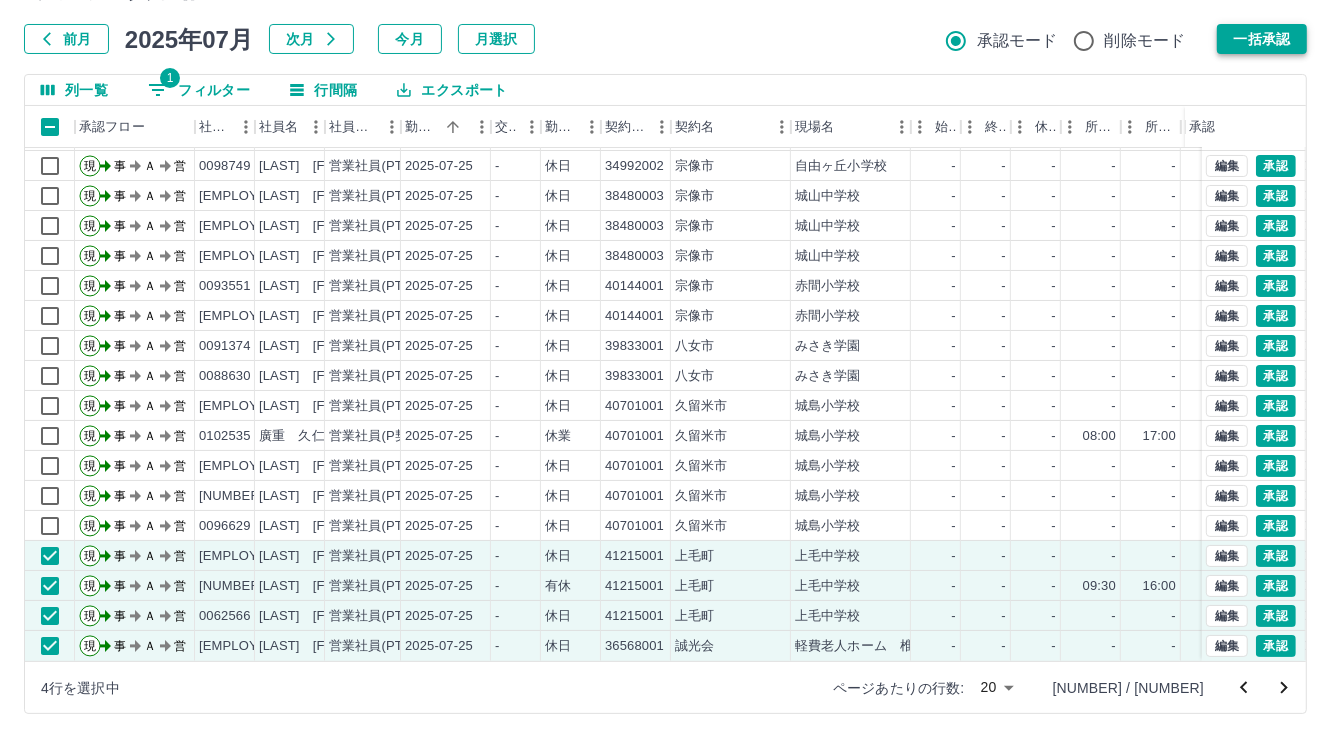 click on "一括承認" at bounding box center [1262, 39] 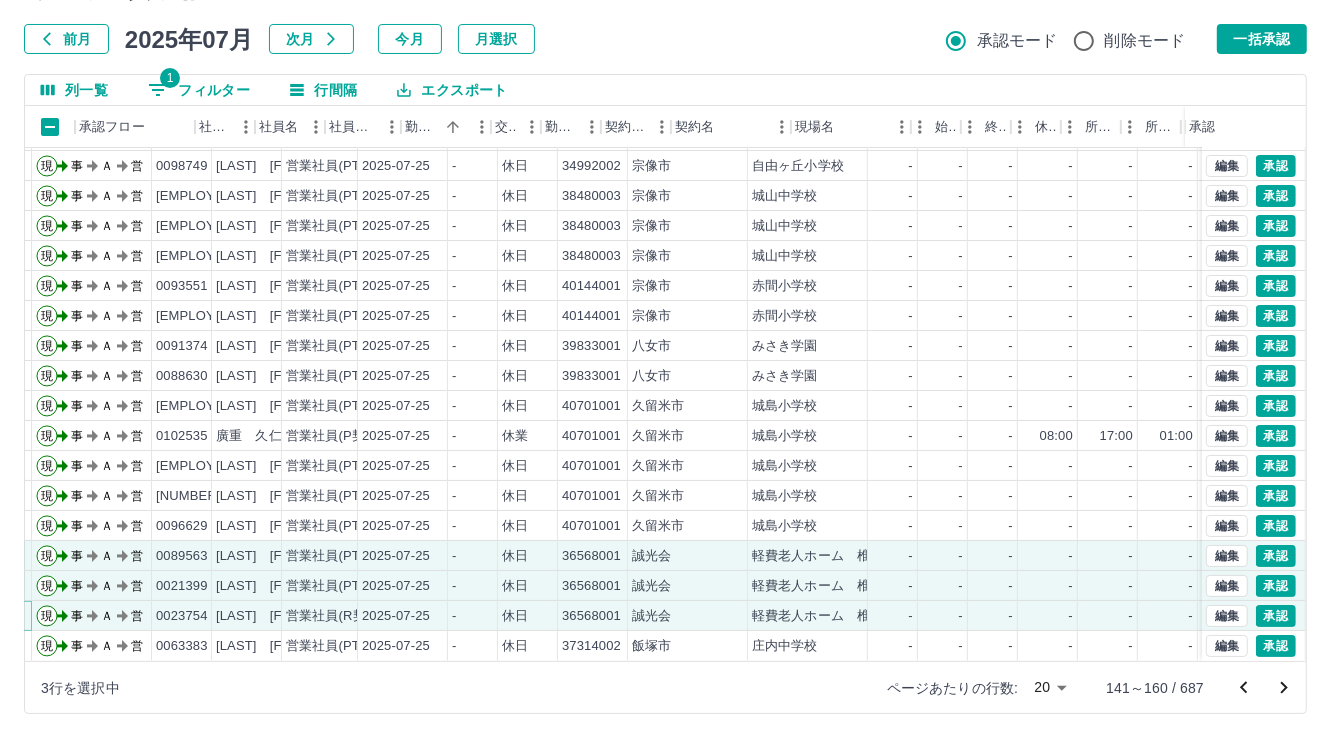 scroll, scrollTop: 103, scrollLeft: 0, axis: vertical 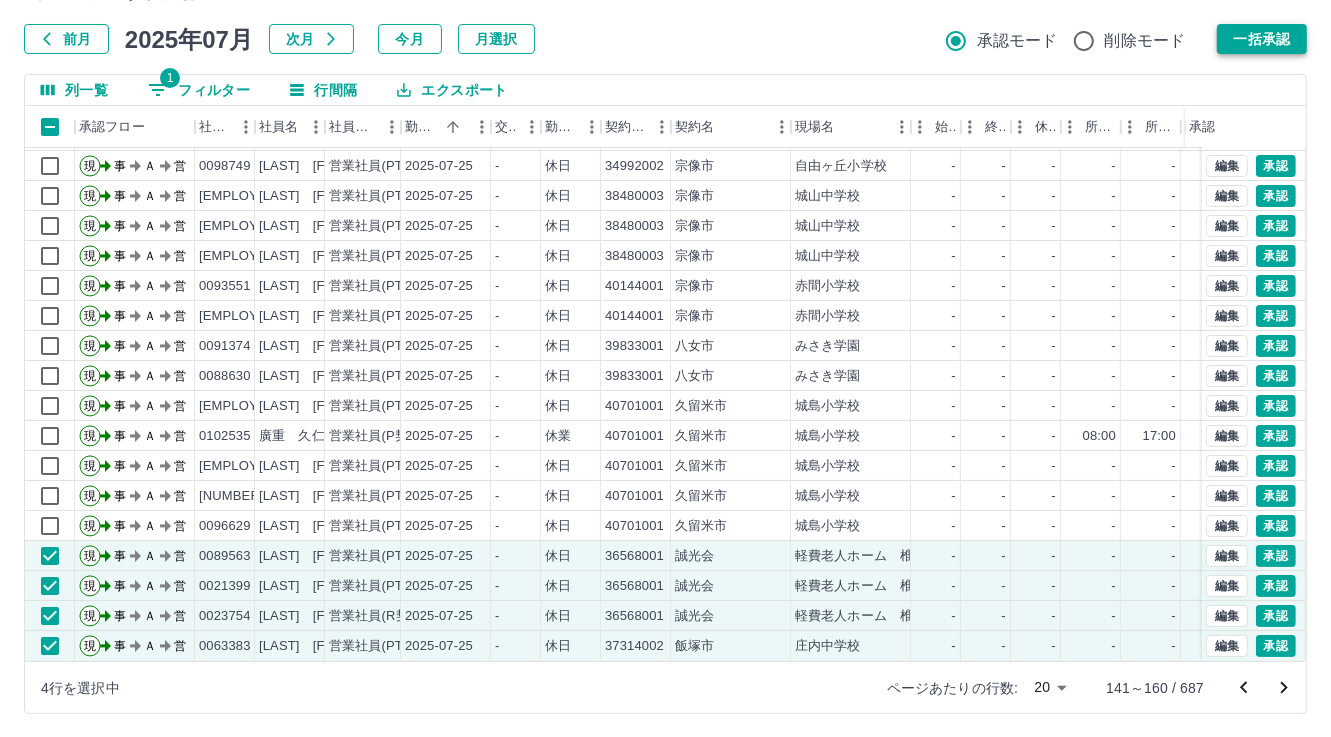 drag, startPoint x: 1265, startPoint y: 39, endPoint x: 894, endPoint y: 500, distance: 591.7449 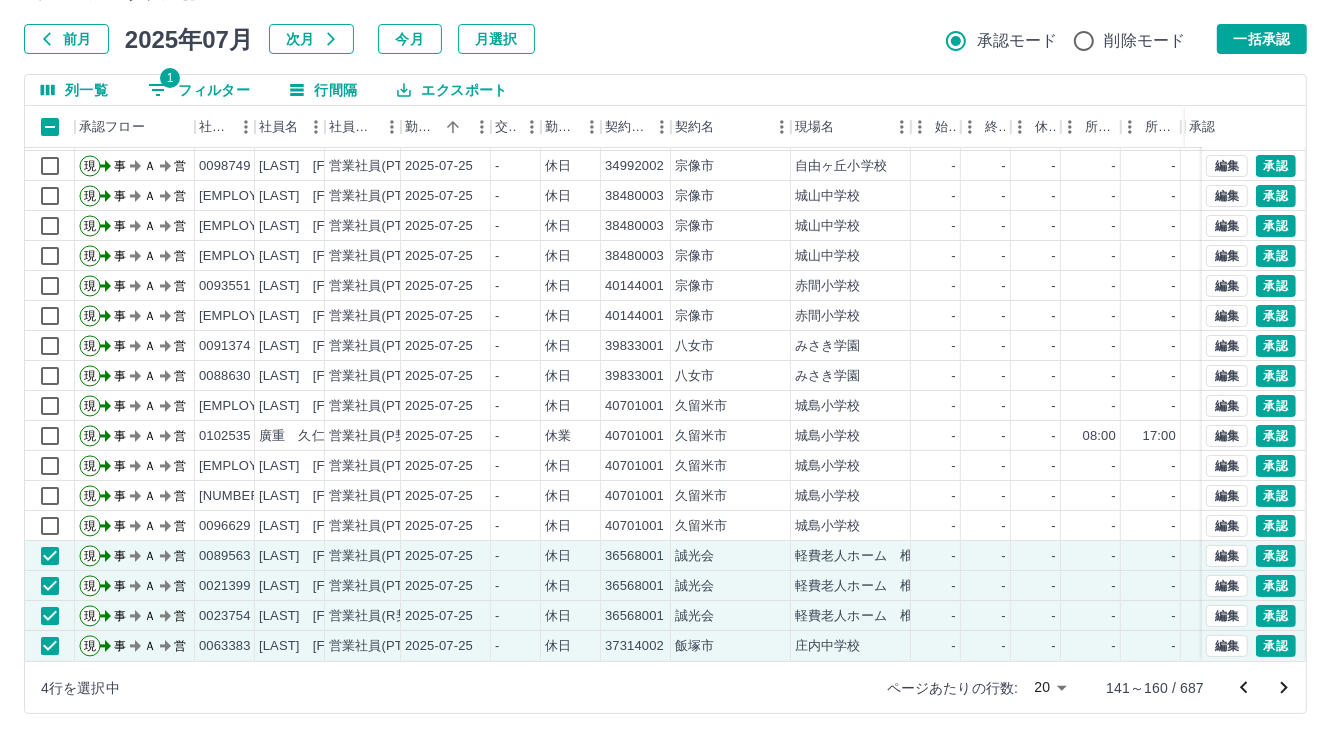 click on "一括承認" at bounding box center [1262, 39] 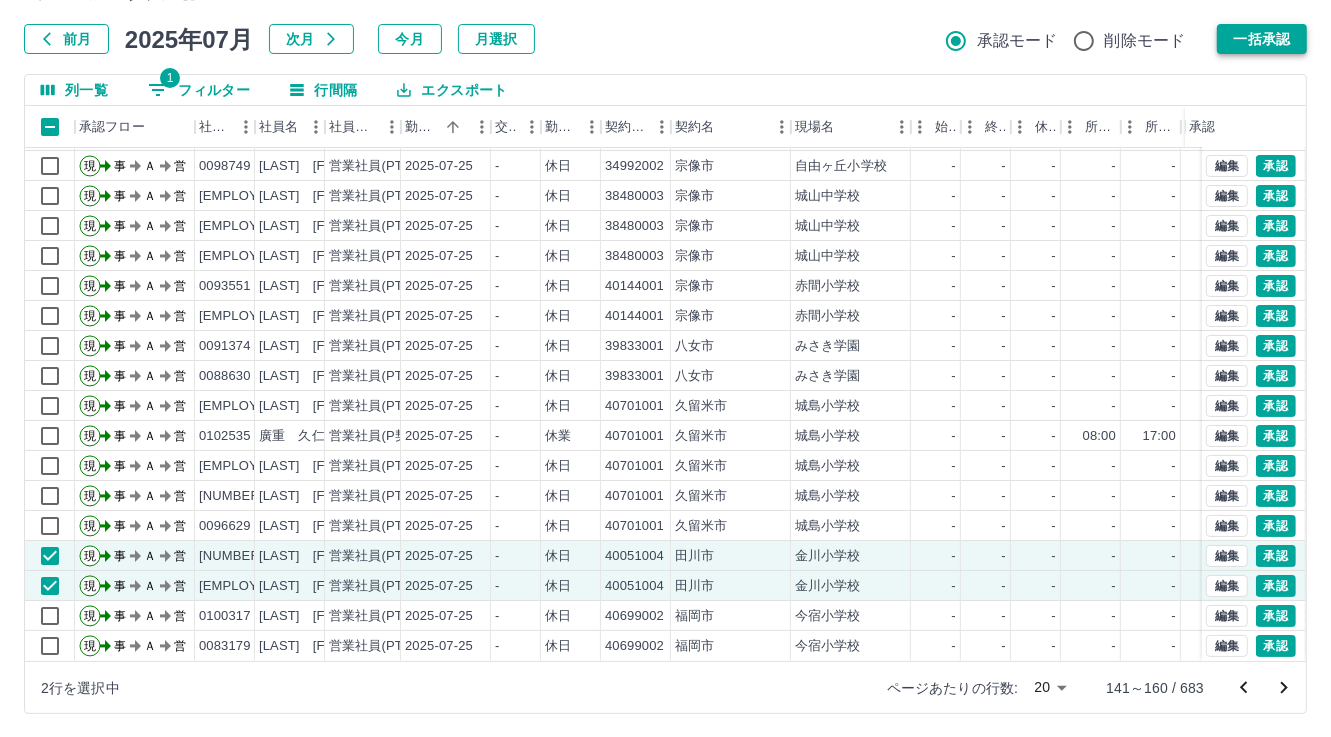 click on "一括承認" at bounding box center (1262, 39) 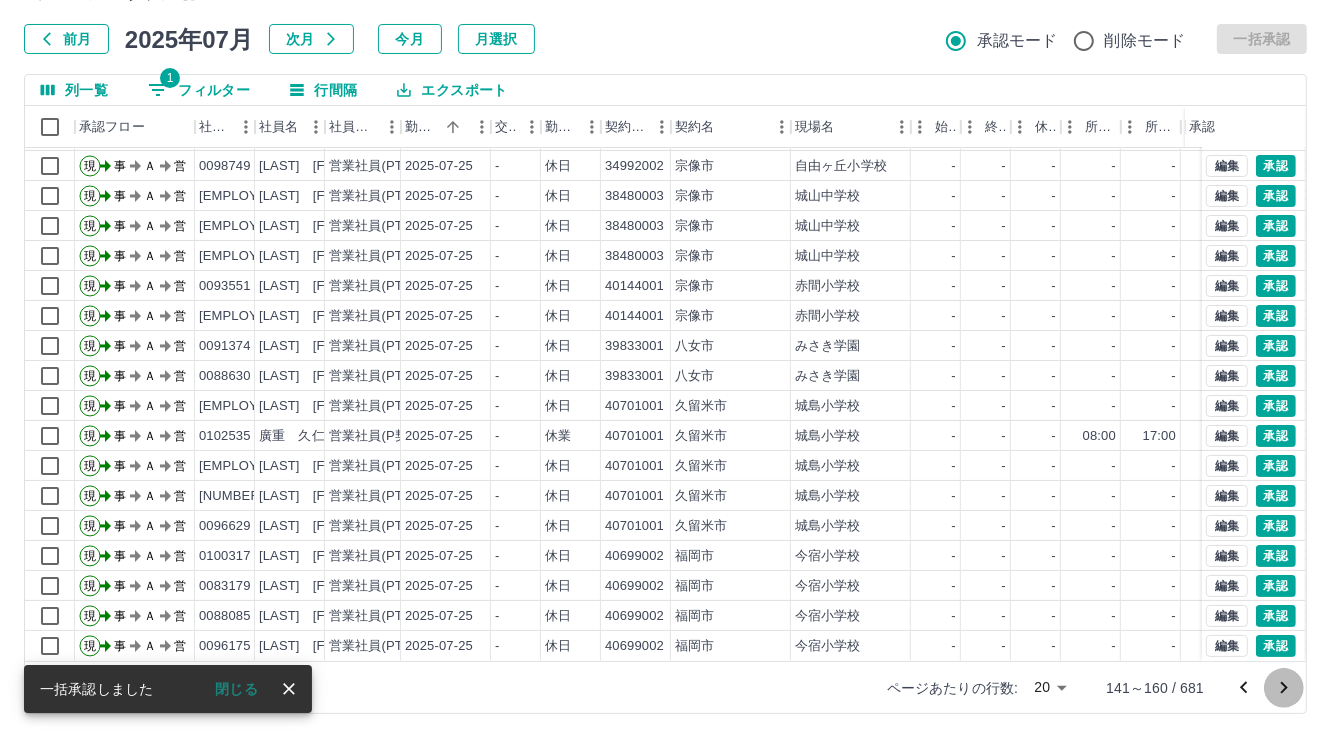 click 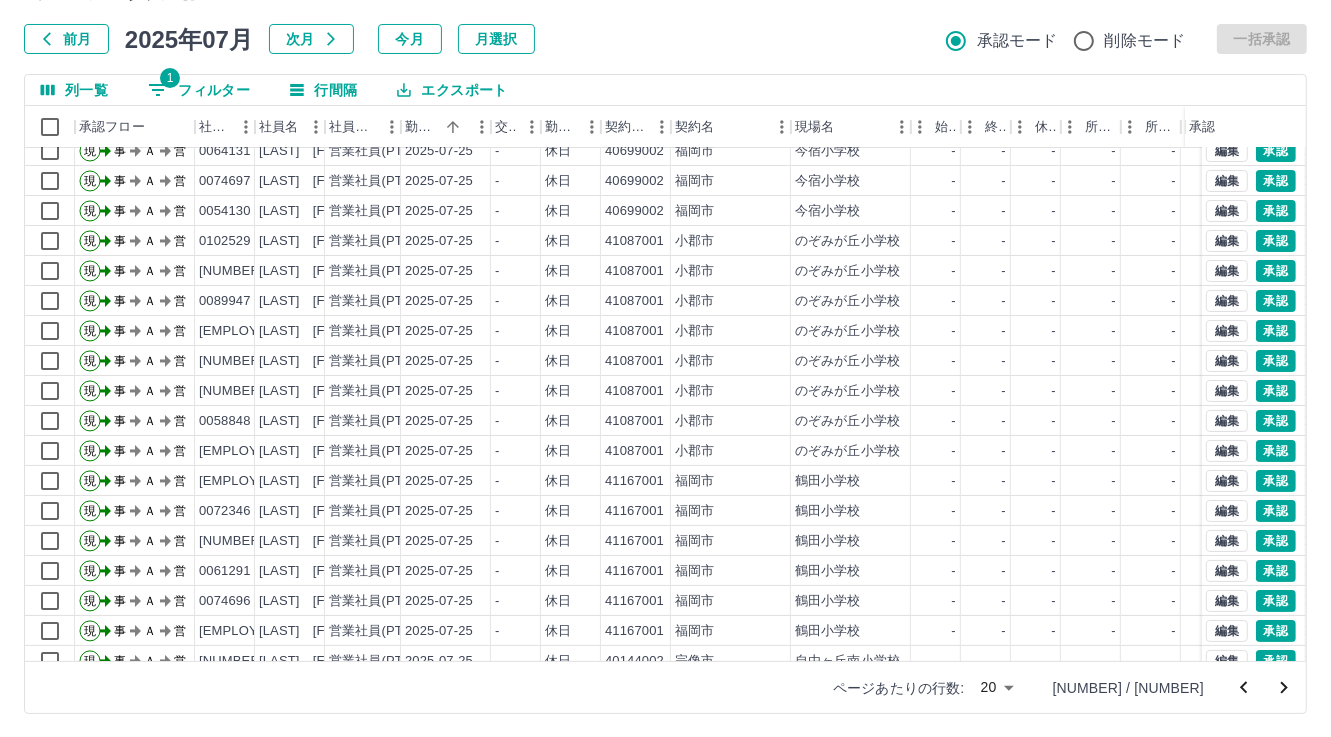 scroll, scrollTop: 103, scrollLeft: 0, axis: vertical 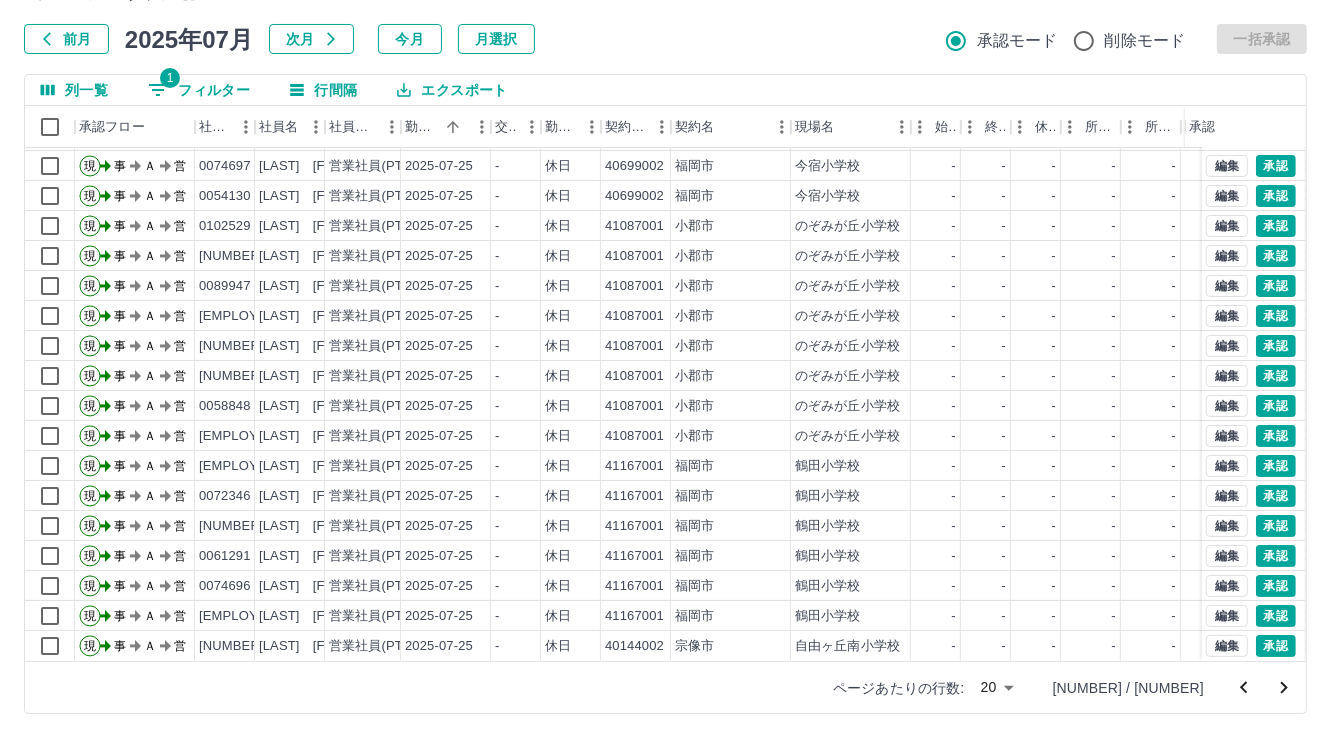 click 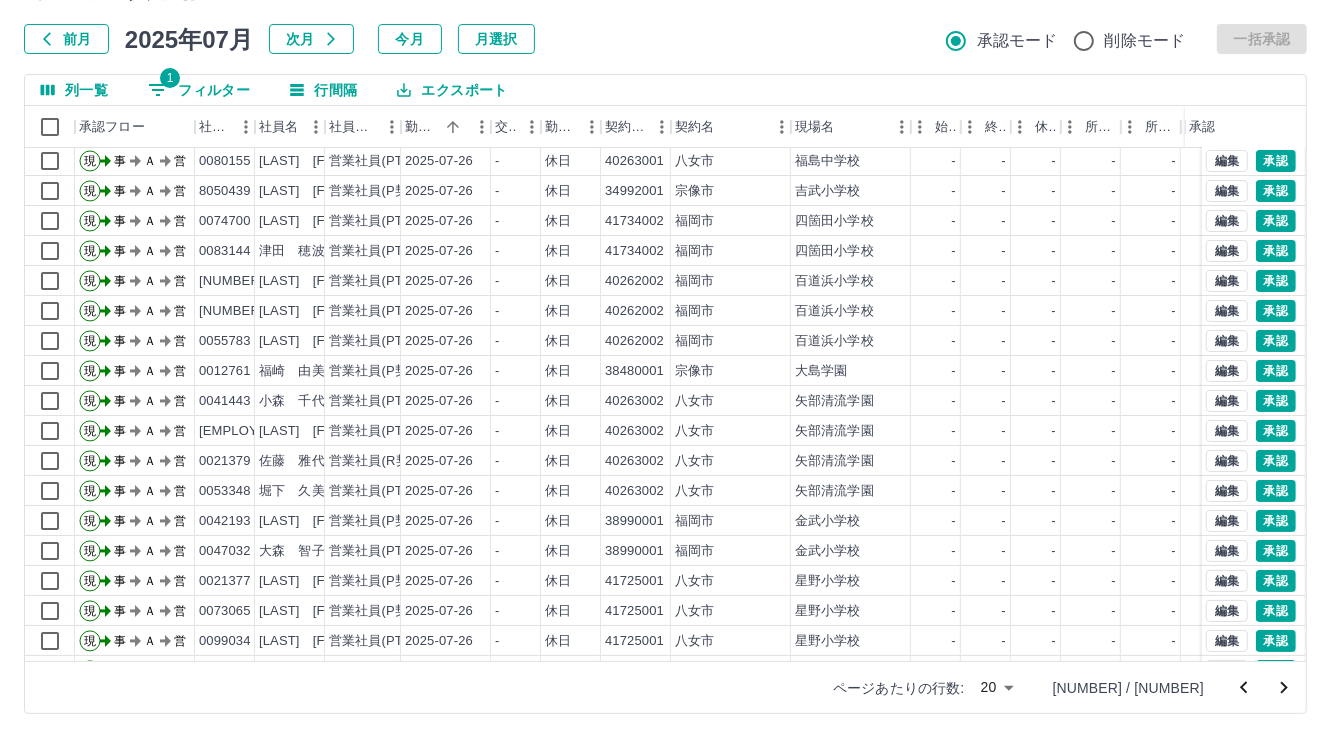 scroll, scrollTop: 103, scrollLeft: 0, axis: vertical 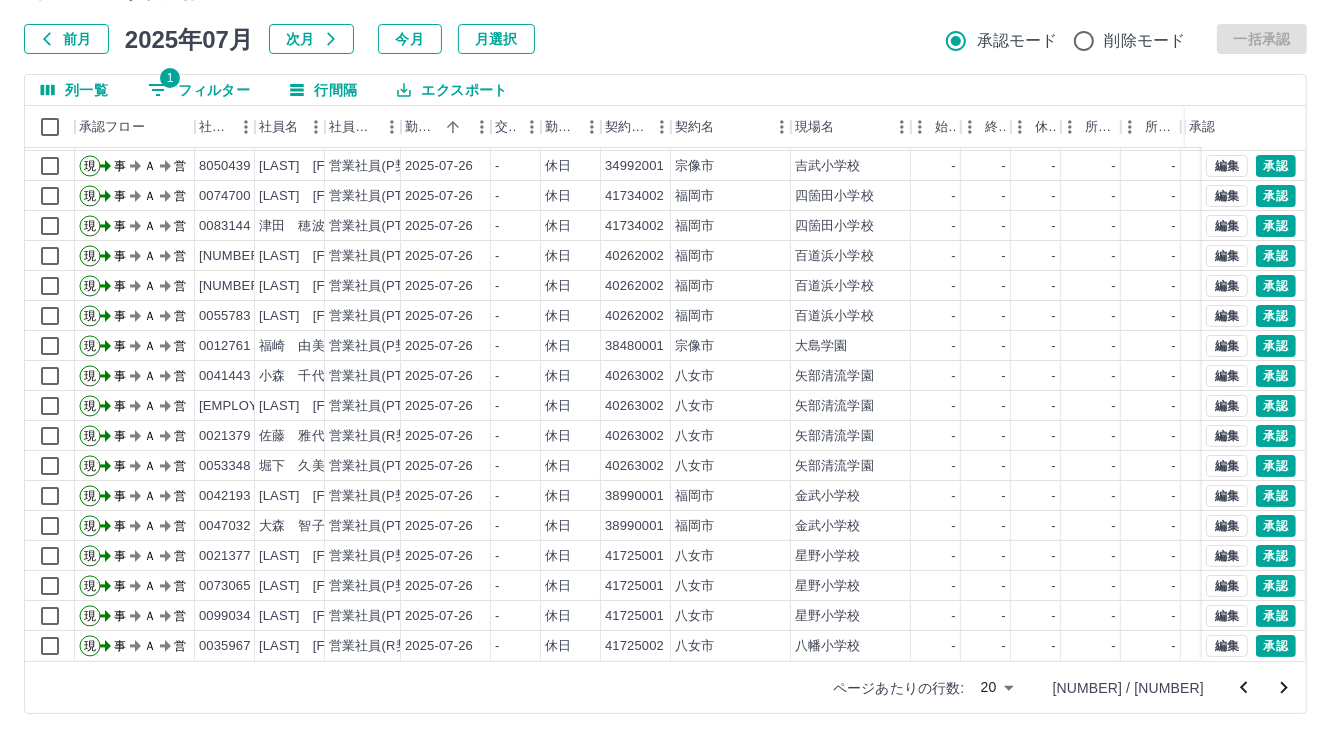 click 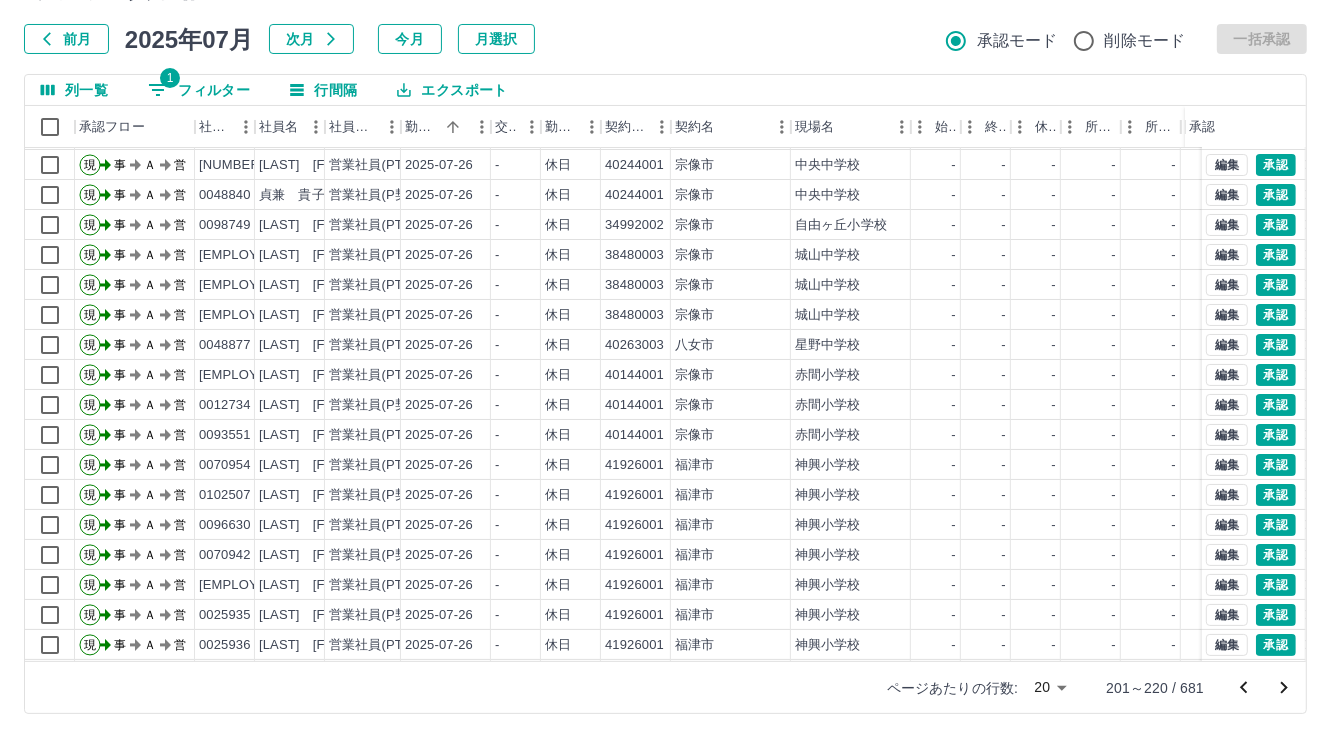 scroll, scrollTop: 103, scrollLeft: 0, axis: vertical 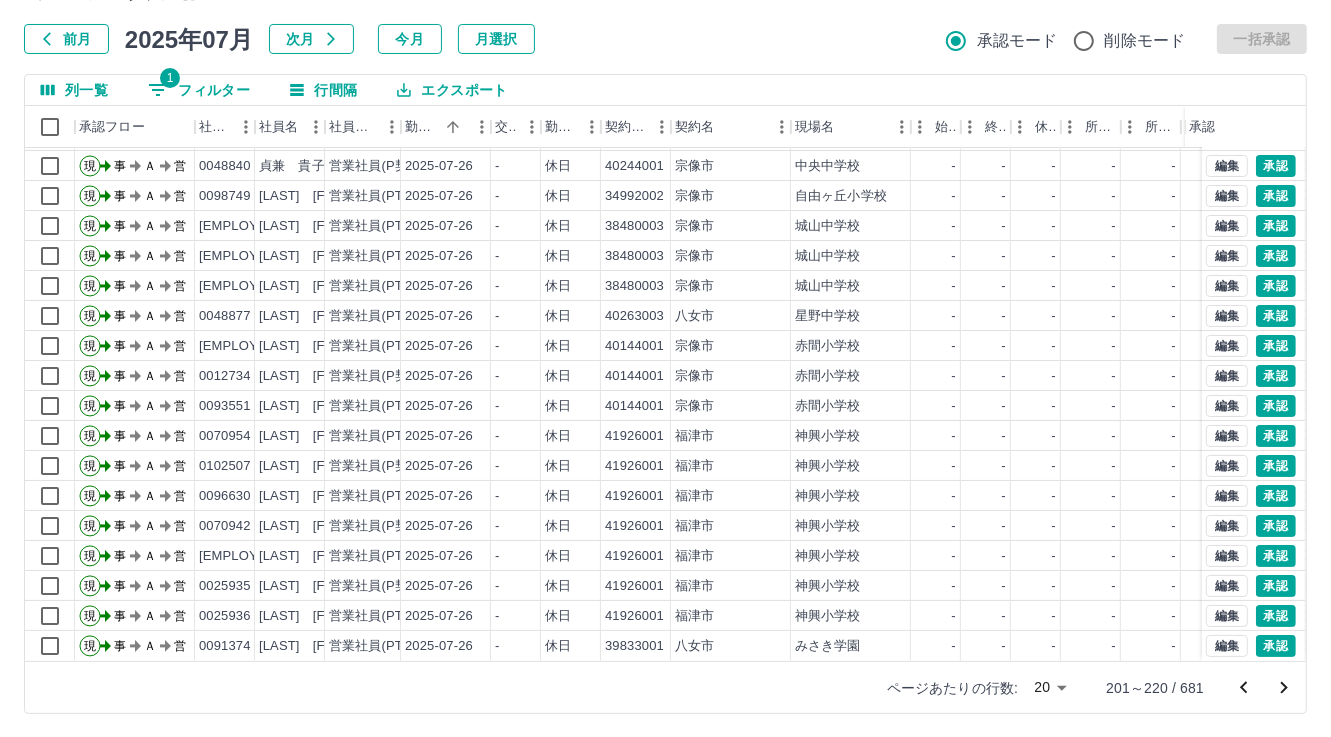 click 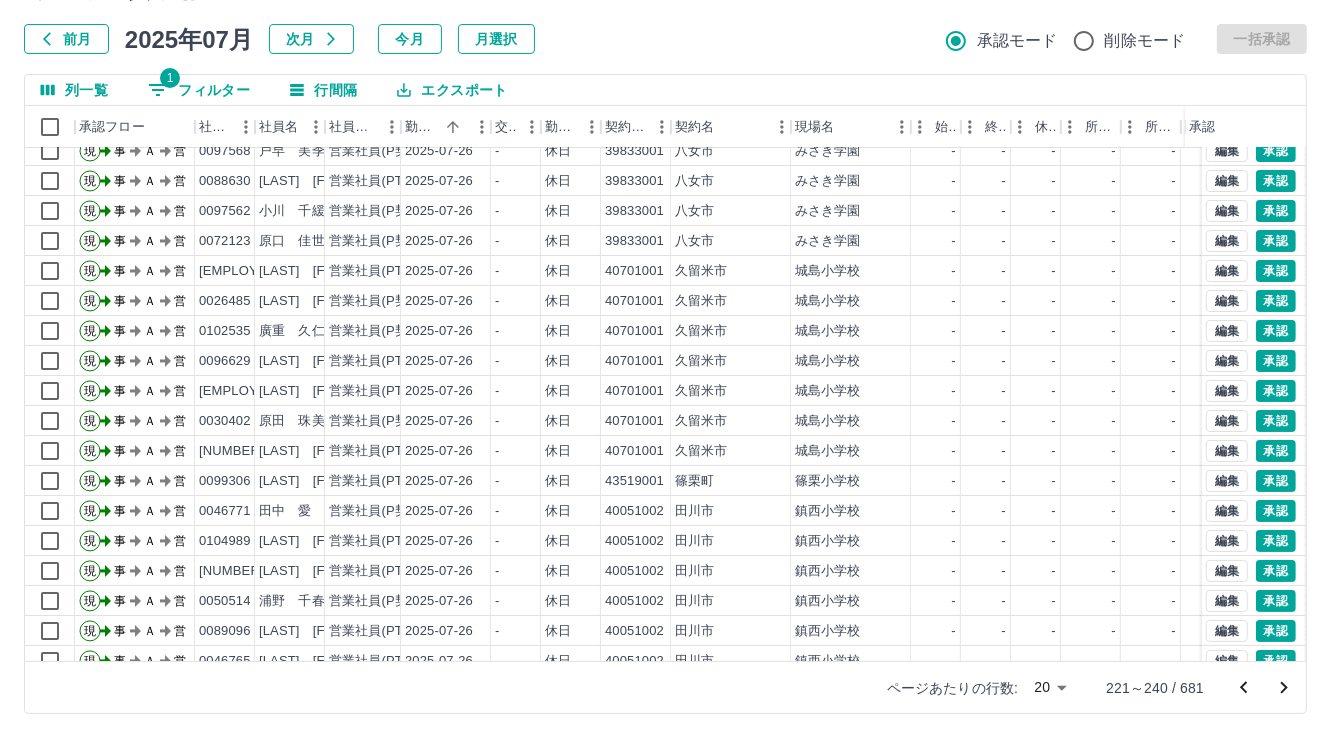 scroll, scrollTop: 103, scrollLeft: 0, axis: vertical 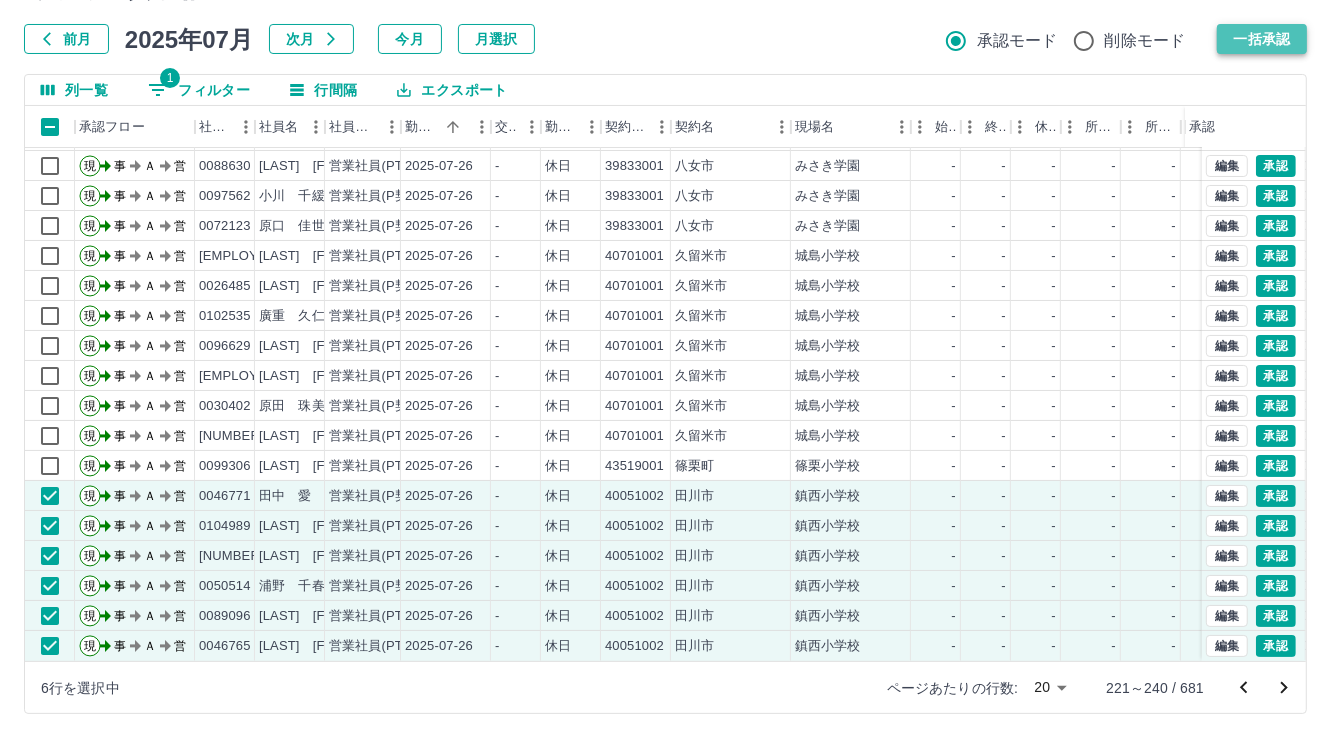 click on "一括承認" at bounding box center [1262, 39] 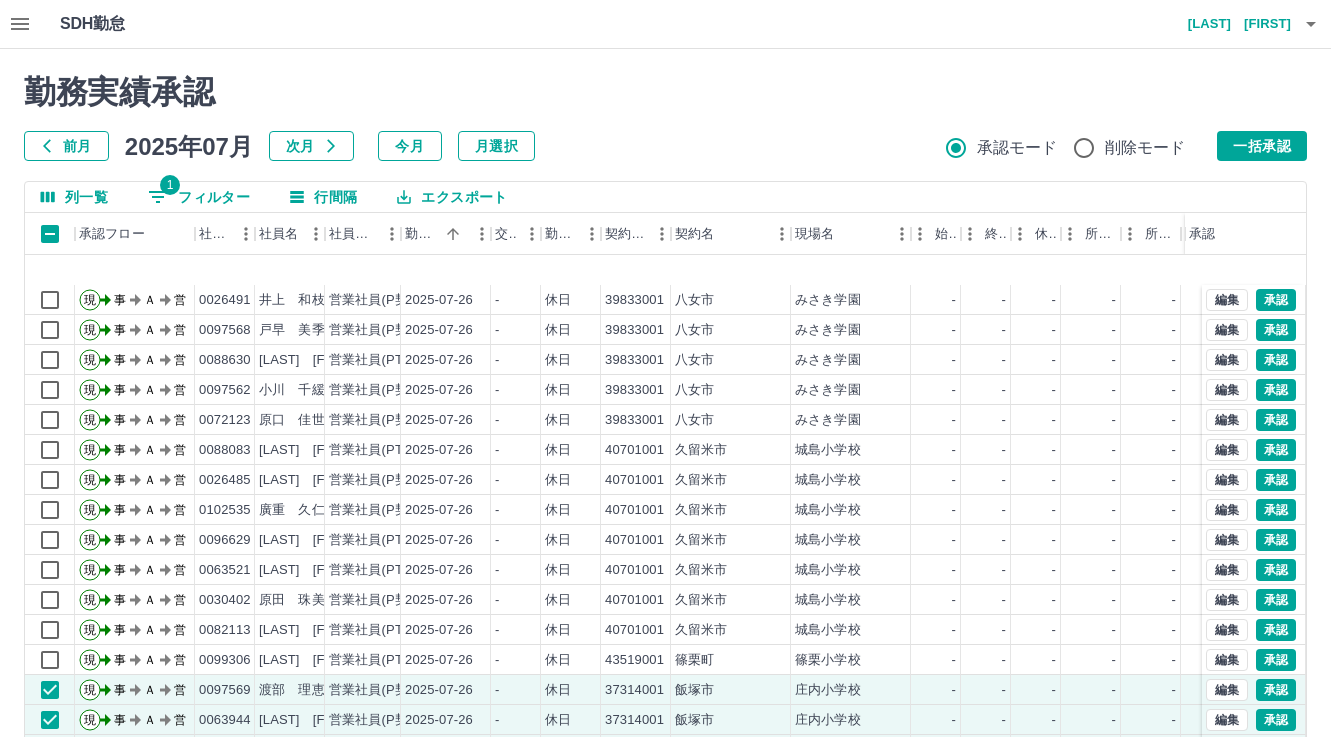 scroll, scrollTop: 107, scrollLeft: 0, axis: vertical 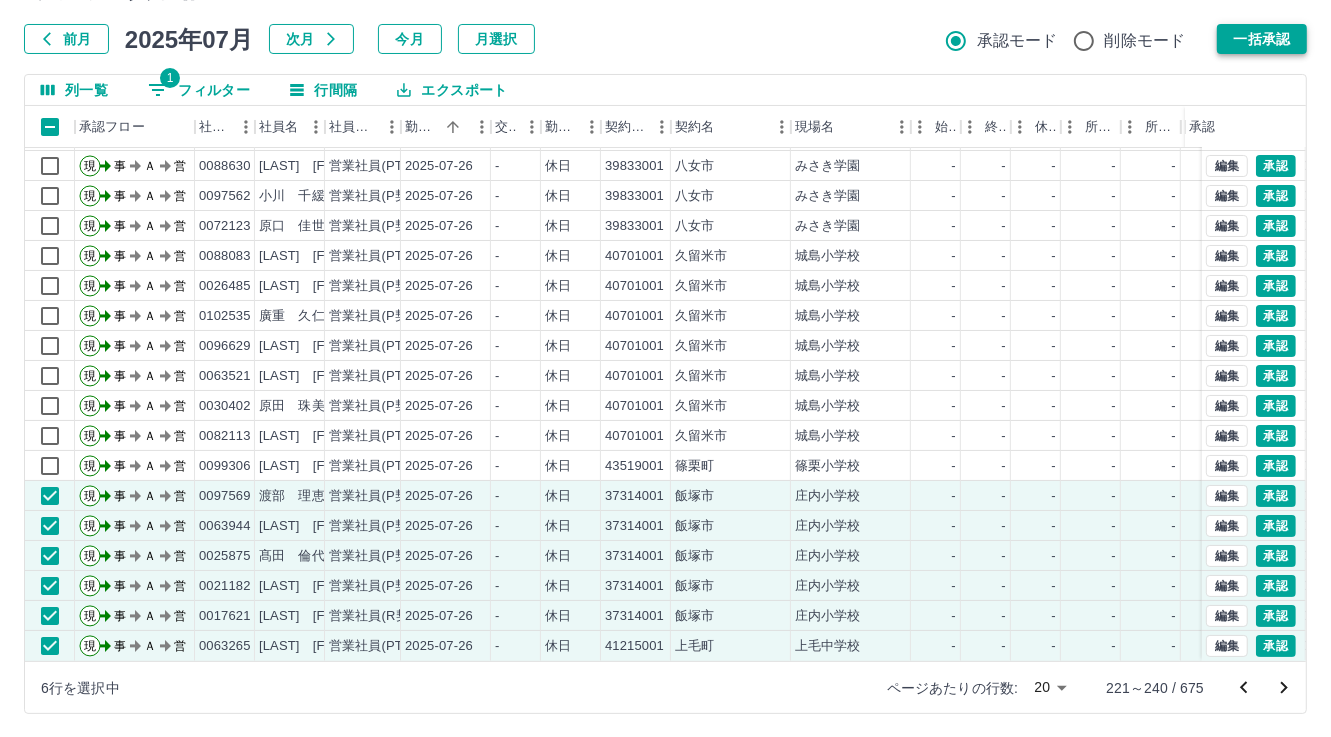click on "一括承認" at bounding box center [1262, 39] 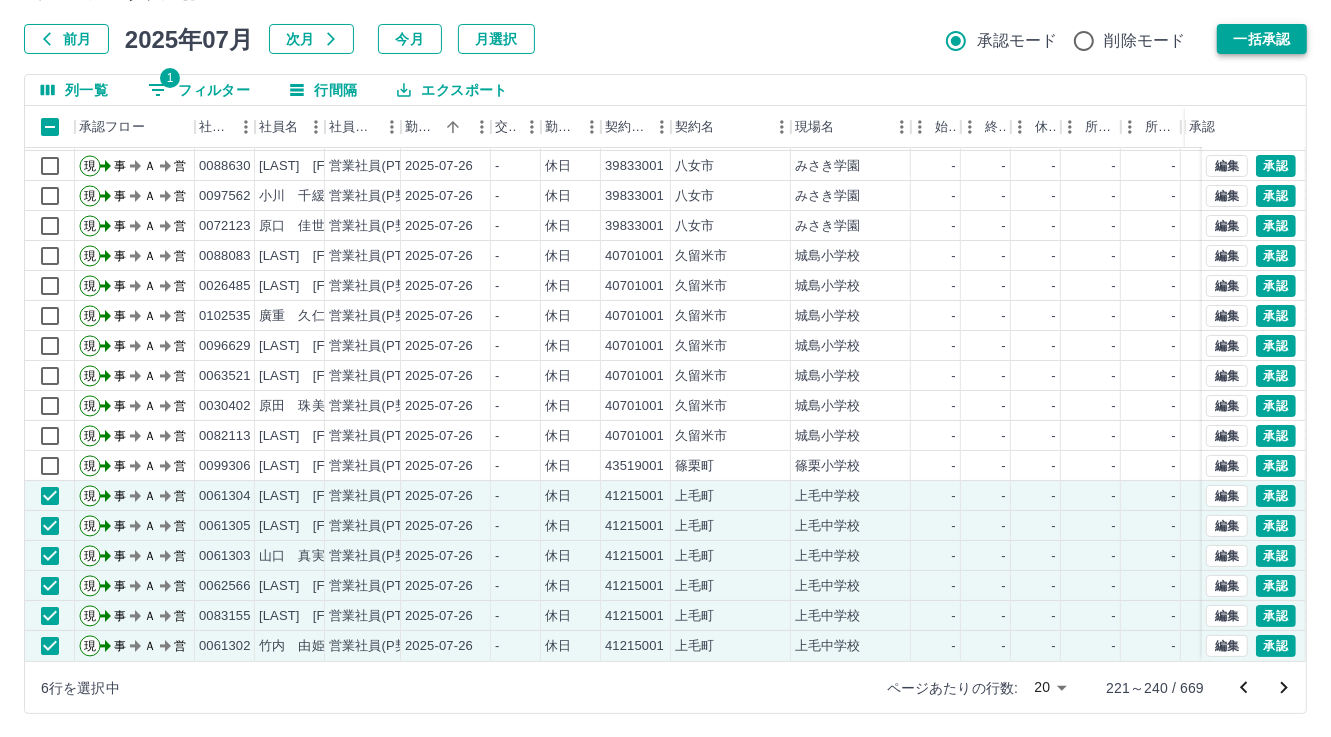 click on "一括承認" at bounding box center [1262, 39] 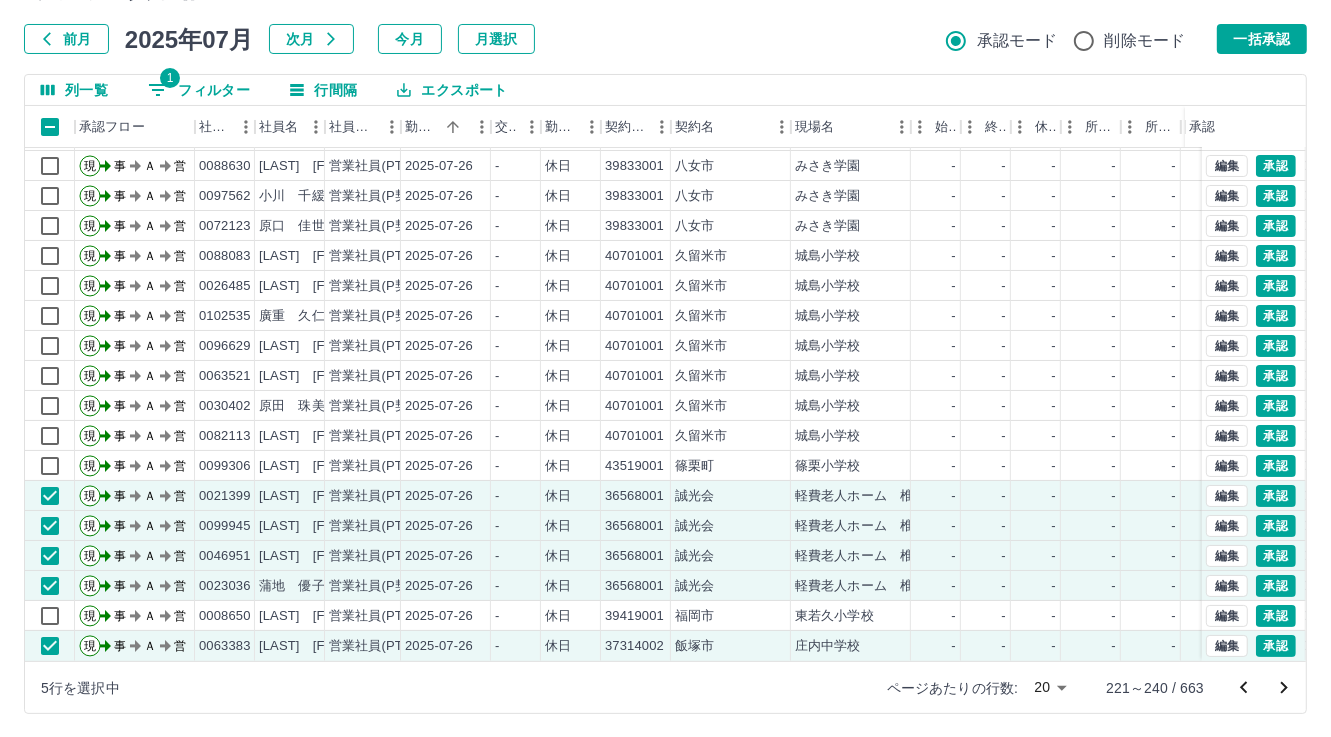 click on "一括承認" at bounding box center (1262, 39) 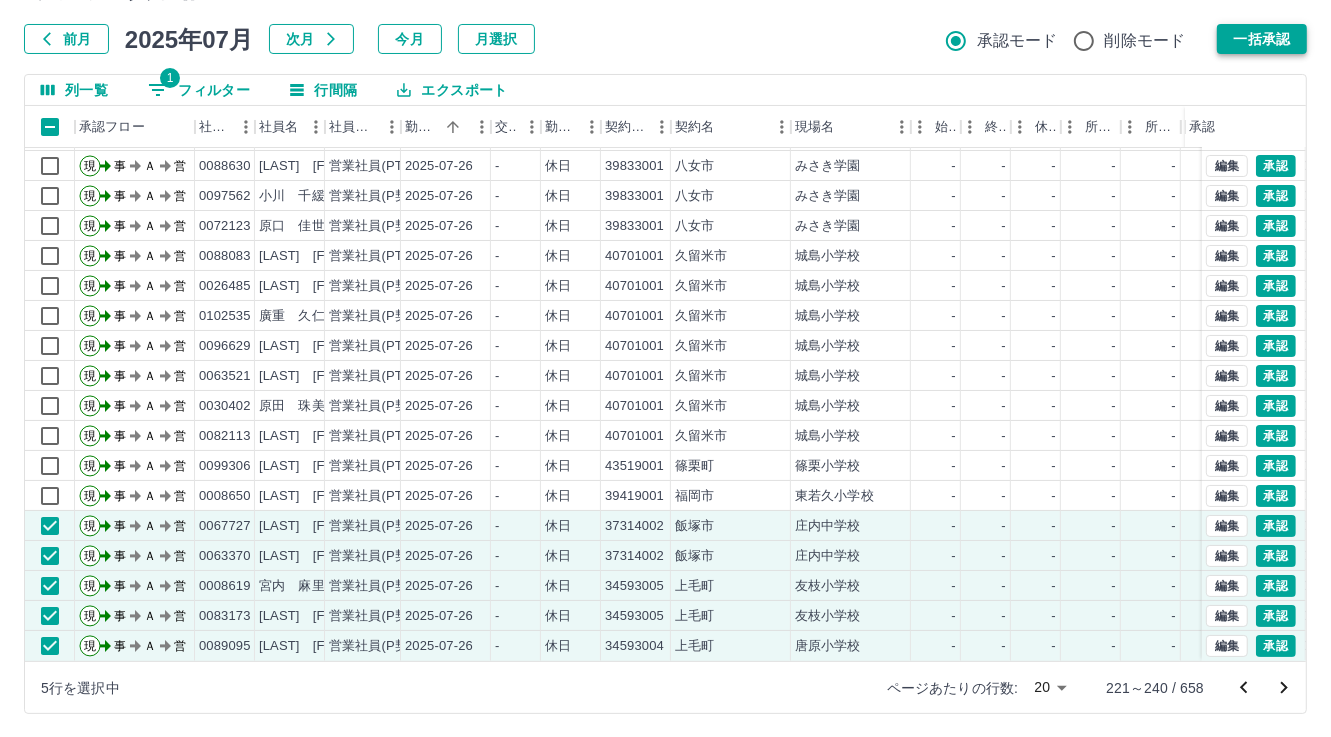 click on "一括承認" at bounding box center (1262, 39) 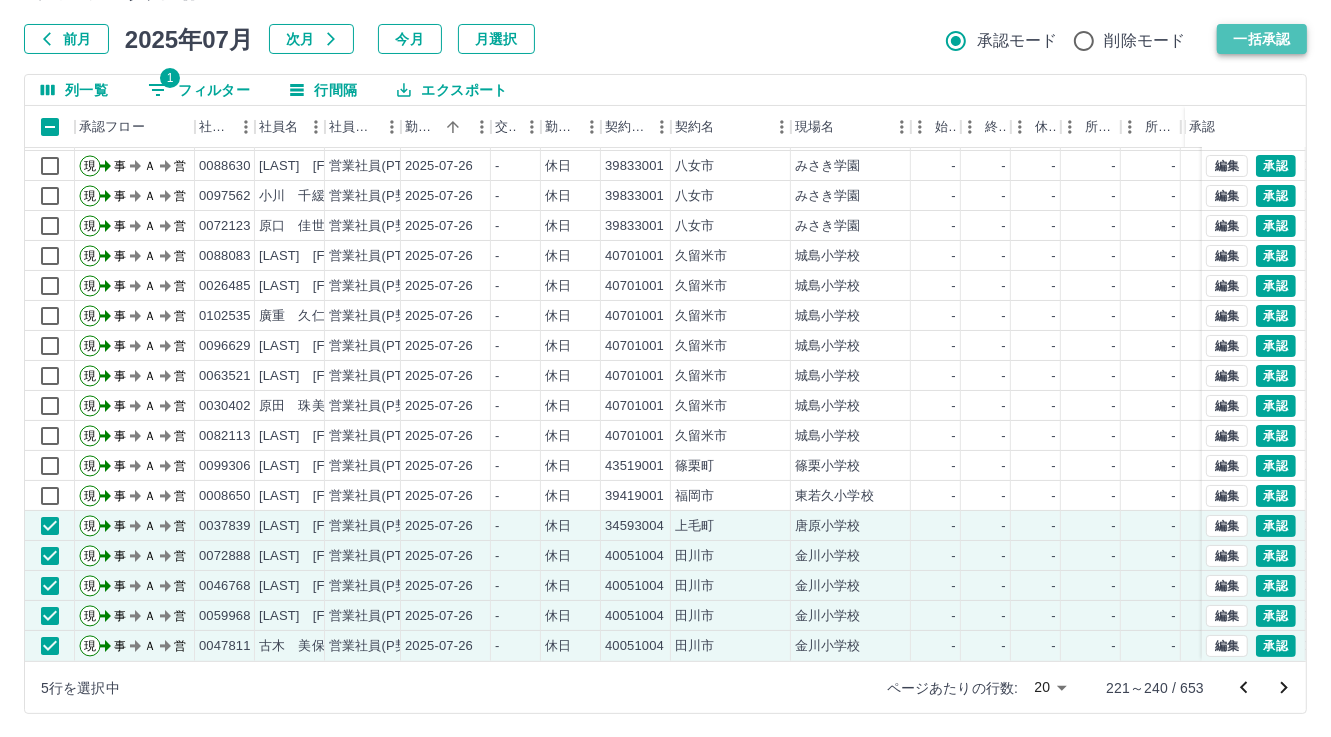 click on "一括承認" at bounding box center [1262, 39] 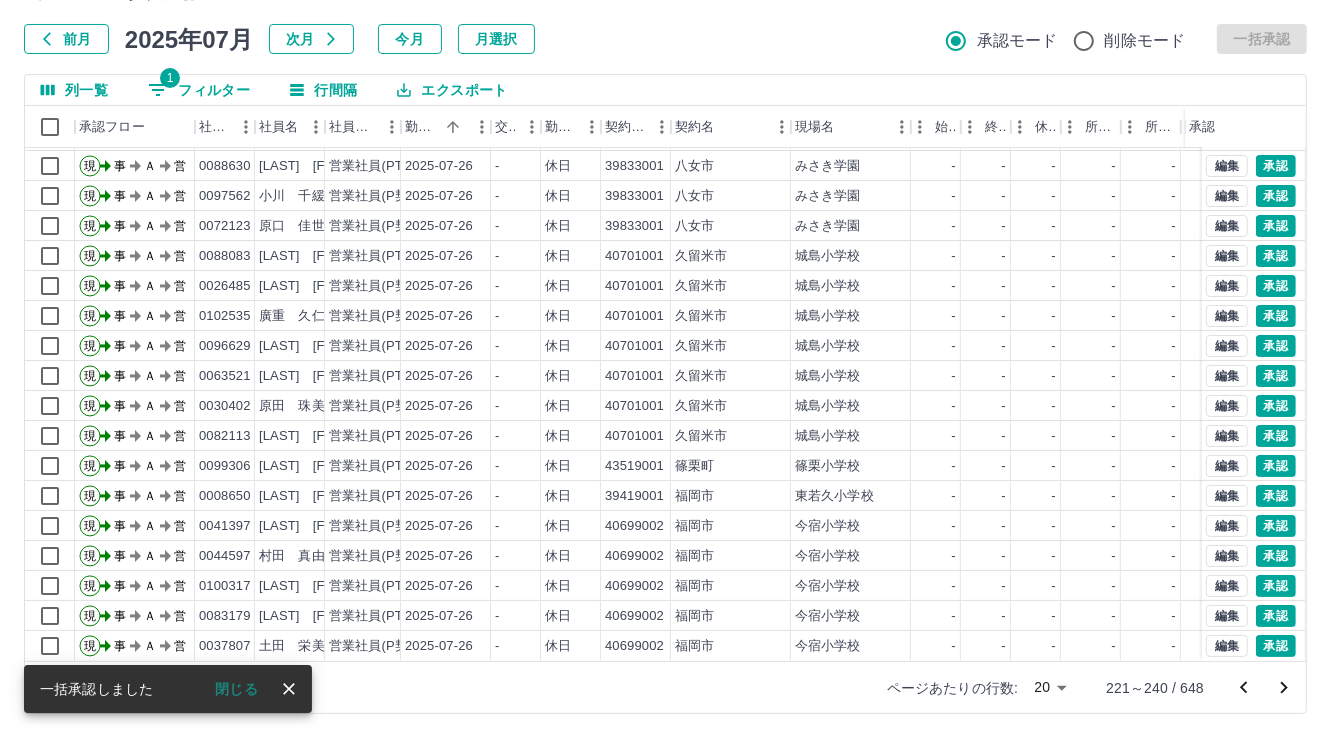 click 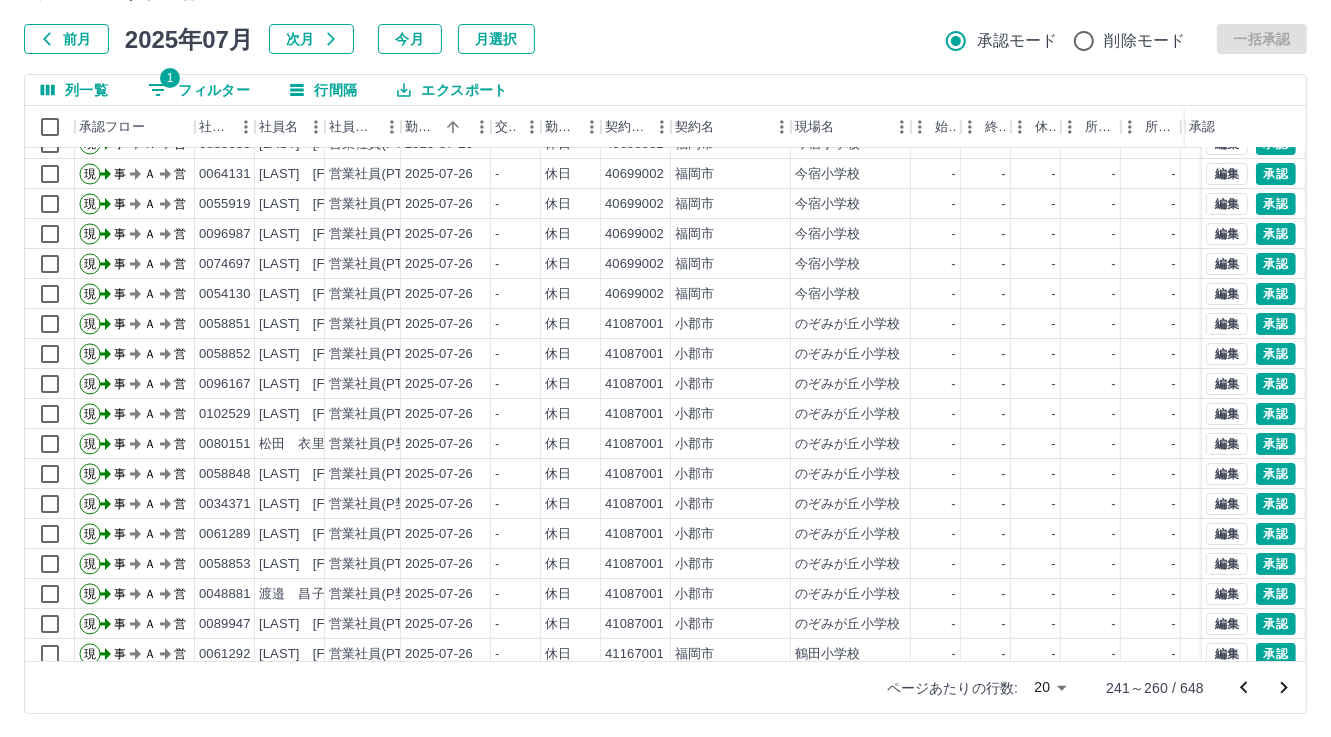 scroll, scrollTop: 0, scrollLeft: 0, axis: both 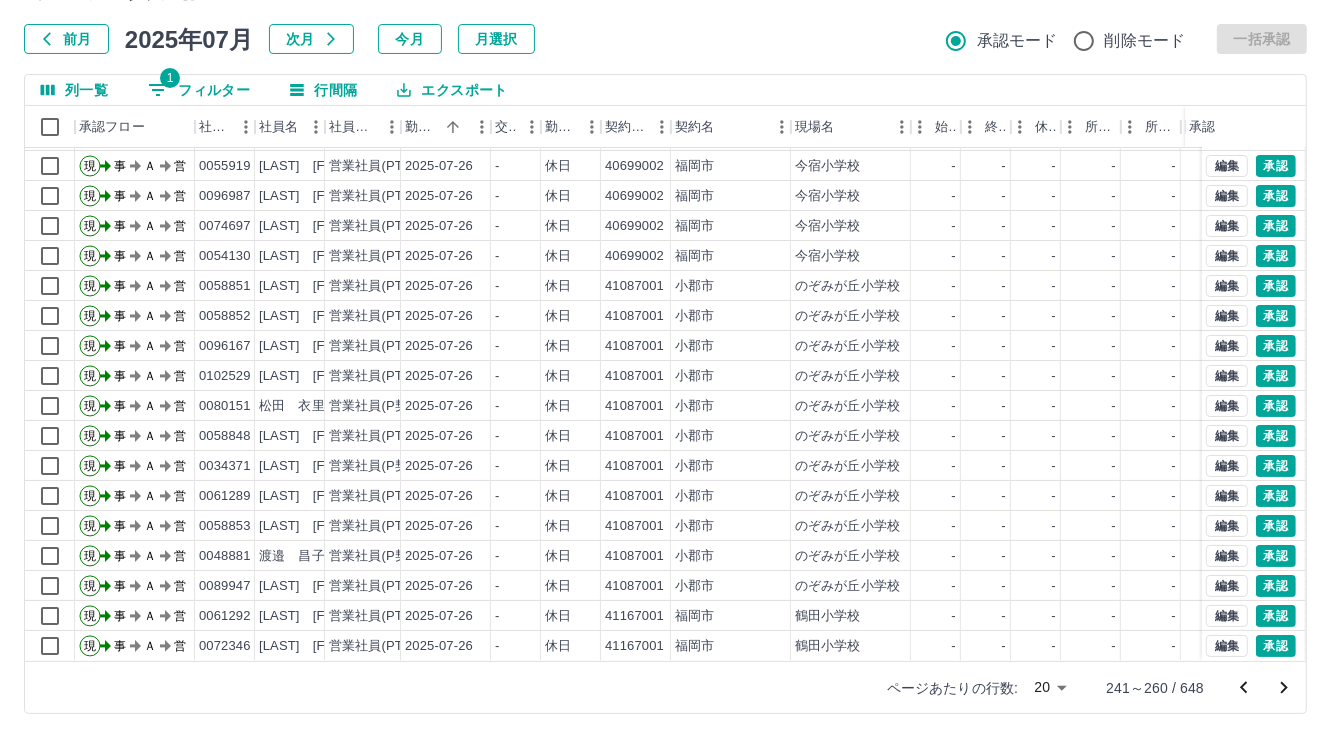 click 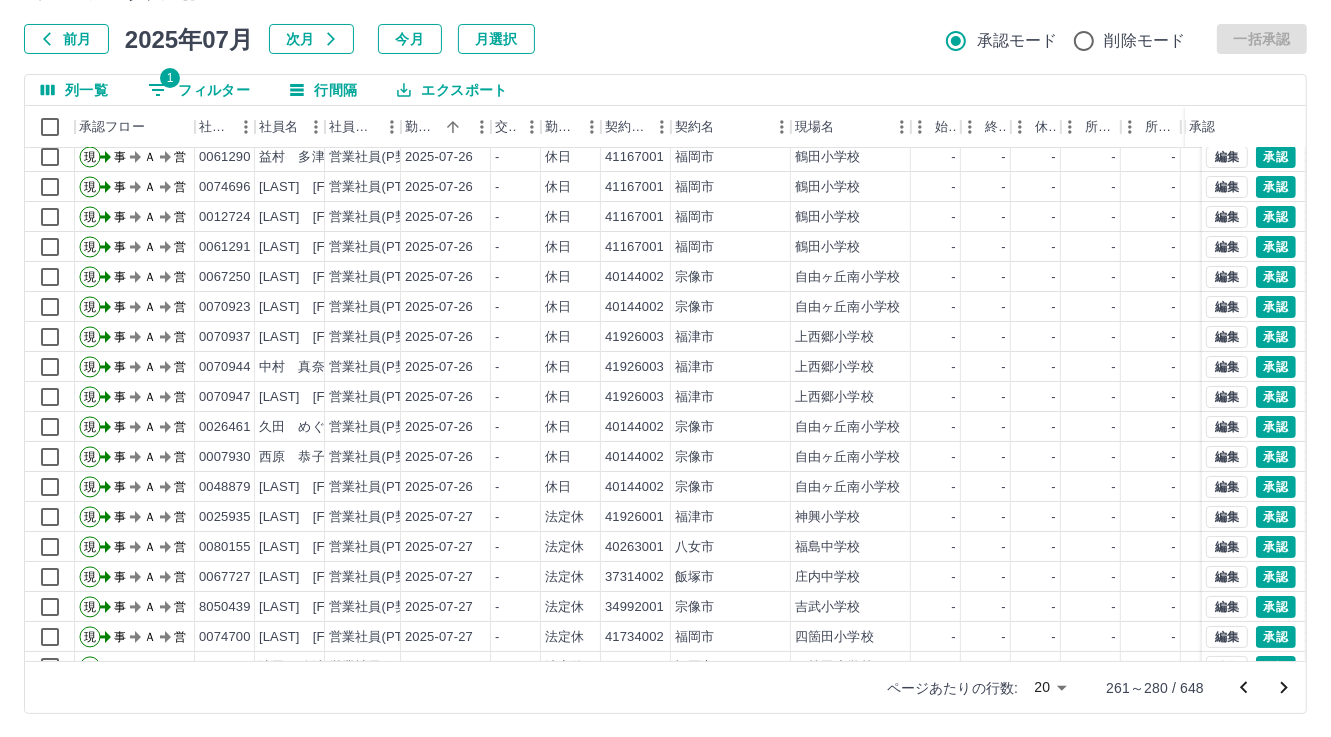 scroll, scrollTop: 103, scrollLeft: 0, axis: vertical 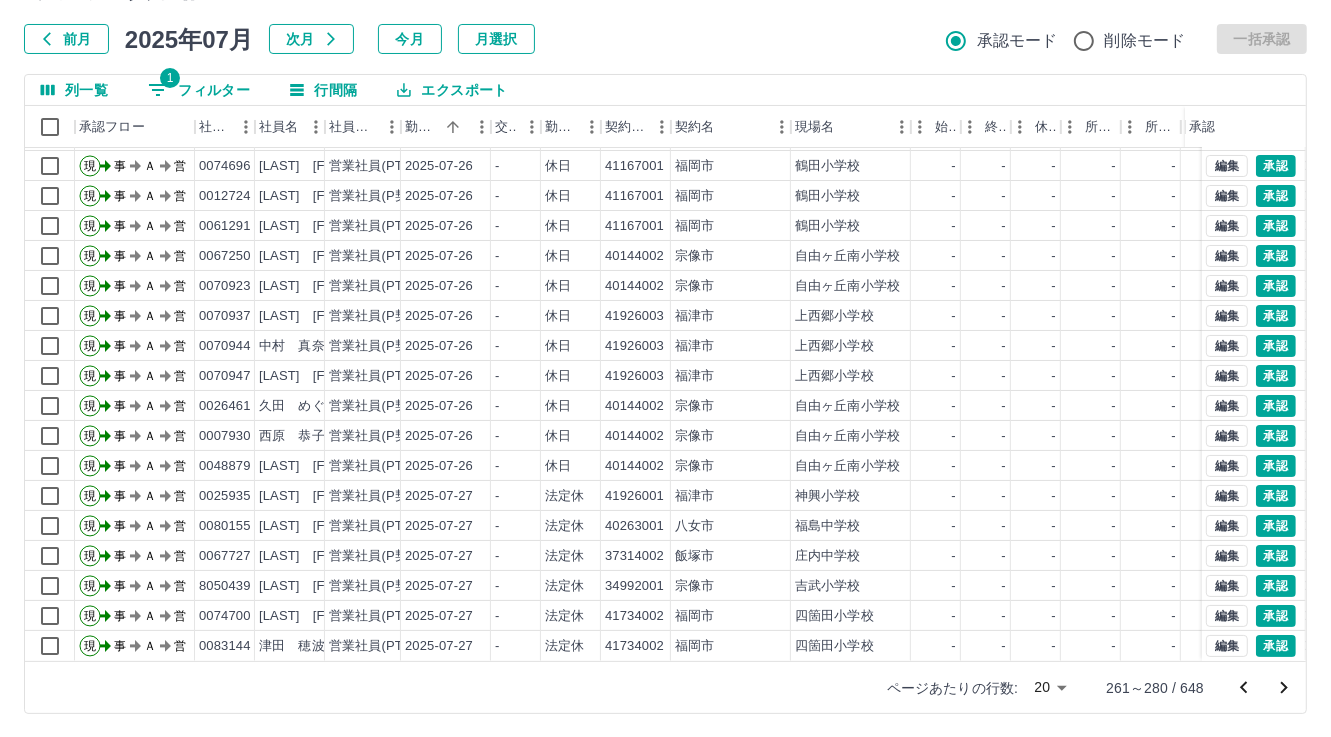 click on "1 フィルター" at bounding box center (199, 90) 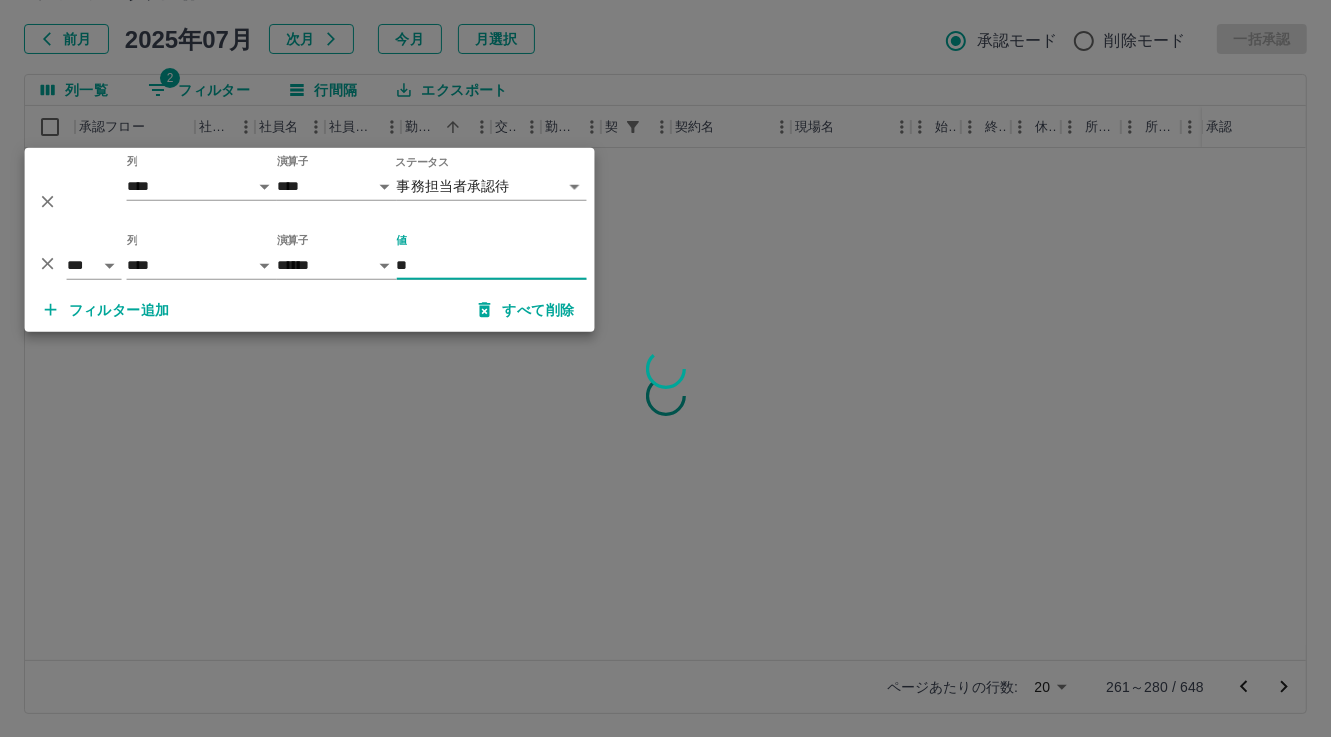 scroll, scrollTop: 0, scrollLeft: 0, axis: both 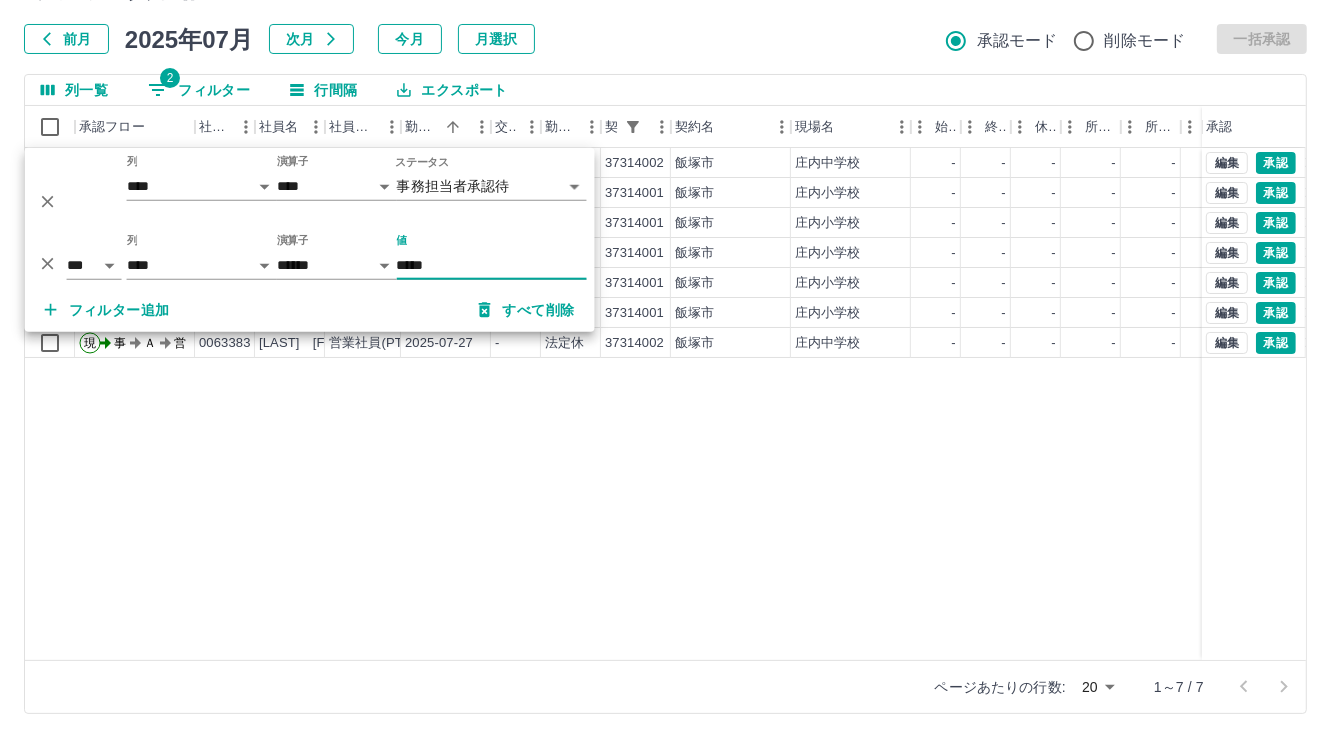 type on "*****" 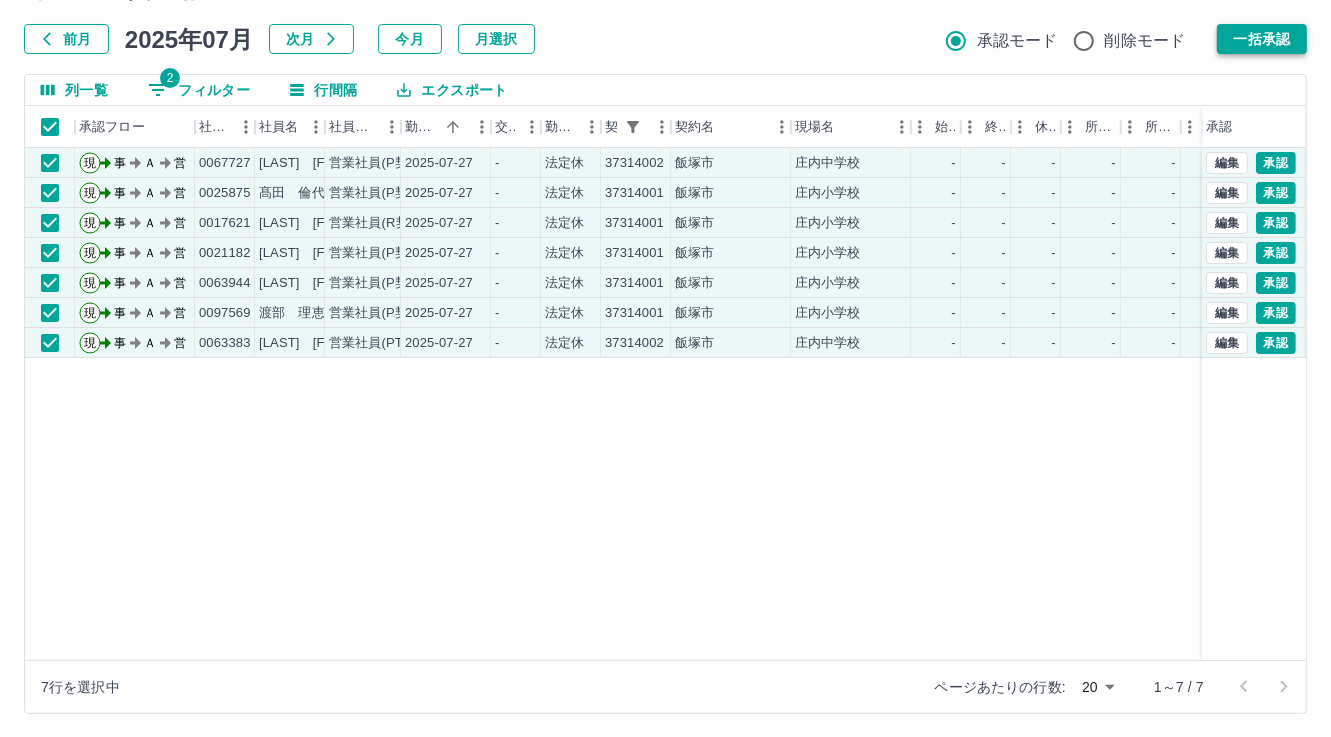 click on "一括承認" at bounding box center [1262, 39] 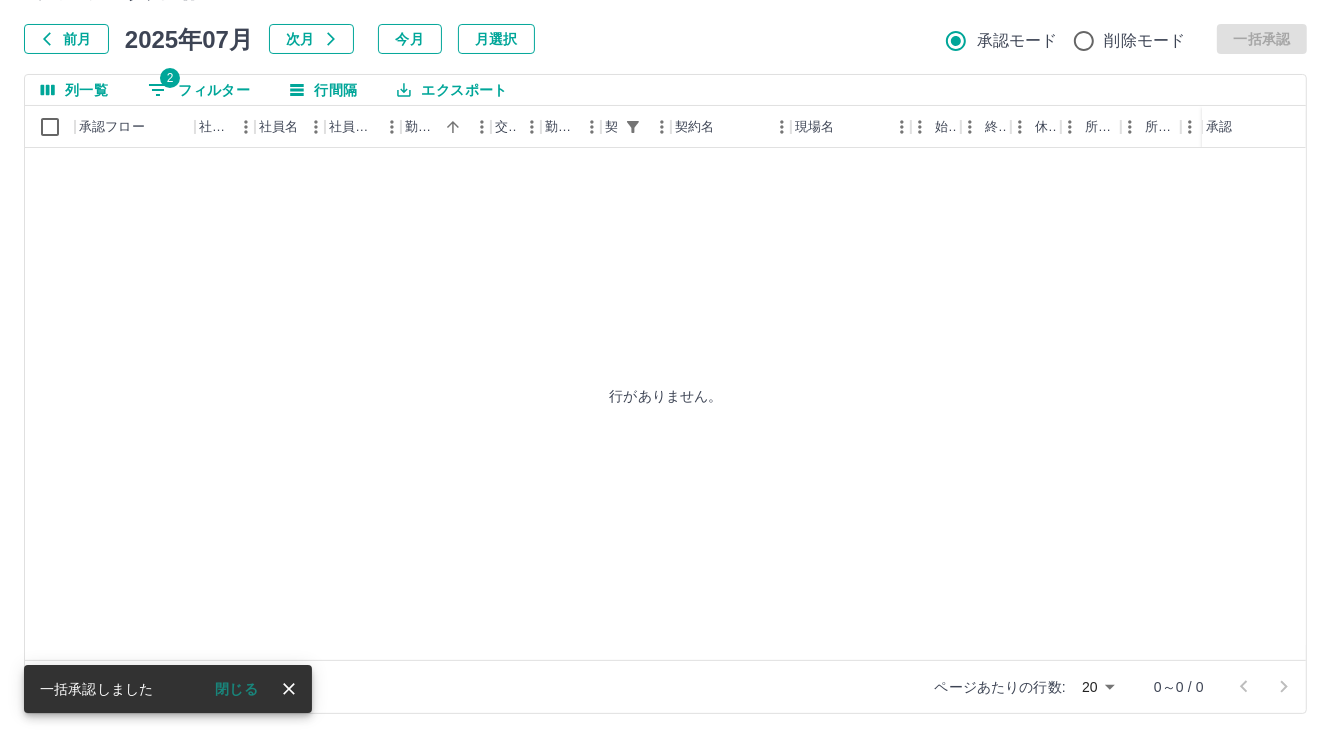 click on "2 フィルター" at bounding box center (199, 90) 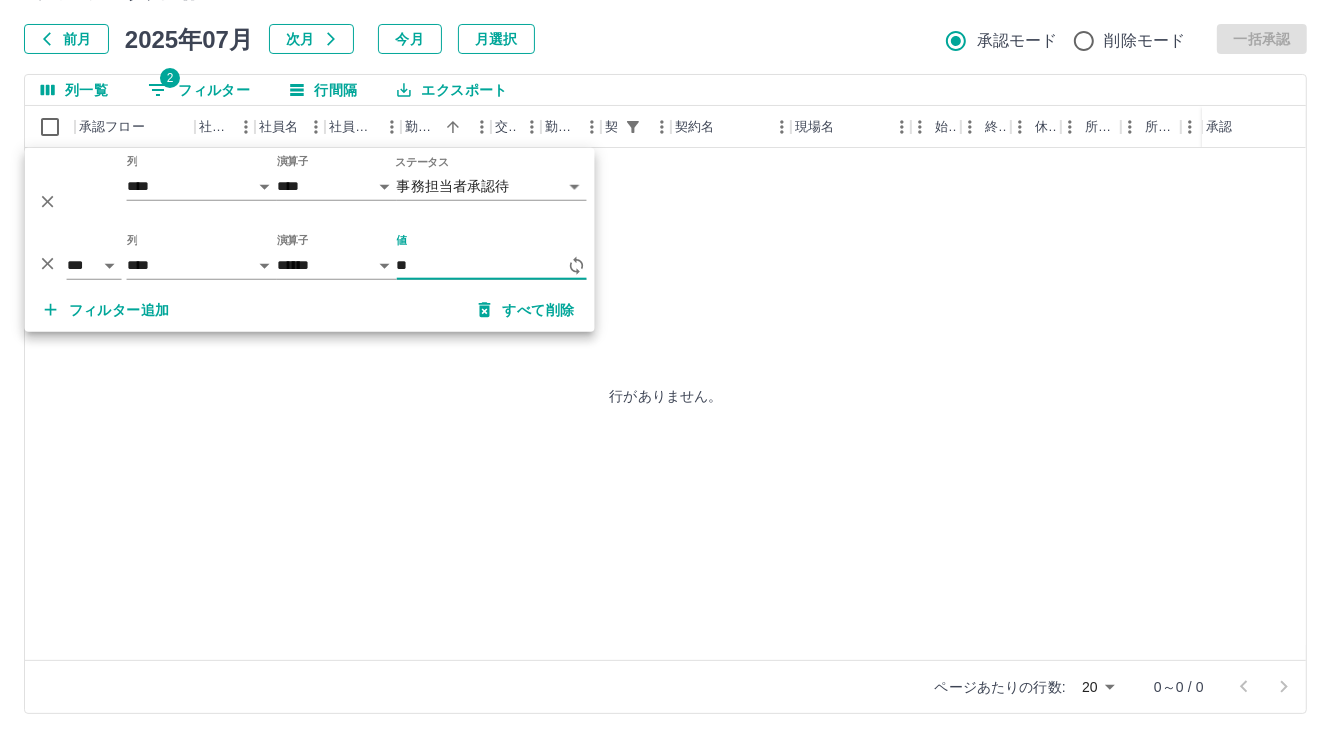 type on "*" 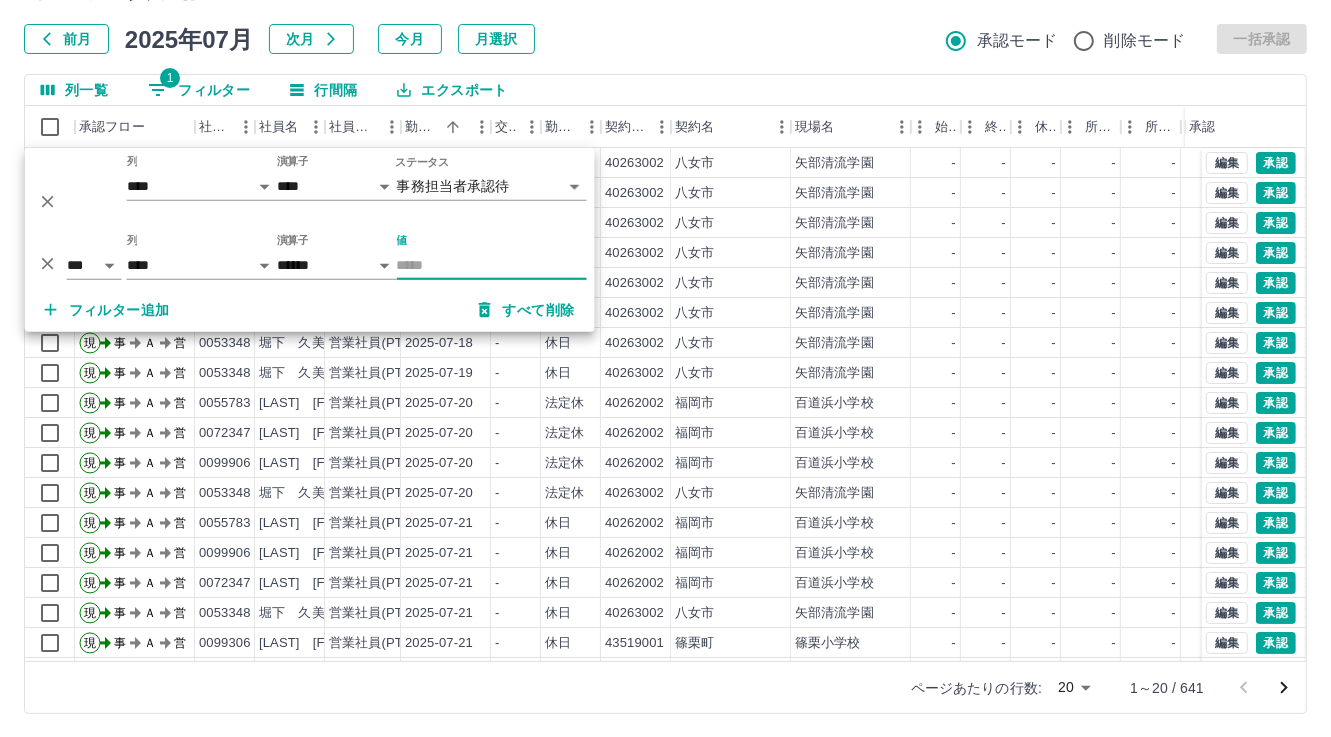type 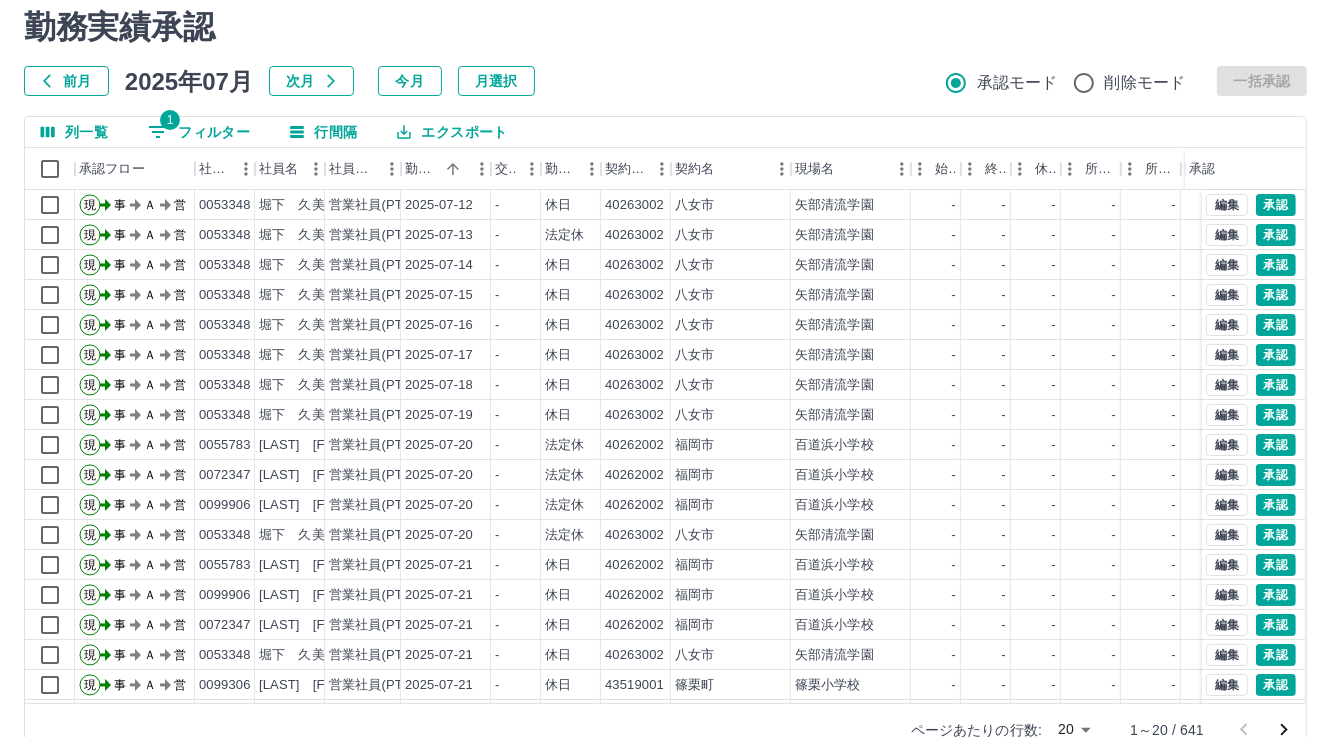 scroll, scrollTop: 107, scrollLeft: 0, axis: vertical 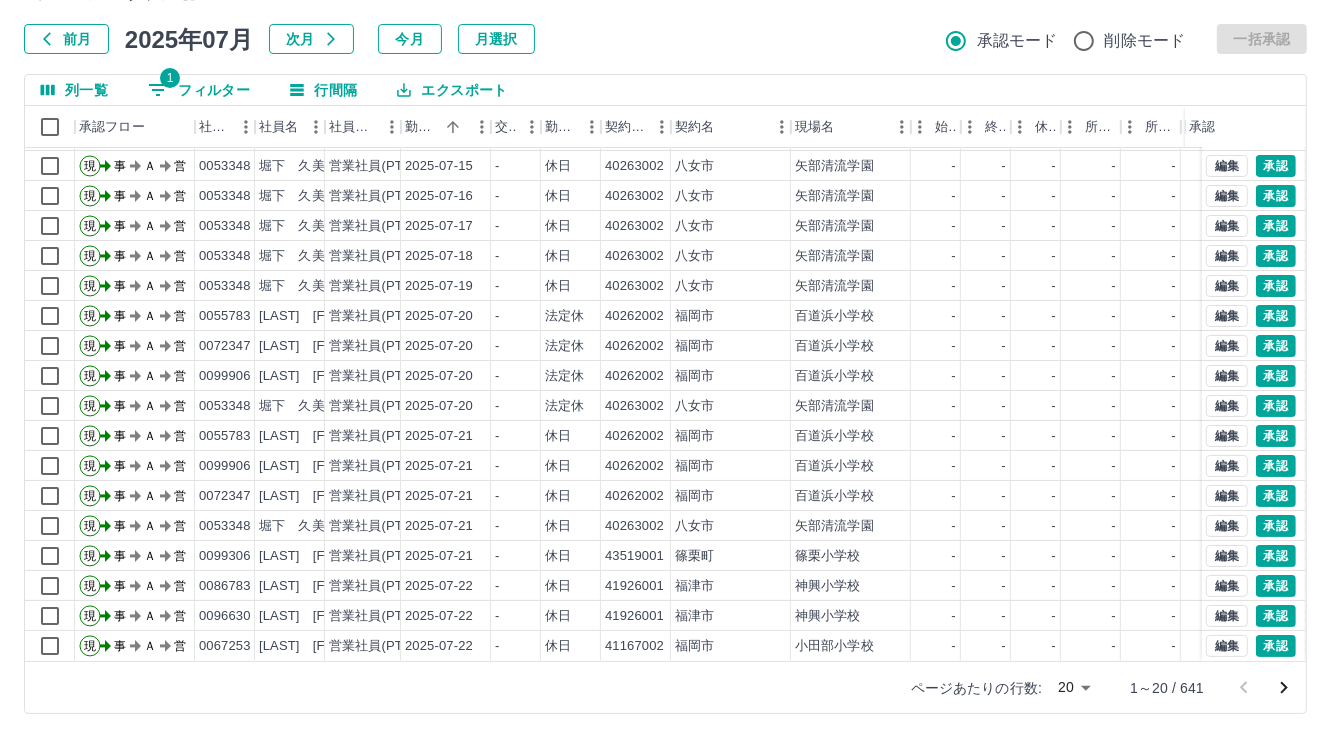 click 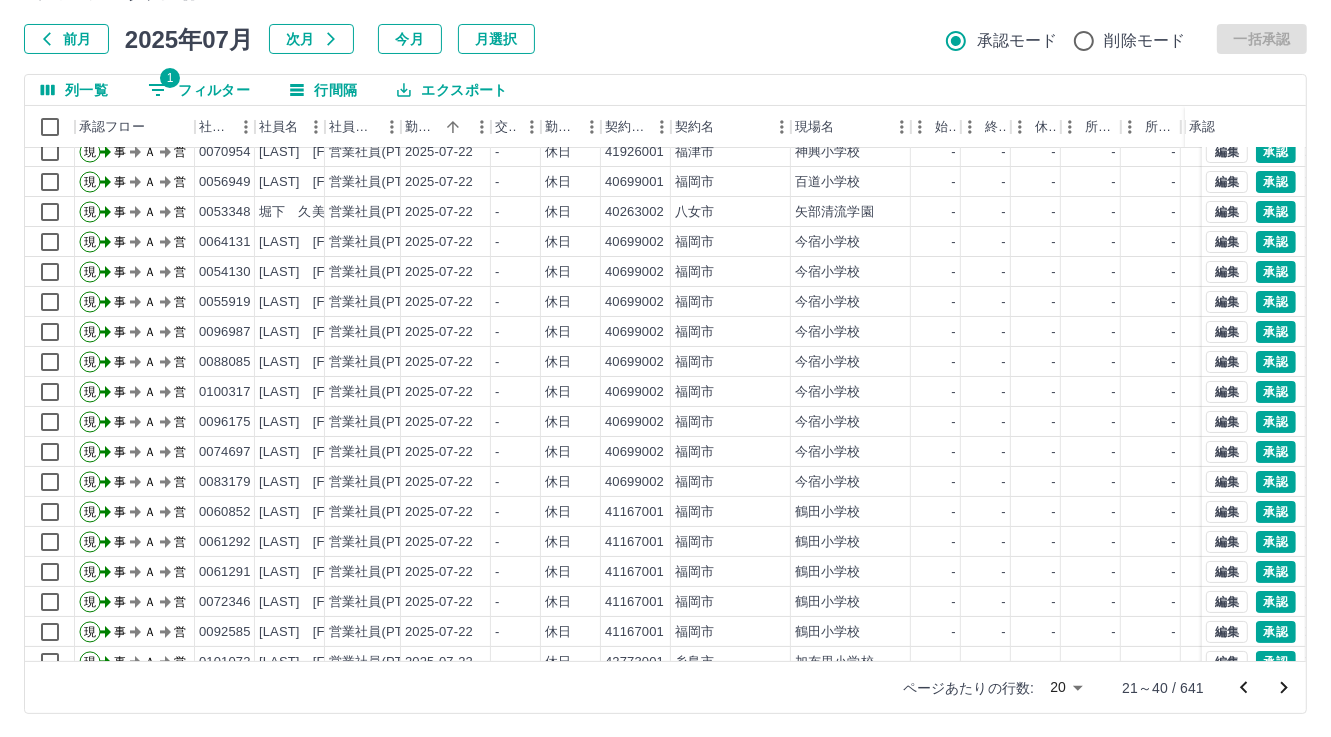 scroll, scrollTop: 103, scrollLeft: 0, axis: vertical 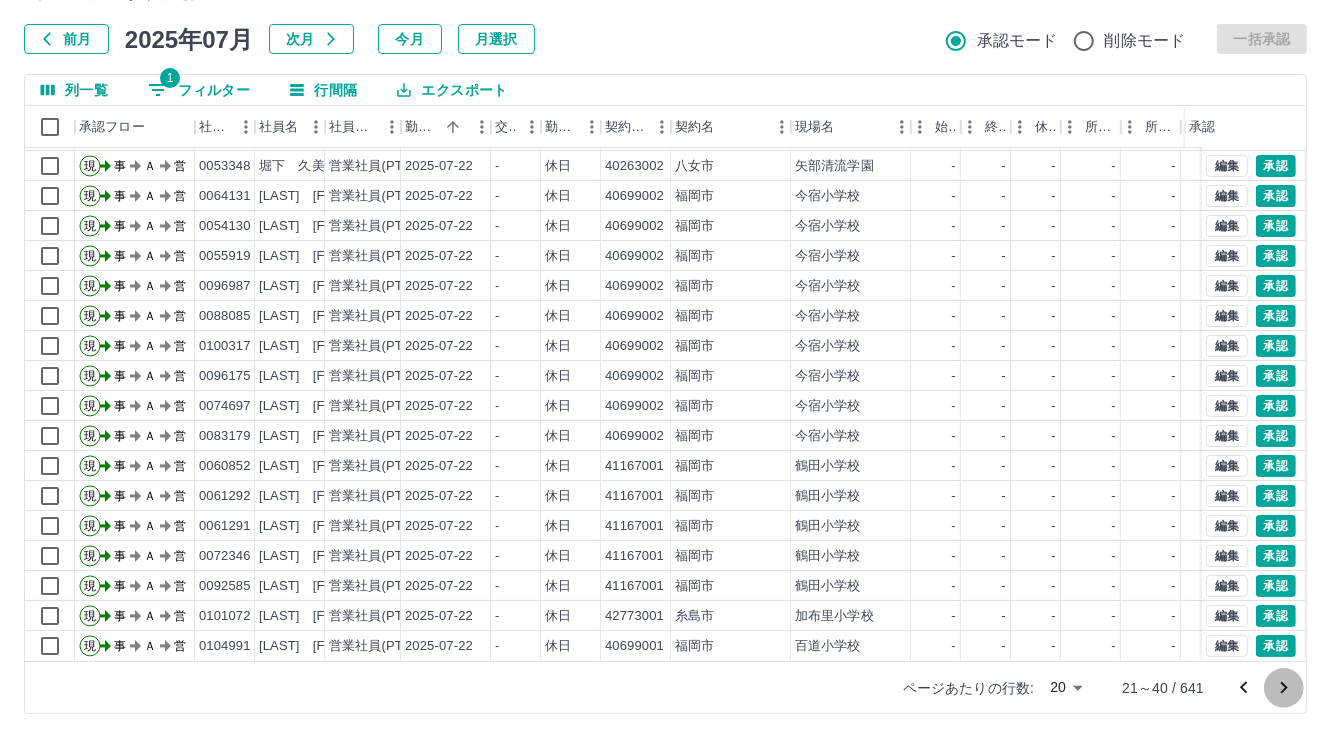 click 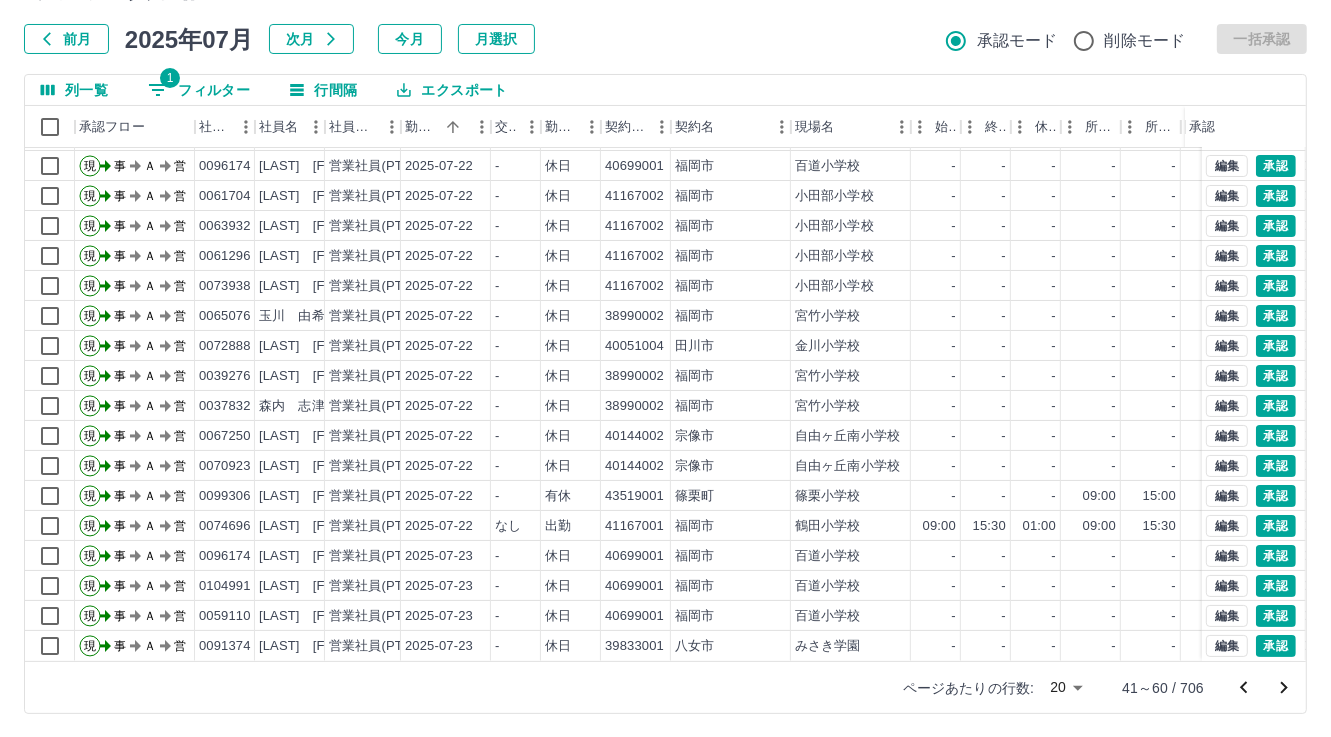 scroll, scrollTop: 103, scrollLeft: 0, axis: vertical 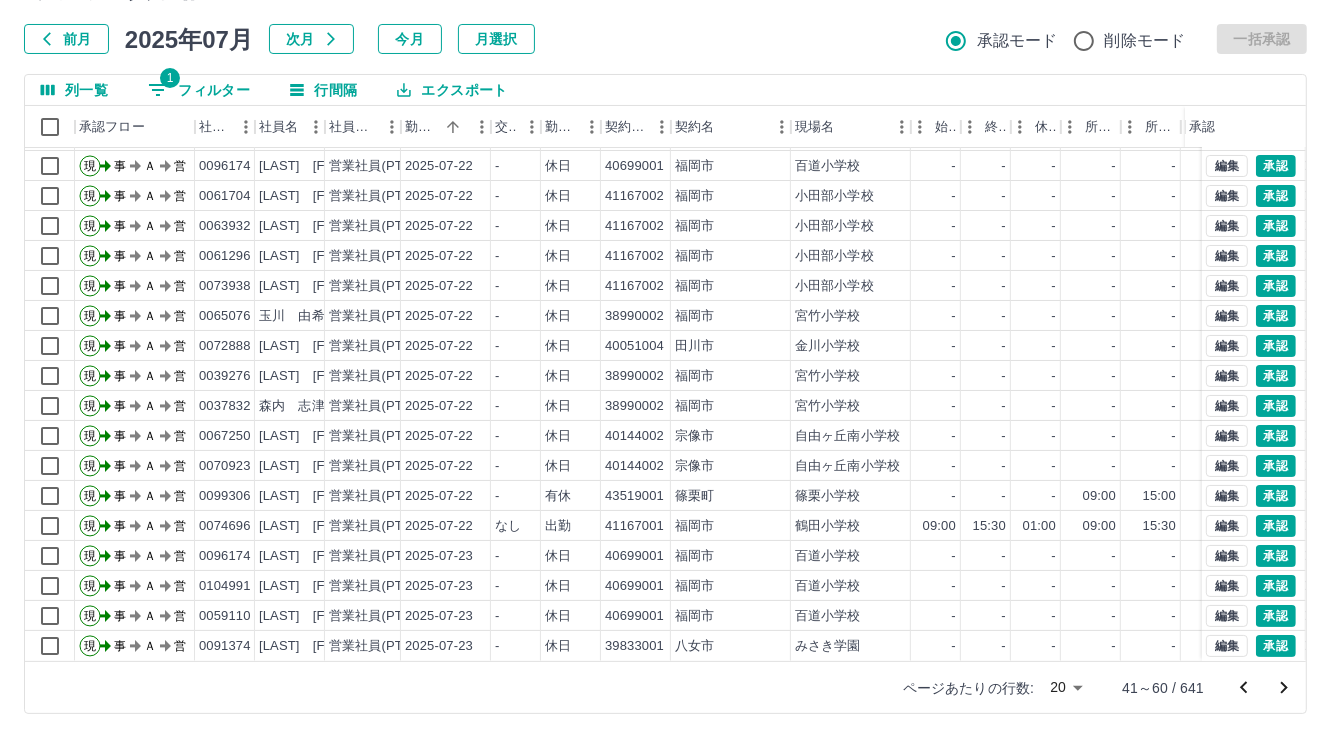 click 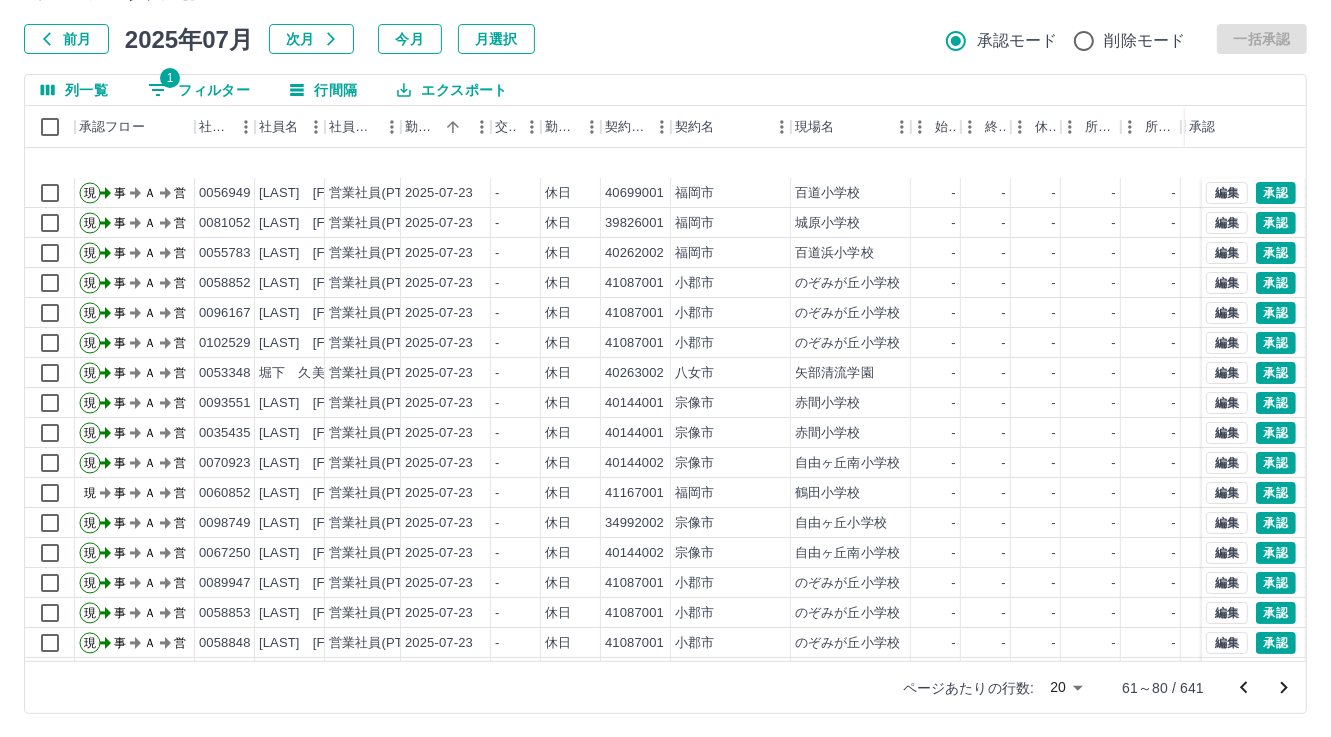 scroll, scrollTop: 103, scrollLeft: 0, axis: vertical 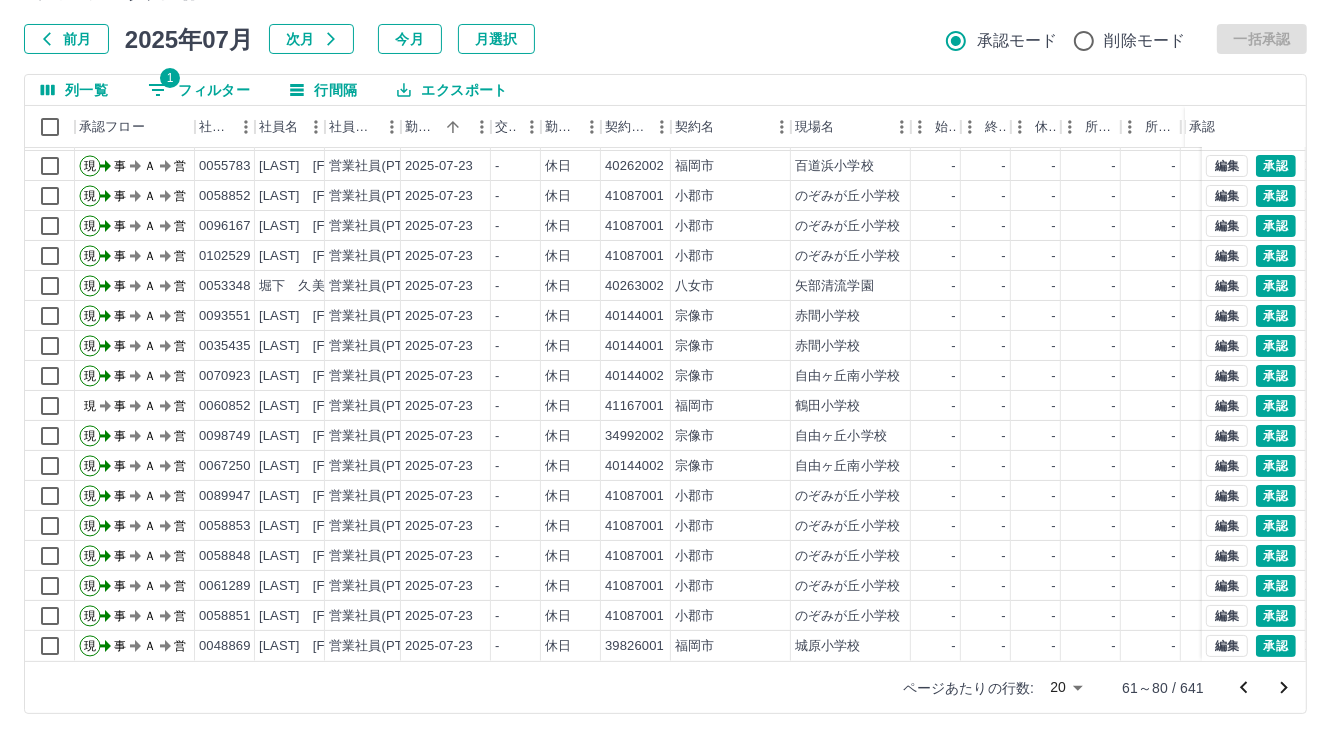 click at bounding box center [1284, 688] 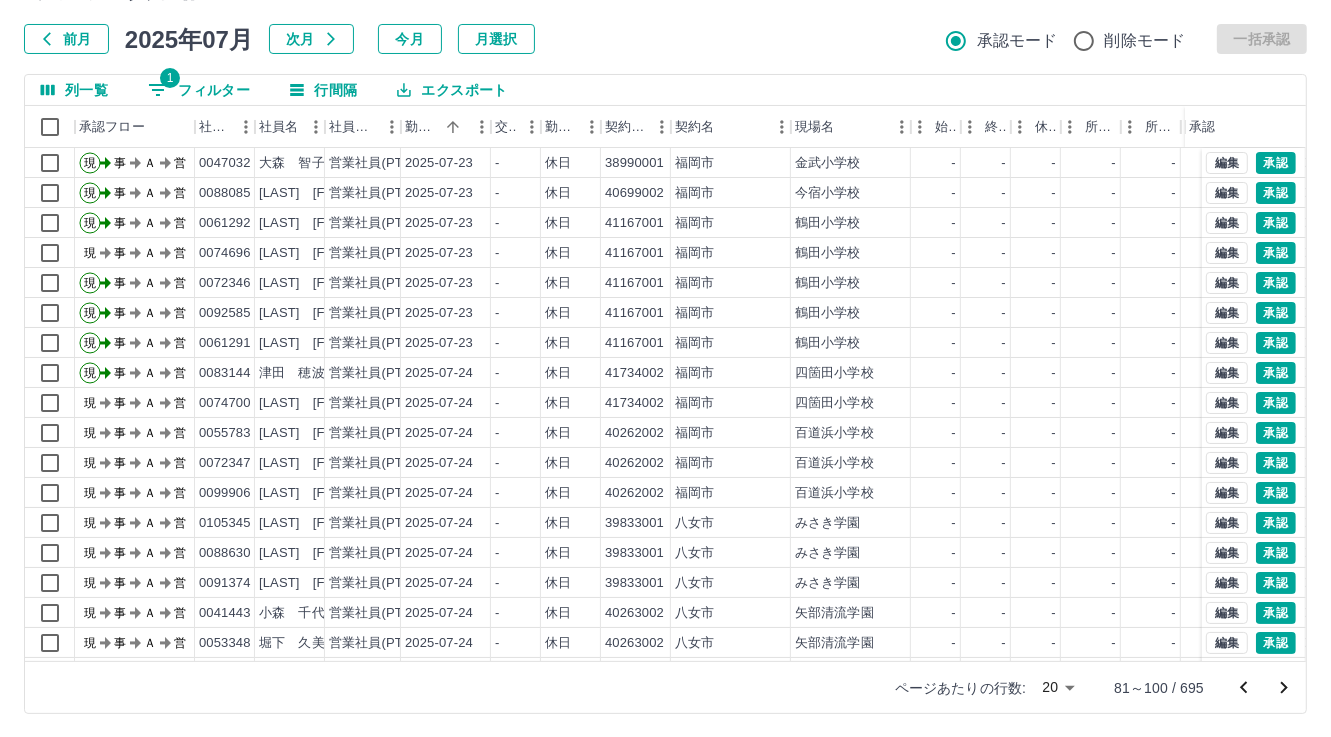 scroll, scrollTop: 103, scrollLeft: 0, axis: vertical 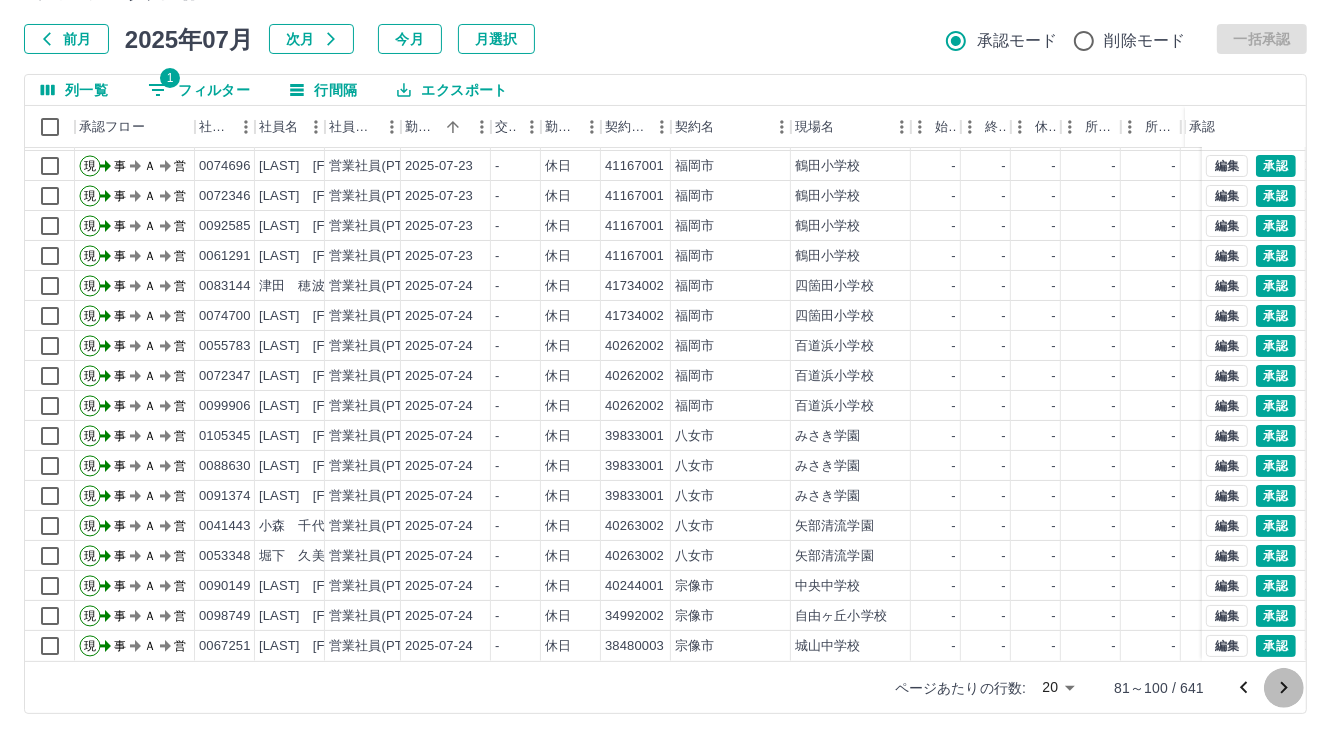 click at bounding box center (1284, 688) 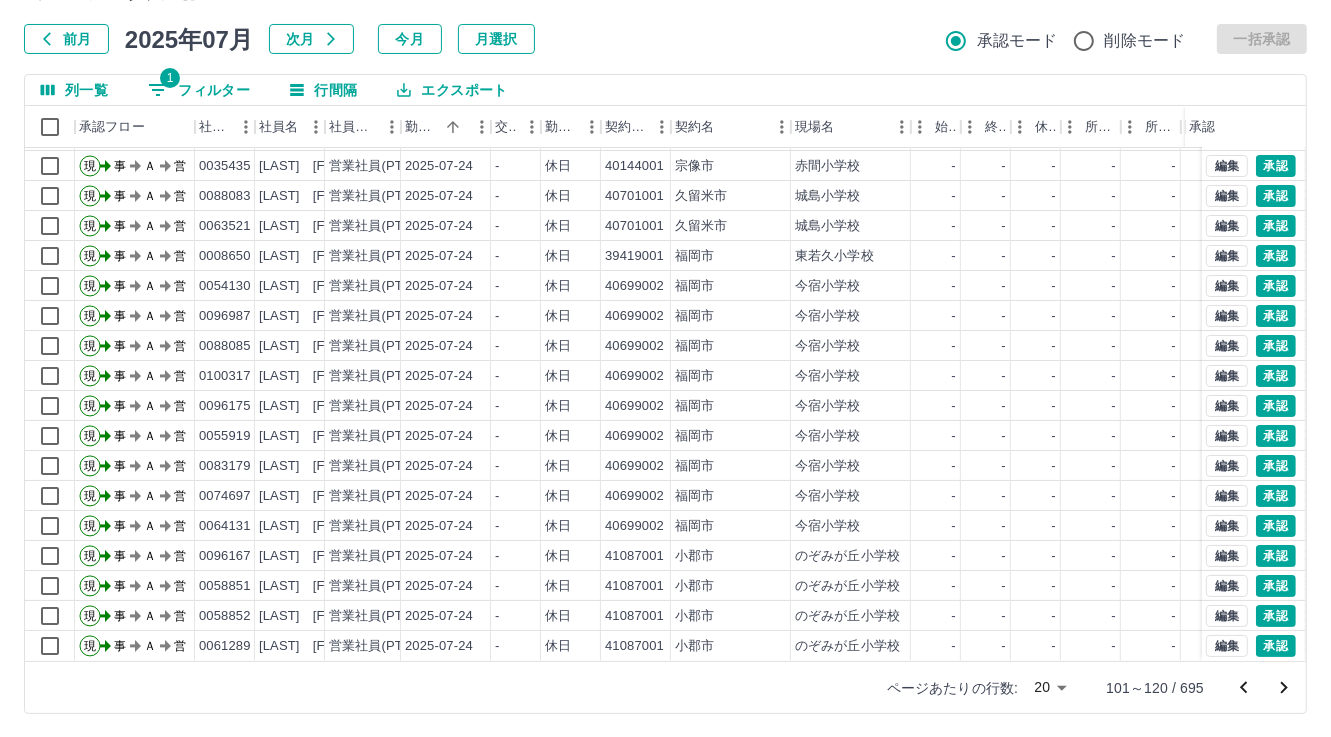 scroll, scrollTop: 103, scrollLeft: 0, axis: vertical 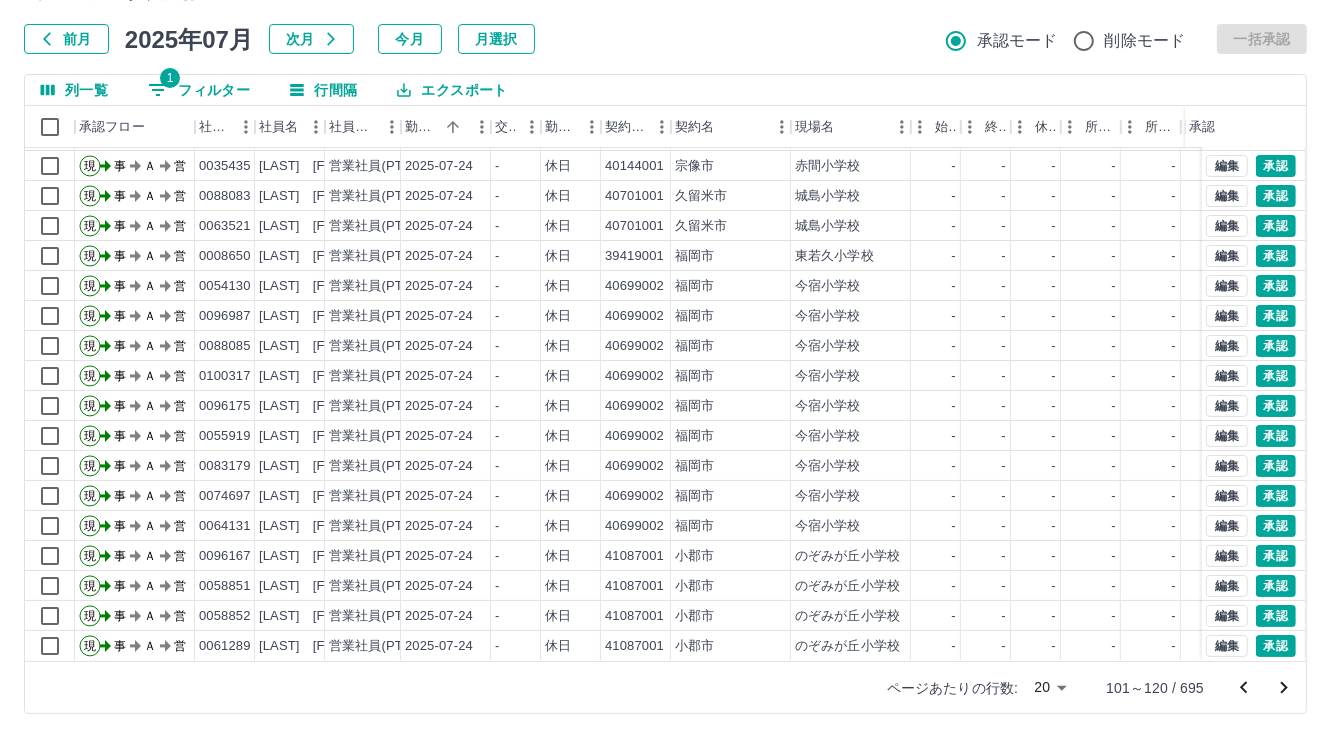 click 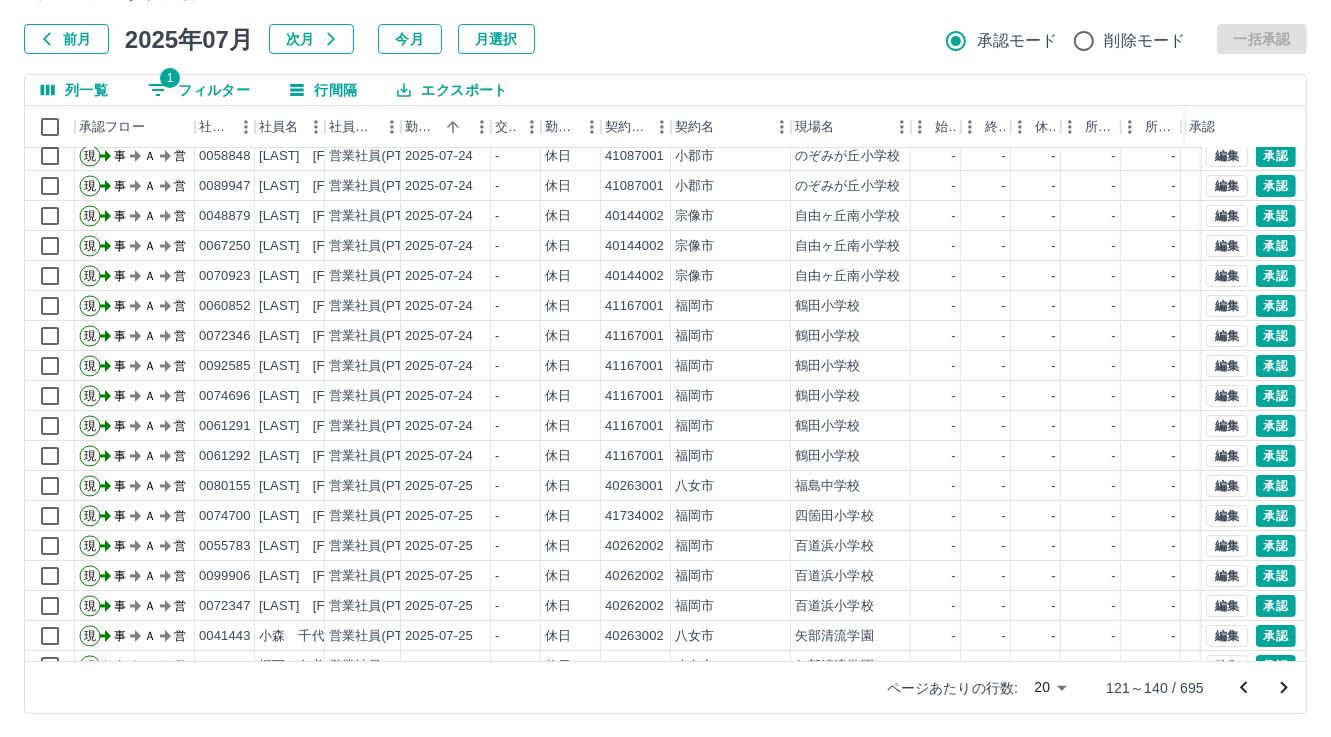 scroll, scrollTop: 103, scrollLeft: 0, axis: vertical 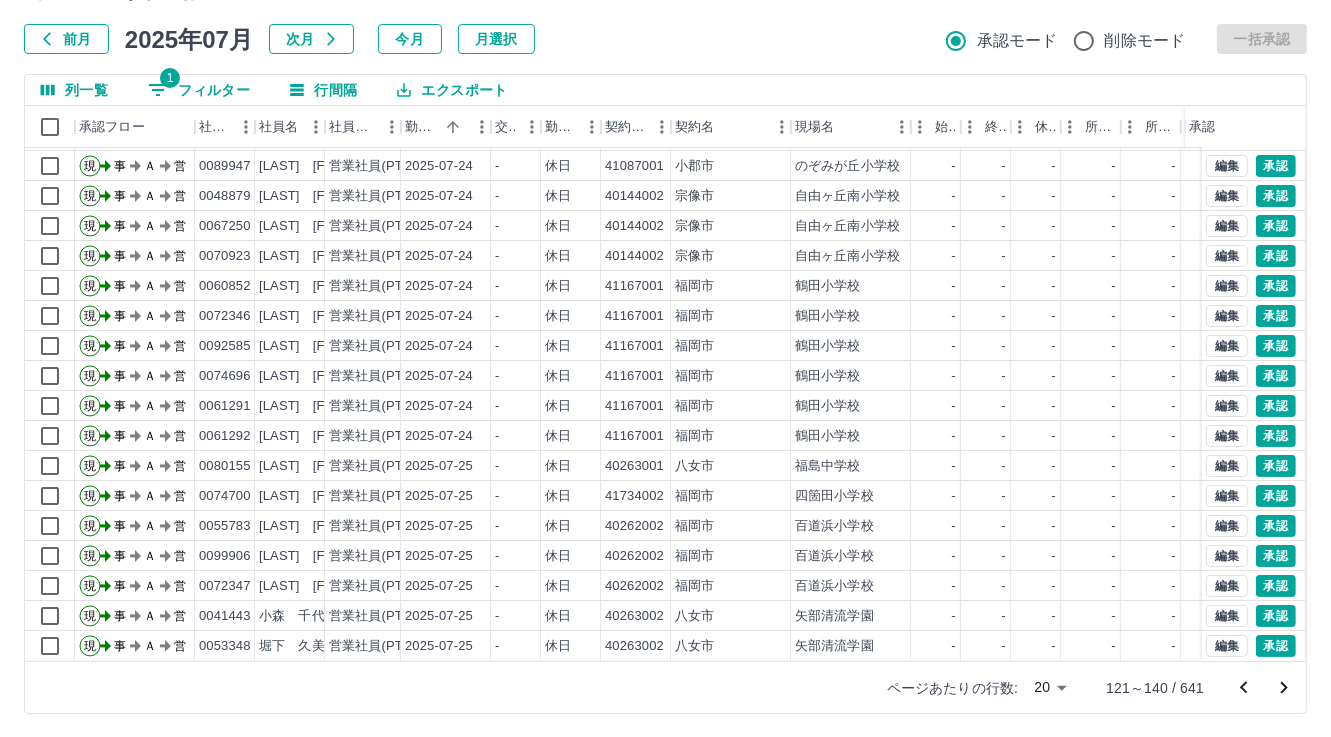 click 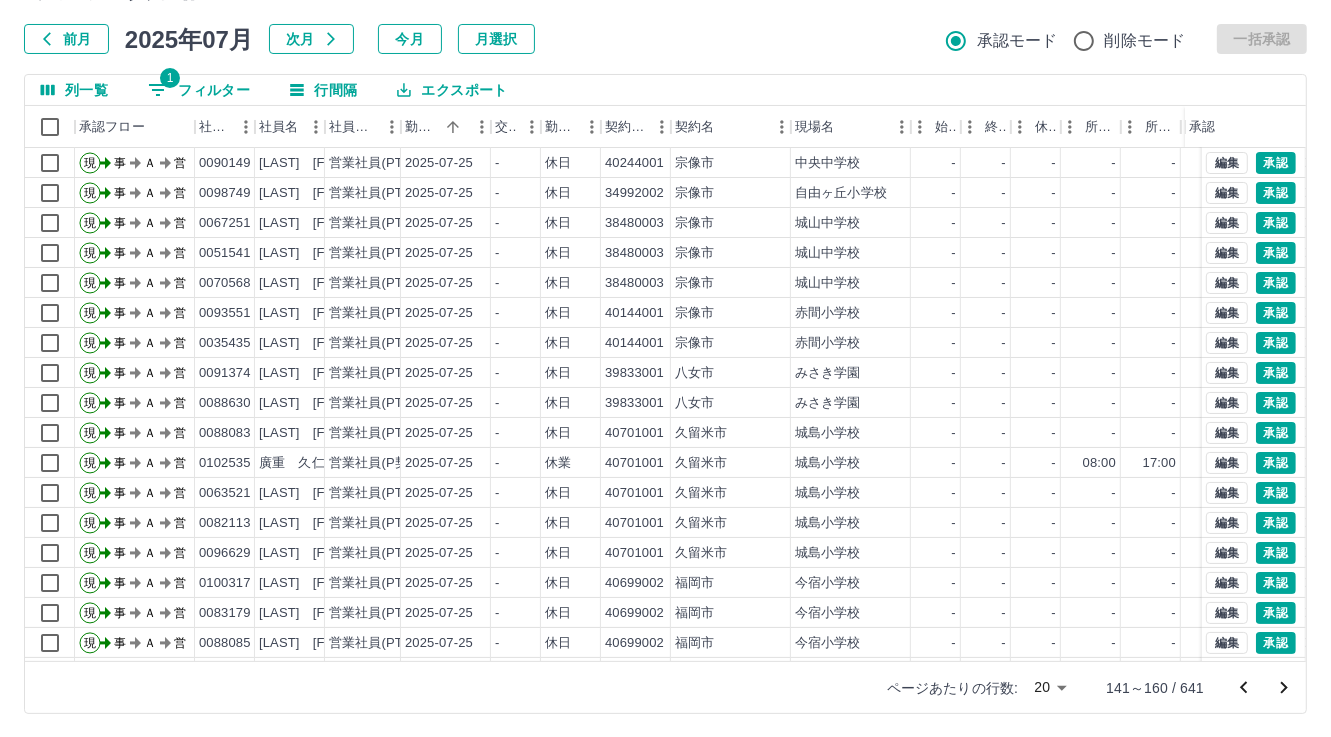 scroll, scrollTop: 103, scrollLeft: 0, axis: vertical 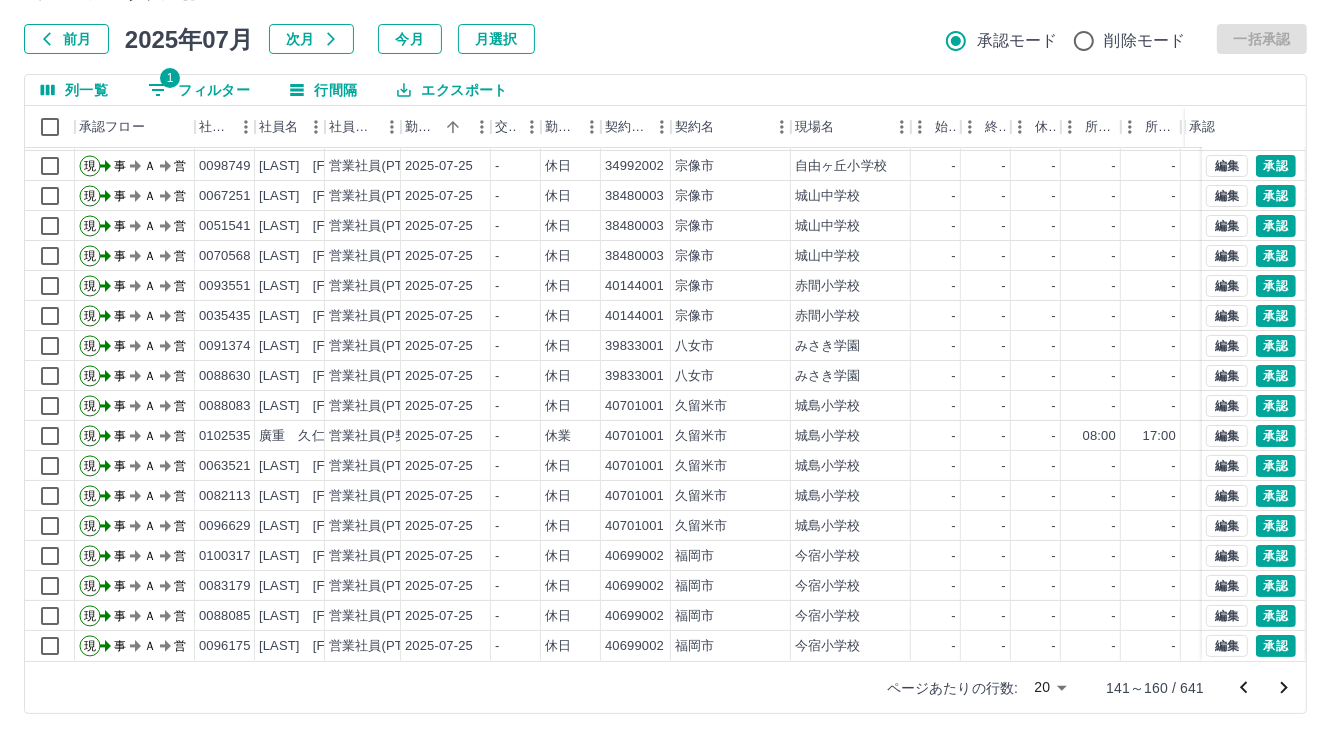 click 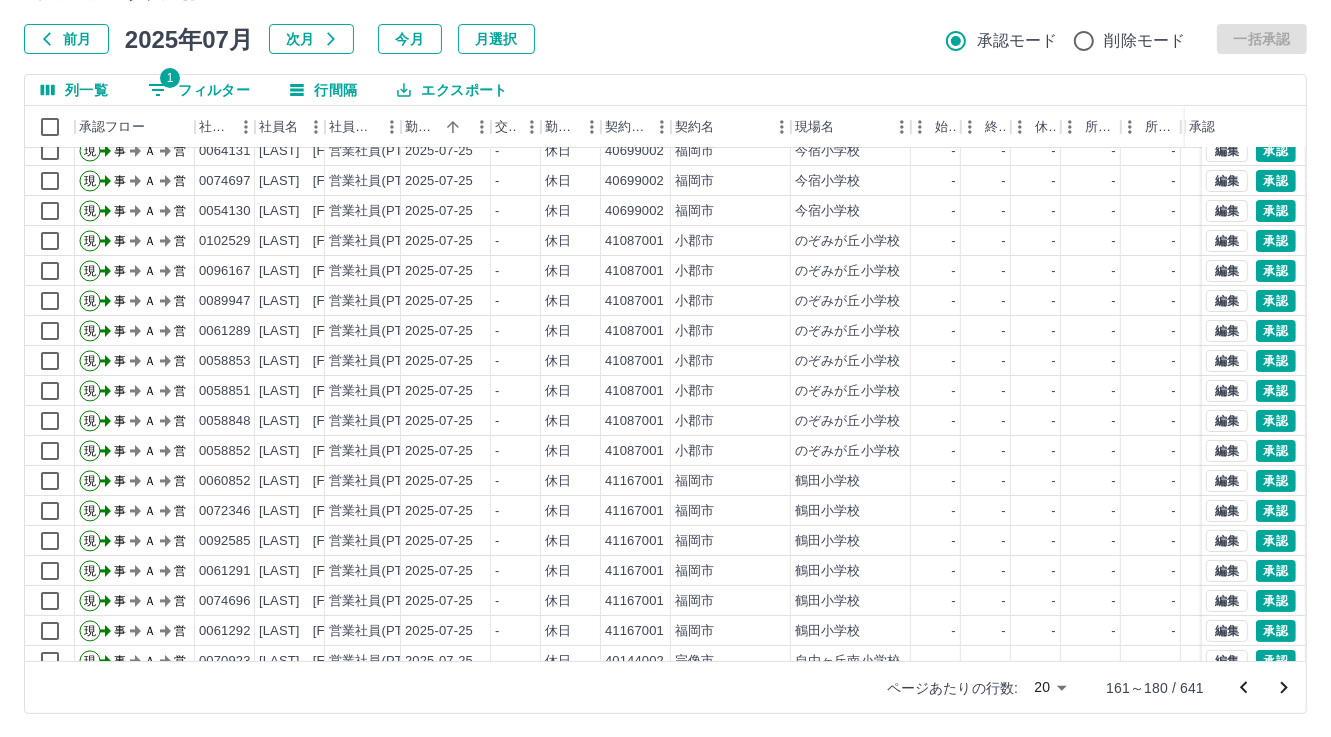 scroll, scrollTop: 103, scrollLeft: 0, axis: vertical 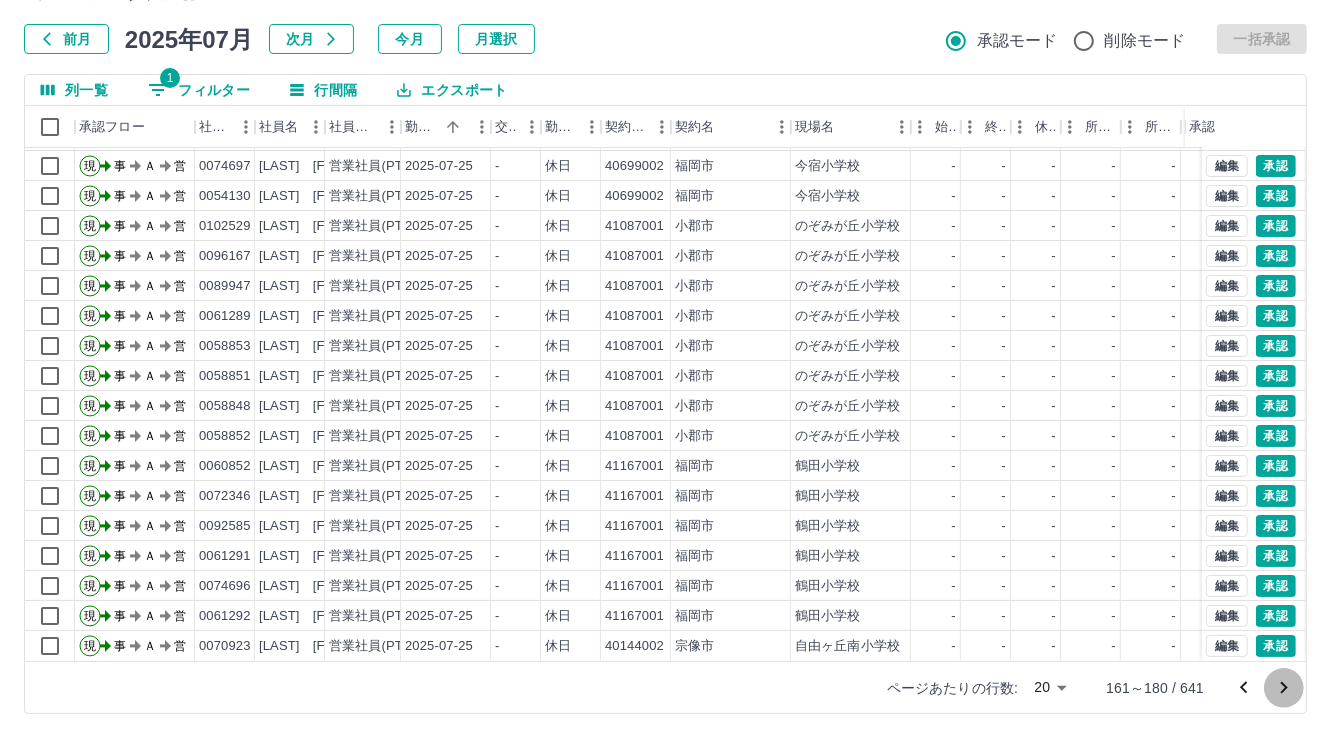 click 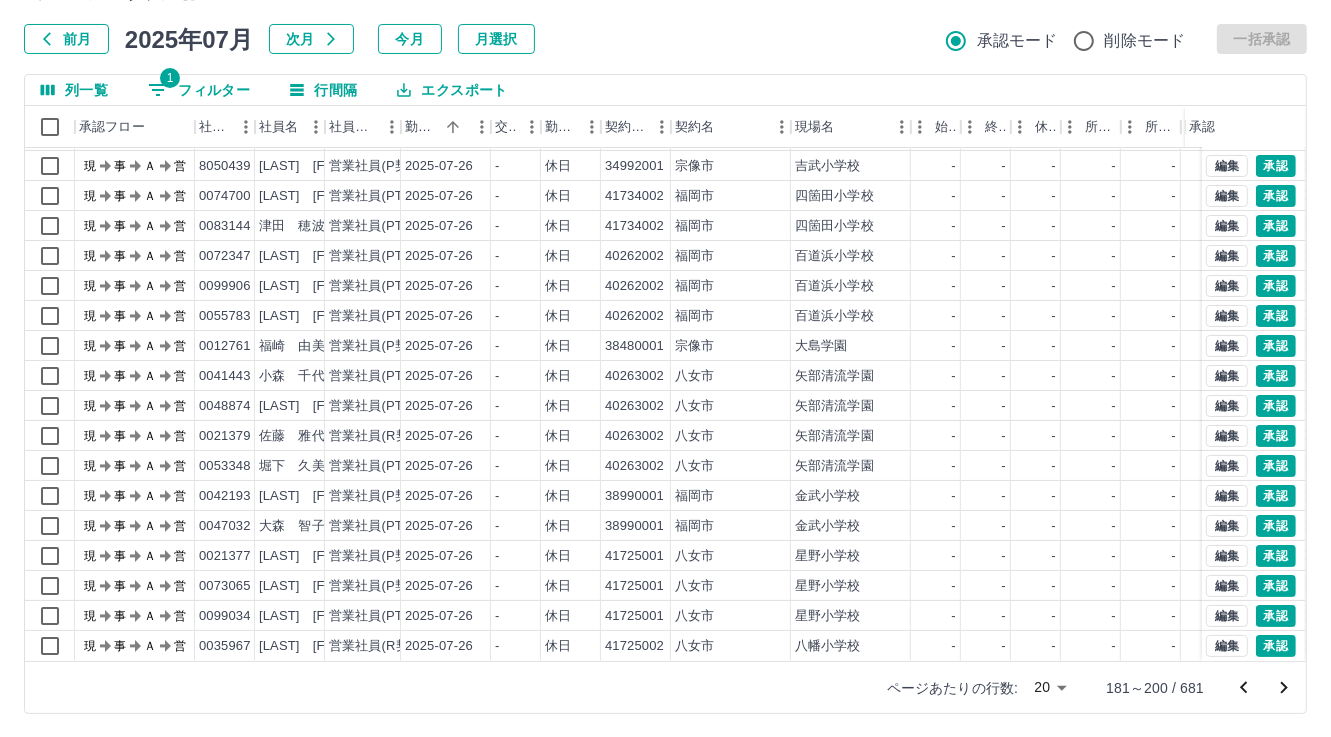 scroll 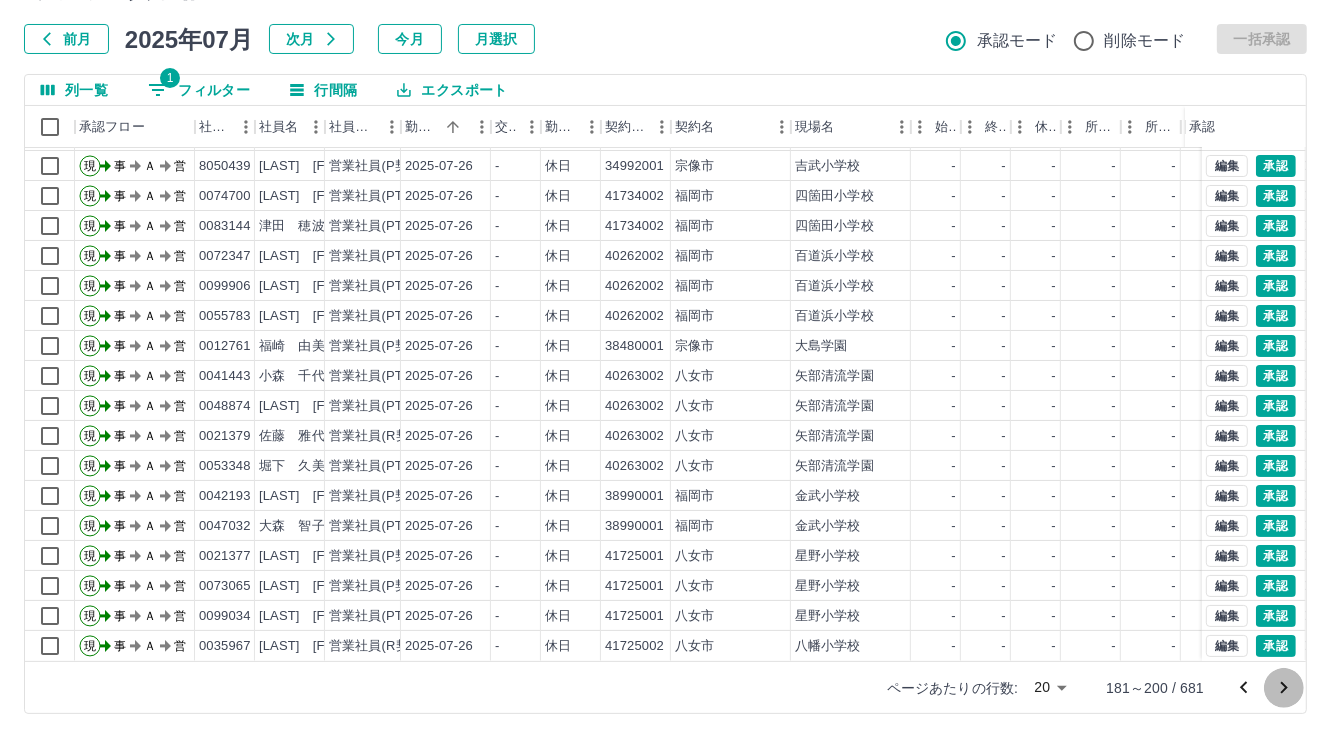 click at bounding box center (1284, 688) 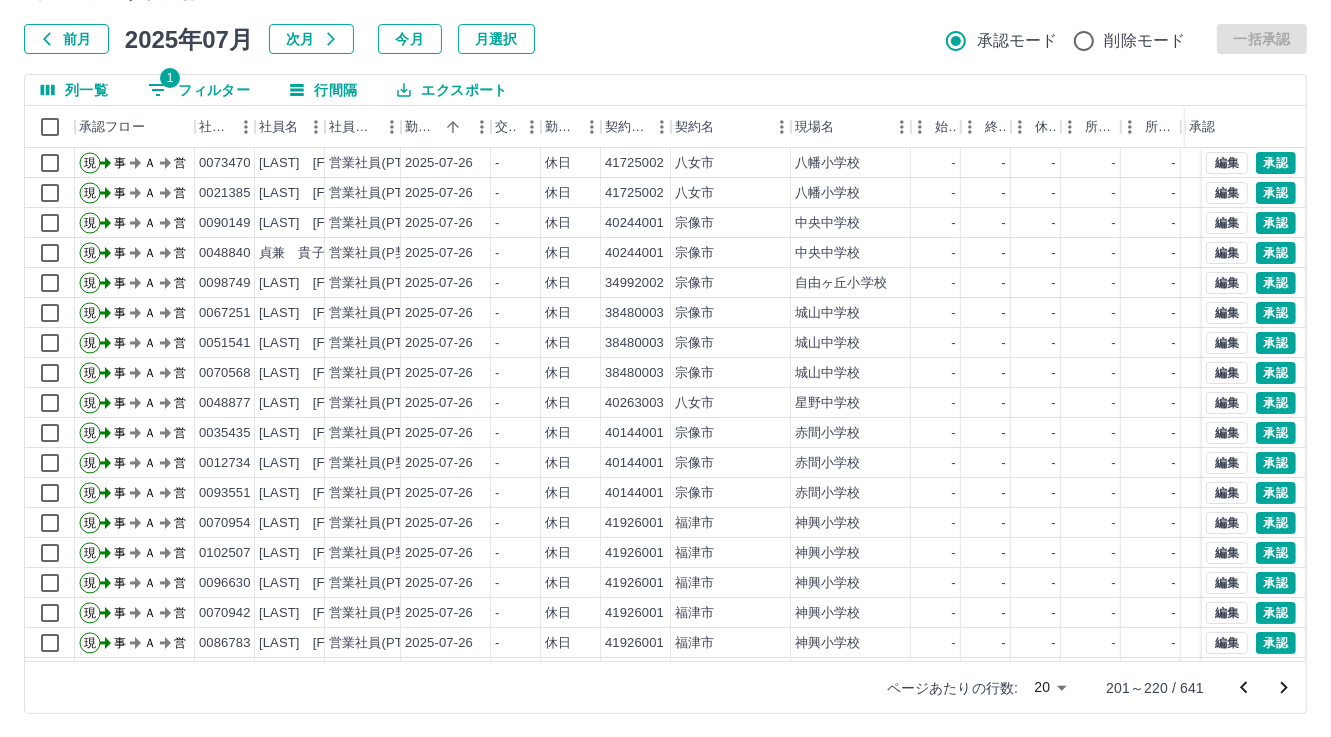 scroll, scrollTop: 103, scrollLeft: 0, axis: vertical 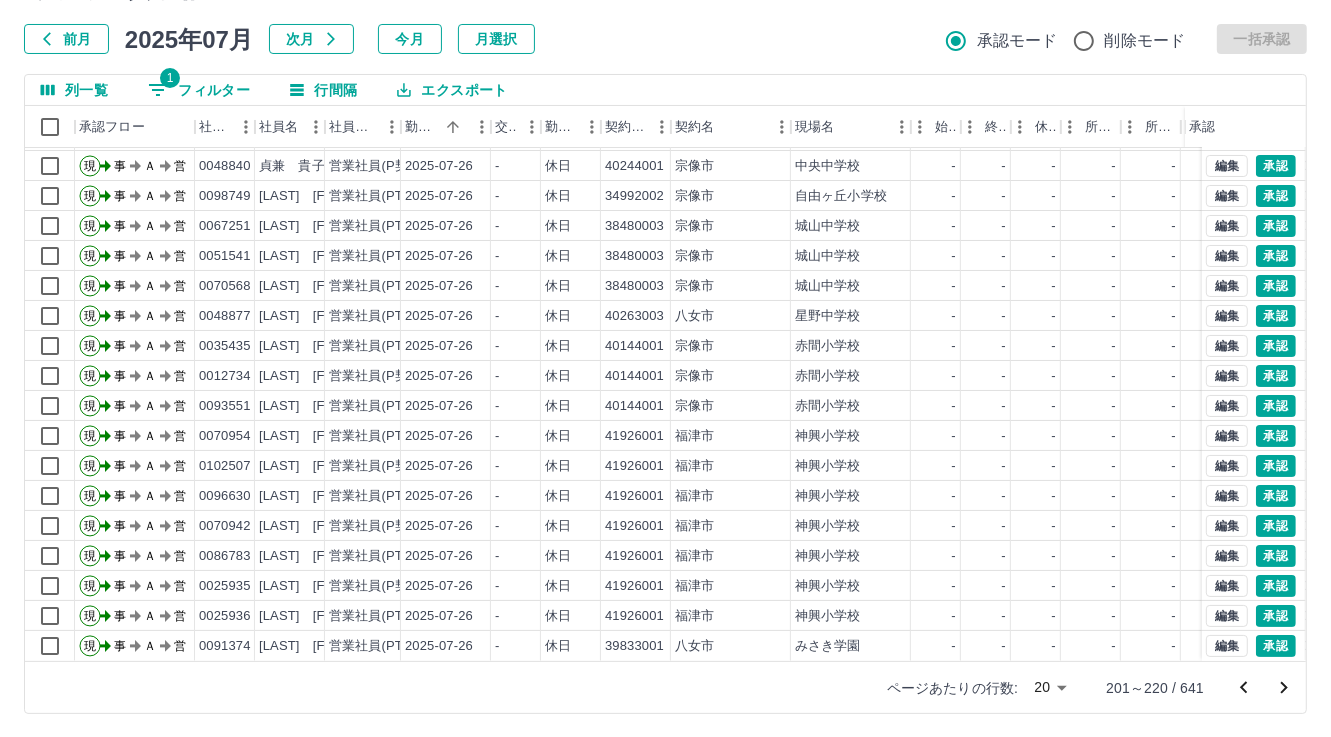 click 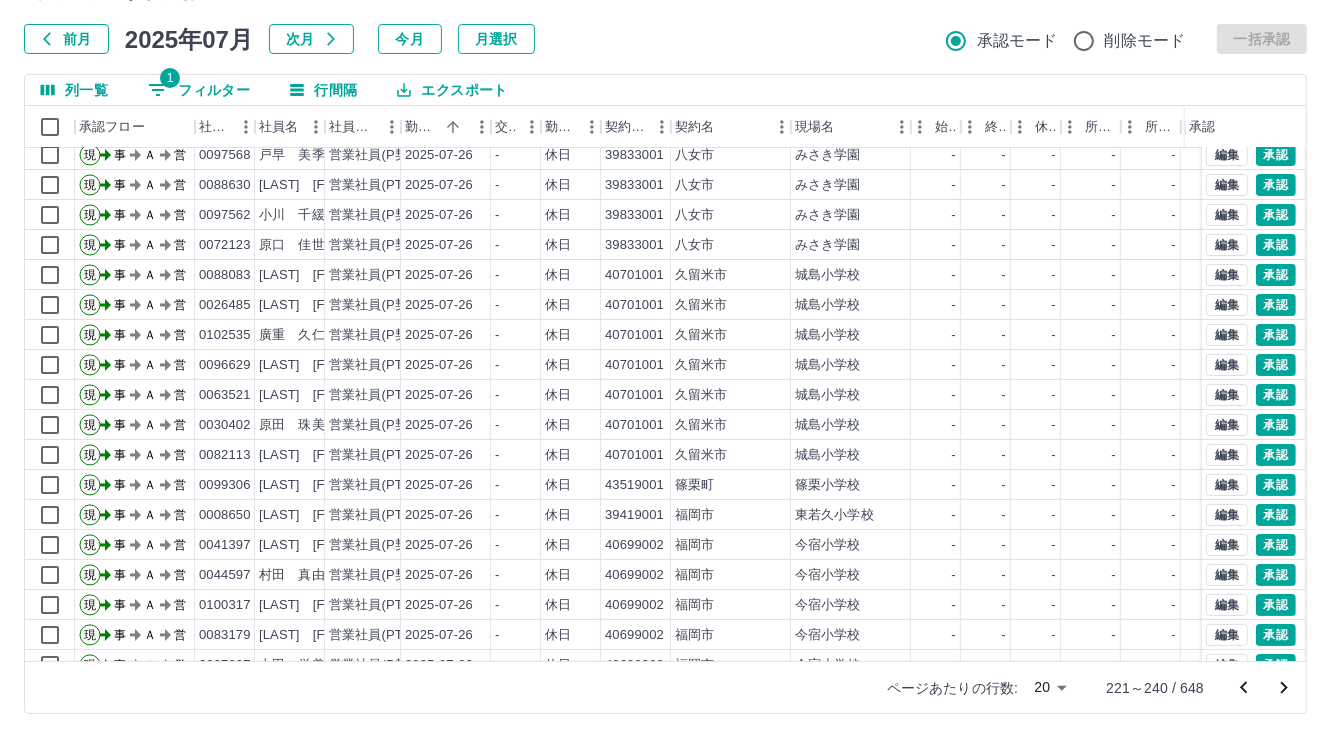 scroll, scrollTop: 103, scrollLeft: 0, axis: vertical 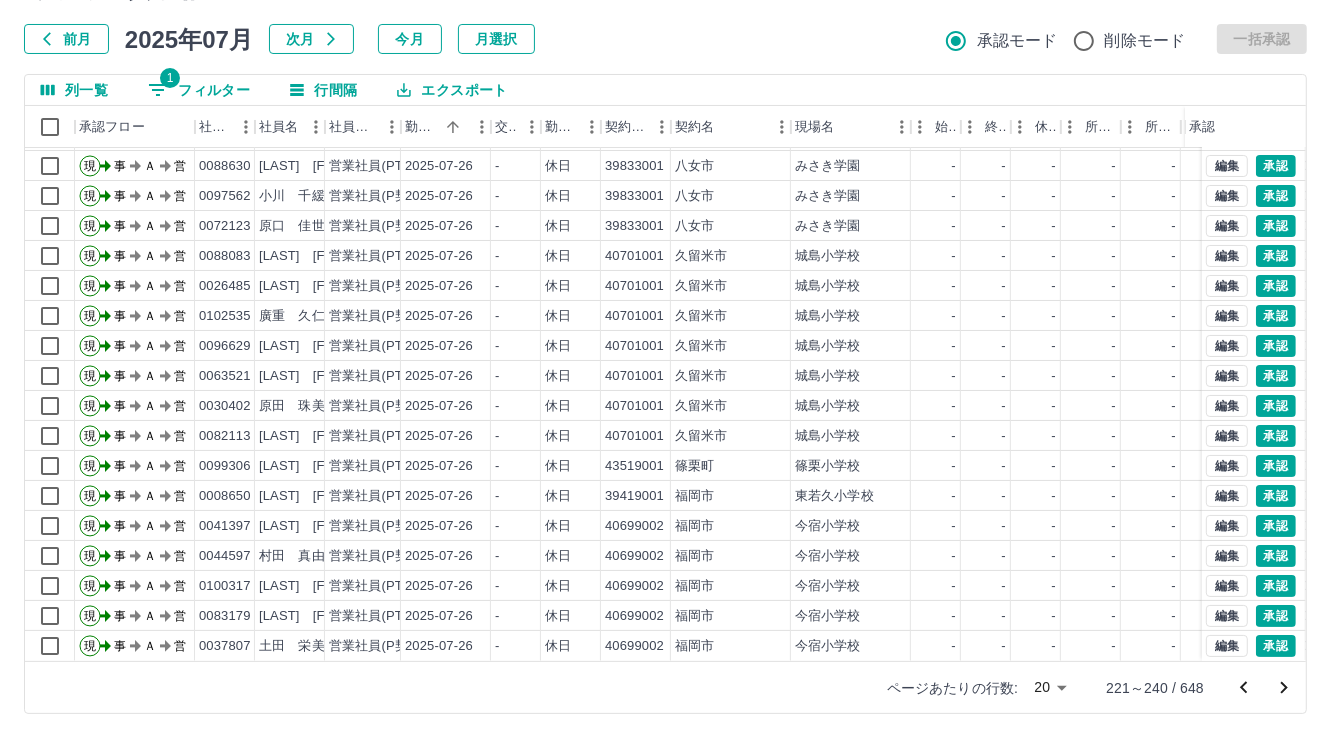click 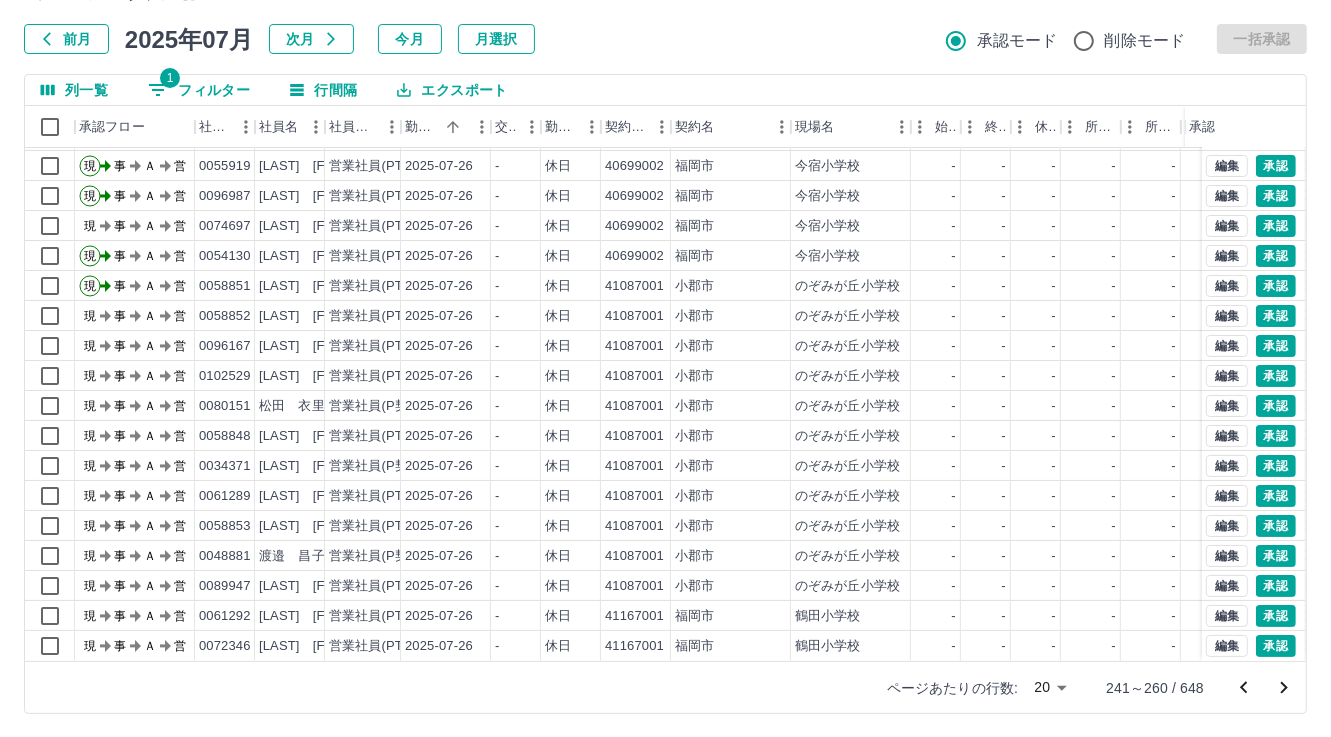 scroll, scrollTop: 103, scrollLeft: 0, axis: vertical 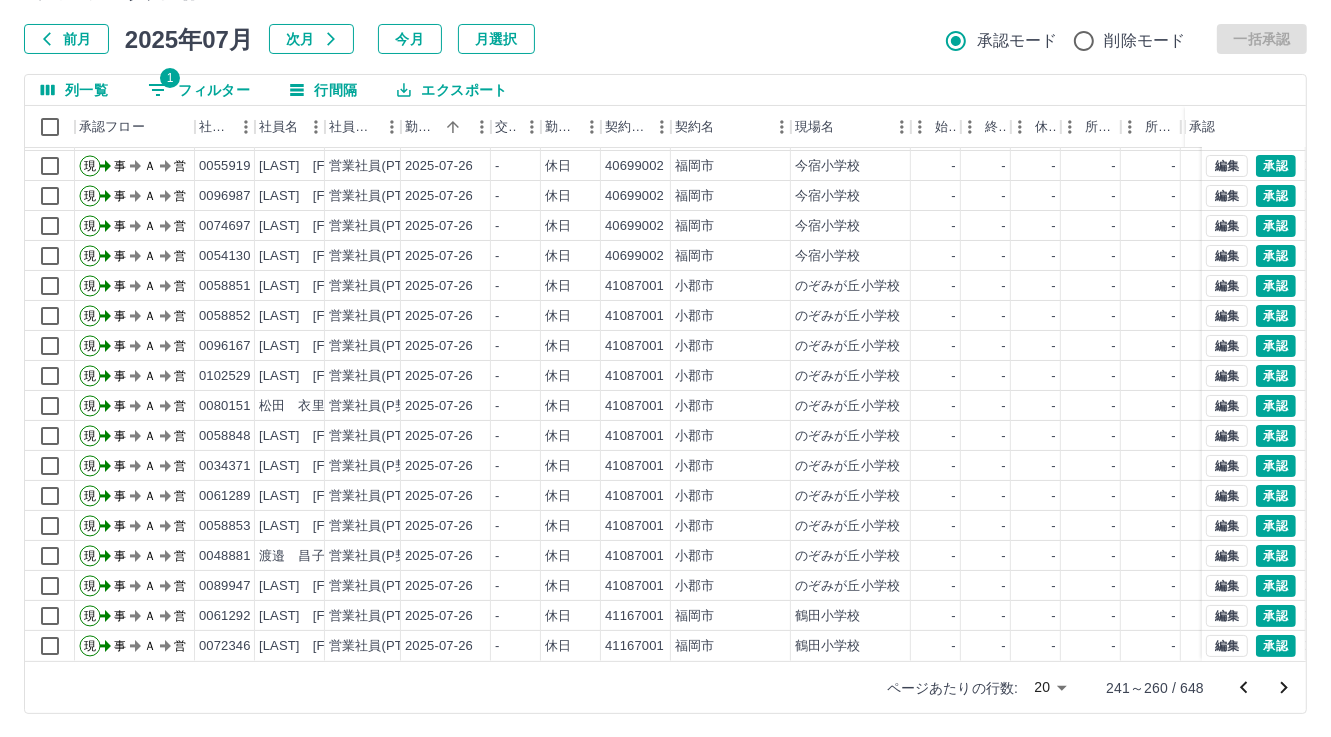 click 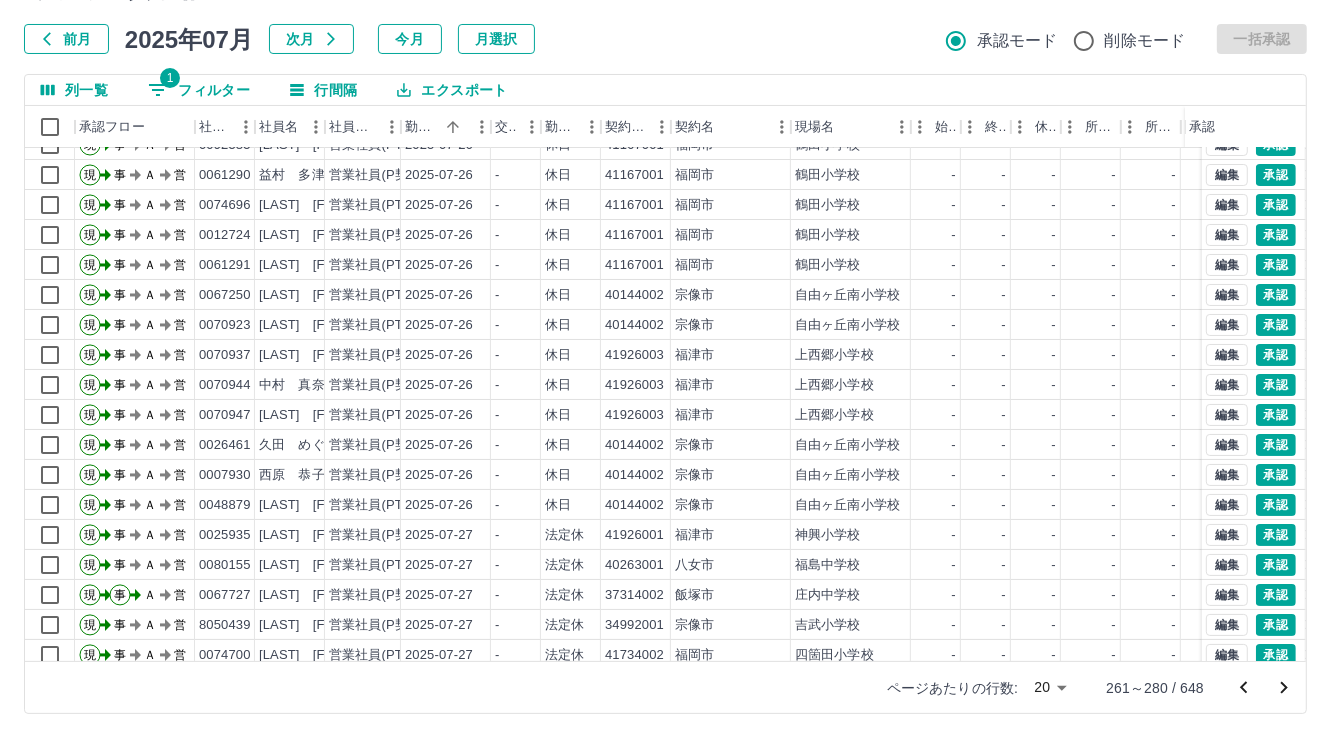 scroll, scrollTop: 103, scrollLeft: 0, axis: vertical 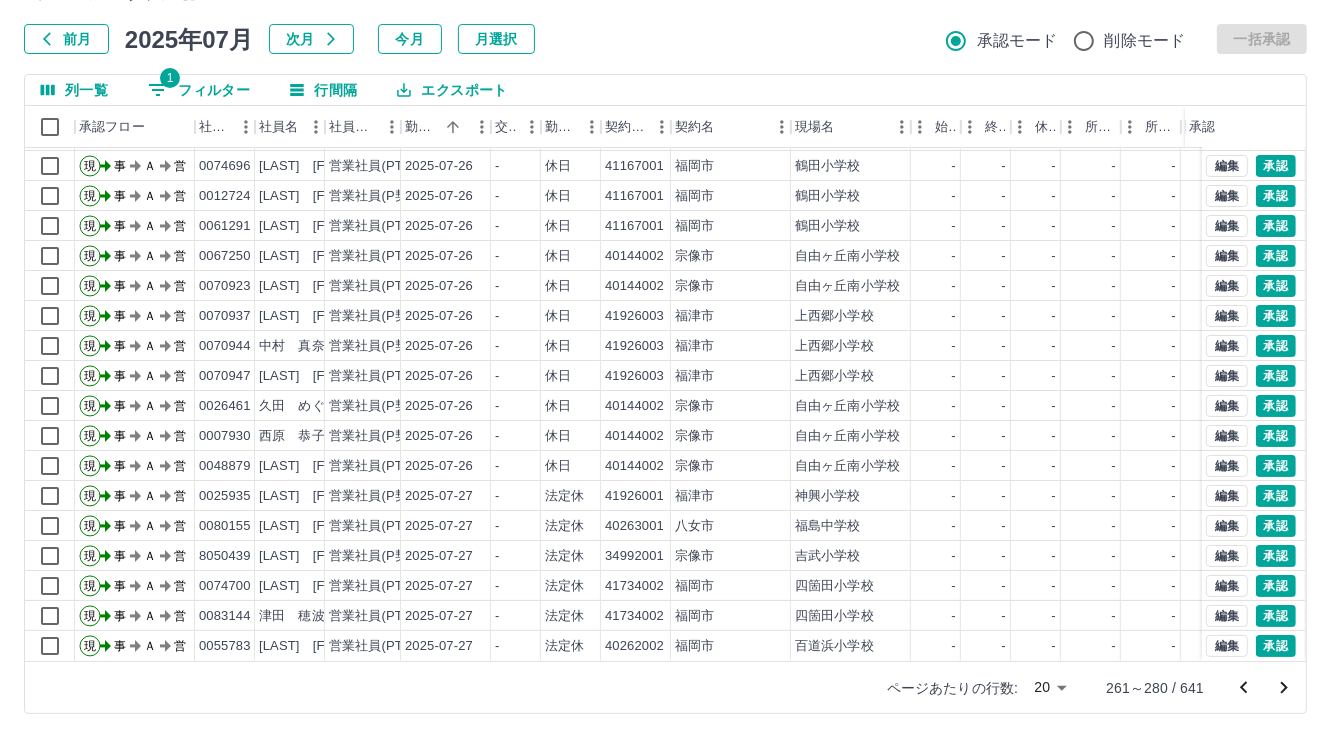 click on "1 フィルター" at bounding box center (199, 90) 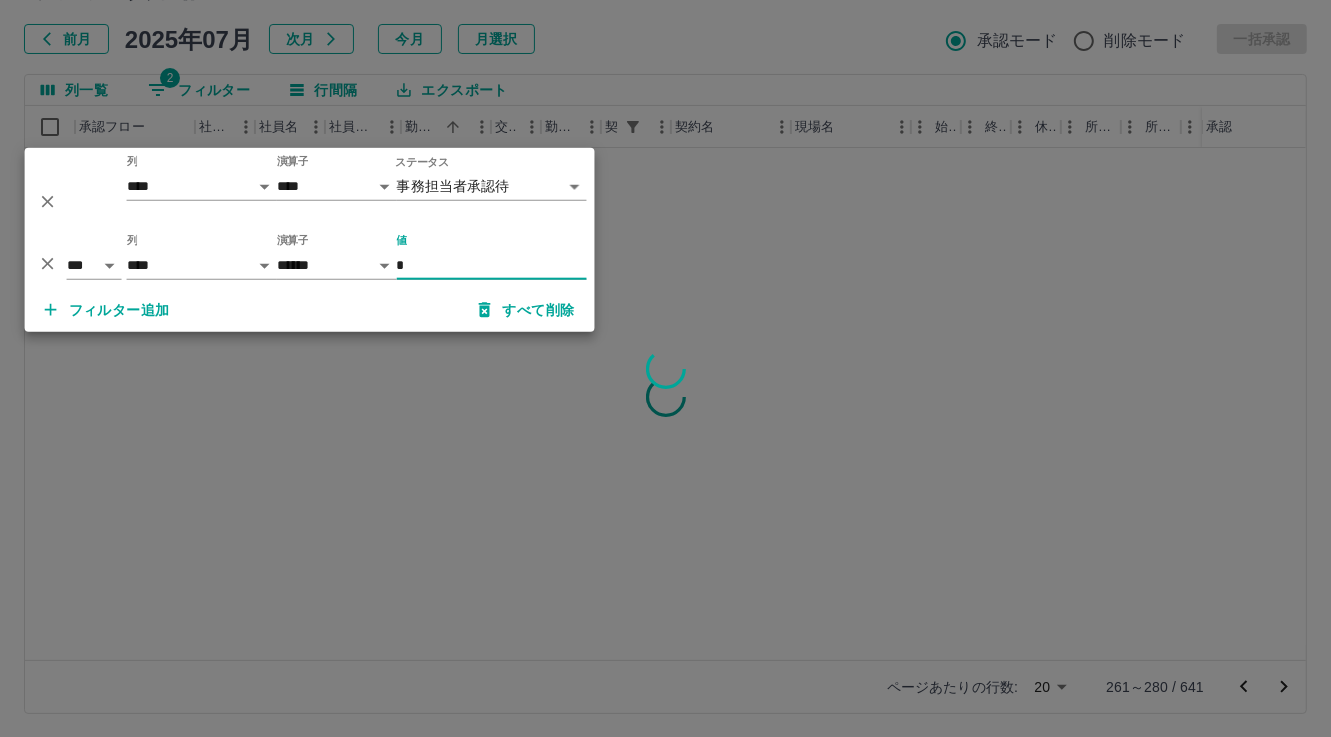 scroll, scrollTop: 0, scrollLeft: 0, axis: both 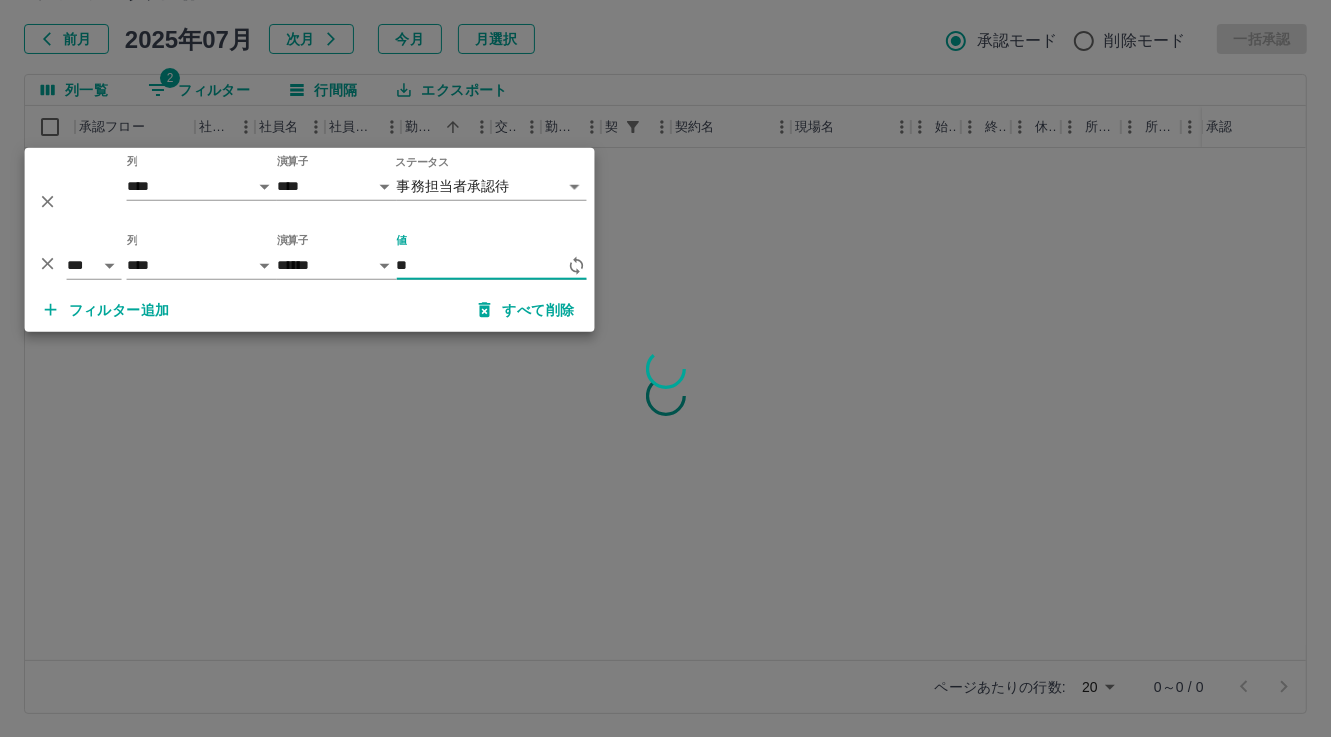 type on "*" 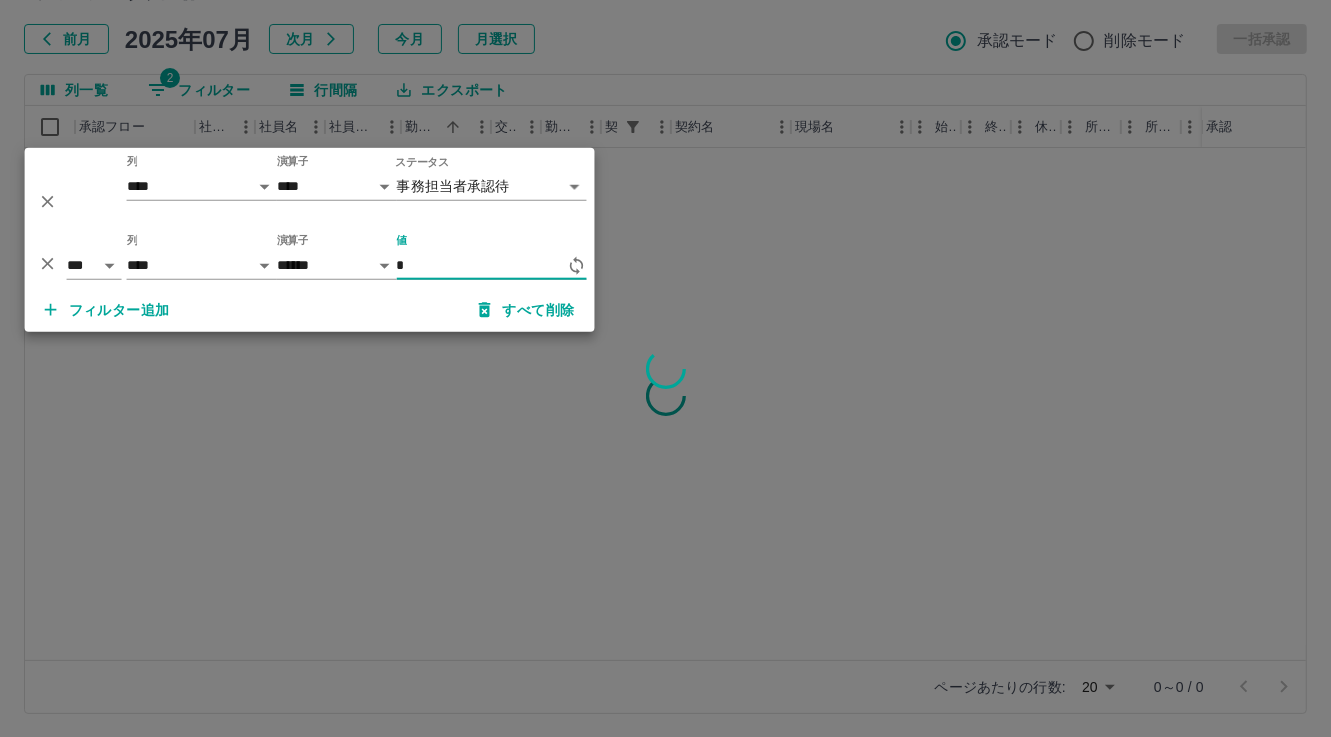 type 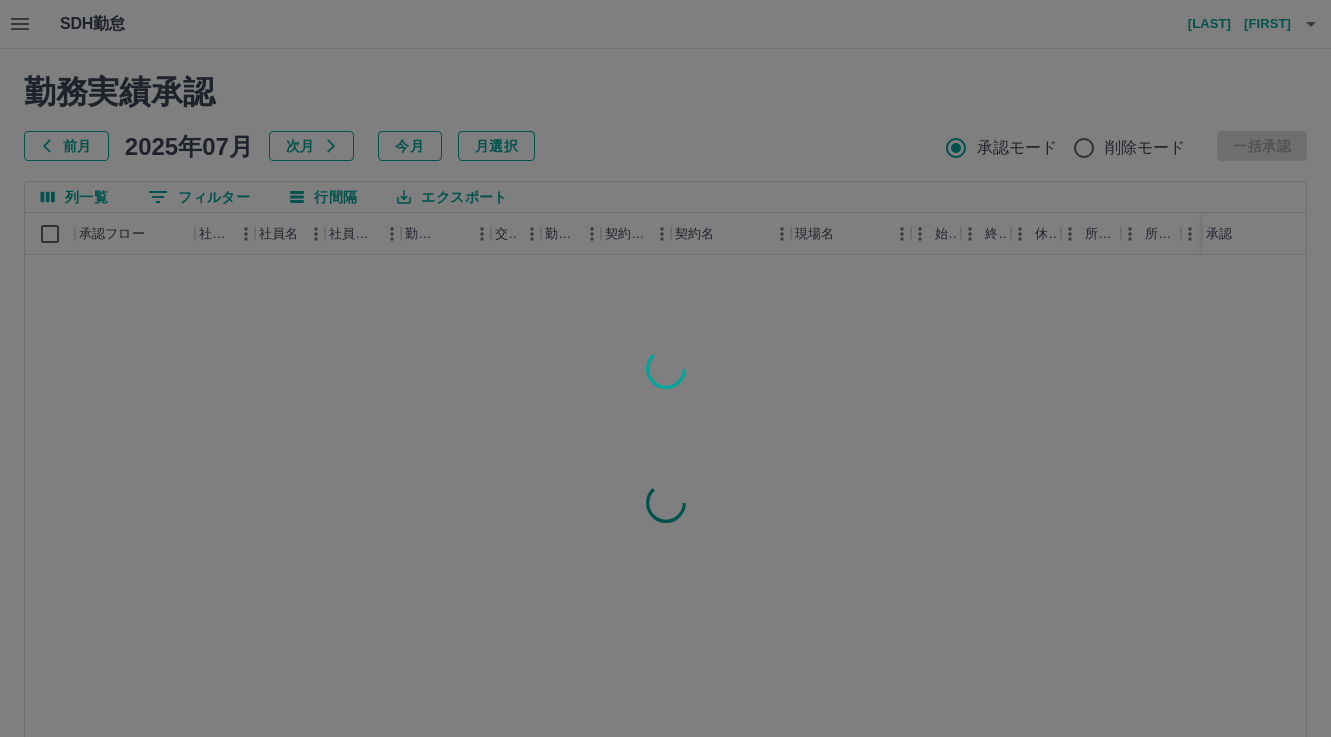 scroll, scrollTop: 106, scrollLeft: 0, axis: vertical 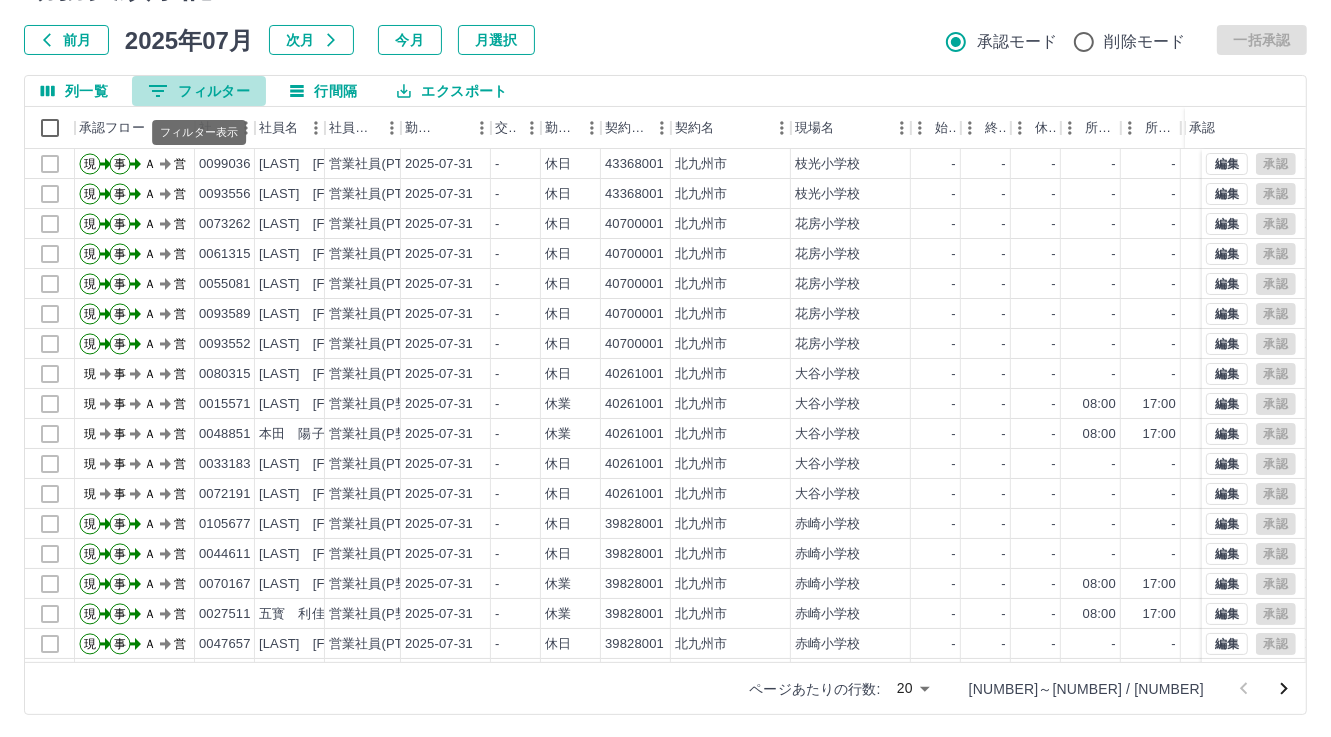 click on "0 フィルター" at bounding box center (199, 91) 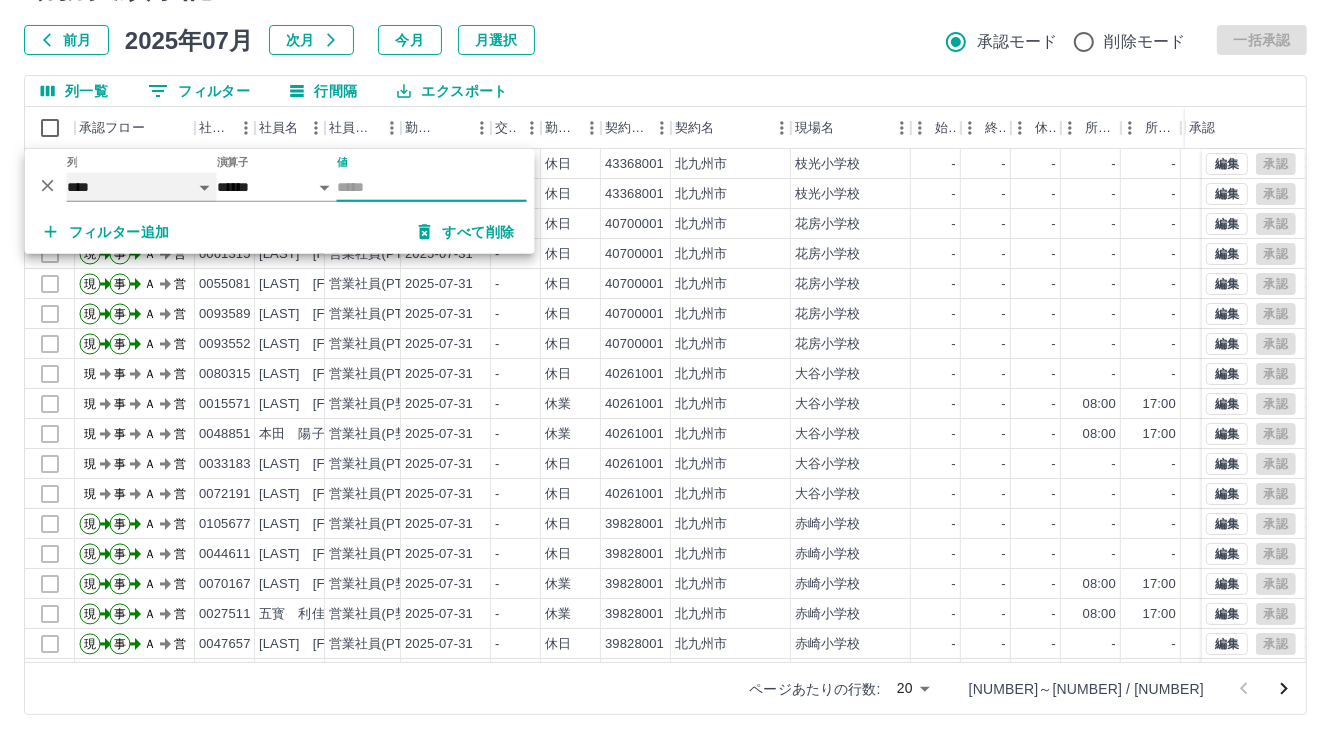 click on "**** *** **** *** *** **** ***** *** *** ** ** ** **** **** **** ** ** *** **** *****" at bounding box center [142, 187] 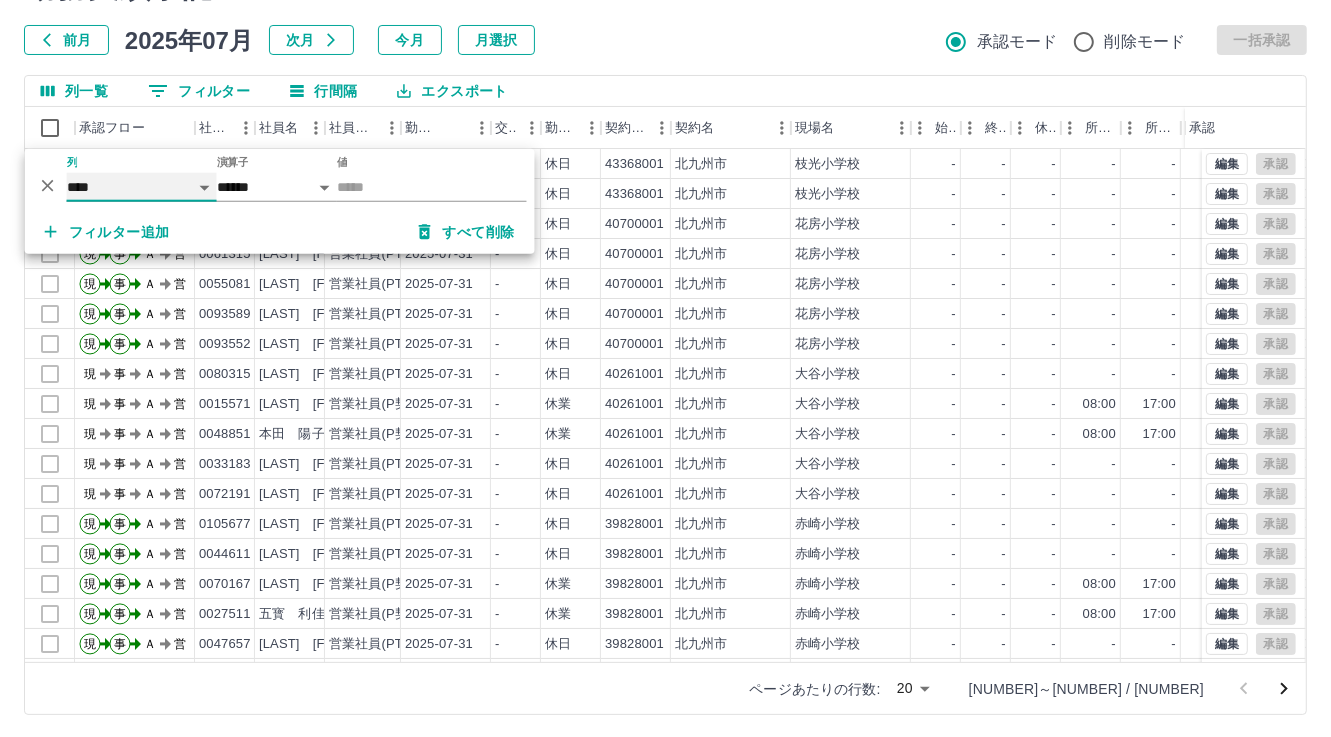 click on "**** *** **** *** *** **** ***** *** *** ** ** ** **** **** **** ** ** *** **** *****" at bounding box center (142, 187) 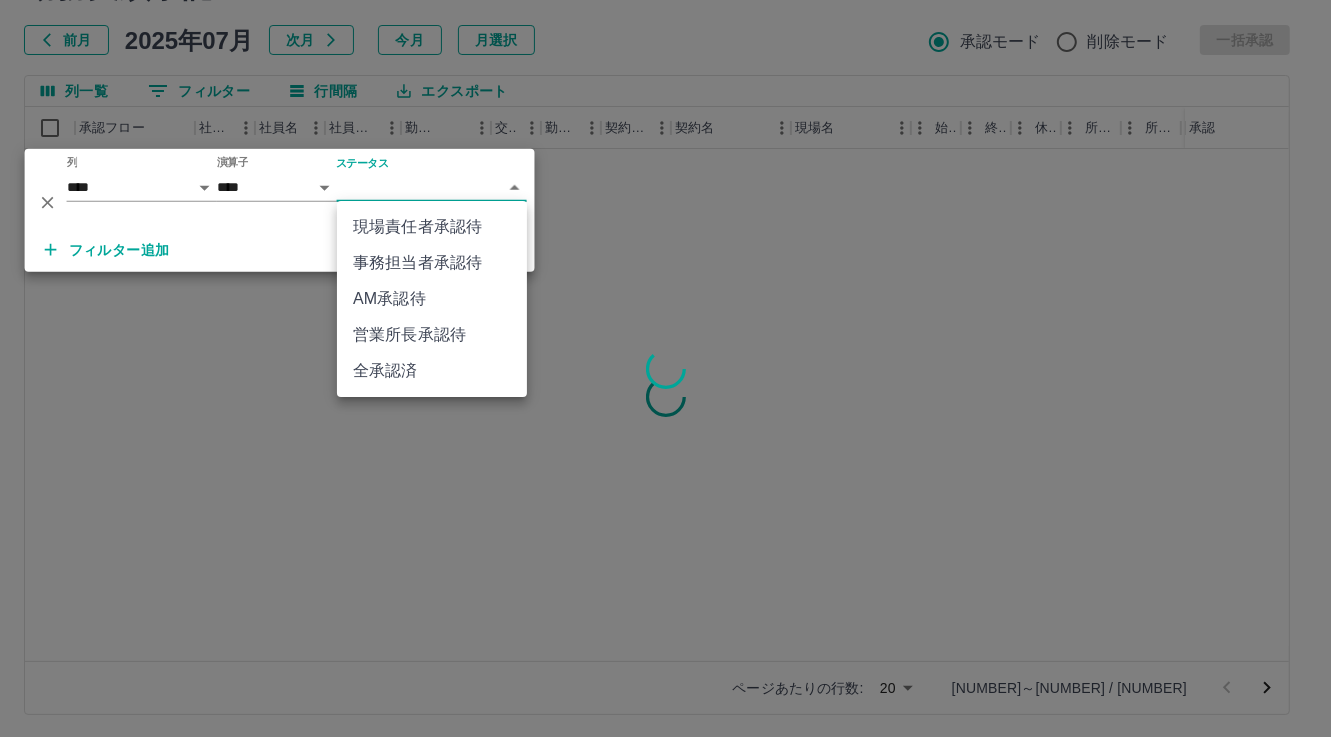 click on "SDH勤怠 松元　美江 勤務実績承認 前月 2025年07月 次月 今月 月選択 承認モード 削除モード 一括承認 列一覧 0 フィルター 行間隔 エクスポート 承認フロー 社員番号 社員名 社員区分 勤務日 交通費 勤務区分 契約コード 契約名 現場名 始業 終業 休憩 所定開始 所定終業 所定休憩 拘束 勤務 遅刻等 コメント 承認 ページあたりの行数: 20 ** 1～20 / 24309 SDH勤怠 *** ** 列 **** *** **** *** *** **** ***** *** *** ** ** ** **** **** **** ** ** *** **** ***** 演算子 **** ****** ステータス ​ ********* フィルター追加 すべて削除 現場責任者承認待 事務担当者承認待 AM承認待 営業所長承認待 全承認済" at bounding box center [665, 316] 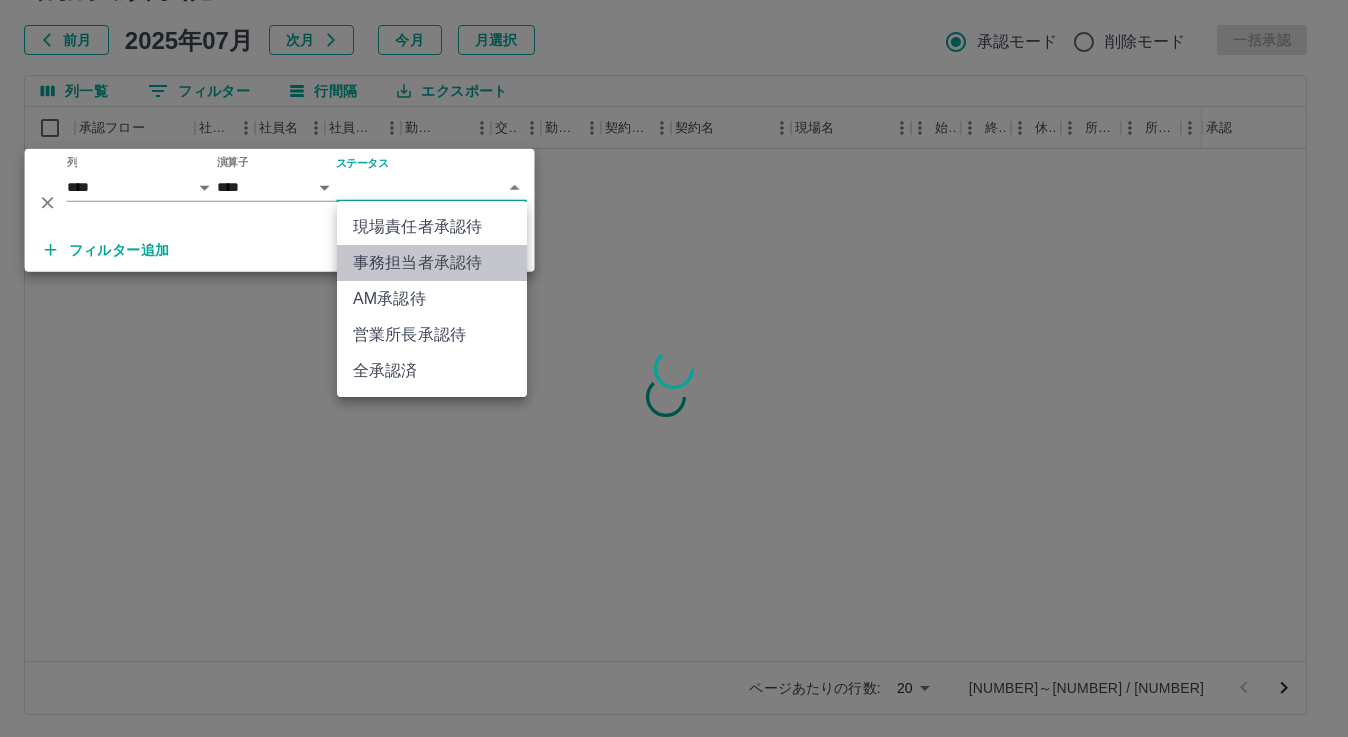 click on "事務担当者承認待" at bounding box center (432, 263) 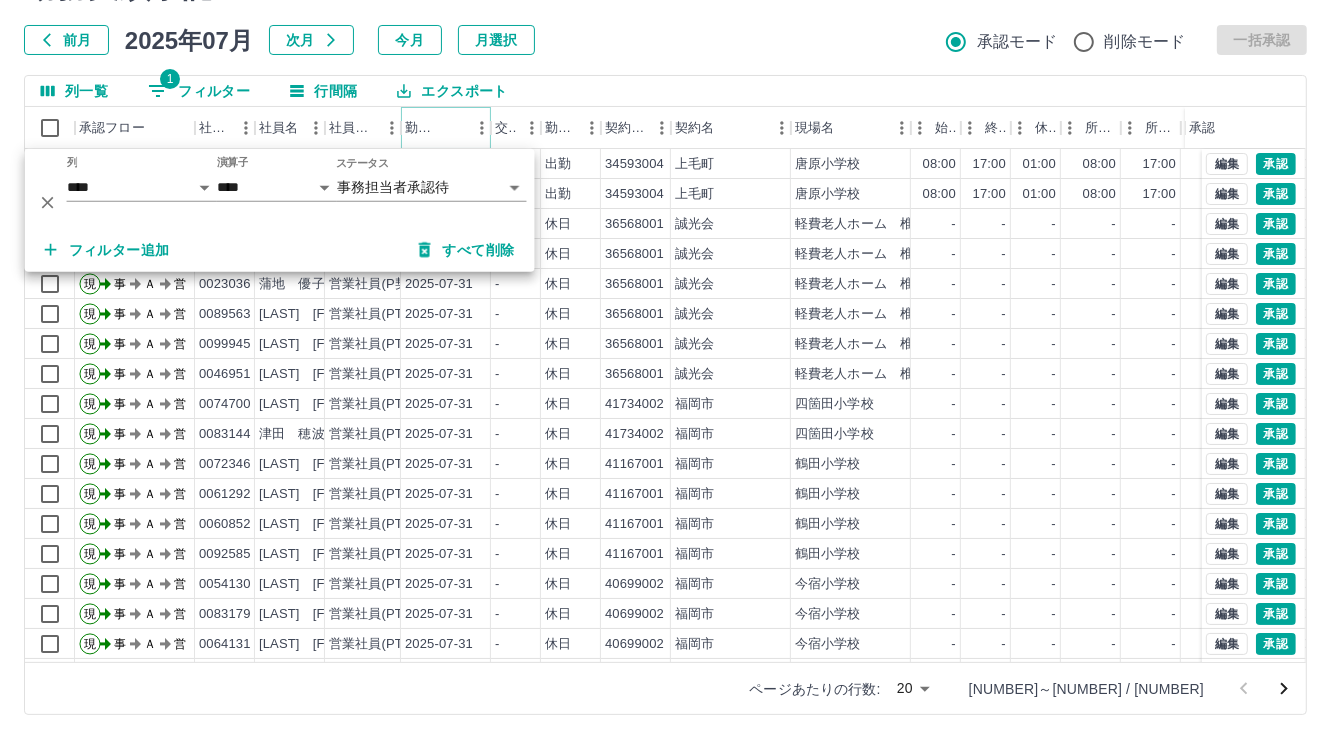 click 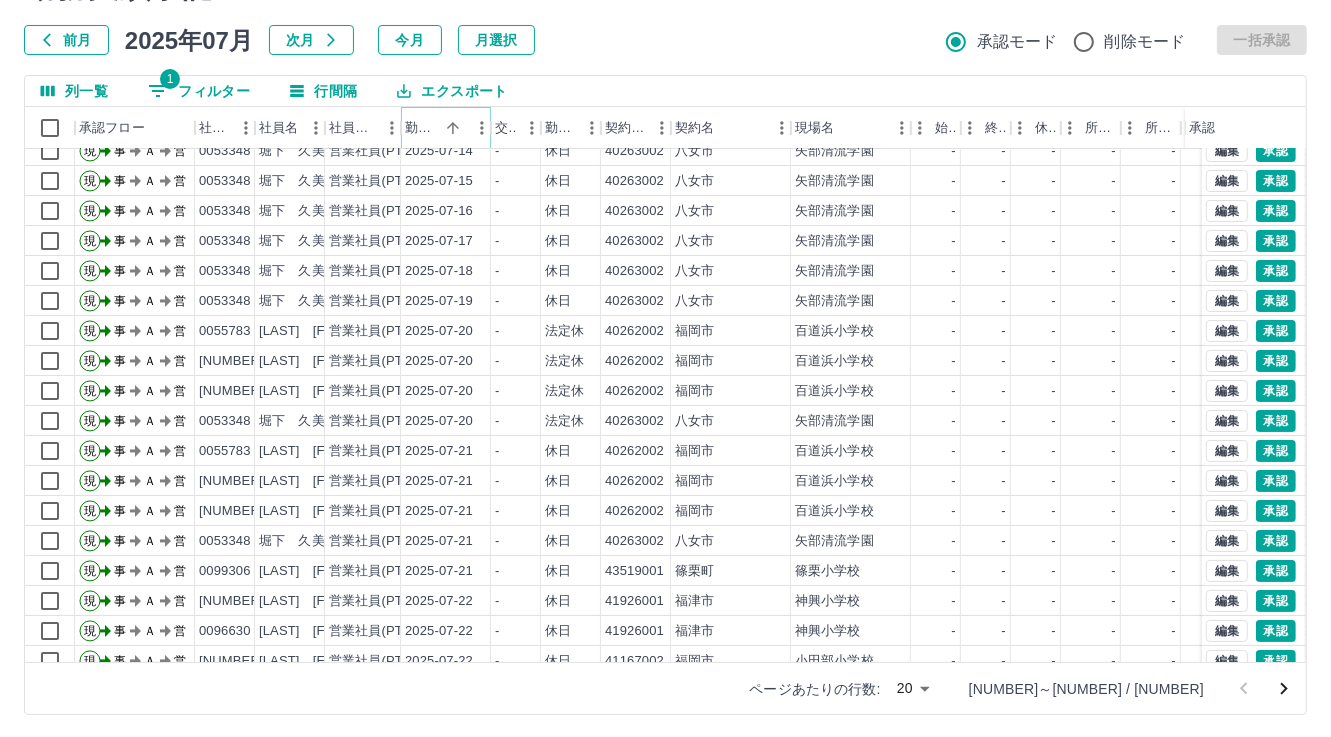 scroll, scrollTop: 103, scrollLeft: 0, axis: vertical 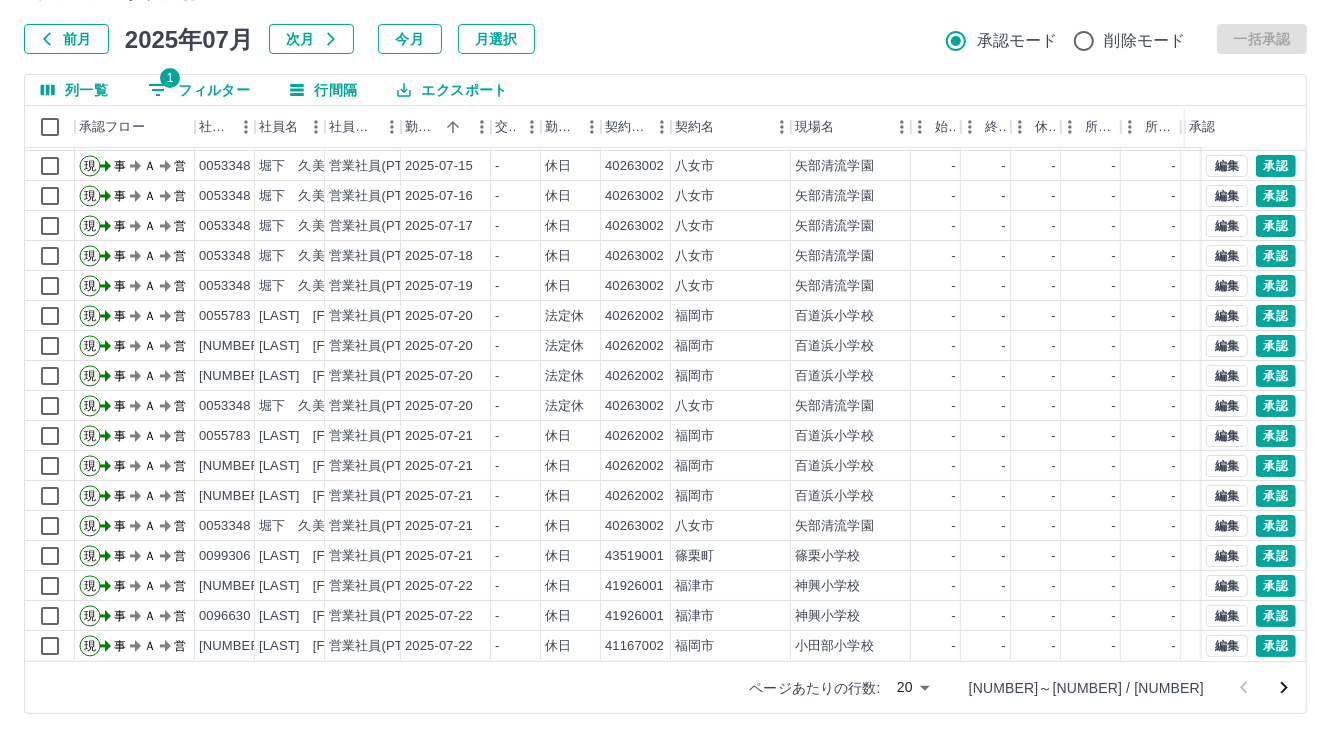 click 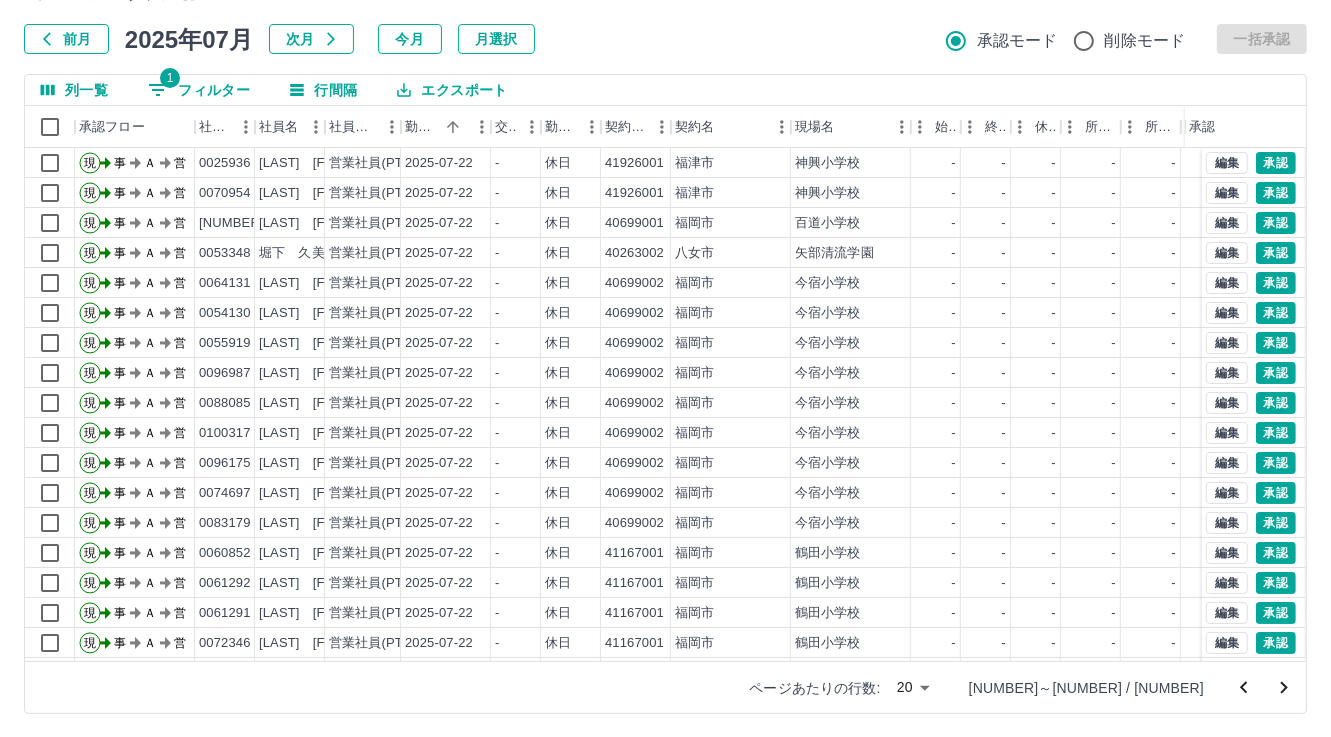 scroll, scrollTop: 103, scrollLeft: 0, axis: vertical 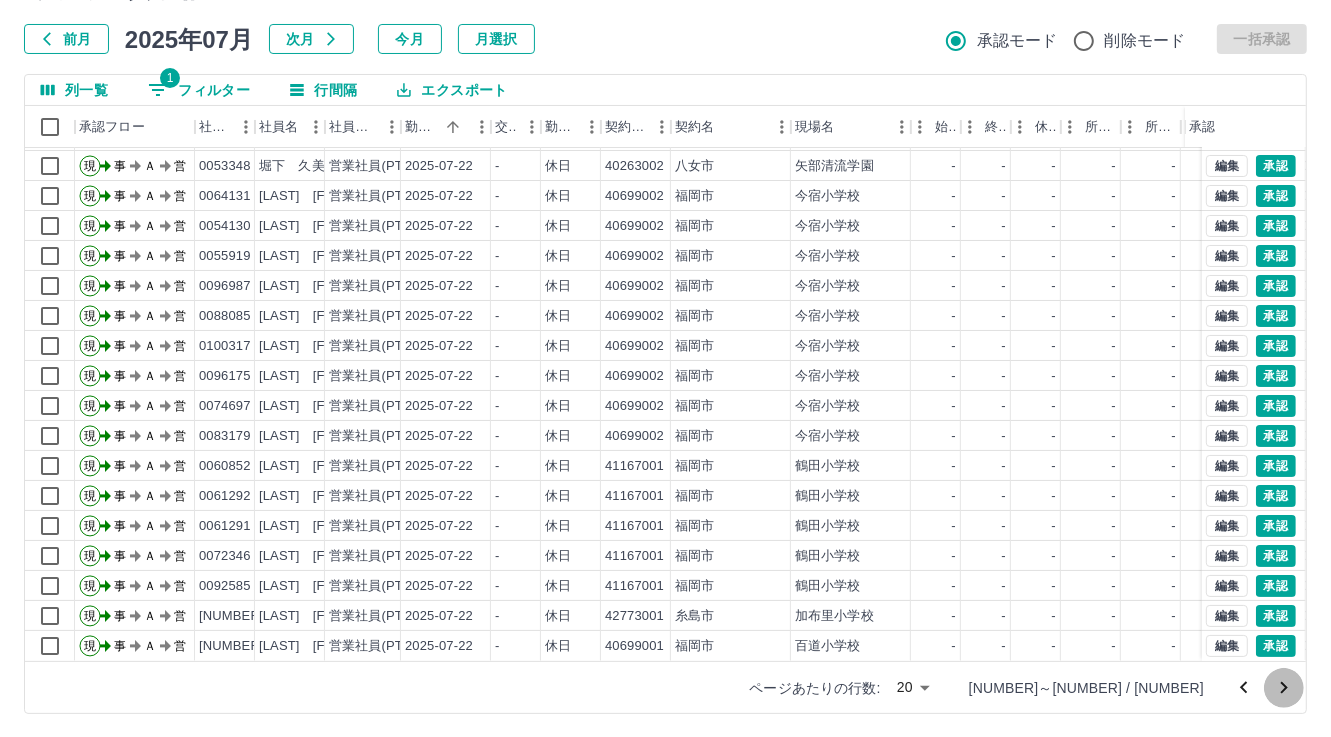 click 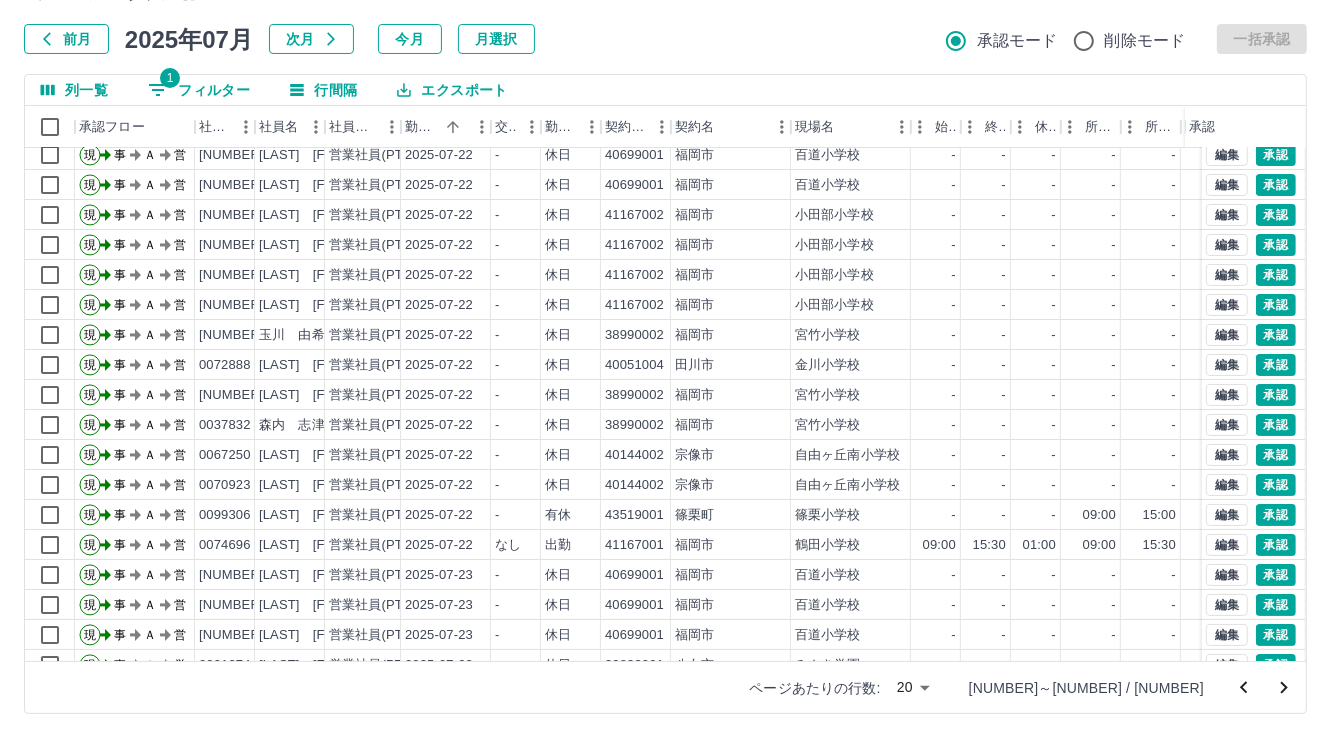 scroll, scrollTop: 103, scrollLeft: 0, axis: vertical 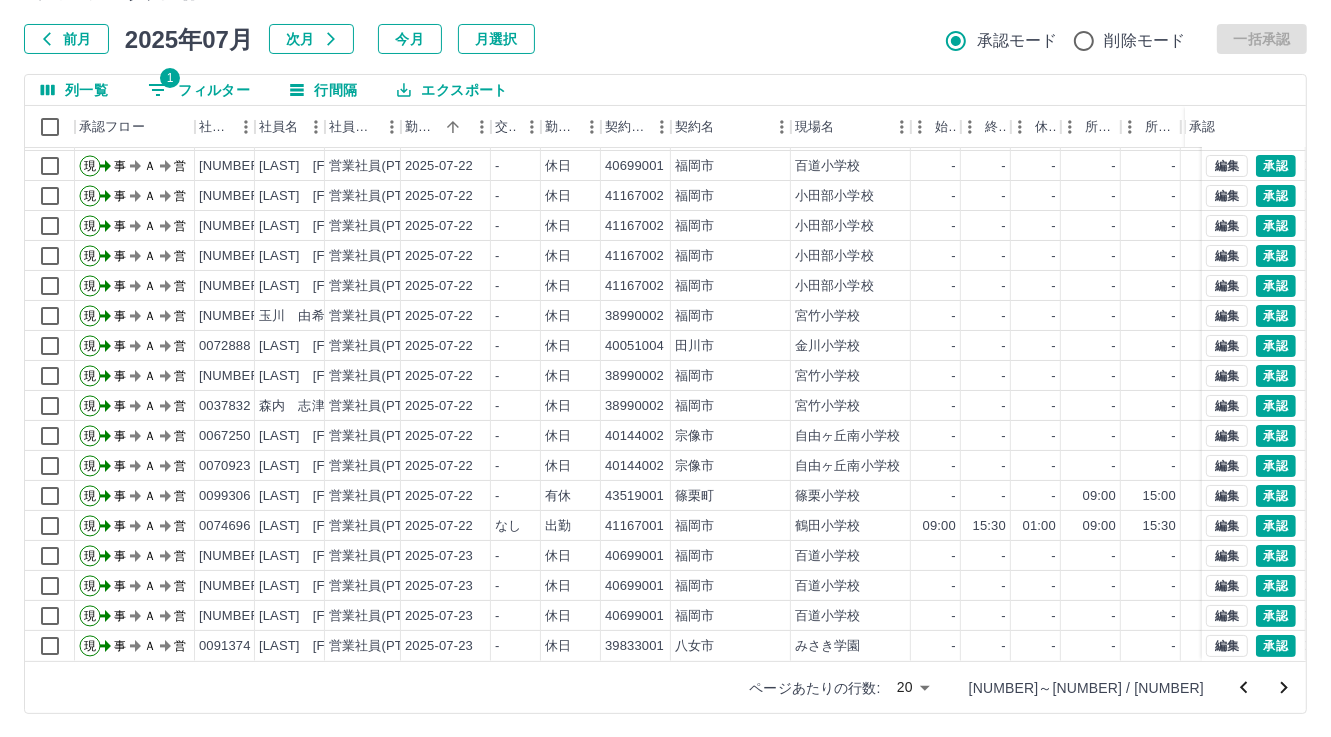 click on "ページあたりの行数: 20 ** 41～60 / 641" at bounding box center (1015, 688) 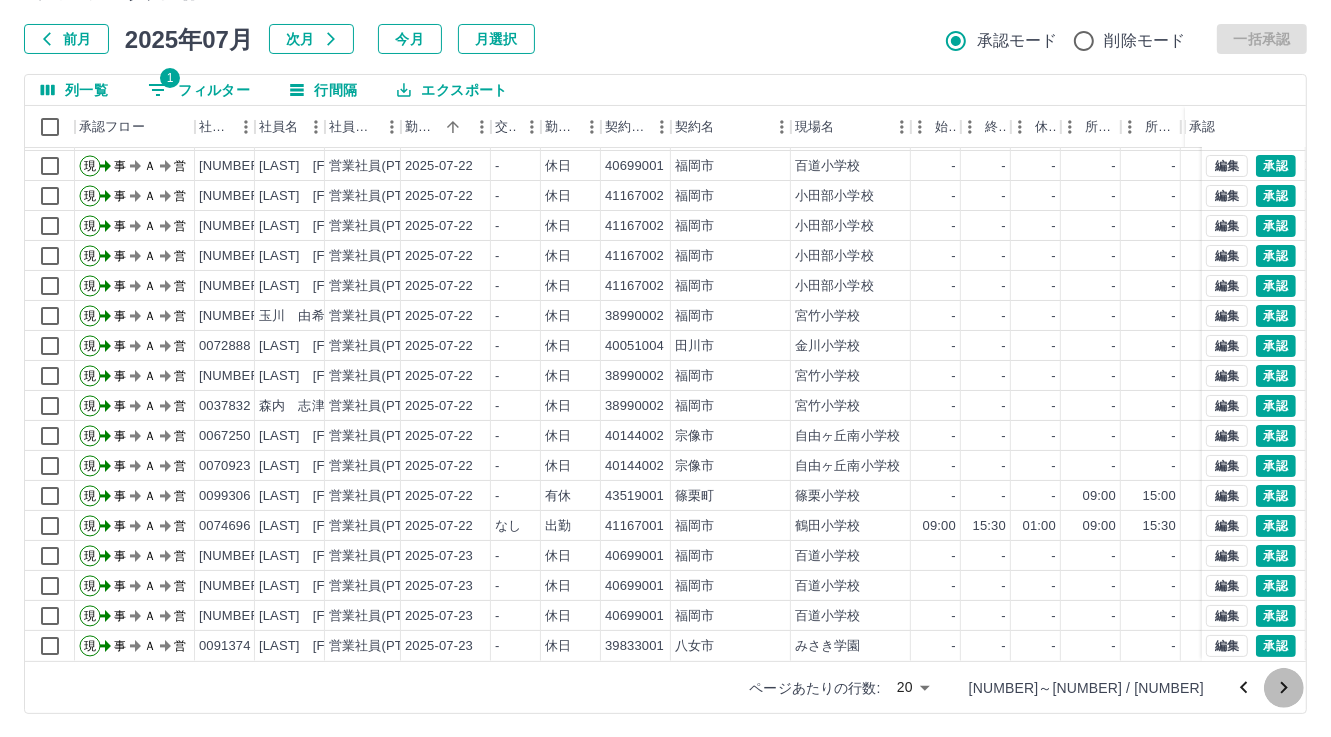 click 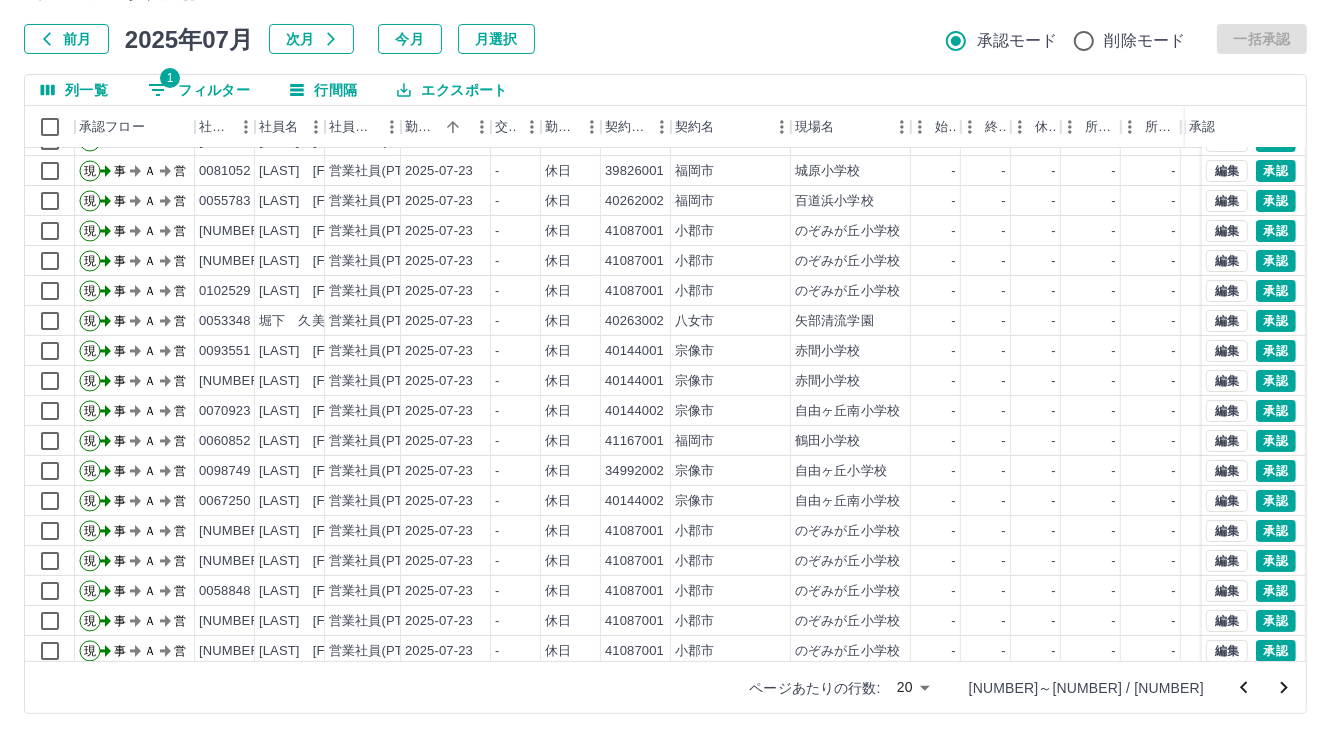 scroll, scrollTop: 103, scrollLeft: 0, axis: vertical 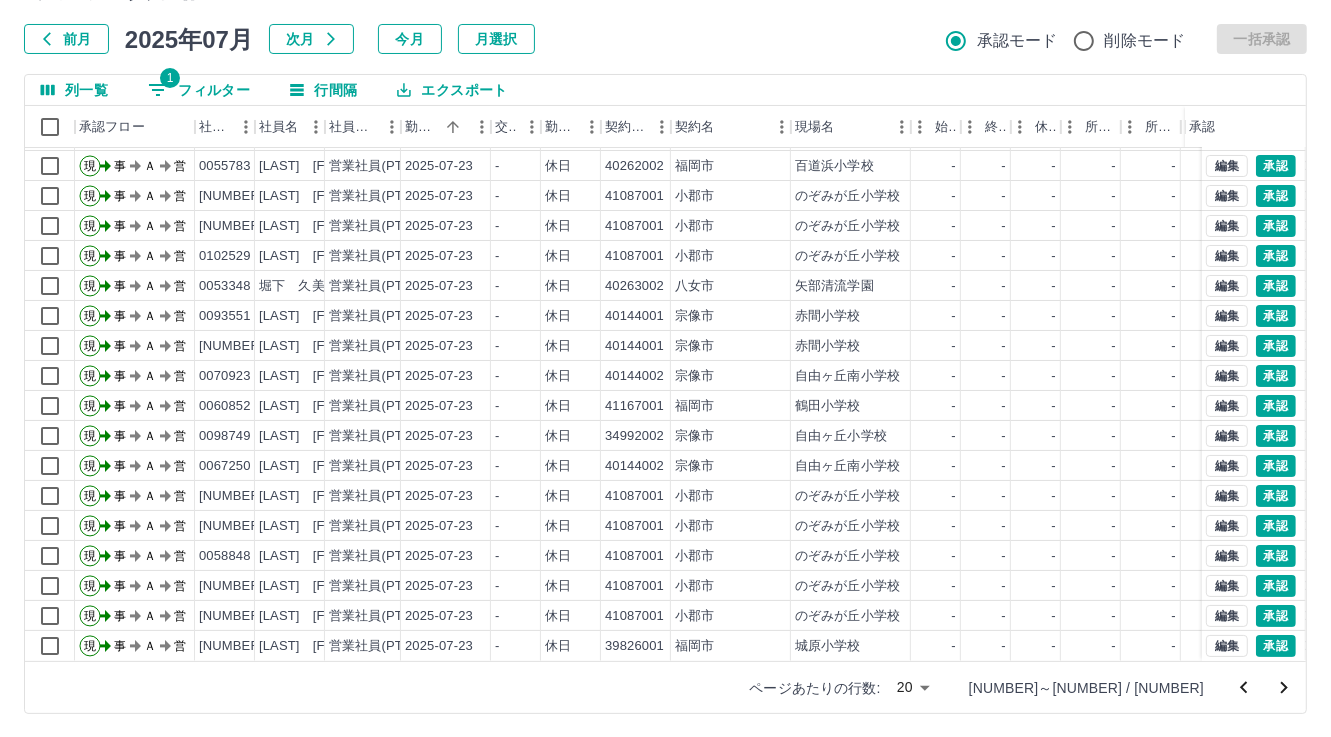 click 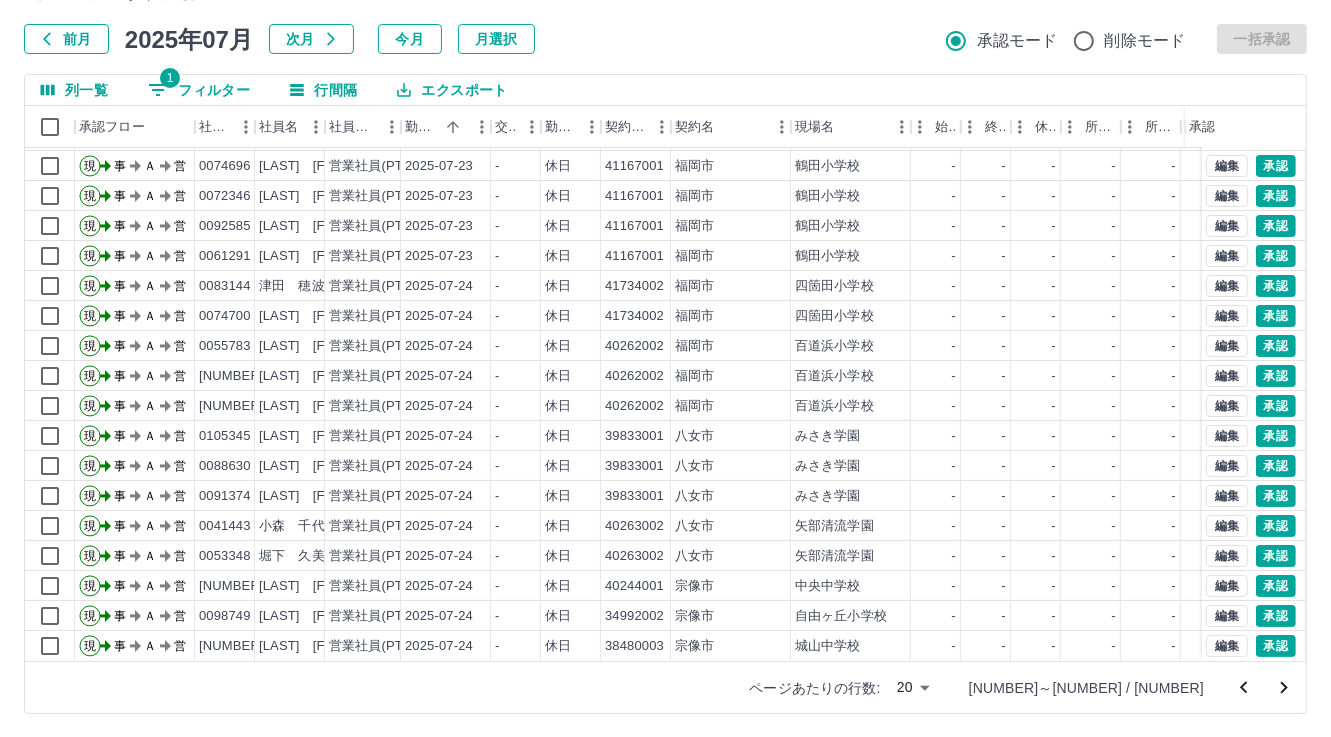 scroll, scrollTop: 103, scrollLeft: 0, axis: vertical 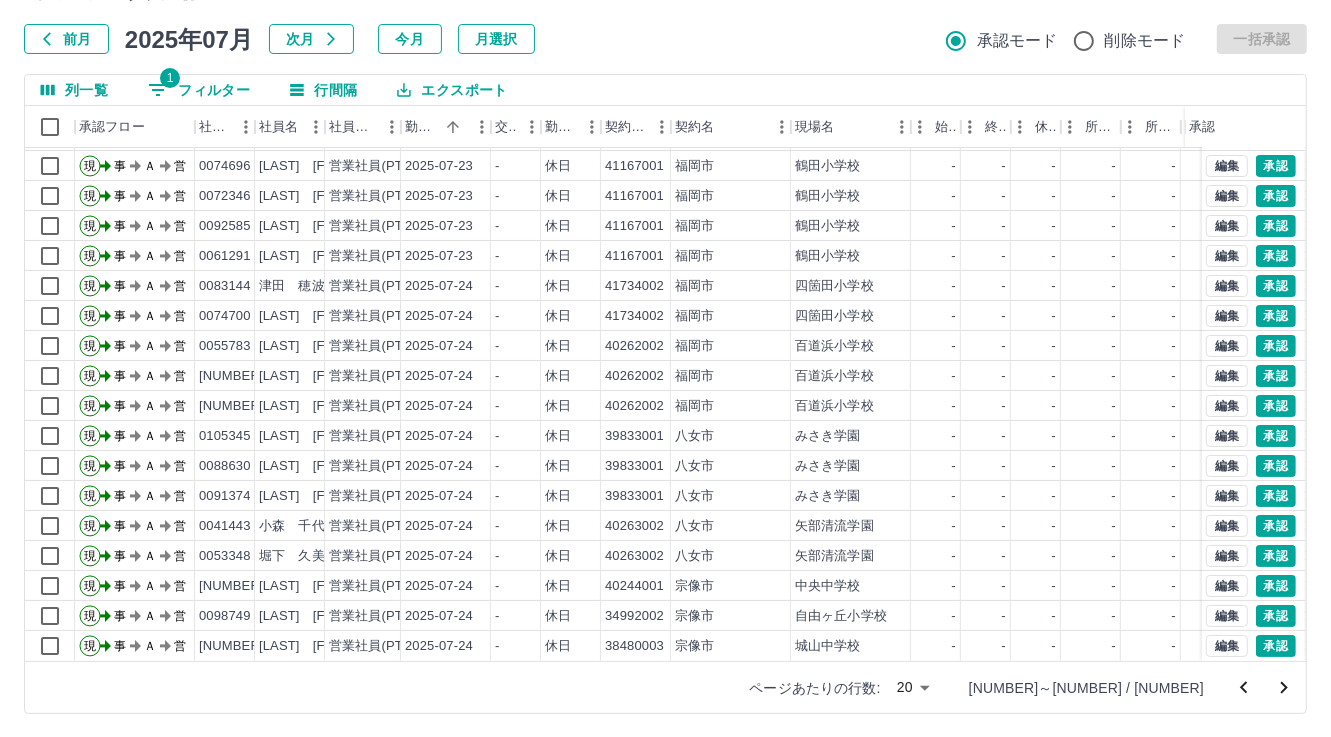 click 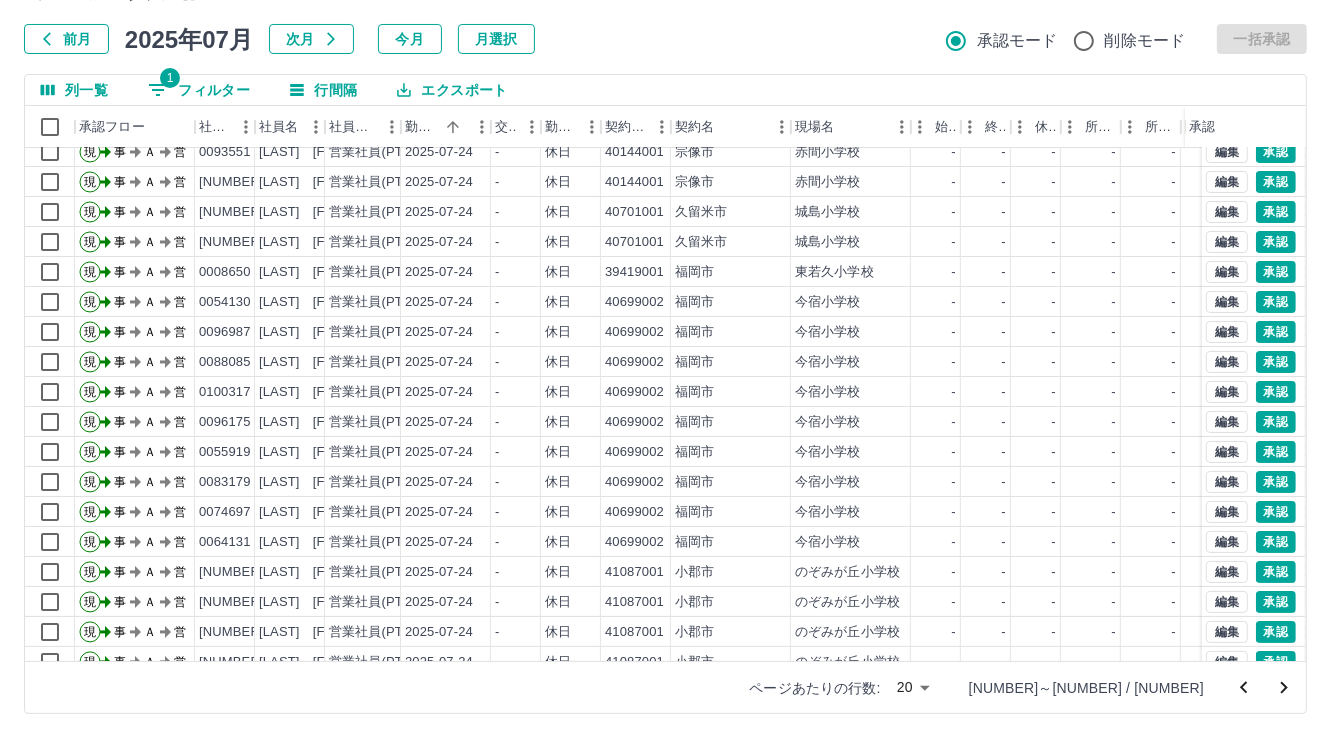 scroll, scrollTop: 103, scrollLeft: 0, axis: vertical 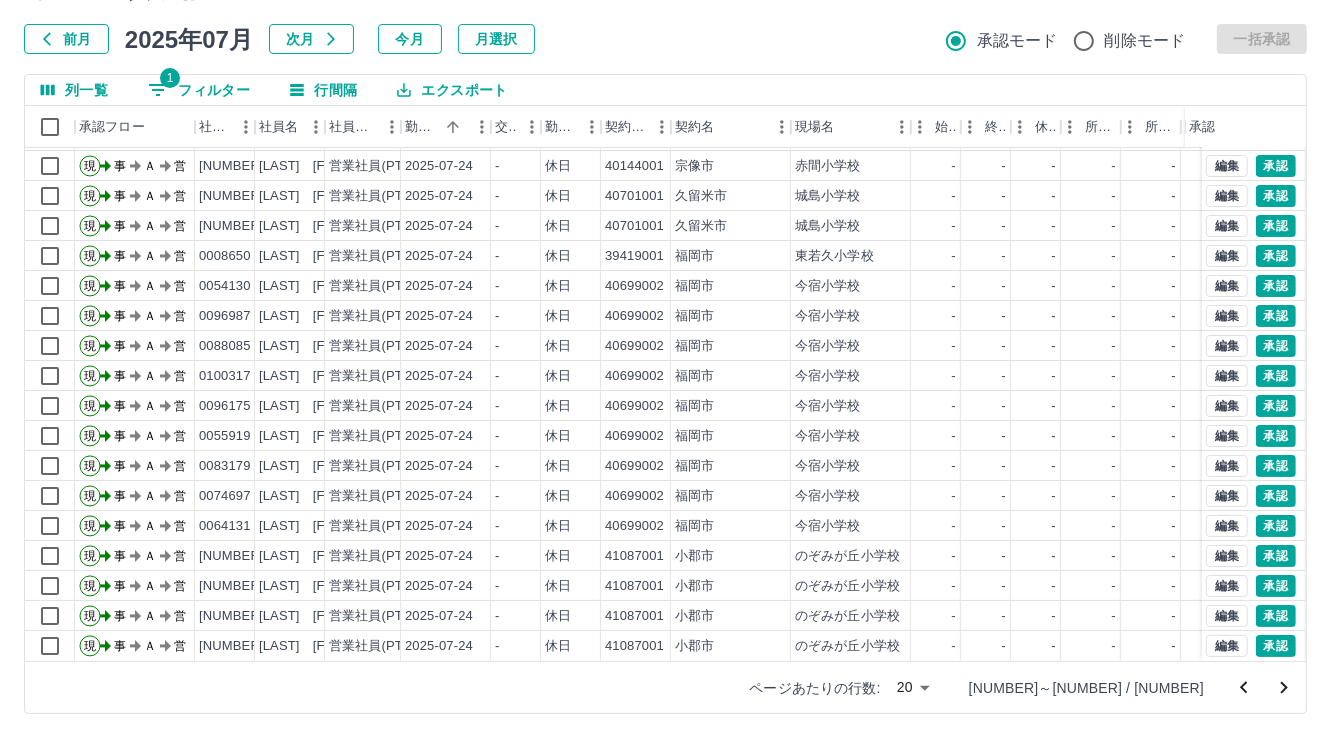 click 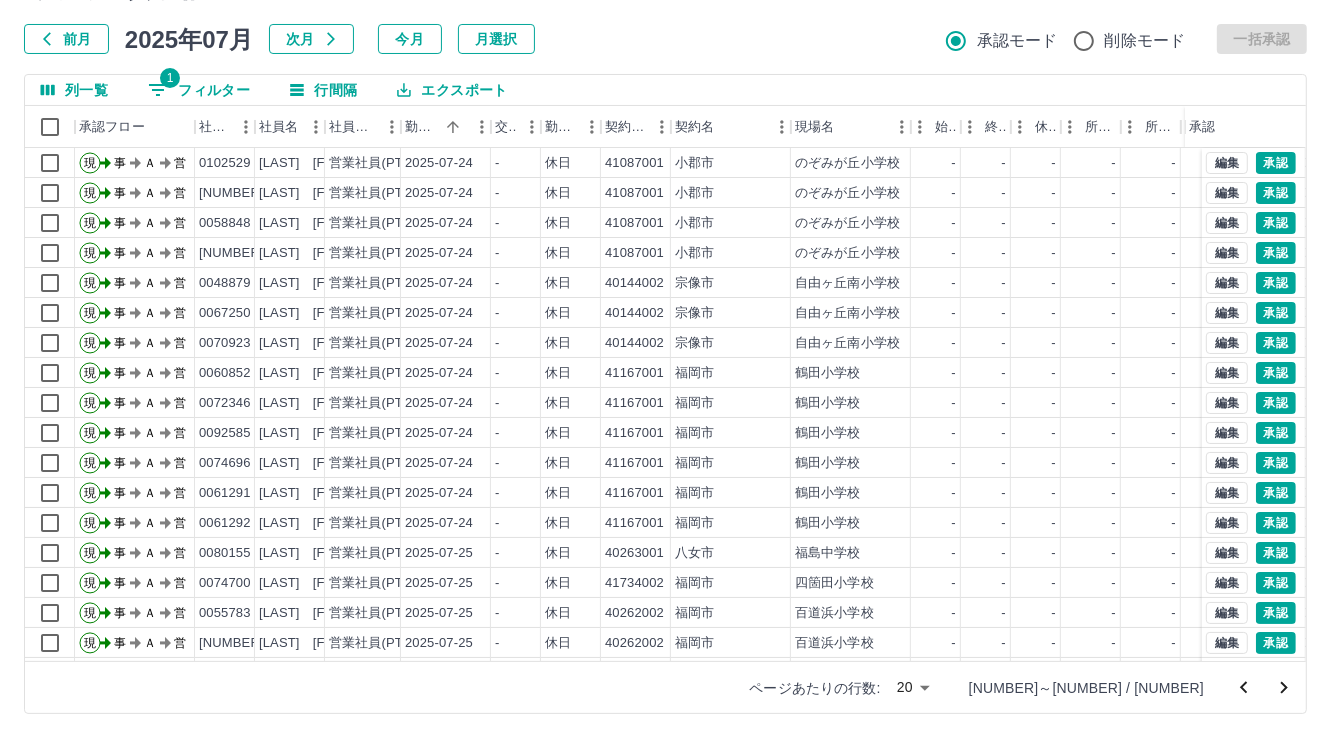 scroll, scrollTop: 103, scrollLeft: 0, axis: vertical 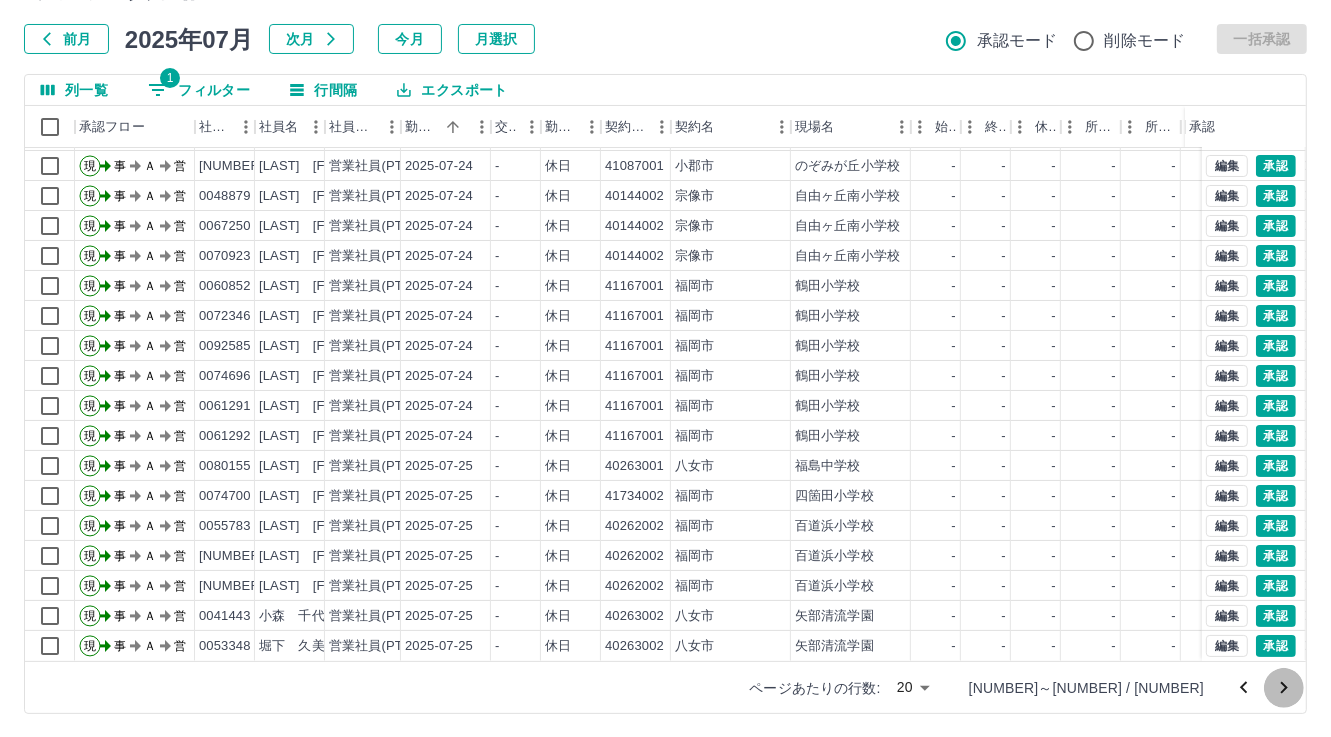 click 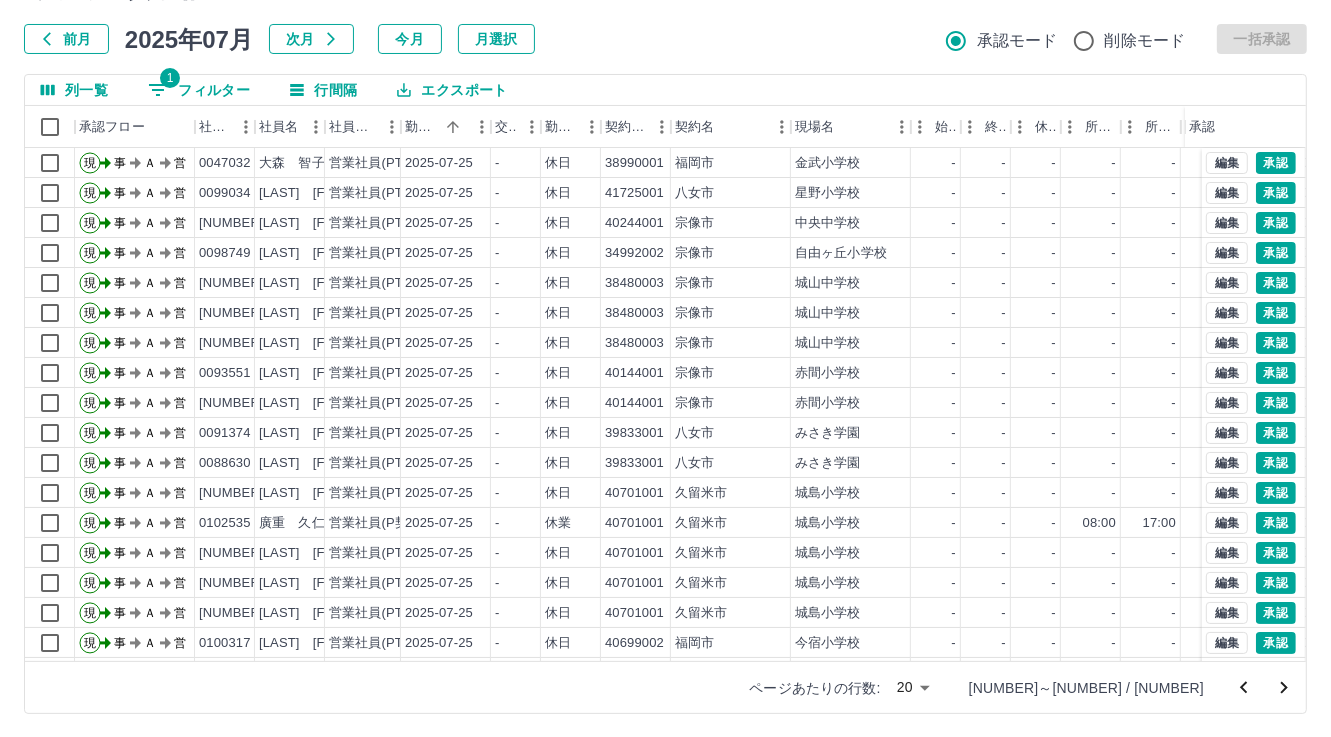 scroll, scrollTop: 103, scrollLeft: 0, axis: vertical 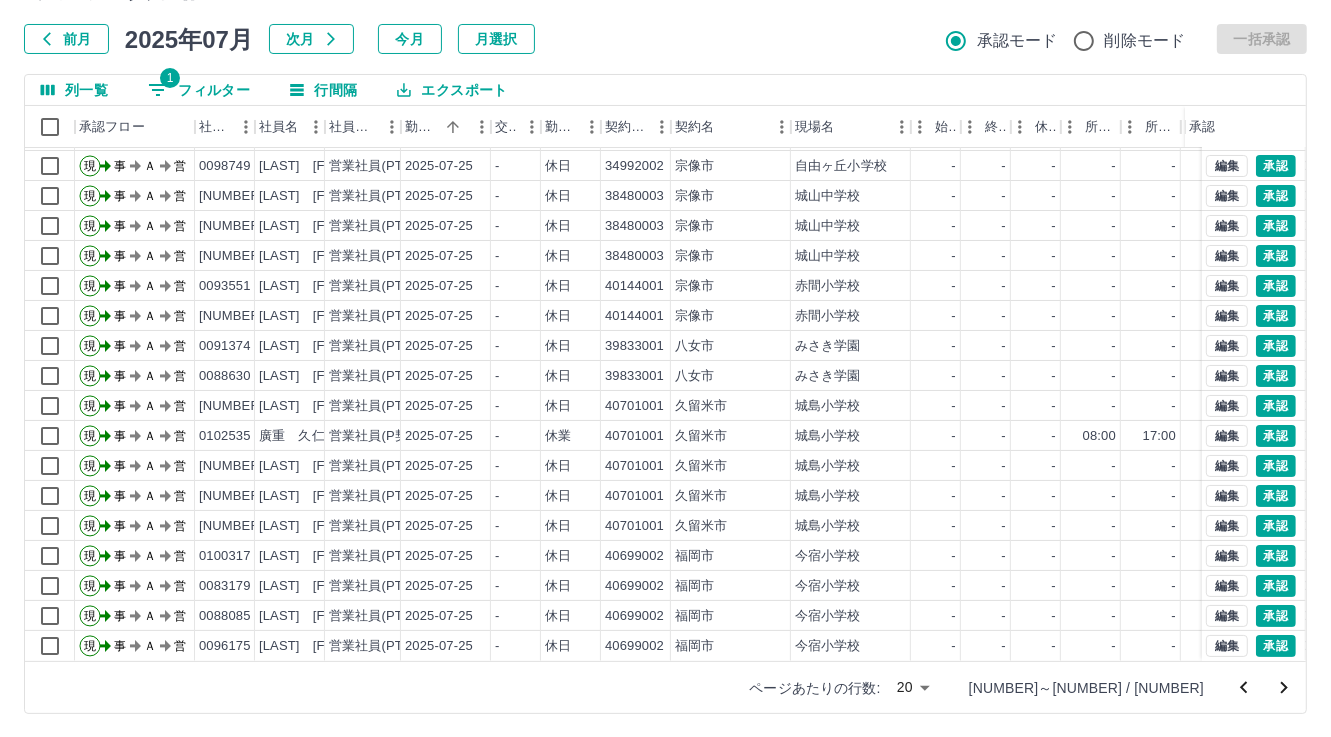 click 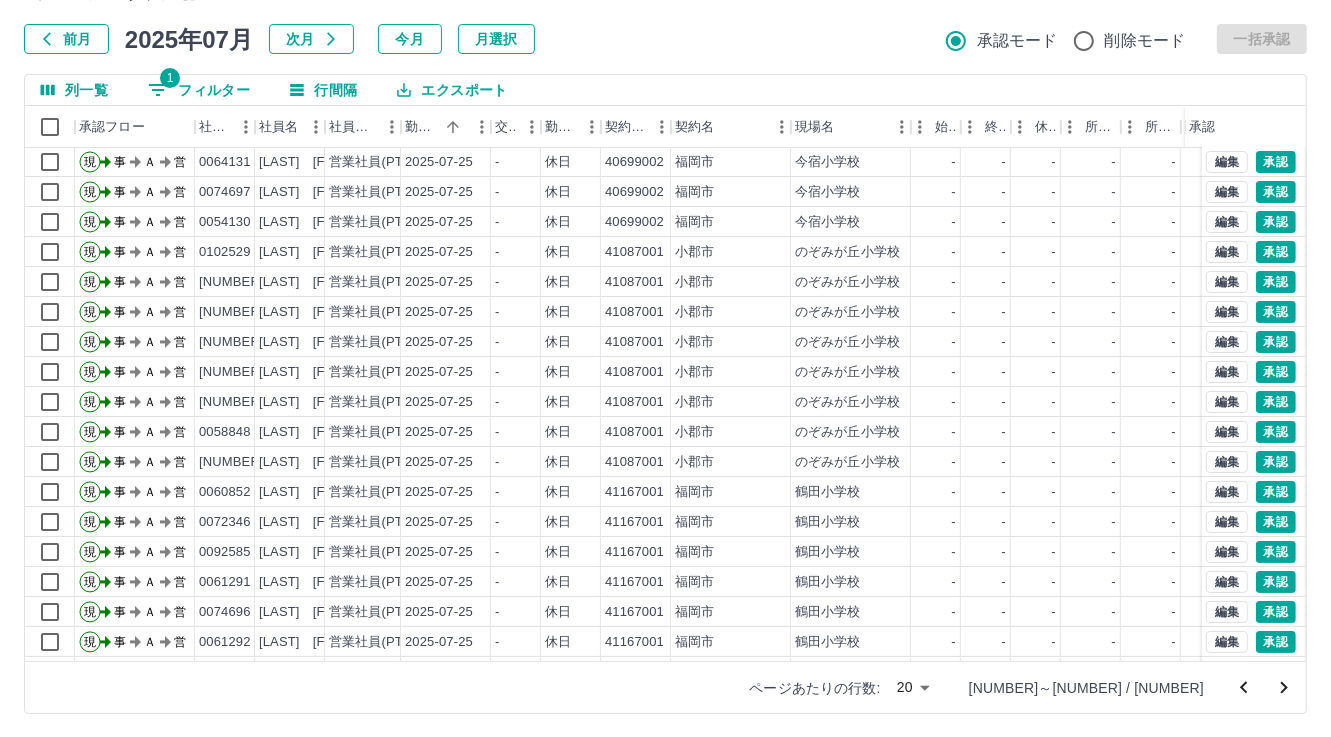 scroll, scrollTop: 103, scrollLeft: 0, axis: vertical 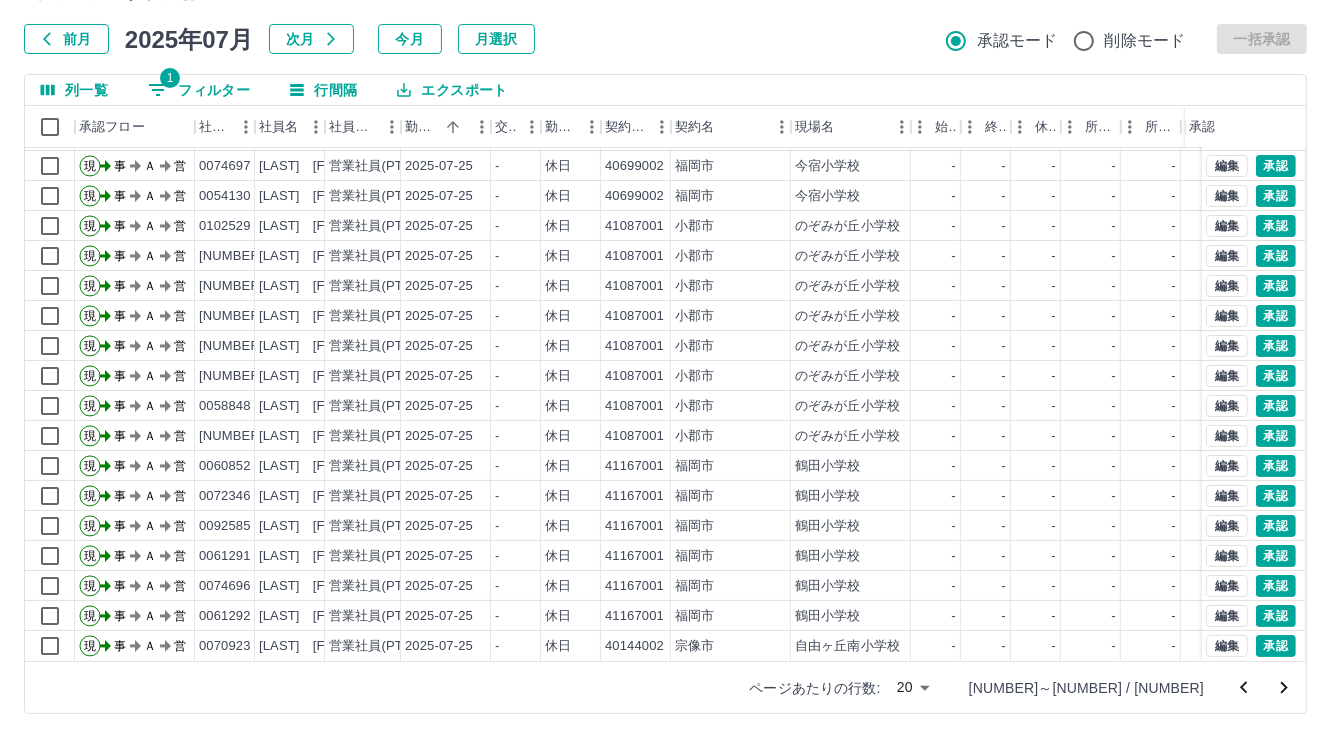 drag, startPoint x: 1294, startPoint y: 681, endPoint x: 1270, endPoint y: 670, distance: 26.400757 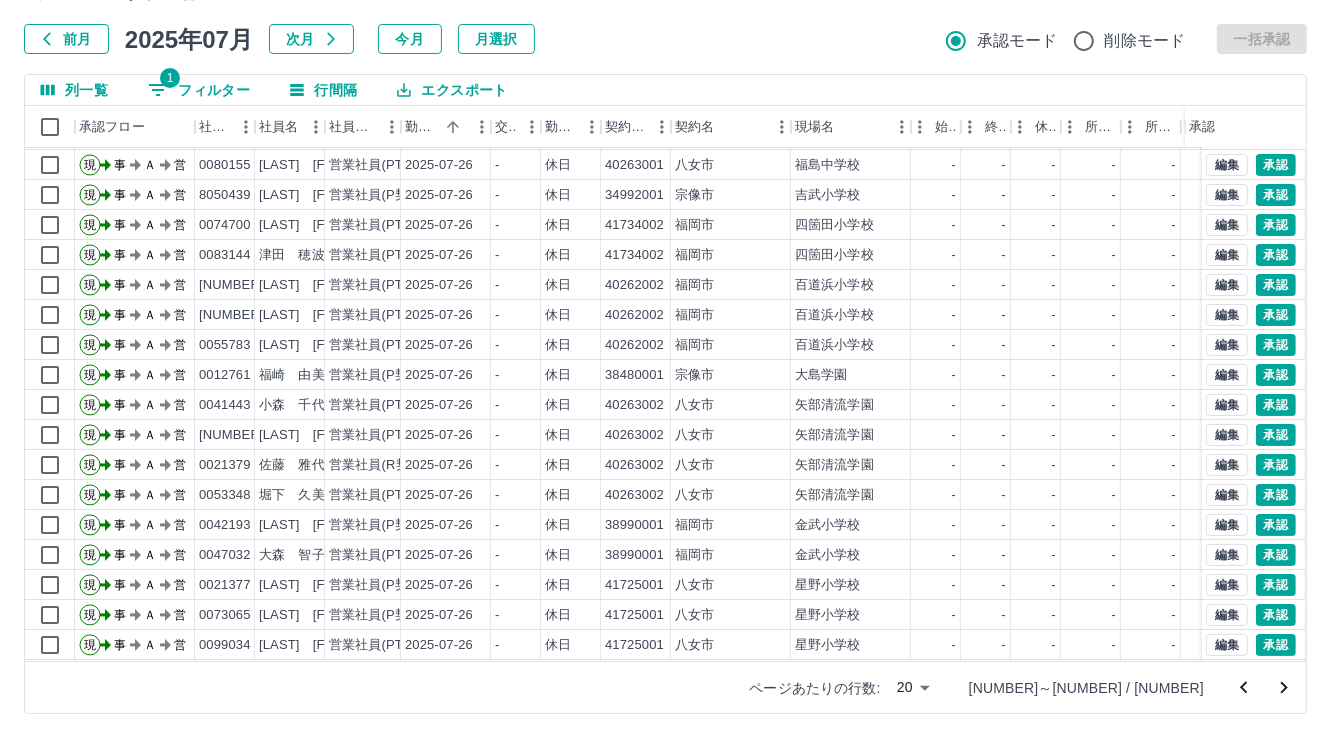scroll, scrollTop: 103, scrollLeft: 0, axis: vertical 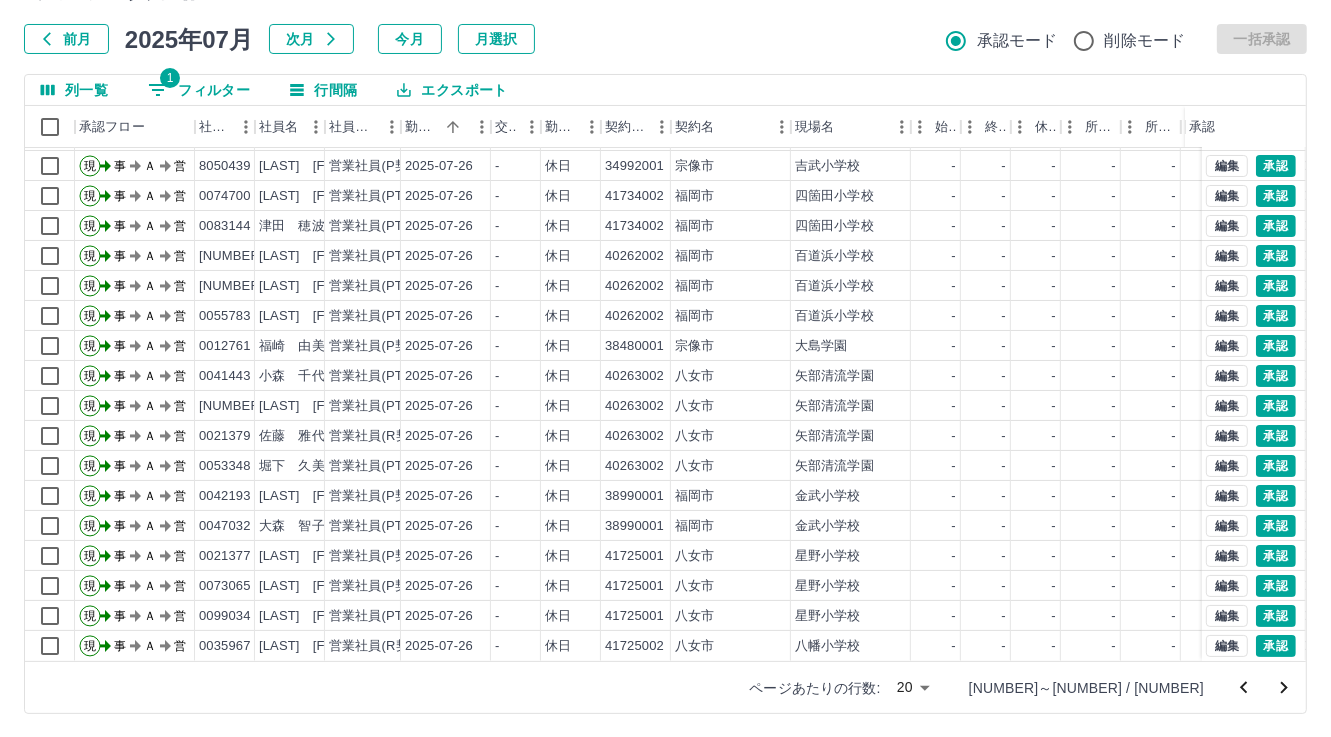 click 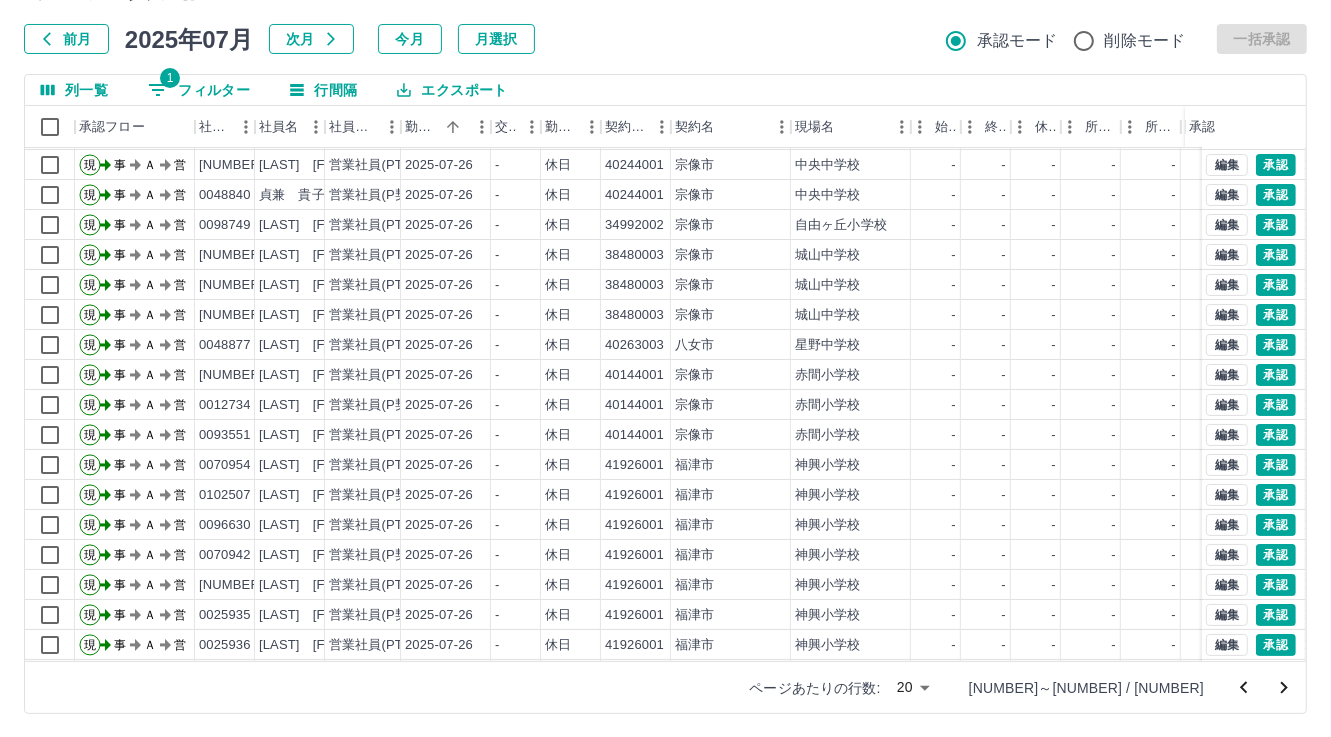 scroll, scrollTop: 103, scrollLeft: 0, axis: vertical 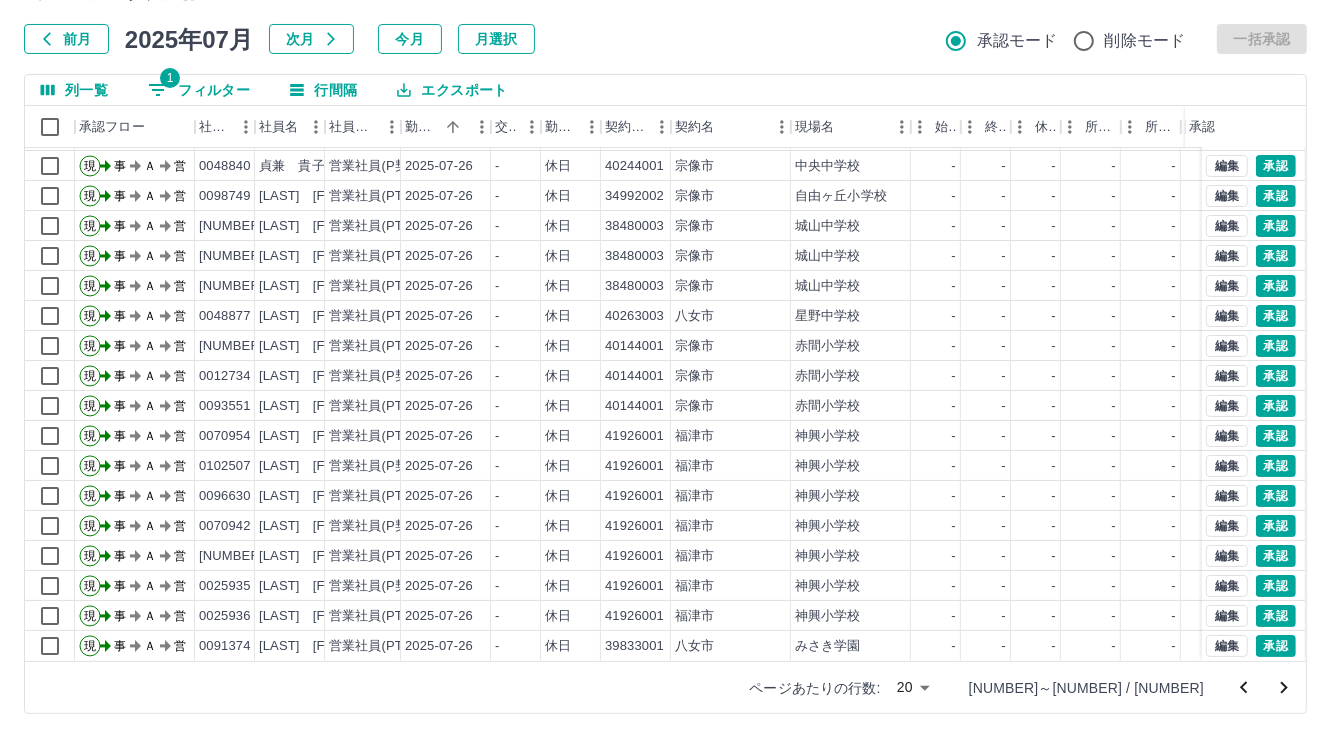 click 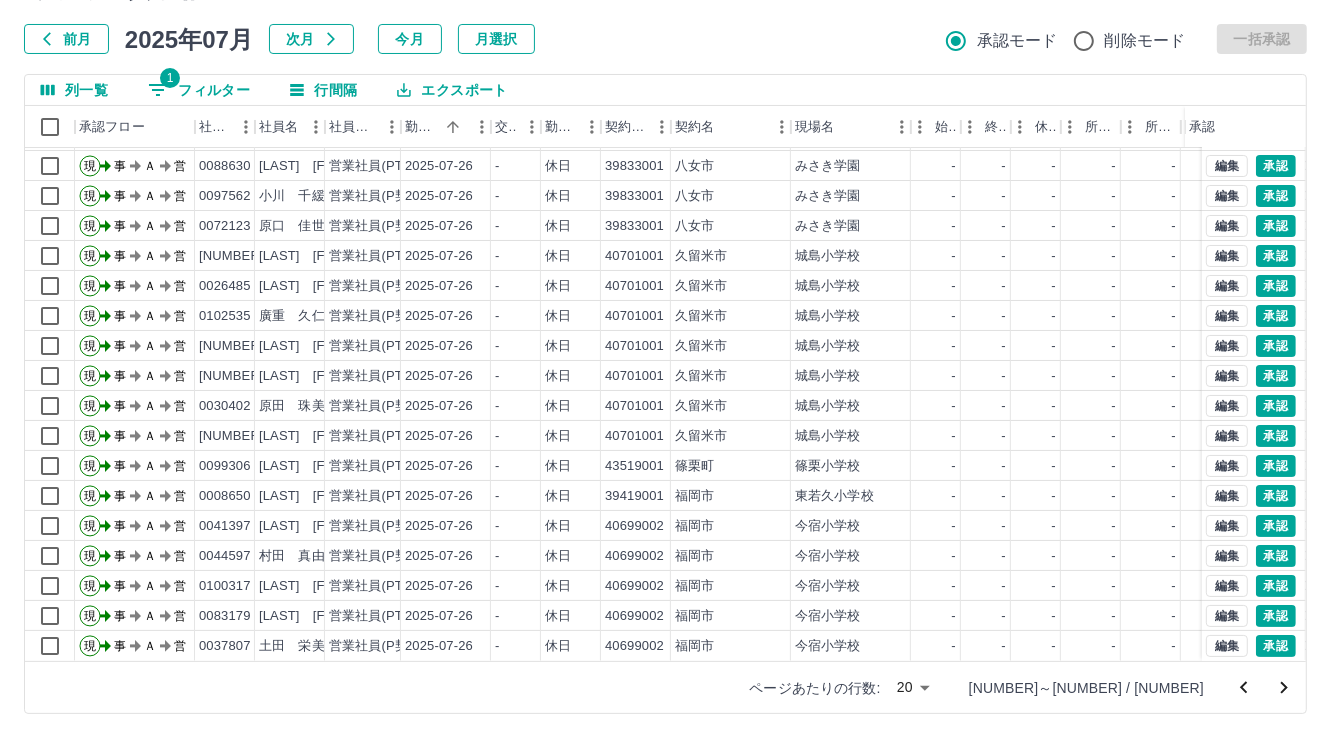 scroll, scrollTop: 2, scrollLeft: 0, axis: vertical 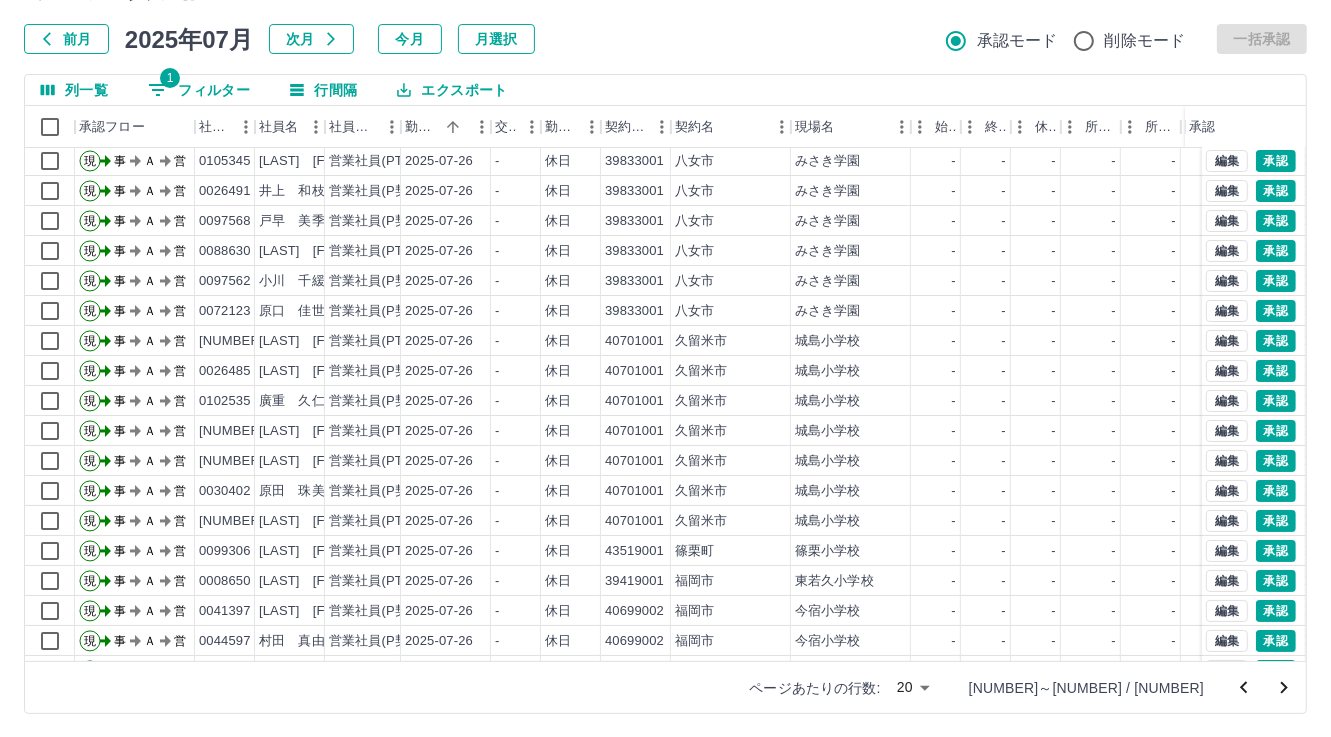 click 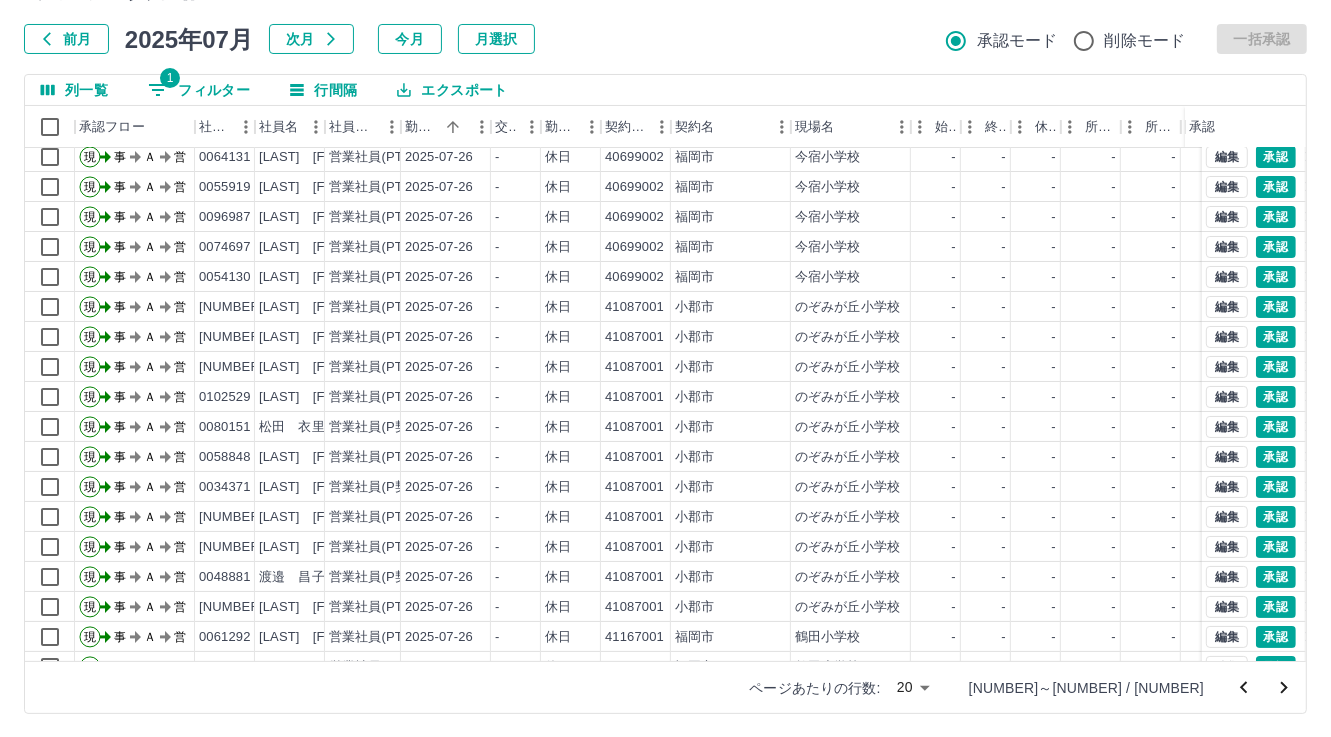scroll, scrollTop: 103, scrollLeft: 0, axis: vertical 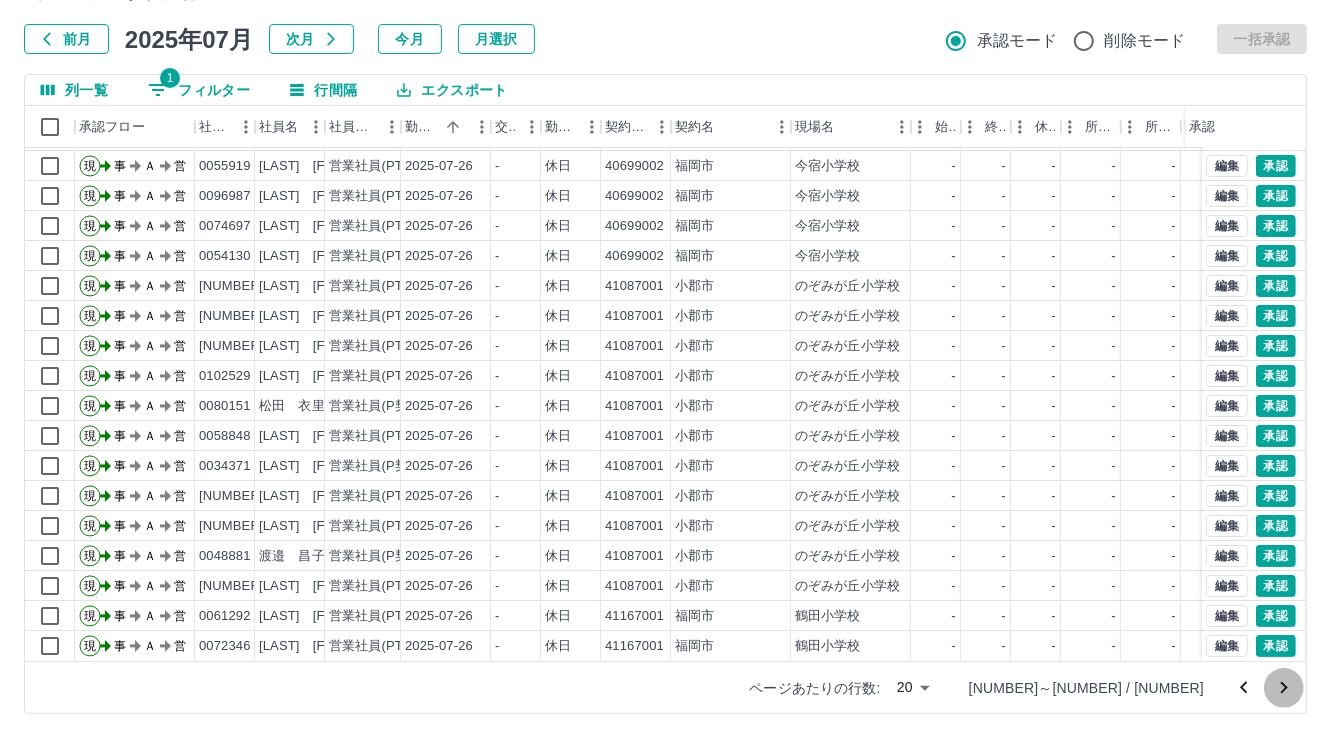 click 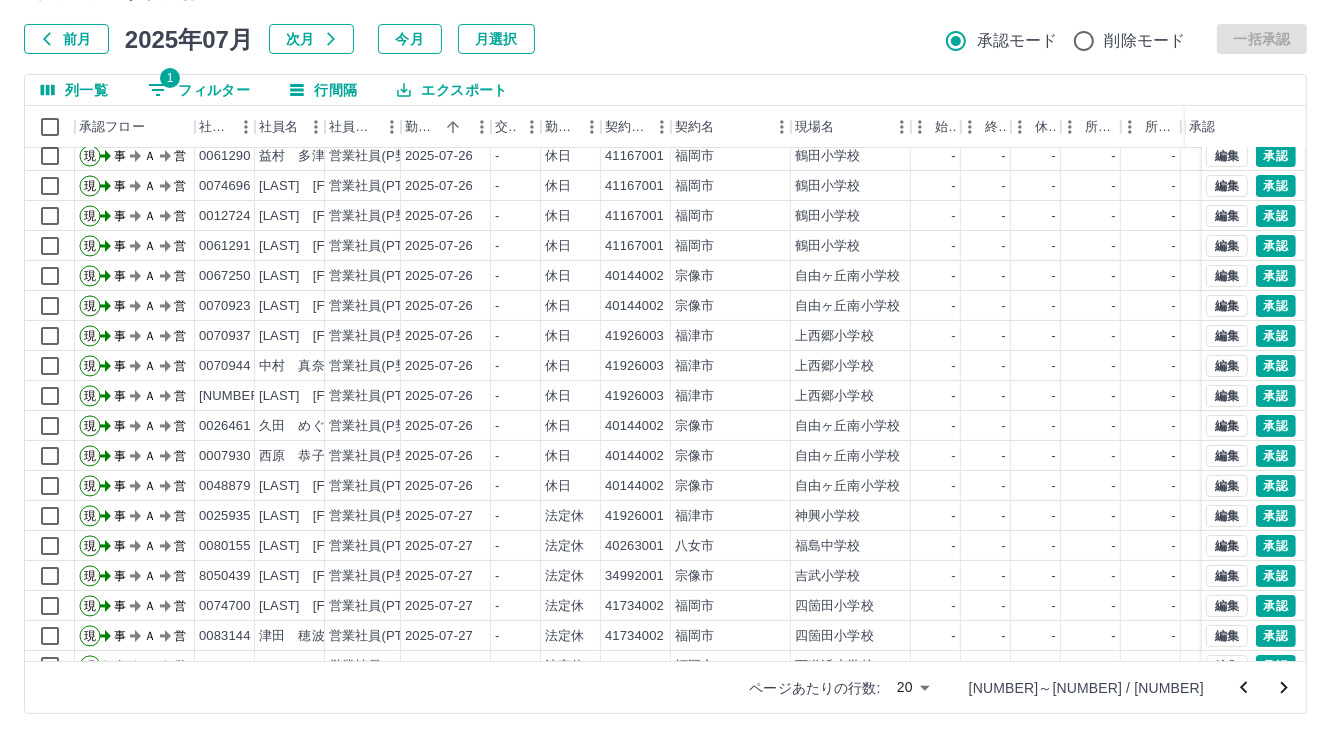 scroll, scrollTop: 103, scrollLeft: 0, axis: vertical 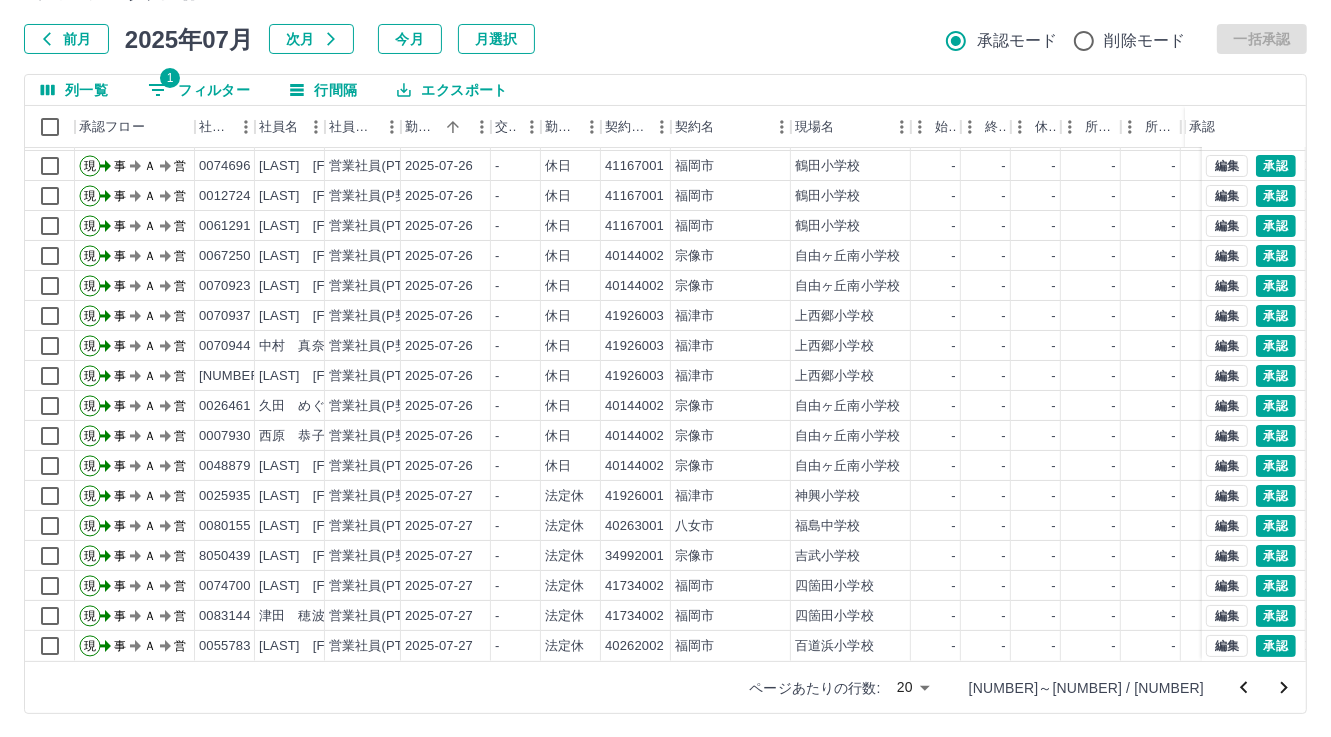 drag, startPoint x: 1281, startPoint y: 685, endPoint x: 1204, endPoint y: 656, distance: 82.28001 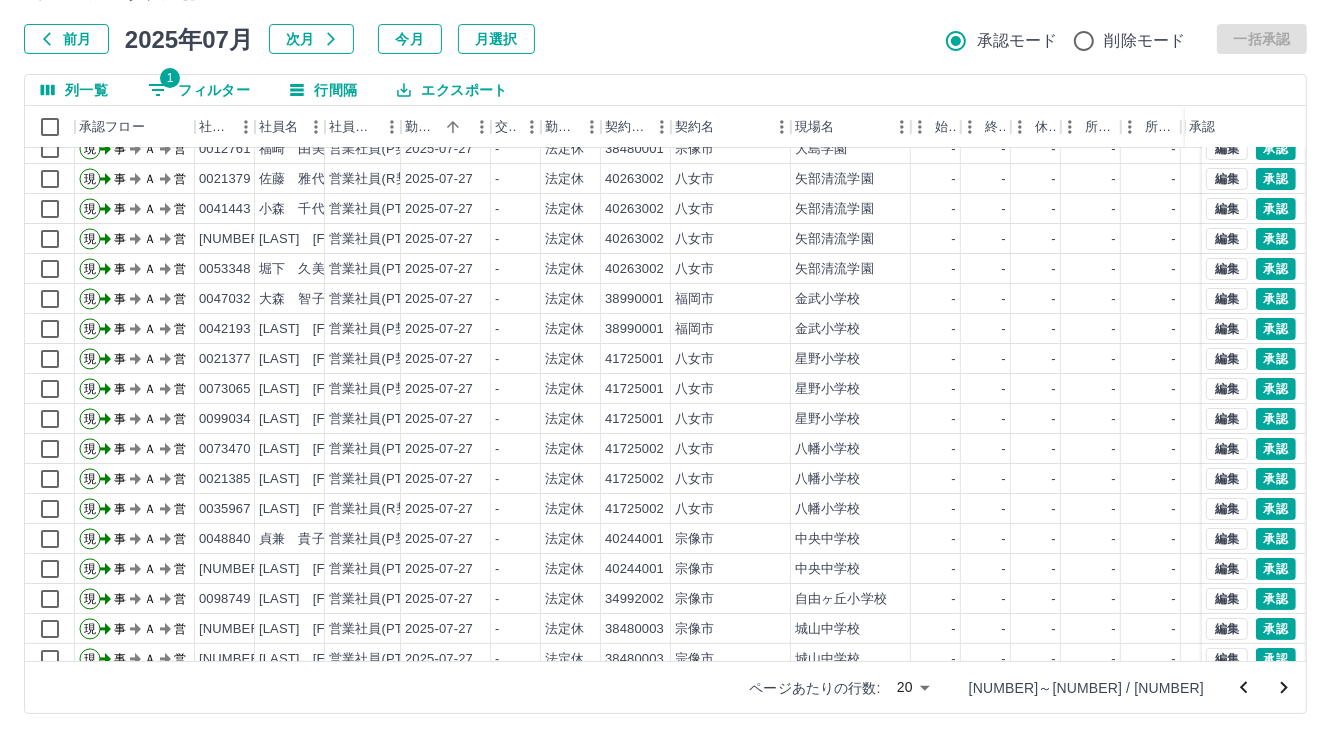 scroll, scrollTop: 103, scrollLeft: 0, axis: vertical 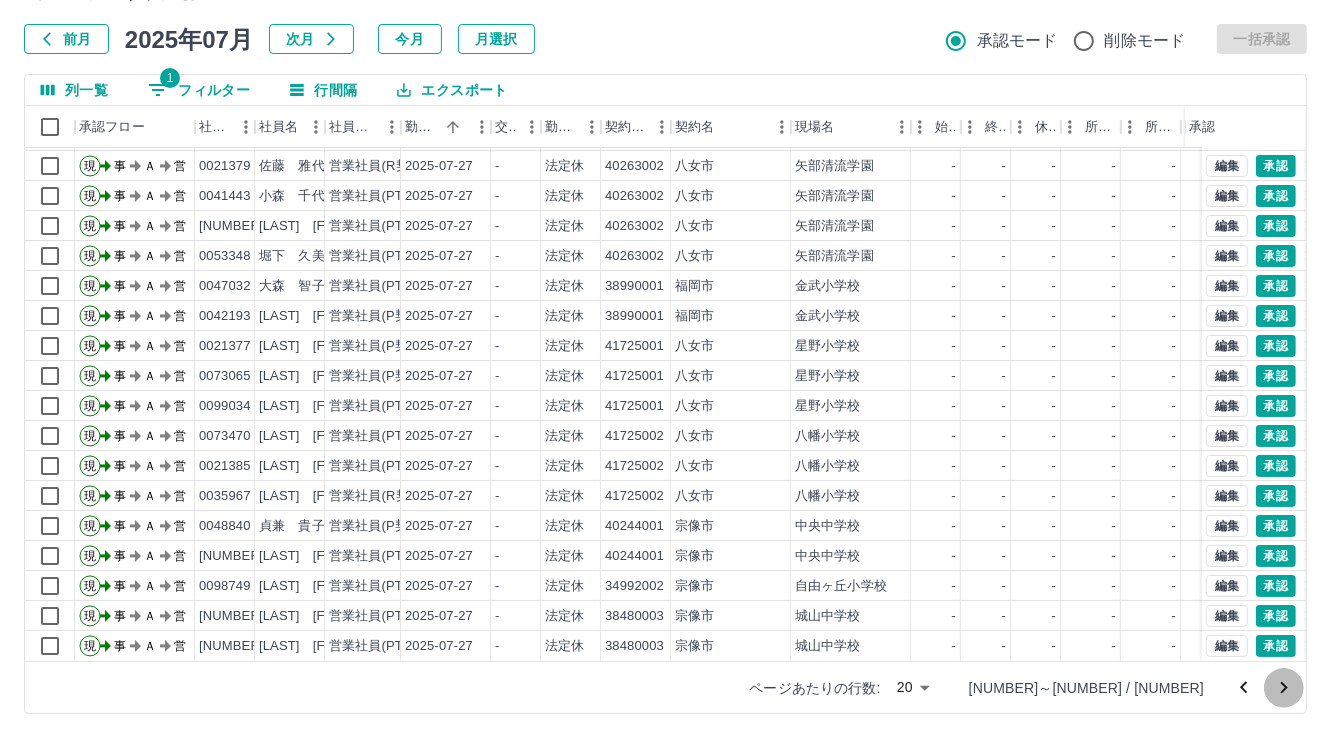 click 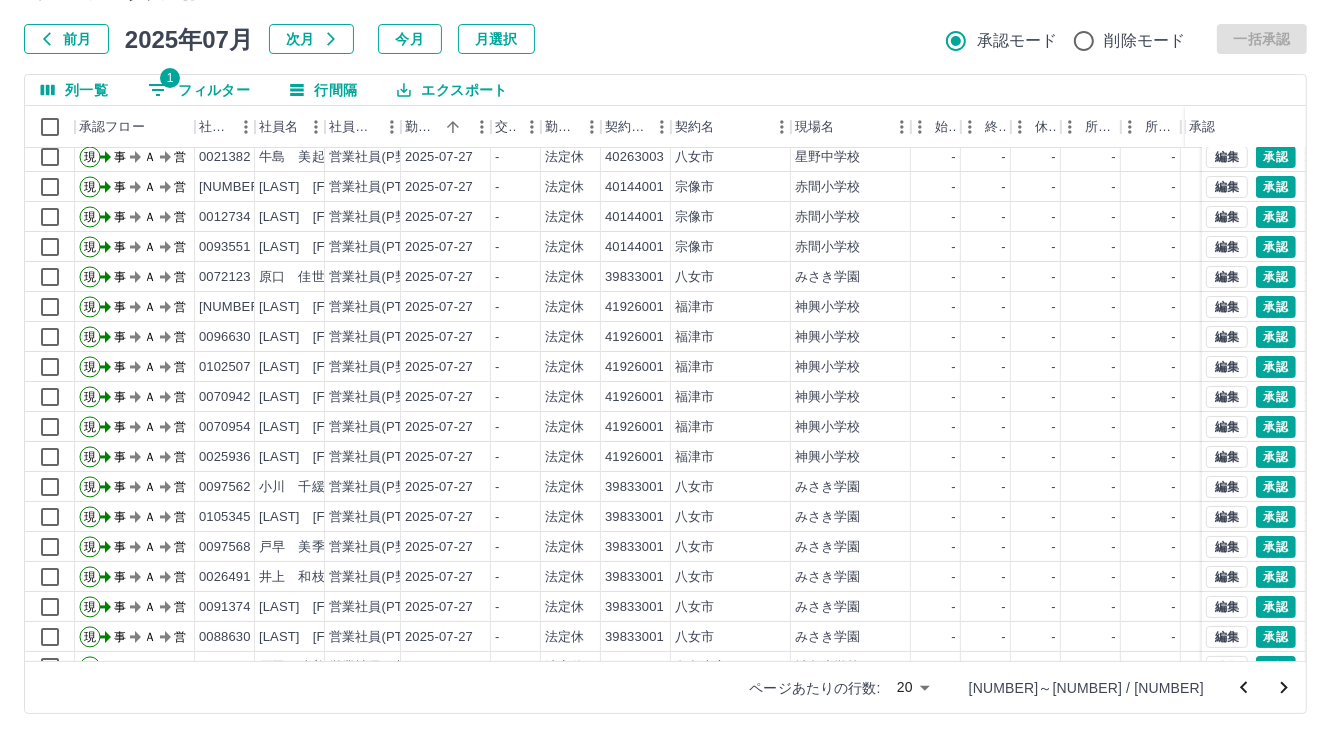 scroll, scrollTop: 103, scrollLeft: 0, axis: vertical 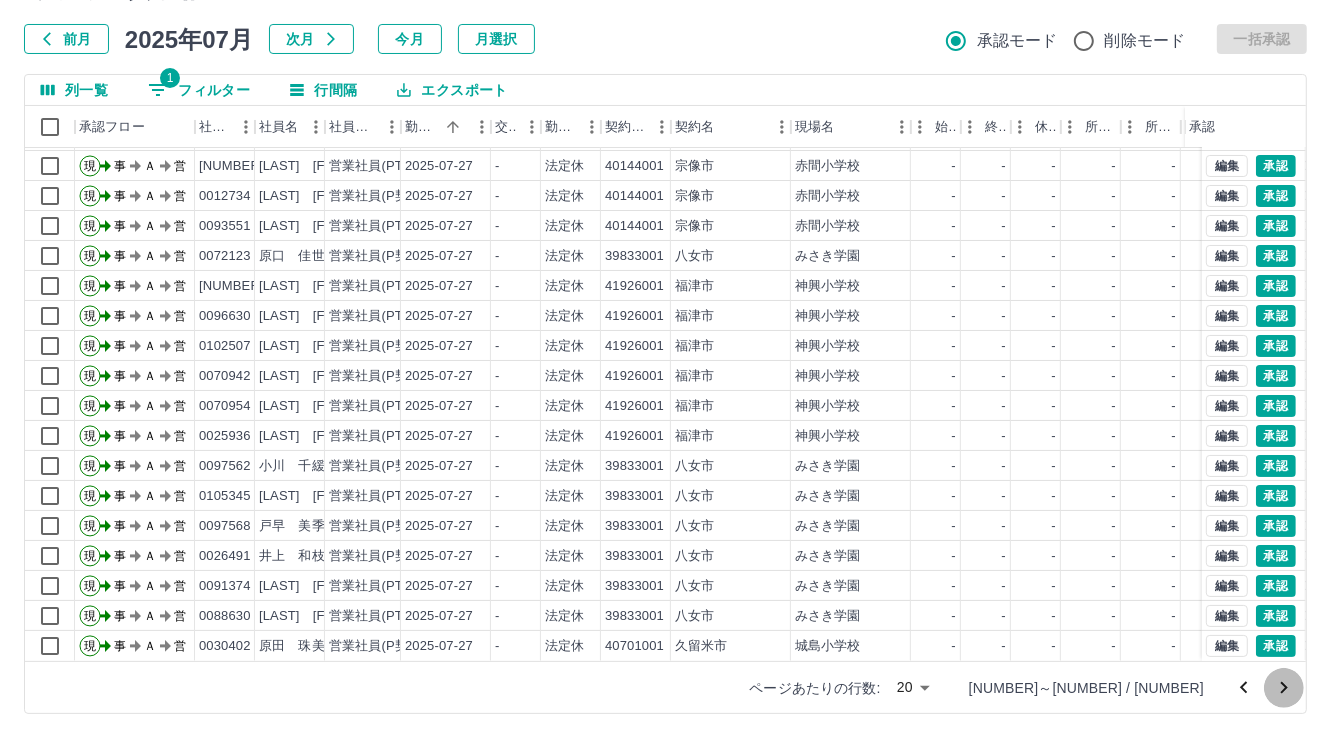 click 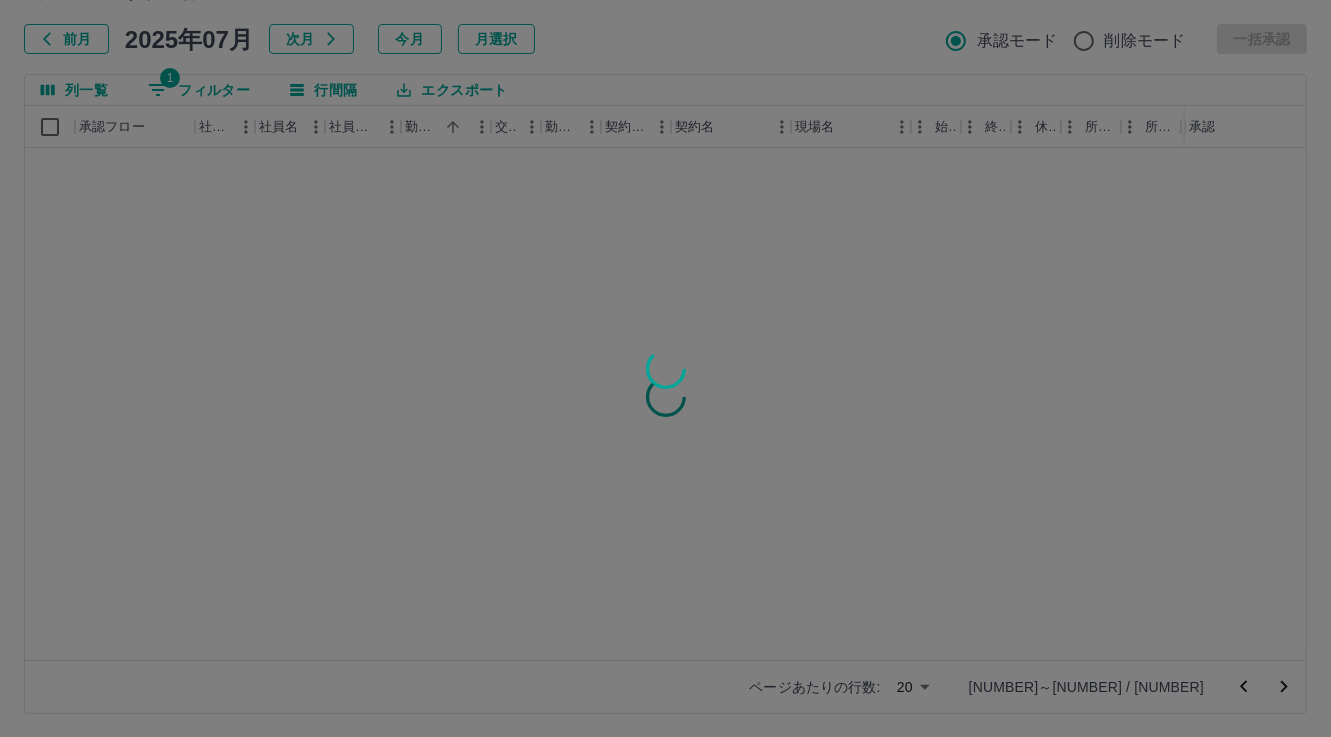 scroll, scrollTop: 0, scrollLeft: 0, axis: both 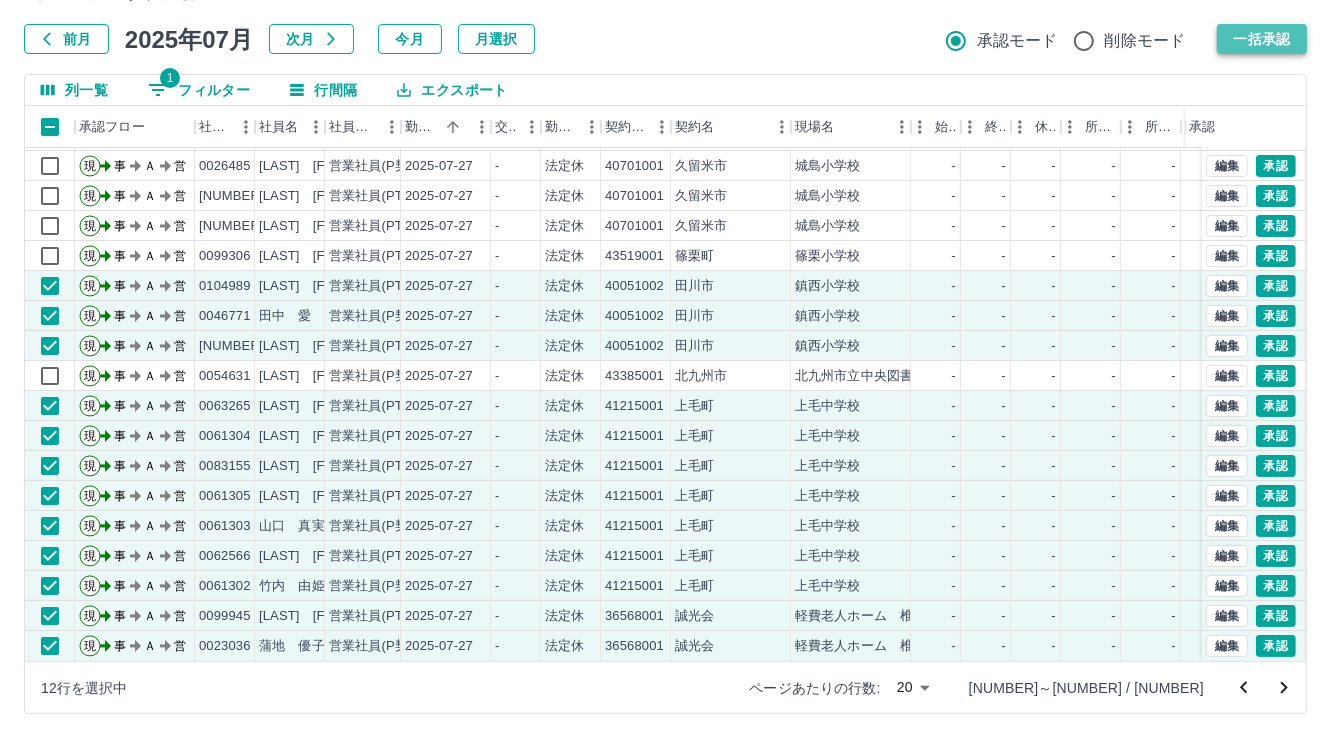 click on "一括承認" at bounding box center (1262, 39) 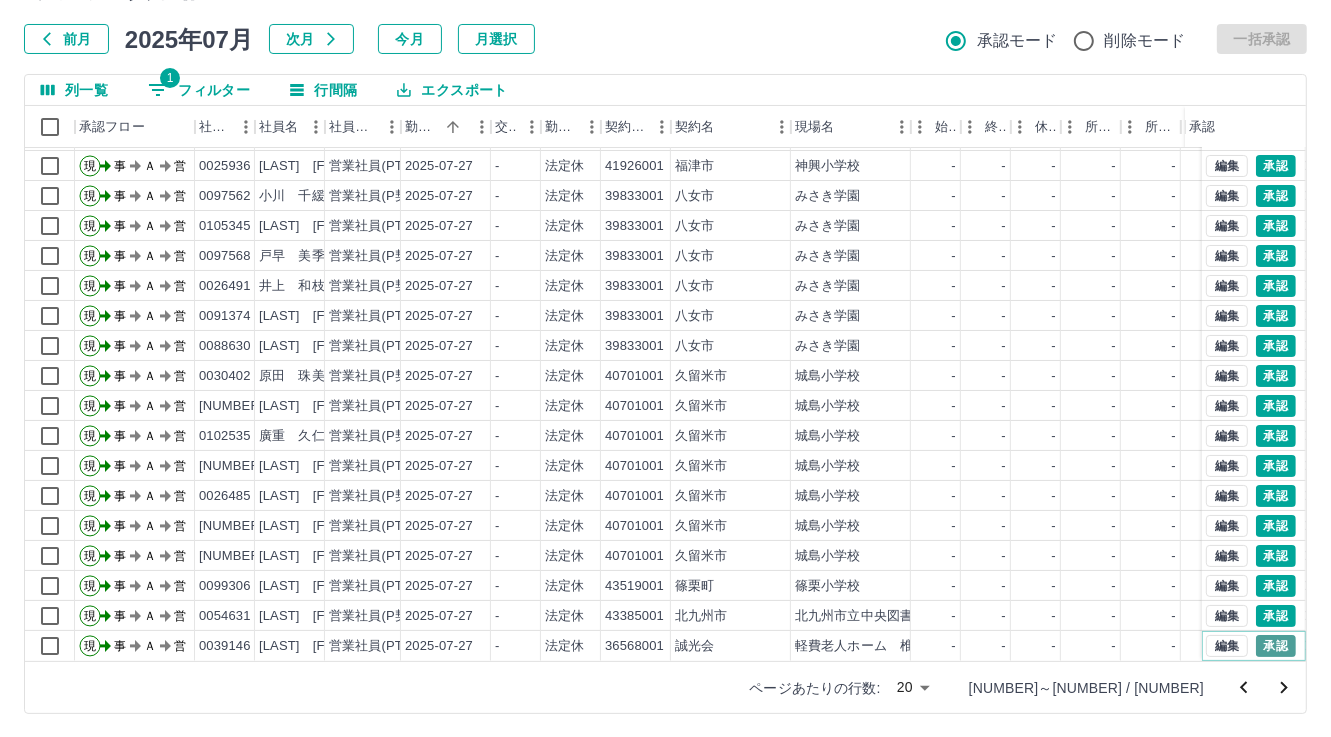 click on "承認" at bounding box center (1276, 646) 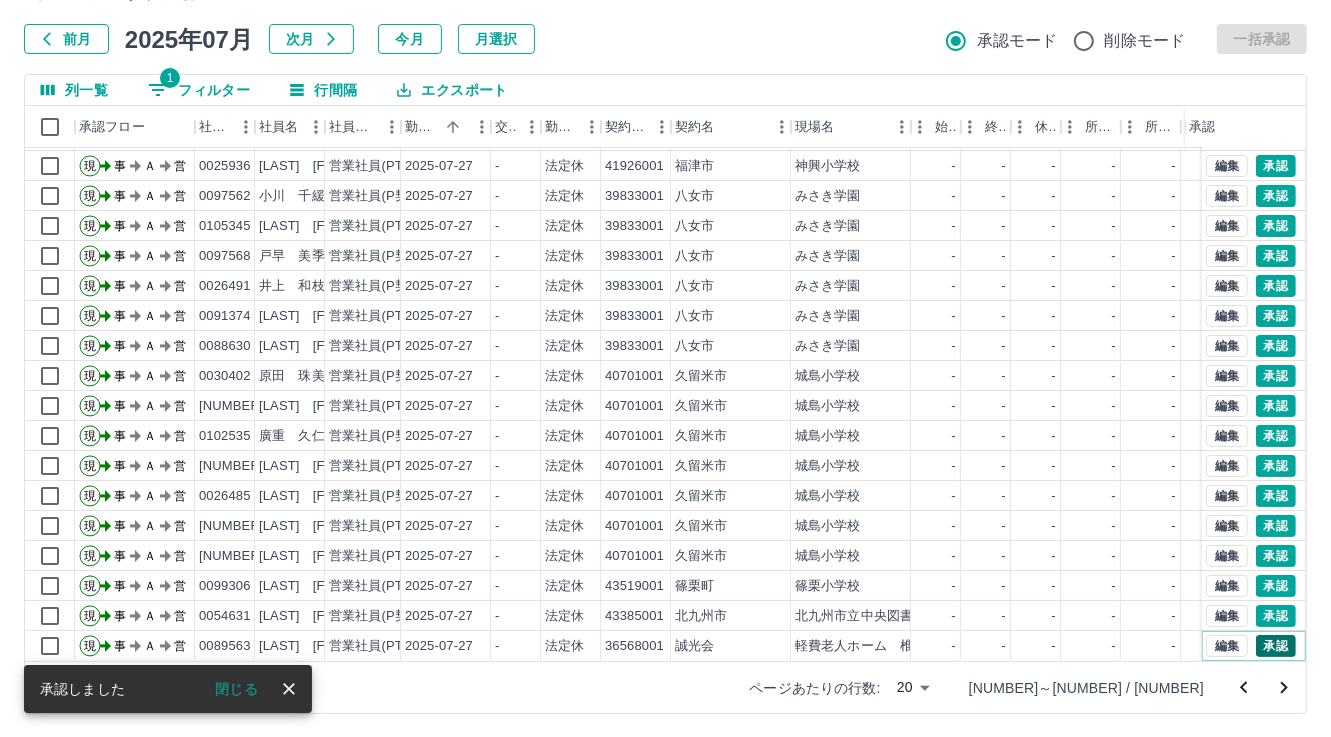 click on "承認" at bounding box center [1276, 646] 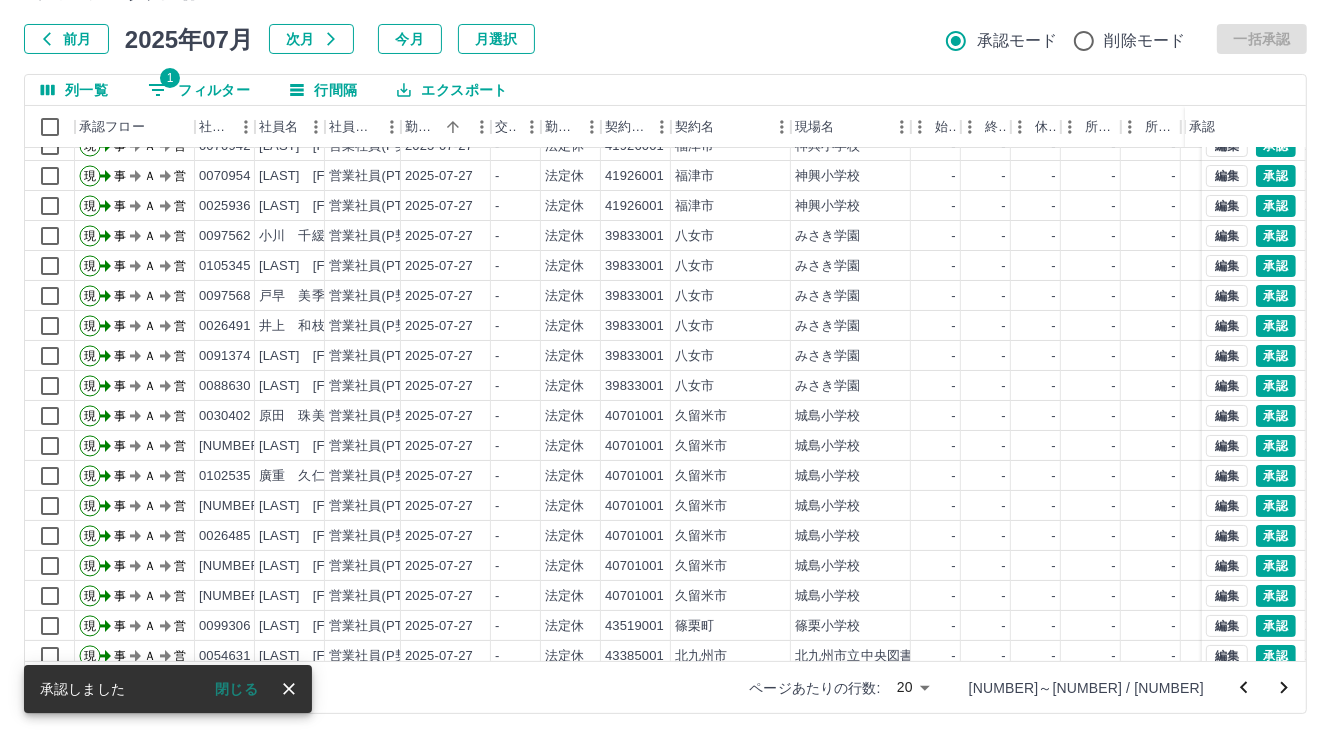 scroll, scrollTop: 0, scrollLeft: 0, axis: both 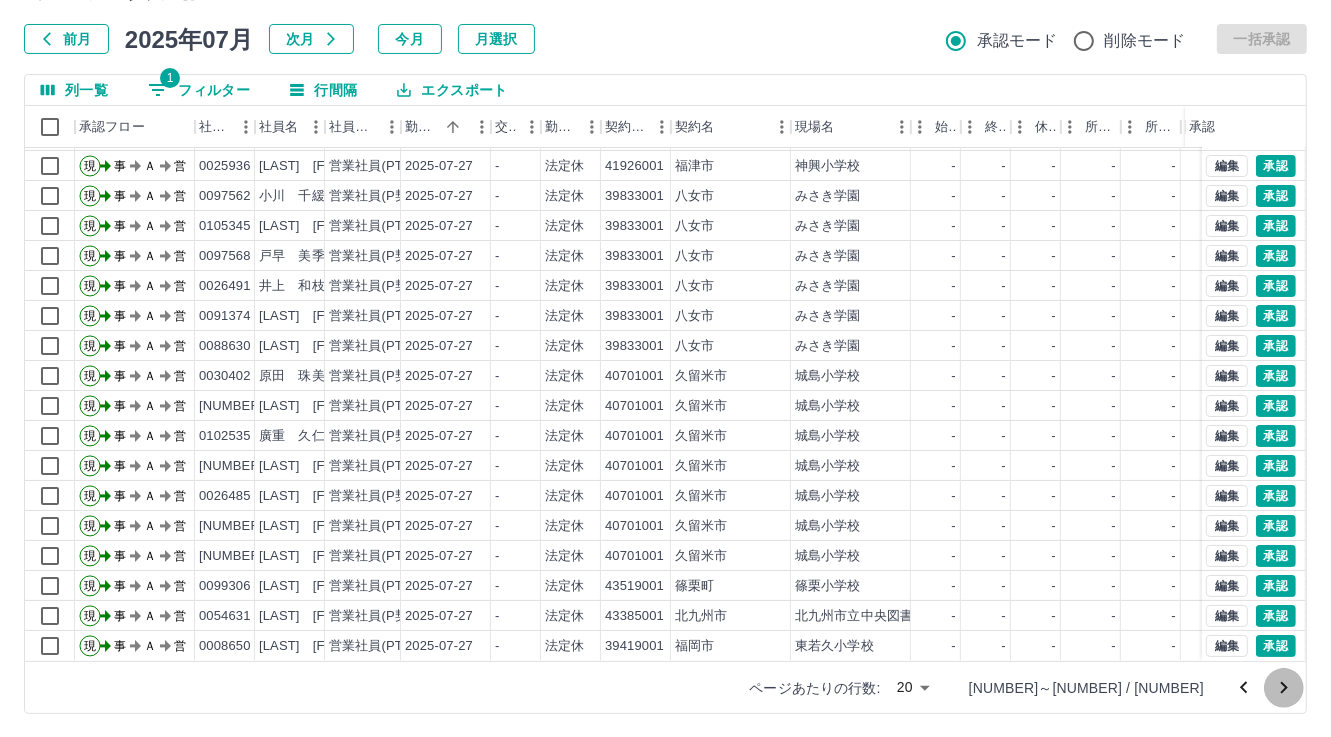 click 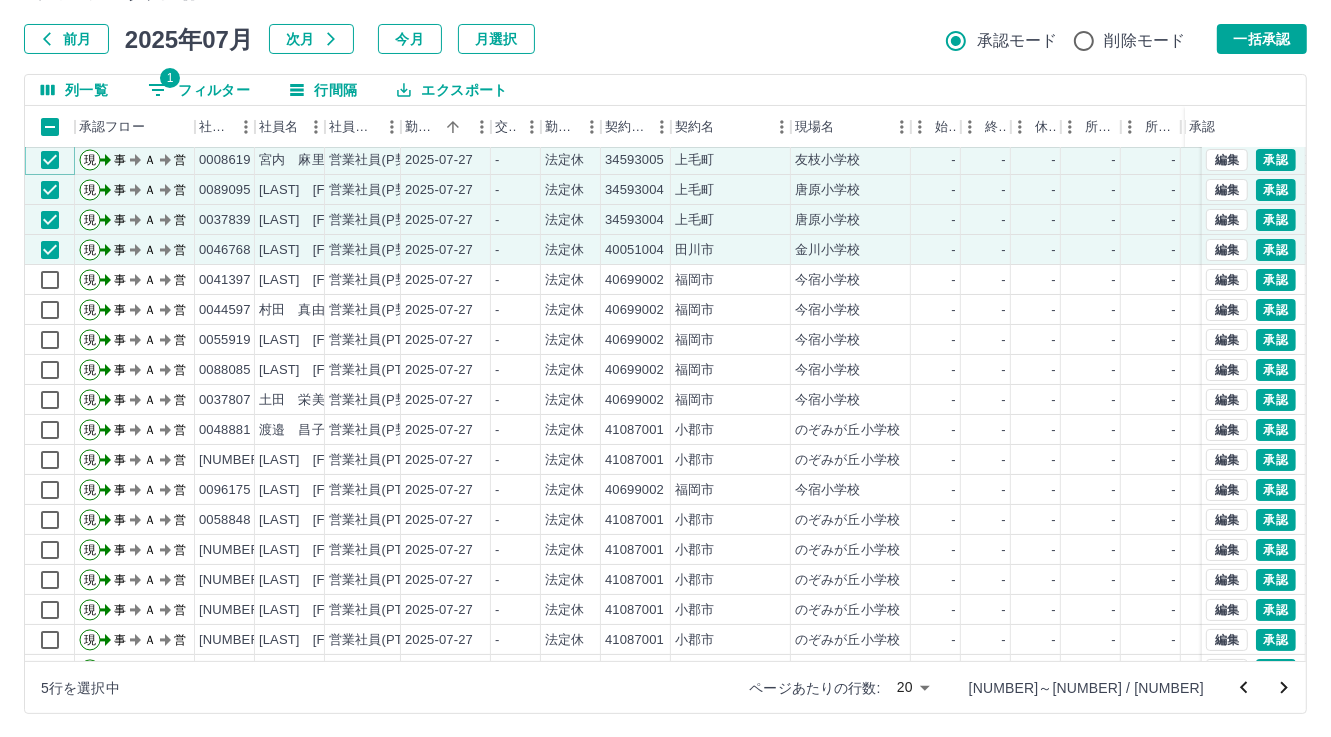 scroll, scrollTop: 0, scrollLeft: 0, axis: both 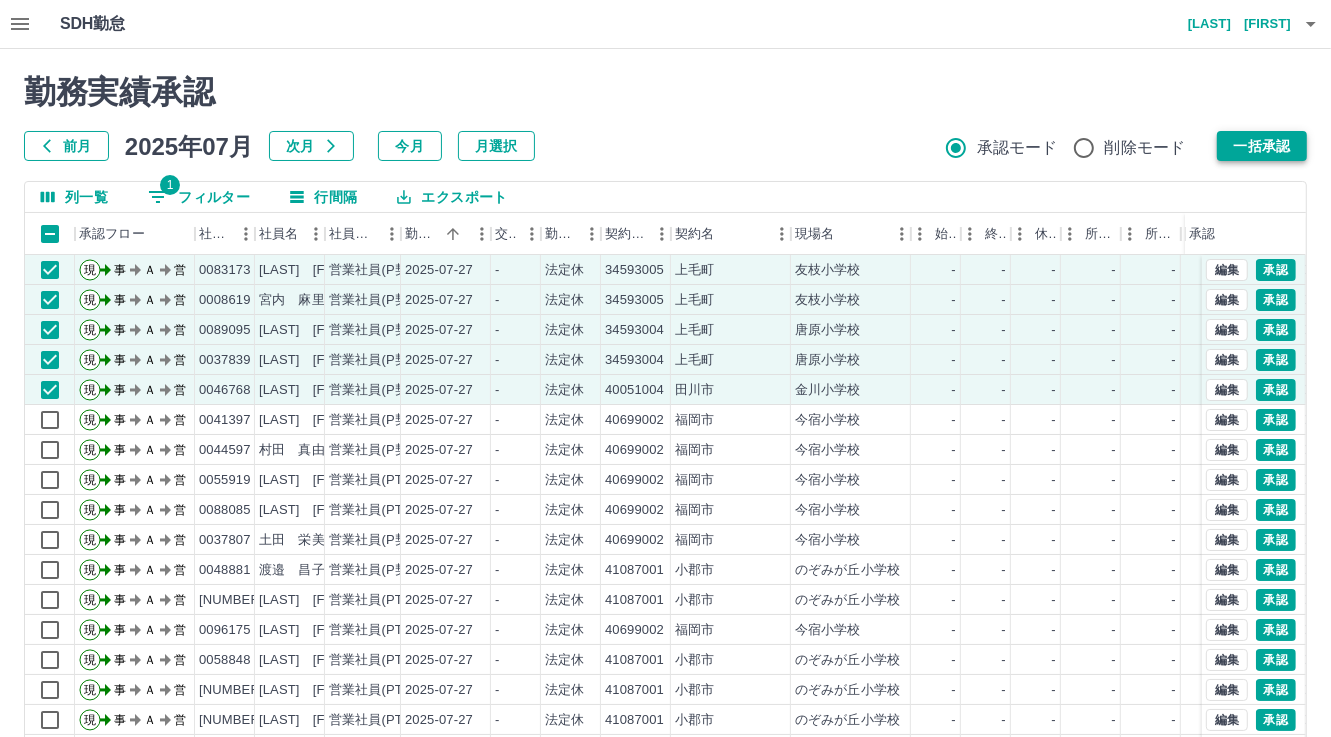click on "一括承認" at bounding box center (1262, 146) 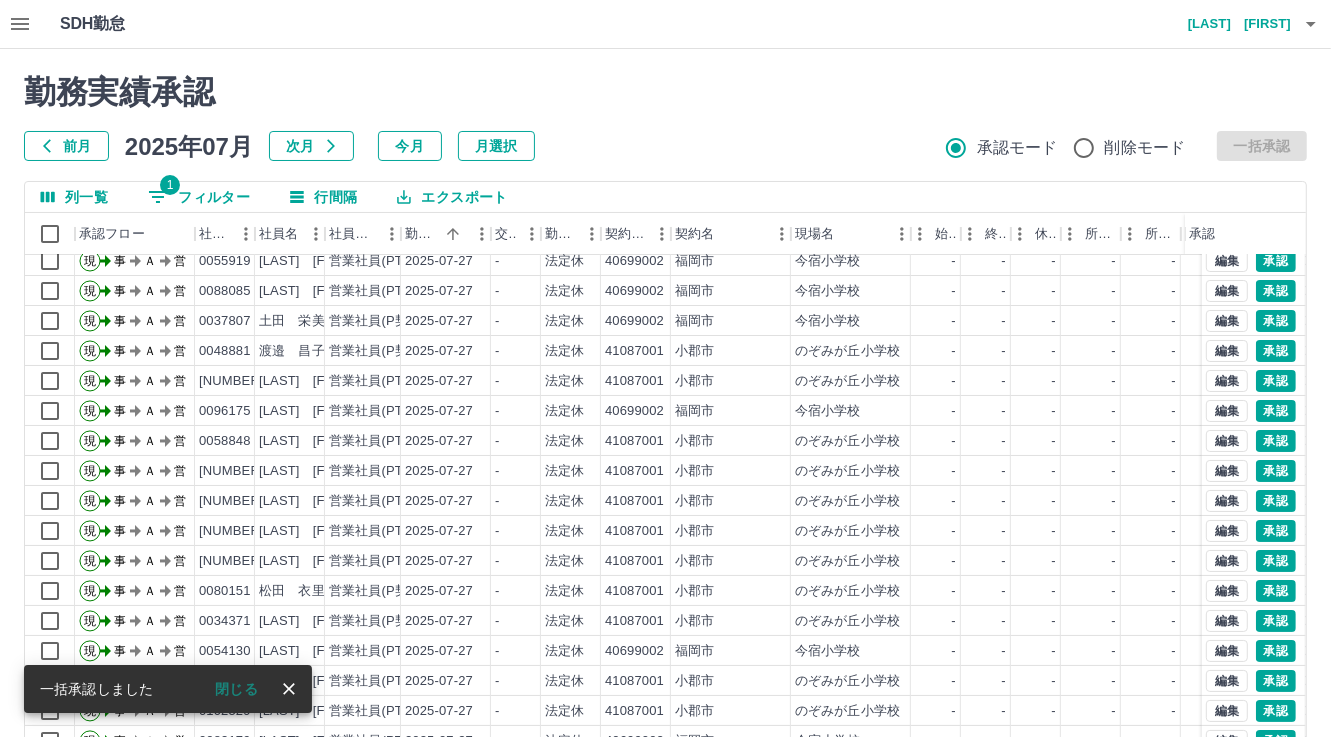 scroll, scrollTop: 103, scrollLeft: 0, axis: vertical 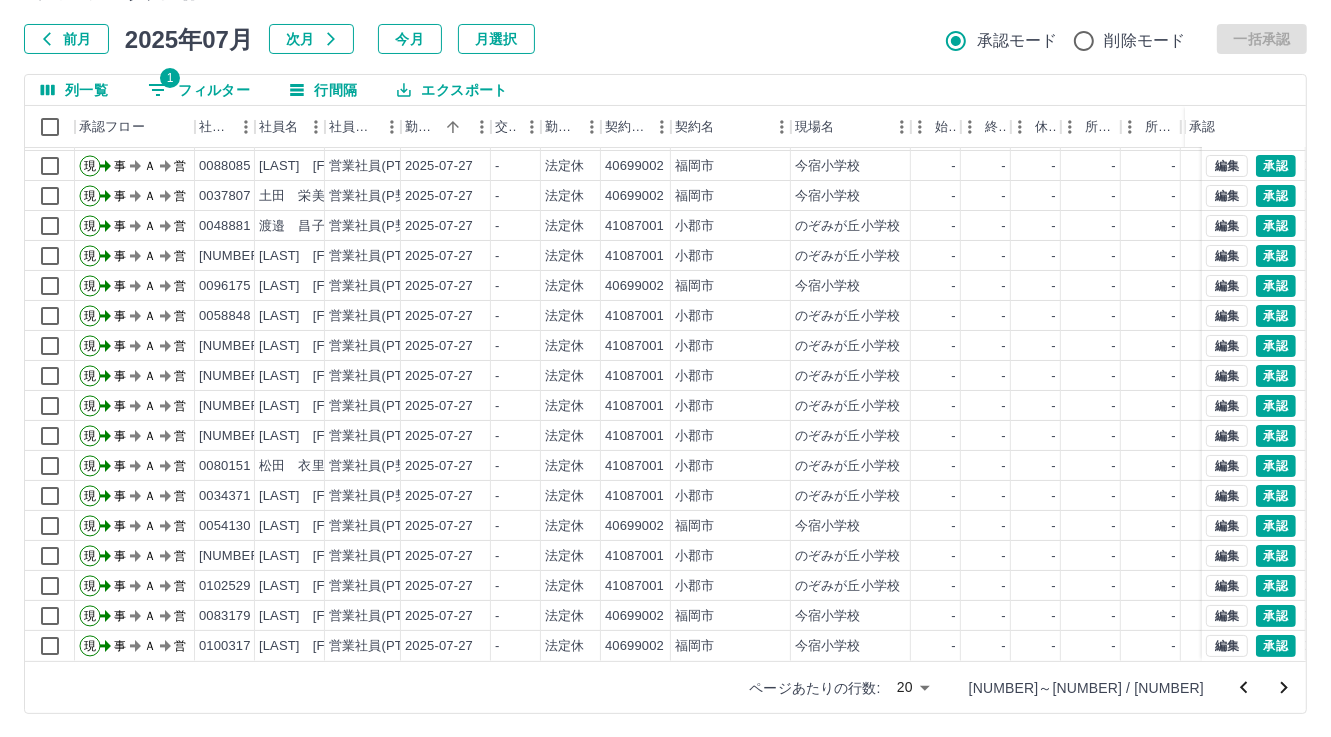 drag, startPoint x: 1277, startPoint y: 689, endPoint x: 1255, endPoint y: 670, distance: 29.068884 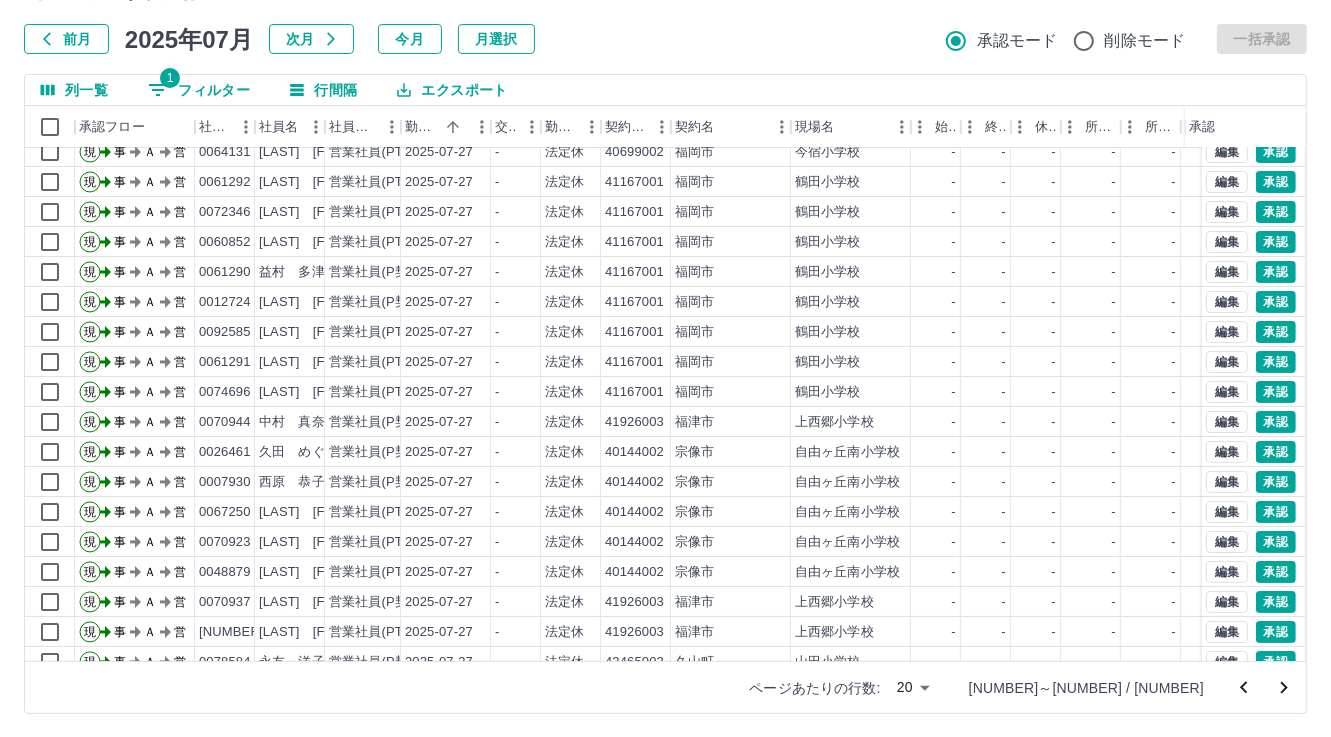 scroll, scrollTop: 103, scrollLeft: 0, axis: vertical 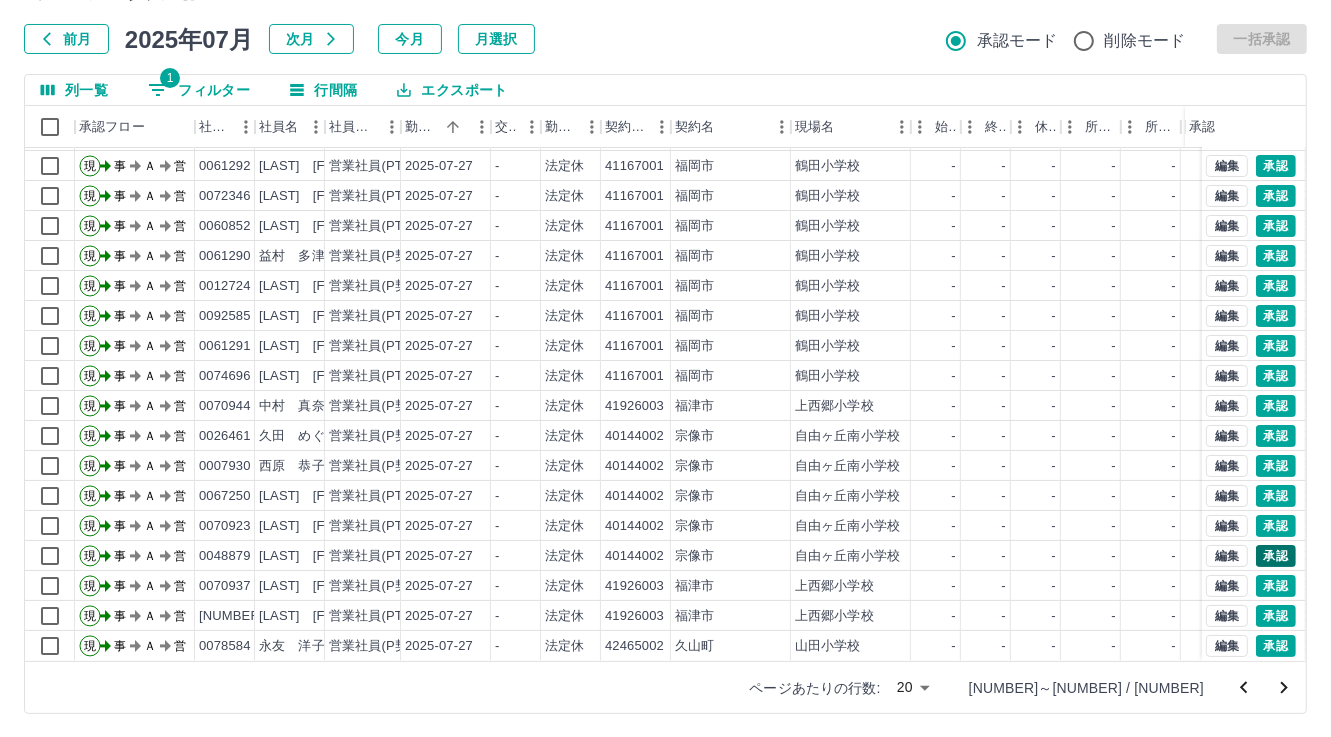 drag, startPoint x: 1294, startPoint y: 689, endPoint x: 1247, endPoint y: 636, distance: 70.837845 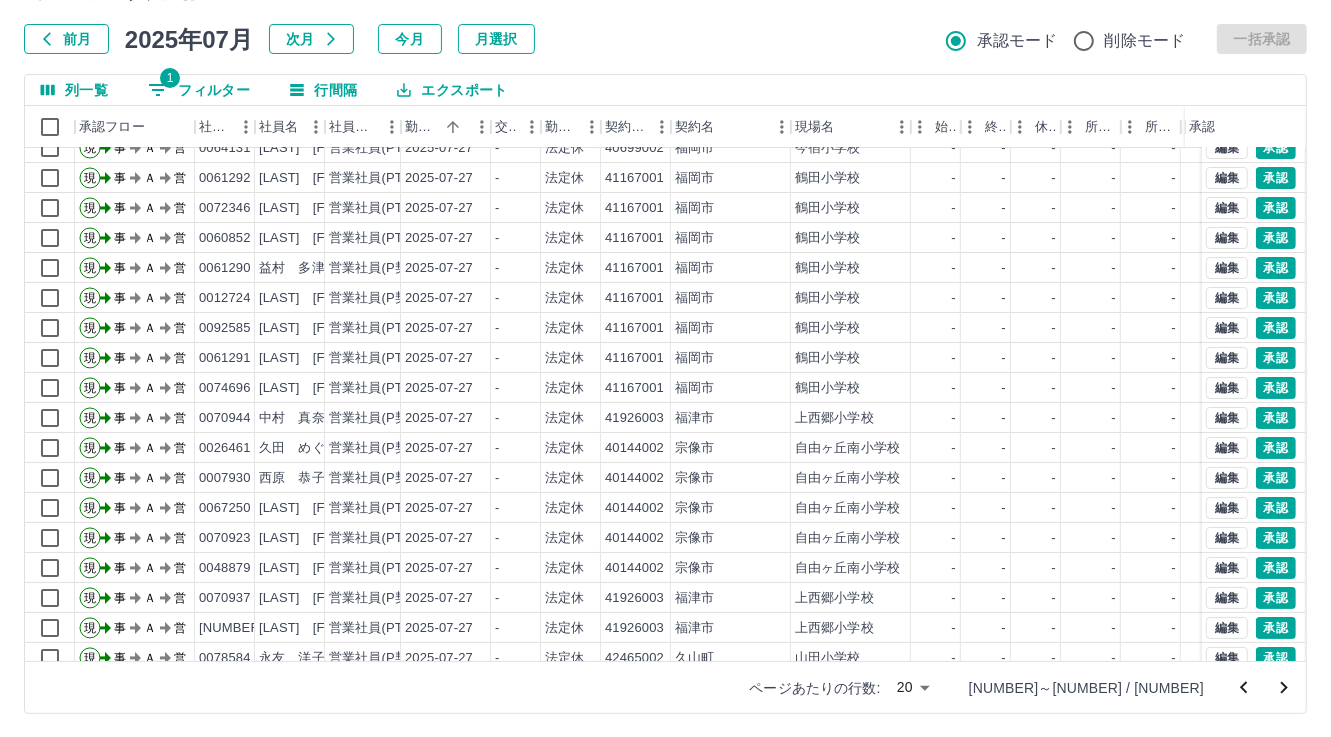 scroll, scrollTop: 103, scrollLeft: 0, axis: vertical 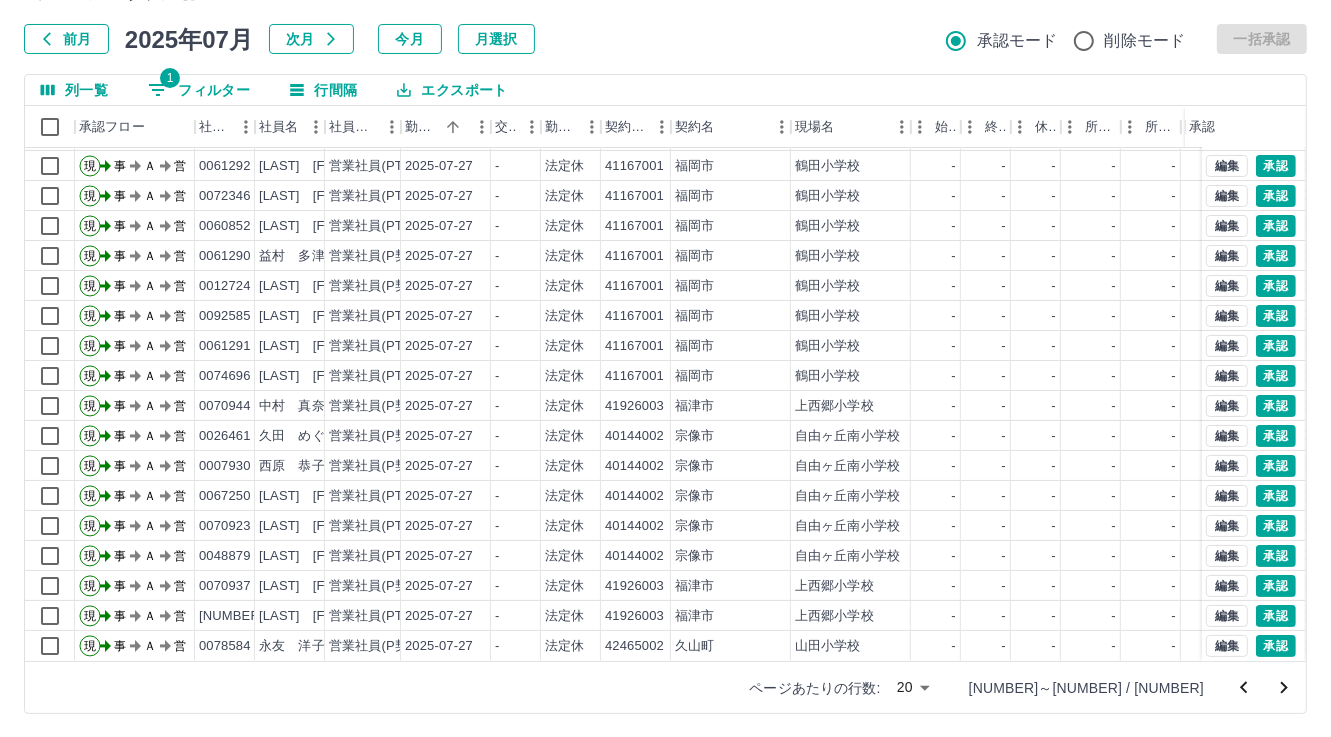 click 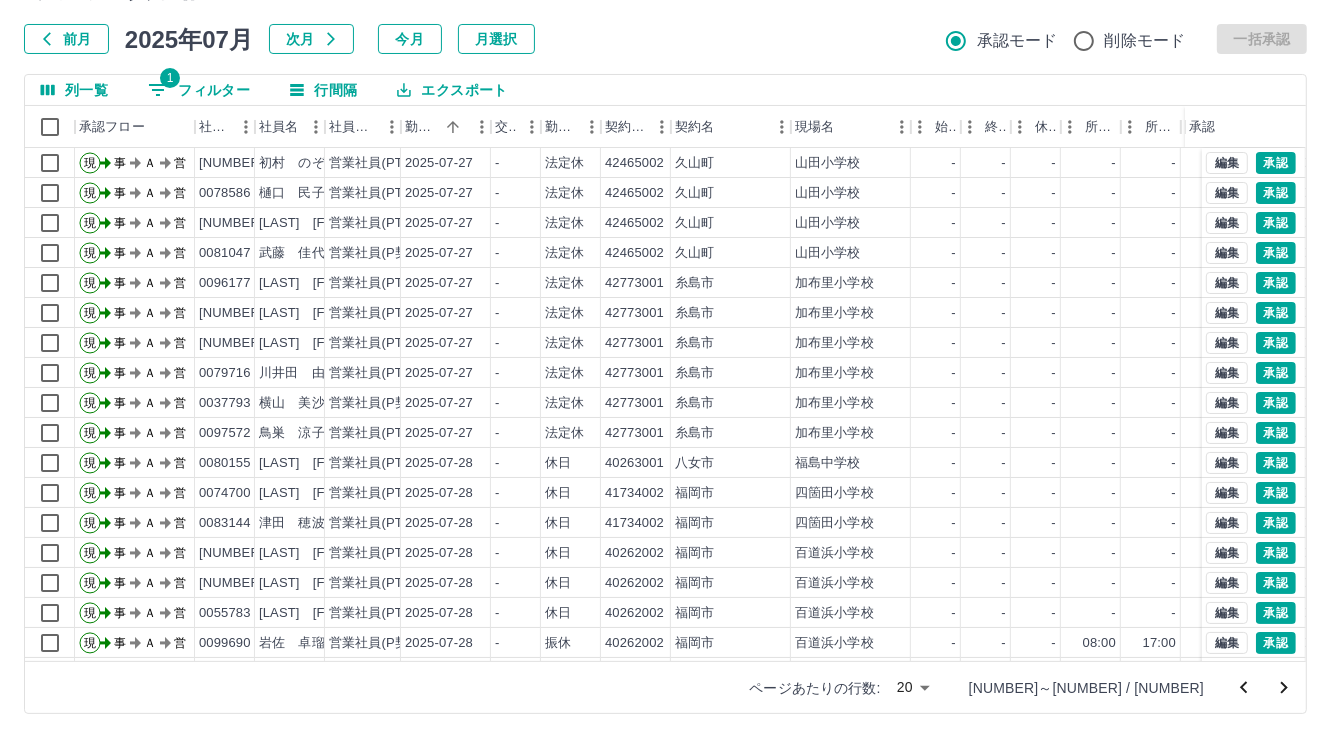 scroll, scrollTop: 103, scrollLeft: 0, axis: vertical 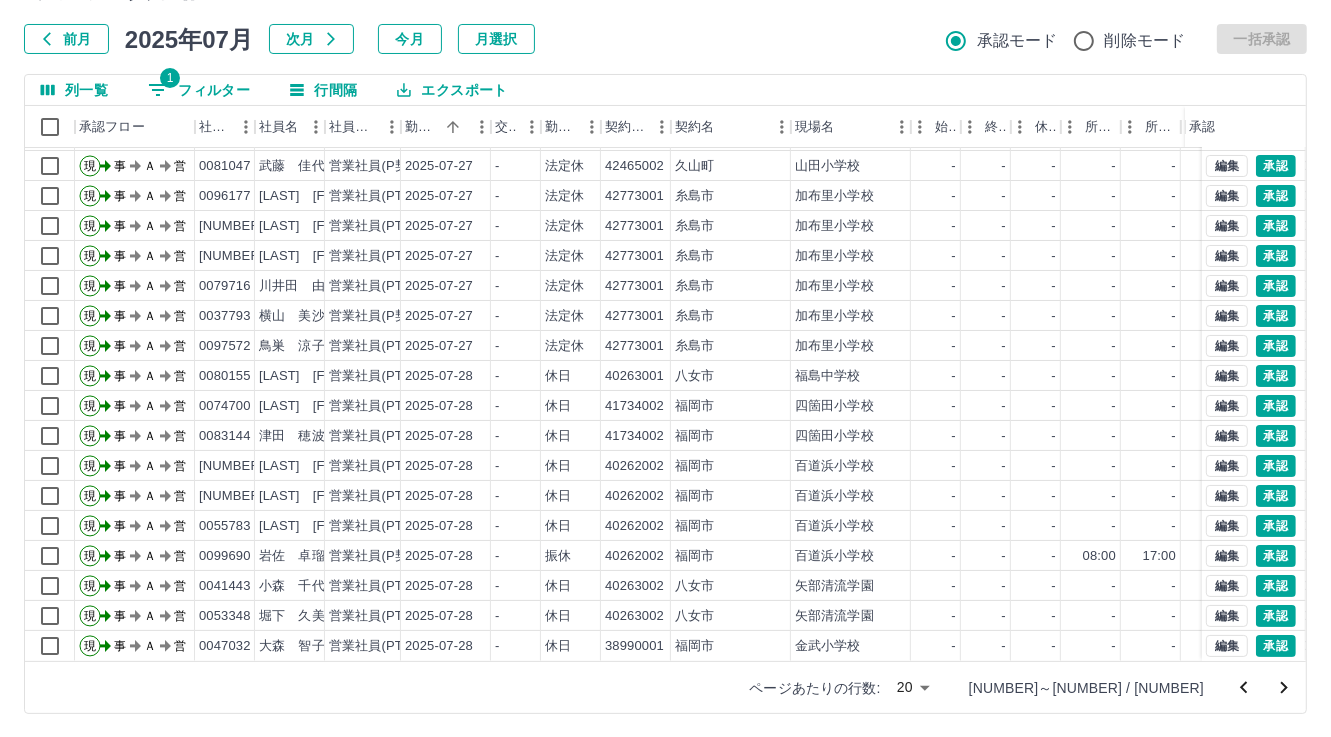 click at bounding box center [1284, 688] 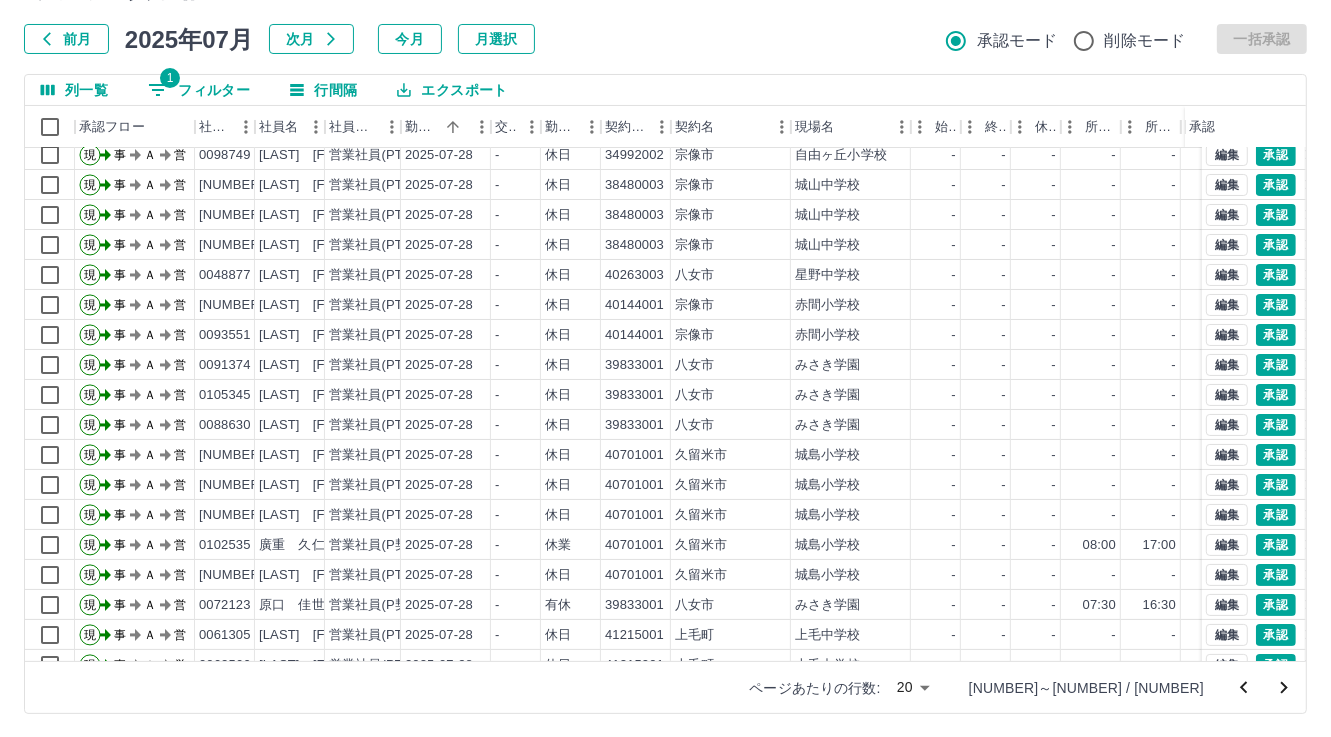 scroll, scrollTop: 103, scrollLeft: 0, axis: vertical 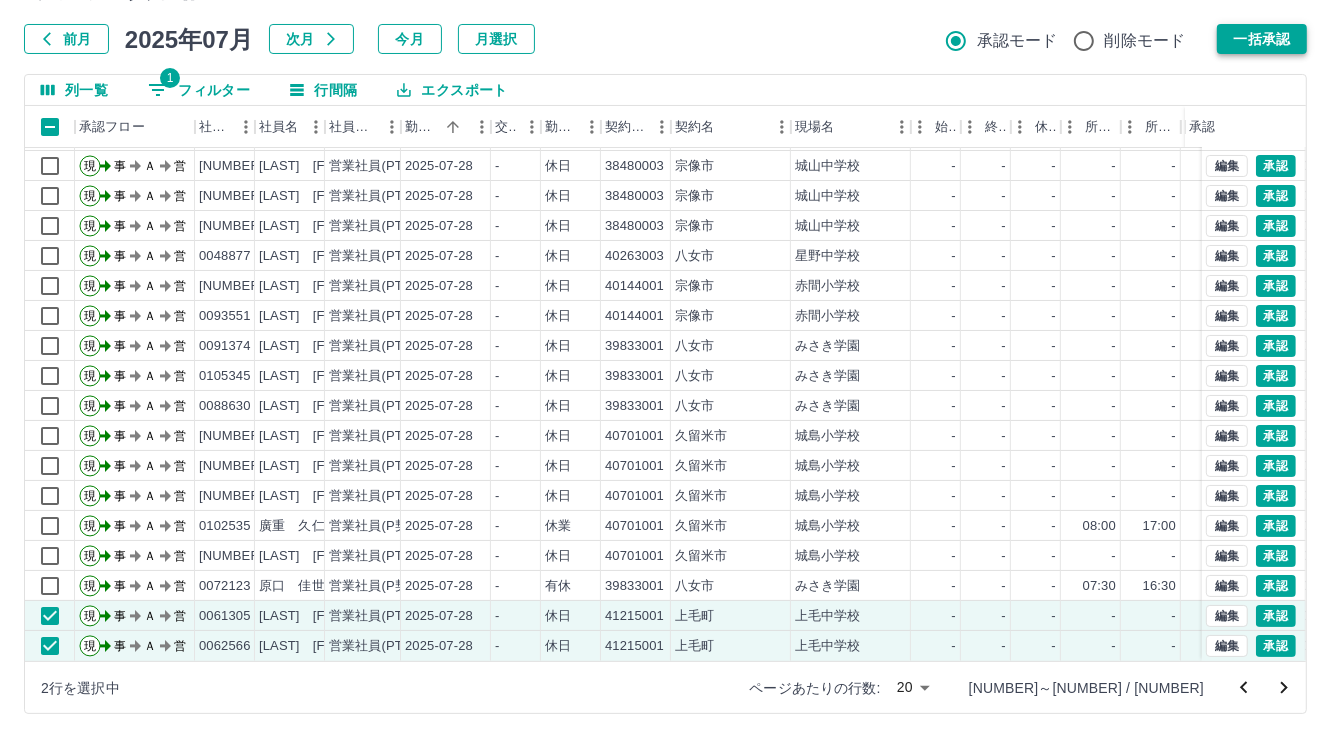 click on "一括承認" at bounding box center [1262, 39] 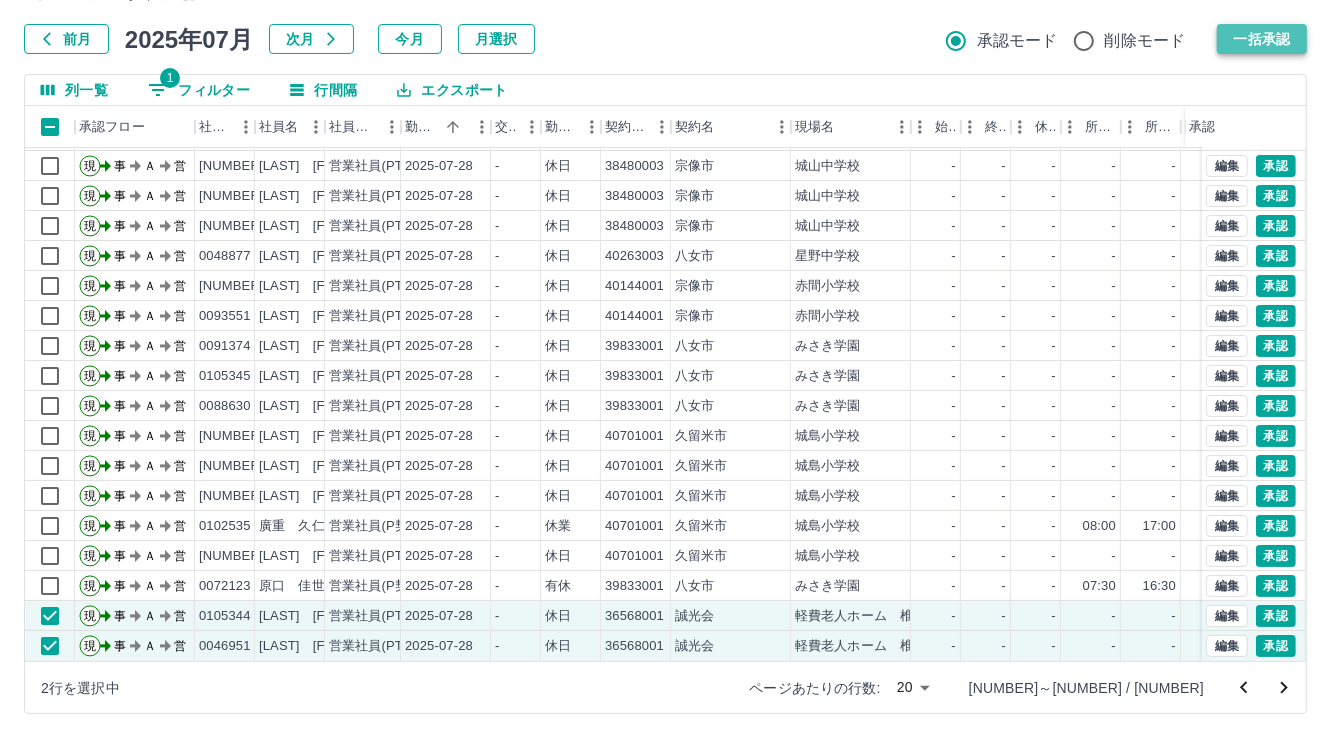 click on "一括承認" at bounding box center [1262, 39] 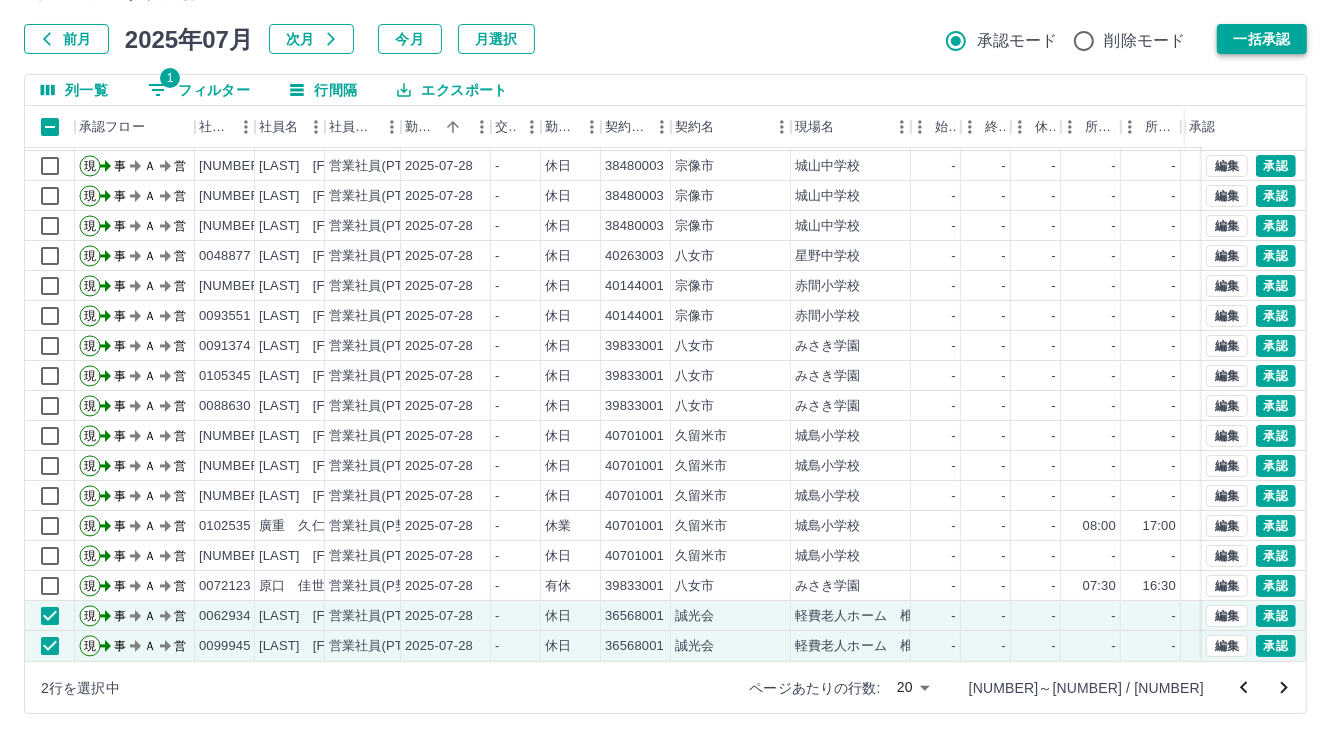 click on "一括承認" at bounding box center (1262, 39) 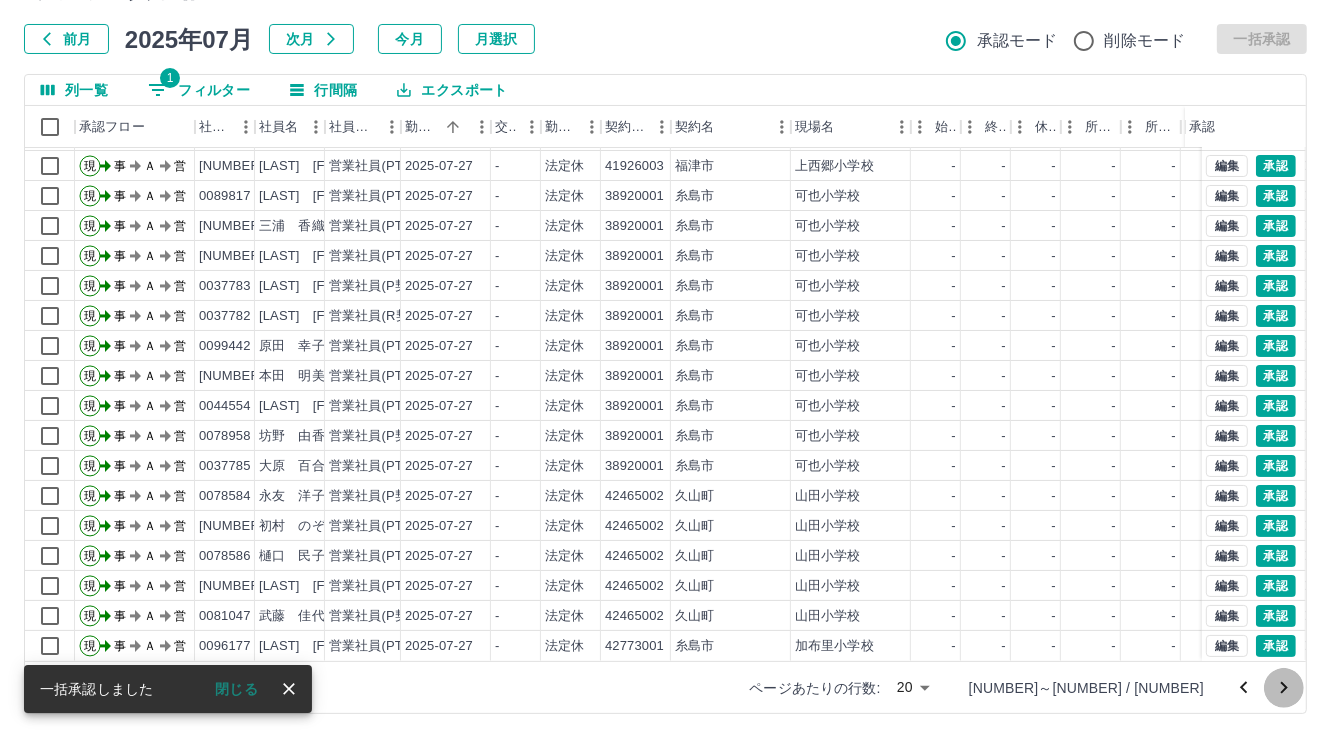 click 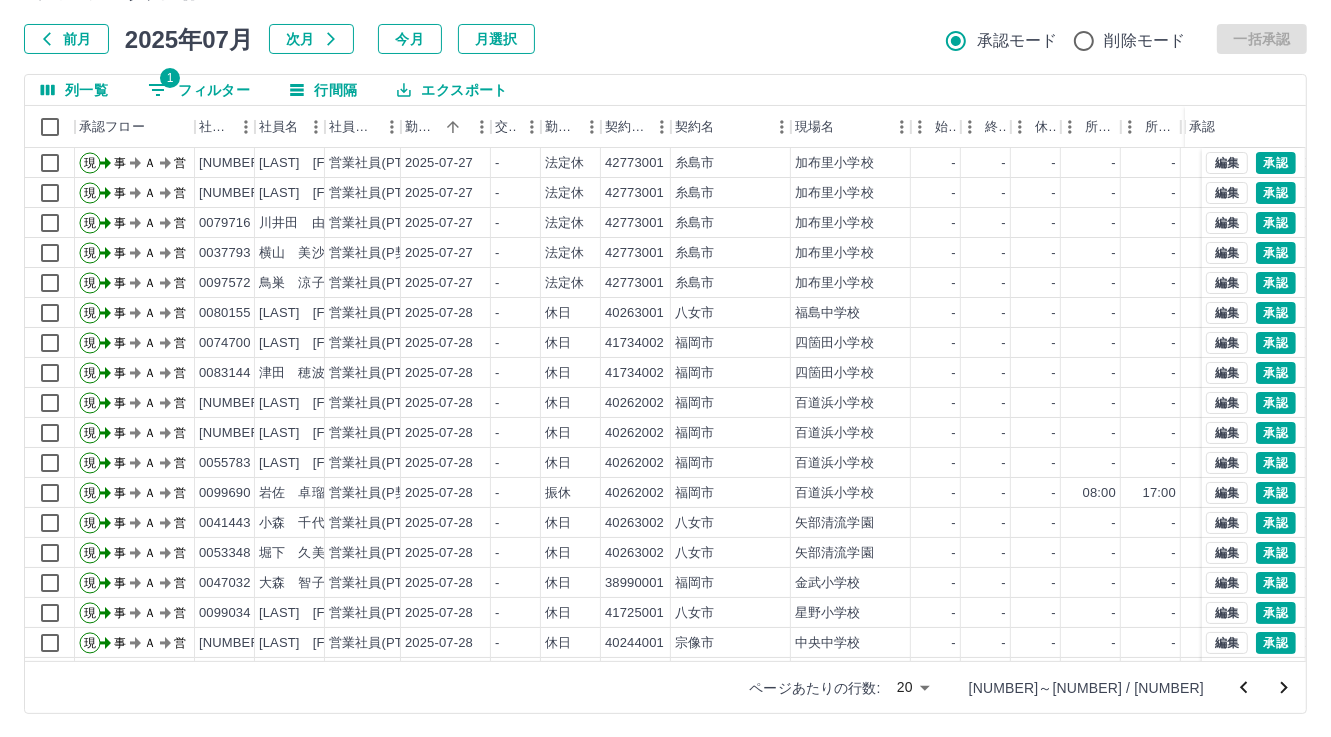 scroll, scrollTop: 103, scrollLeft: 0, axis: vertical 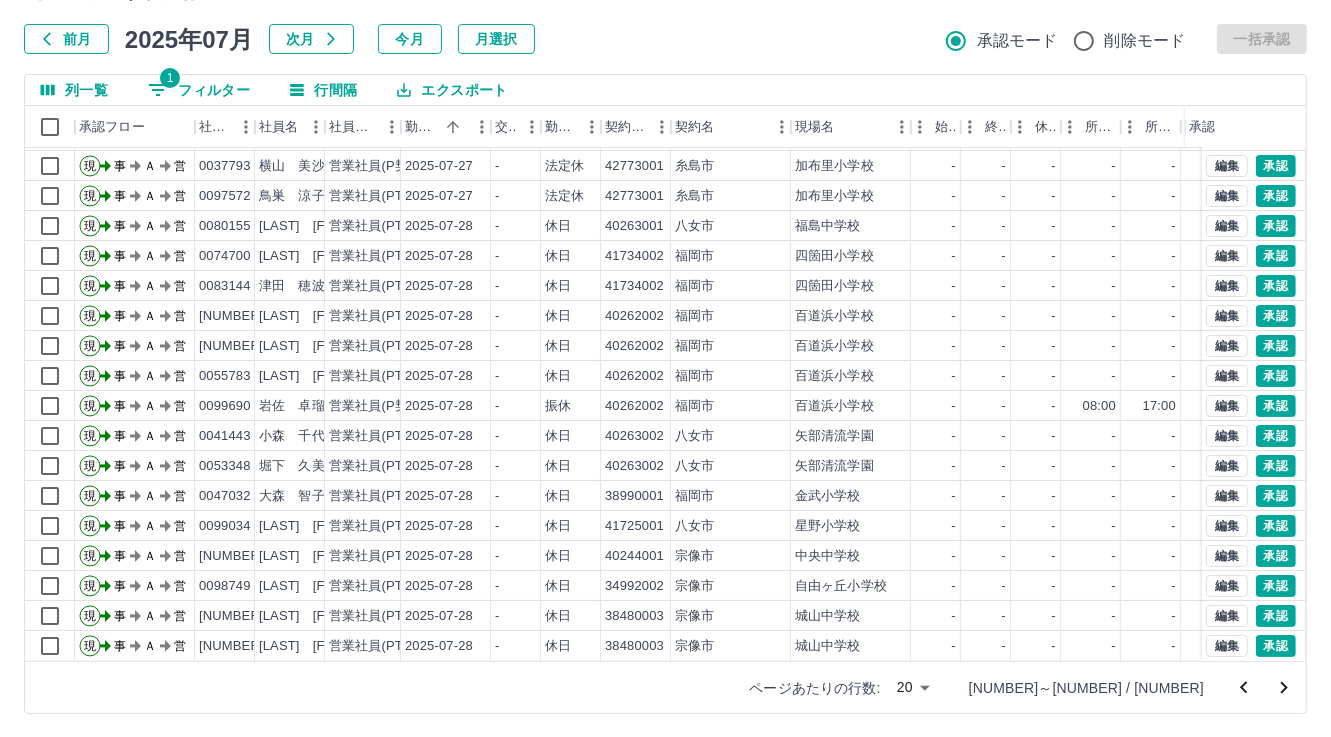 click 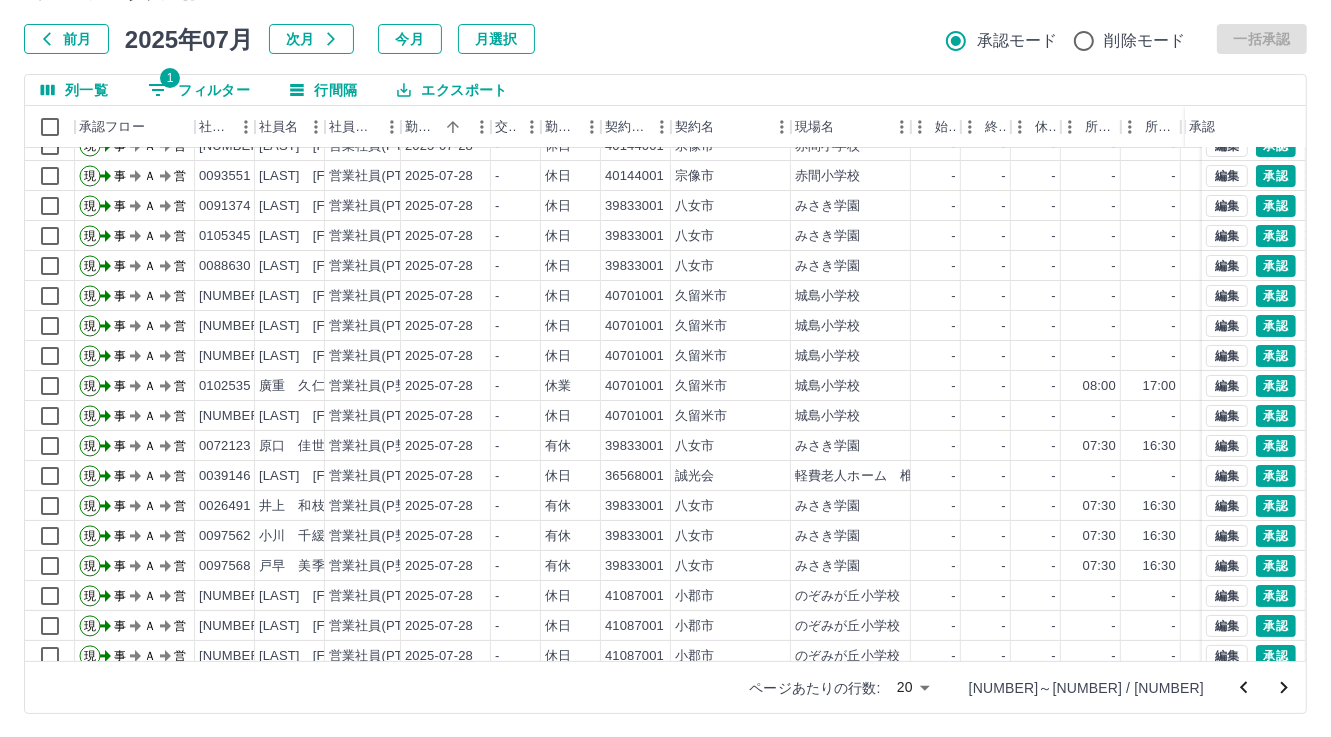 scroll, scrollTop: 99, scrollLeft: 0, axis: vertical 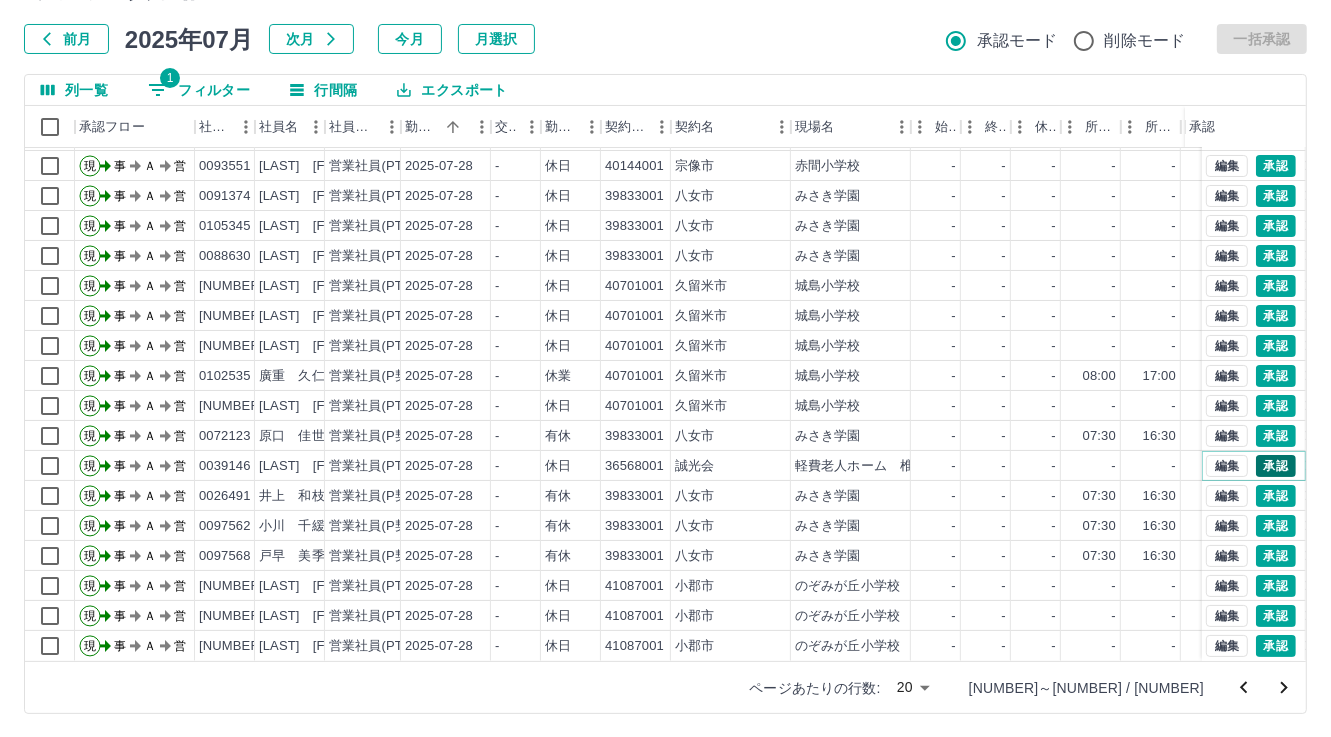 click on "承認" at bounding box center (1276, 466) 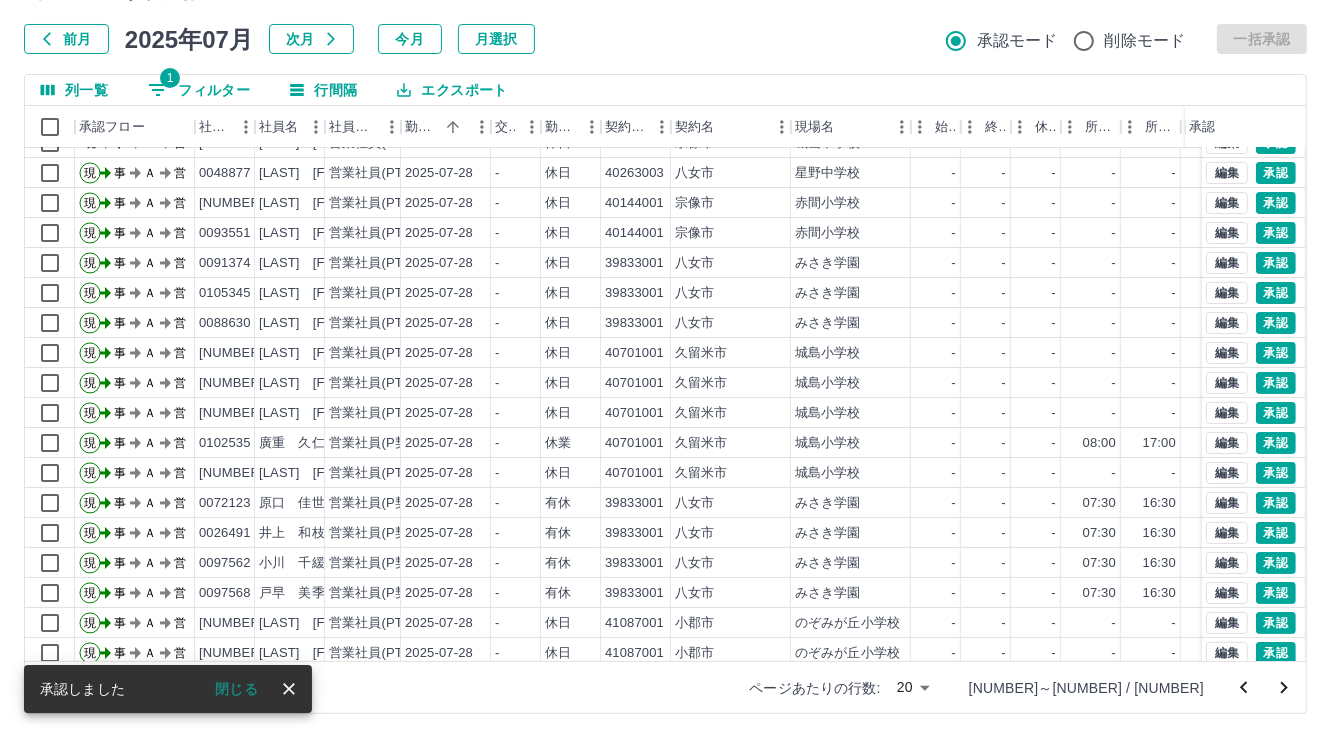 scroll, scrollTop: 0, scrollLeft: 0, axis: both 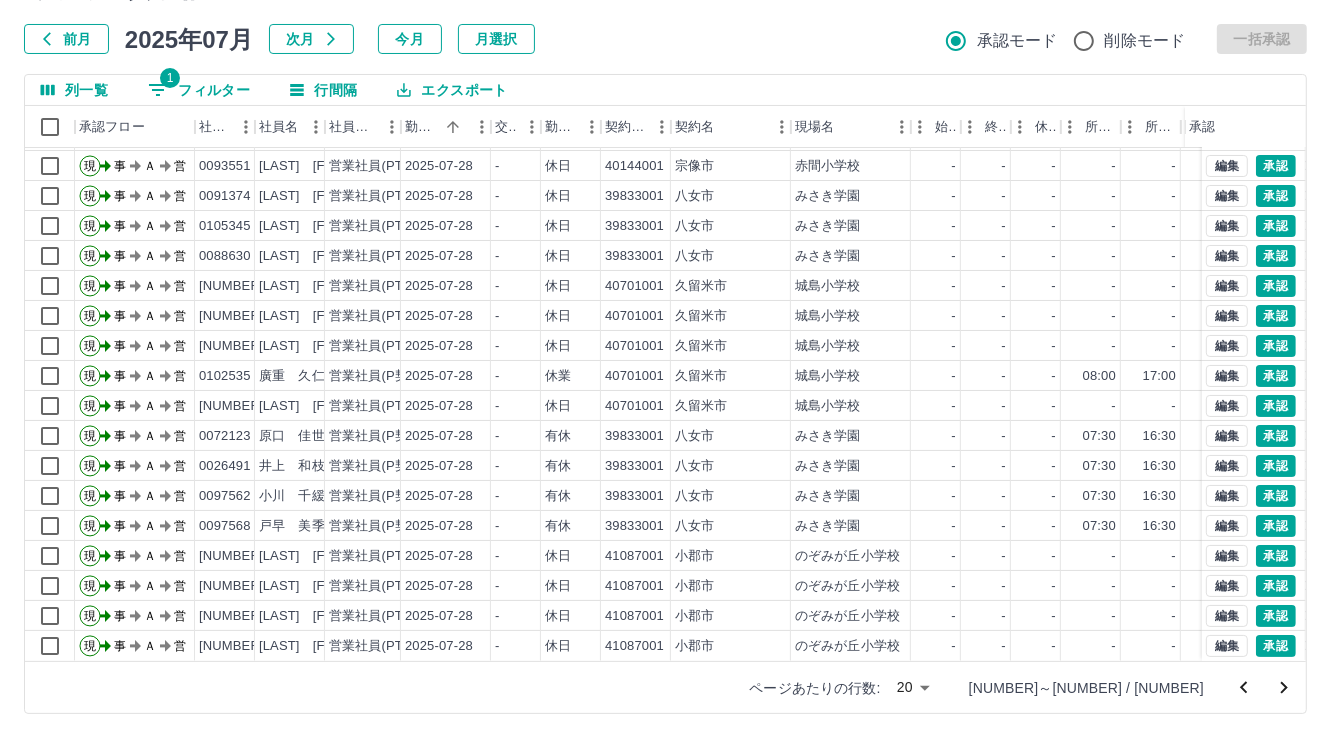 click 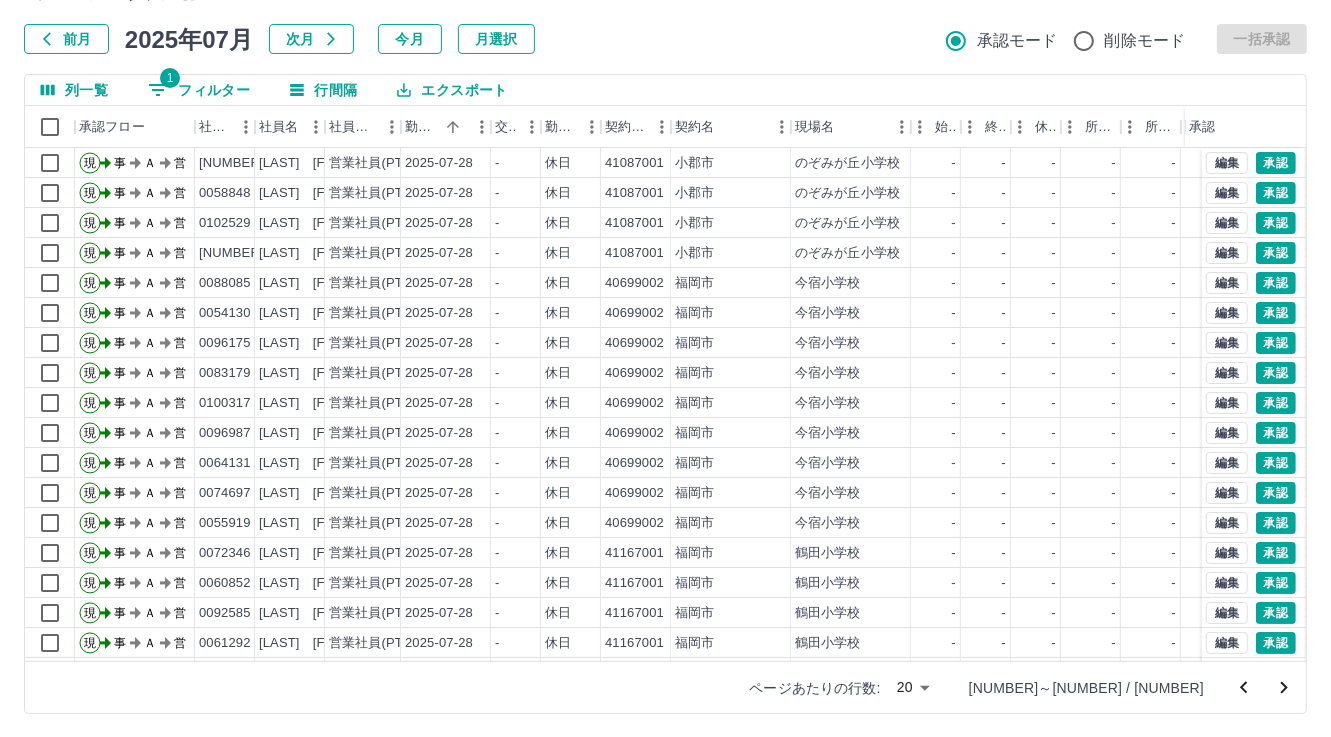 scroll, scrollTop: 103, scrollLeft: 0, axis: vertical 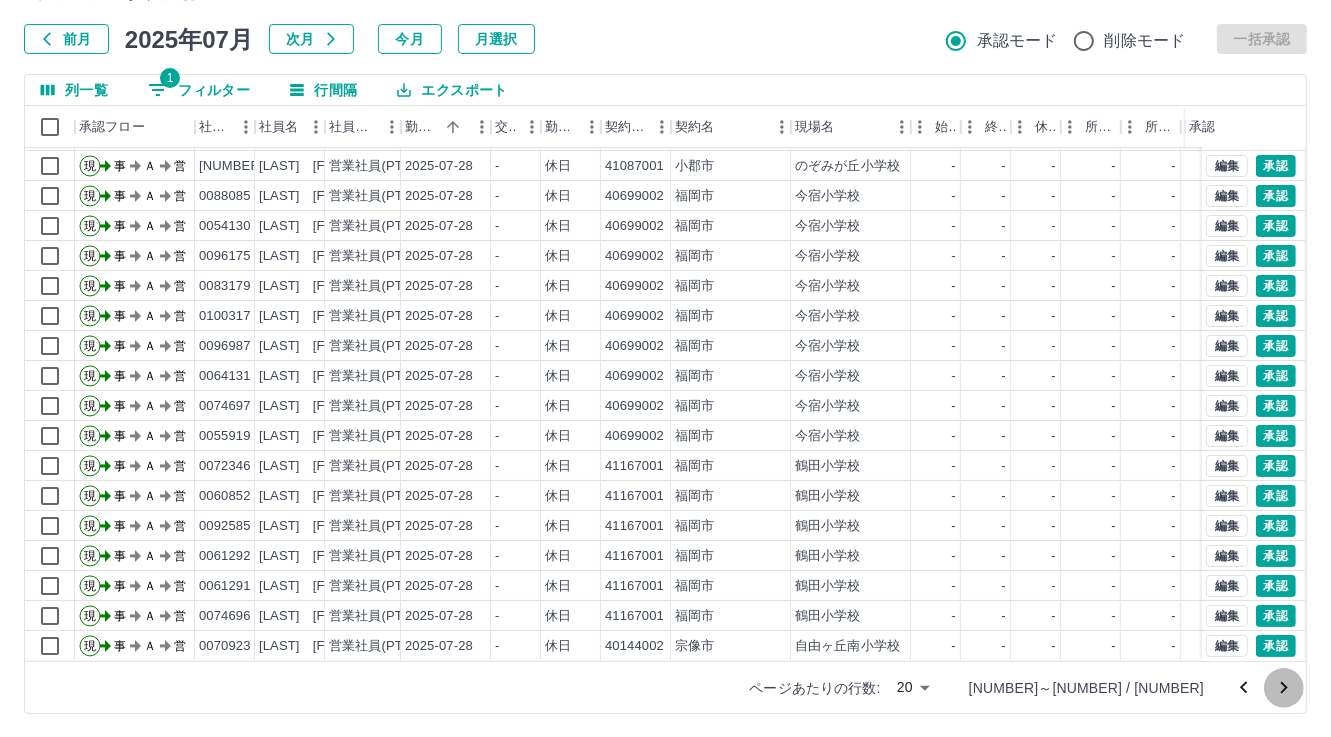 click at bounding box center [1284, 688] 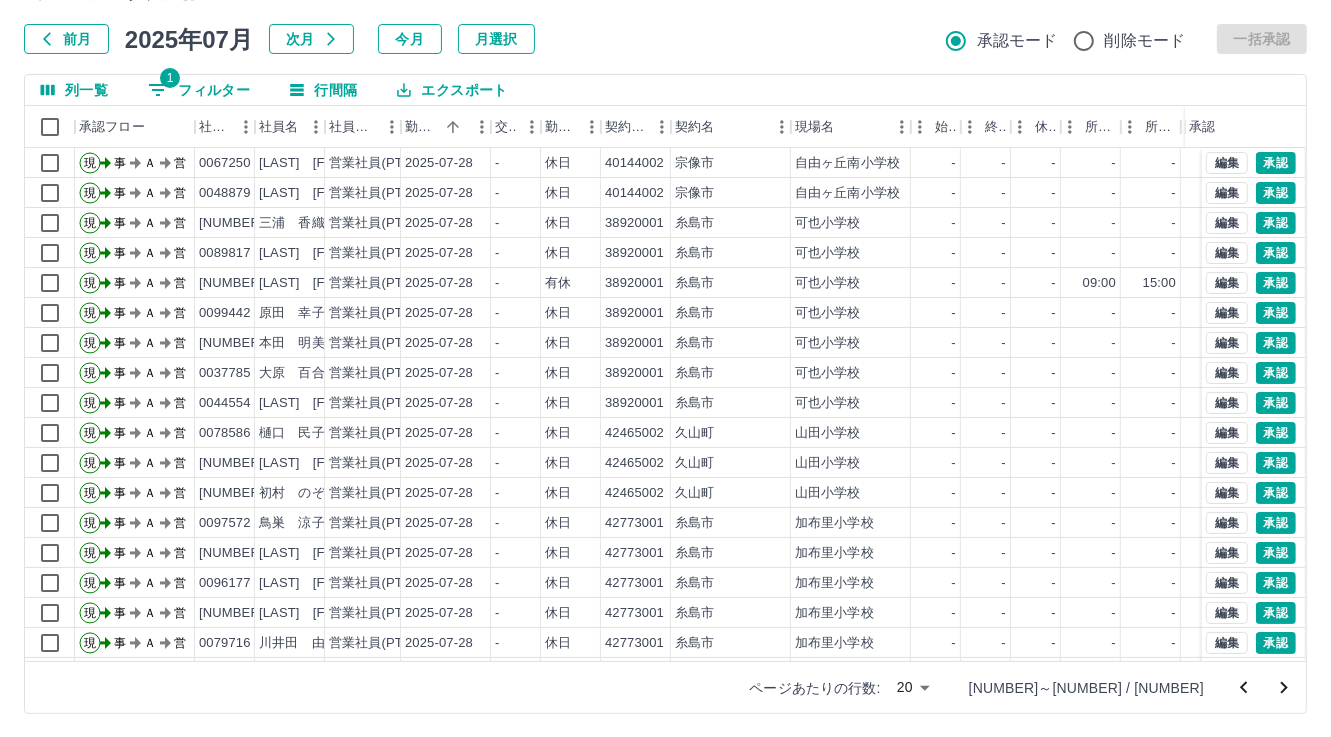 scroll, scrollTop: 103, scrollLeft: 0, axis: vertical 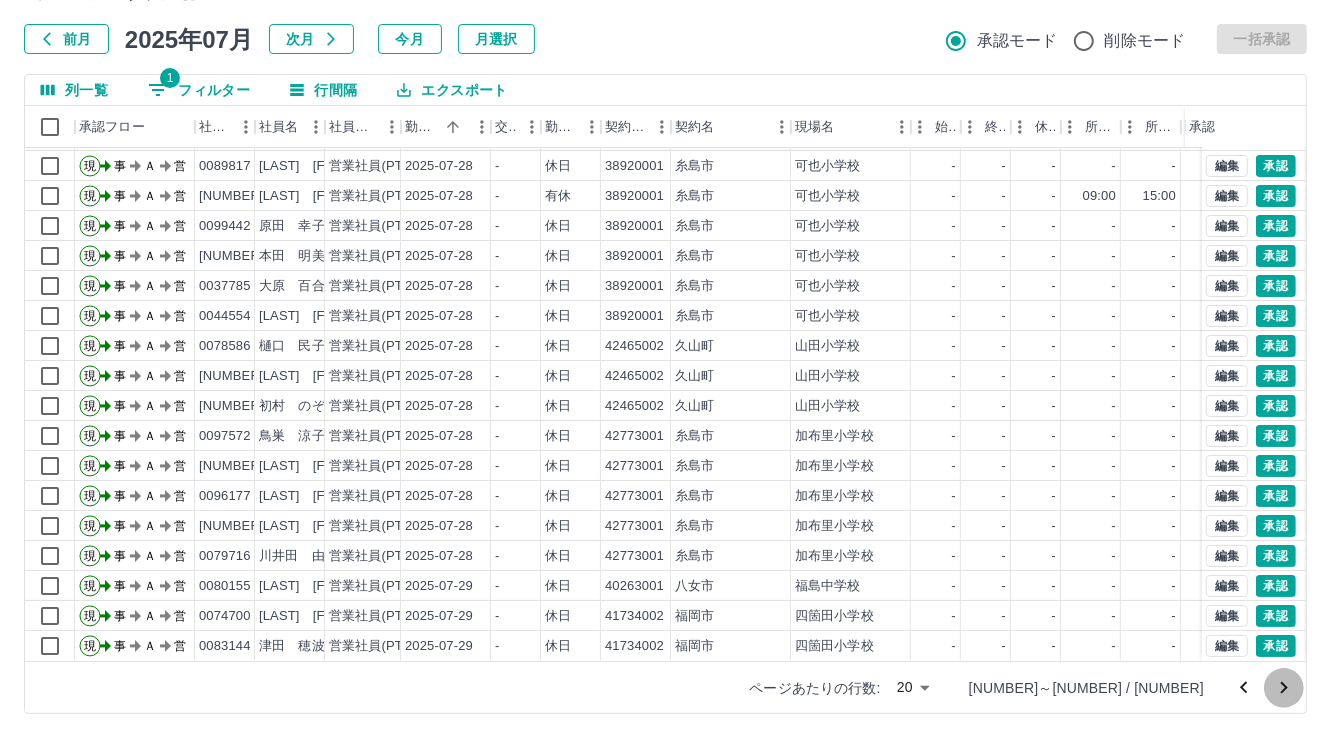 click 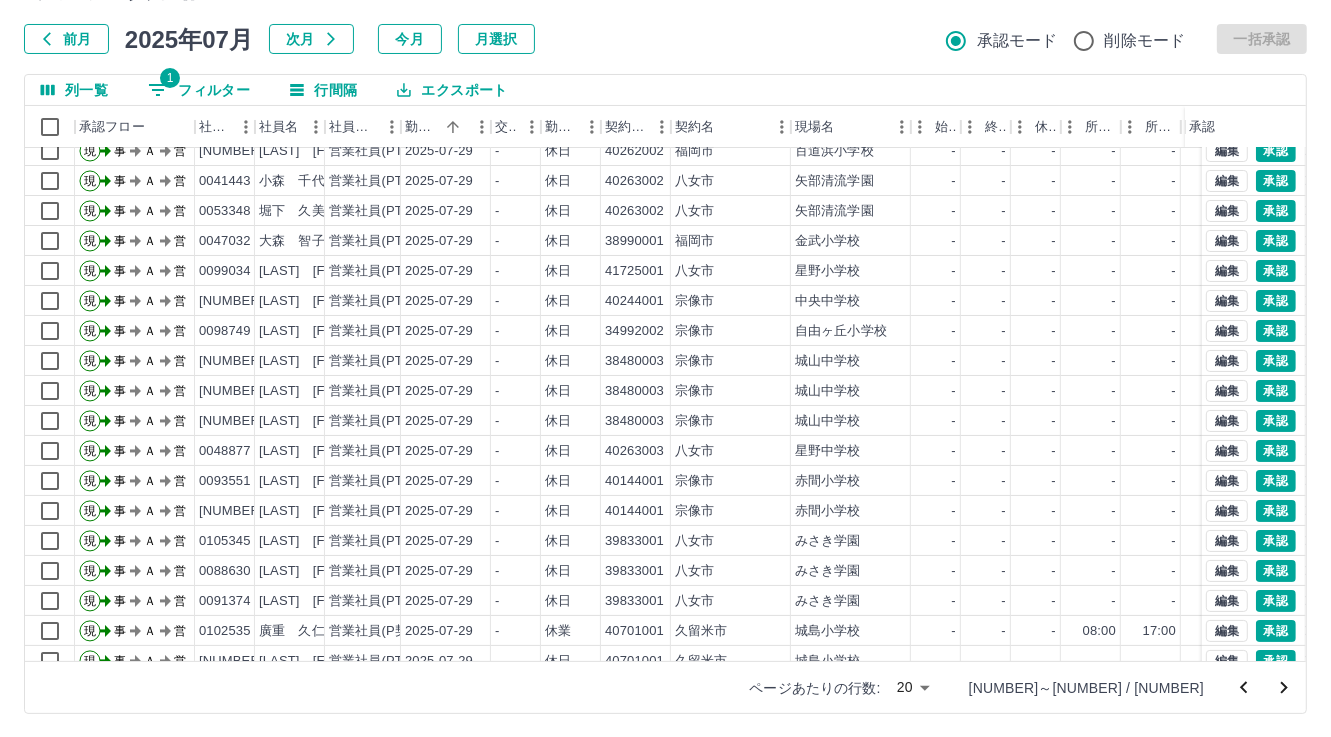 scroll, scrollTop: 103, scrollLeft: 0, axis: vertical 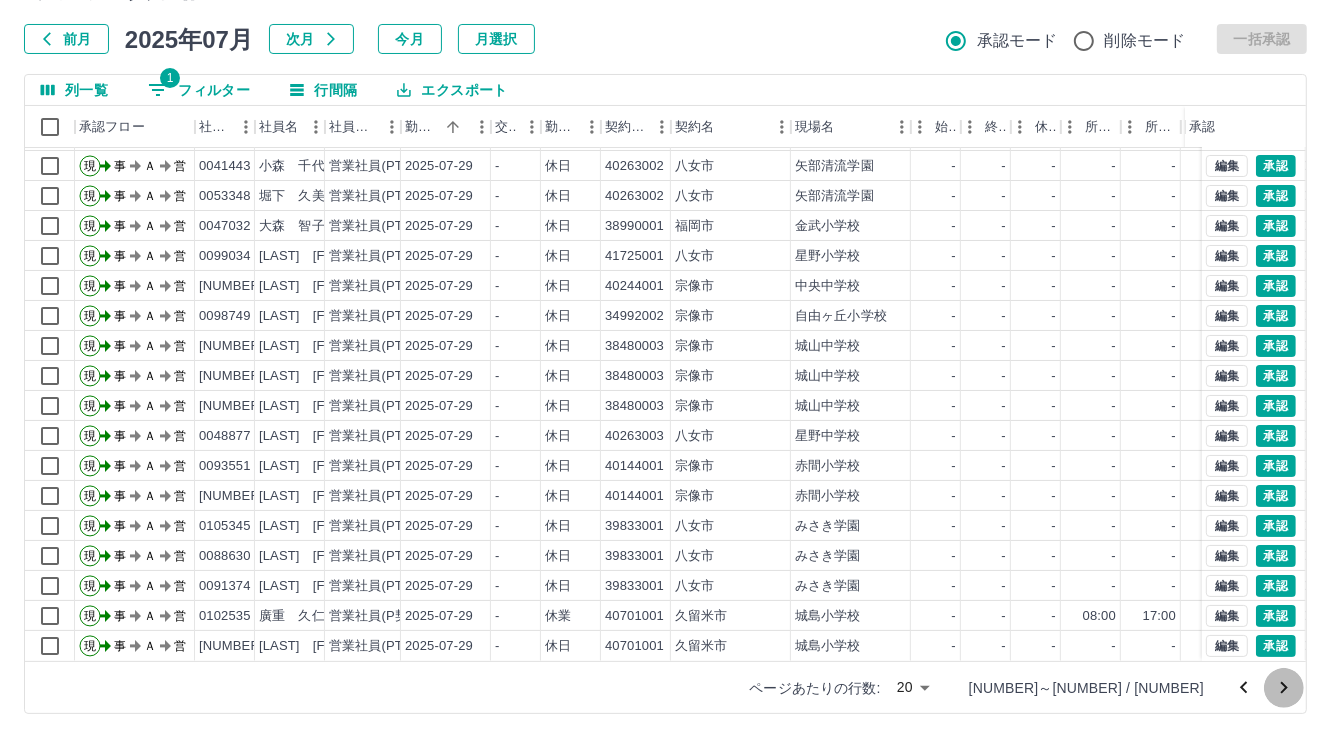 click 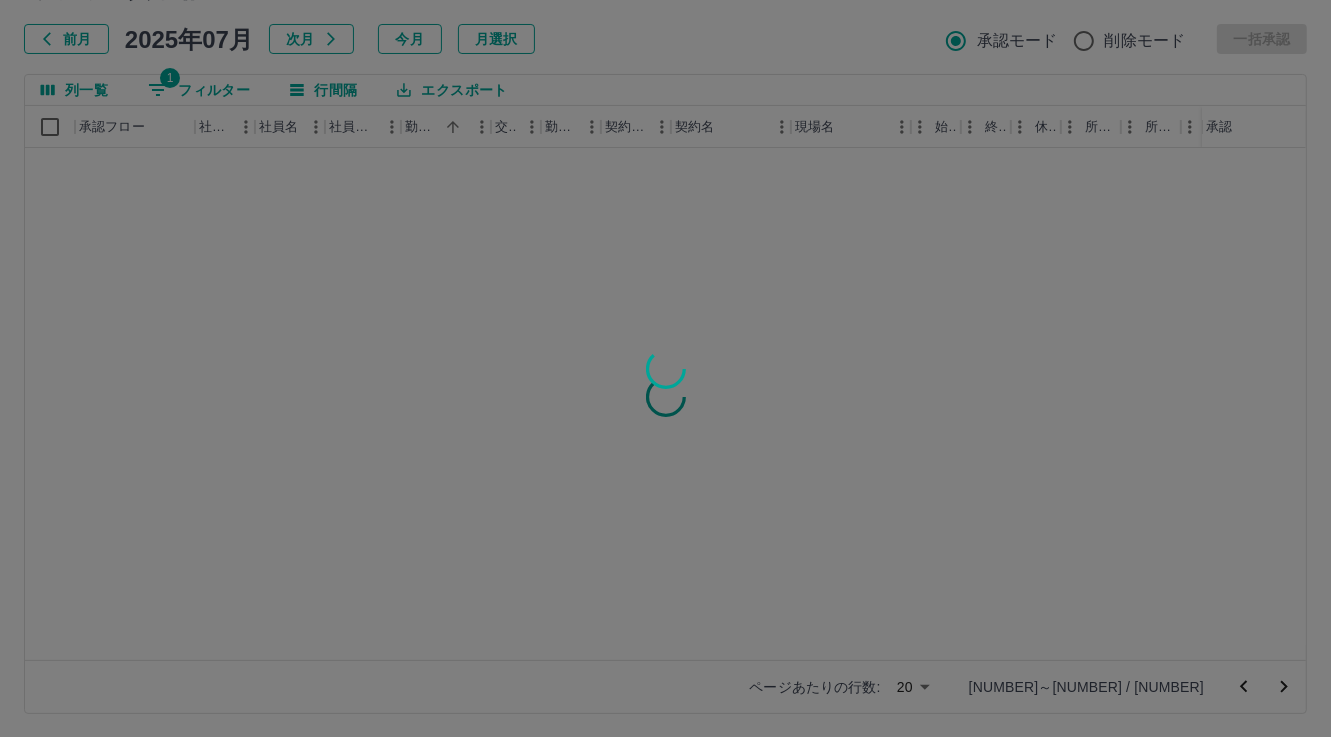 scroll, scrollTop: 0, scrollLeft: 0, axis: both 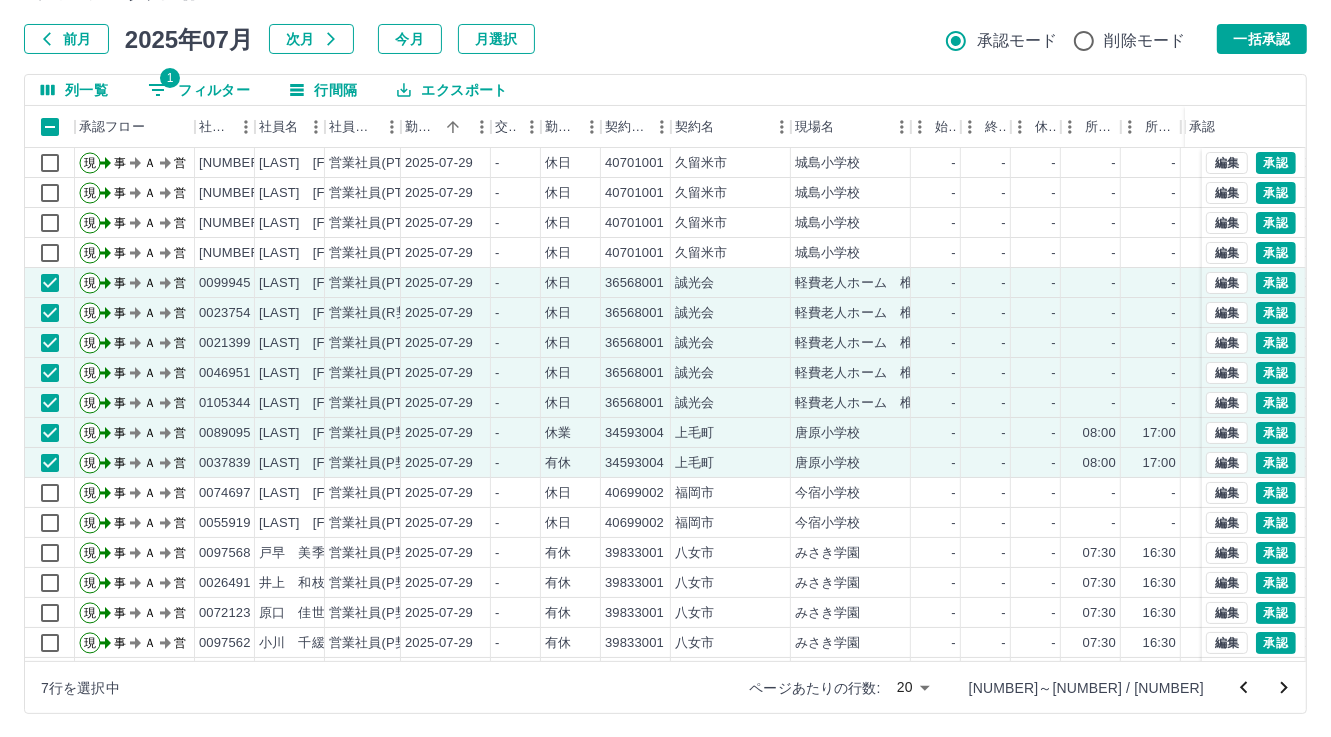 click on "一括承認" at bounding box center [1262, 39] 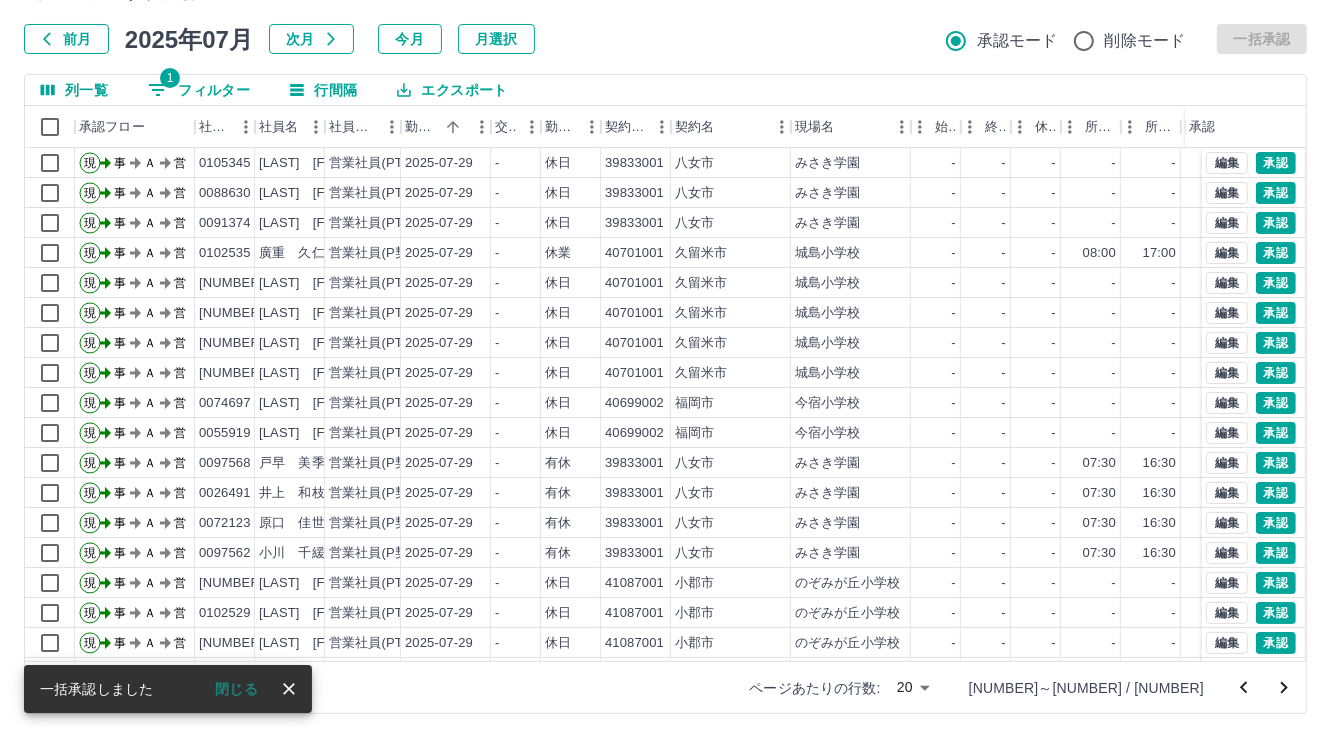 scroll, scrollTop: 103, scrollLeft: 0, axis: vertical 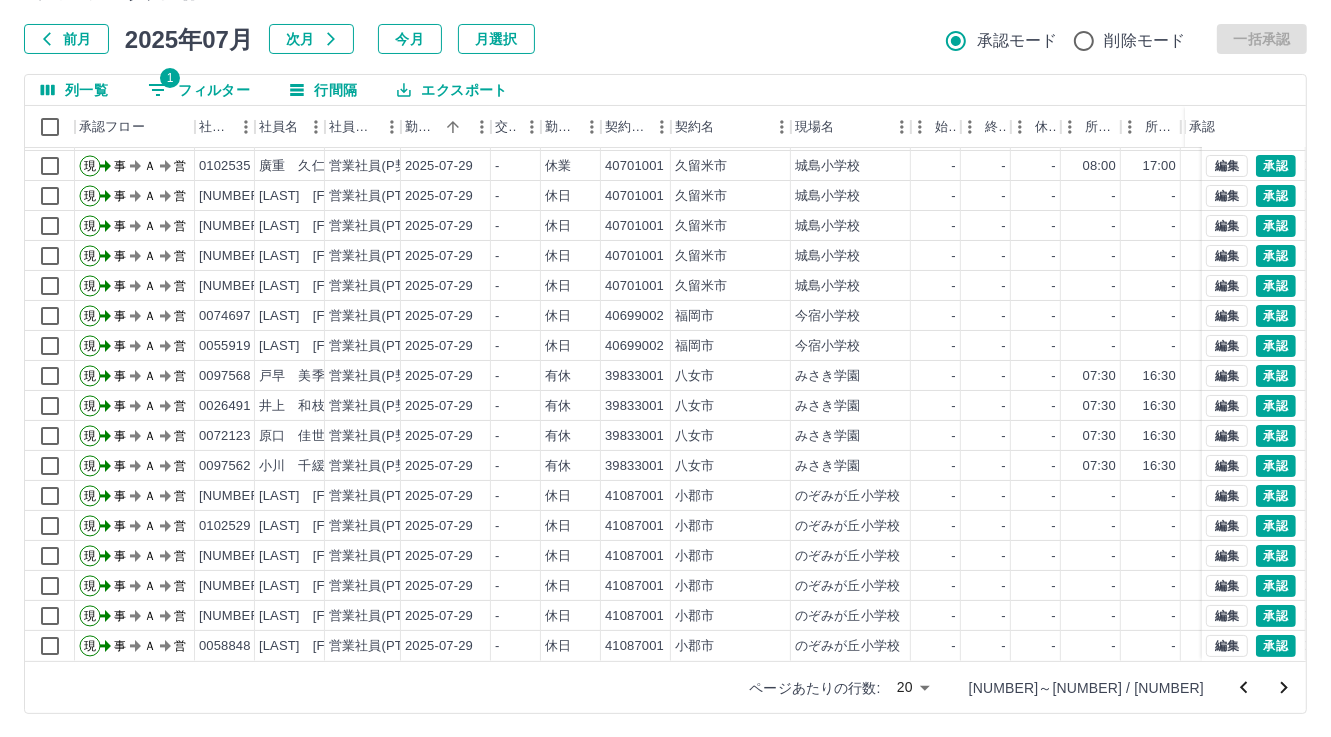 click 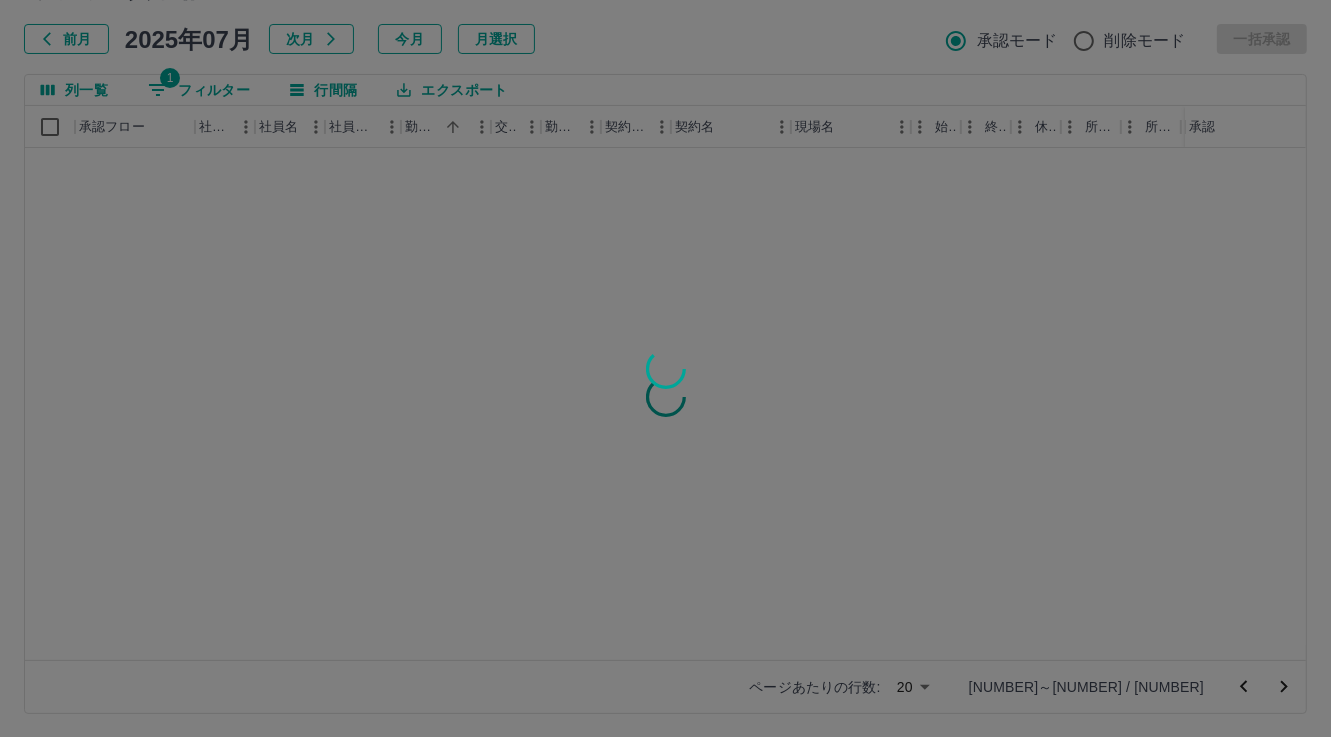 scroll, scrollTop: 0, scrollLeft: 0, axis: both 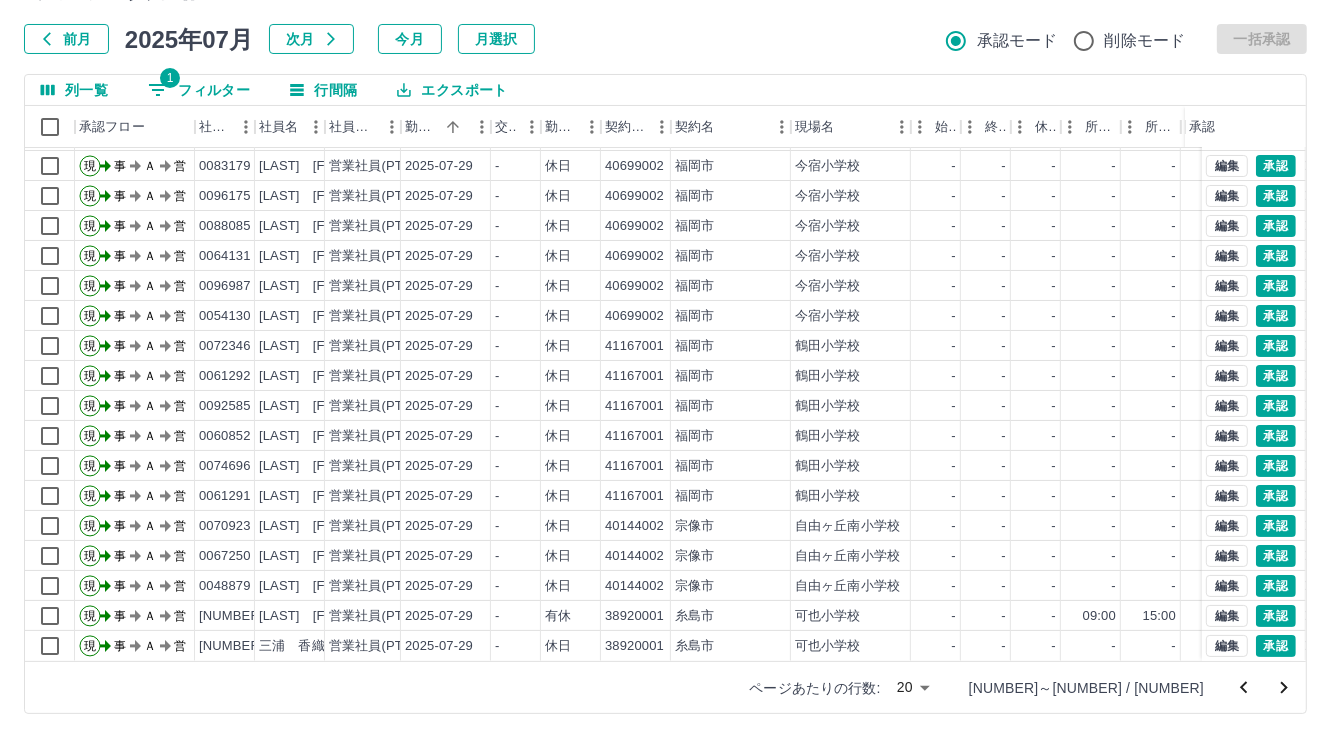 click 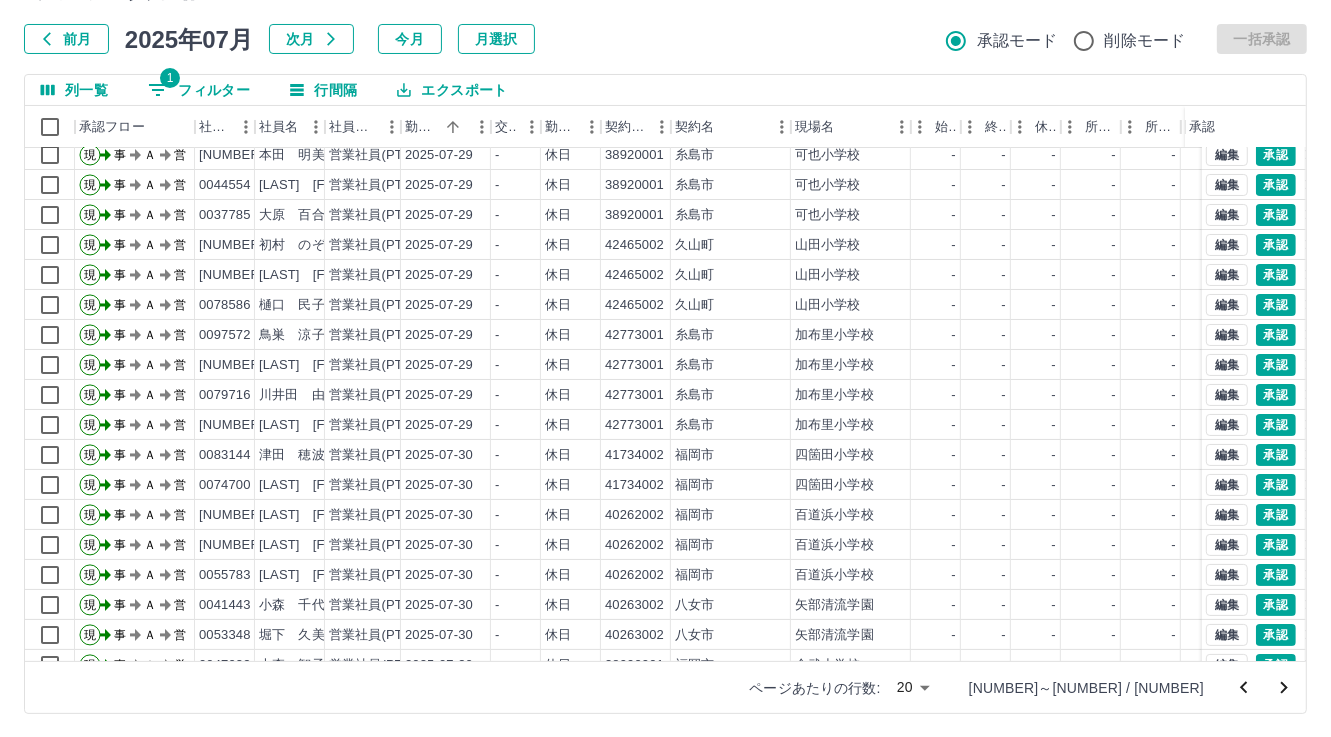 scroll, scrollTop: 103, scrollLeft: 0, axis: vertical 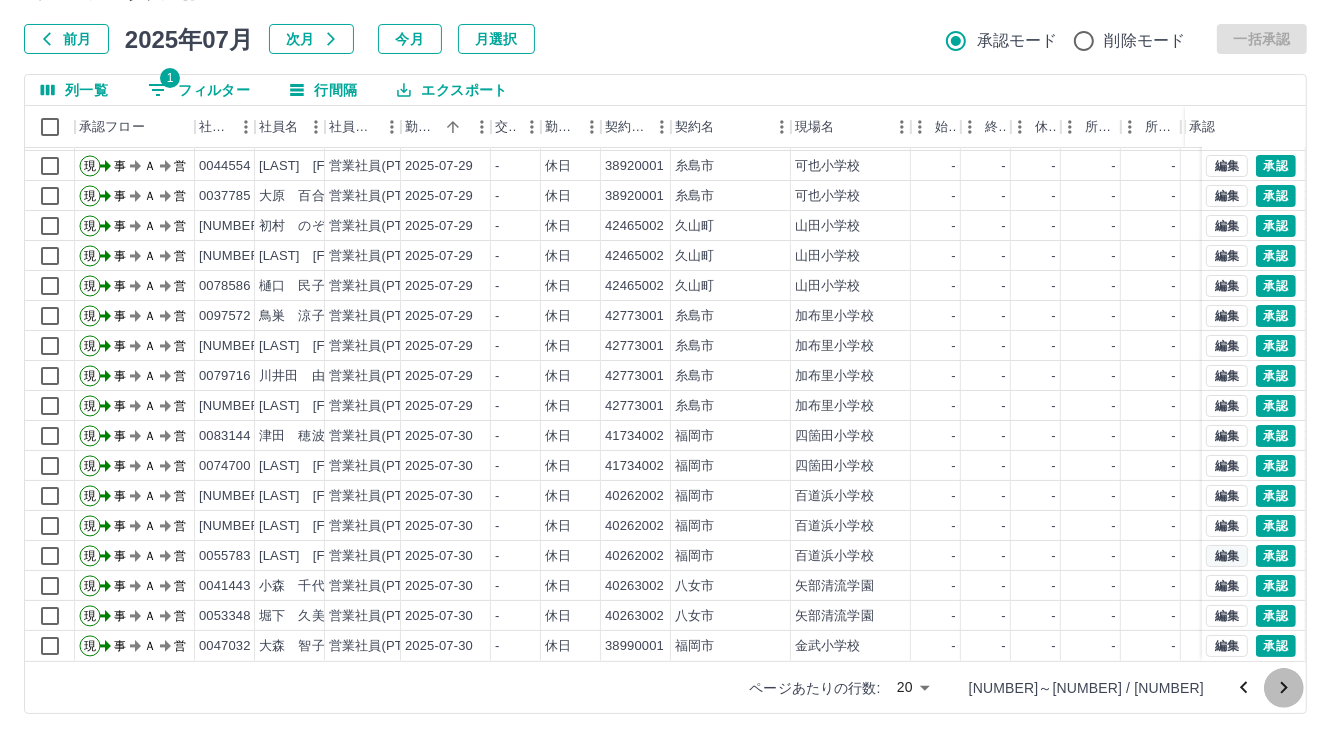 drag, startPoint x: 1289, startPoint y: 689, endPoint x: 1192, endPoint y: 634, distance: 111.50785 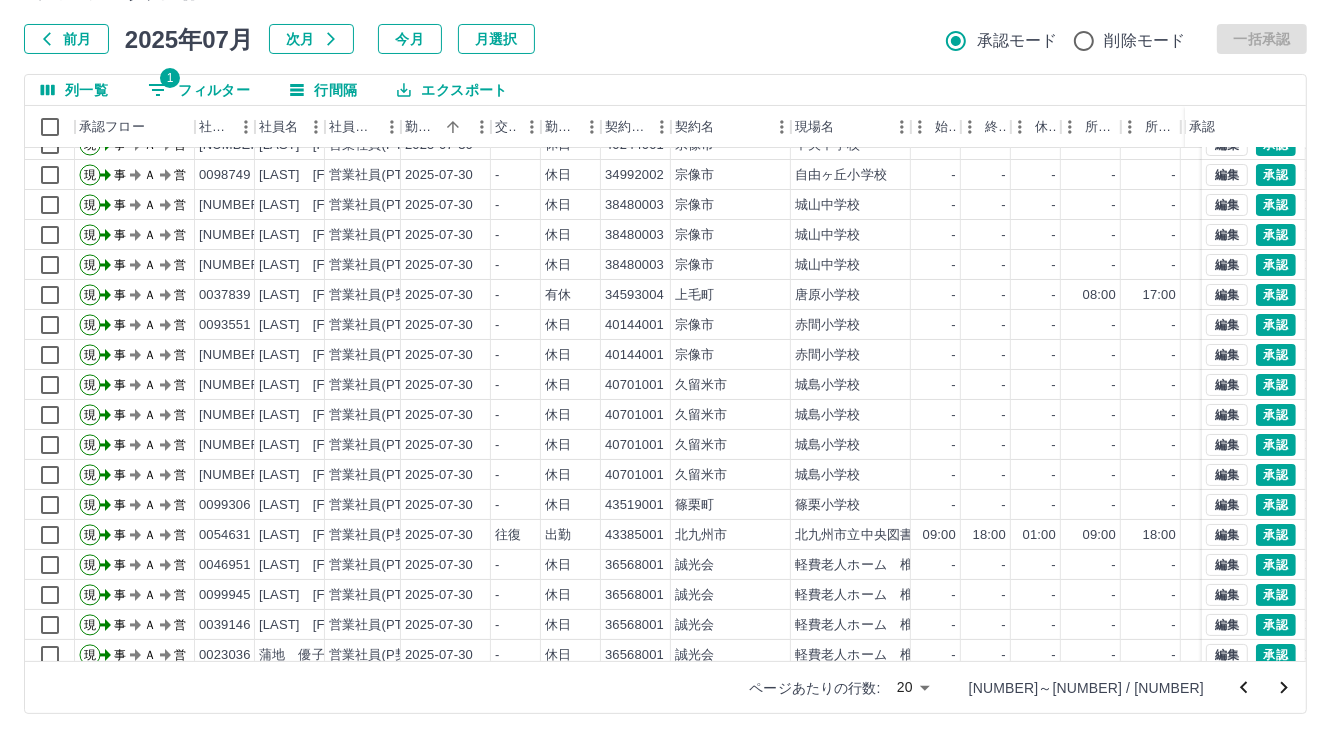 scroll, scrollTop: 0, scrollLeft: 0, axis: both 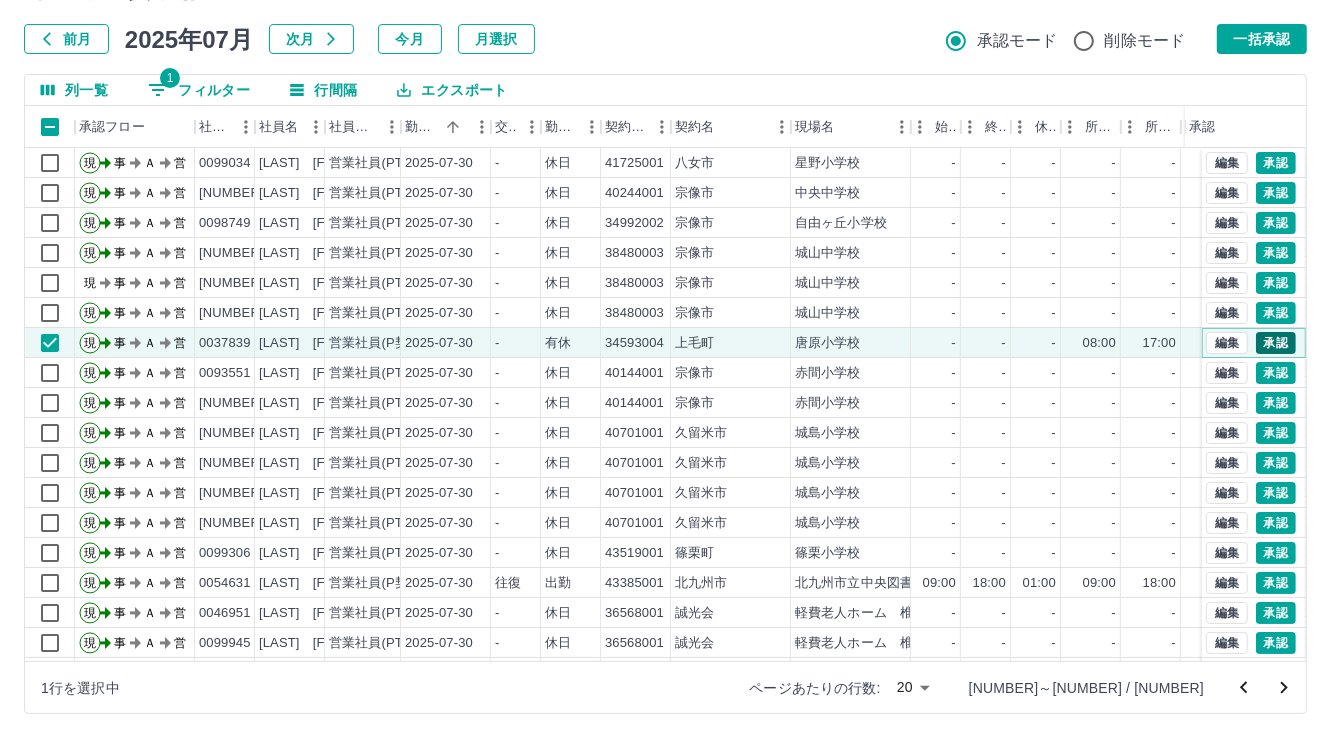 click on "承認" at bounding box center [1276, 343] 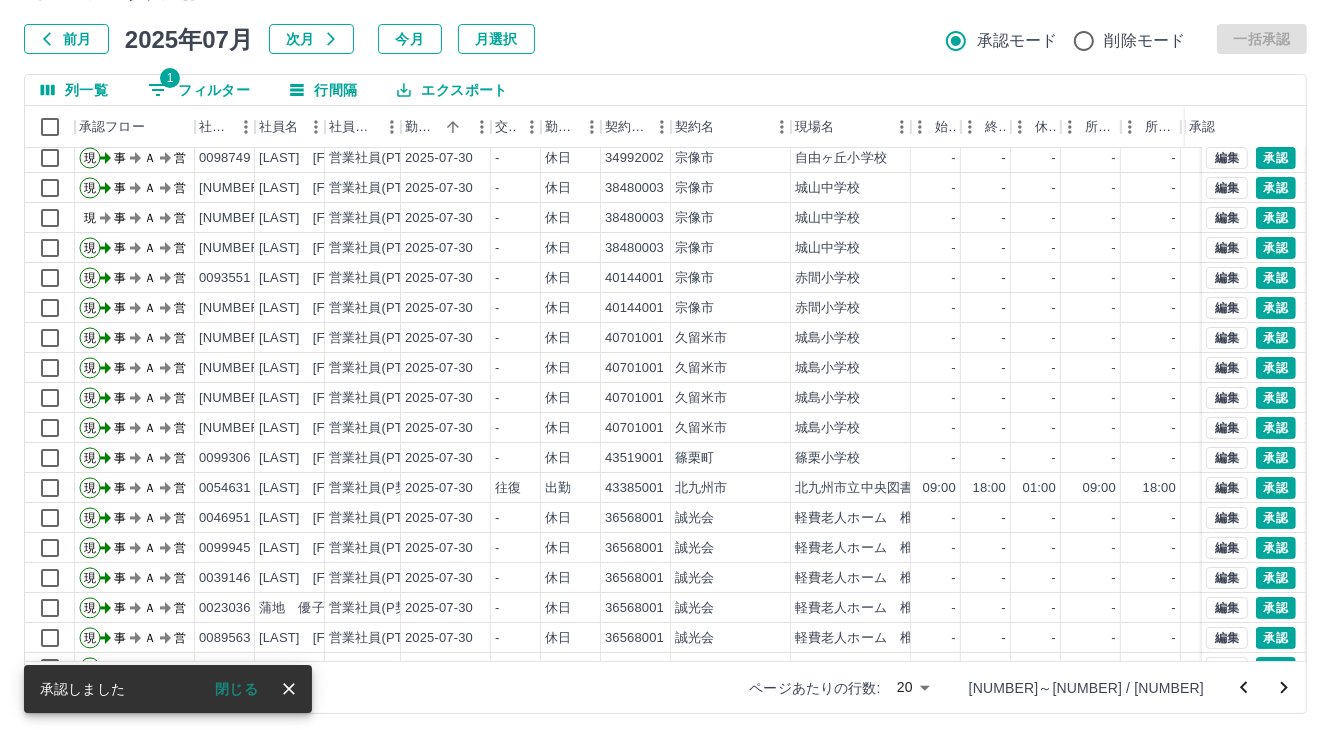 scroll, scrollTop: 103, scrollLeft: 0, axis: vertical 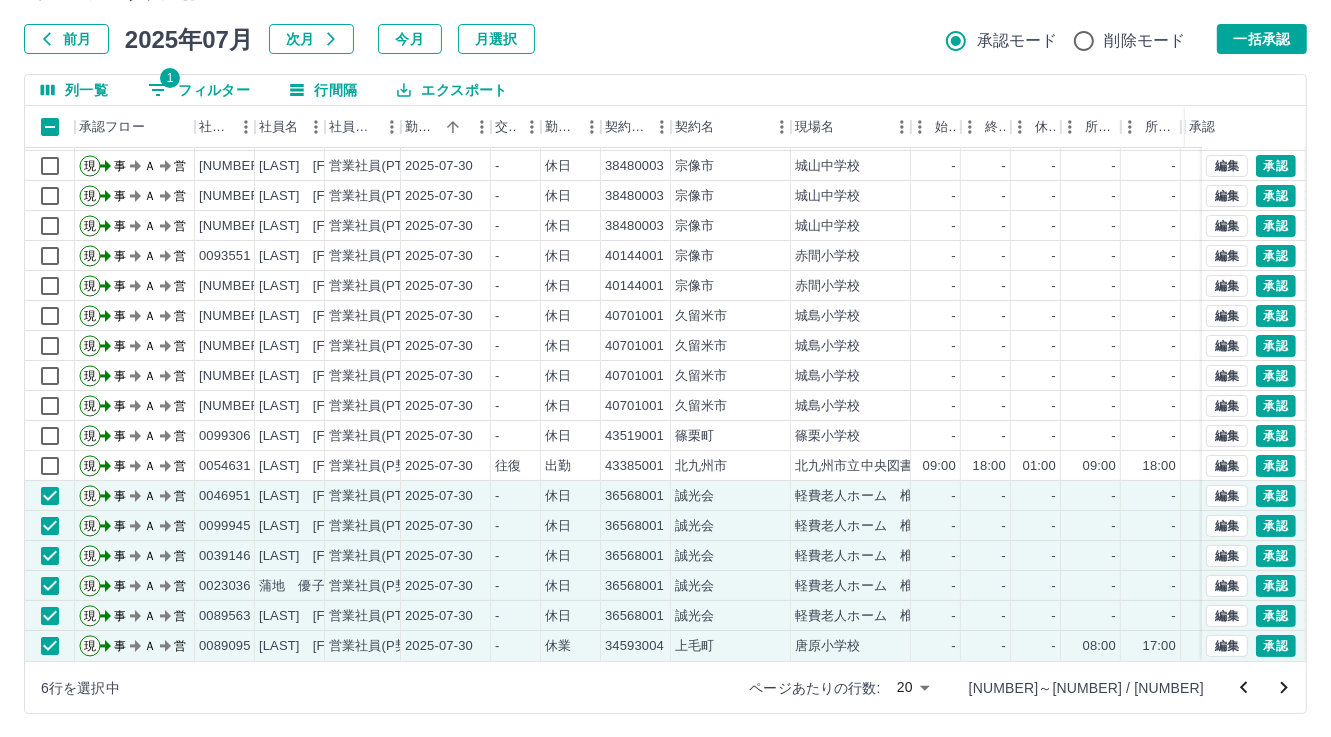 click on "一括承認" at bounding box center (1262, 39) 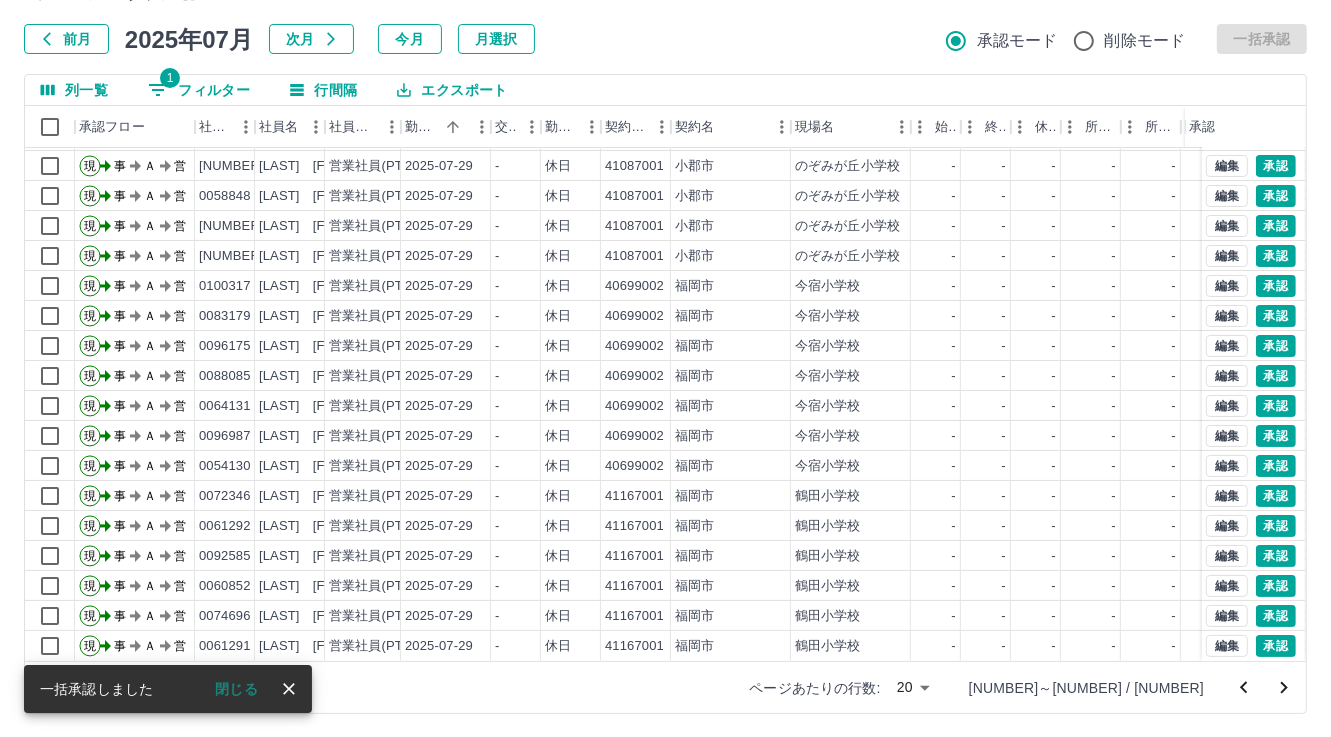 click 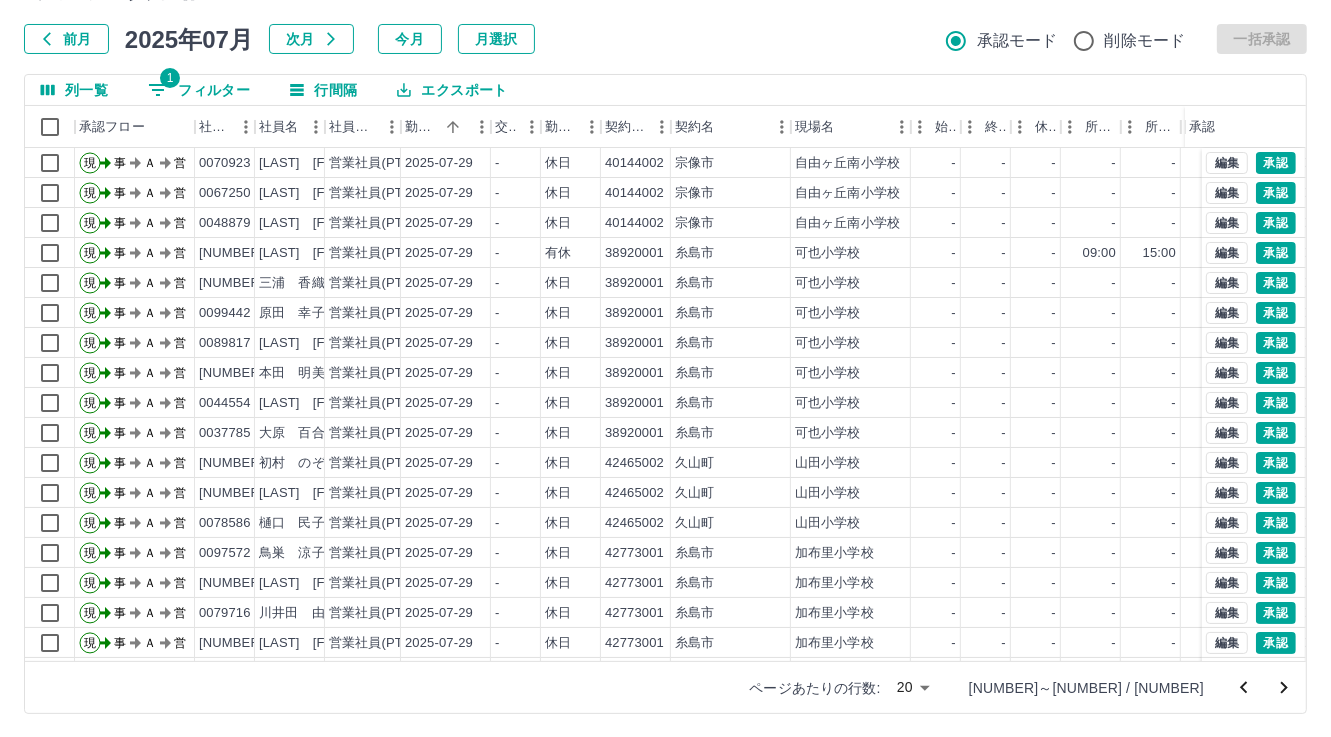 scroll, scrollTop: 103, scrollLeft: 0, axis: vertical 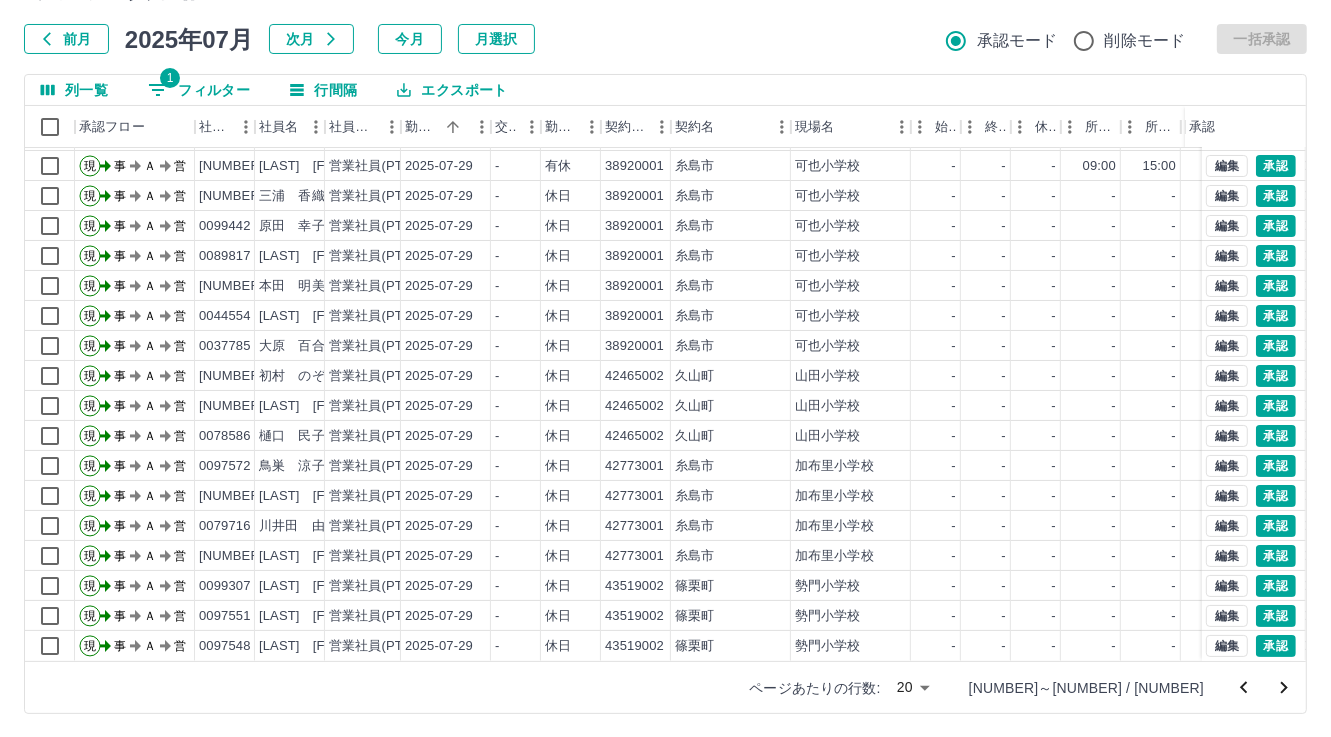 click 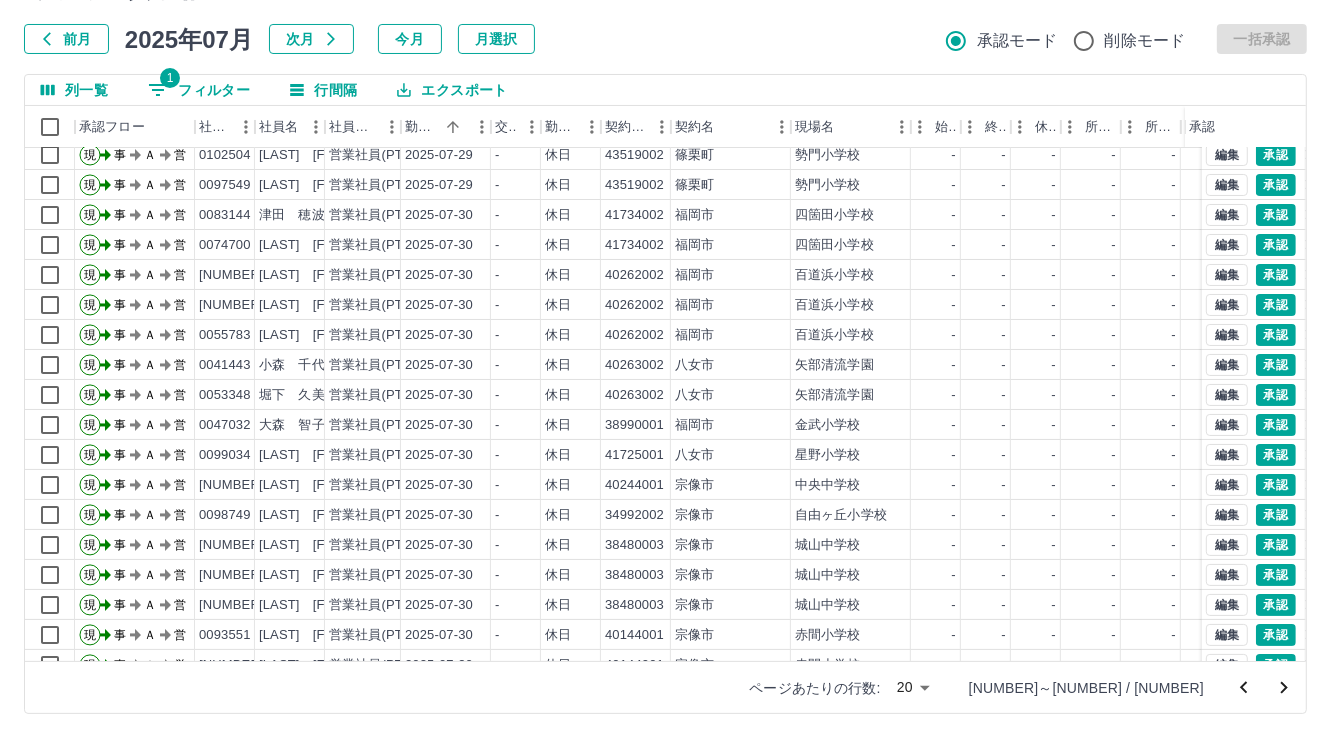 scroll, scrollTop: 103, scrollLeft: 0, axis: vertical 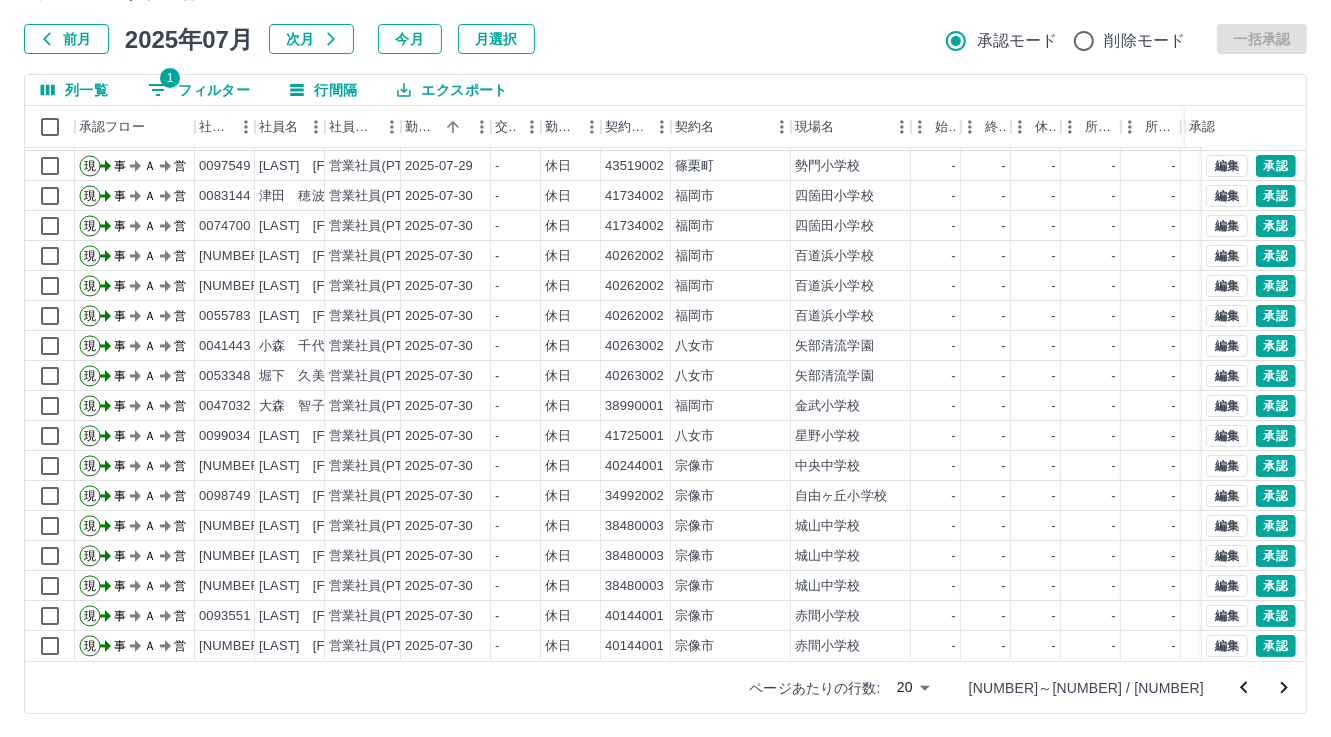 click 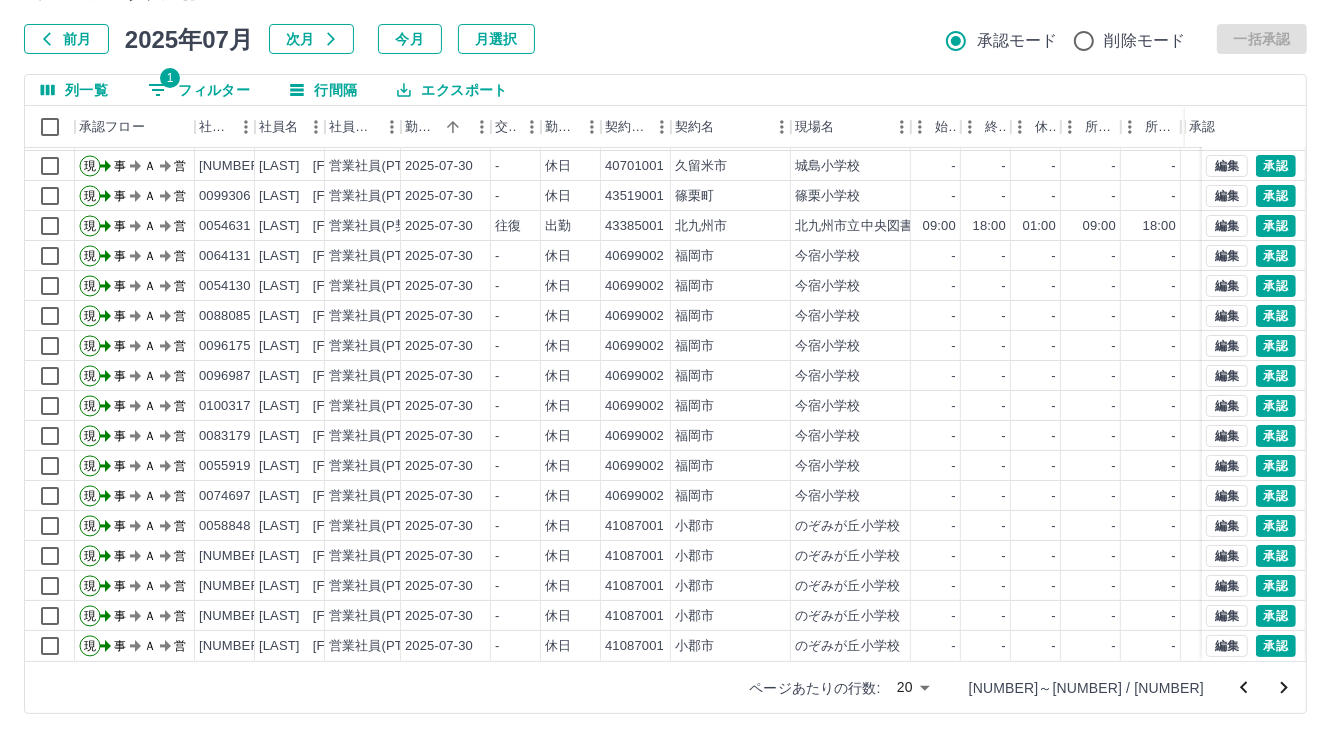 scroll, scrollTop: 103, scrollLeft: 0, axis: vertical 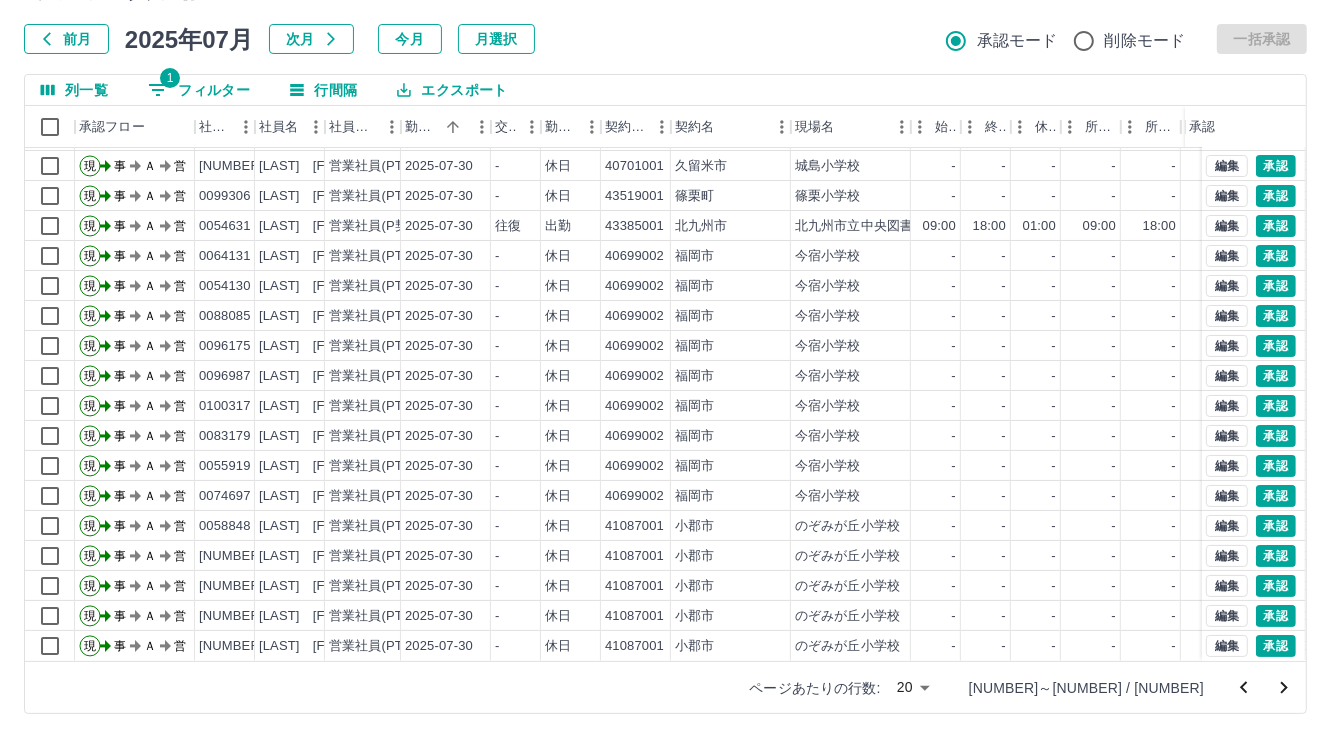 drag, startPoint x: 1278, startPoint y: 685, endPoint x: 1256, endPoint y: 660, distance: 33.30165 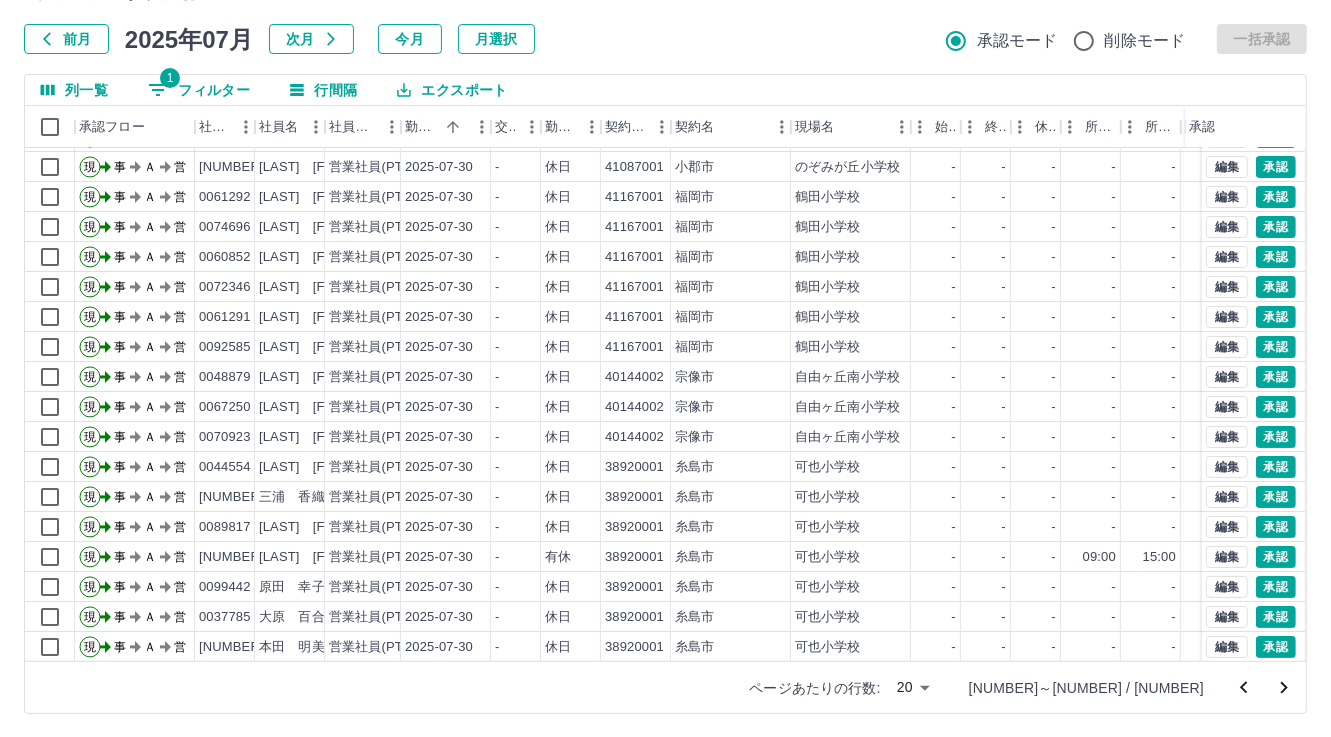 scroll, scrollTop: 103, scrollLeft: 0, axis: vertical 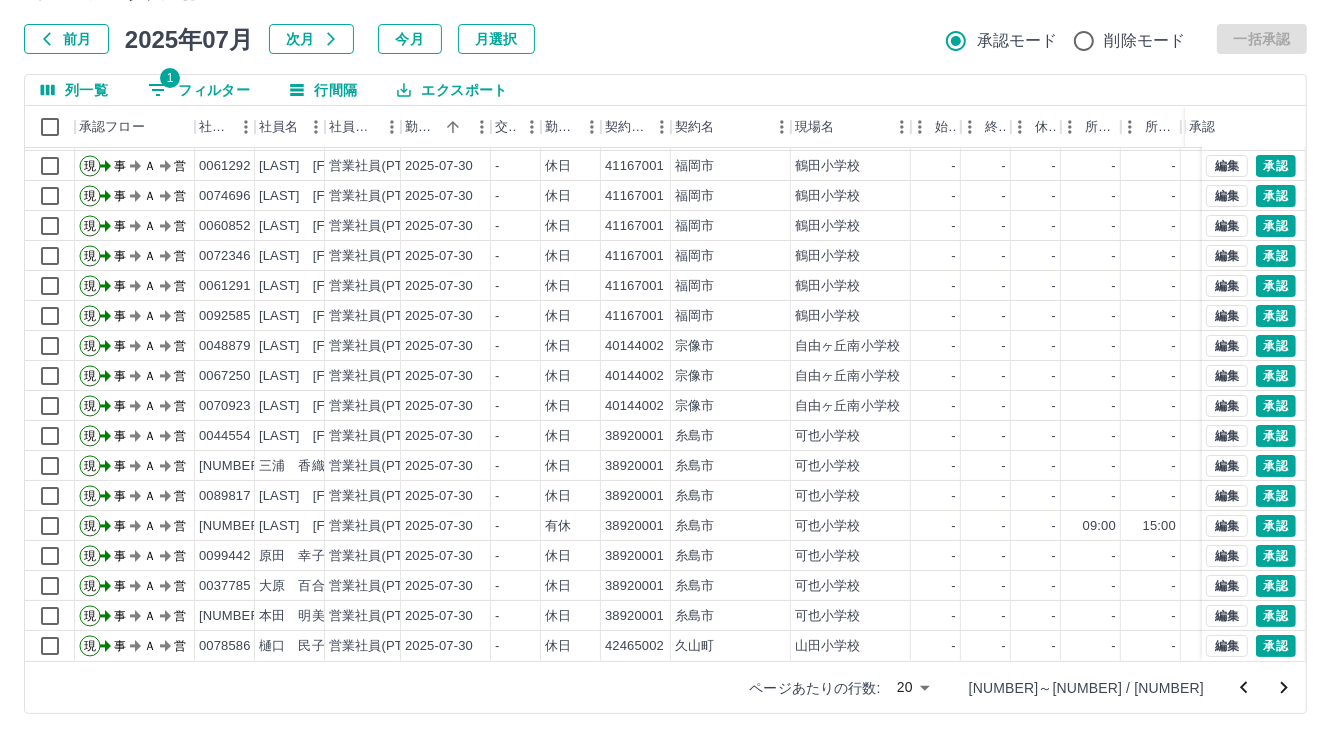 click 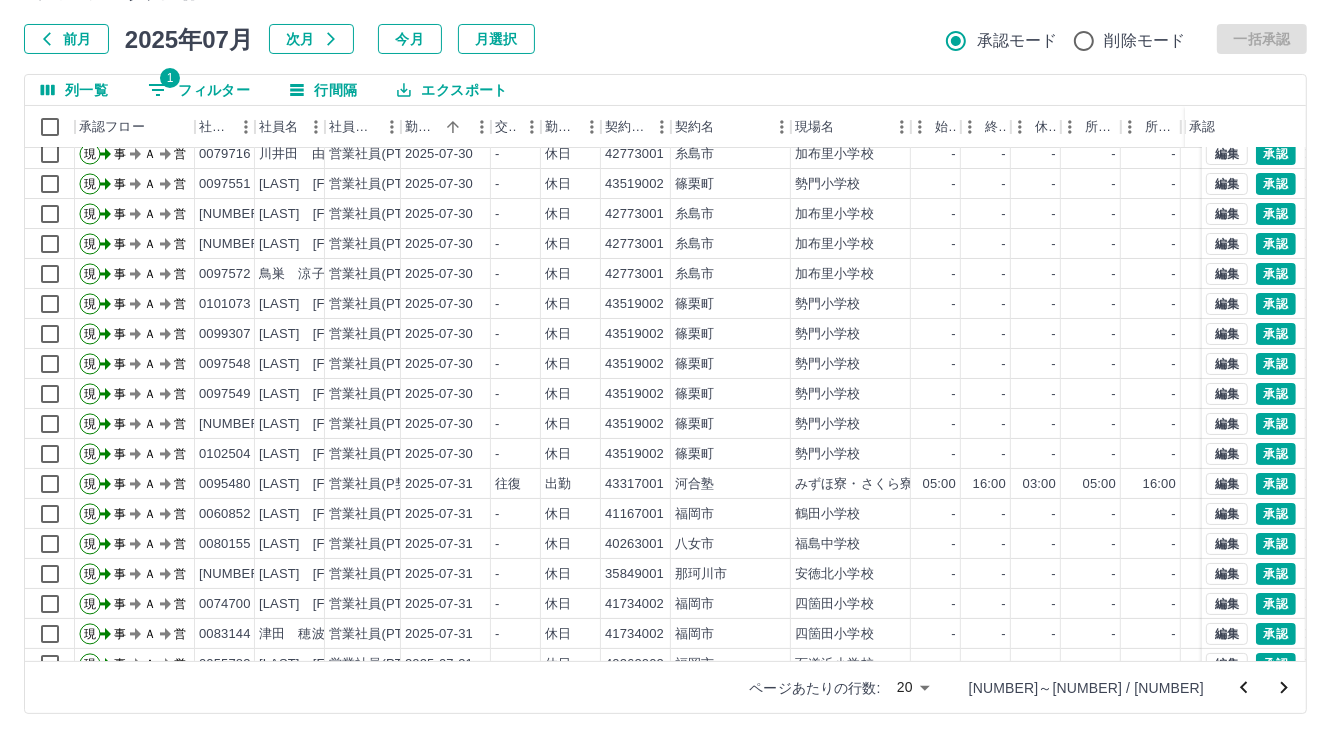 scroll, scrollTop: 103, scrollLeft: 0, axis: vertical 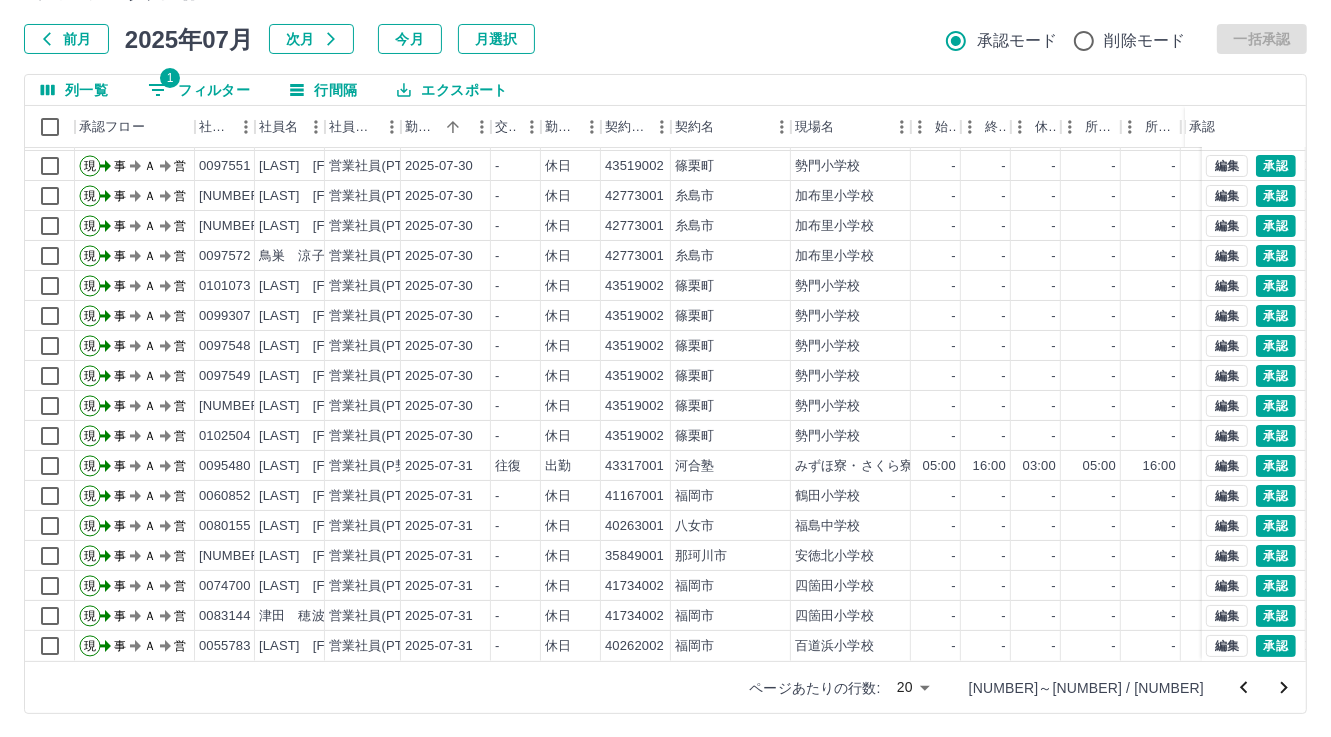 click 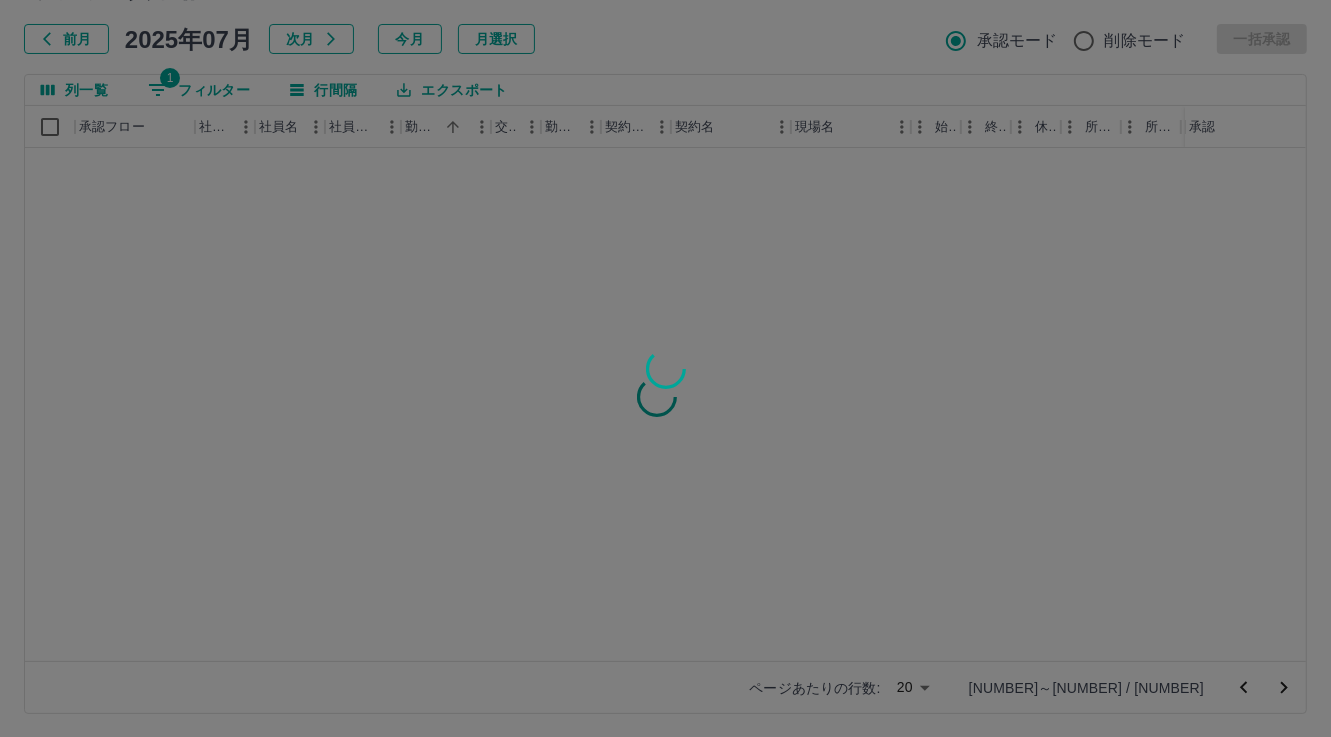 scroll, scrollTop: 0, scrollLeft: 0, axis: both 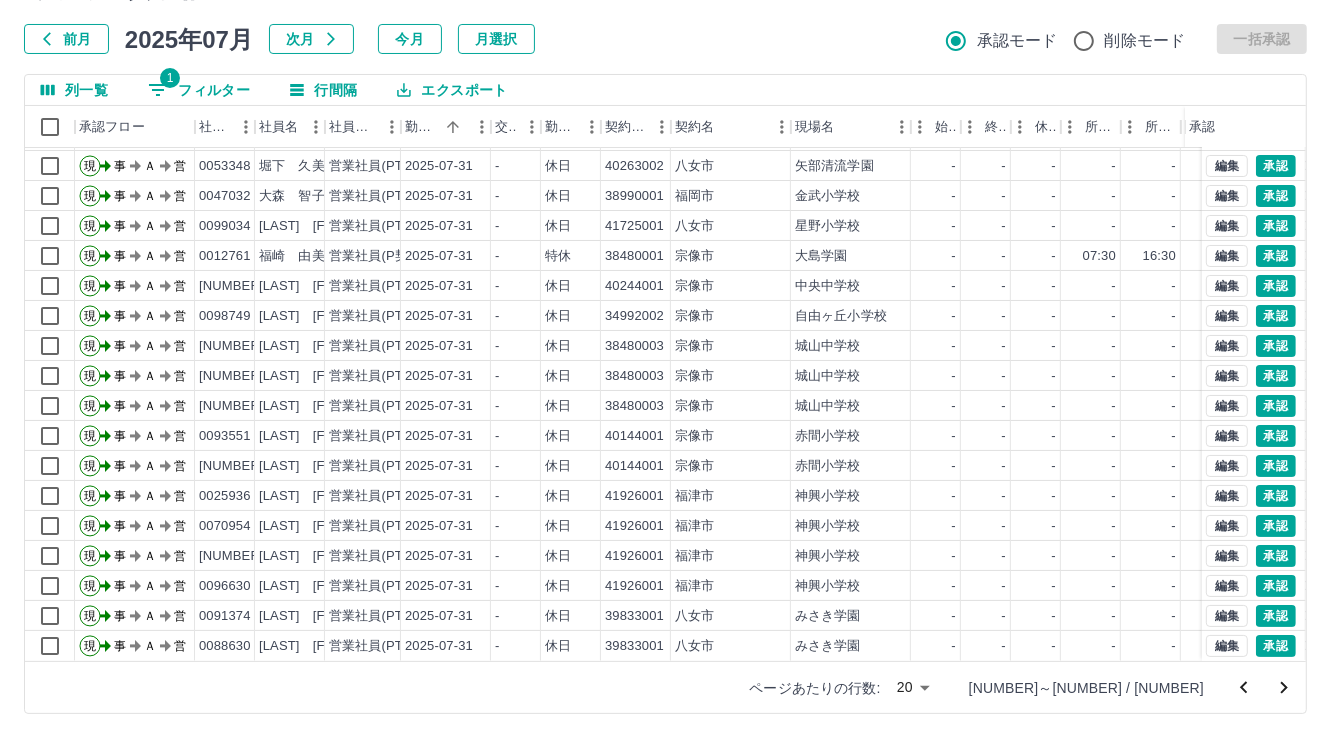 click 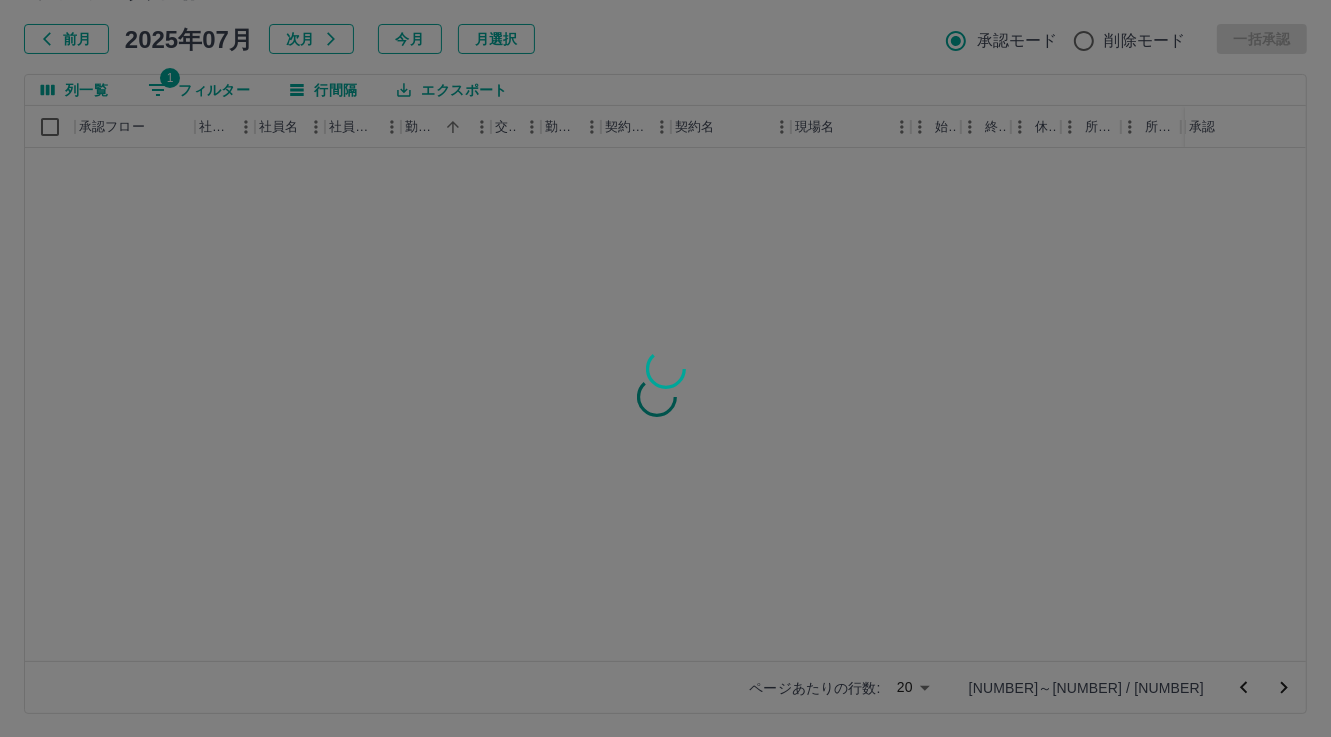 scroll, scrollTop: 0, scrollLeft: 0, axis: both 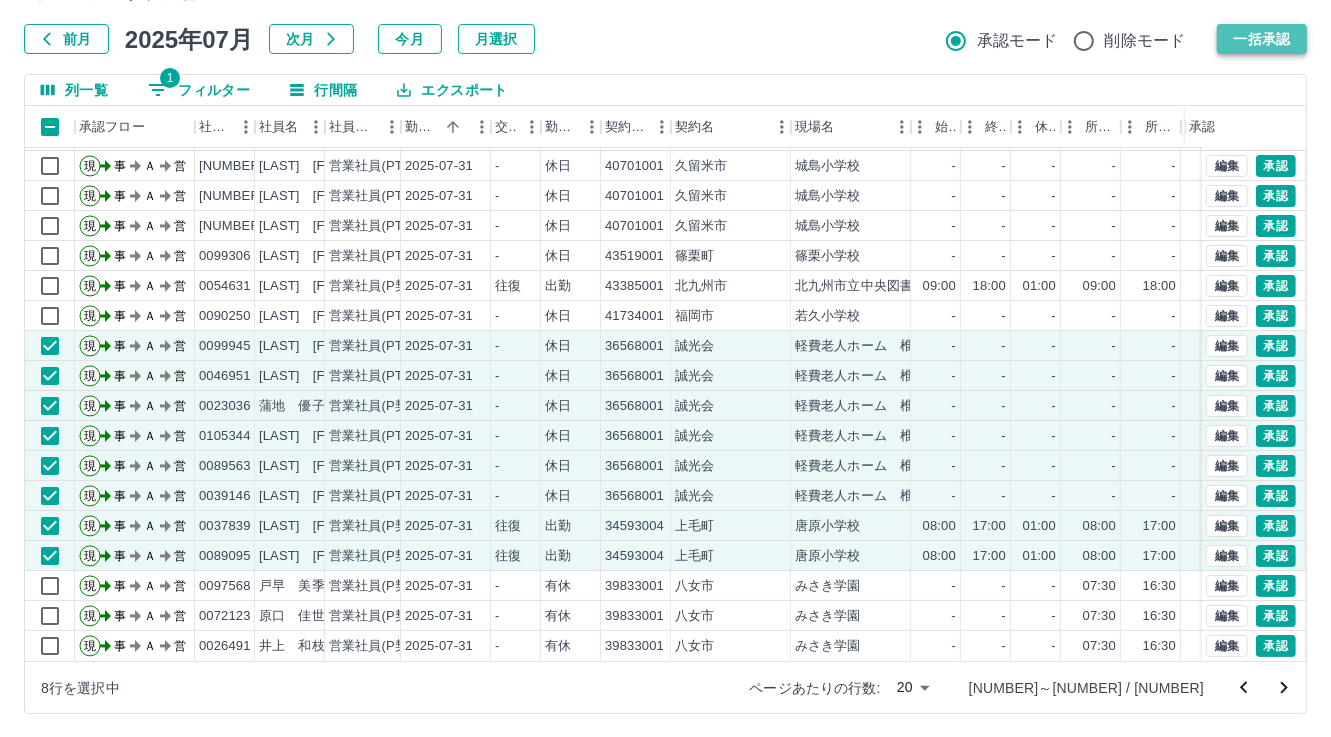 click on "一括承認" at bounding box center [1262, 39] 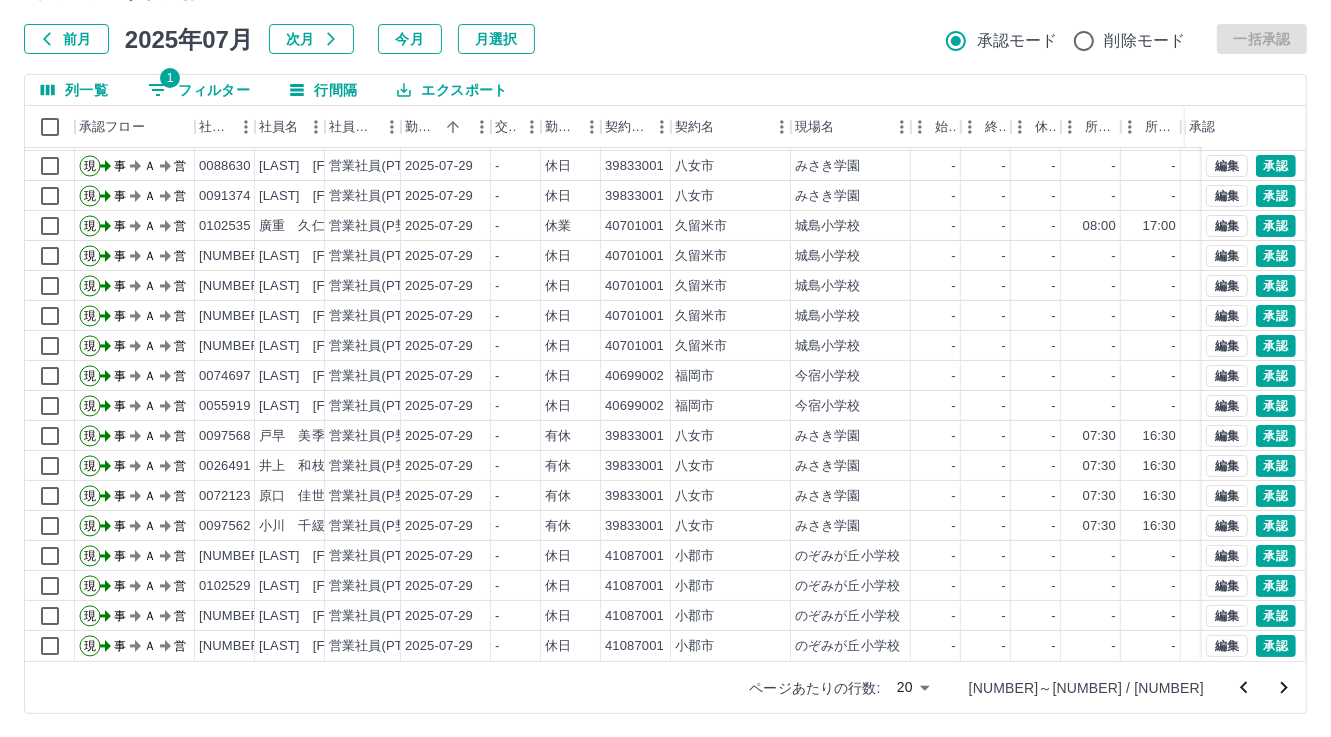 click 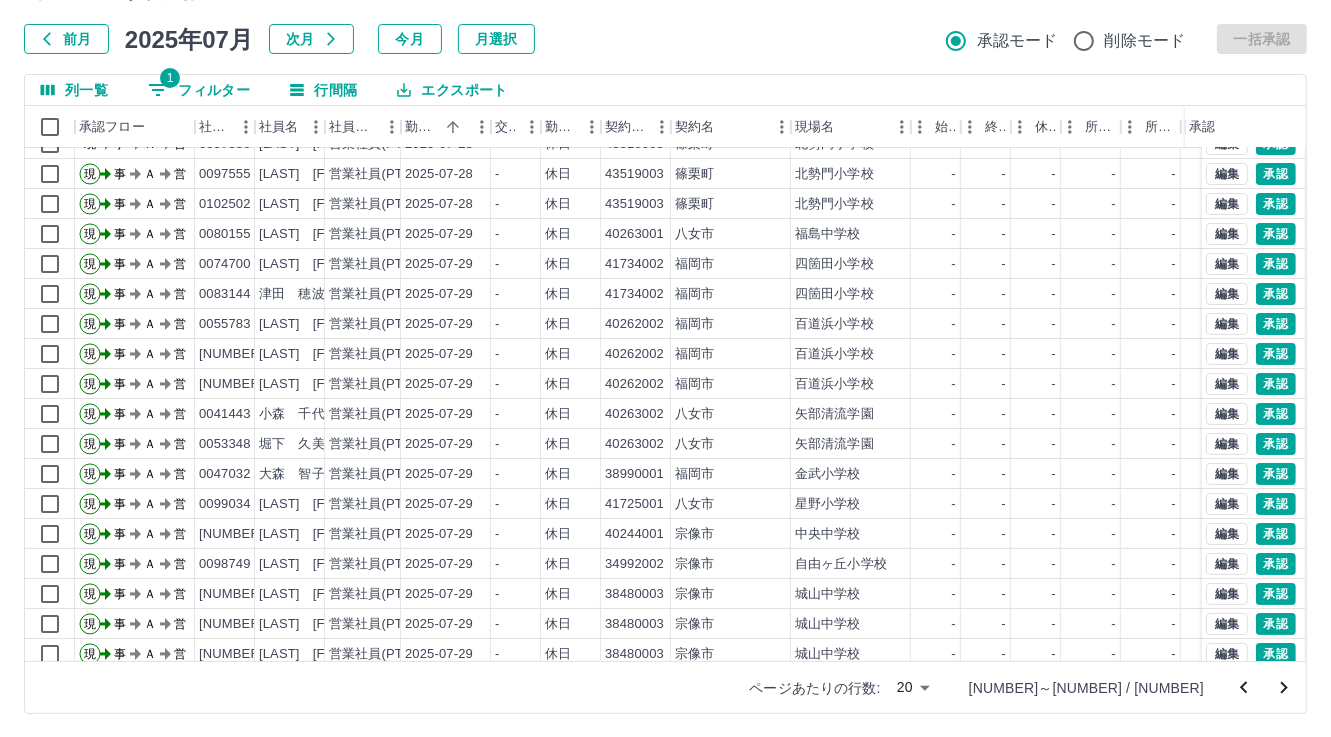 scroll, scrollTop: 0, scrollLeft: 0, axis: both 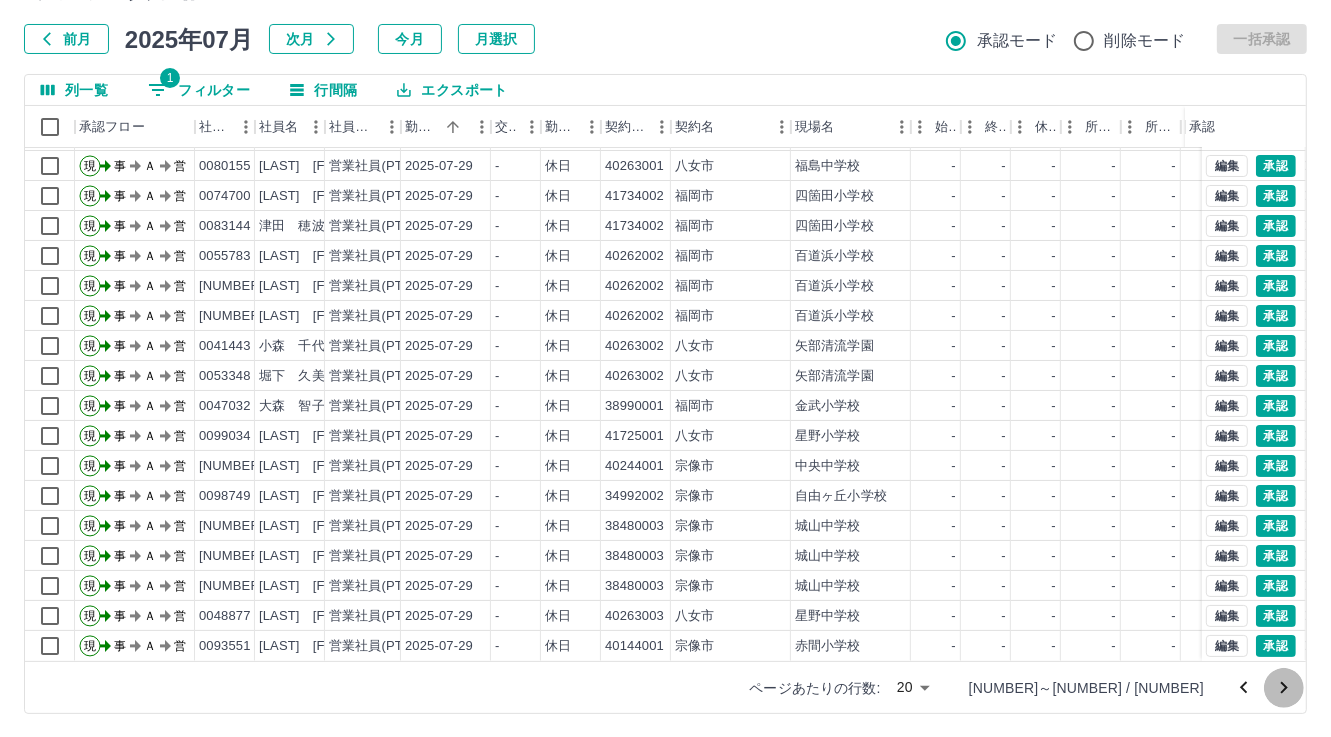 click at bounding box center [1284, 688] 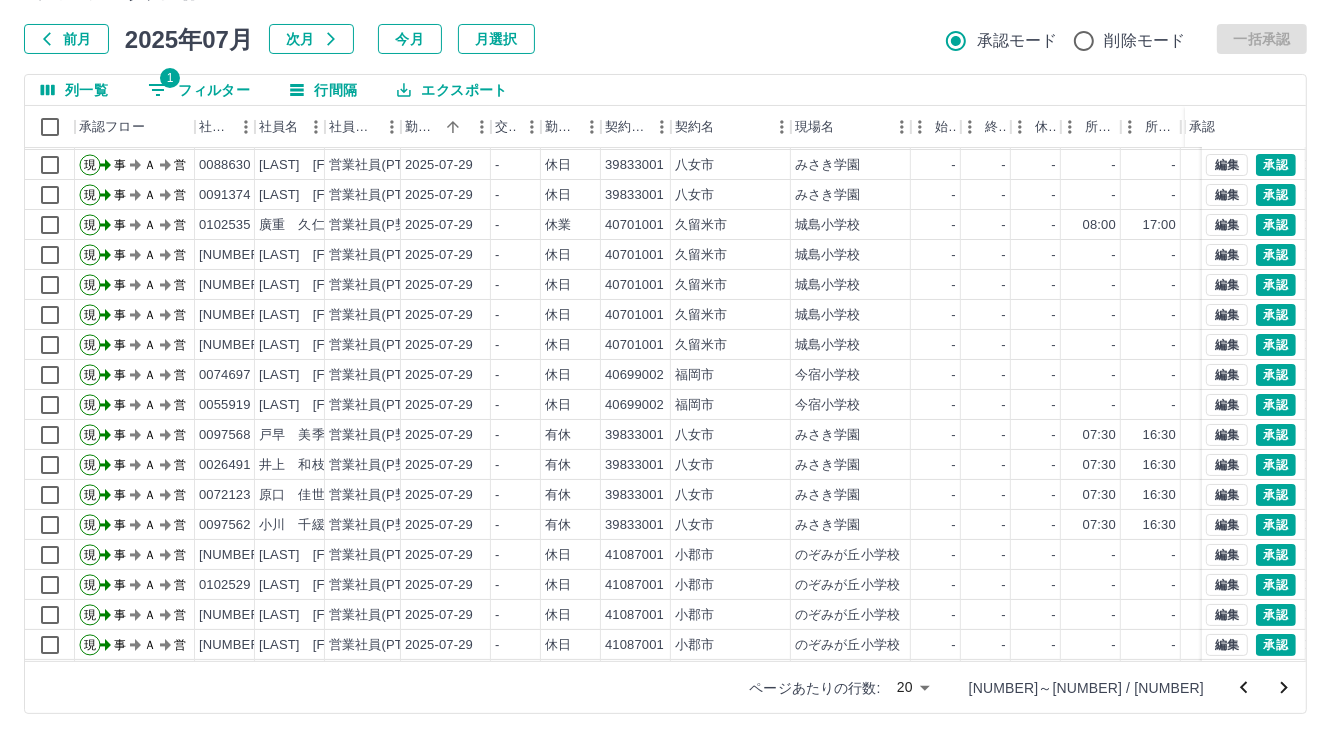 scroll, scrollTop: 103, scrollLeft: 0, axis: vertical 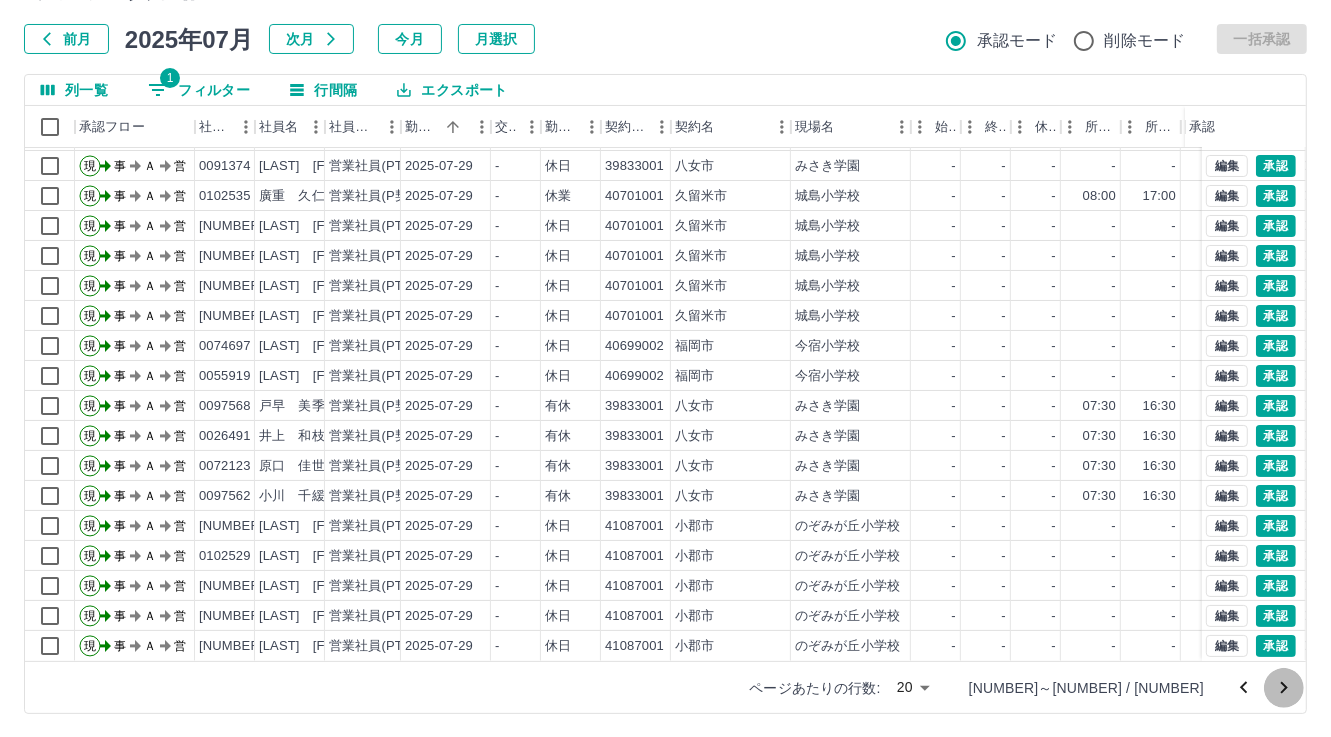 click 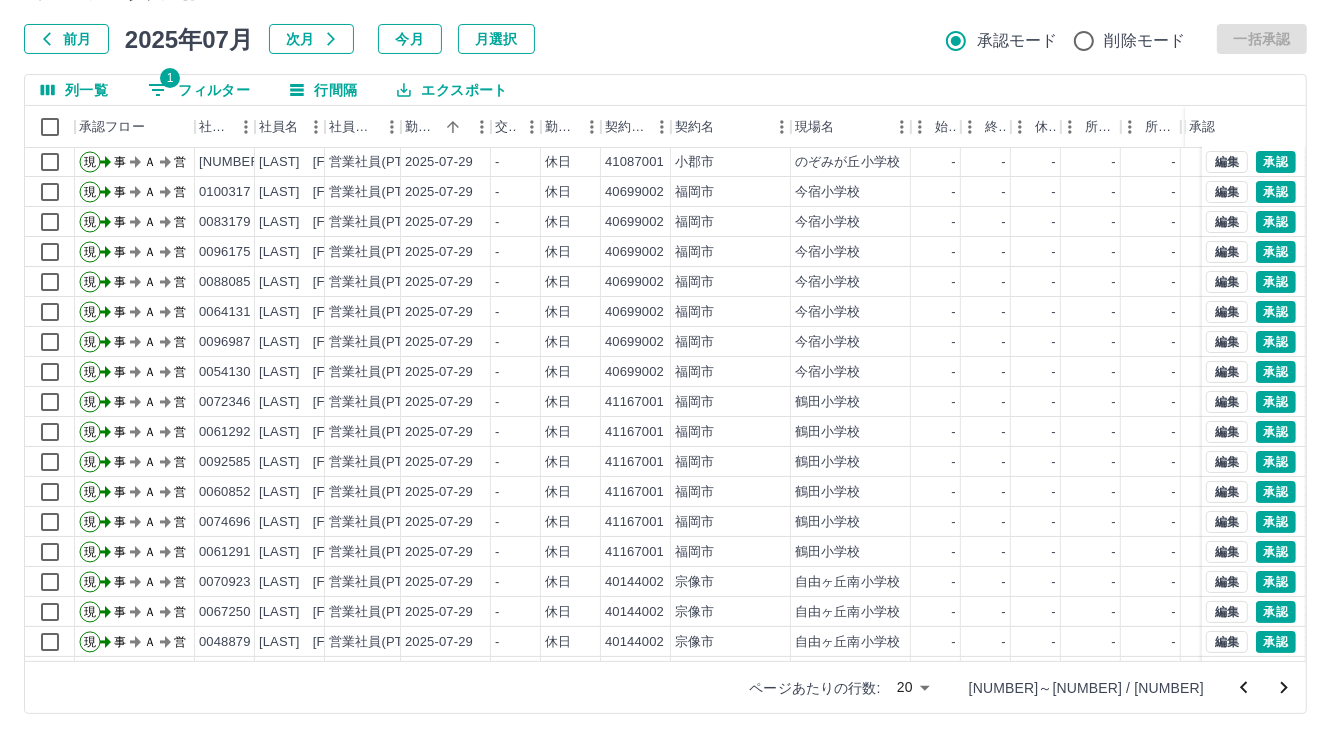 scroll, scrollTop: 103, scrollLeft: 0, axis: vertical 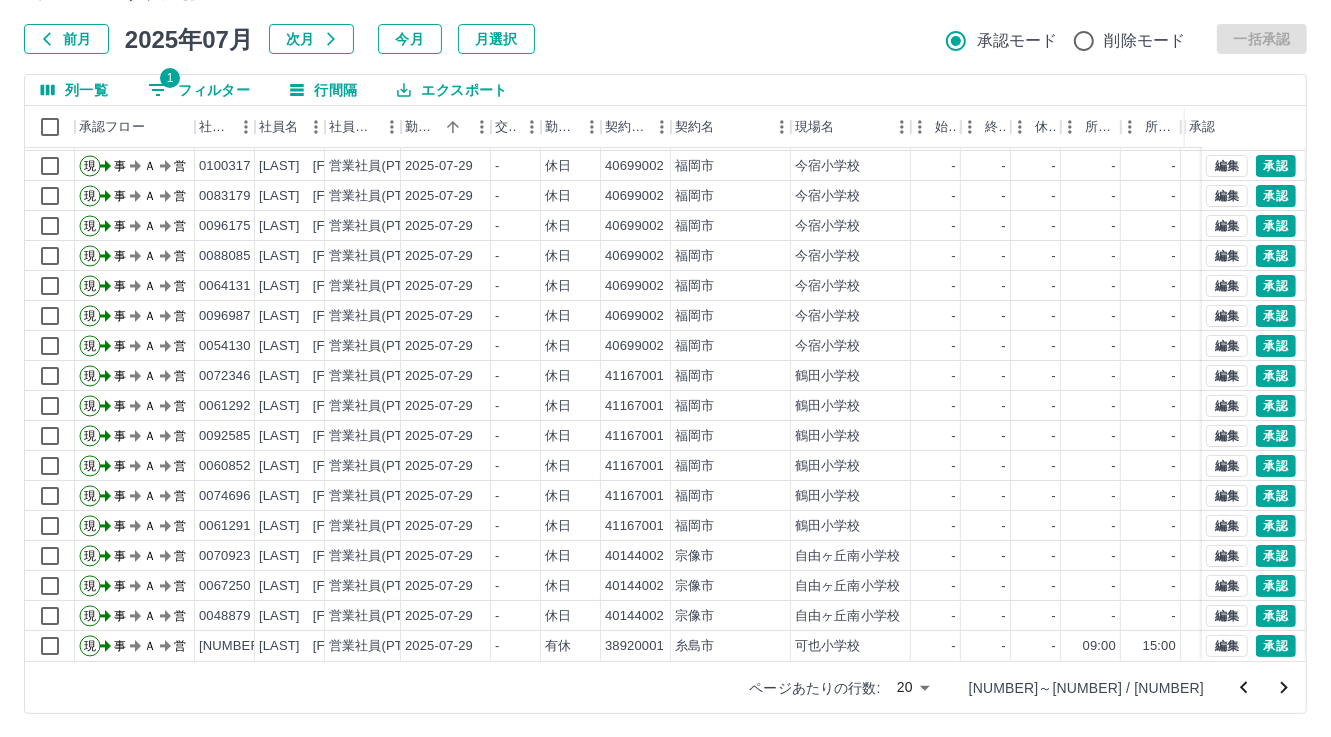 click 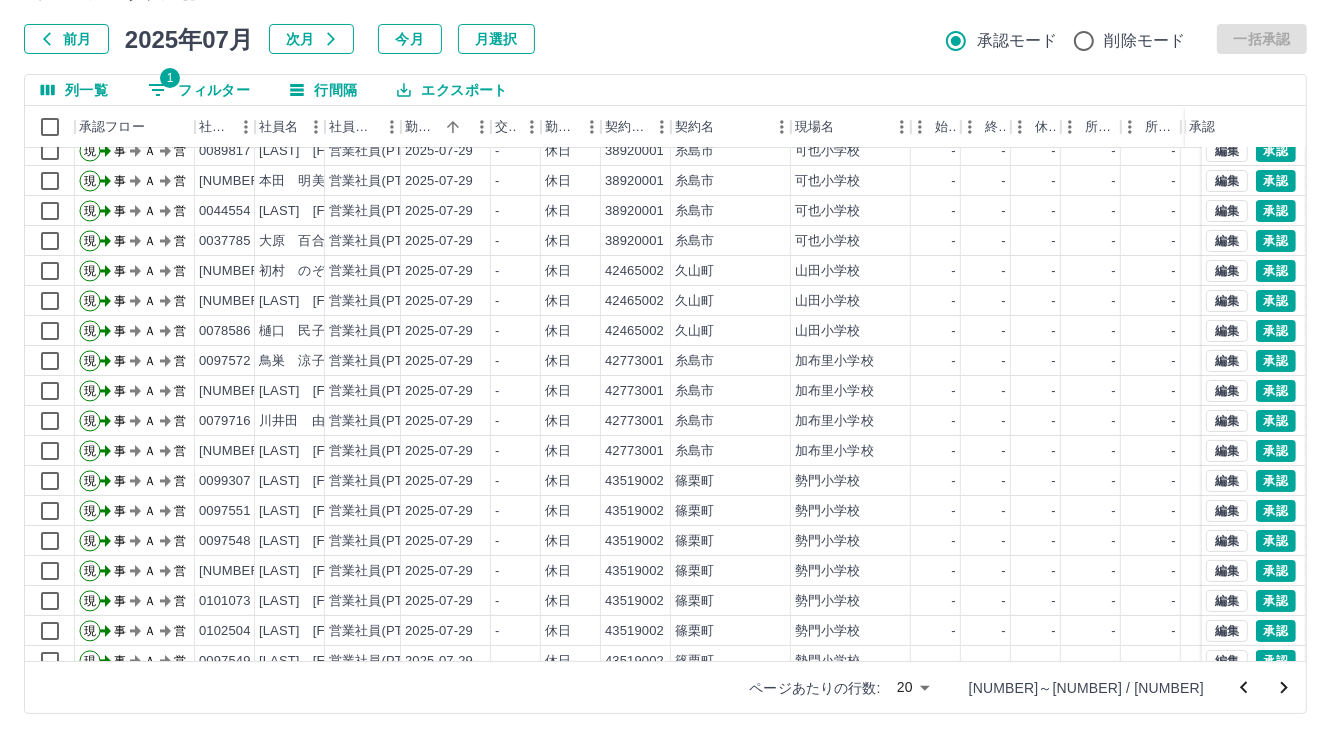 scroll, scrollTop: 103, scrollLeft: 0, axis: vertical 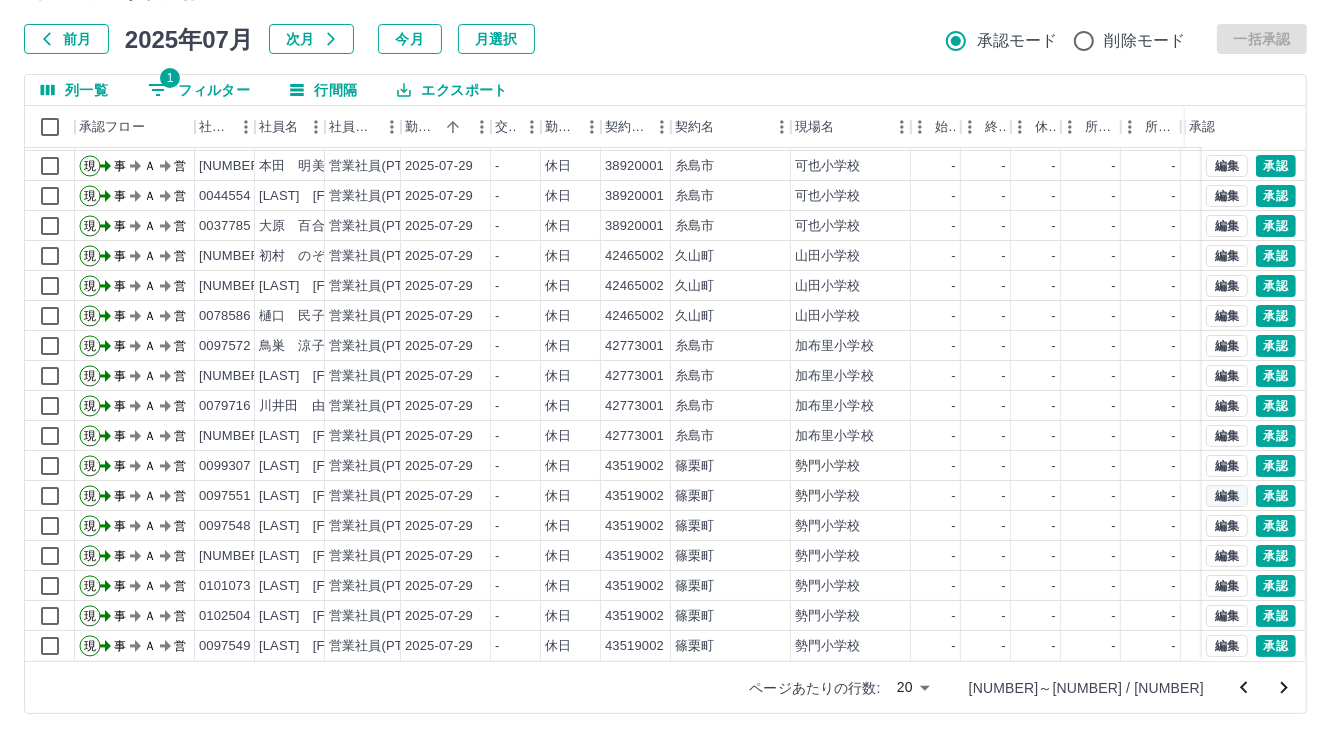 drag, startPoint x: 1289, startPoint y: 690, endPoint x: 1229, endPoint y: 582, distance: 123.54756 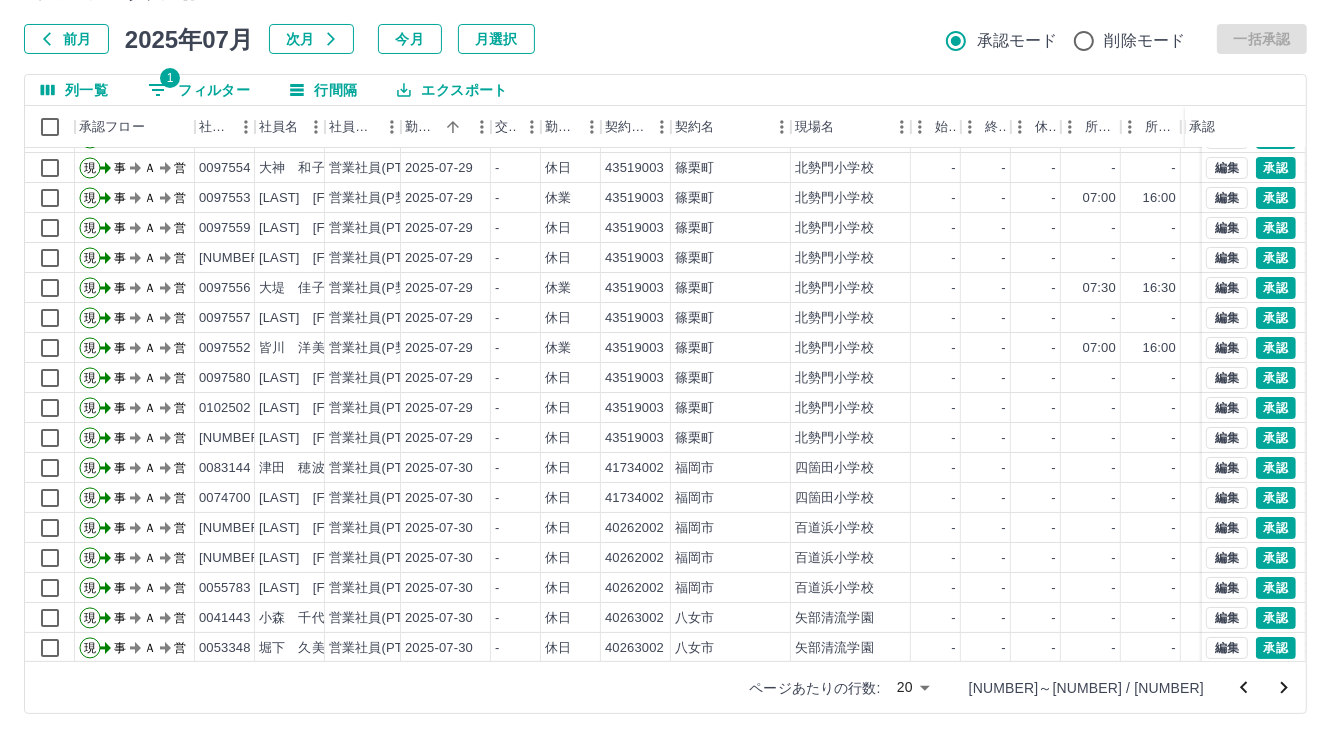 scroll, scrollTop: 103, scrollLeft: 0, axis: vertical 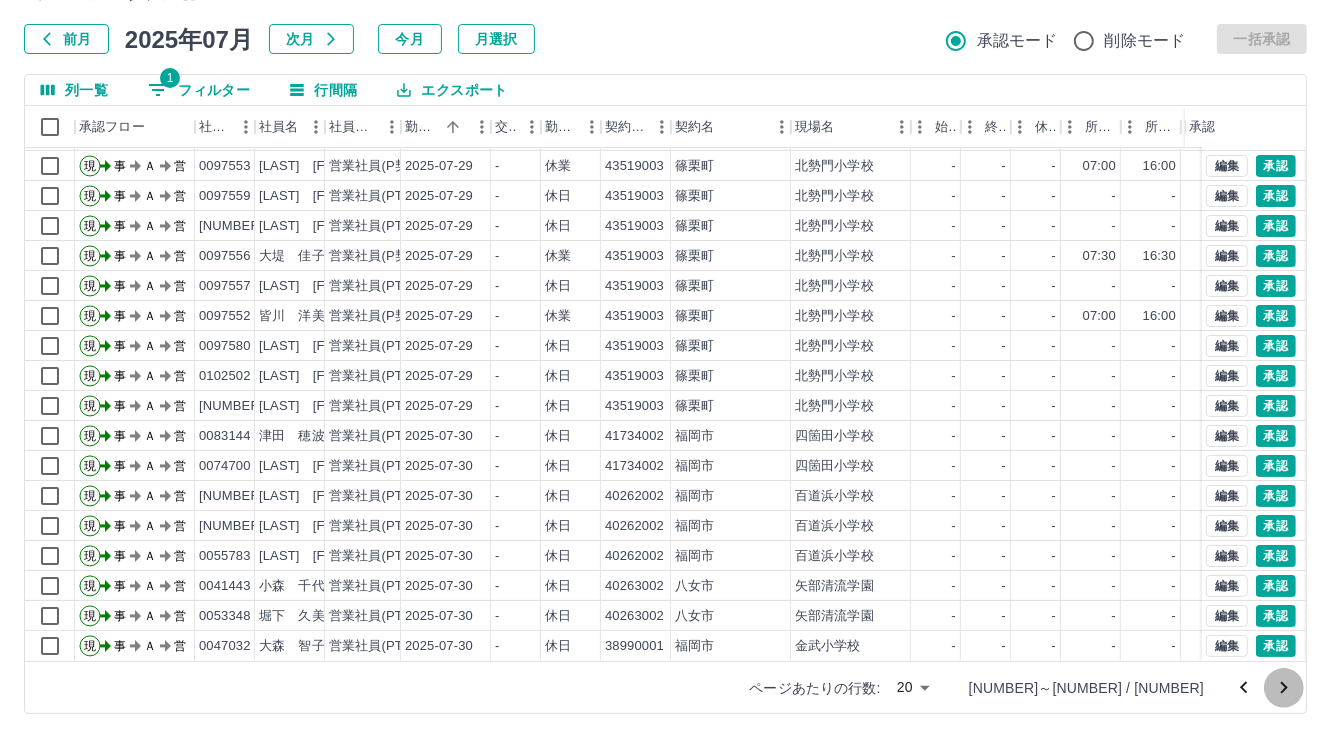 click 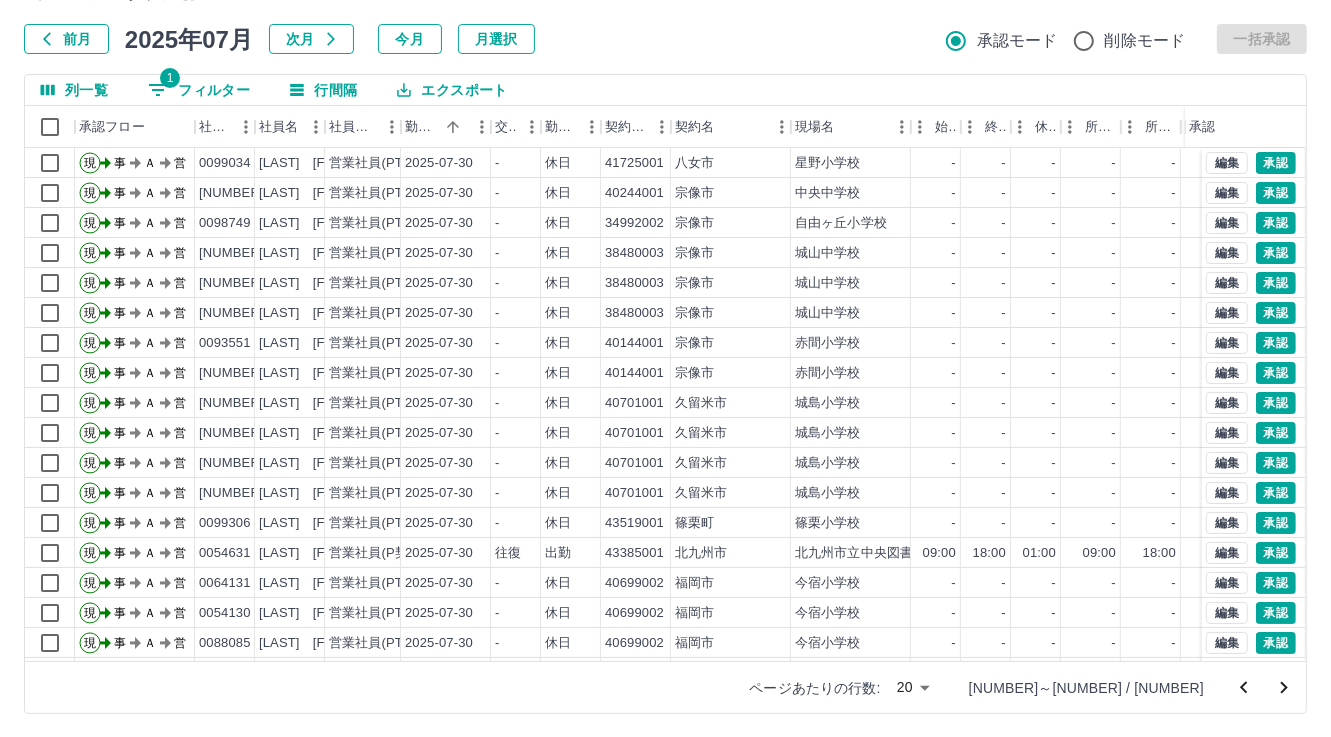 scroll, scrollTop: 103, scrollLeft: 0, axis: vertical 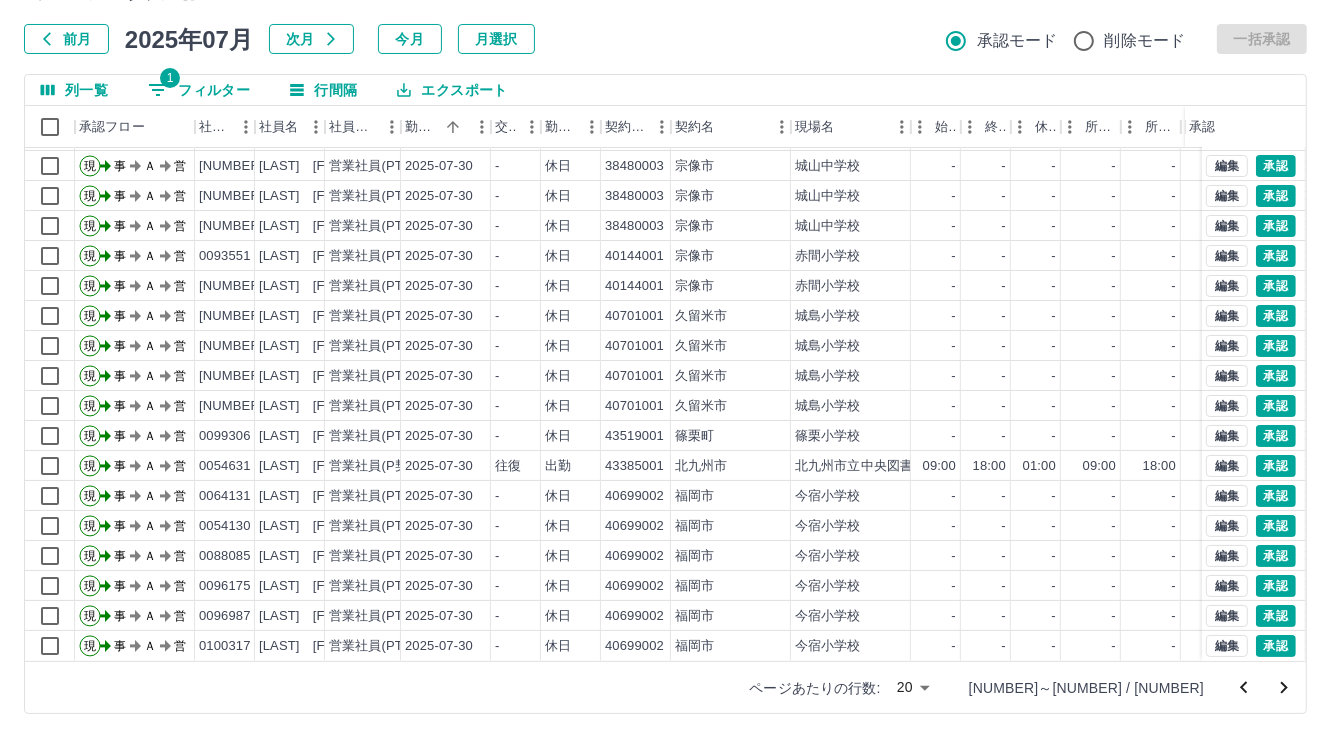click 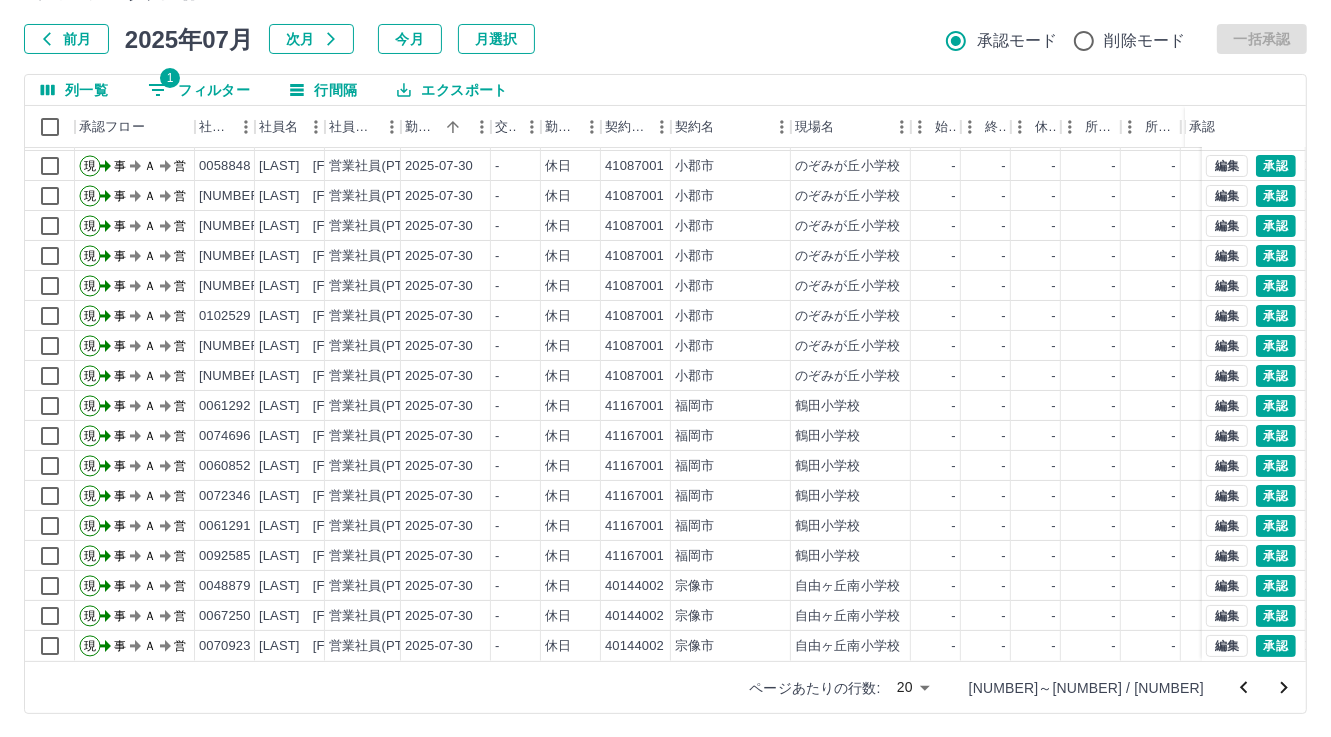 scroll, scrollTop: 103, scrollLeft: 0, axis: vertical 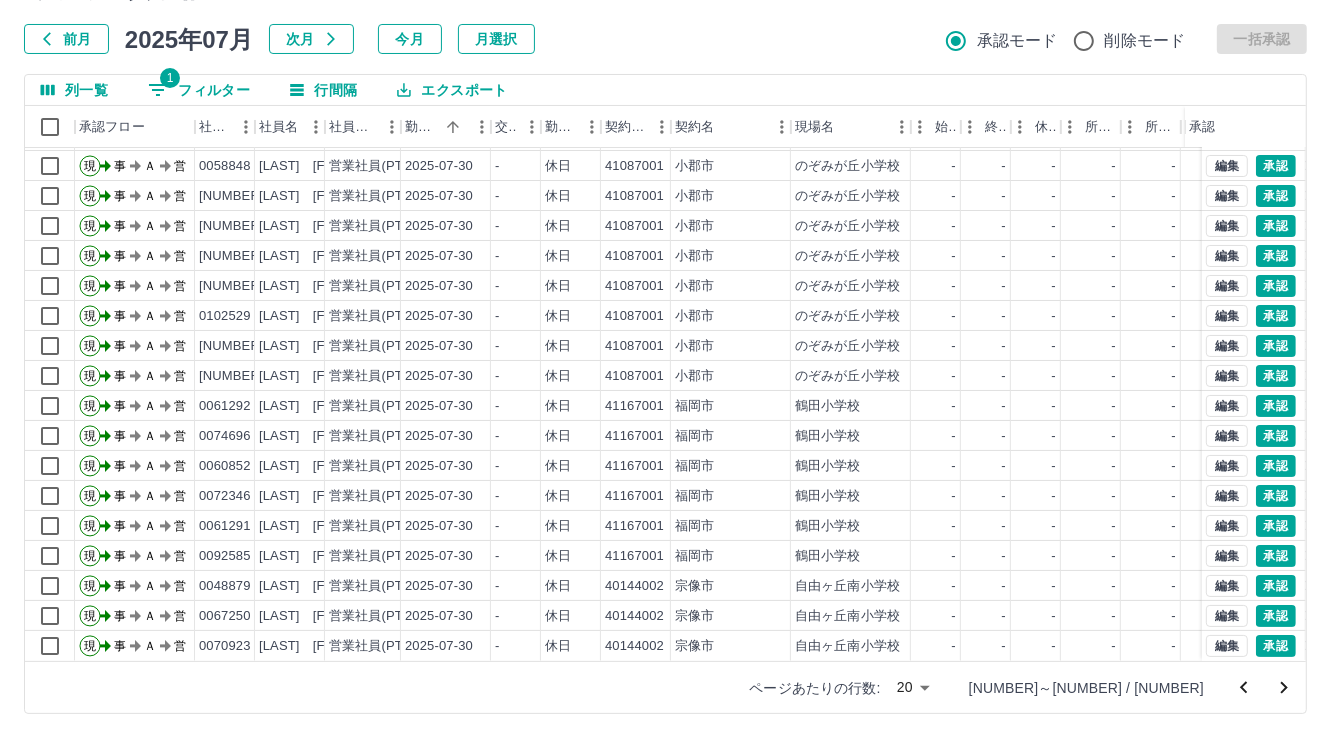 click 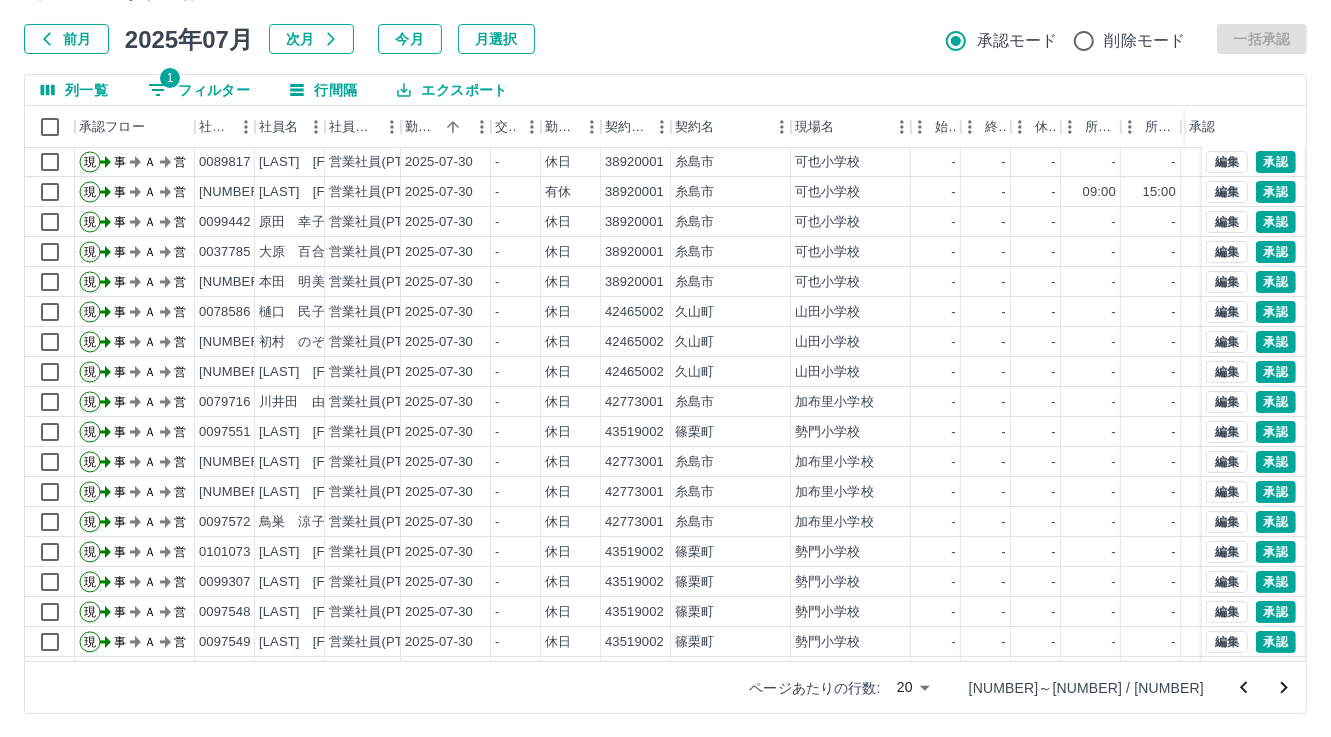scroll, scrollTop: 103, scrollLeft: 0, axis: vertical 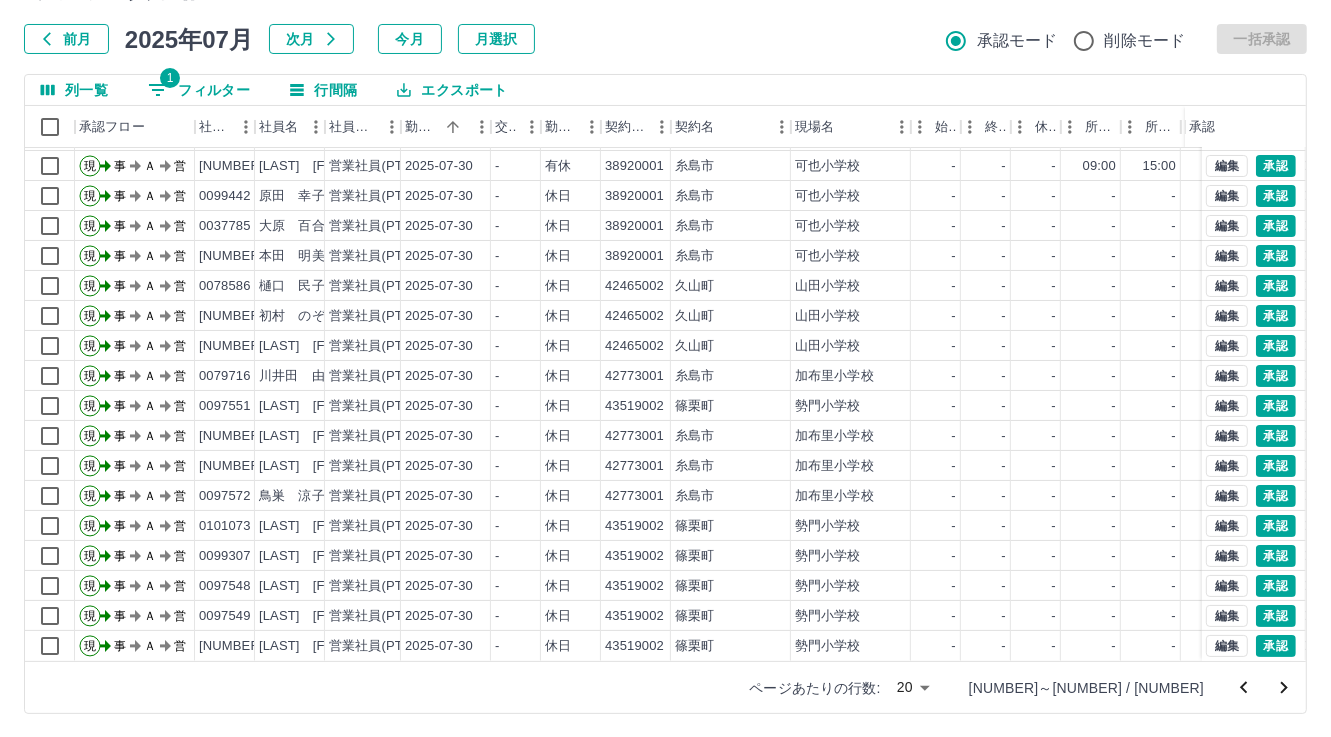 click 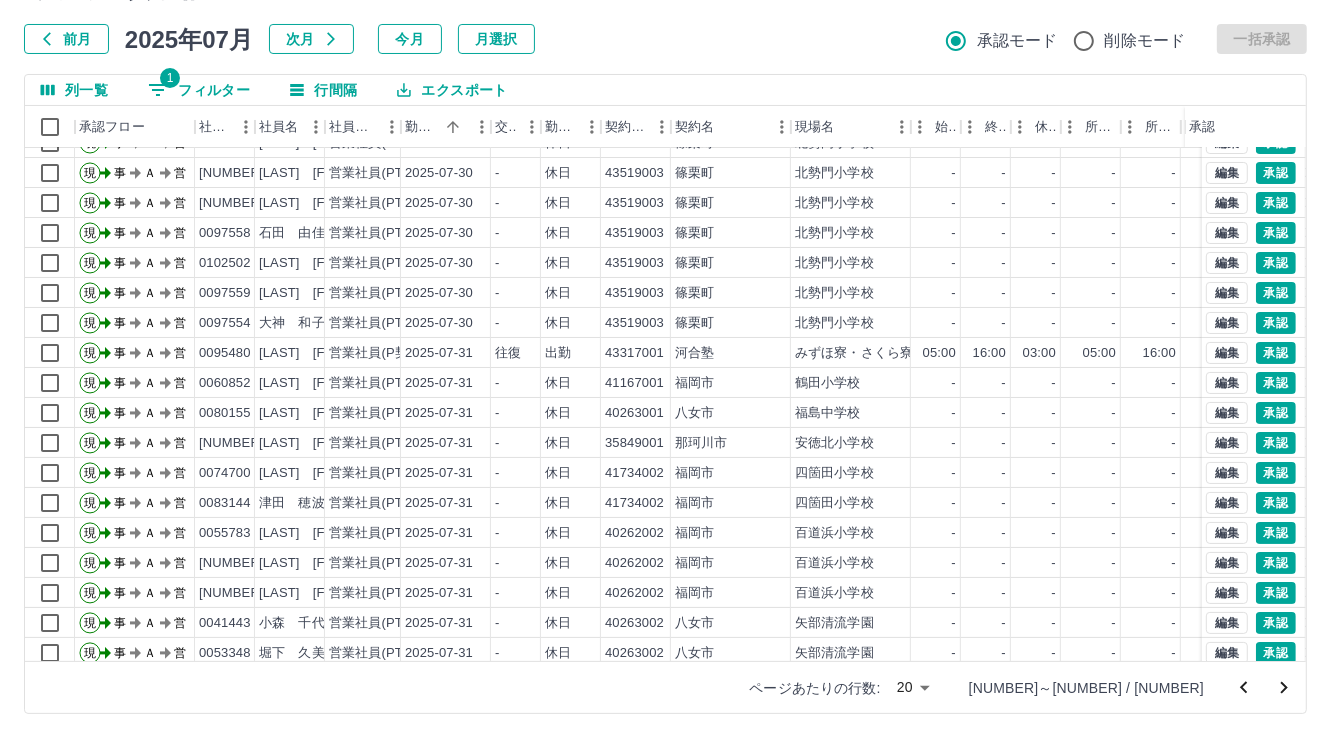scroll, scrollTop: 2, scrollLeft: 0, axis: vertical 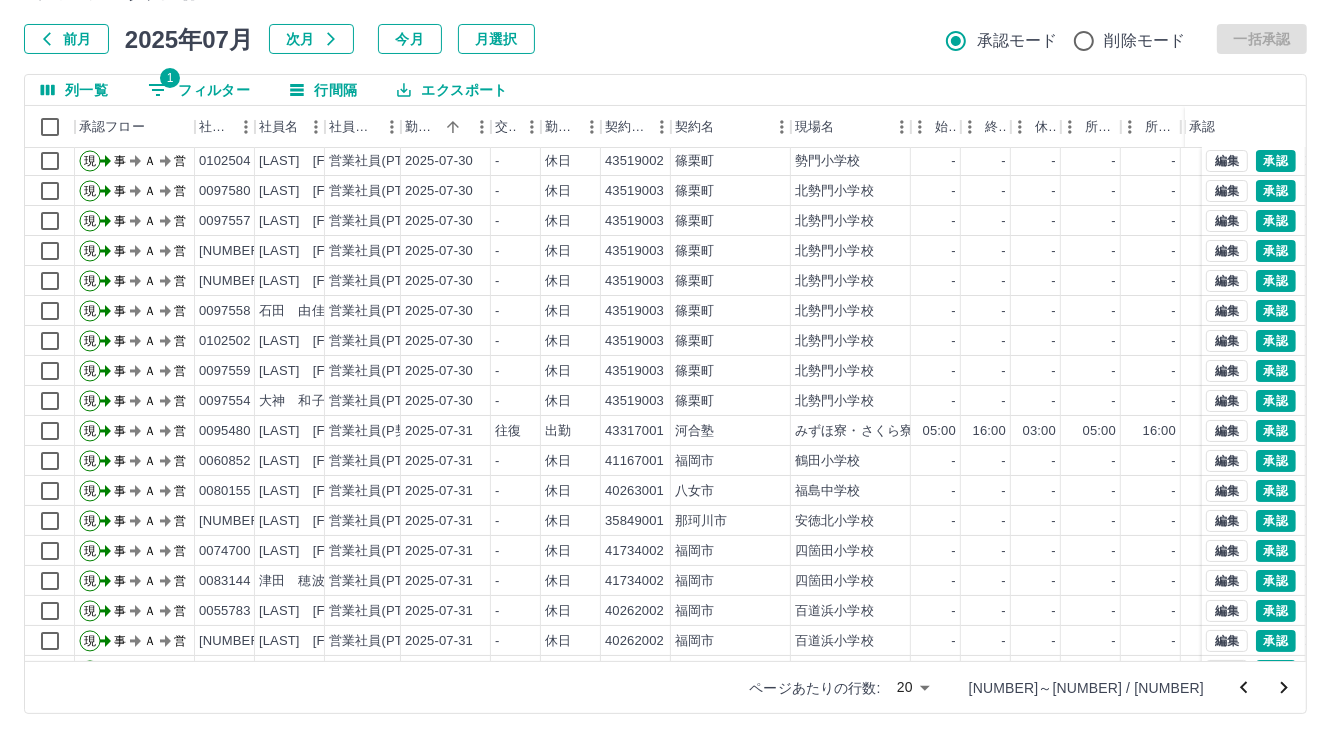 click 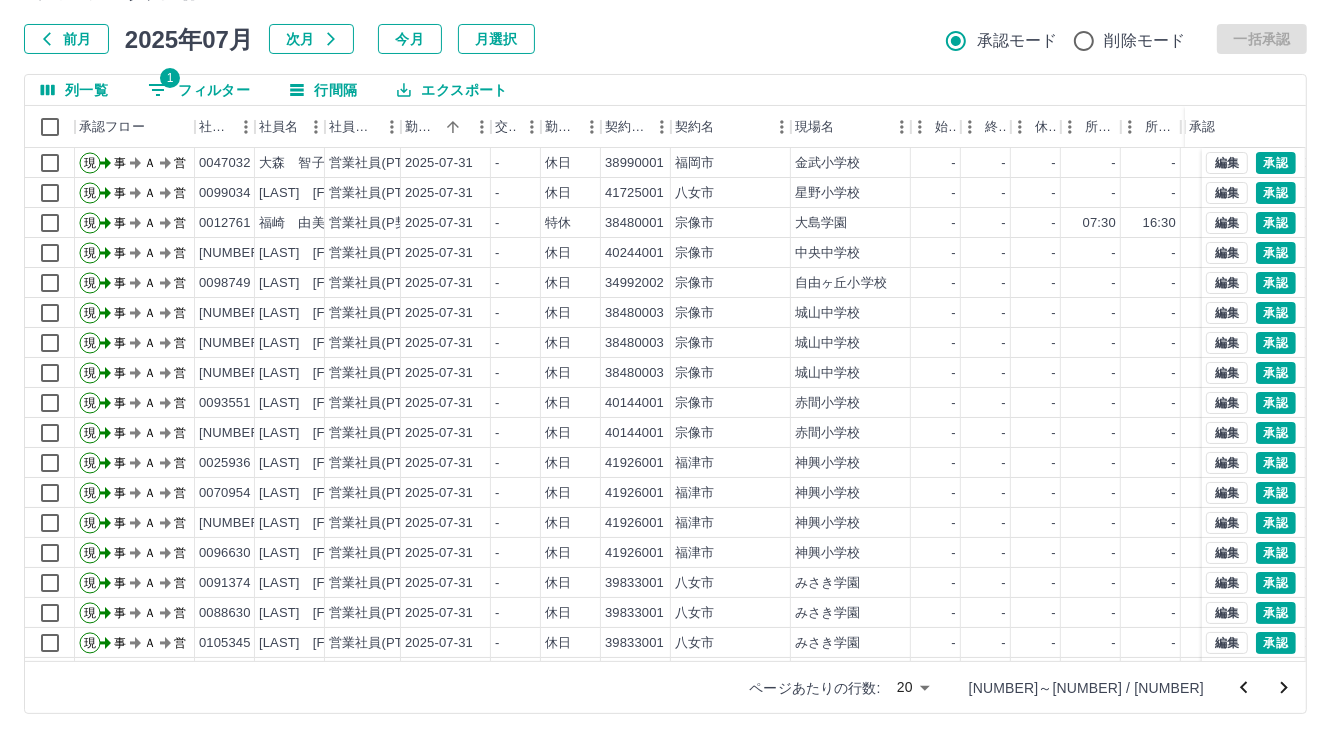 scroll, scrollTop: 103, scrollLeft: 0, axis: vertical 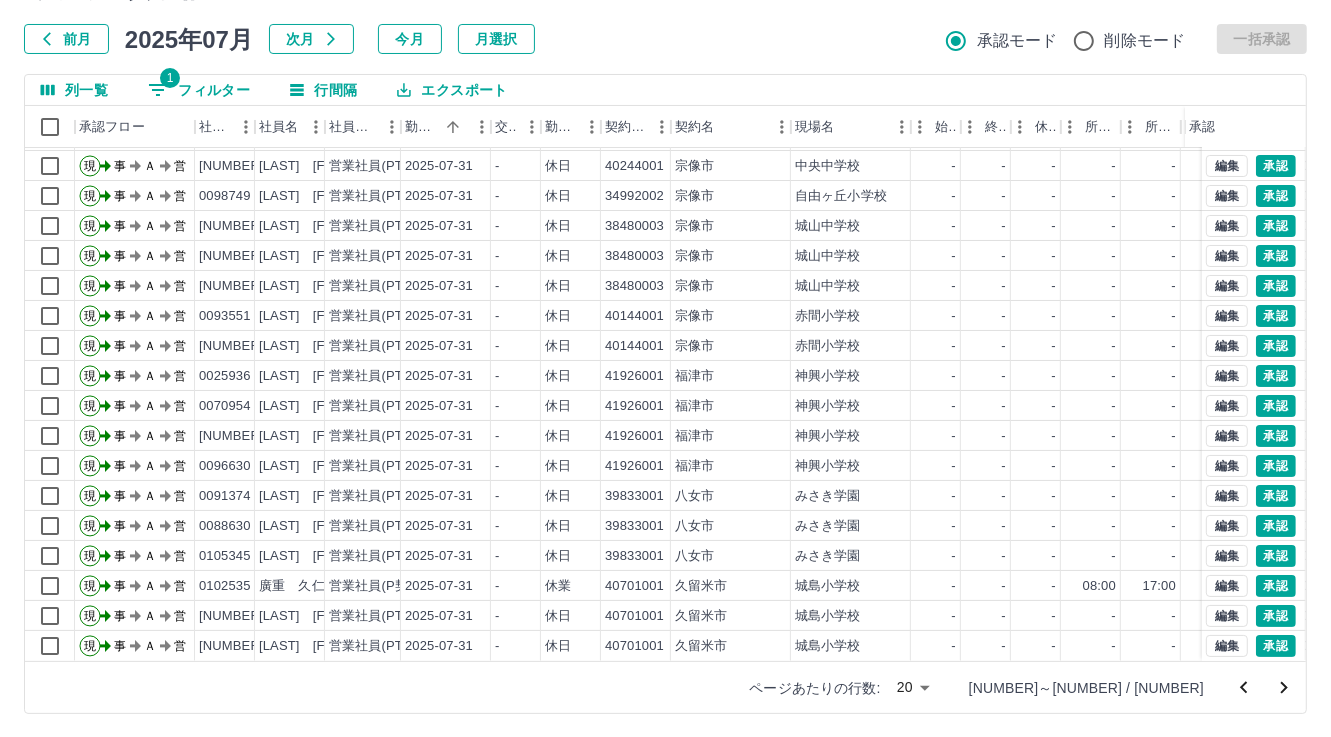 click 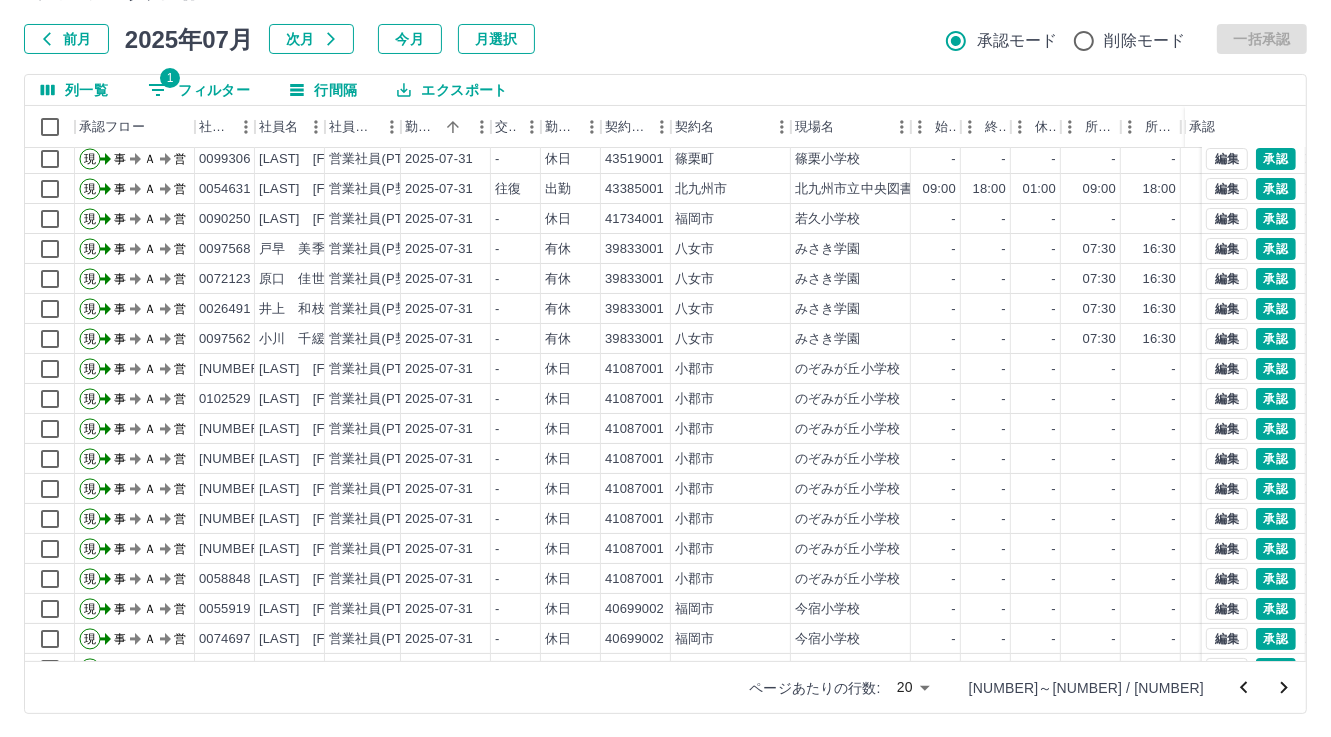 scroll, scrollTop: 103, scrollLeft: 0, axis: vertical 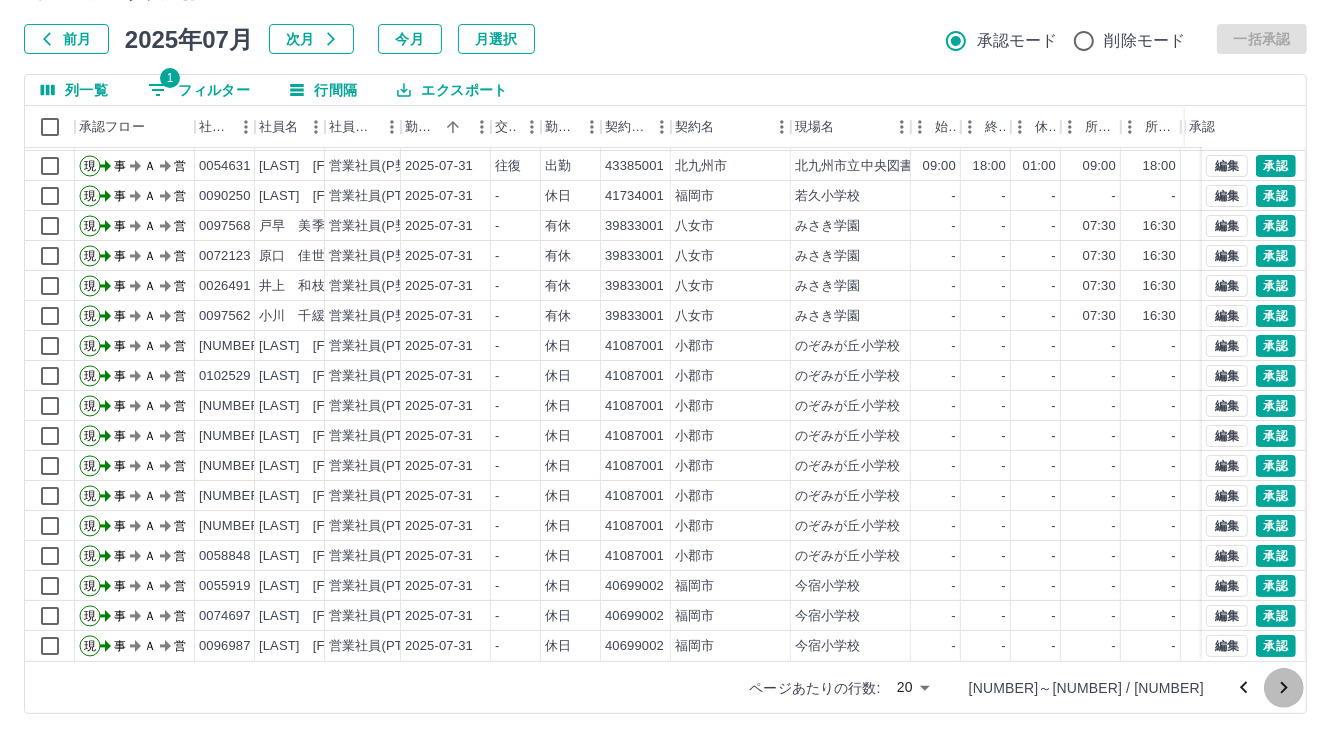click 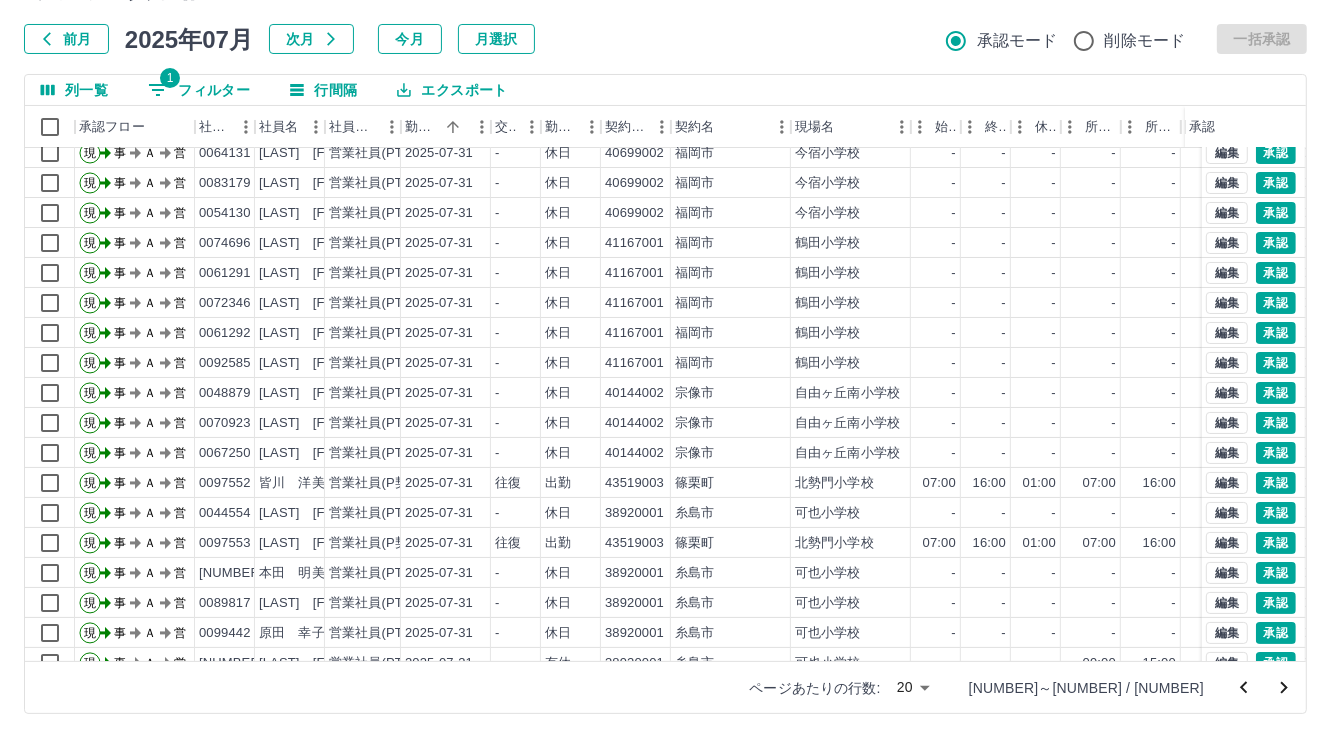 scroll, scrollTop: 103, scrollLeft: 0, axis: vertical 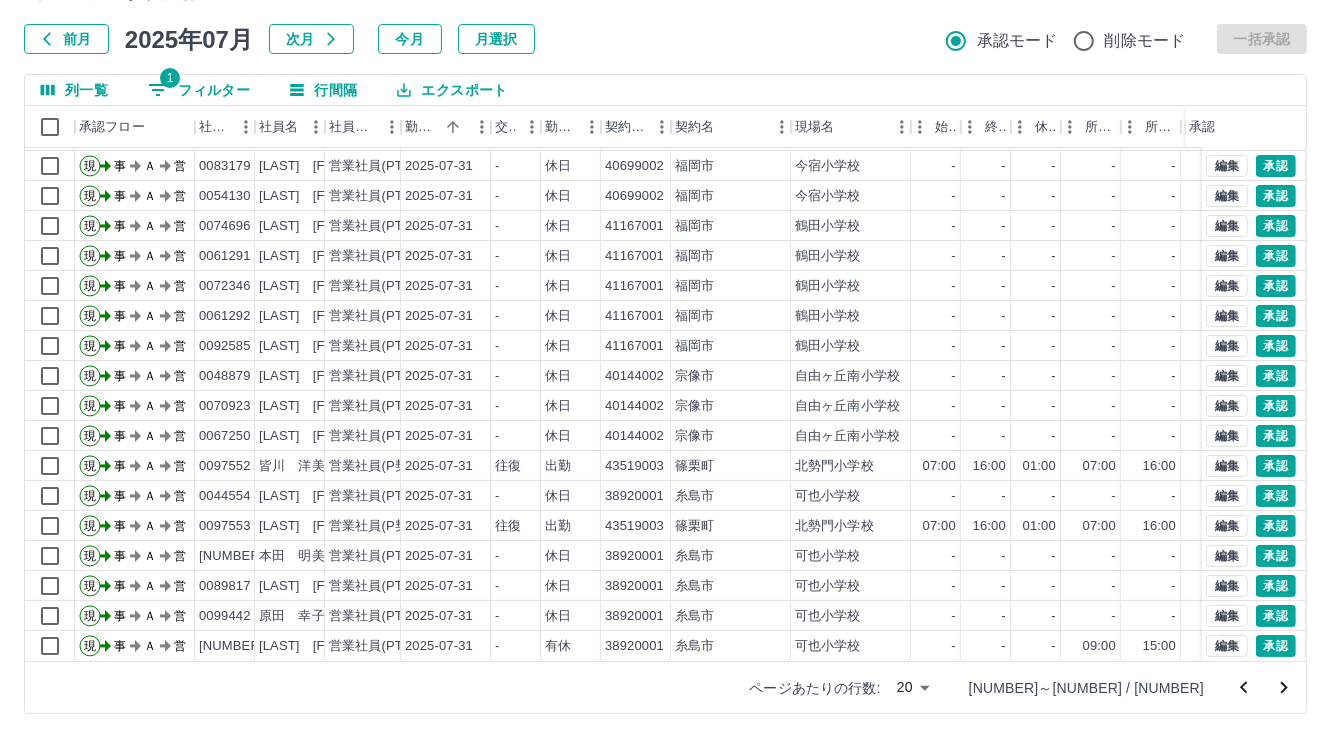 click 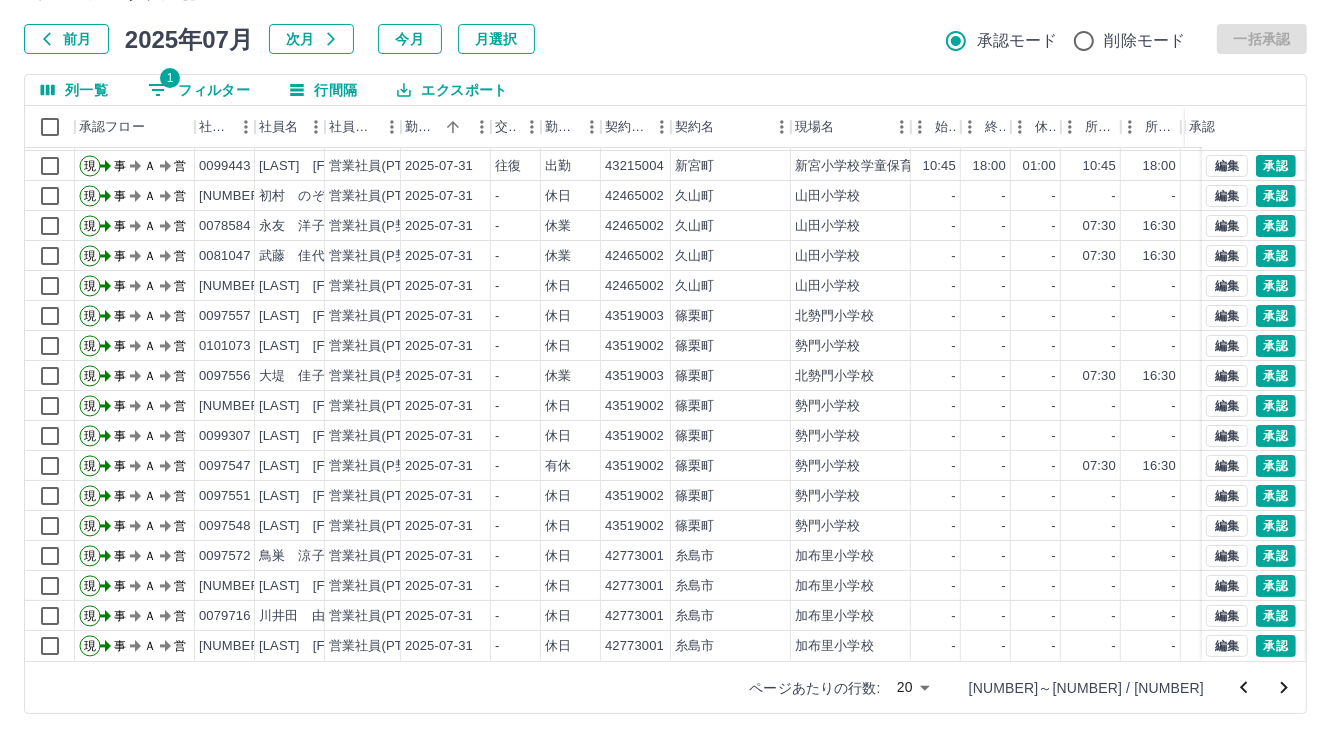 scroll, scrollTop: 103, scrollLeft: 0, axis: vertical 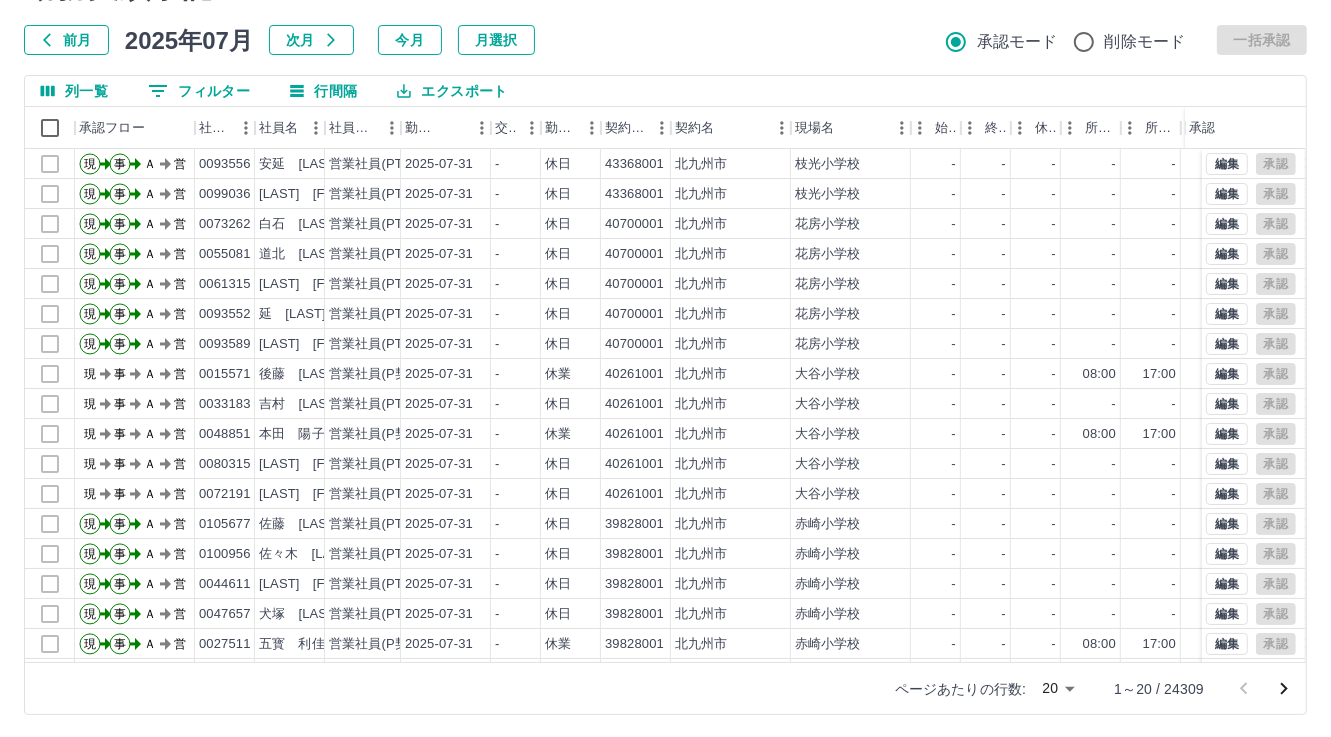 click on "0 フィルター" at bounding box center (199, 91) 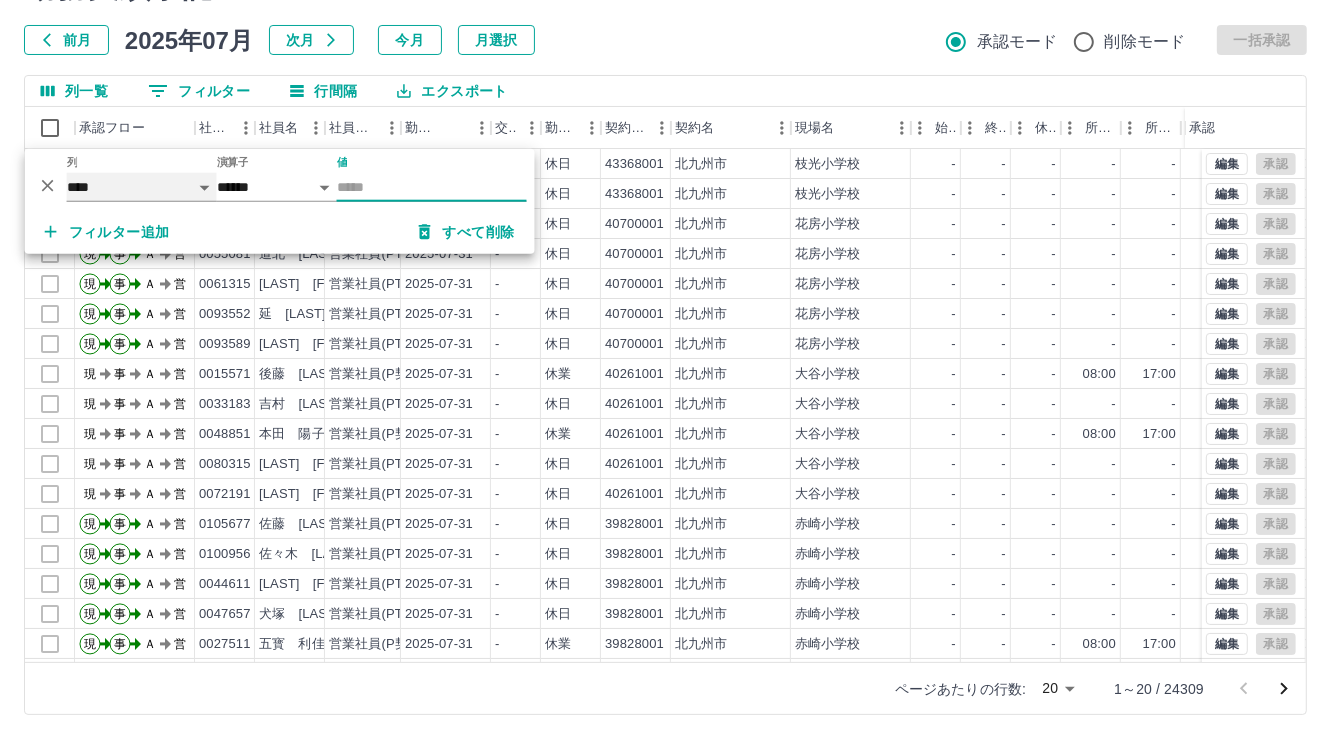 click on "**** *** **** *** *** **** ***** *** *** ** ** ** **** **** **** ** ** *** **** *****" at bounding box center (142, 187) 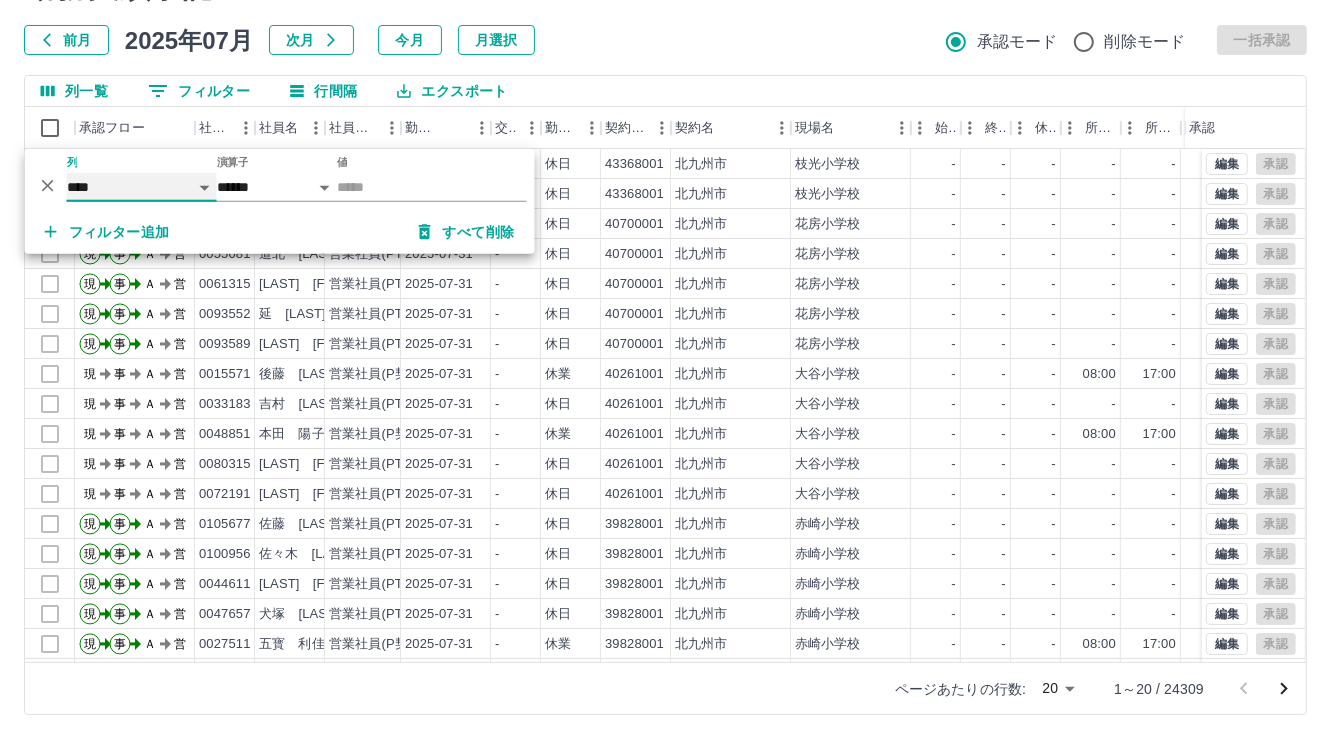 click on "**** *** **** *** *** **** ***** *** *** ** ** ** **** **** **** ** ** *** **** *****" at bounding box center (142, 187) 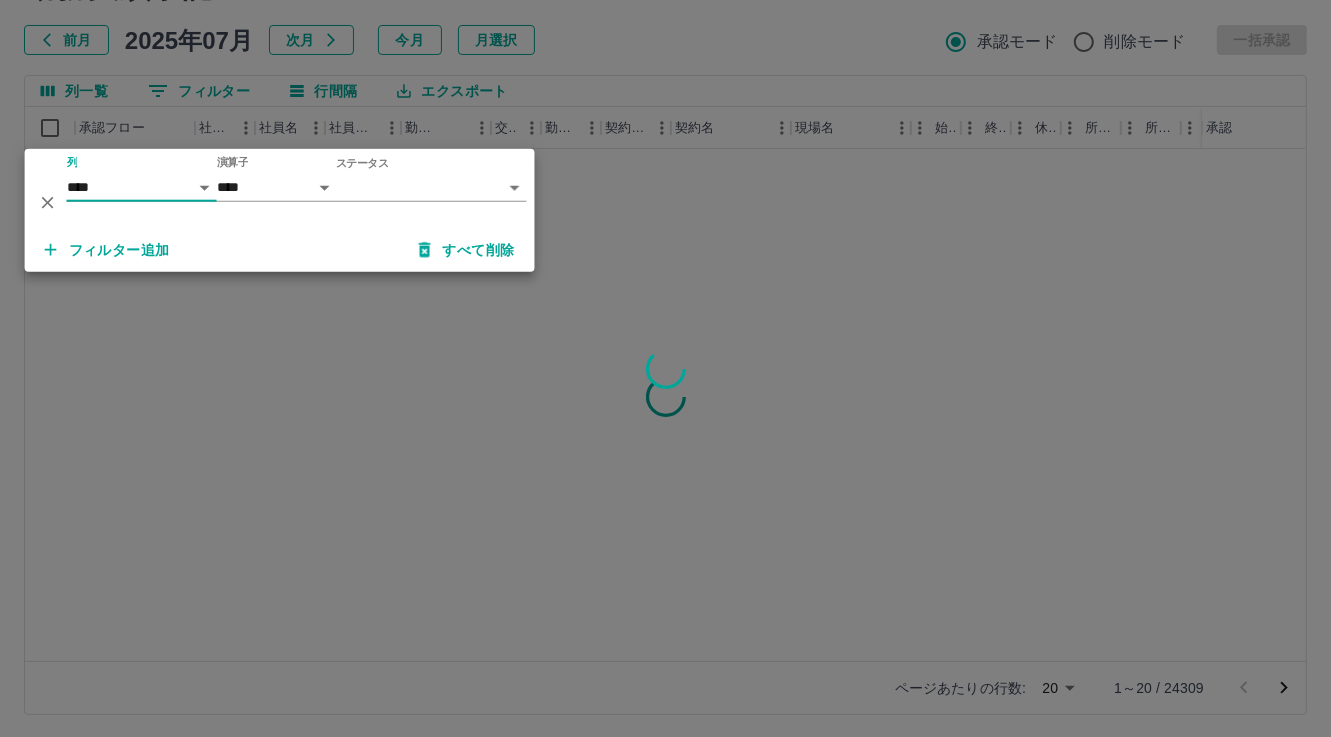 click on "SDH勤怠 松元　[LAST] 勤務実績承認 前月 2025年07月 次月 今月 月選択 承認モード 削除モード 一括承認 列一覧 0 フィルター 行間隔 エクスポート 承認フロー 社員番号 社員名 社員区分 勤務日 交通費 勤務区分 契約コード 契約名 現場名 始業 終業 休憩 所定開始 所定終業 所定休憩 拘束 勤務 遅刻等 コメント 承認 ページあたりの行数: 20 ** [NUMBER]～[NUMBER] / [NUMBER] SDH勤怠 *** ** 列 **** *** **** *** *** **** ***** *** *** ** ** ** **** **** **** ** ** *** **** ***** 演算子 **** ****** ステータス ​ ********* フィルター追加 すべて削除" at bounding box center [665, 316] 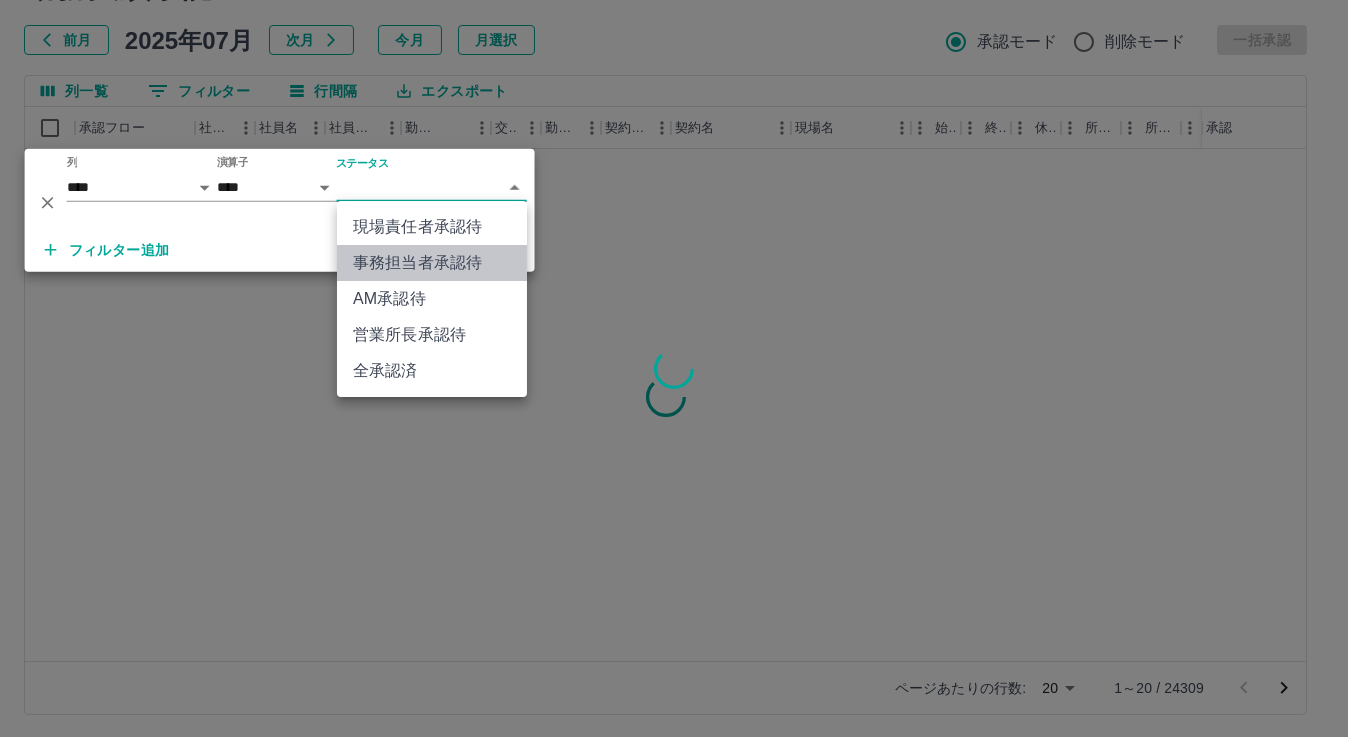 click on "事務担当者承認待" at bounding box center (432, 263) 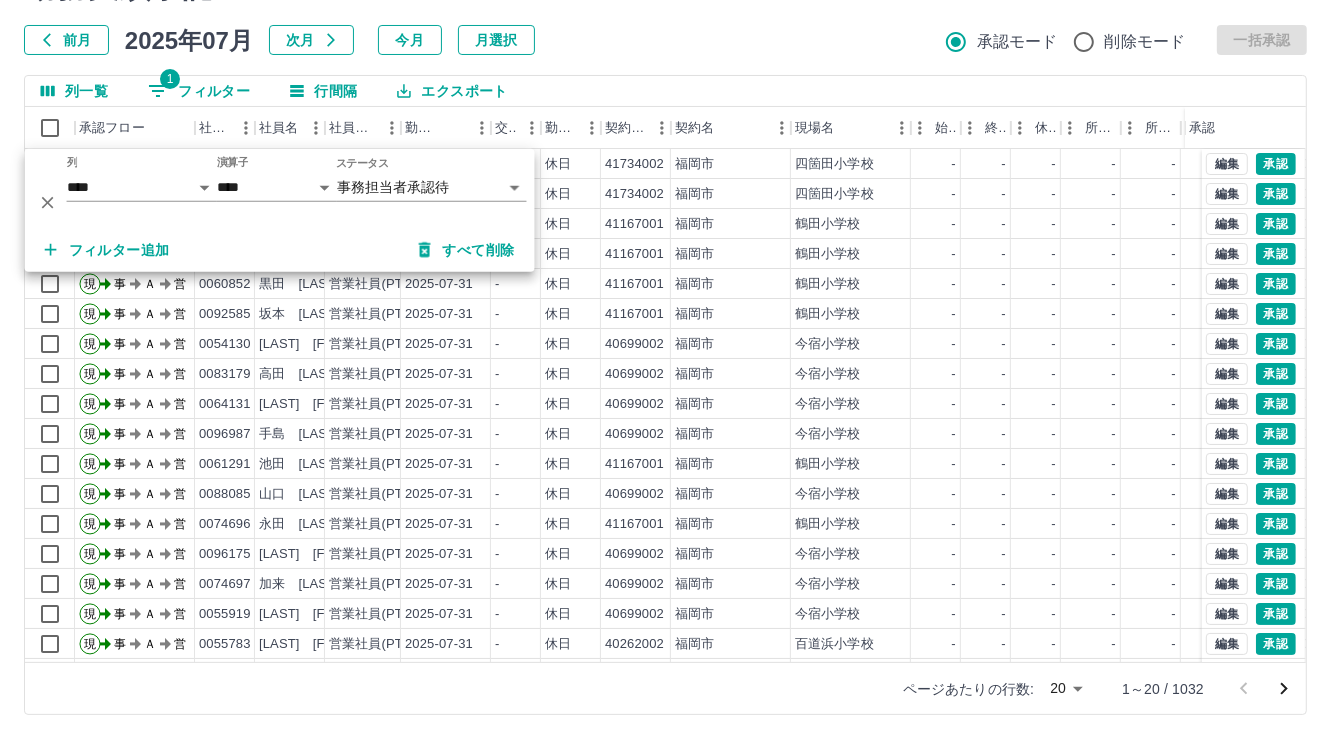 click on "列一覧 1 フィルター 行間隔 エクスポート" at bounding box center [665, 91] 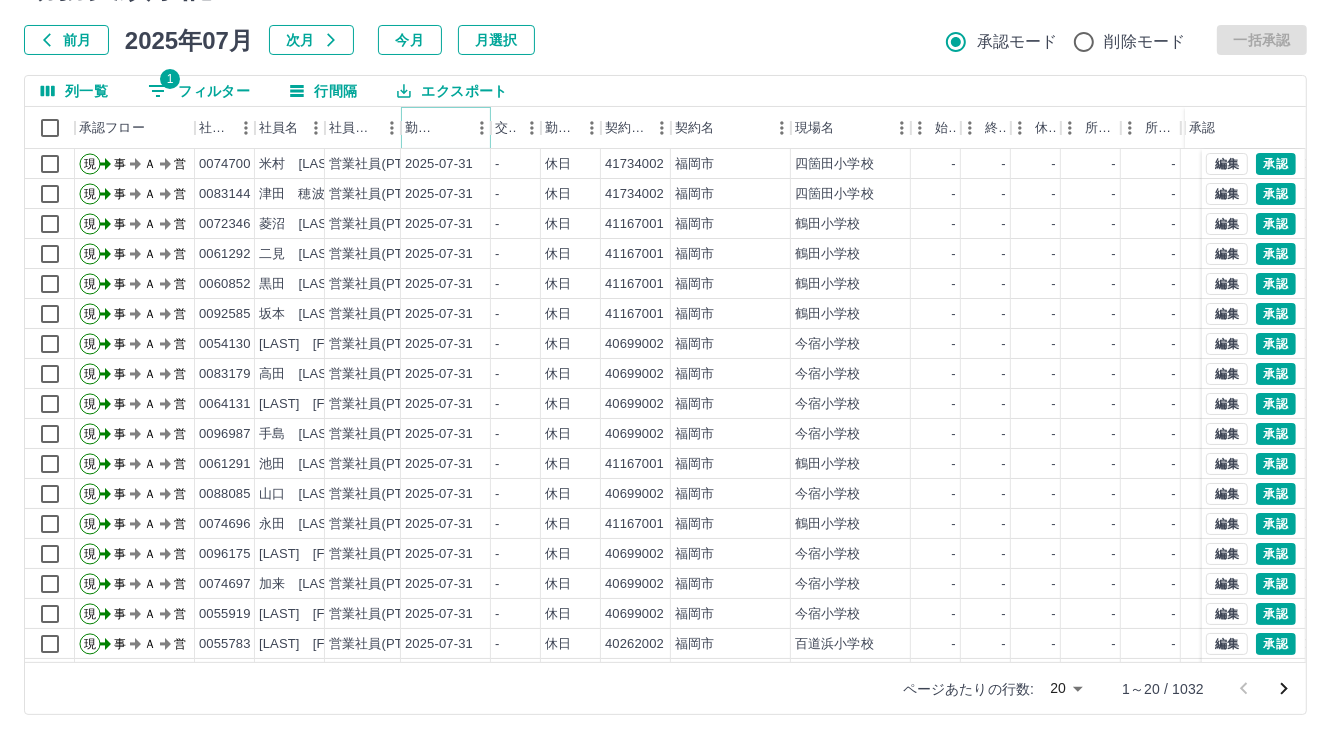 click 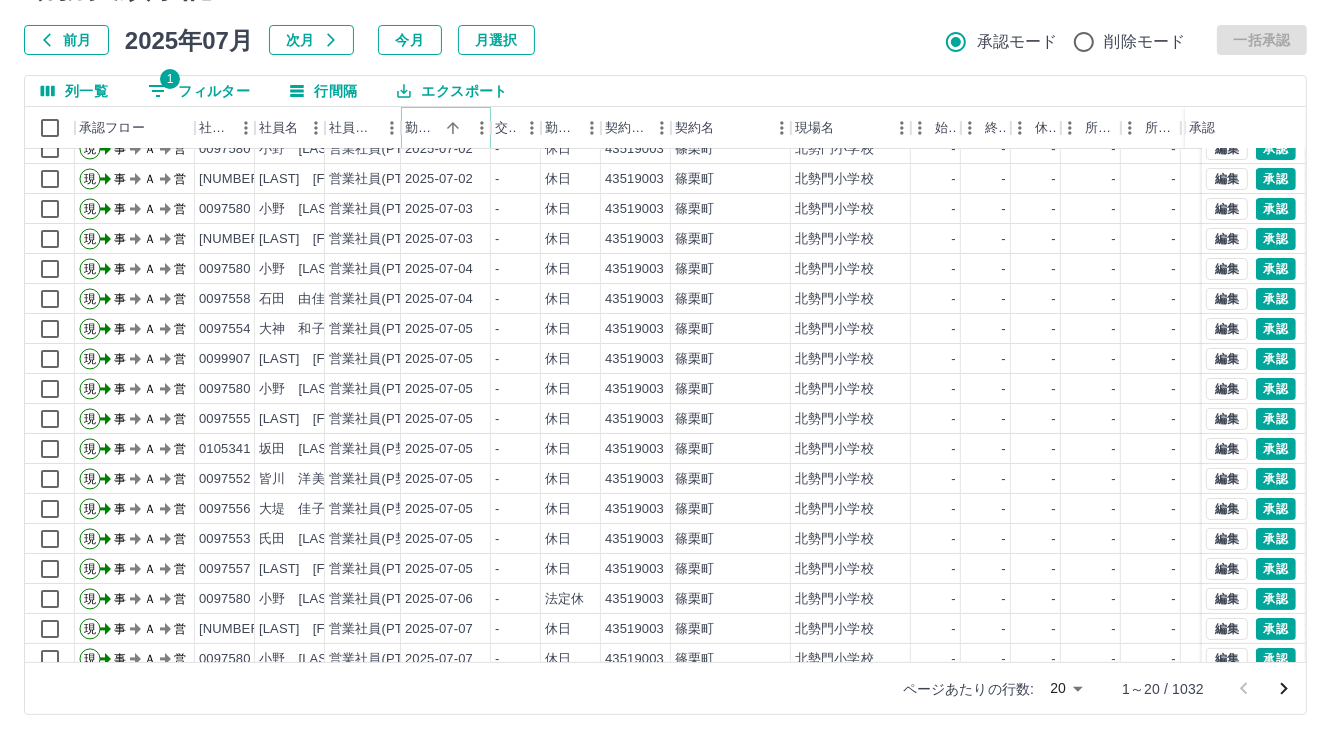 scroll, scrollTop: 103, scrollLeft: 0, axis: vertical 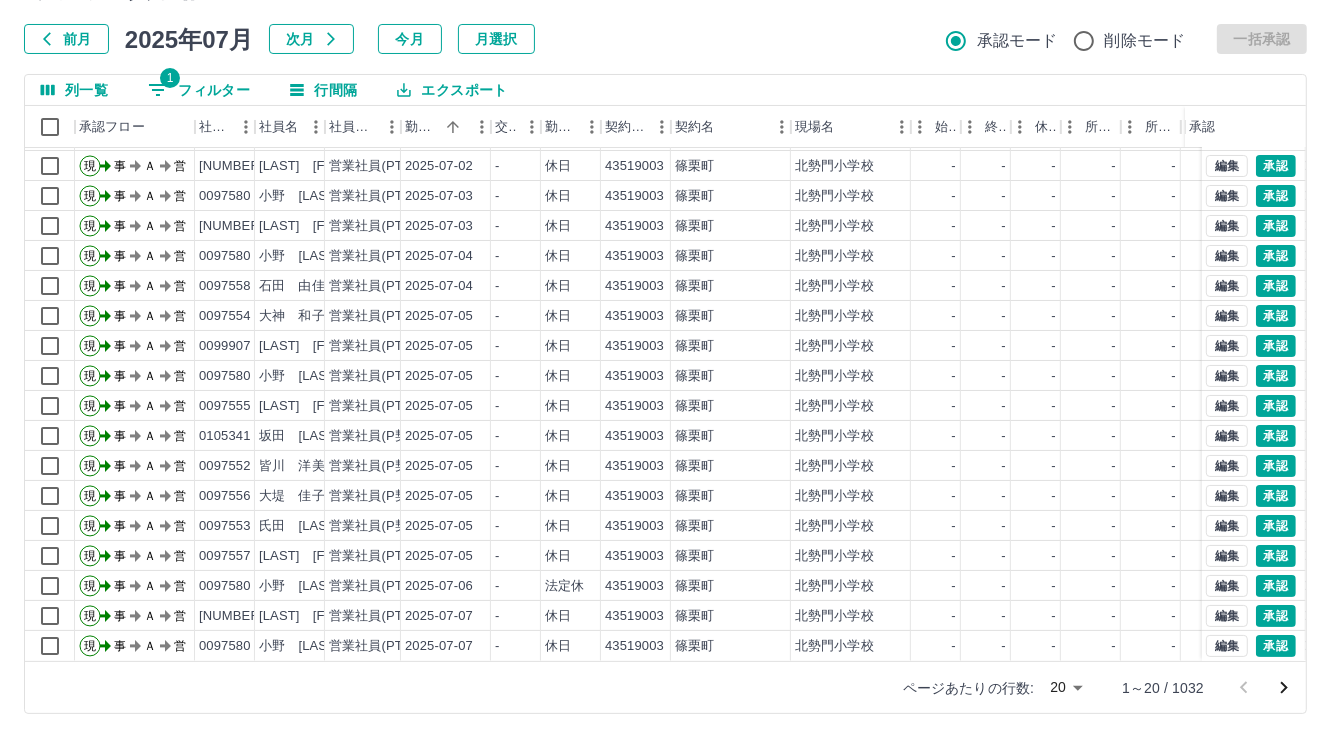 click 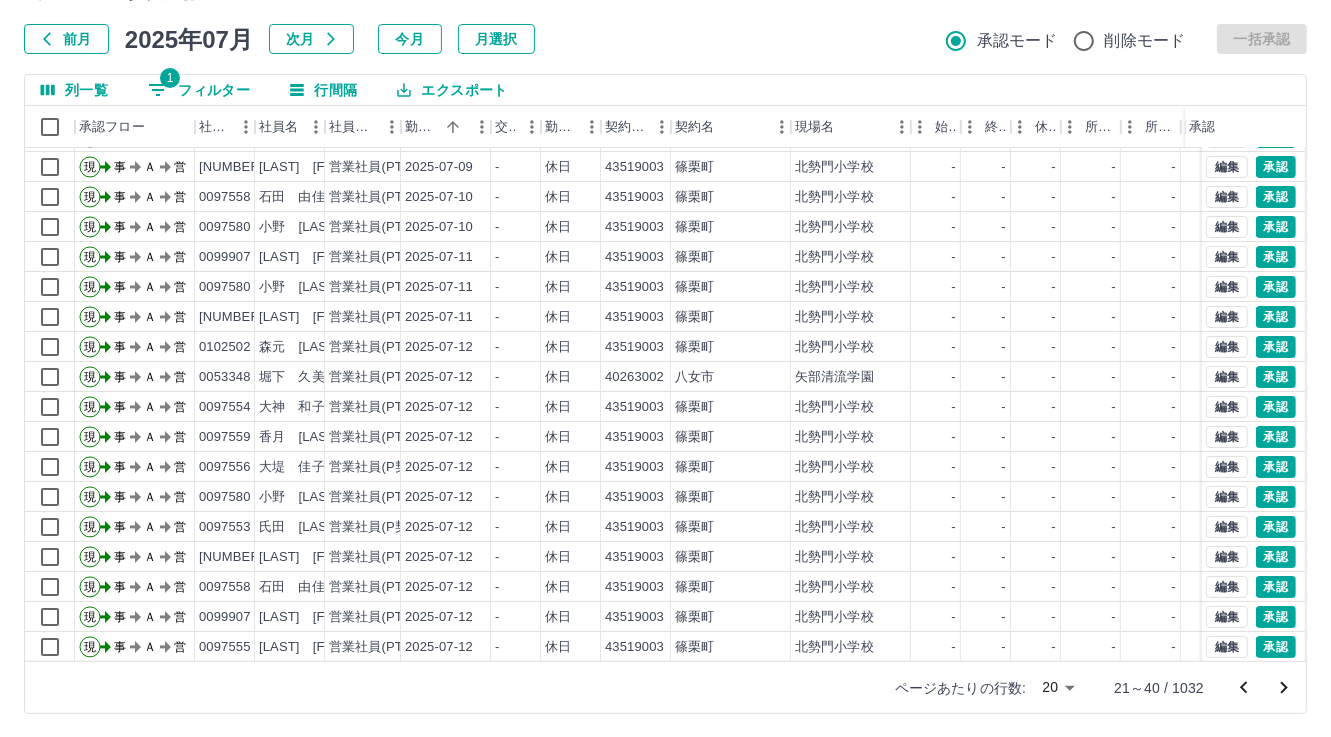 scroll, scrollTop: 103, scrollLeft: 0, axis: vertical 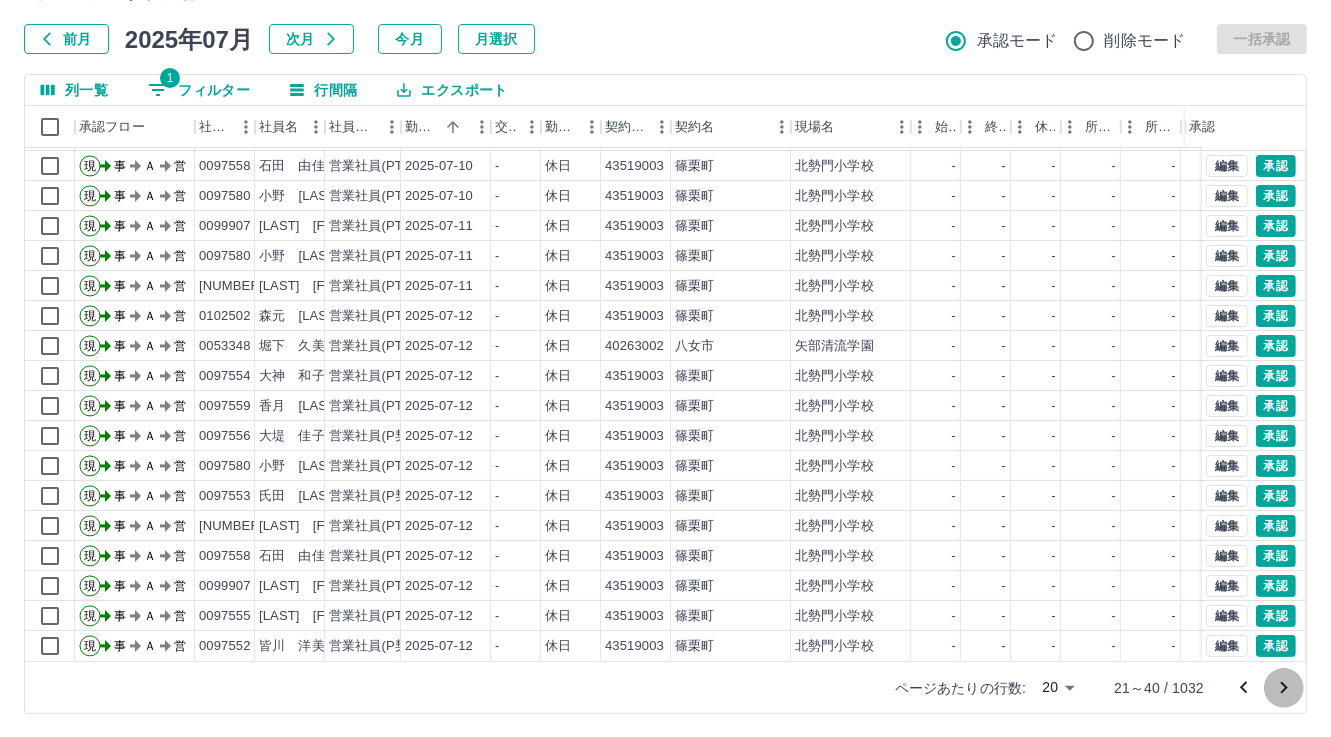 click 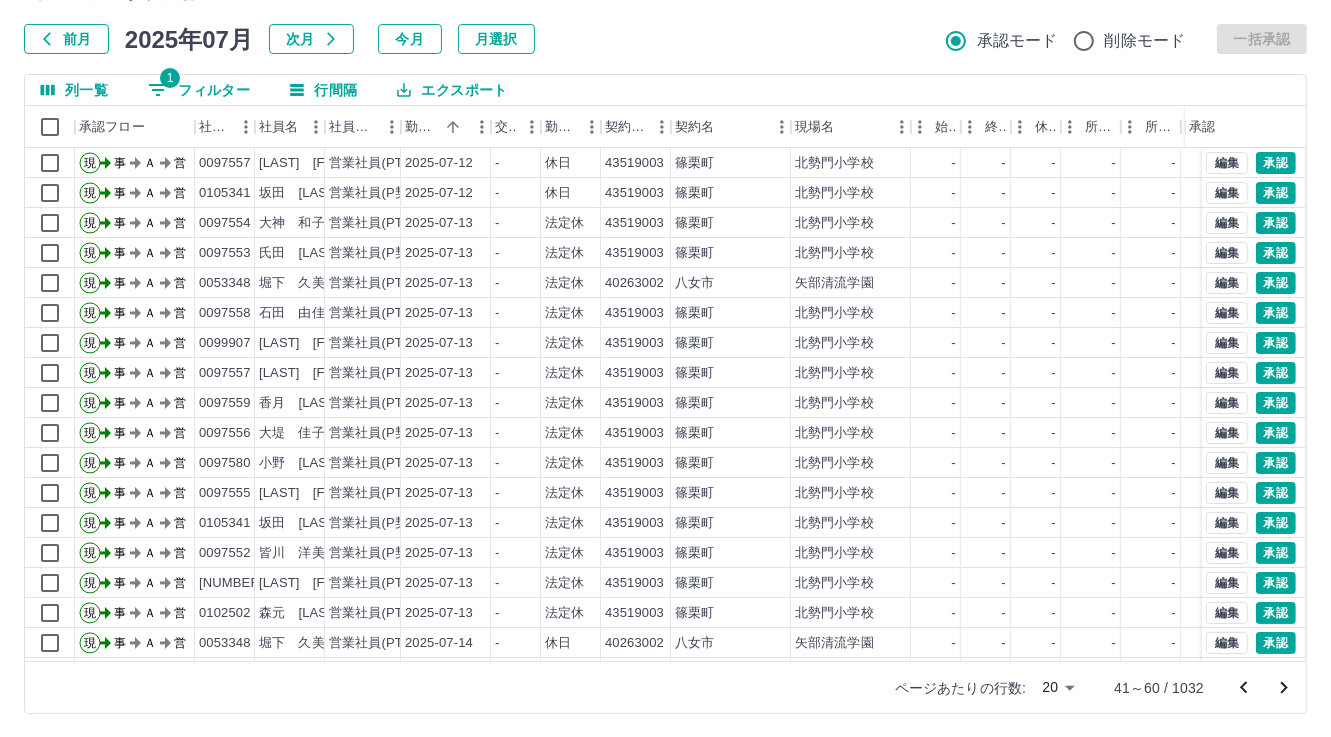 scroll, scrollTop: 103, scrollLeft: 0, axis: vertical 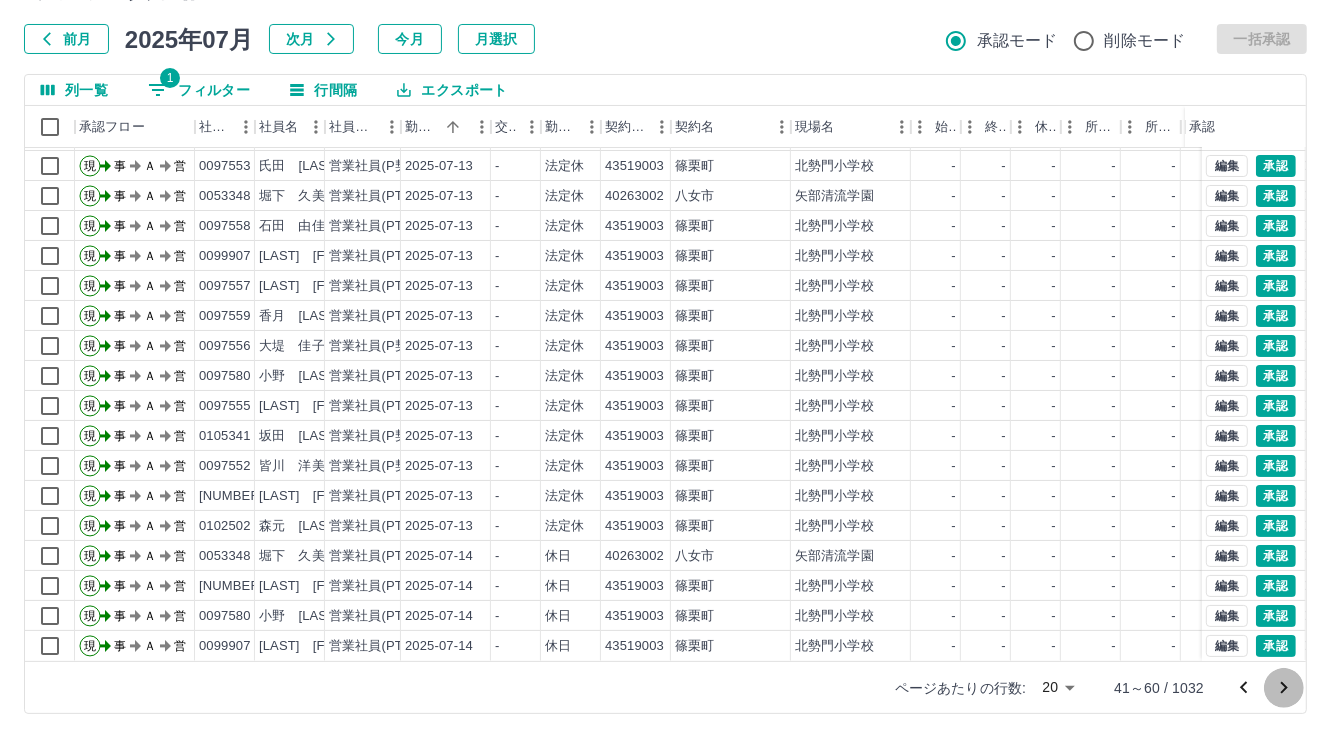 click at bounding box center (1284, 688) 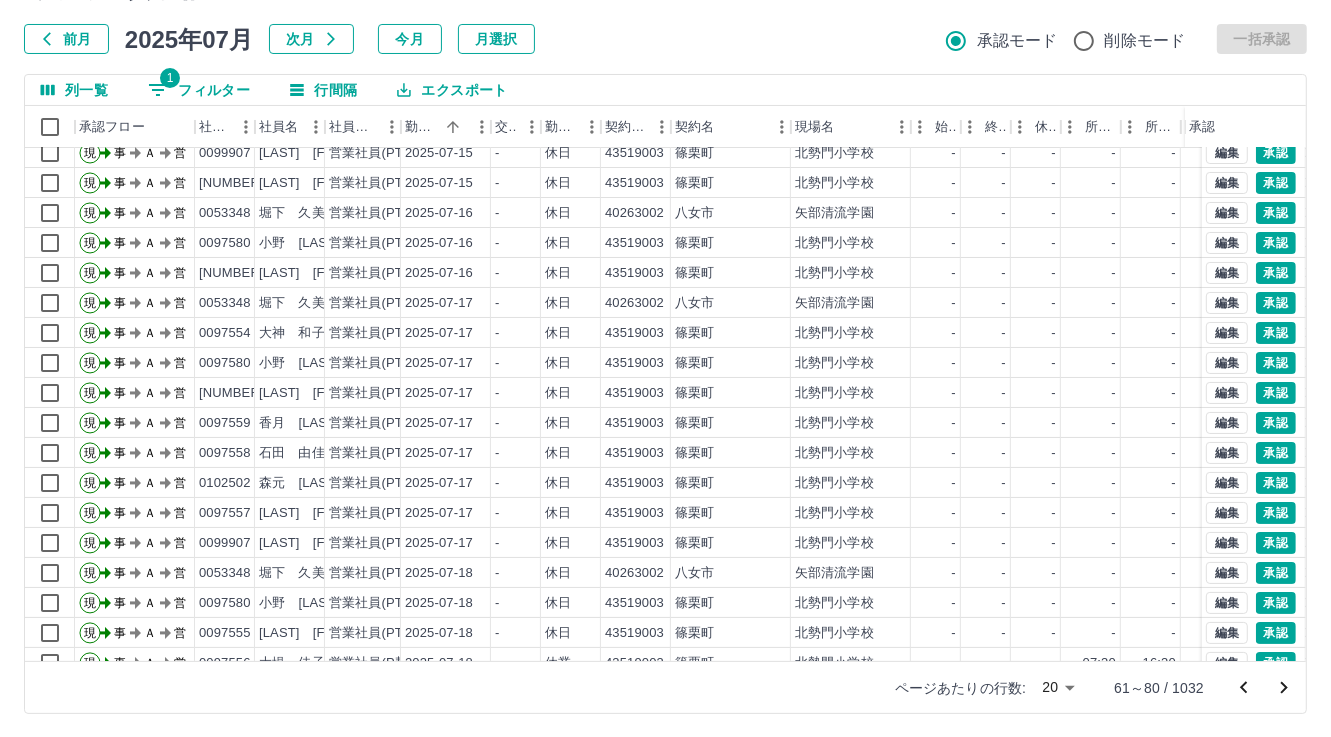 scroll, scrollTop: 103, scrollLeft: 0, axis: vertical 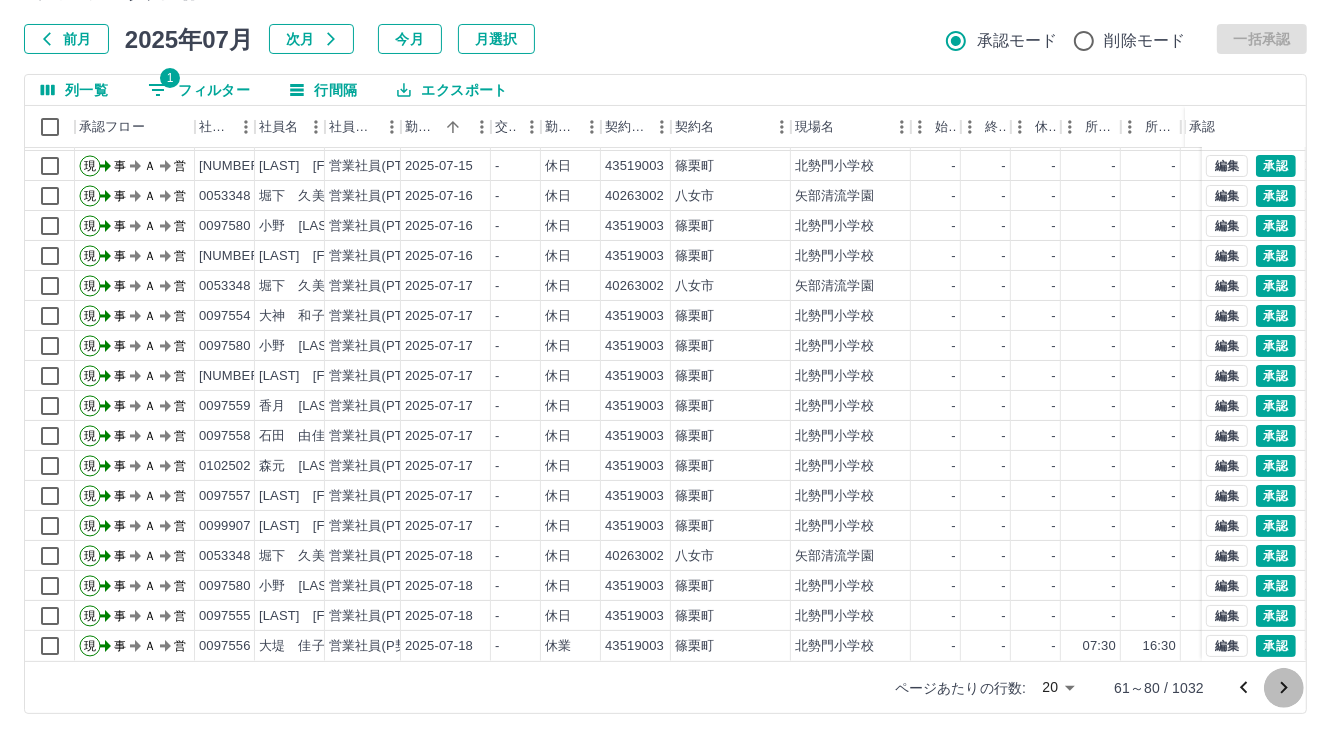 click 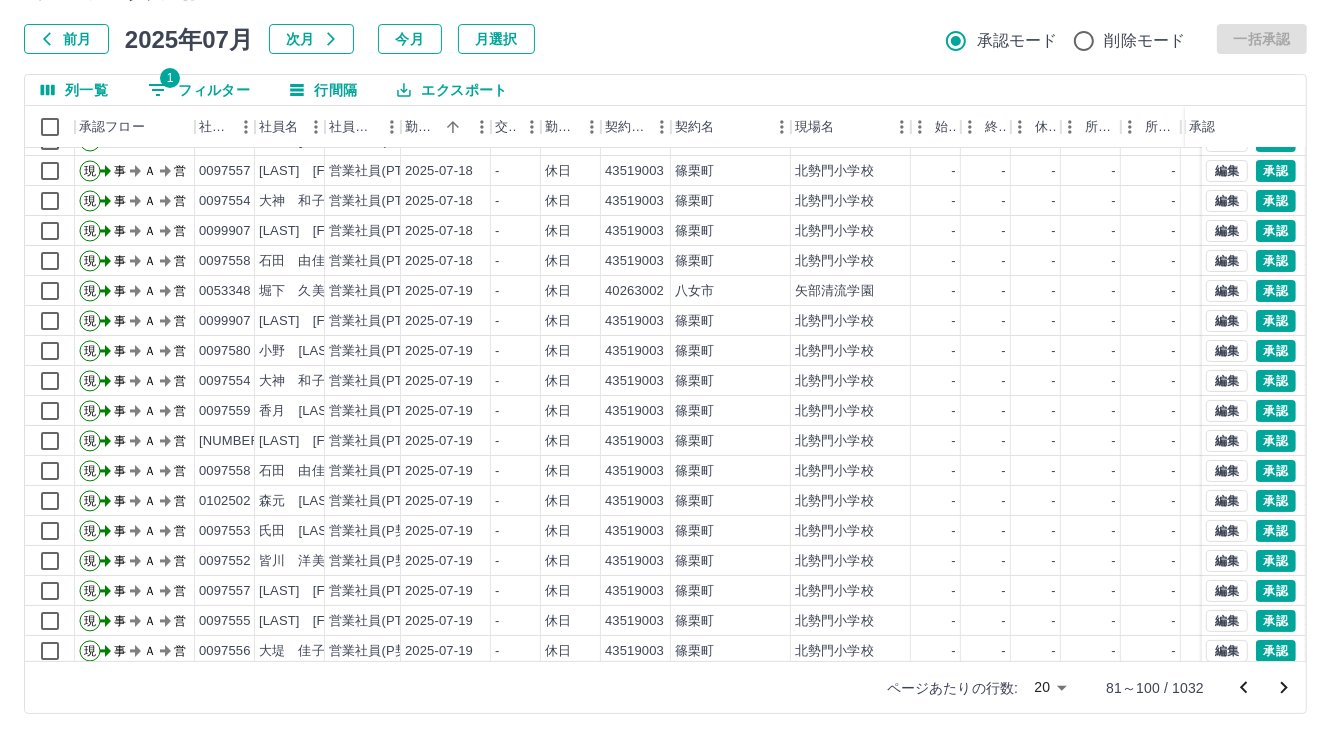 scroll, scrollTop: 103, scrollLeft: 0, axis: vertical 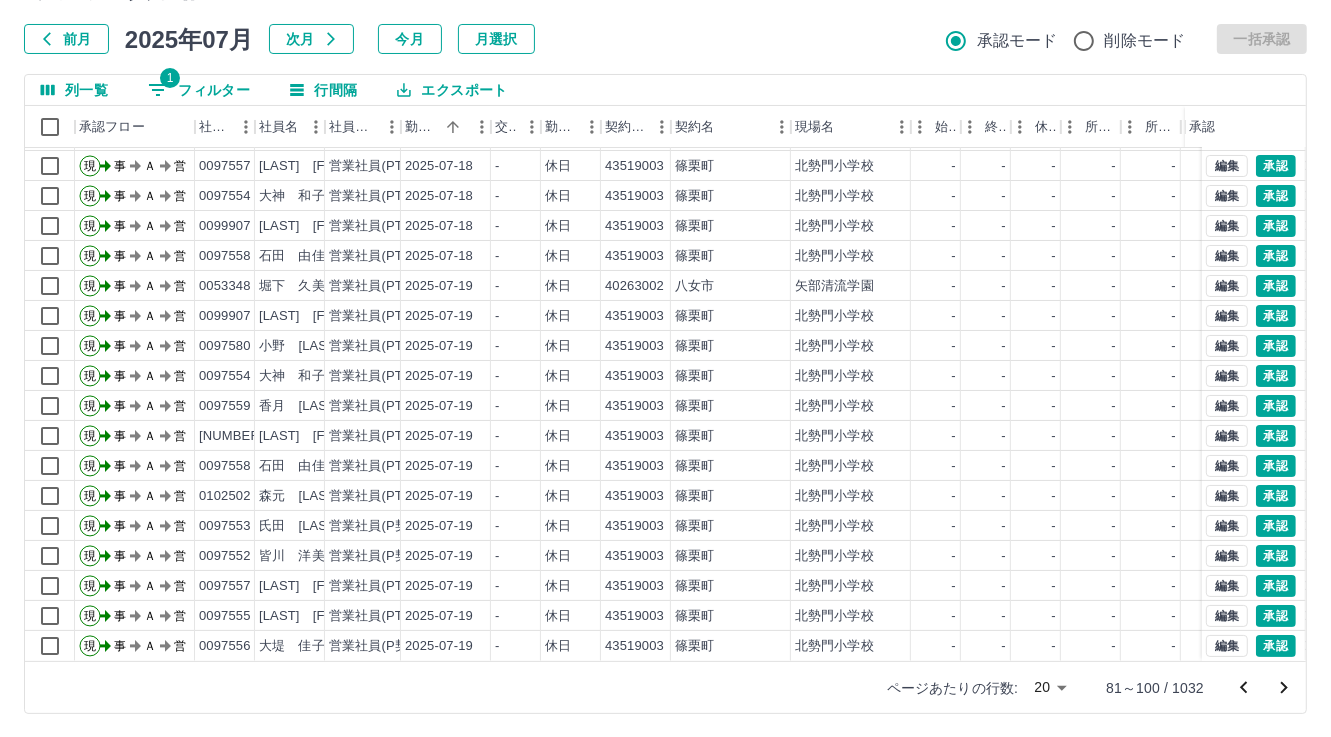click 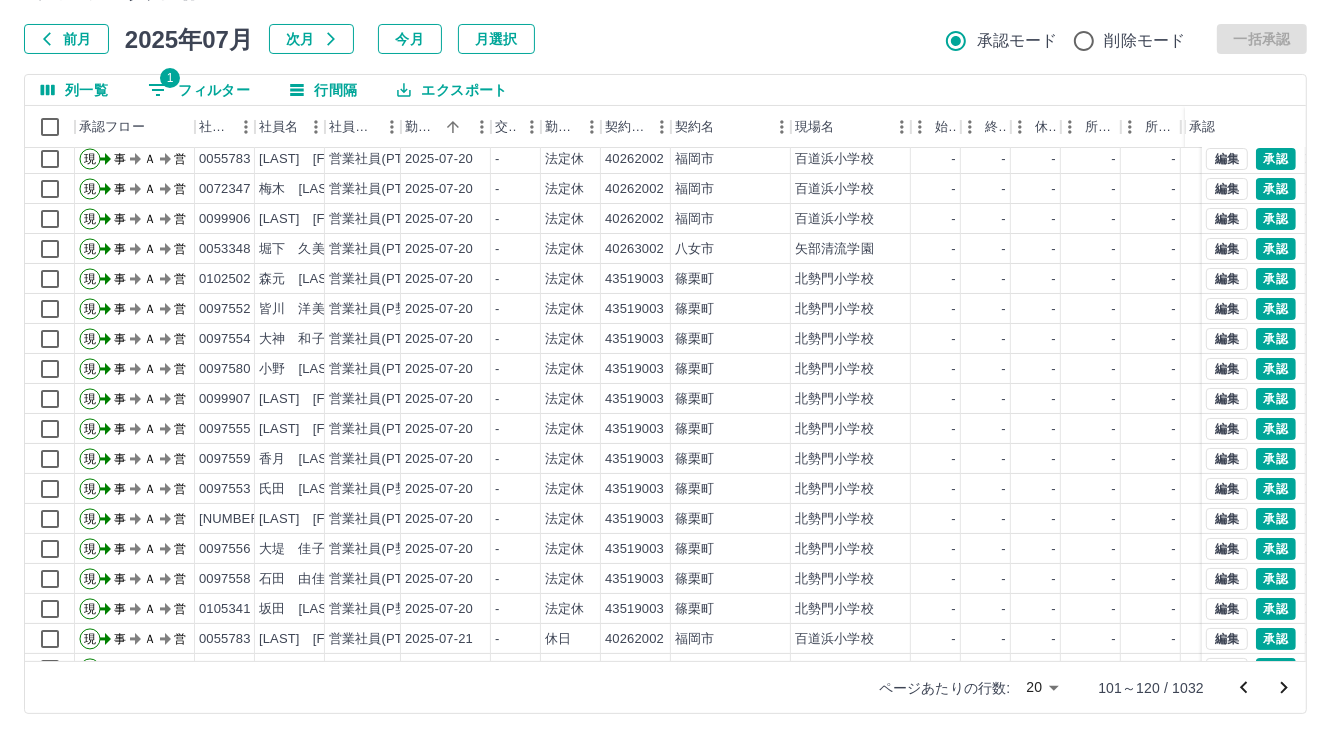 scroll, scrollTop: 103, scrollLeft: 0, axis: vertical 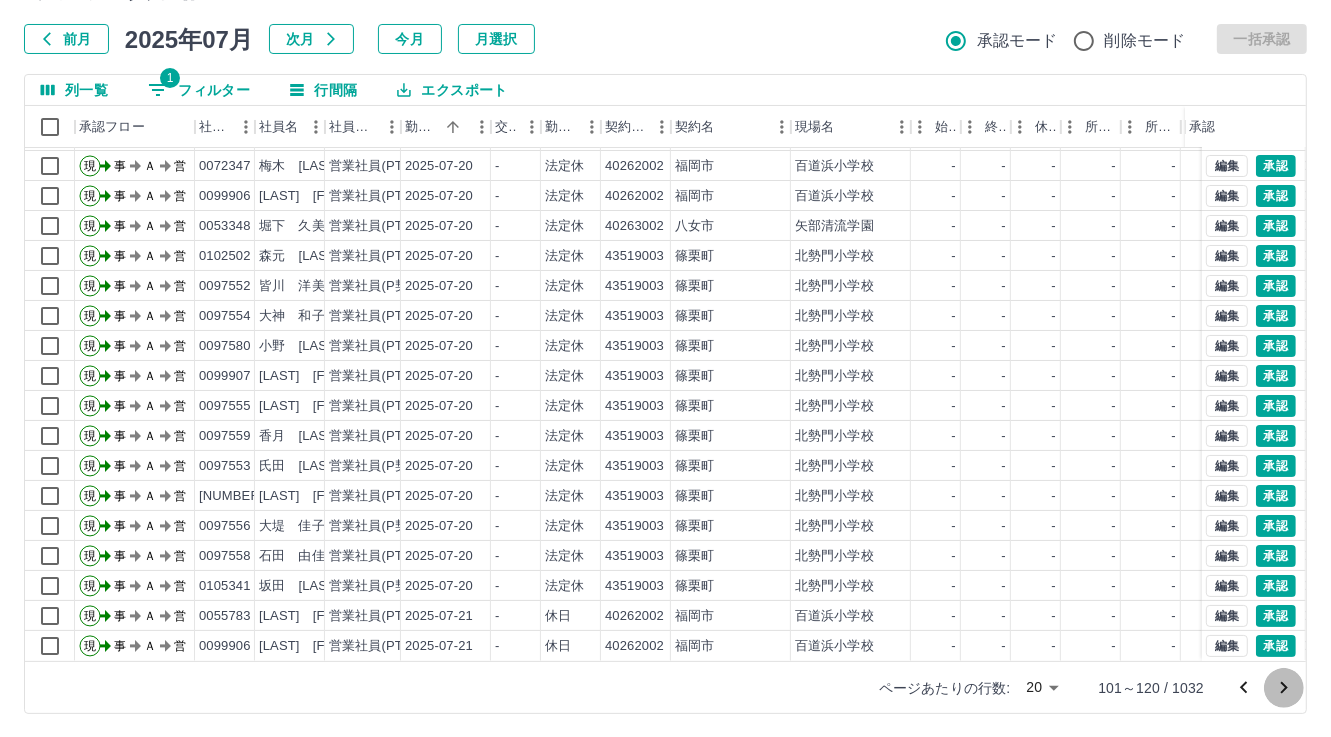 click 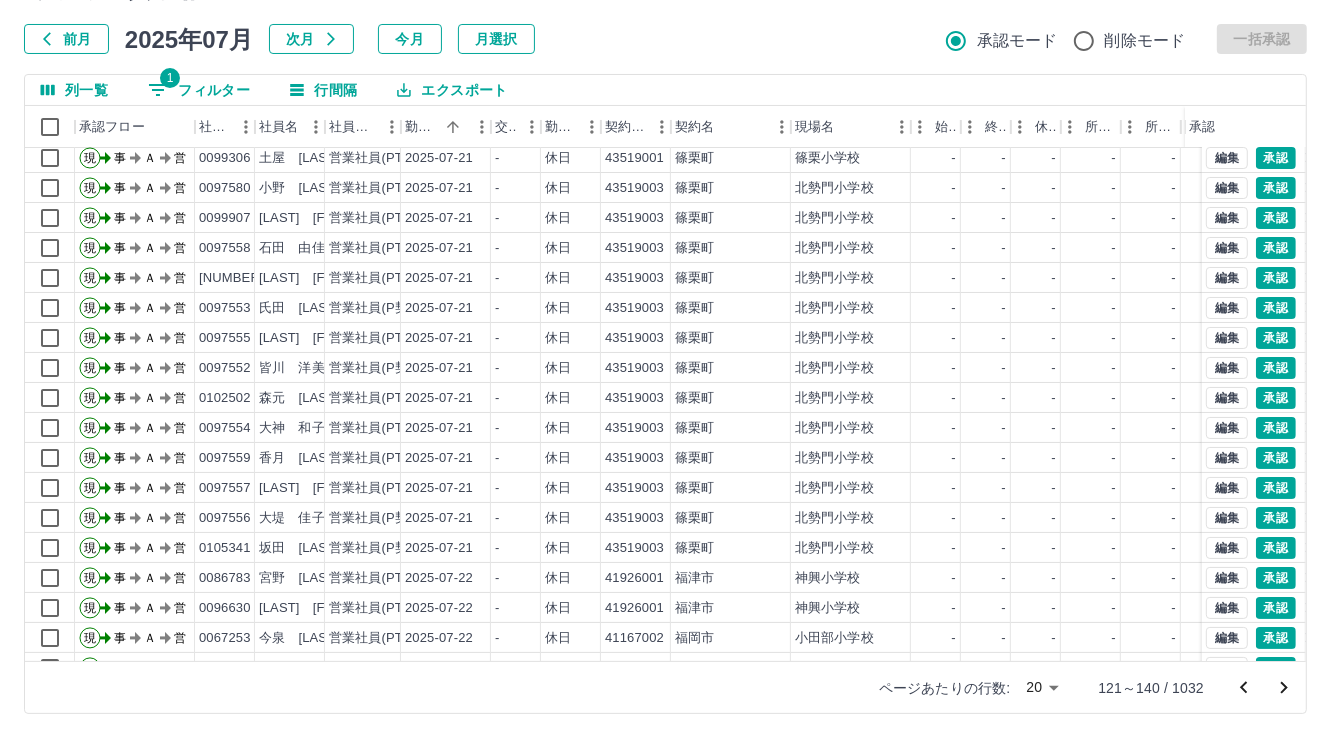 scroll, scrollTop: 103, scrollLeft: 0, axis: vertical 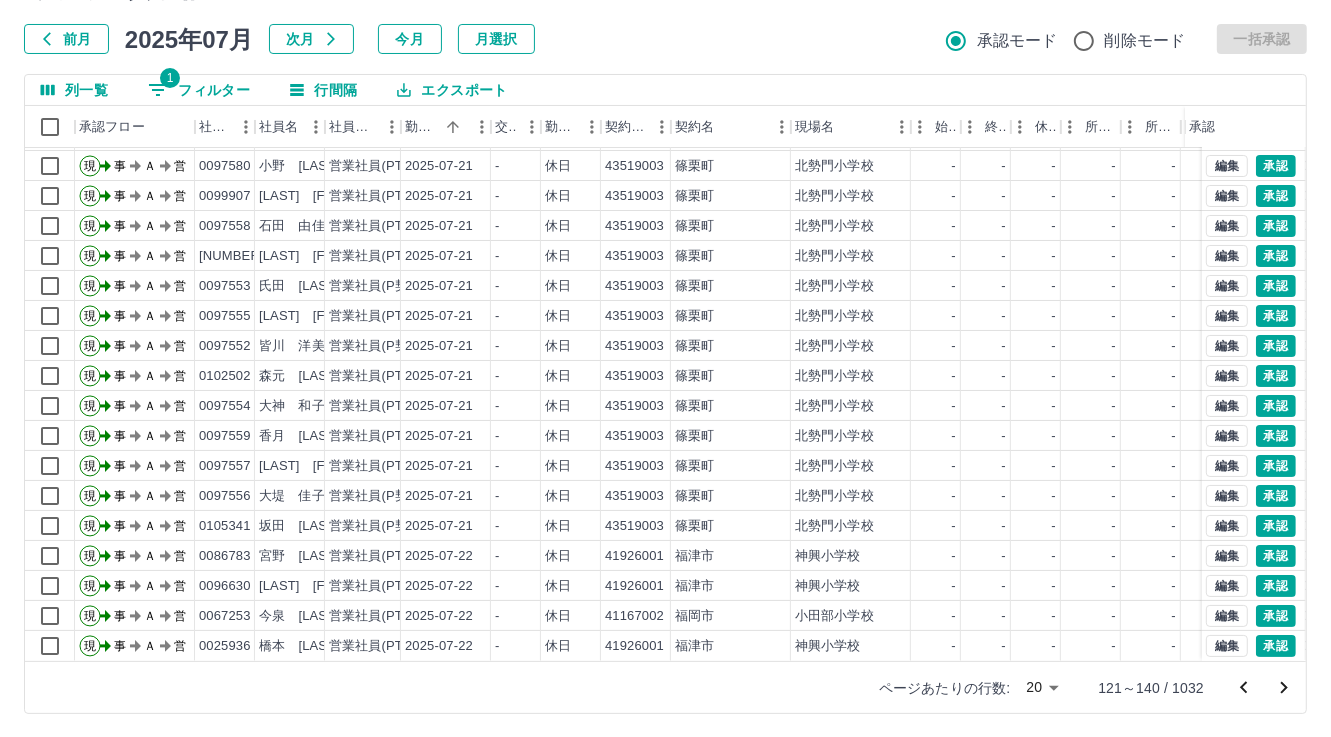 click 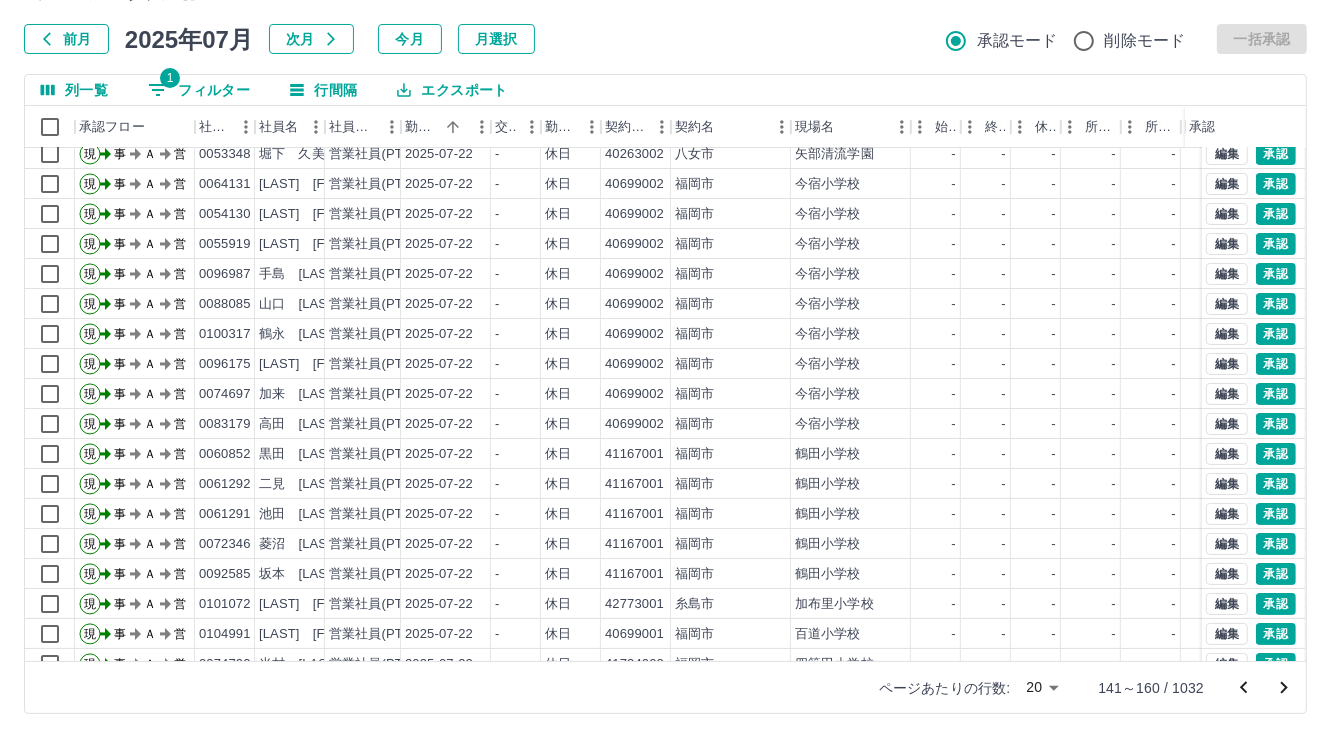 scroll, scrollTop: 103, scrollLeft: 0, axis: vertical 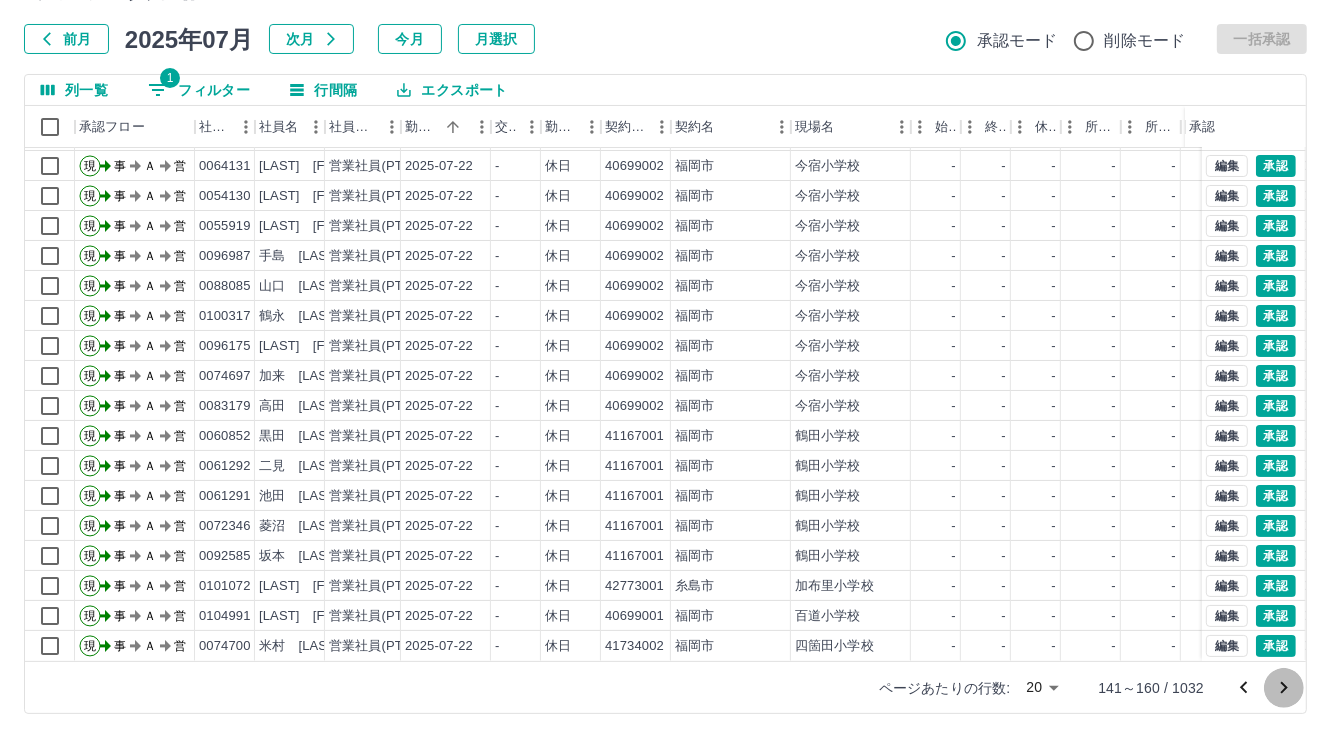 click 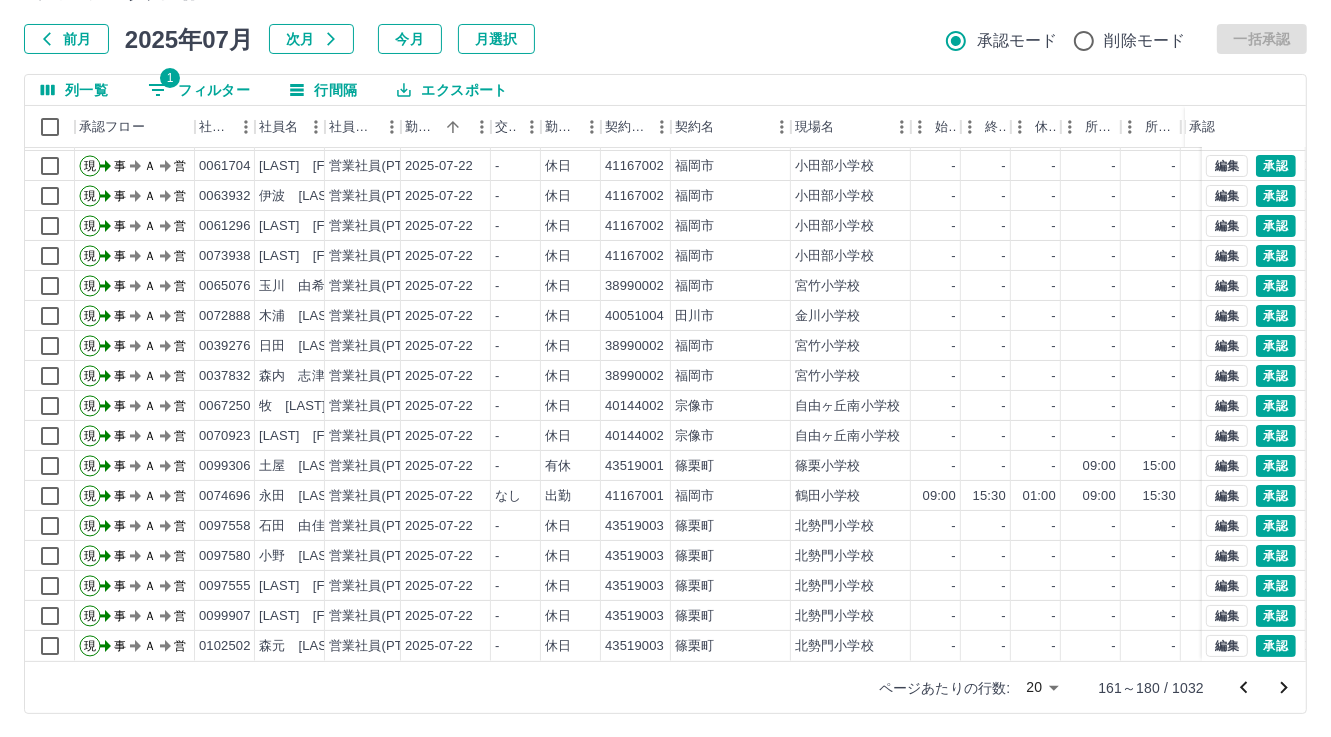 scroll, scrollTop: 103, scrollLeft: 0, axis: vertical 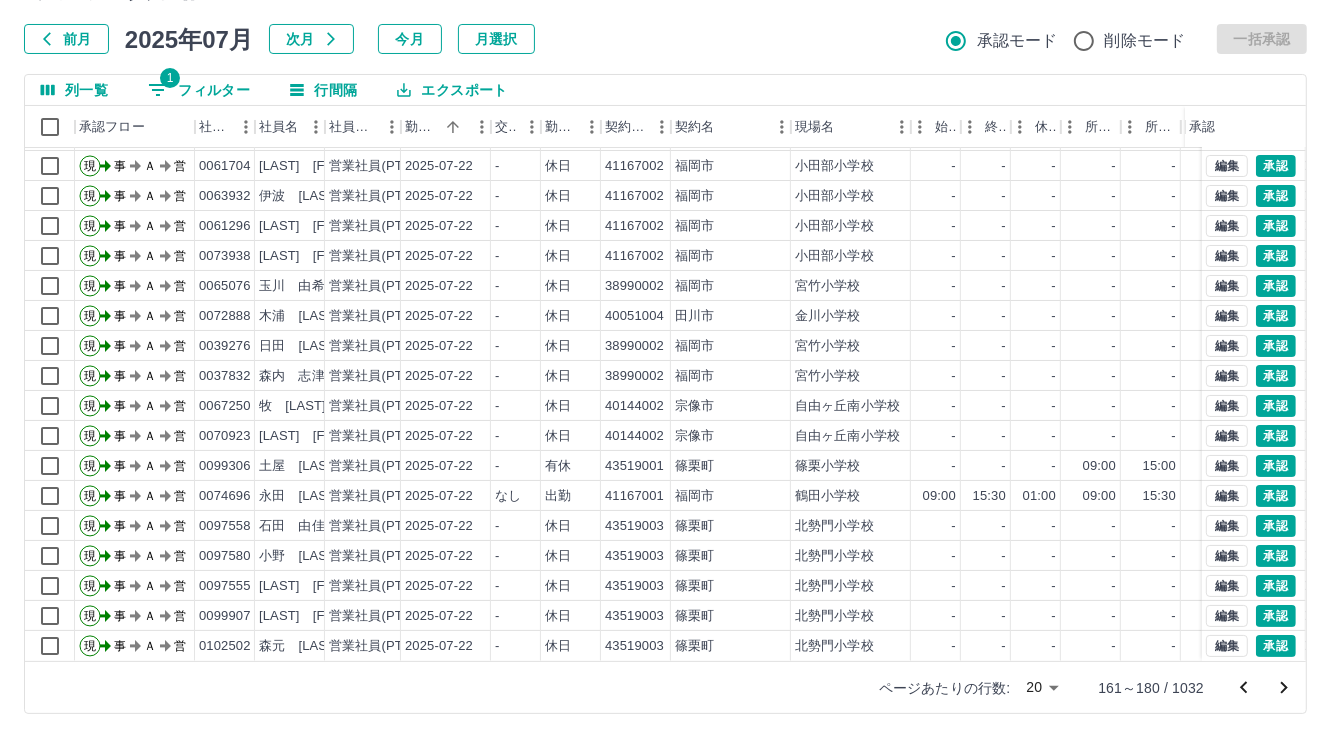 click 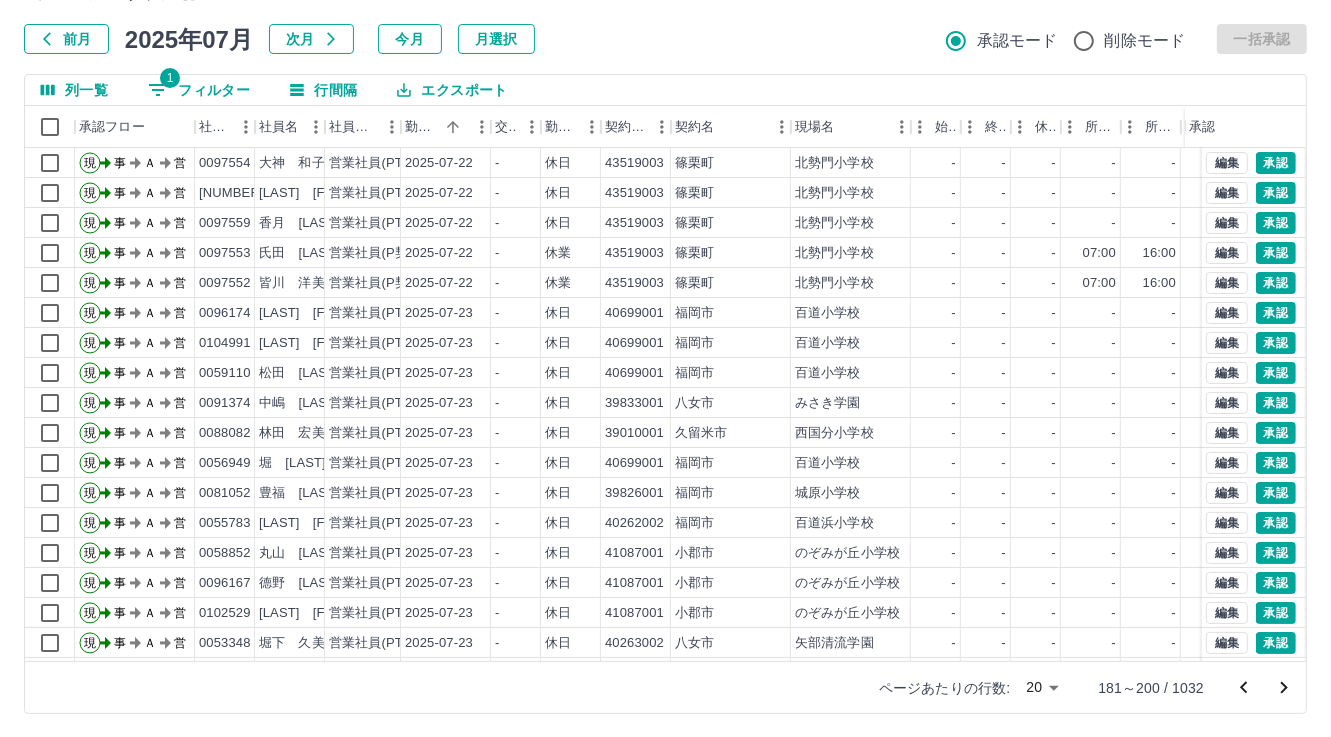 scroll, scrollTop: 103, scrollLeft: 0, axis: vertical 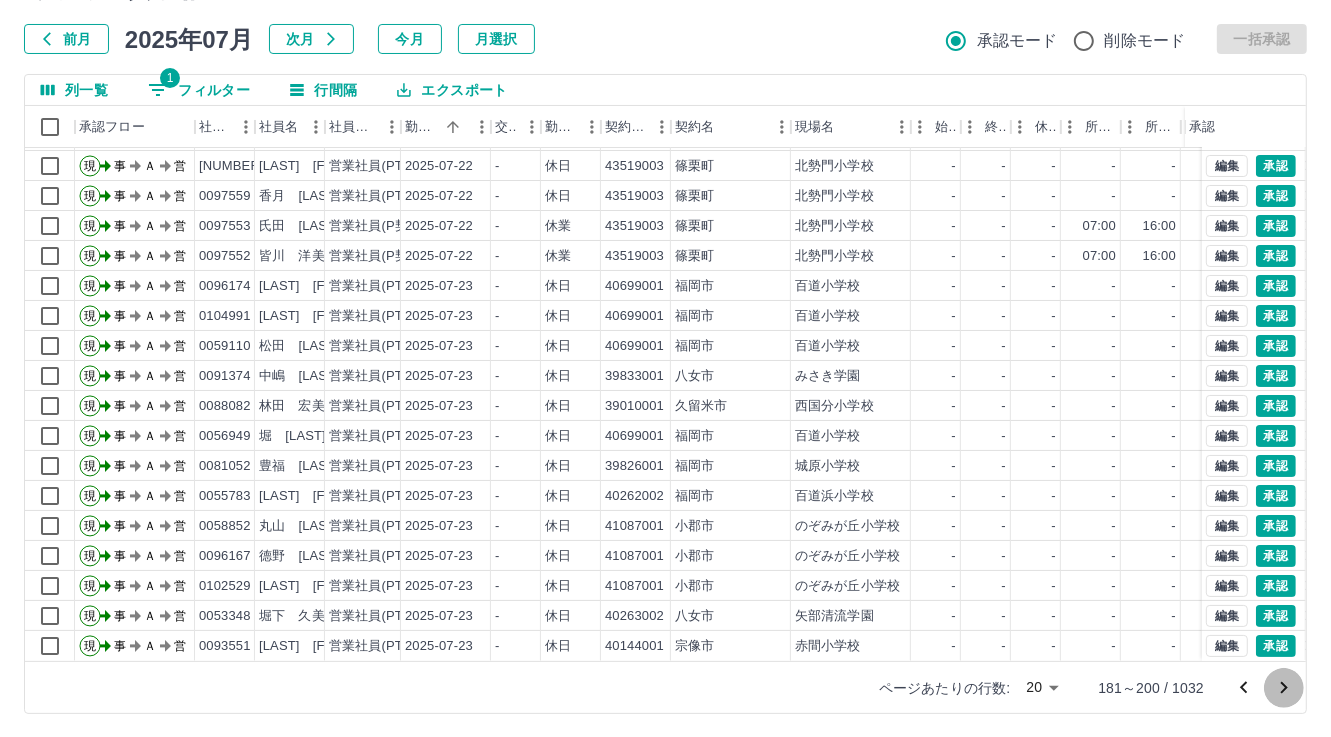 click 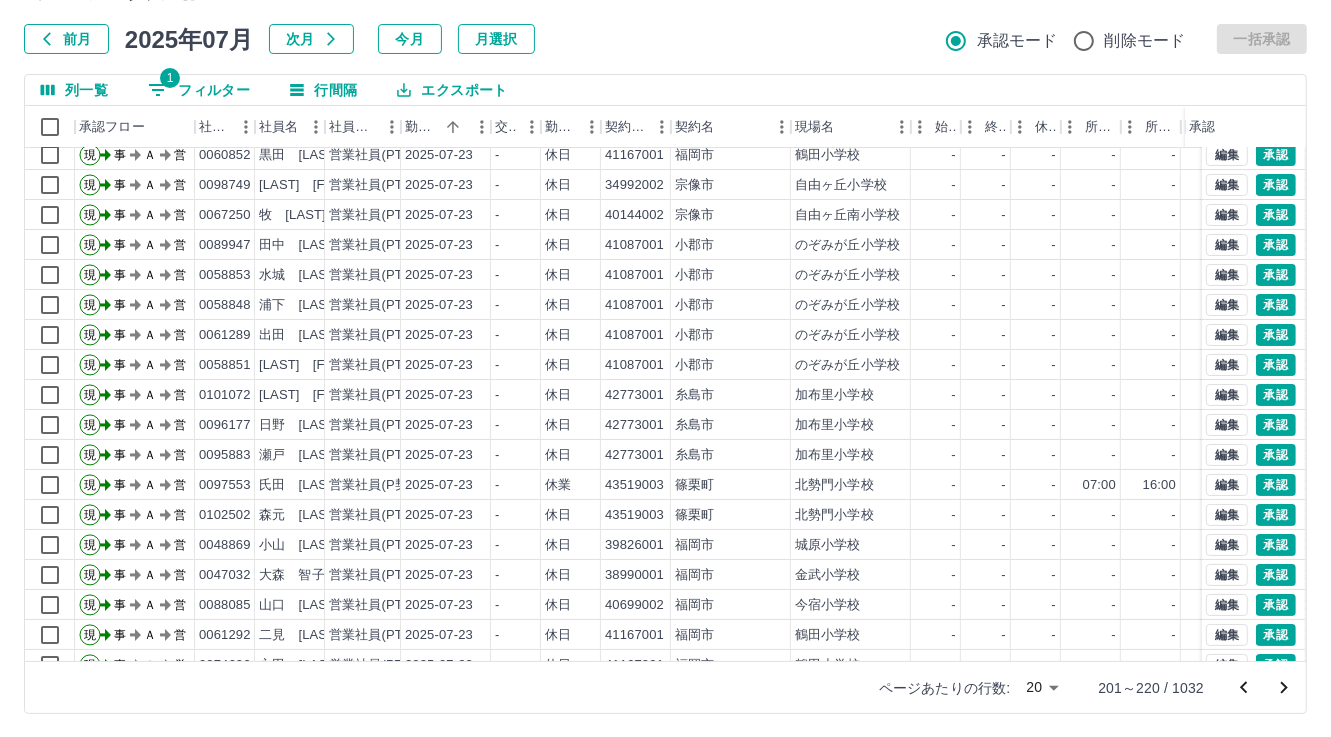 scroll, scrollTop: 103, scrollLeft: 0, axis: vertical 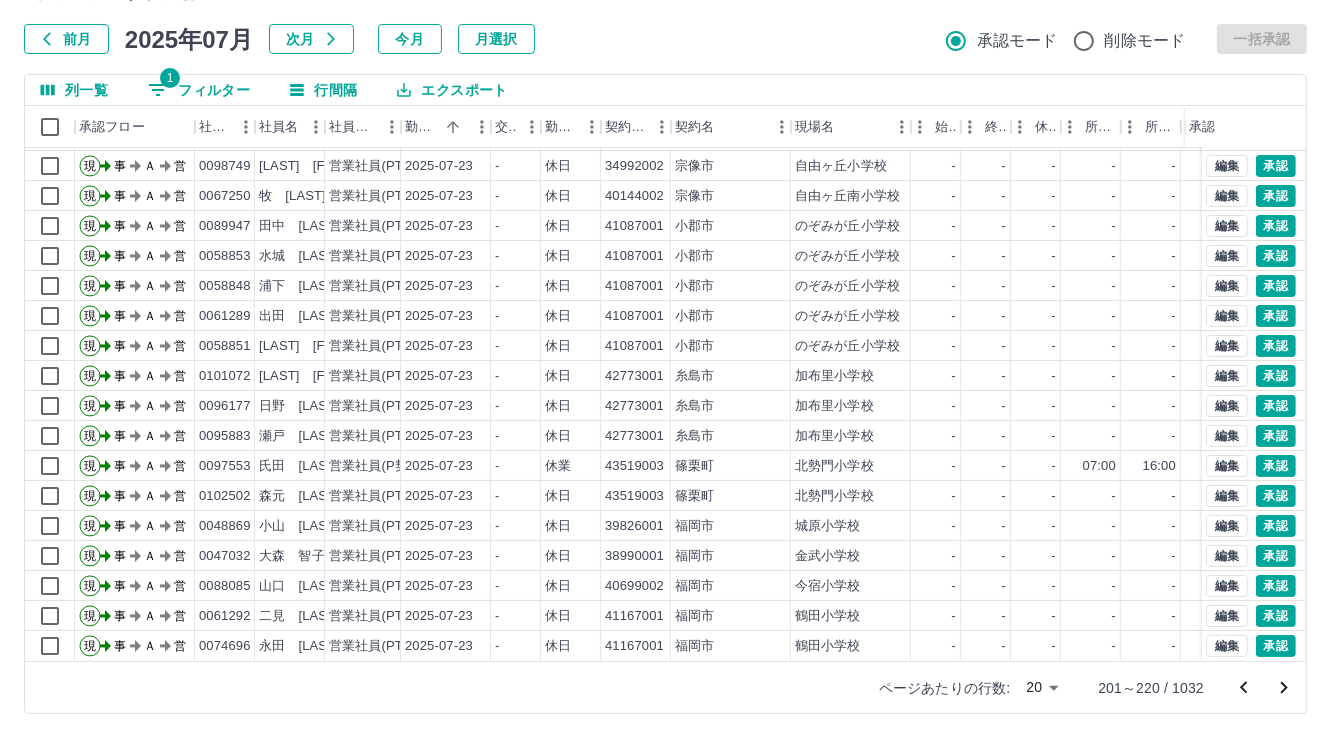 click 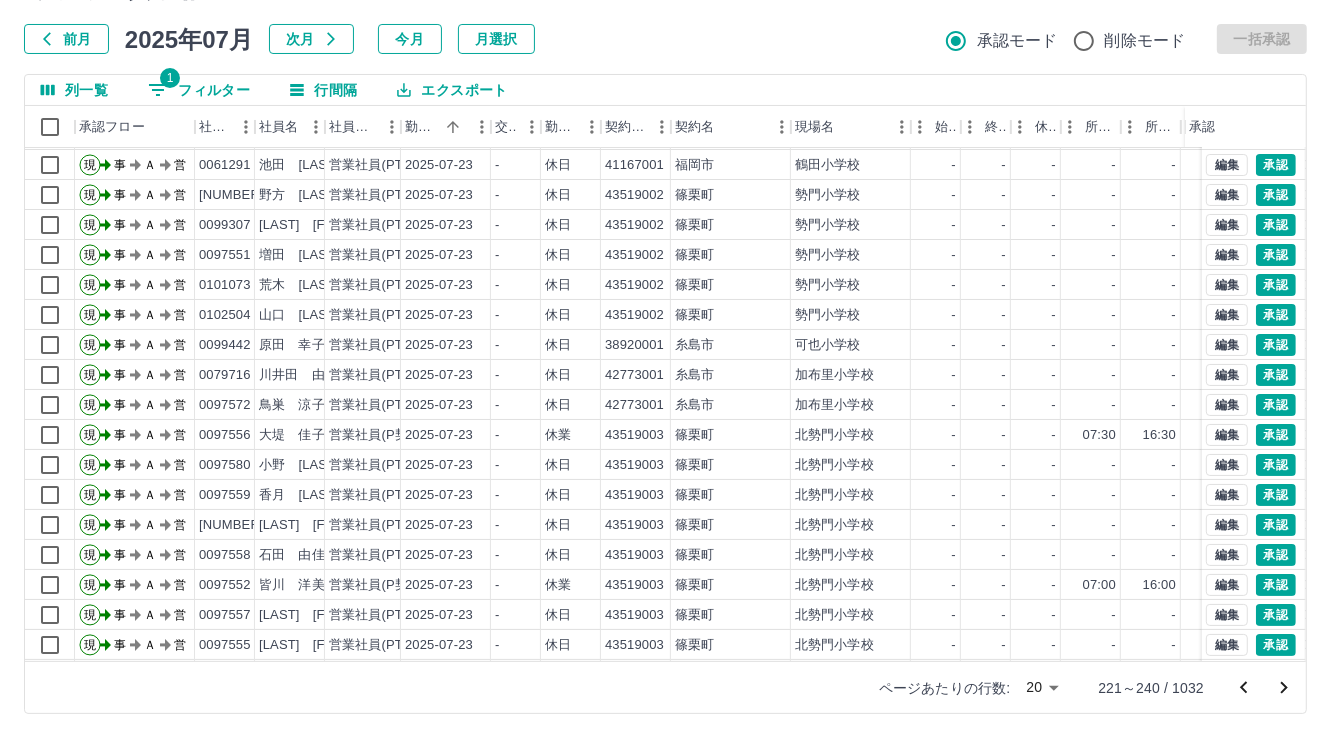 scroll, scrollTop: 103, scrollLeft: 0, axis: vertical 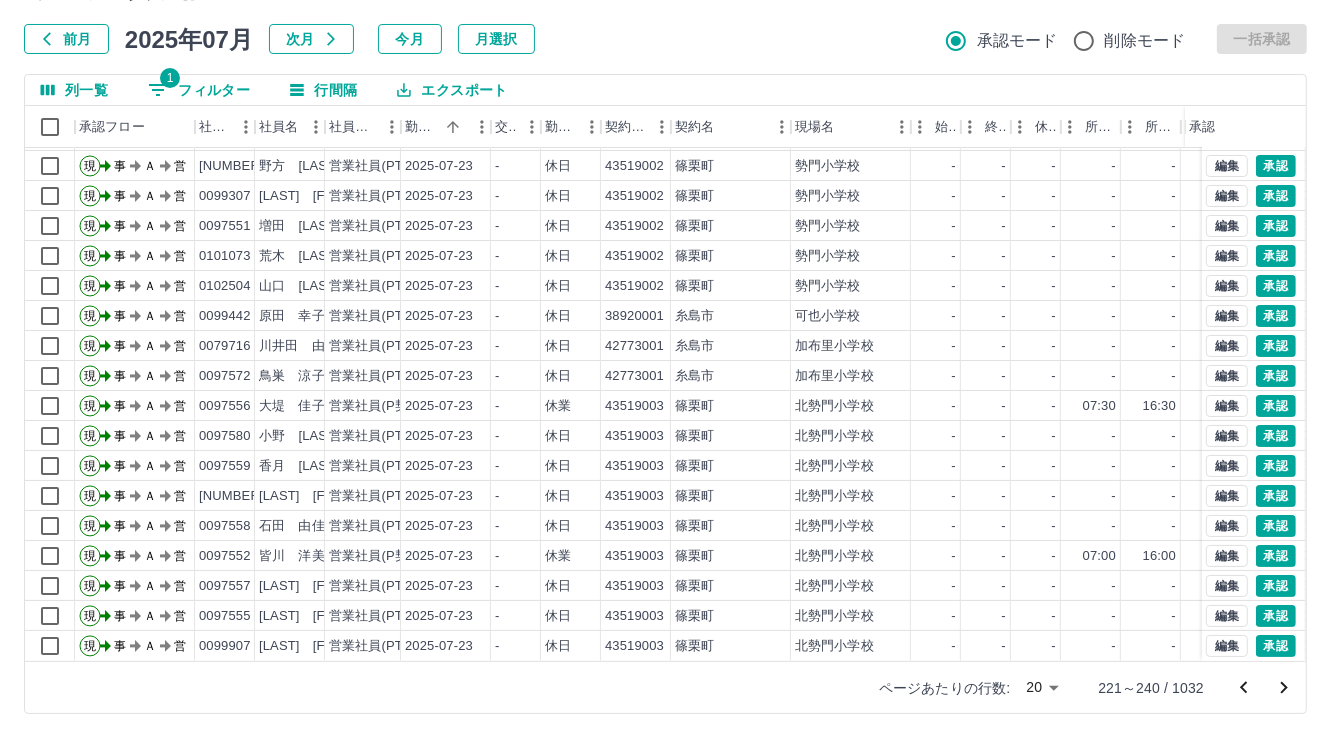 drag, startPoint x: 1294, startPoint y: 684, endPoint x: 1225, endPoint y: 639, distance: 82.37718 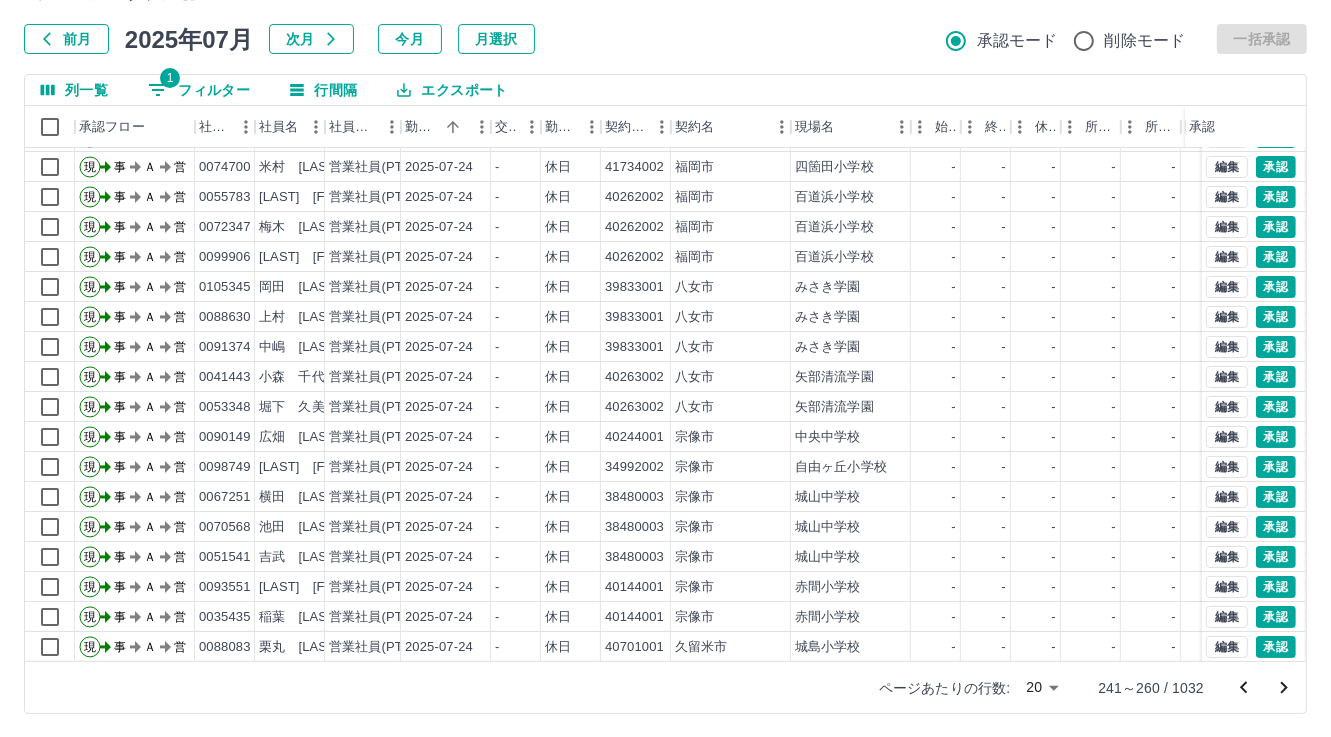 scroll, scrollTop: 103, scrollLeft: 0, axis: vertical 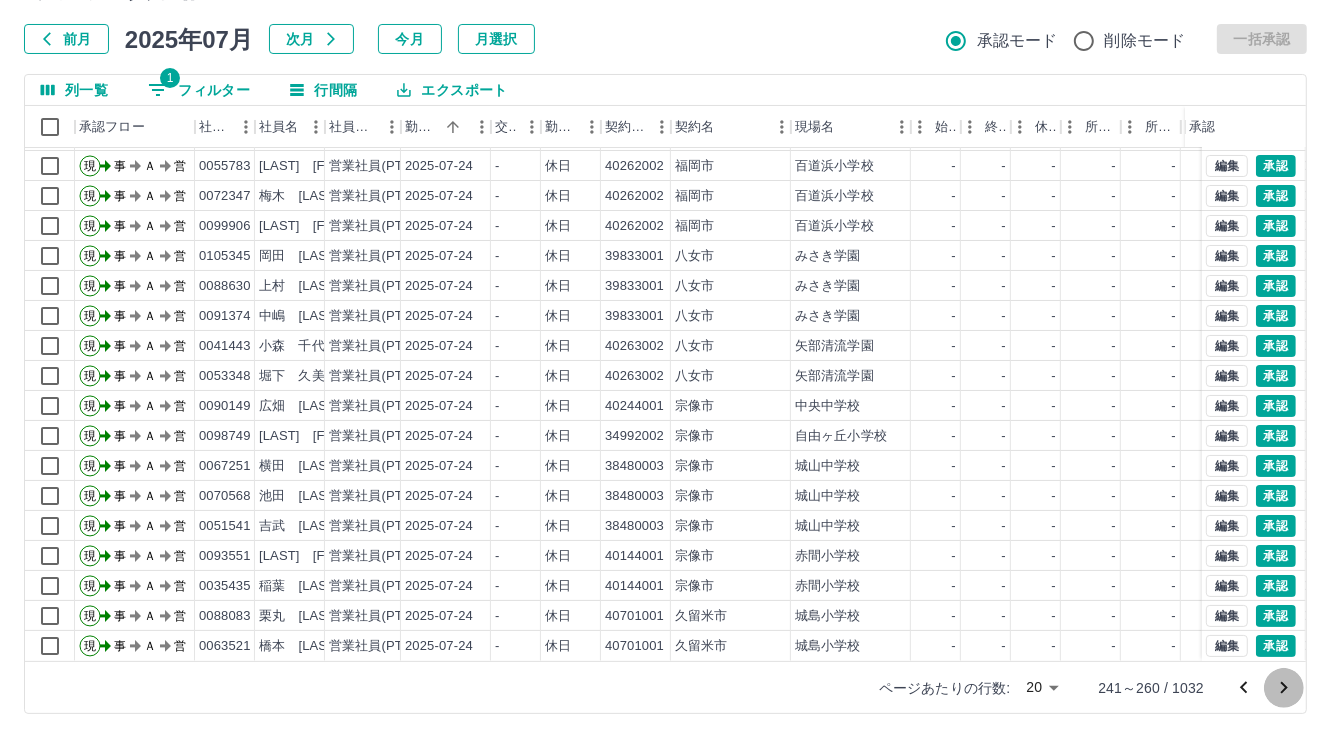 click at bounding box center [1284, 688] 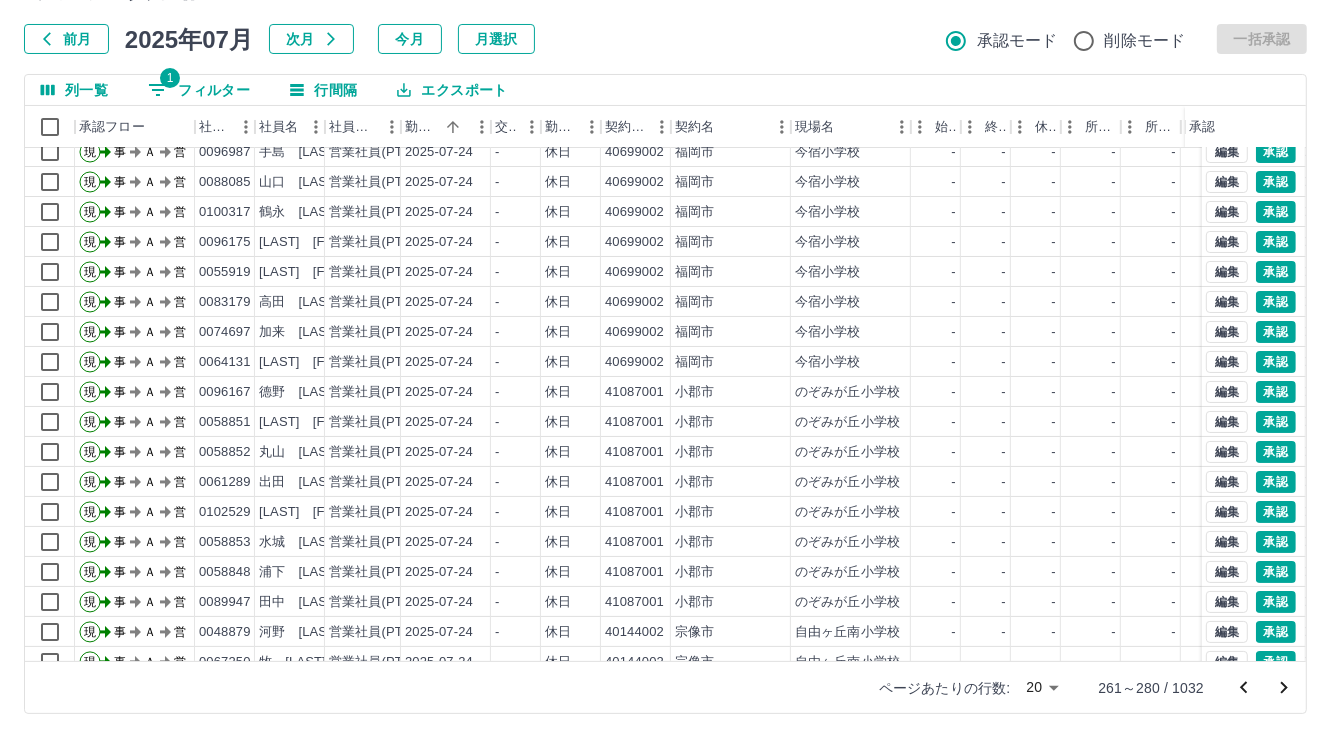 scroll, scrollTop: 103, scrollLeft: 0, axis: vertical 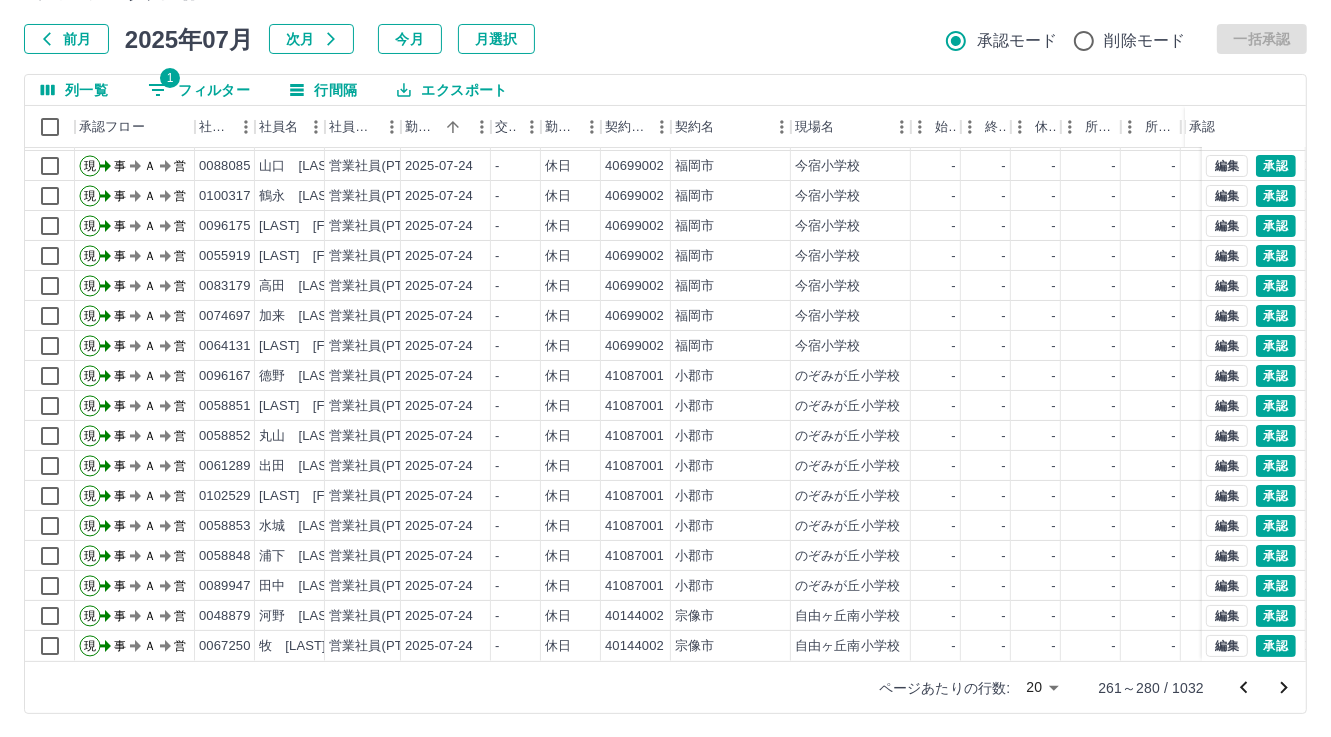 click 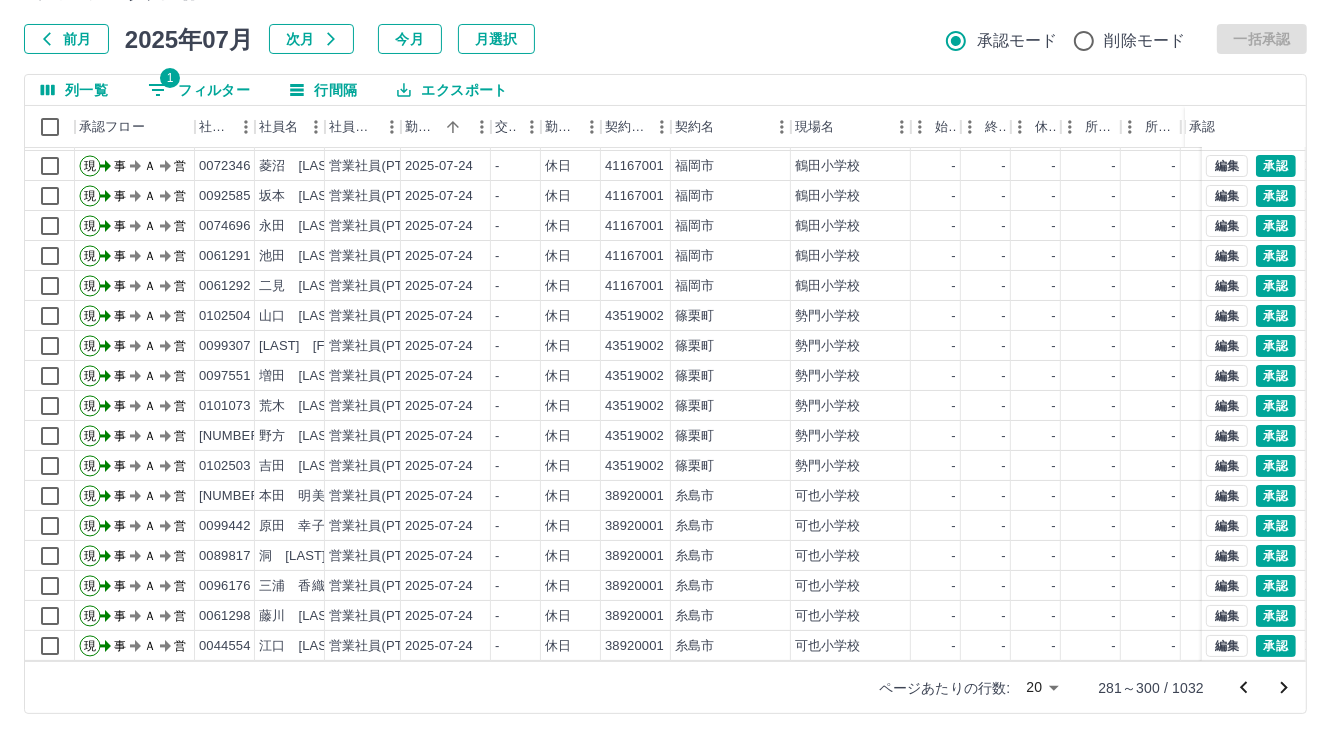 scroll, scrollTop: 103, scrollLeft: 0, axis: vertical 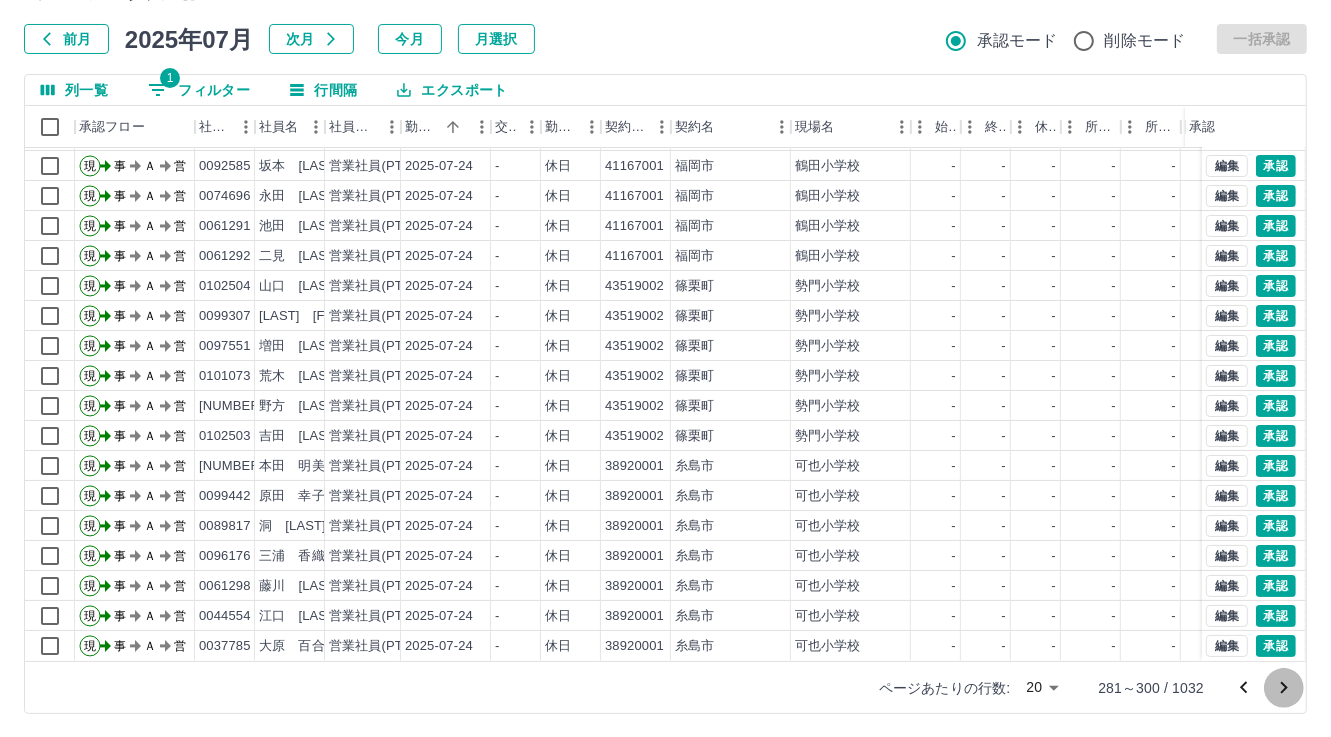 click 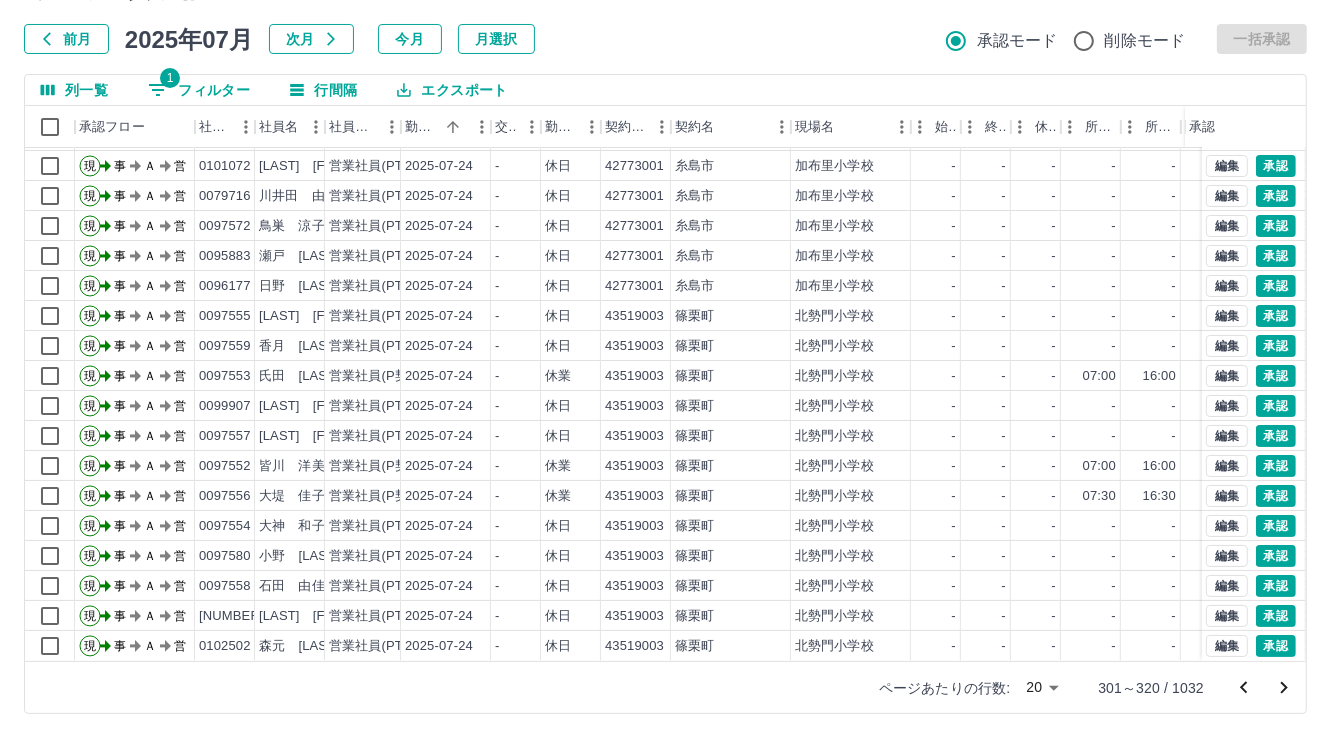 scroll, scrollTop: 103, scrollLeft: 0, axis: vertical 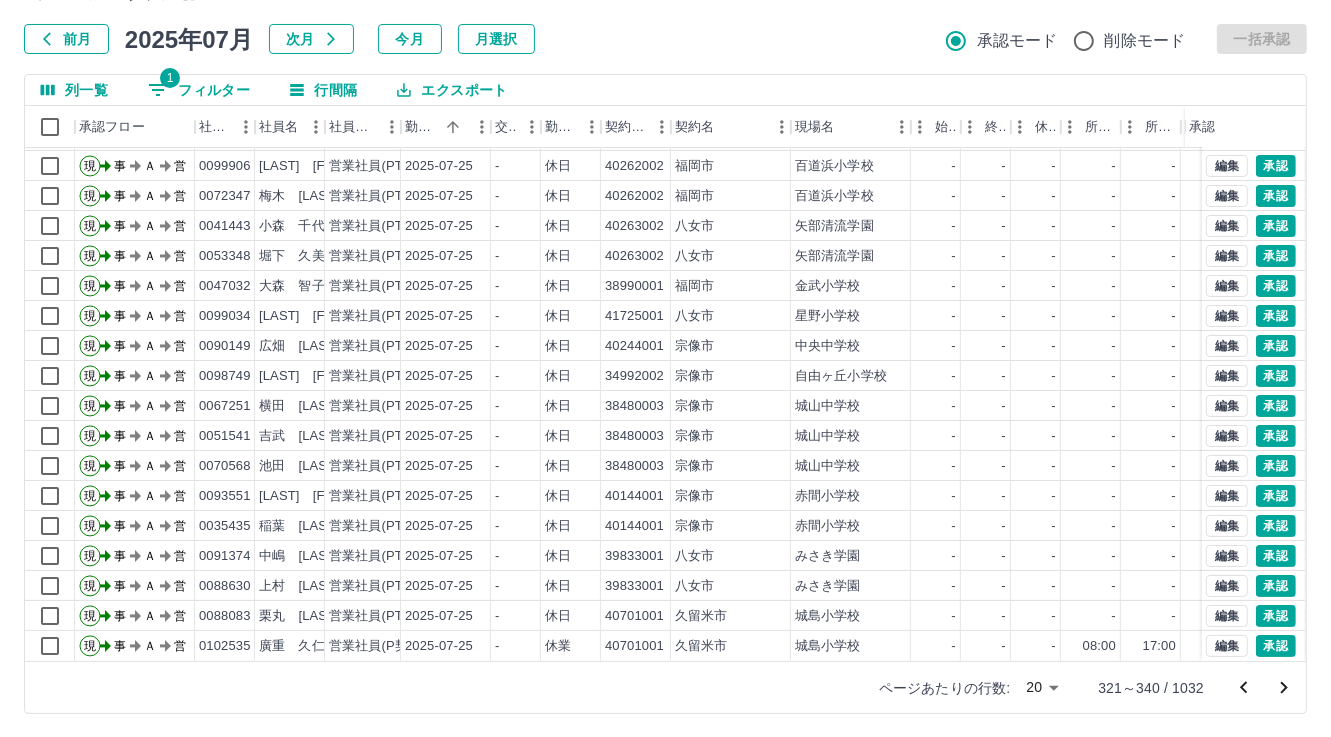 click 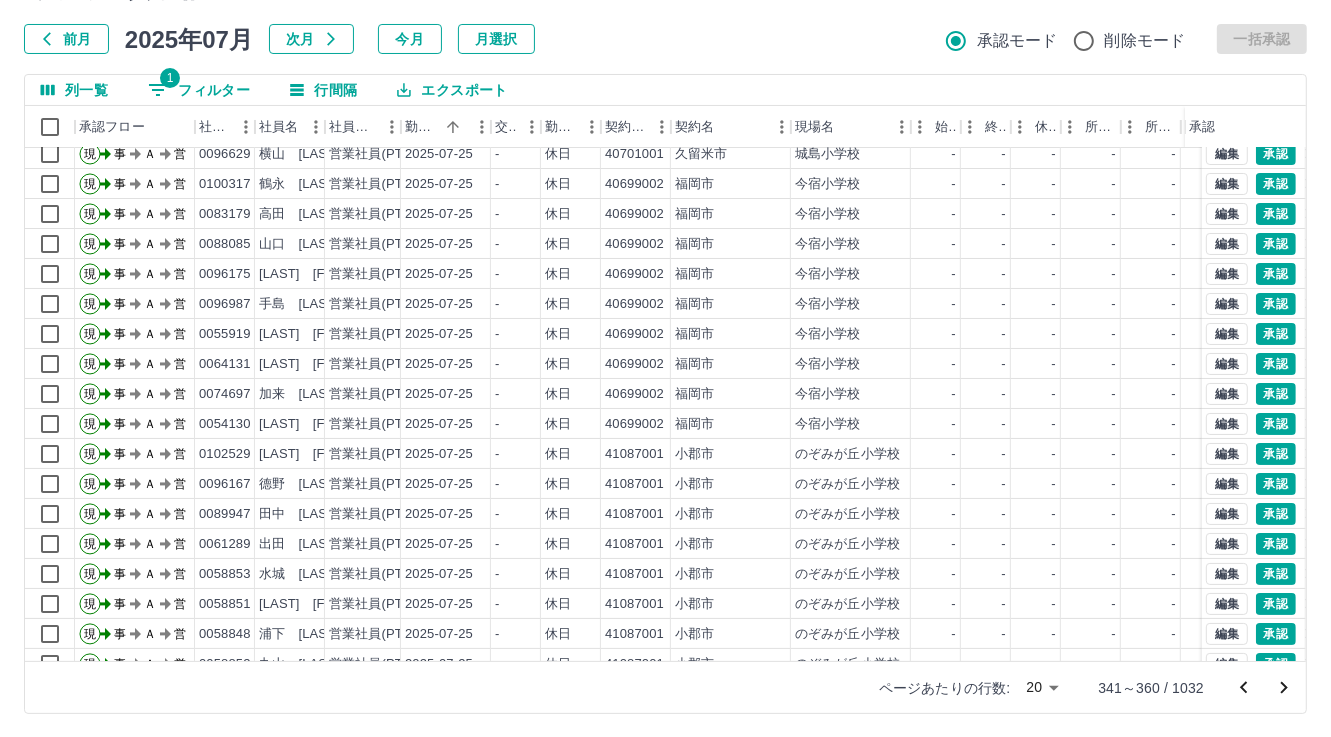 scroll, scrollTop: 103, scrollLeft: 0, axis: vertical 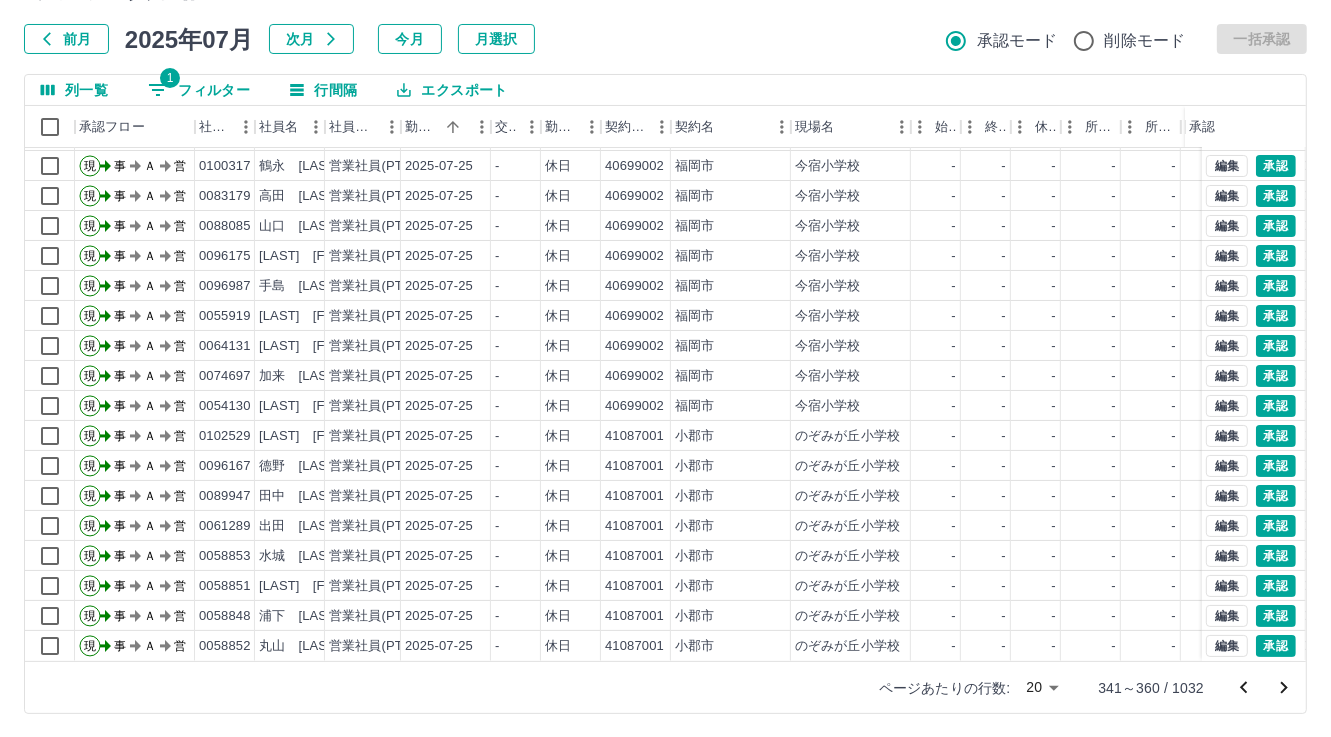 click 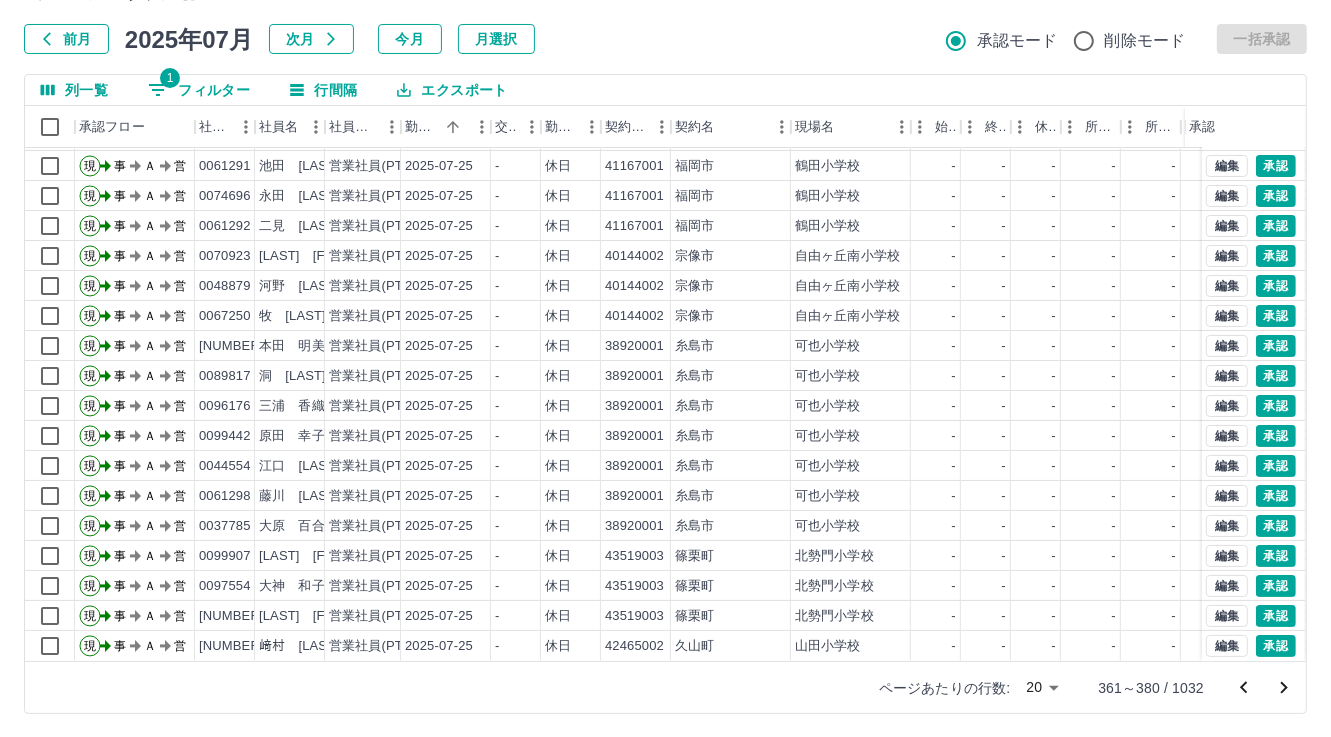 scroll, scrollTop: 103, scrollLeft: 0, axis: vertical 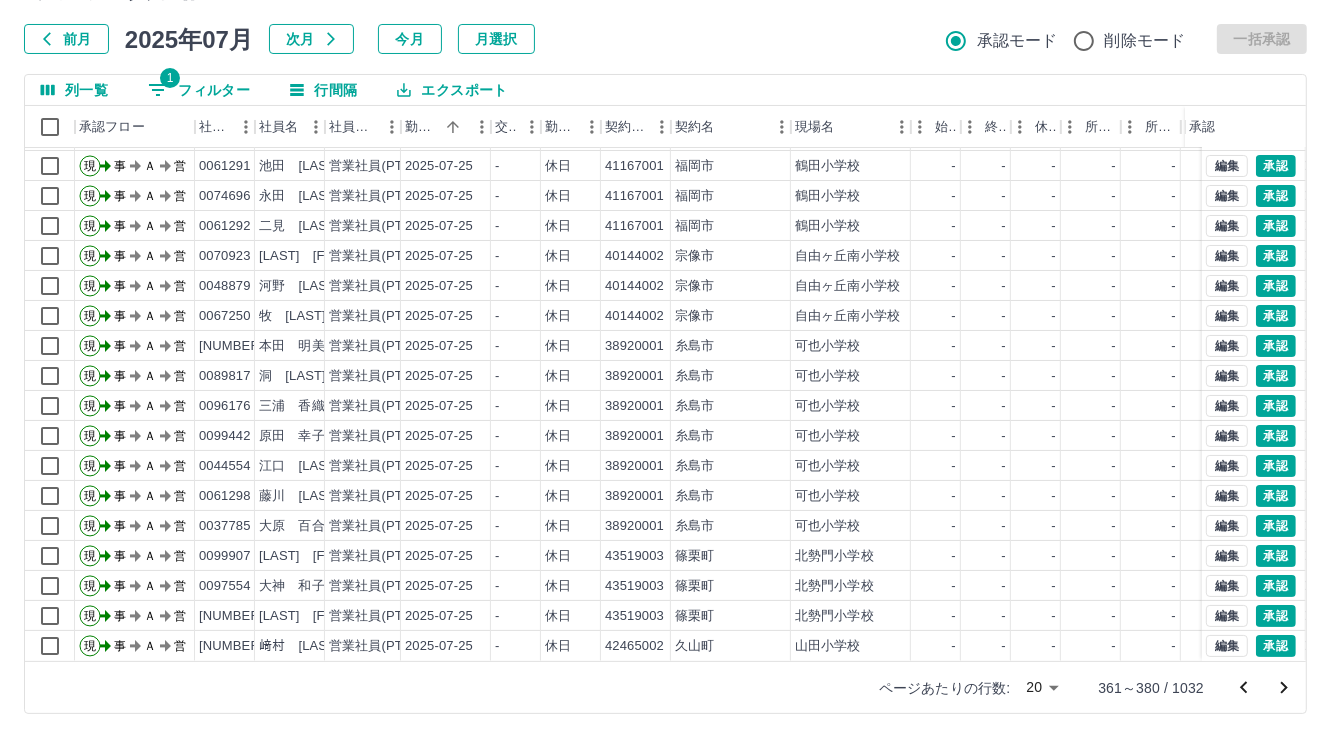 click 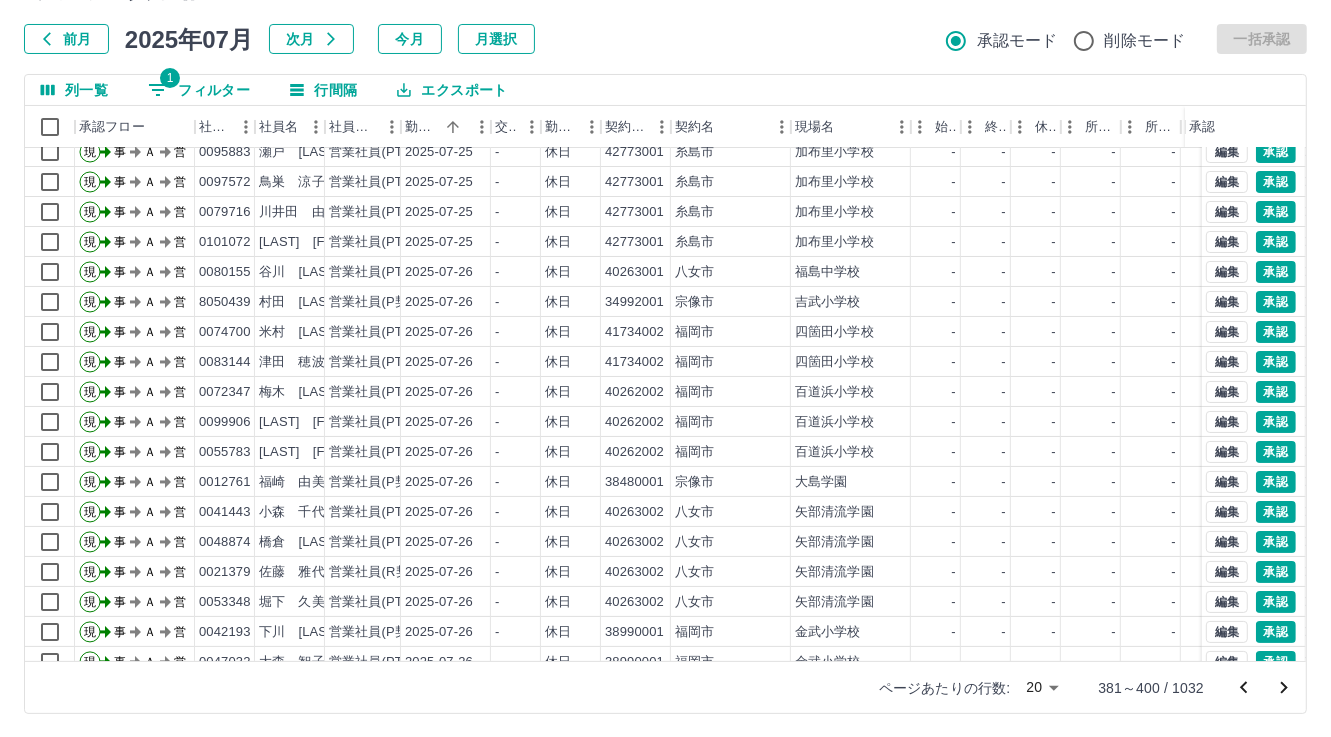scroll, scrollTop: 103, scrollLeft: 0, axis: vertical 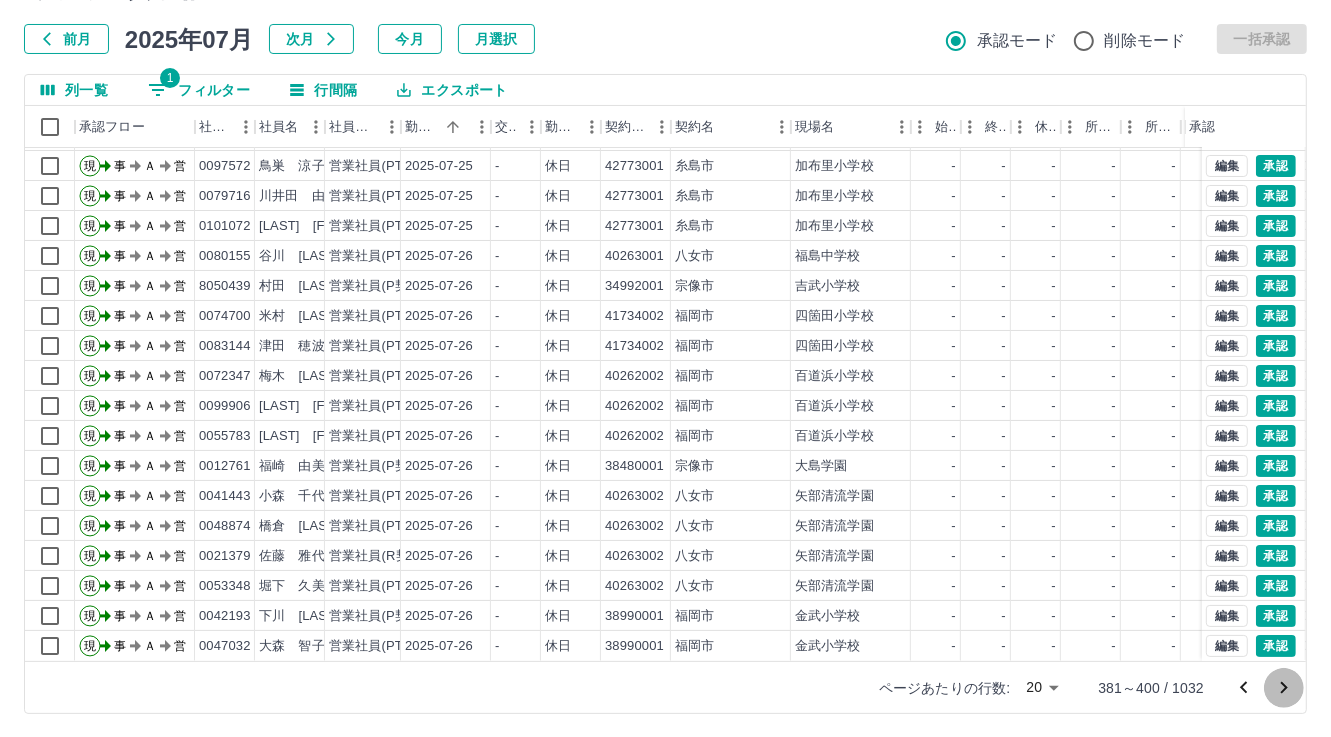 click 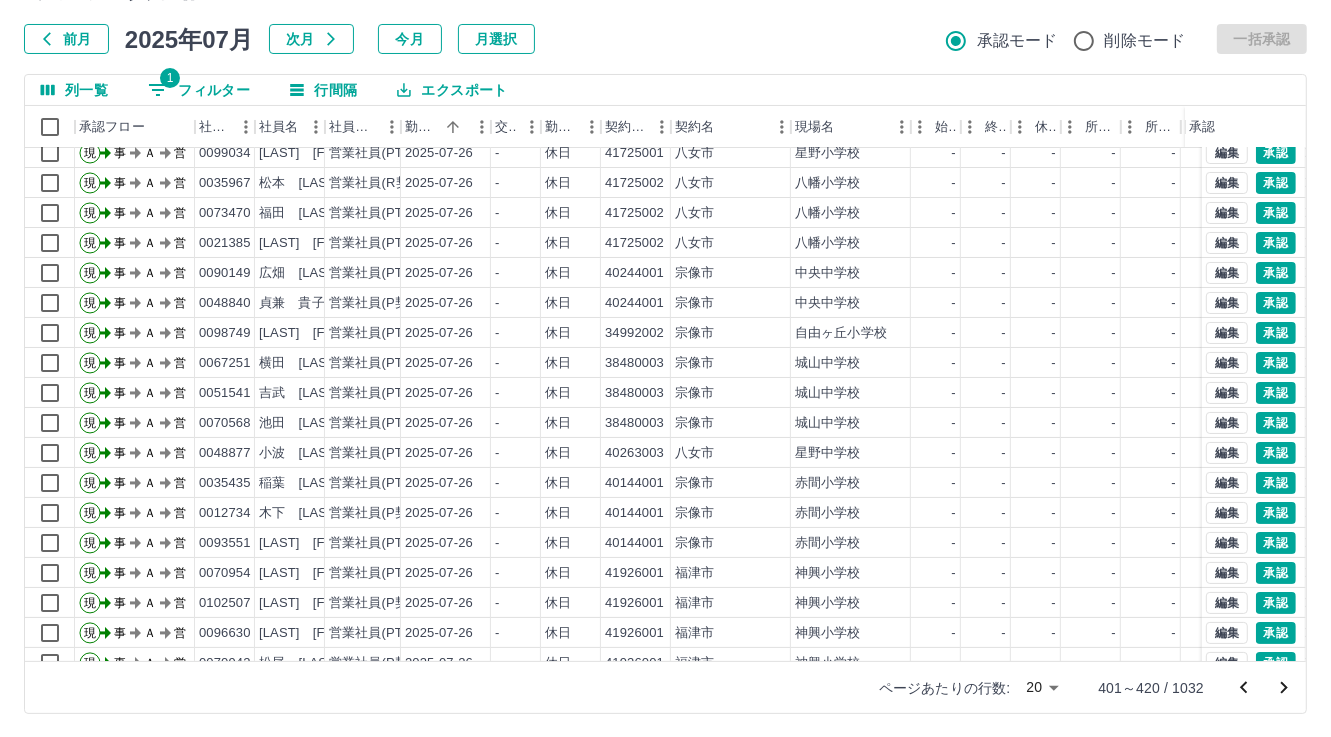 scroll, scrollTop: 103, scrollLeft: 0, axis: vertical 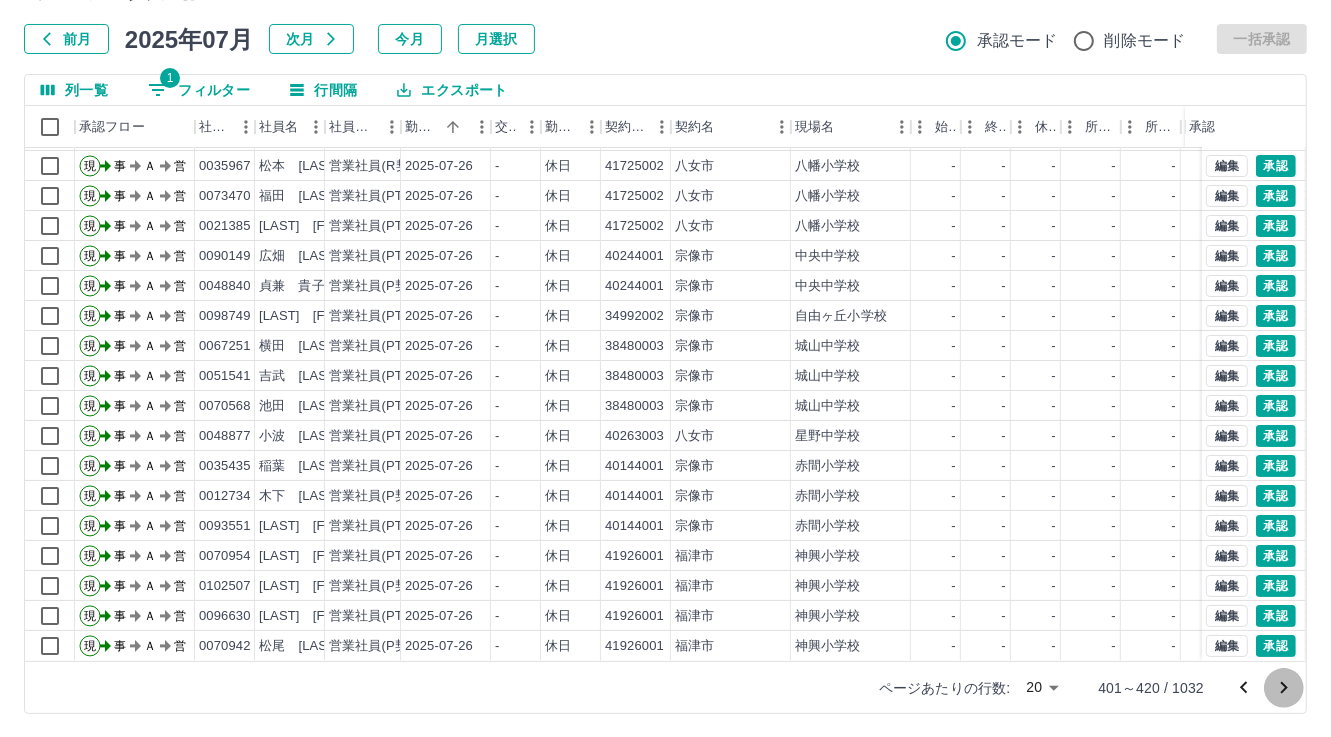 click at bounding box center [1284, 688] 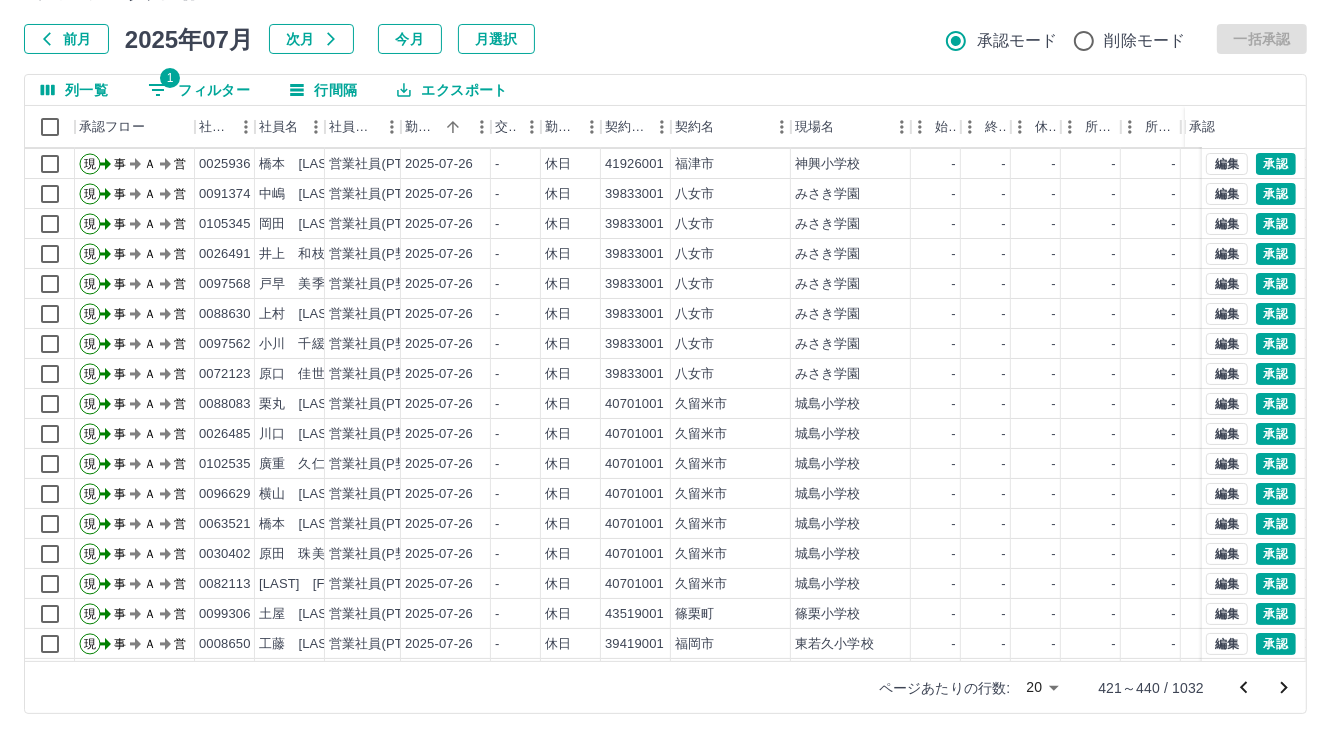 scroll, scrollTop: 103, scrollLeft: 0, axis: vertical 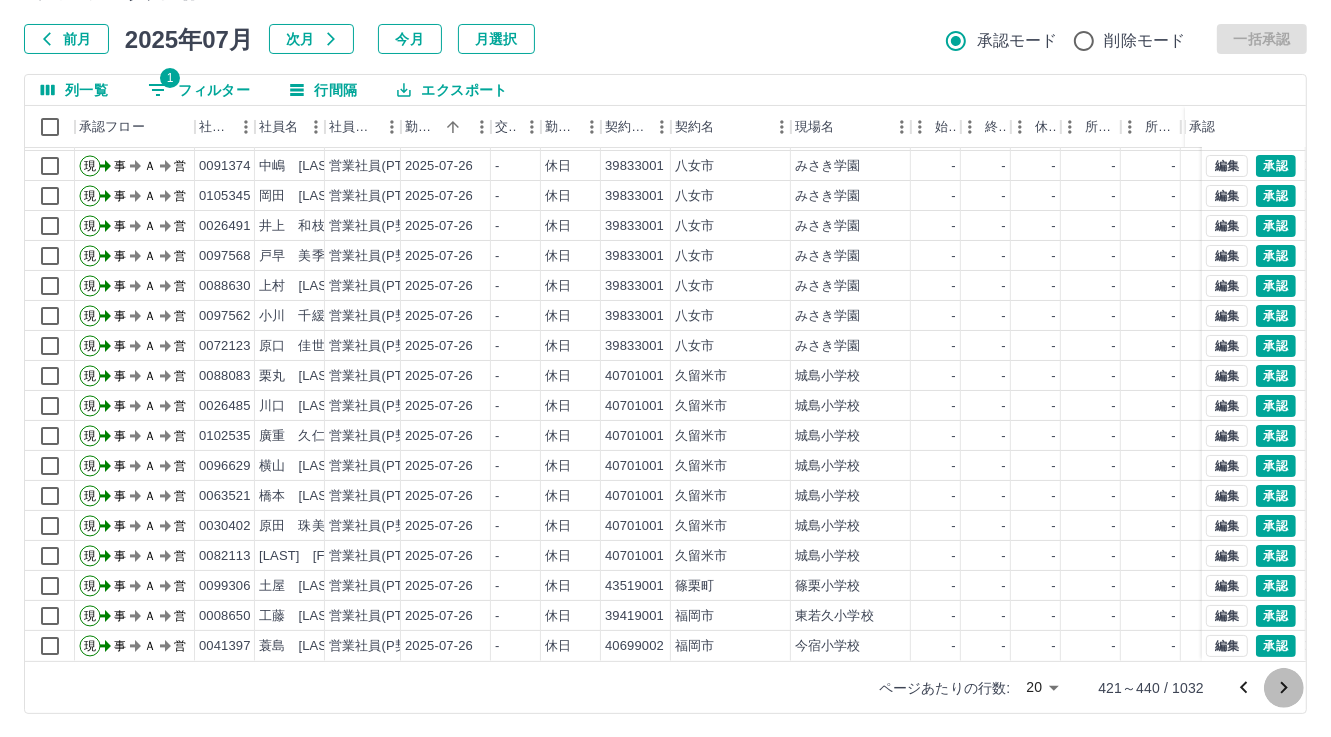 drag, startPoint x: 1281, startPoint y: 687, endPoint x: 1254, endPoint y: 671, distance: 31.38471 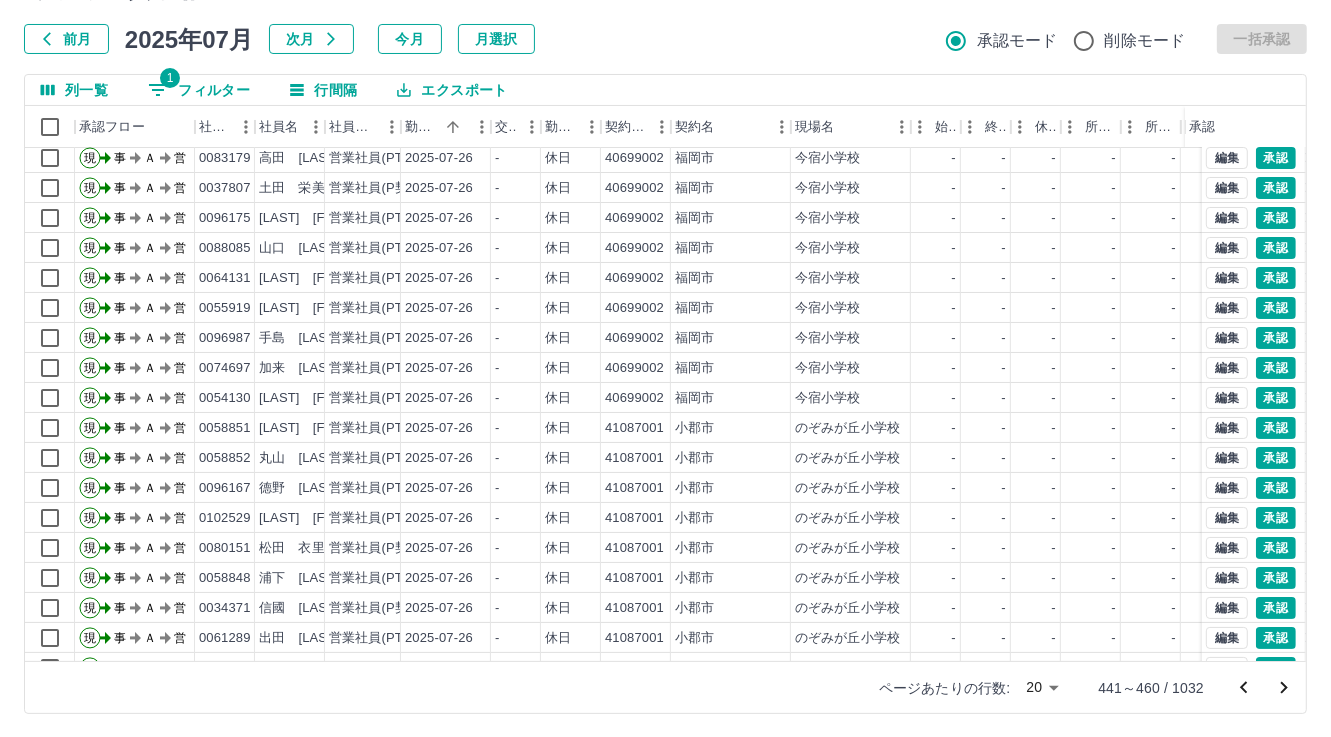 scroll, scrollTop: 103, scrollLeft: 0, axis: vertical 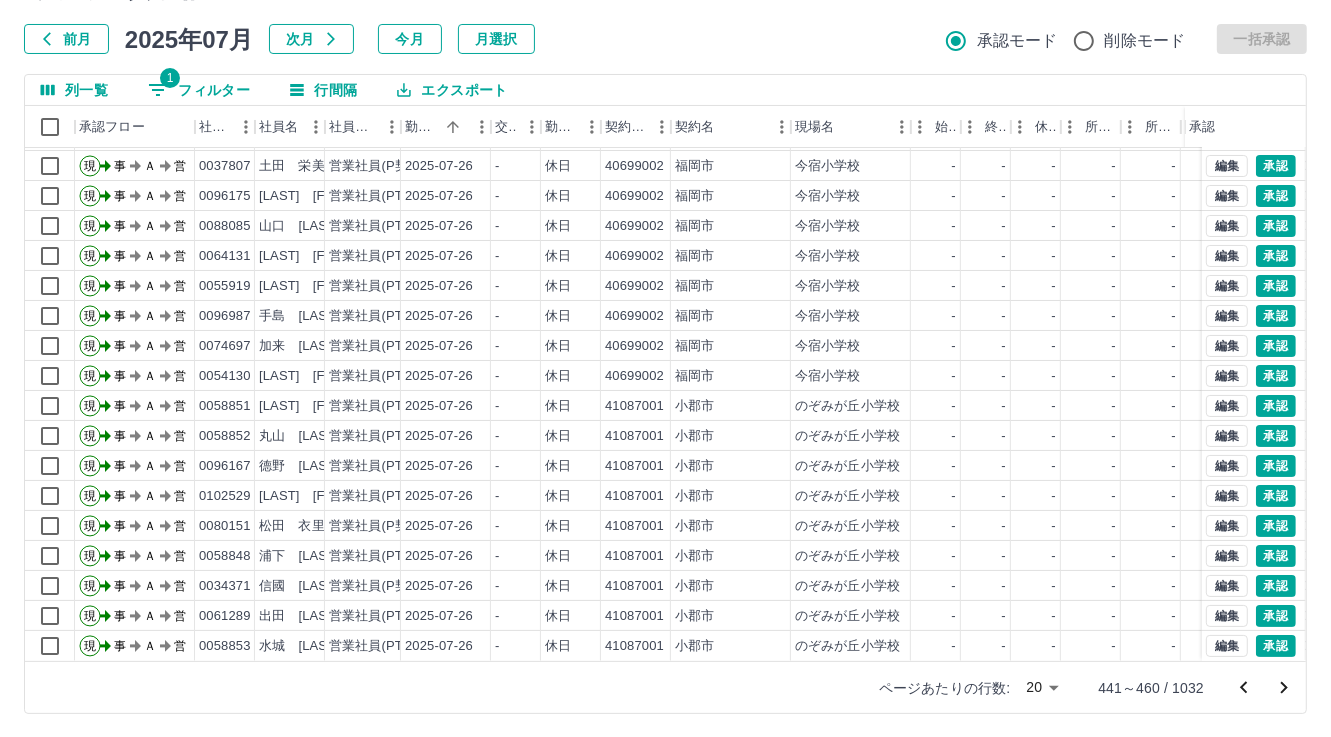 click 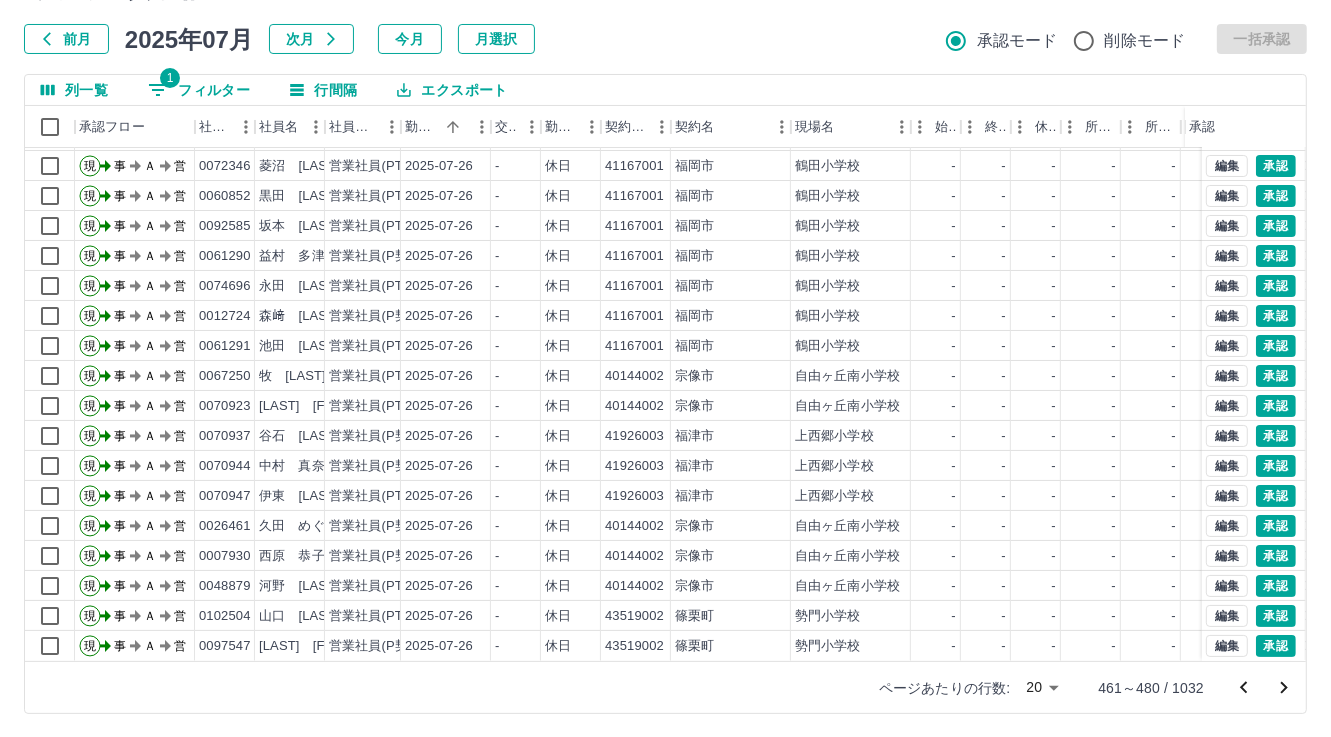 scroll, scrollTop: 103, scrollLeft: 0, axis: vertical 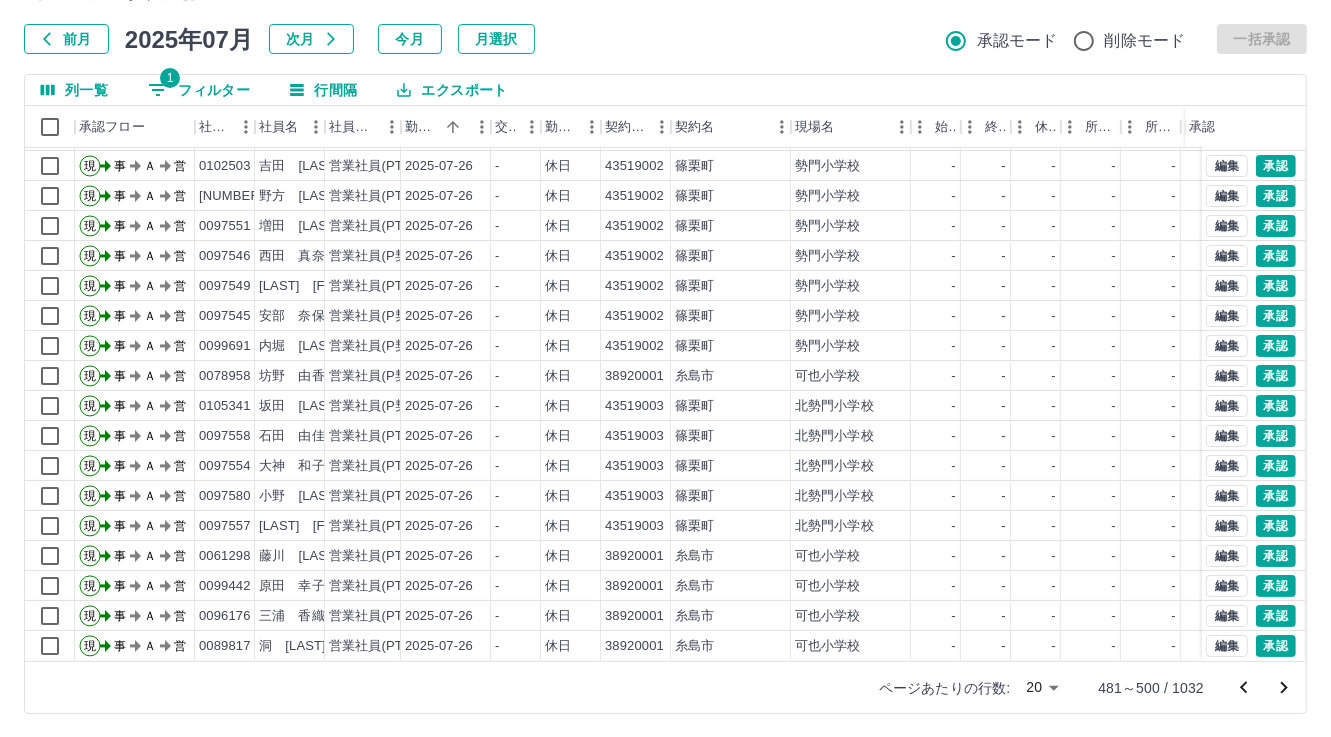 click 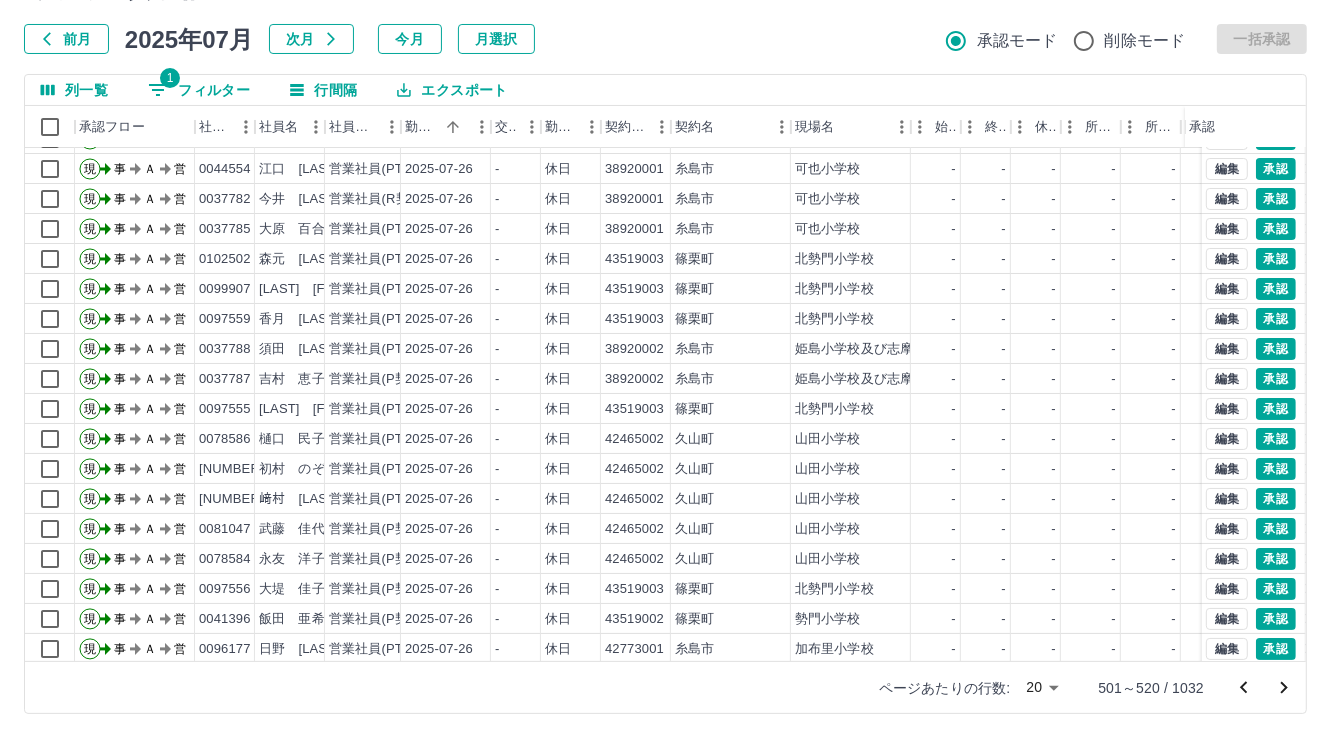 scroll, scrollTop: 103, scrollLeft: 0, axis: vertical 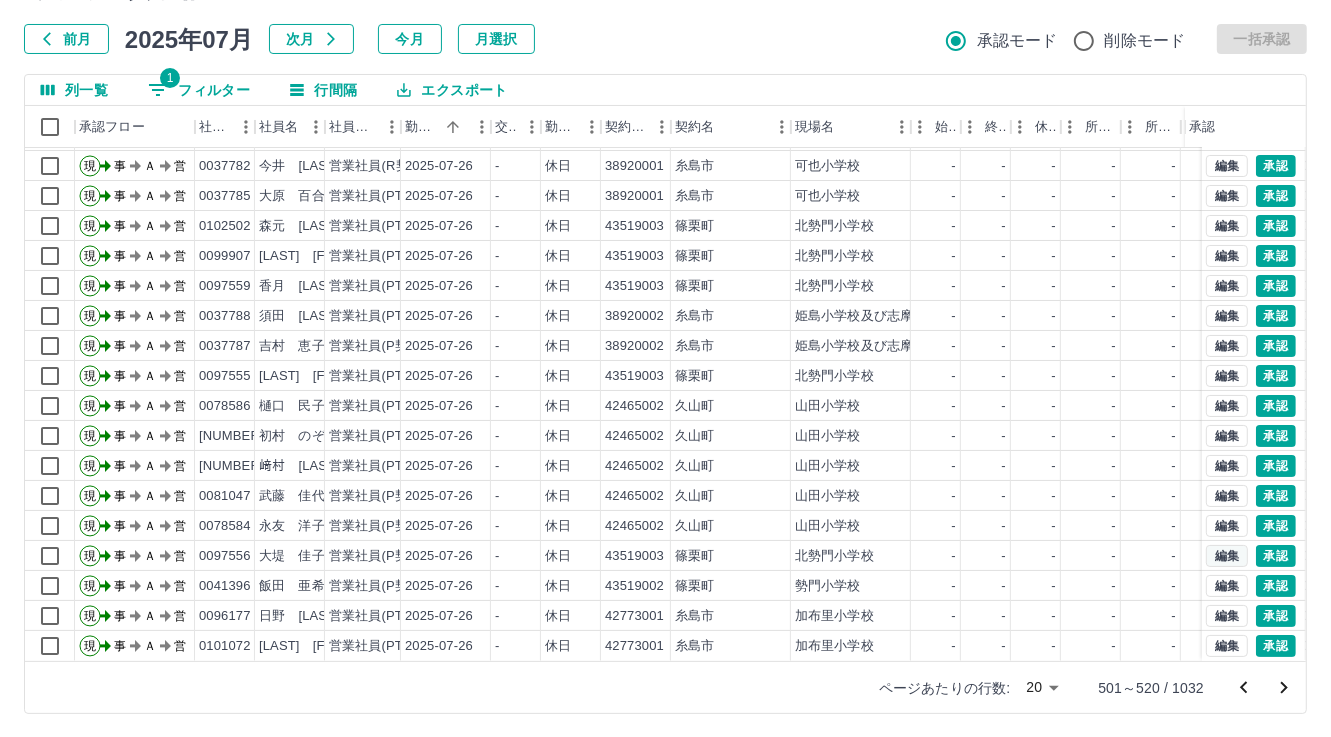 click 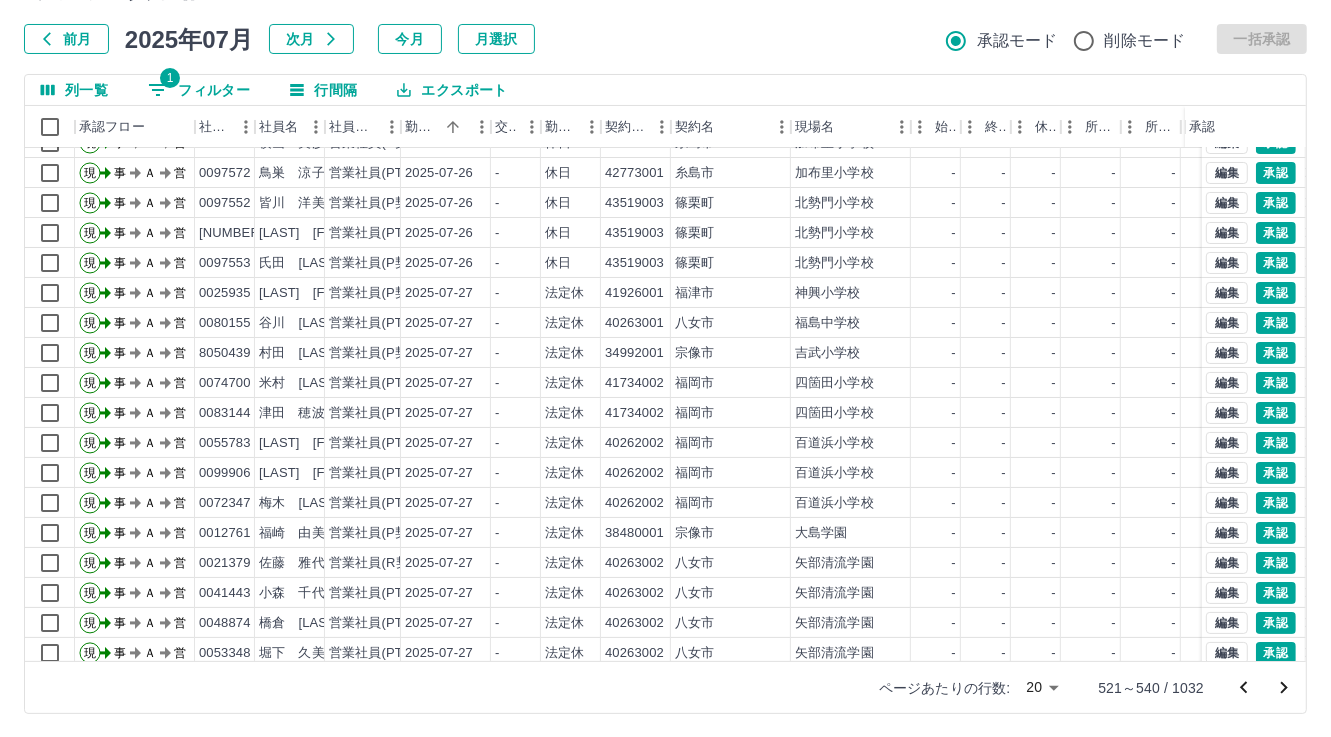 scroll, scrollTop: 103, scrollLeft: 0, axis: vertical 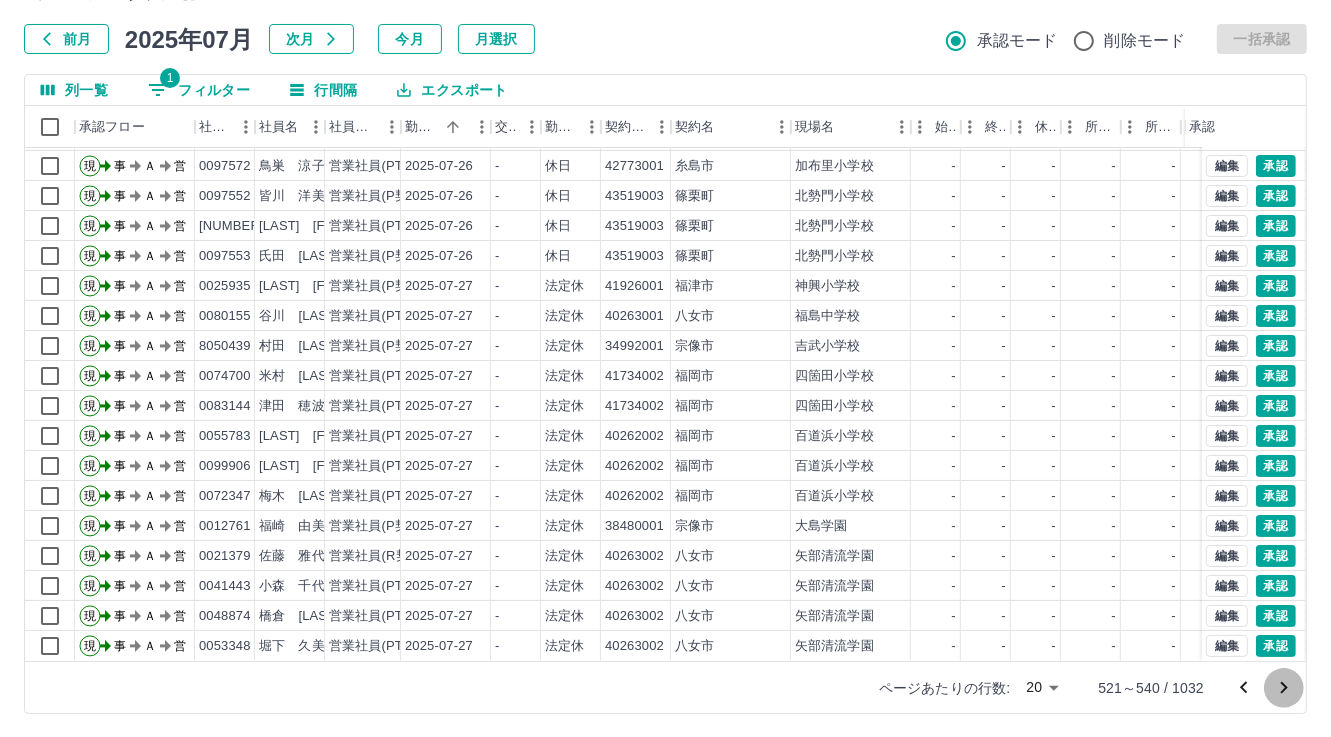 click 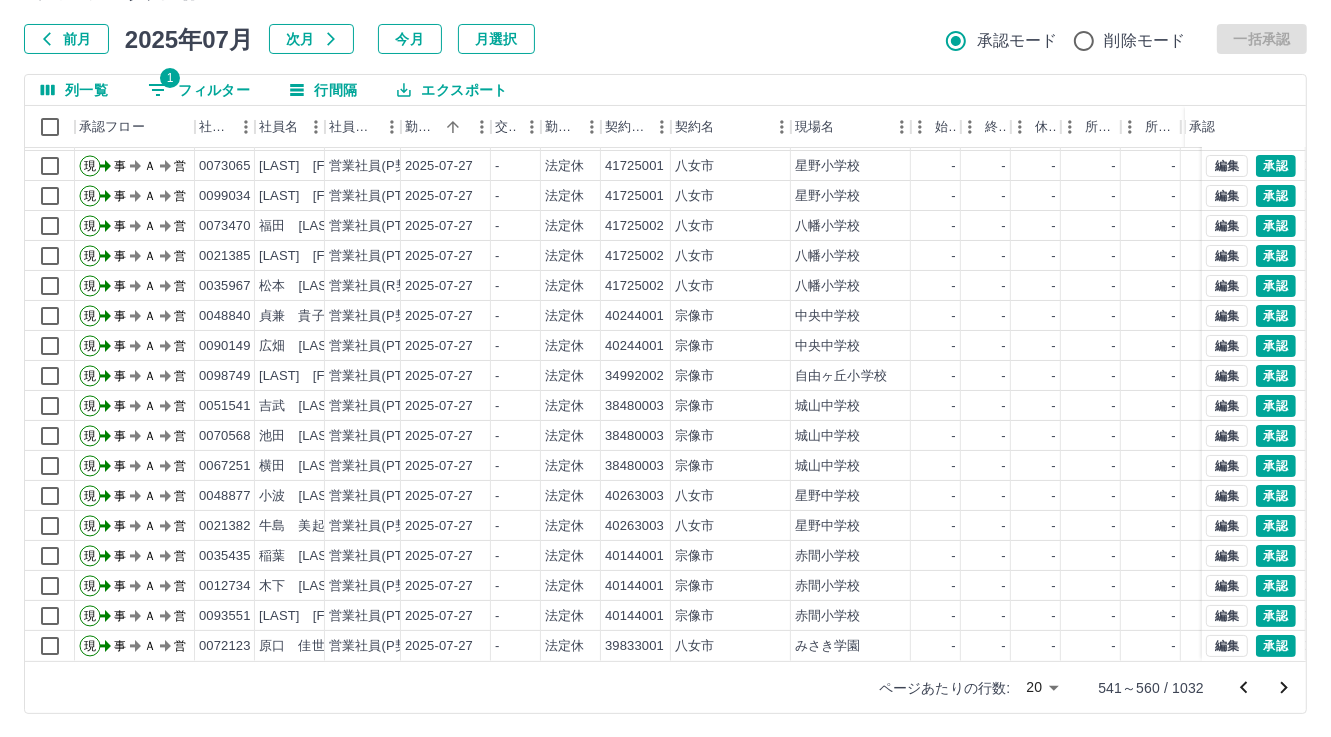 scroll, scrollTop: 103, scrollLeft: 0, axis: vertical 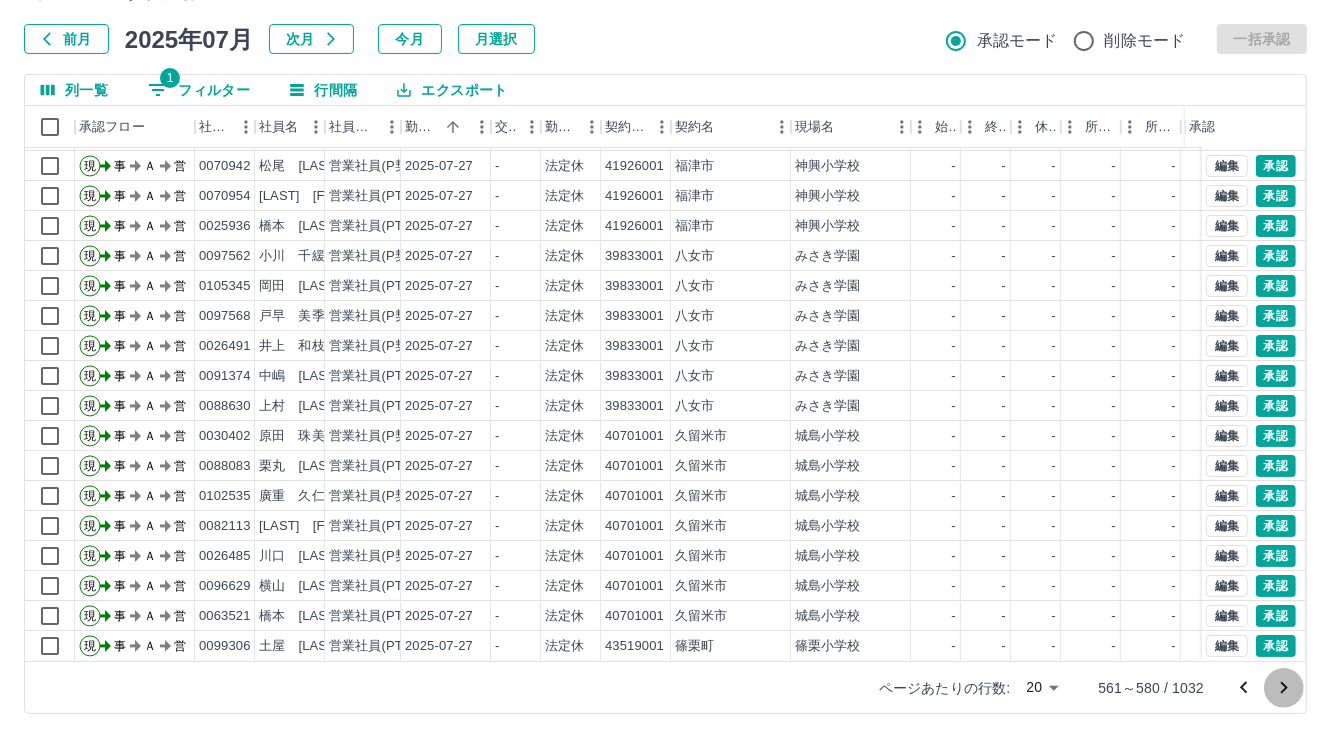 click 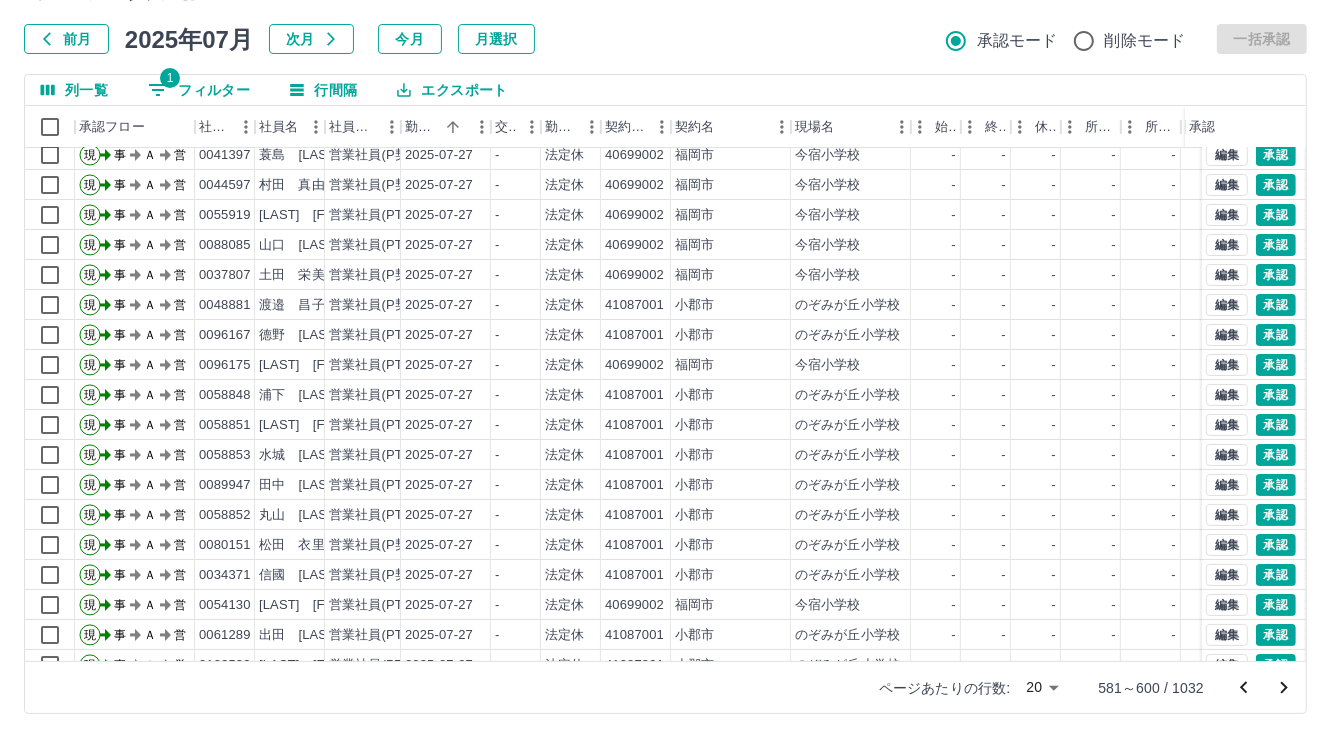 scroll, scrollTop: 103, scrollLeft: 0, axis: vertical 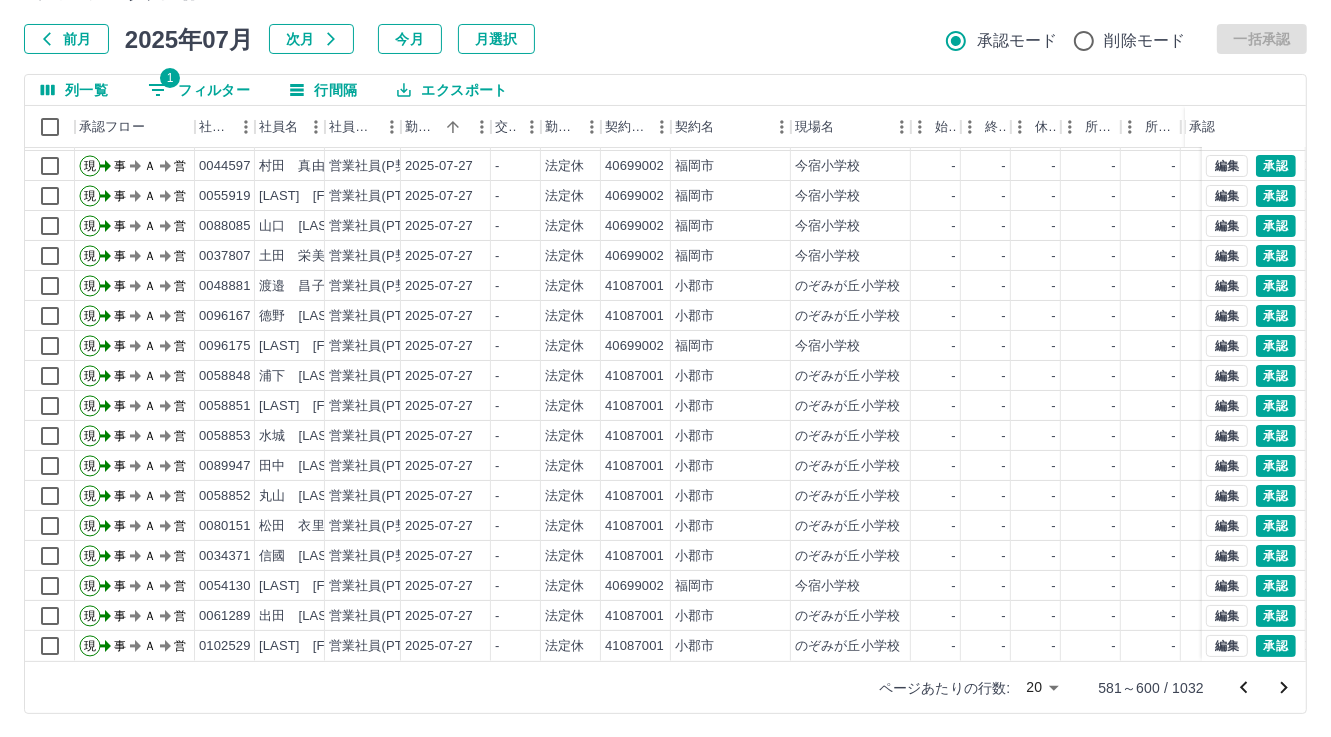 click 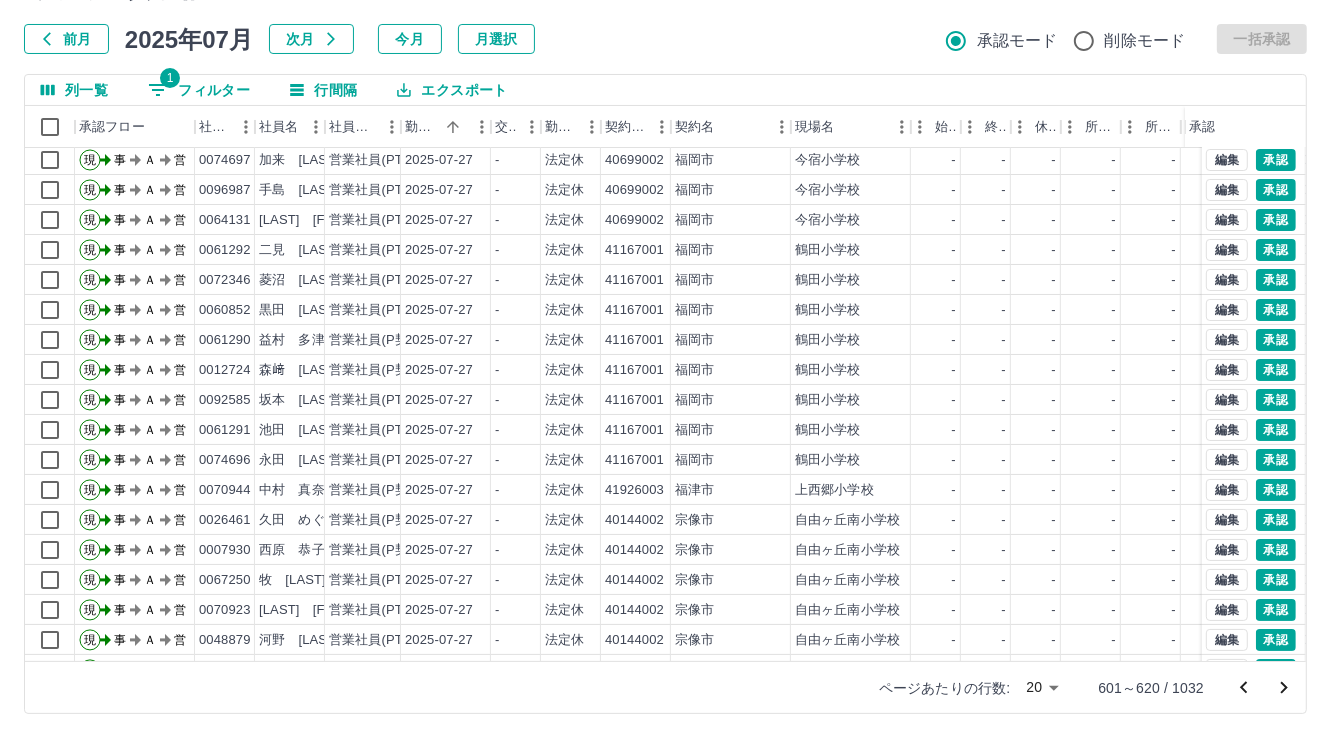 scroll, scrollTop: 103, scrollLeft: 0, axis: vertical 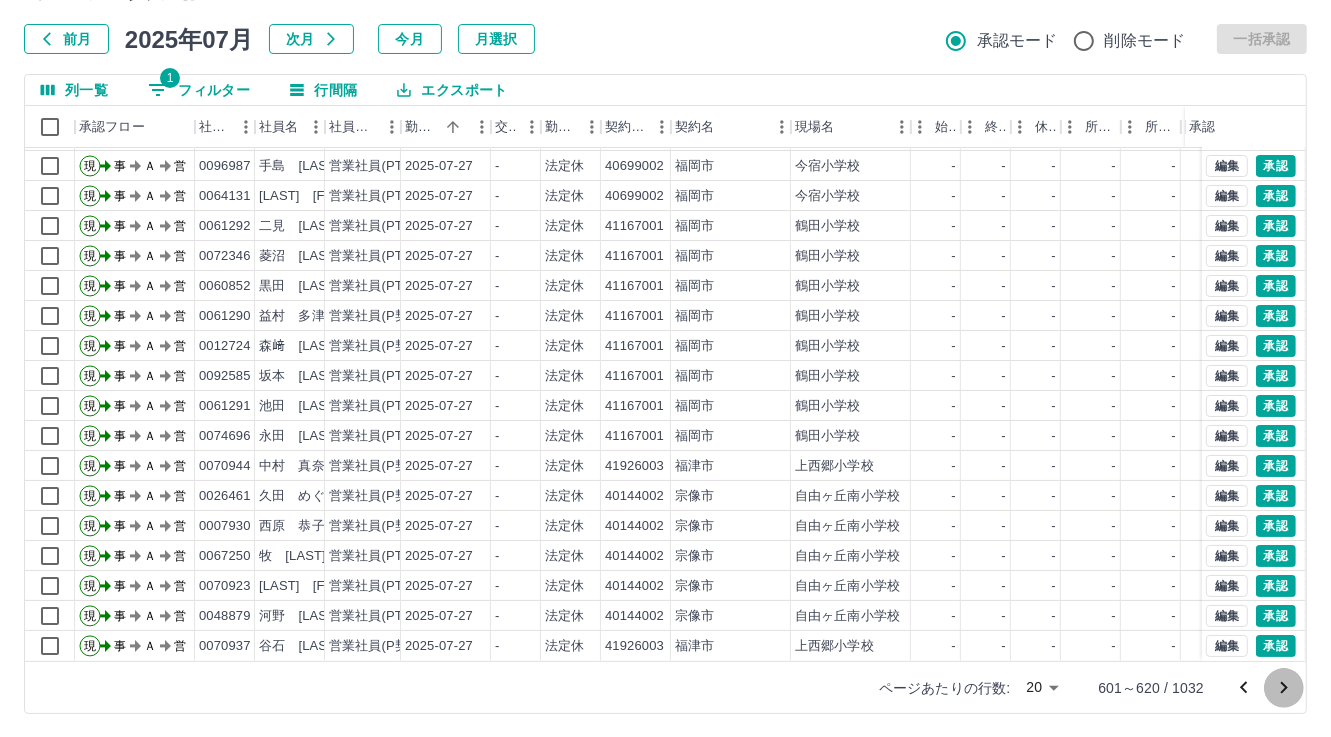 click 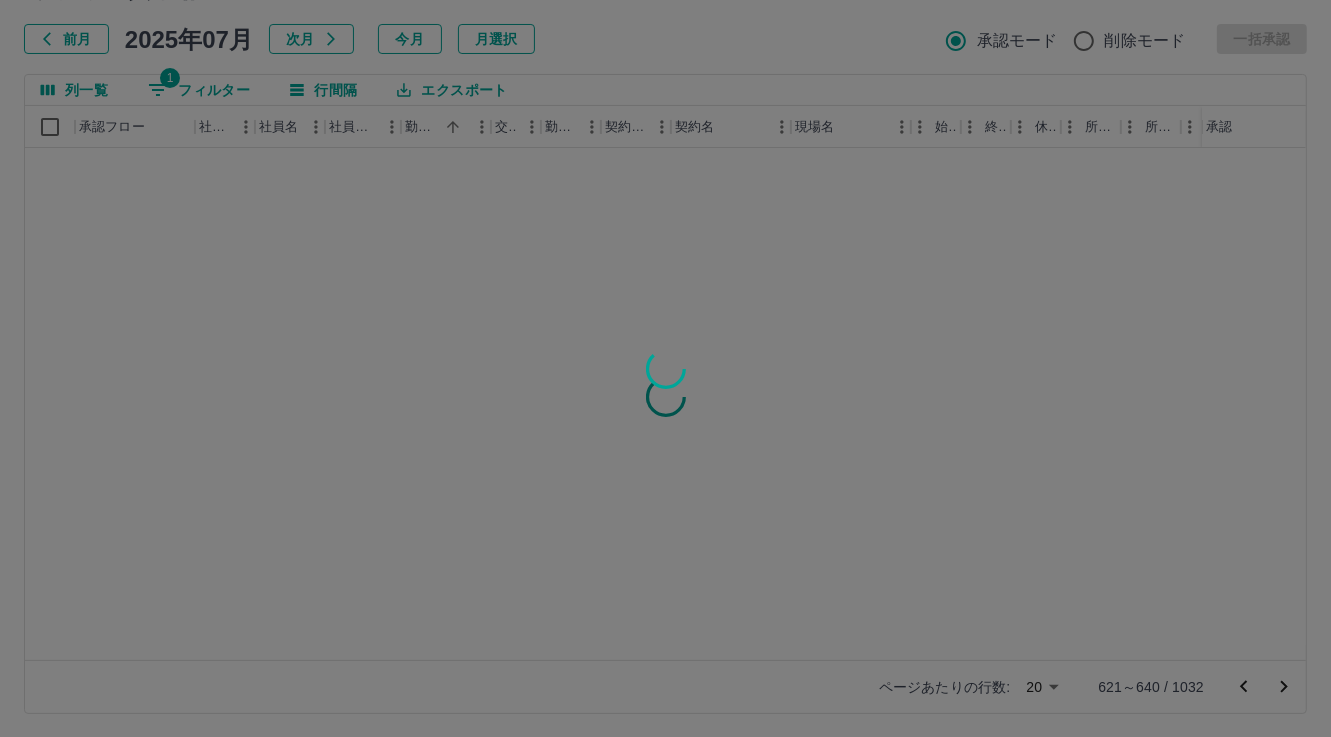 scroll, scrollTop: 0, scrollLeft: 0, axis: both 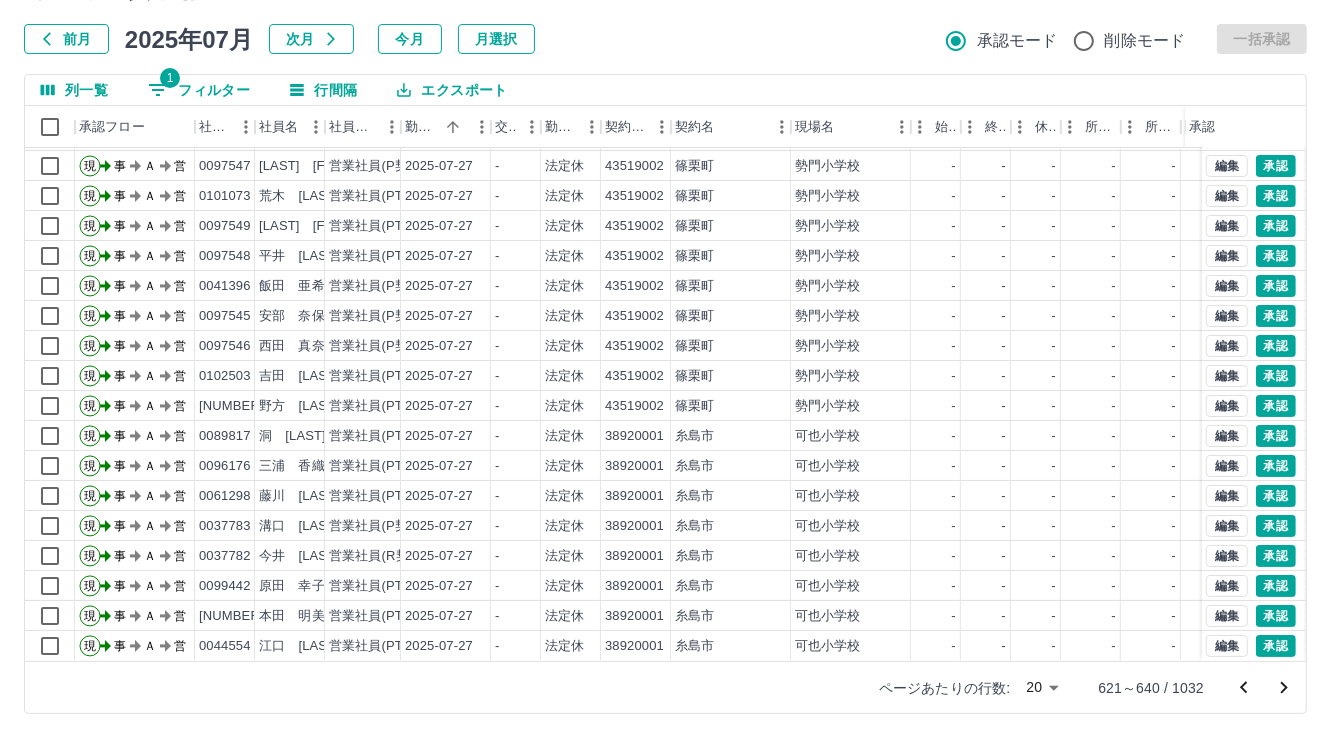 click 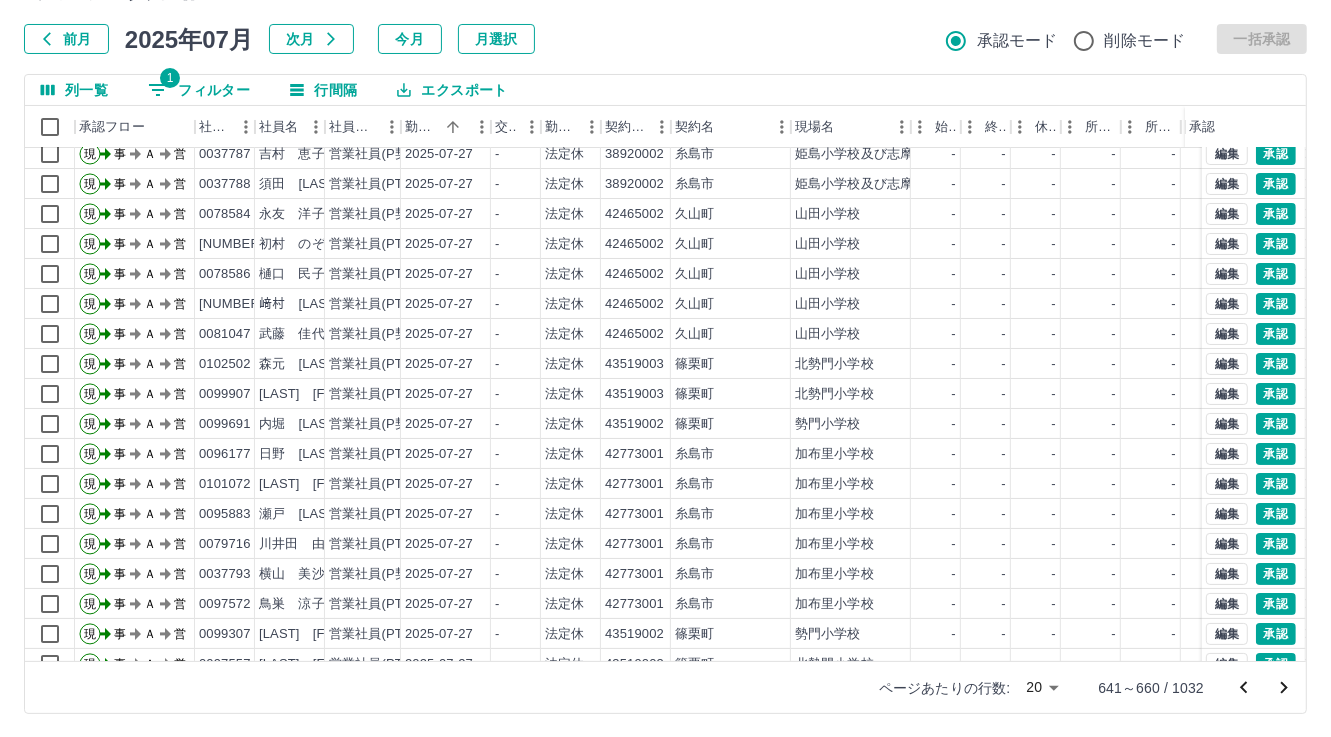 scroll, scrollTop: 103, scrollLeft: 0, axis: vertical 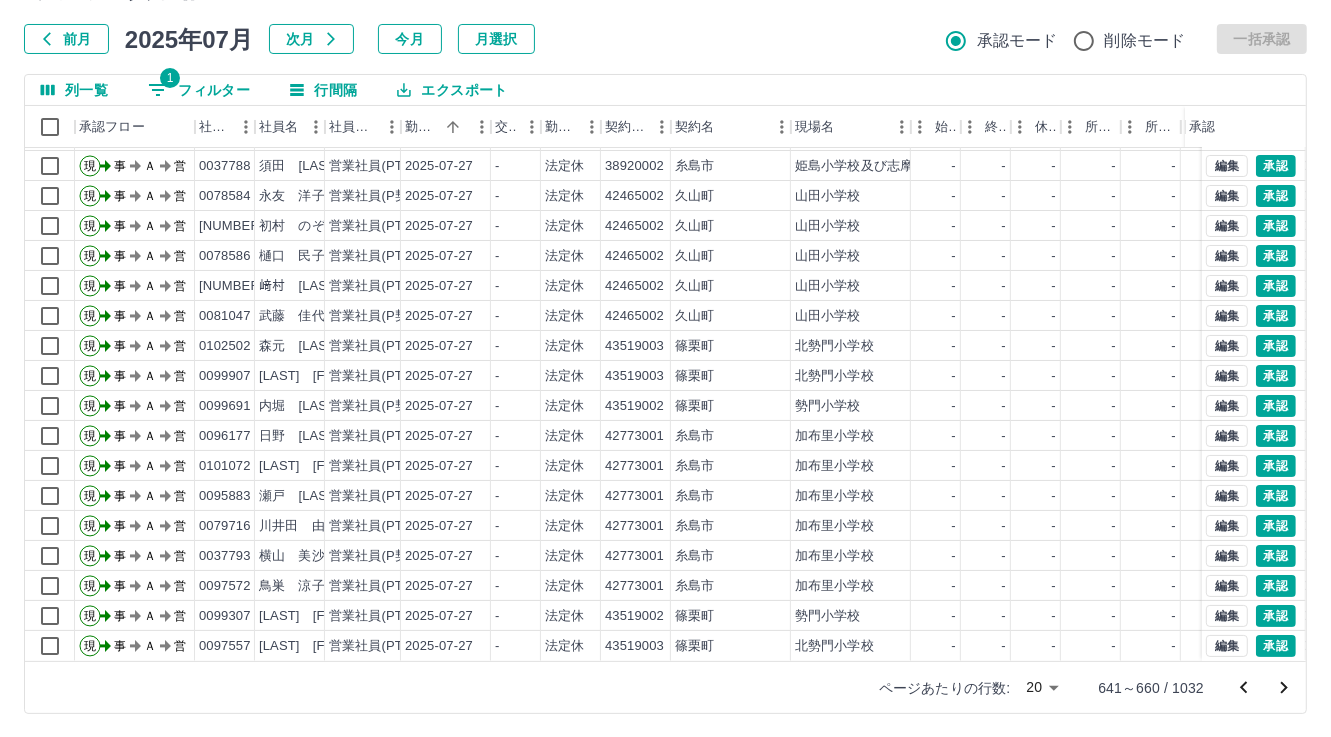 click 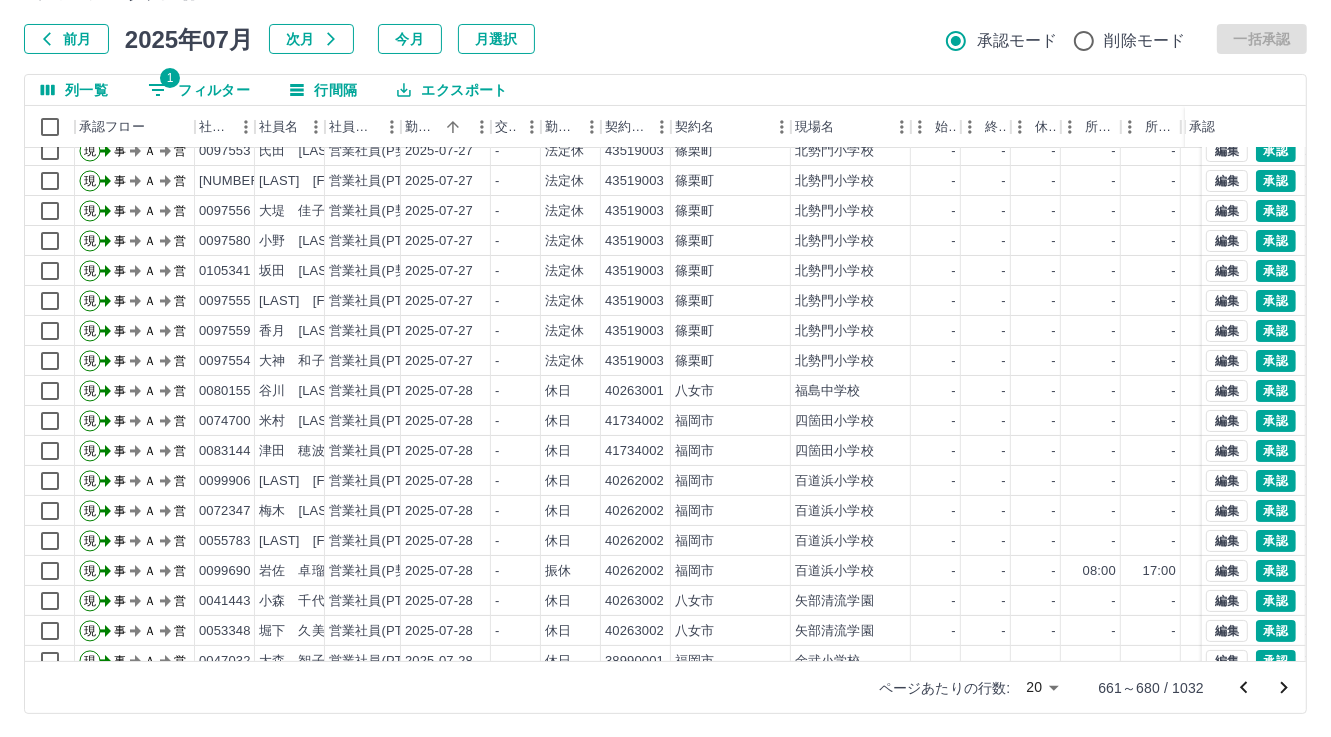 scroll, scrollTop: 103, scrollLeft: 0, axis: vertical 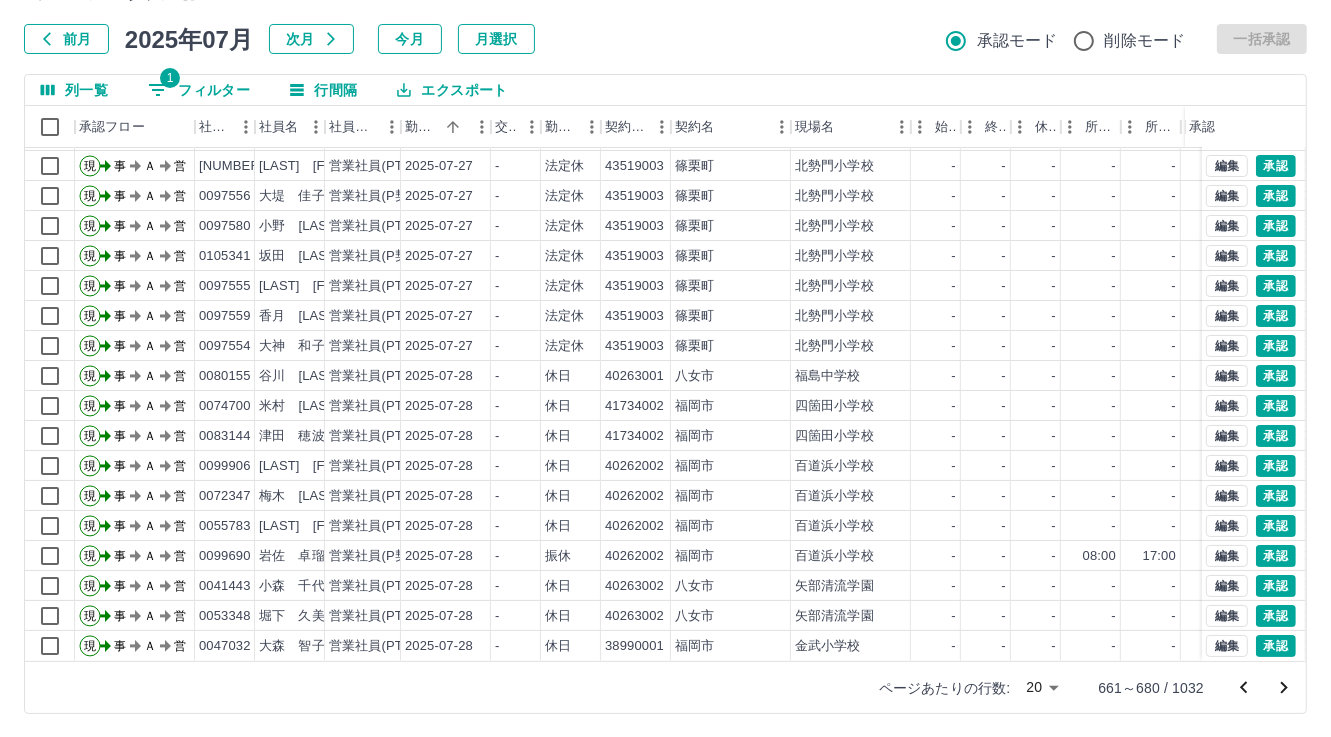 click 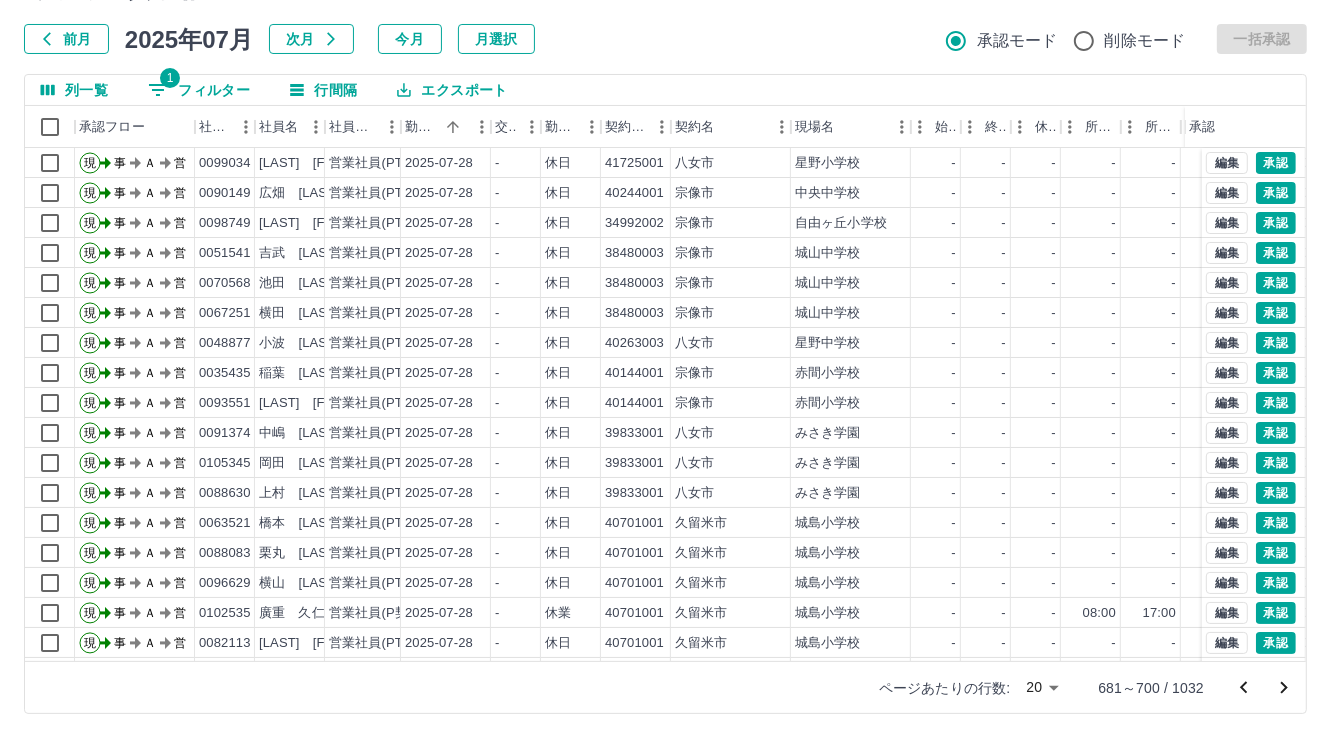 scroll, scrollTop: 103, scrollLeft: 0, axis: vertical 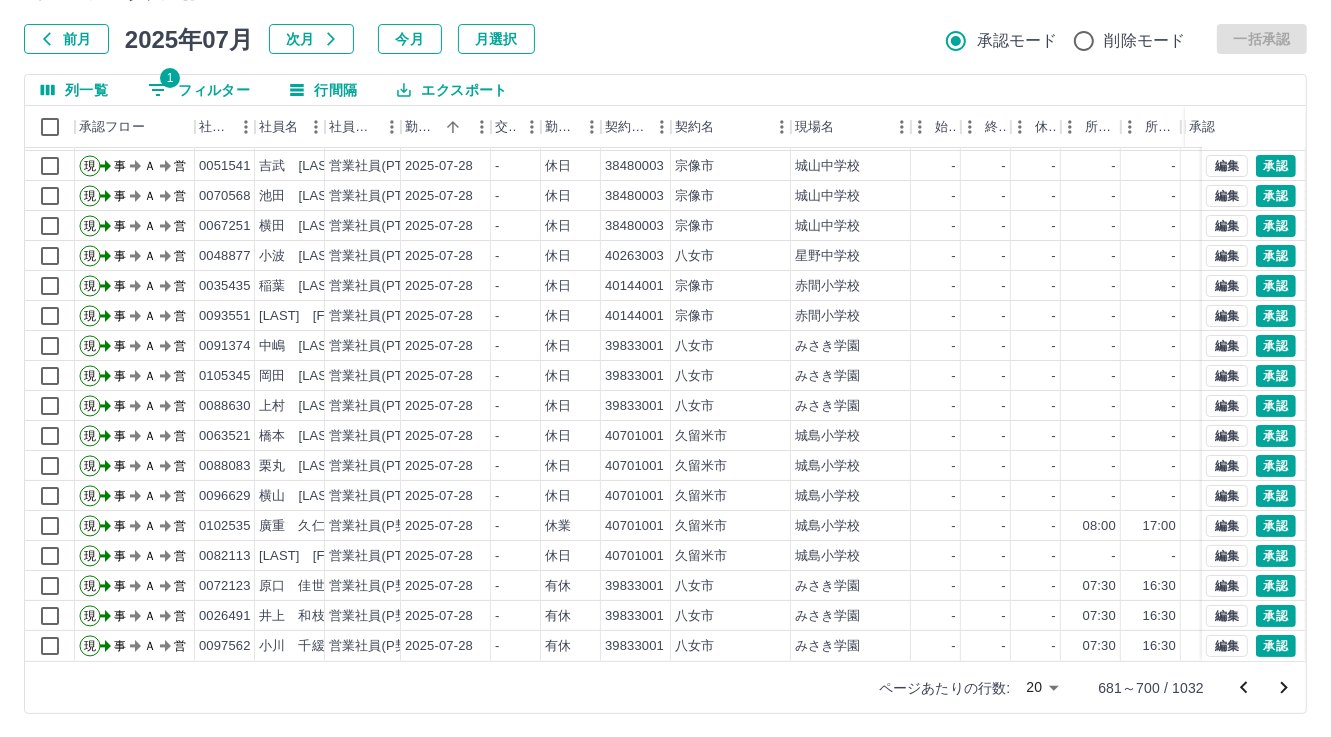 click 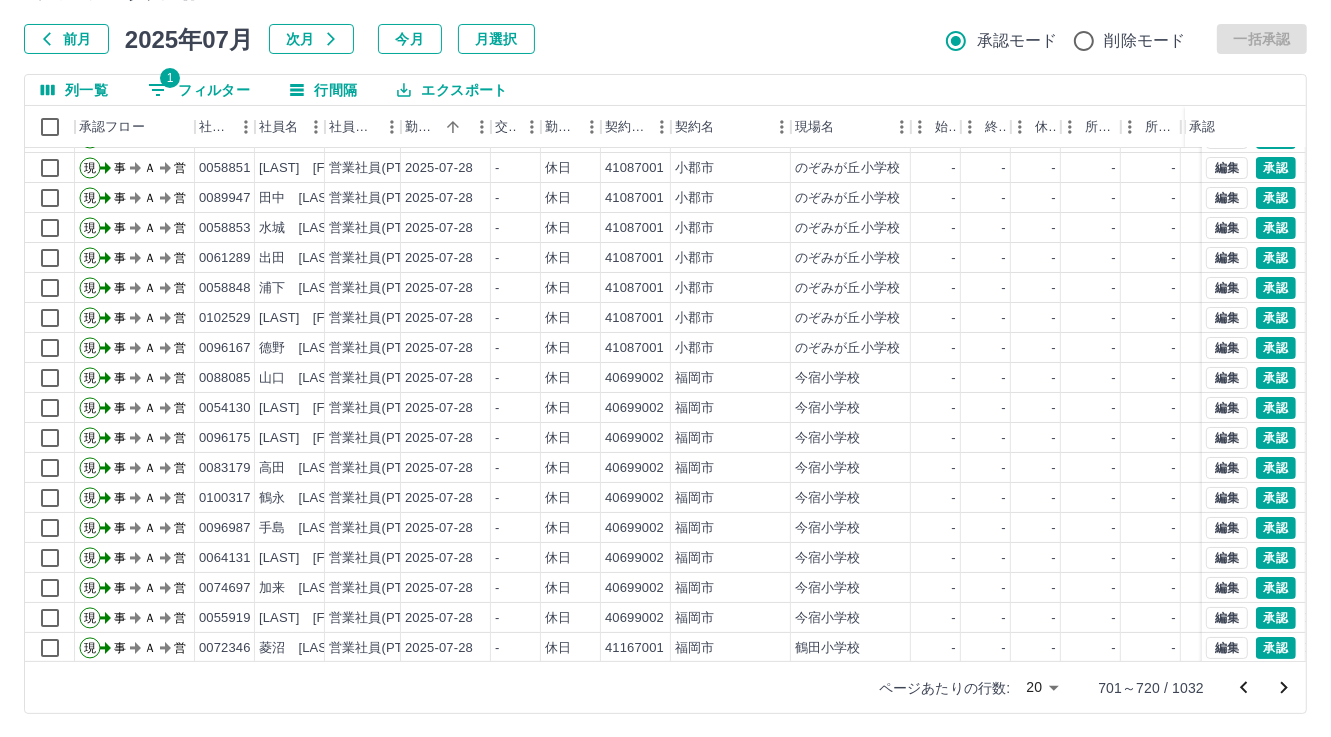 scroll, scrollTop: 103, scrollLeft: 0, axis: vertical 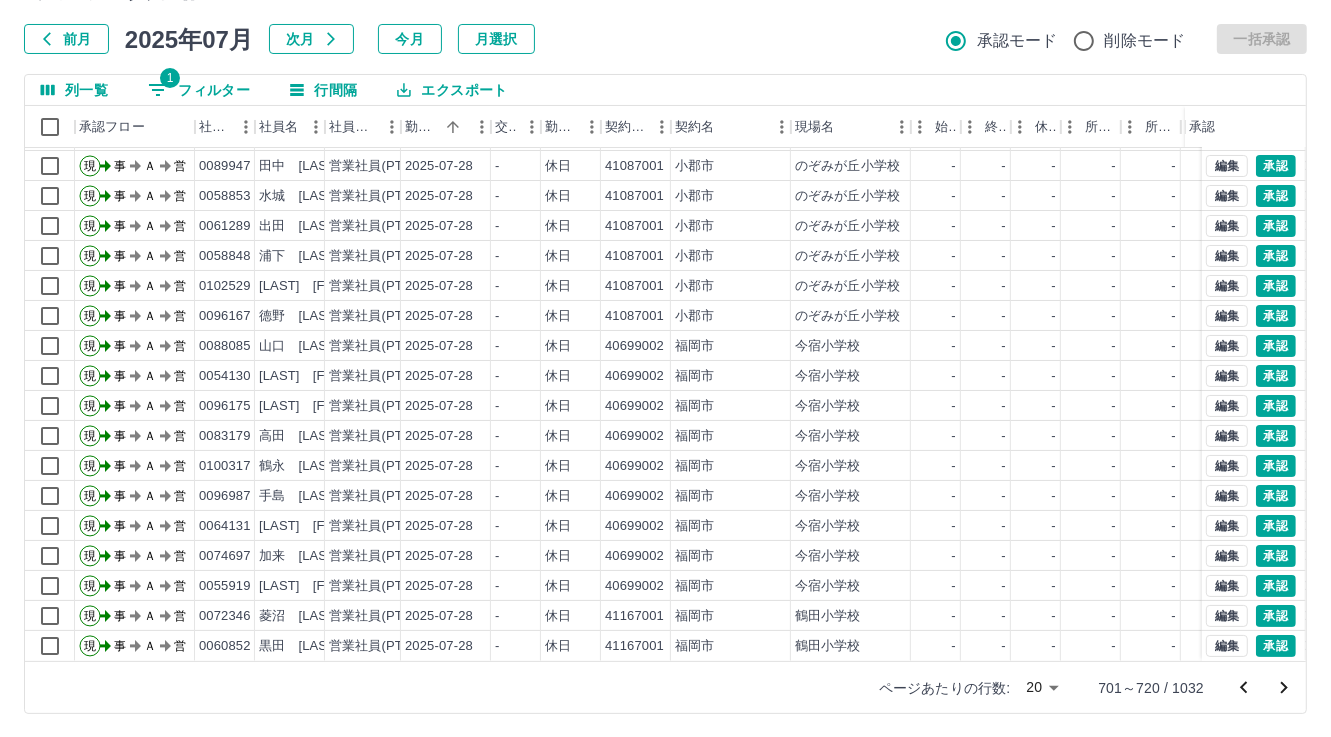 drag, startPoint x: 1291, startPoint y: 689, endPoint x: 1283, endPoint y: 676, distance: 15.264338 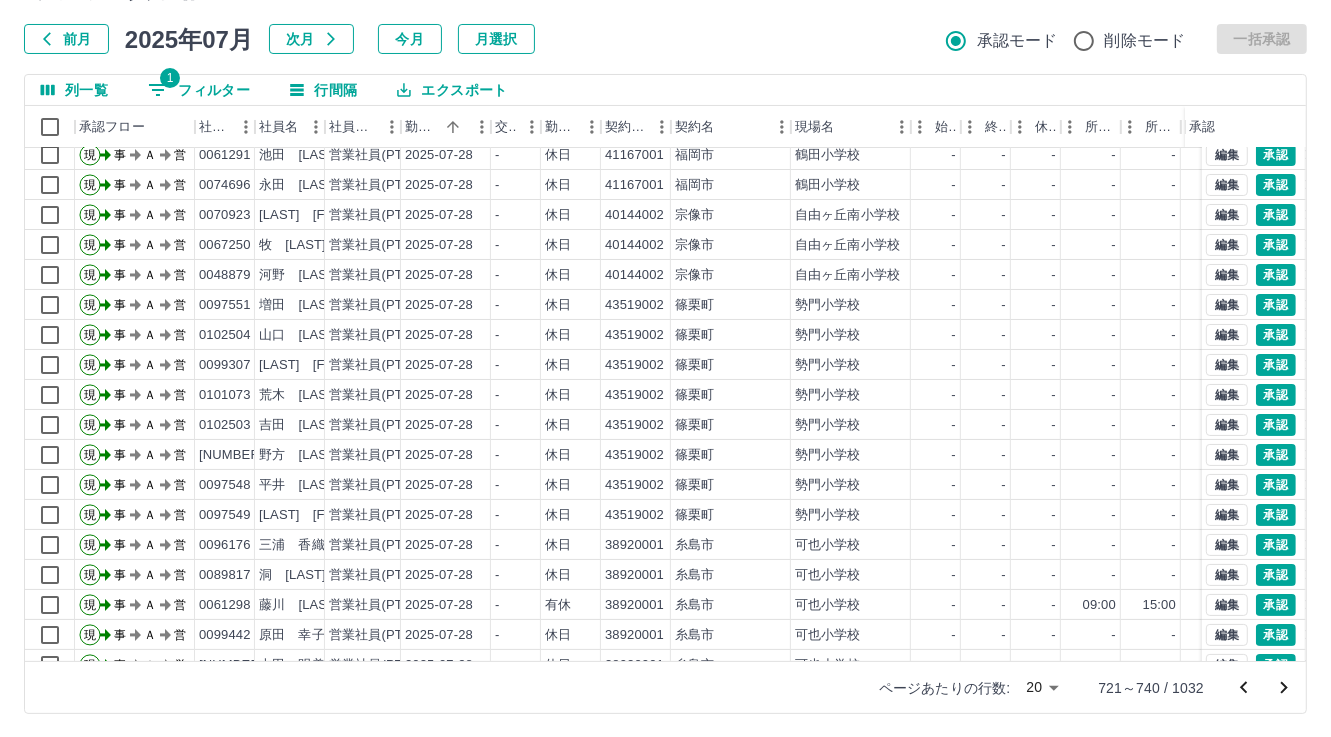 scroll, scrollTop: 103, scrollLeft: 0, axis: vertical 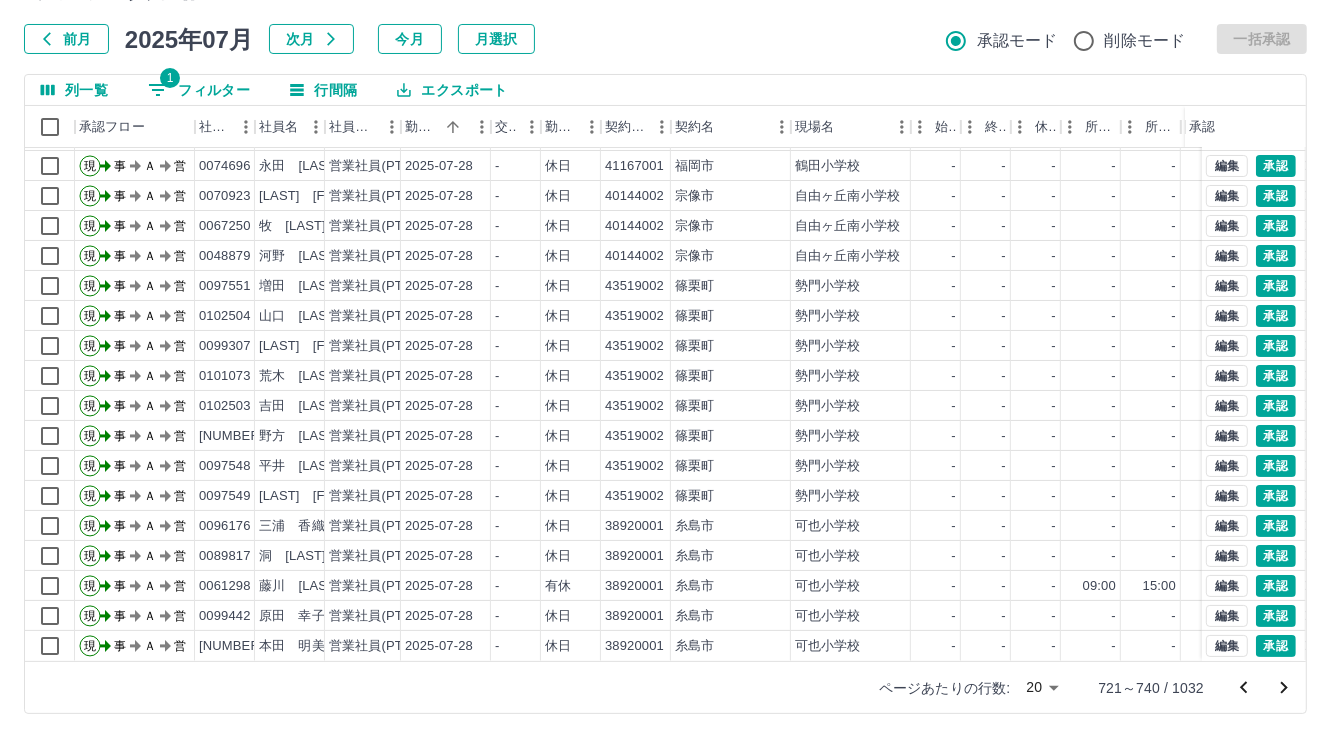 click 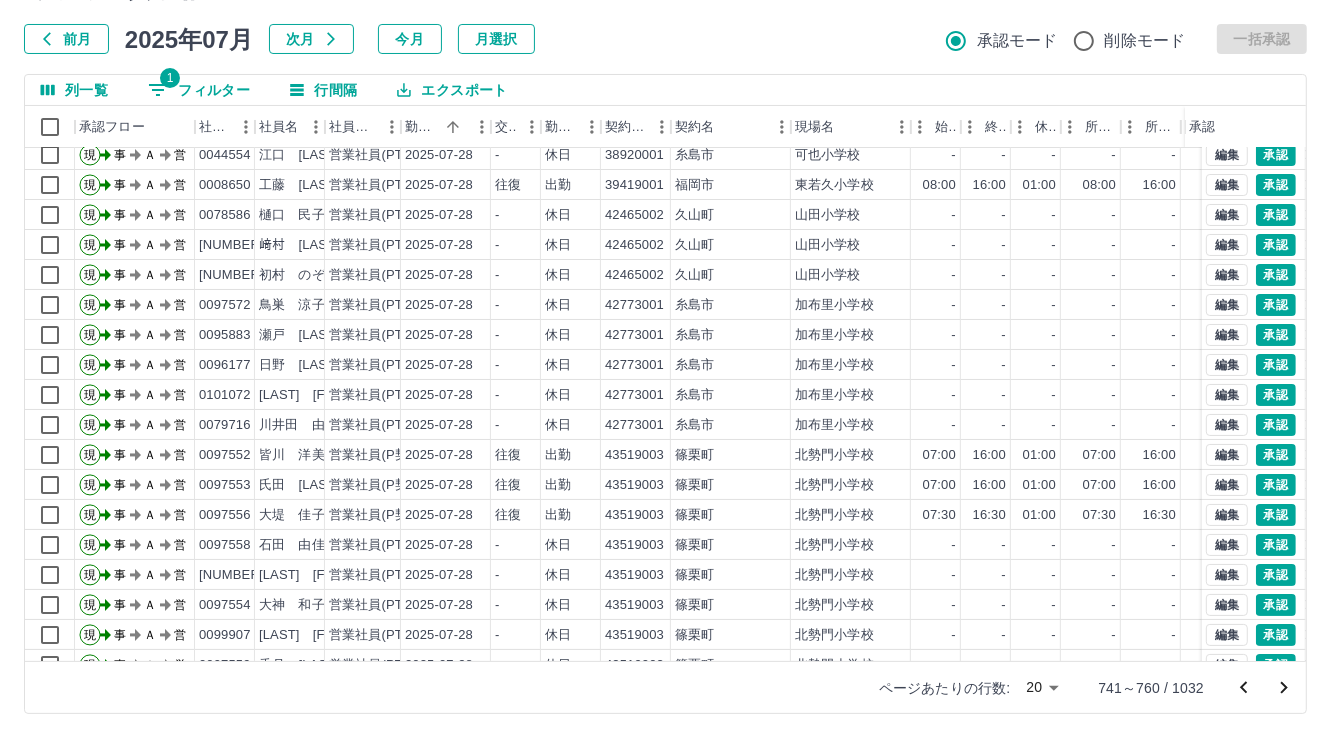 scroll, scrollTop: 103, scrollLeft: 0, axis: vertical 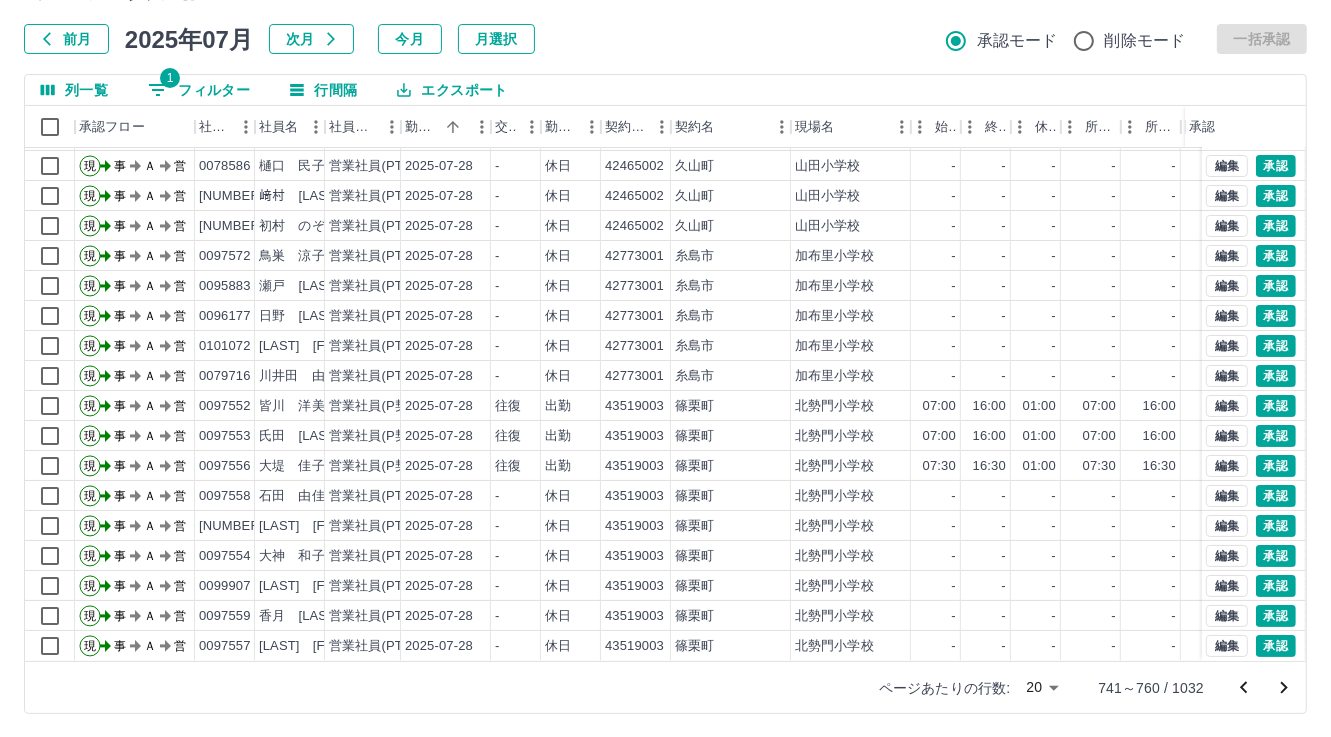 click 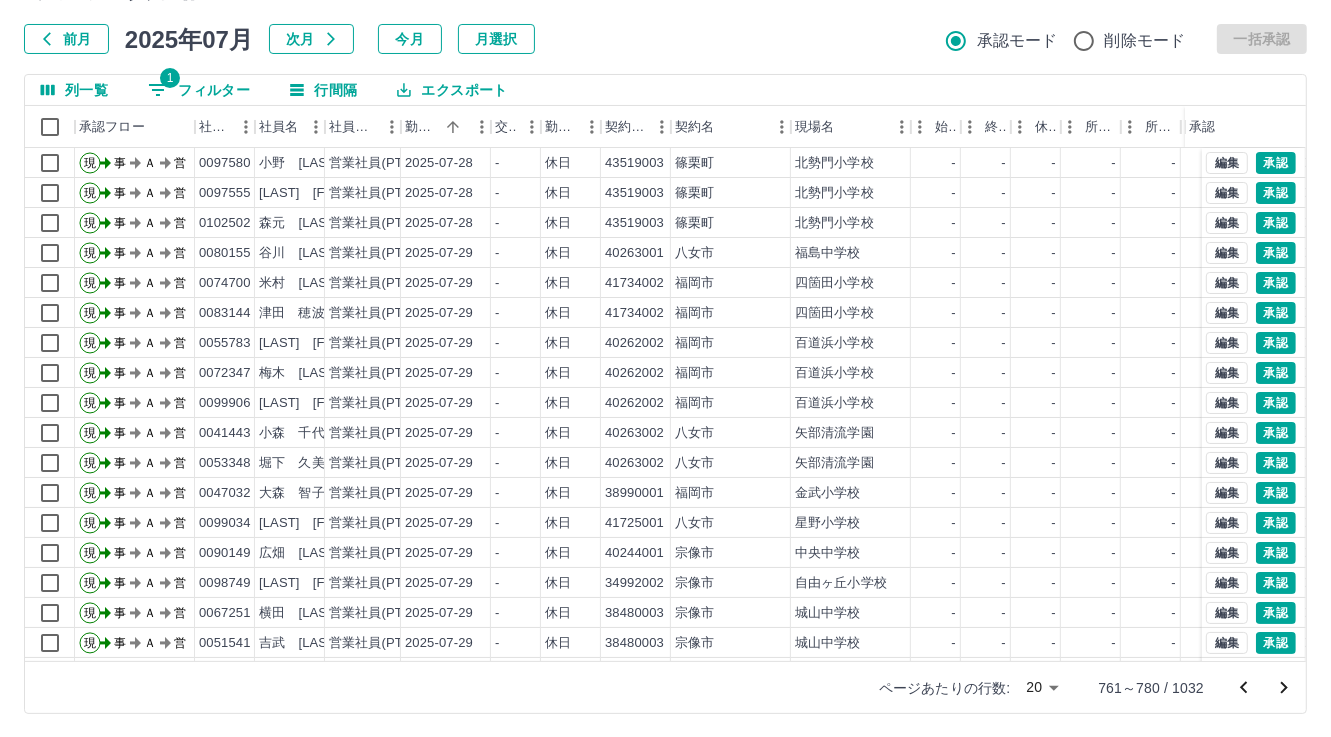 scroll, scrollTop: 103, scrollLeft: 0, axis: vertical 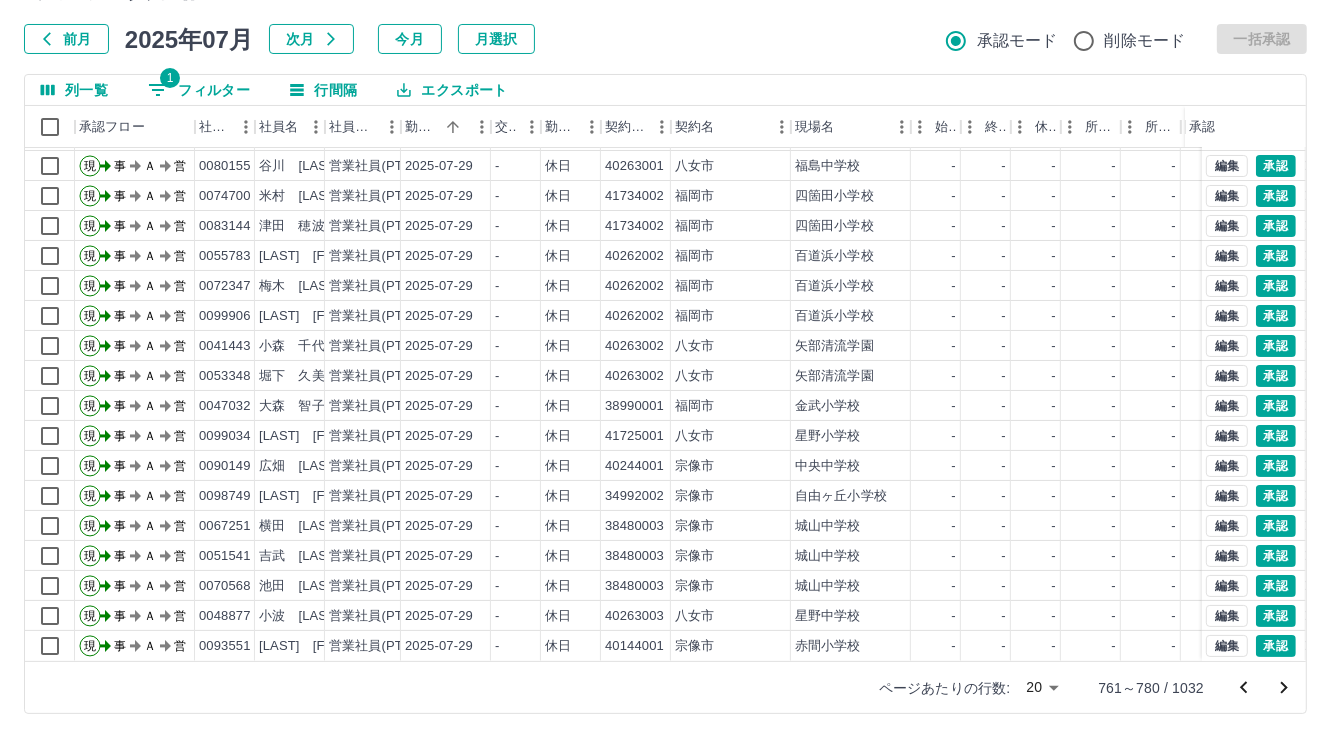 click 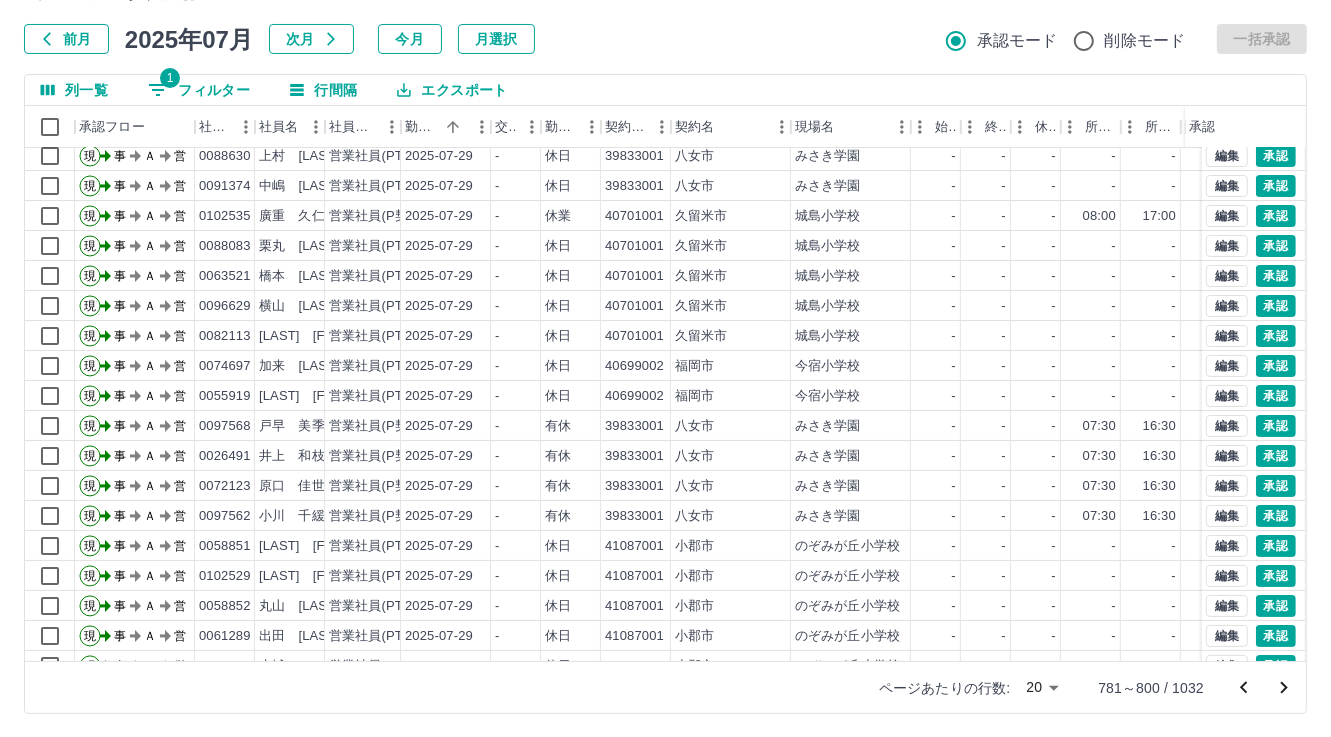 scroll, scrollTop: 103, scrollLeft: 0, axis: vertical 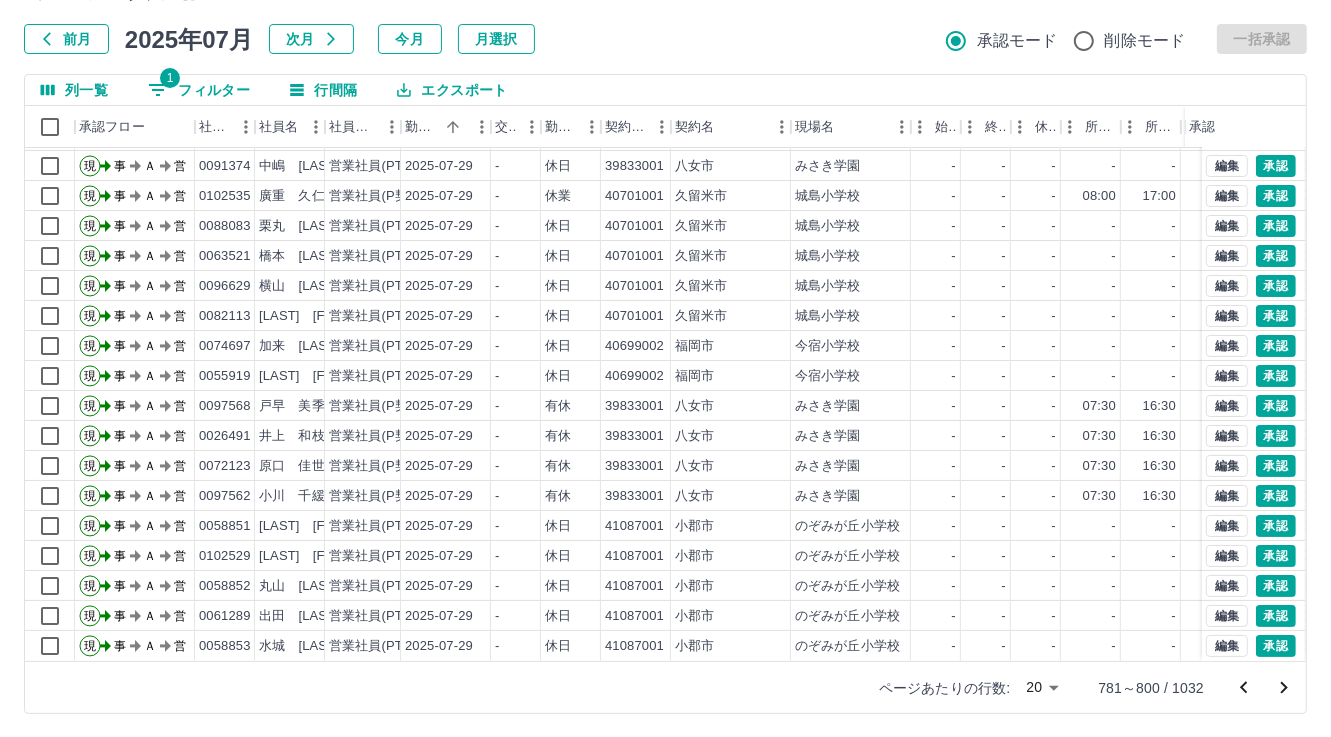 click 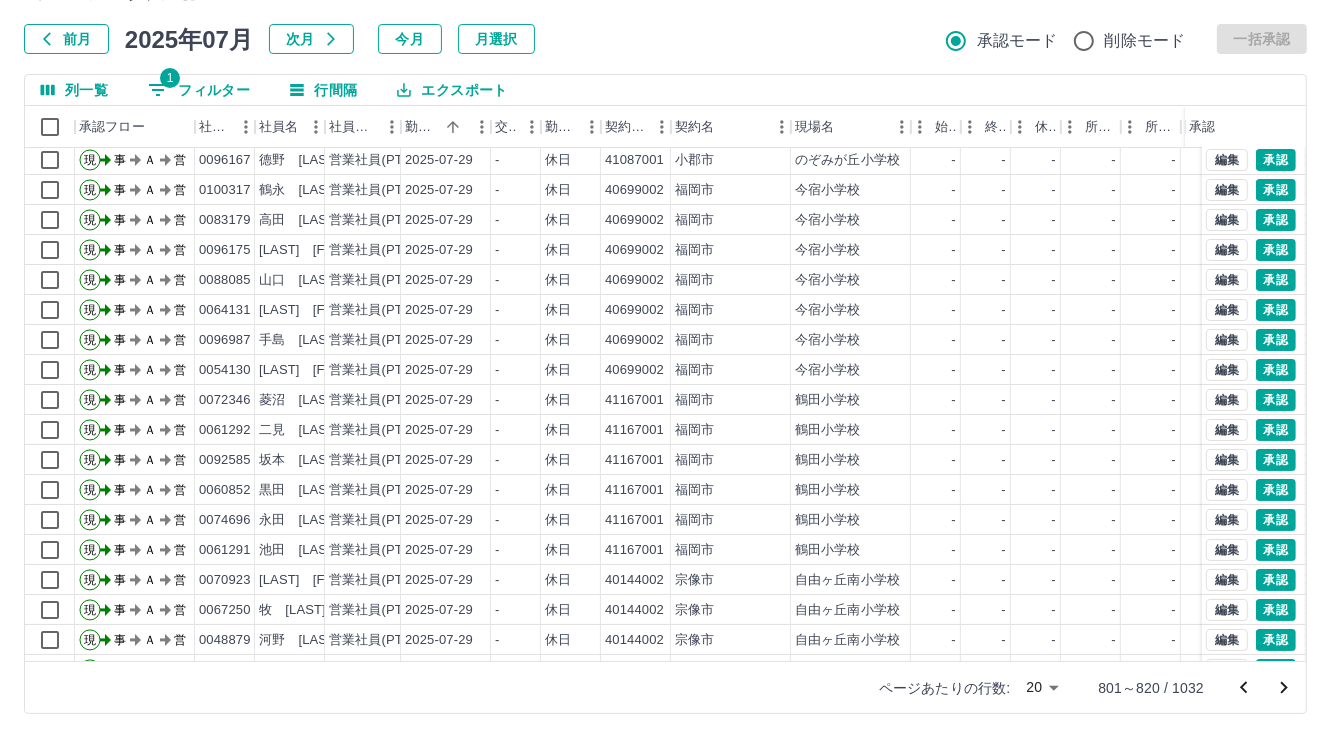 scroll, scrollTop: 103, scrollLeft: 0, axis: vertical 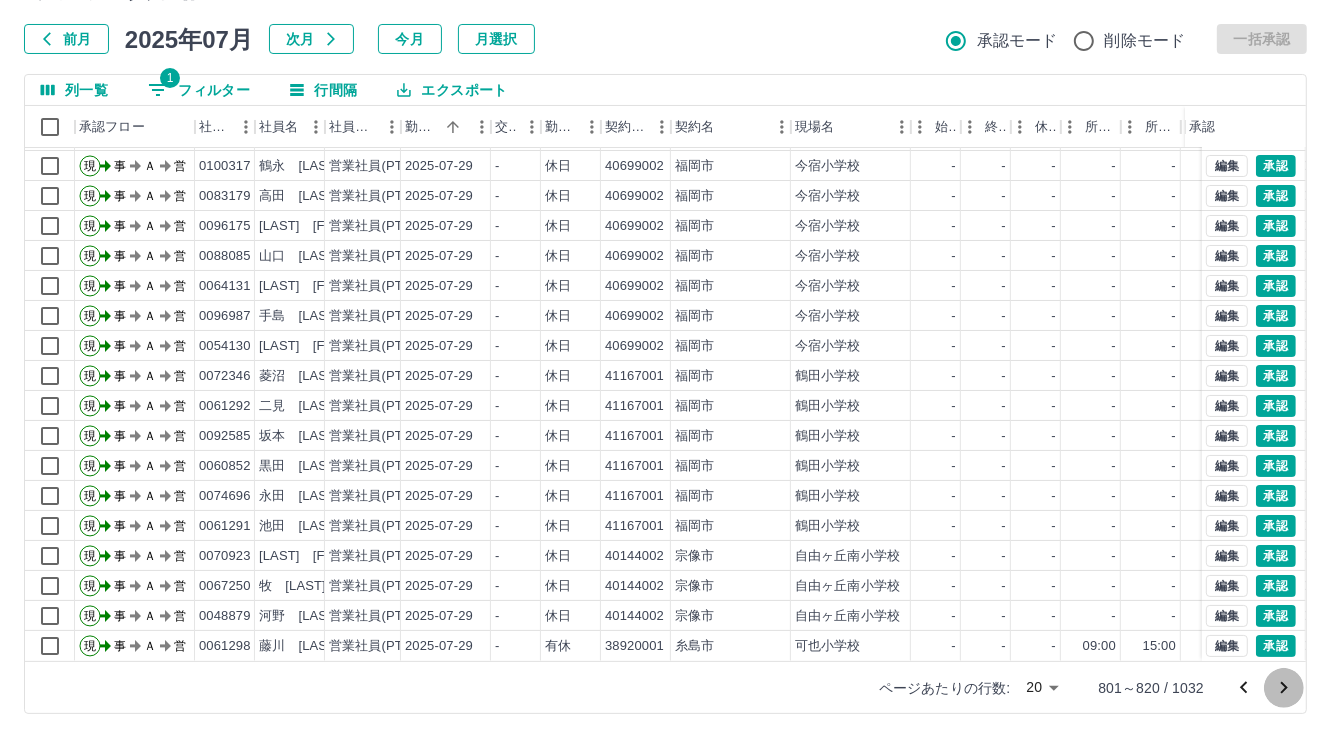 click 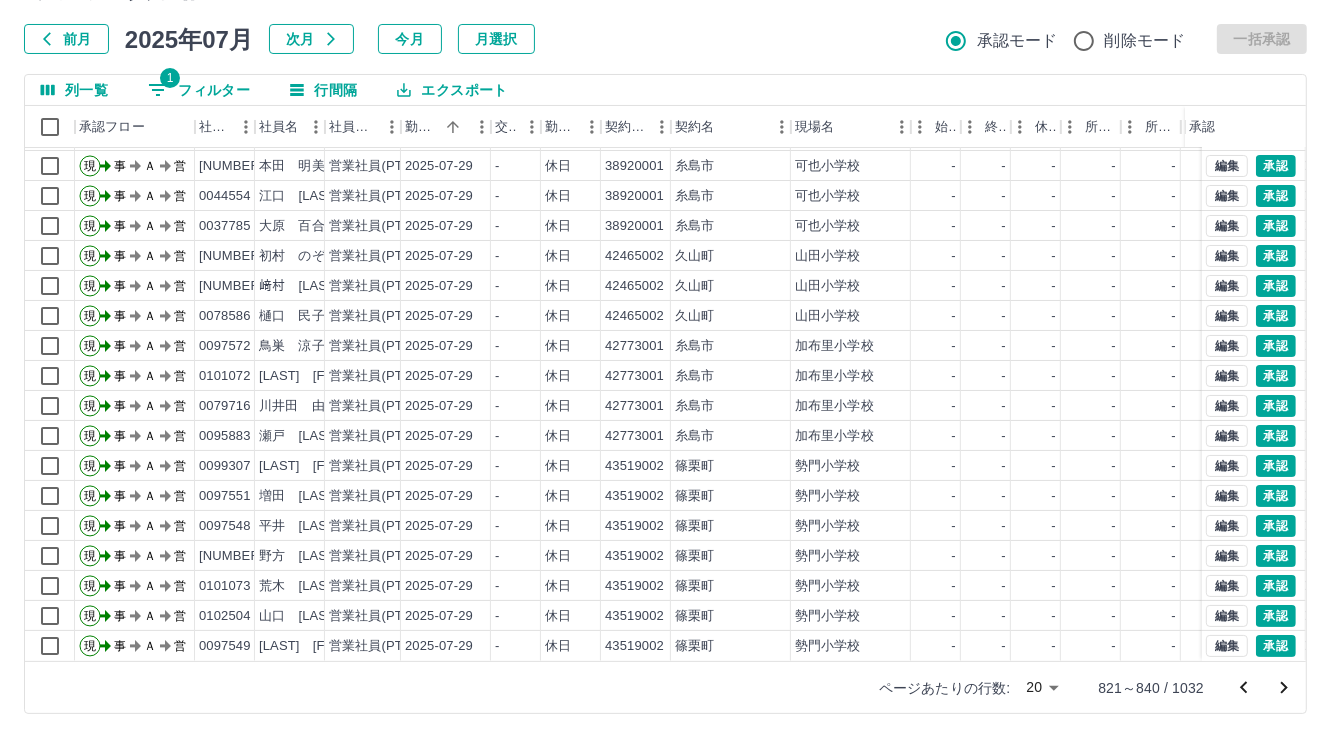 scroll, scrollTop: 103, scrollLeft: 0, axis: vertical 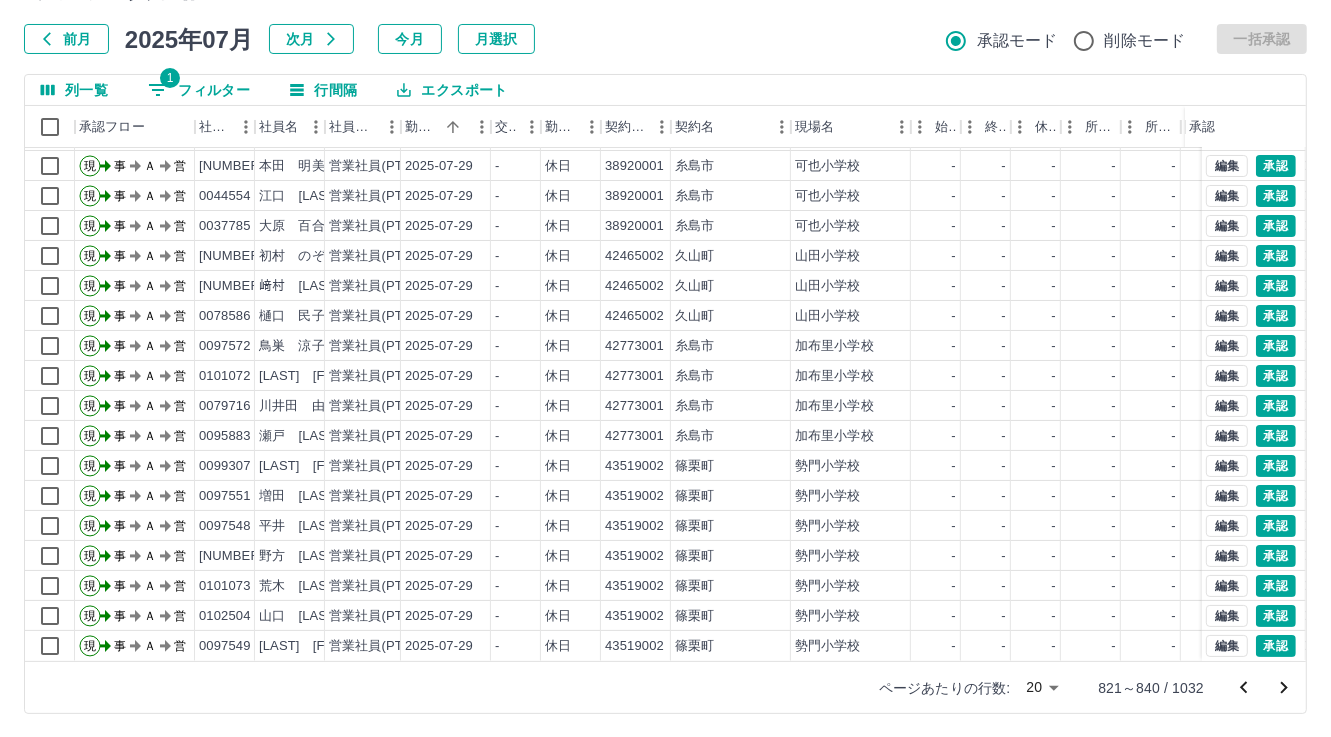 click at bounding box center (1284, 688) 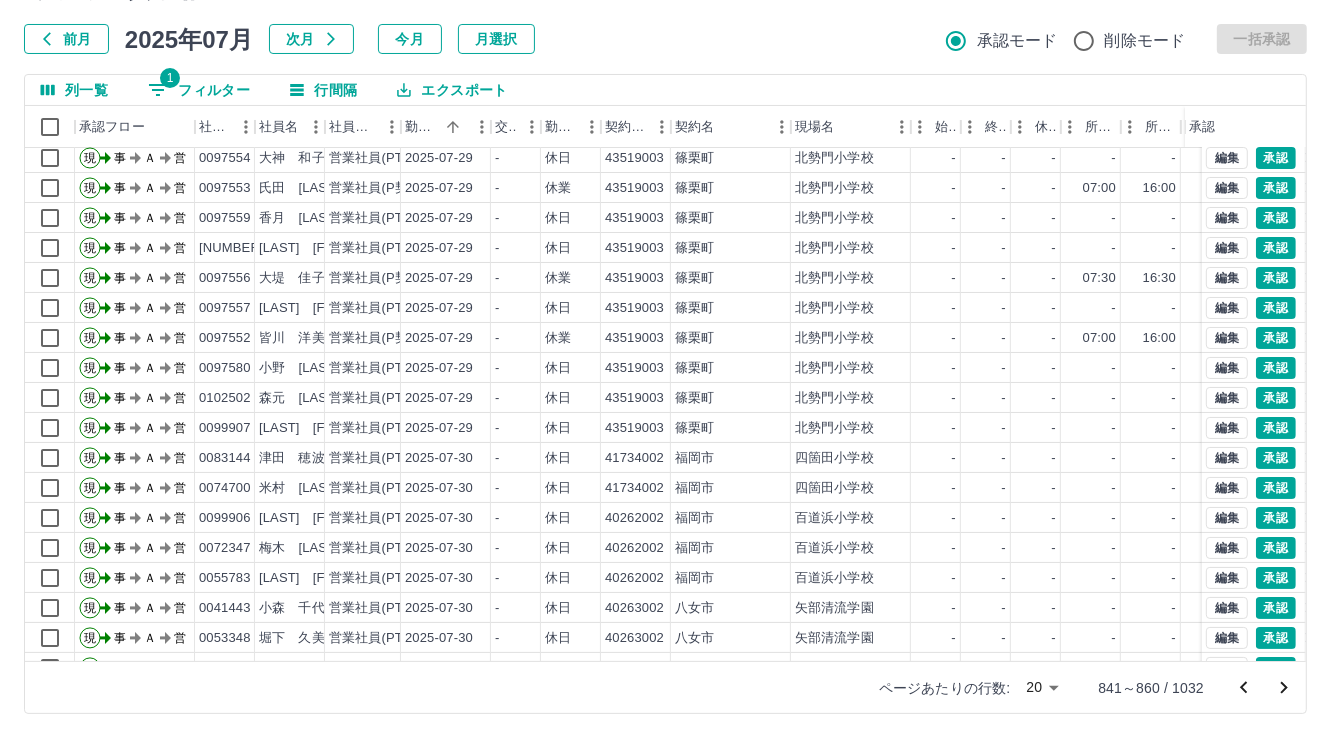 scroll, scrollTop: 103, scrollLeft: 0, axis: vertical 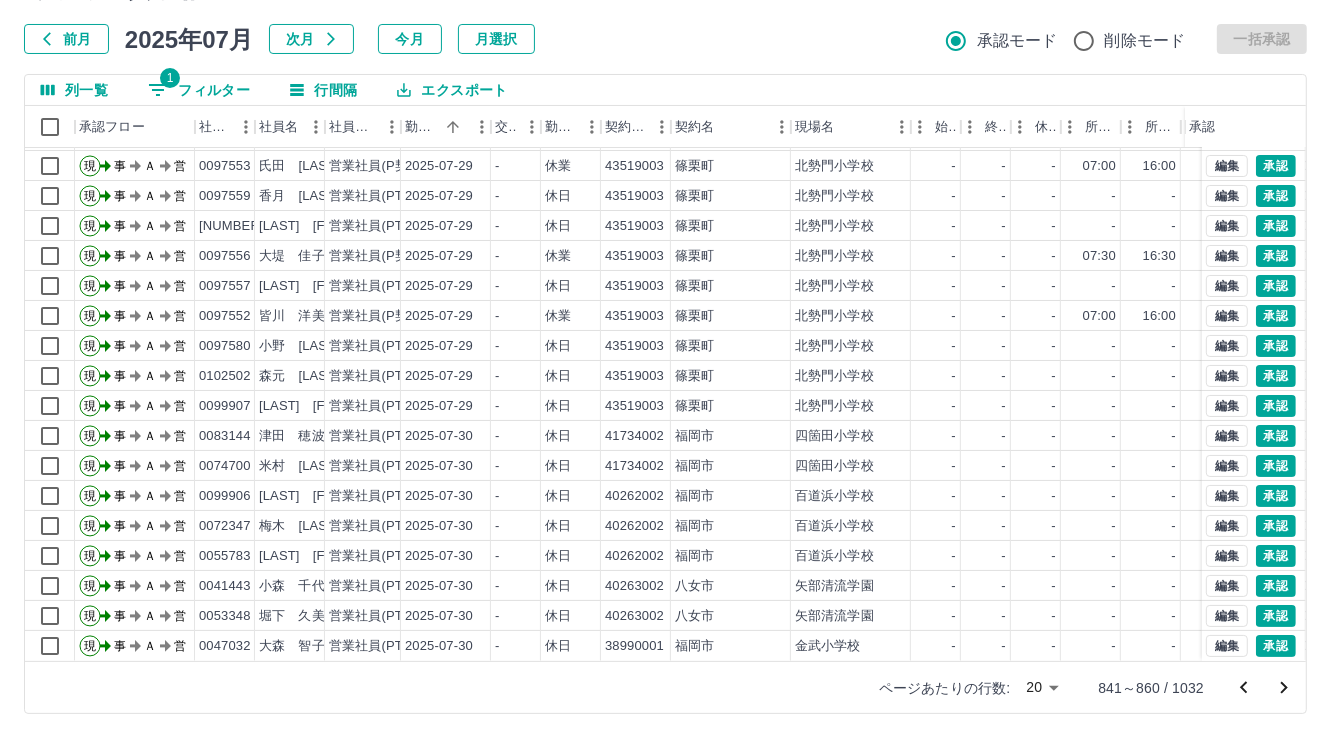 click 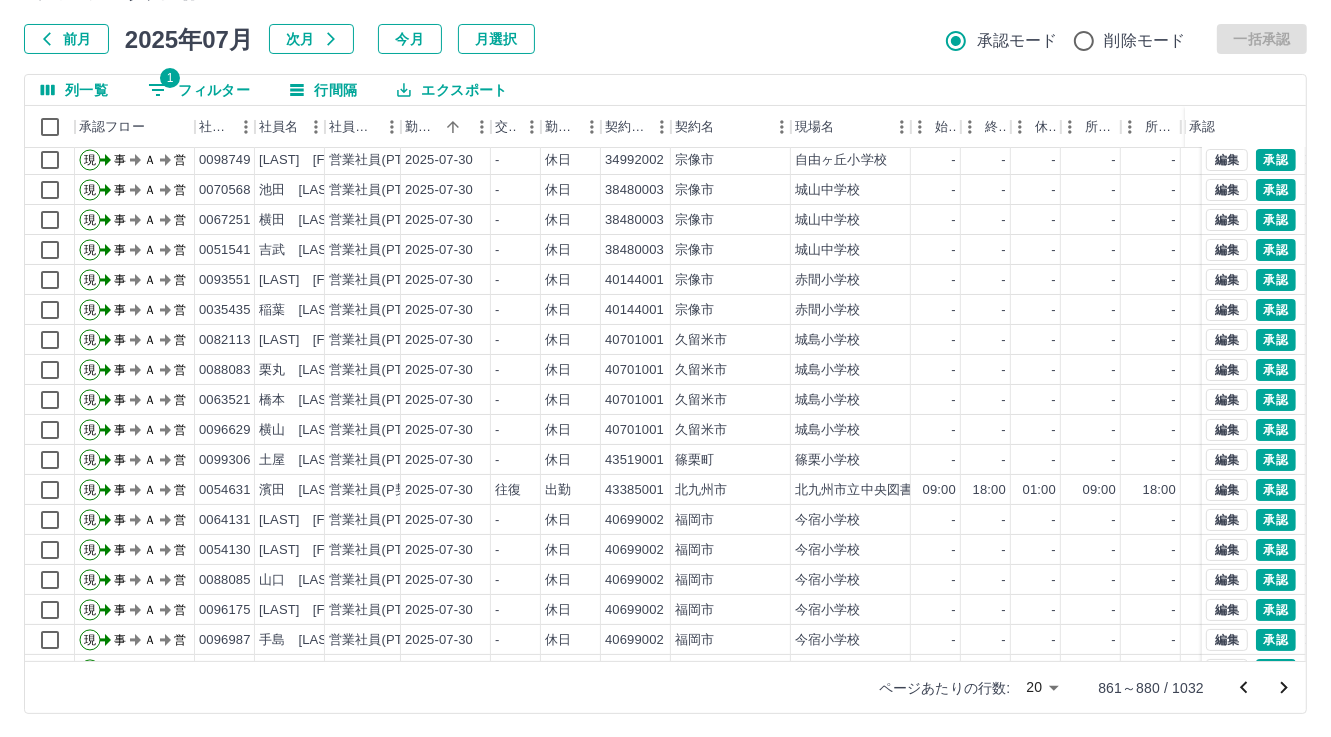 scroll, scrollTop: 103, scrollLeft: 0, axis: vertical 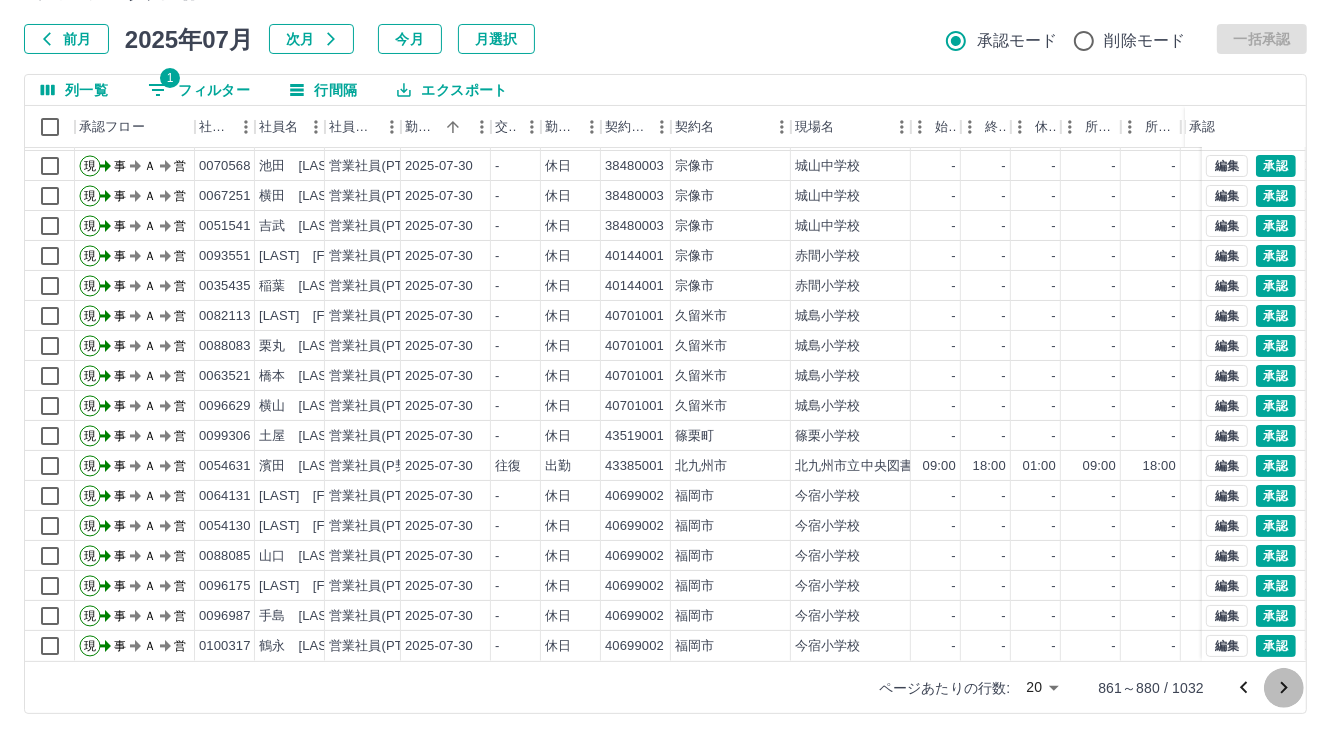 click 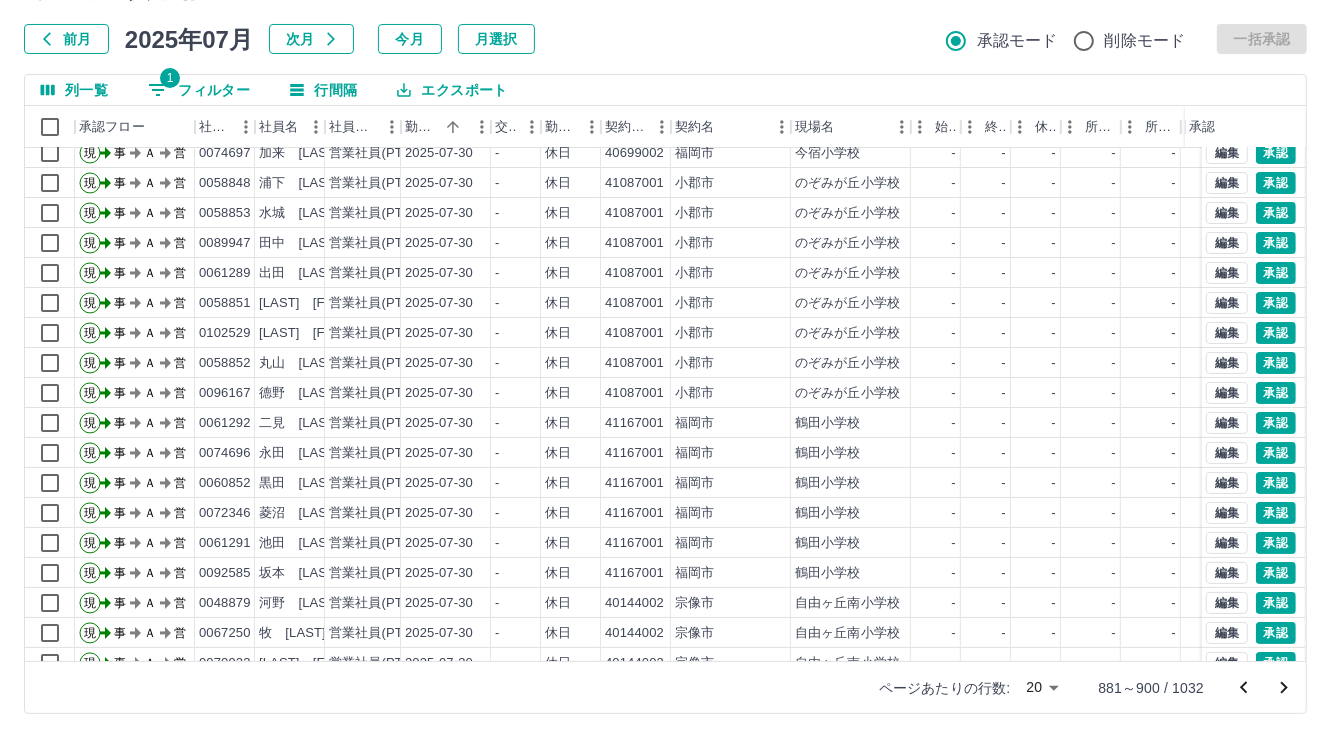 scroll, scrollTop: 103, scrollLeft: 0, axis: vertical 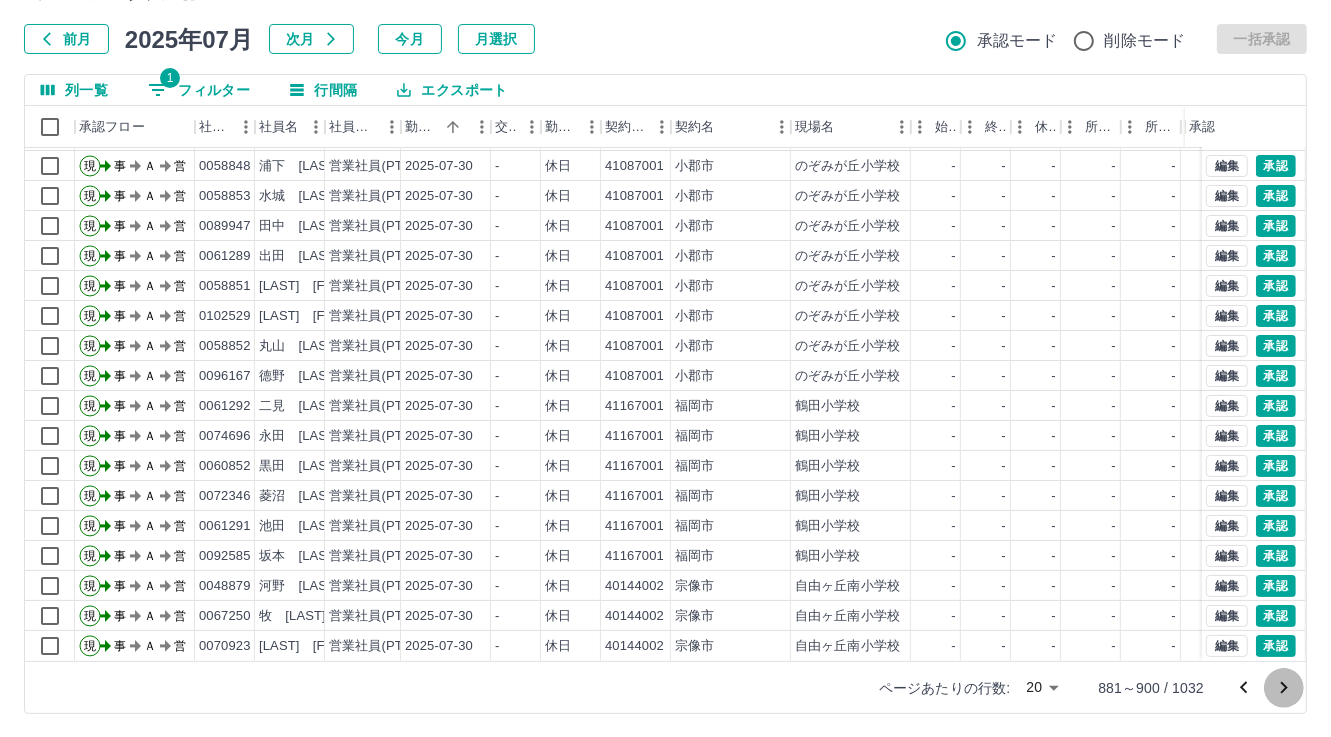 click 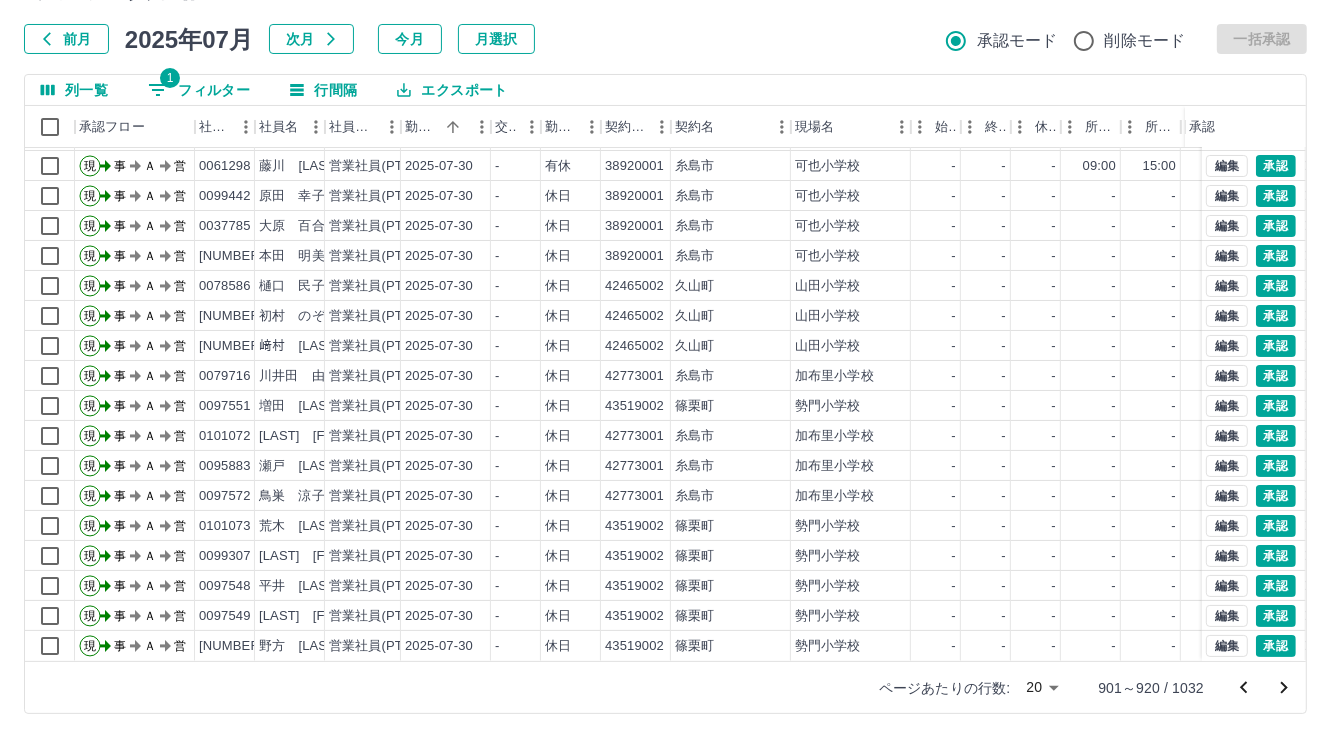 scroll, scrollTop: 103, scrollLeft: 0, axis: vertical 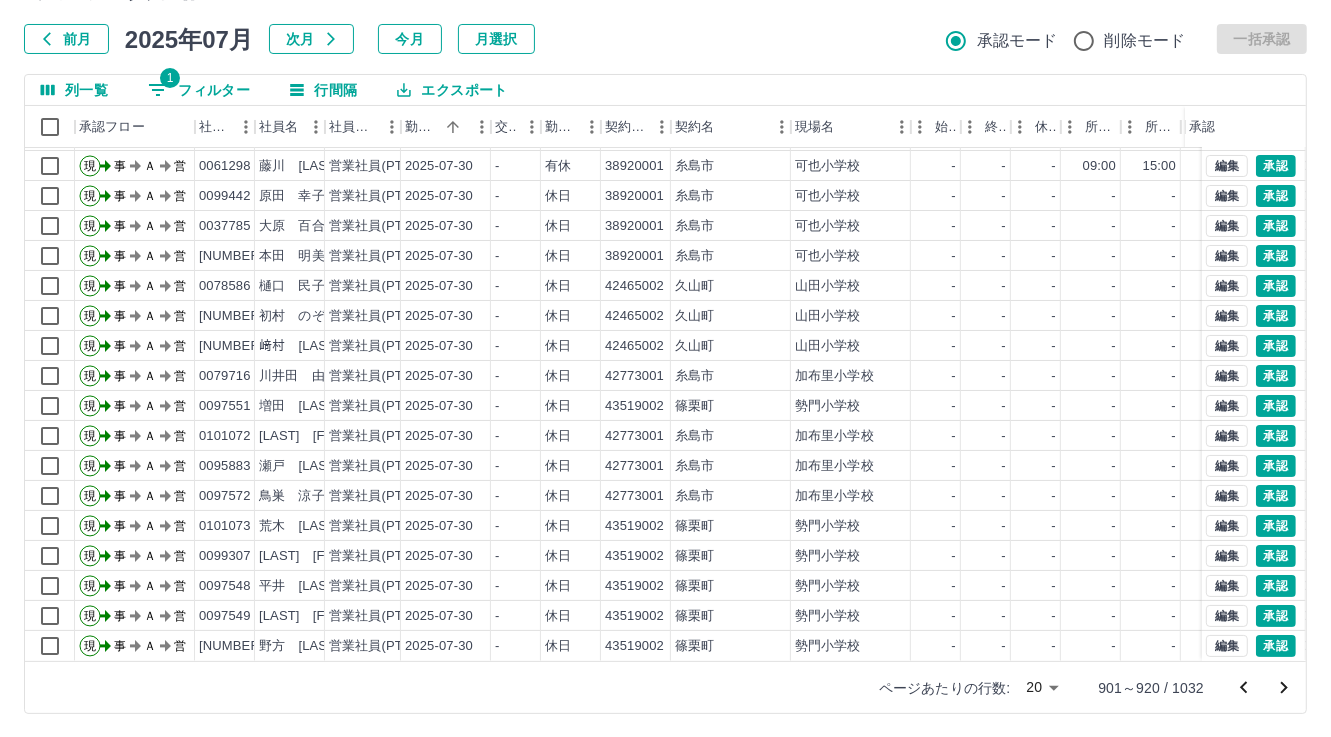 click 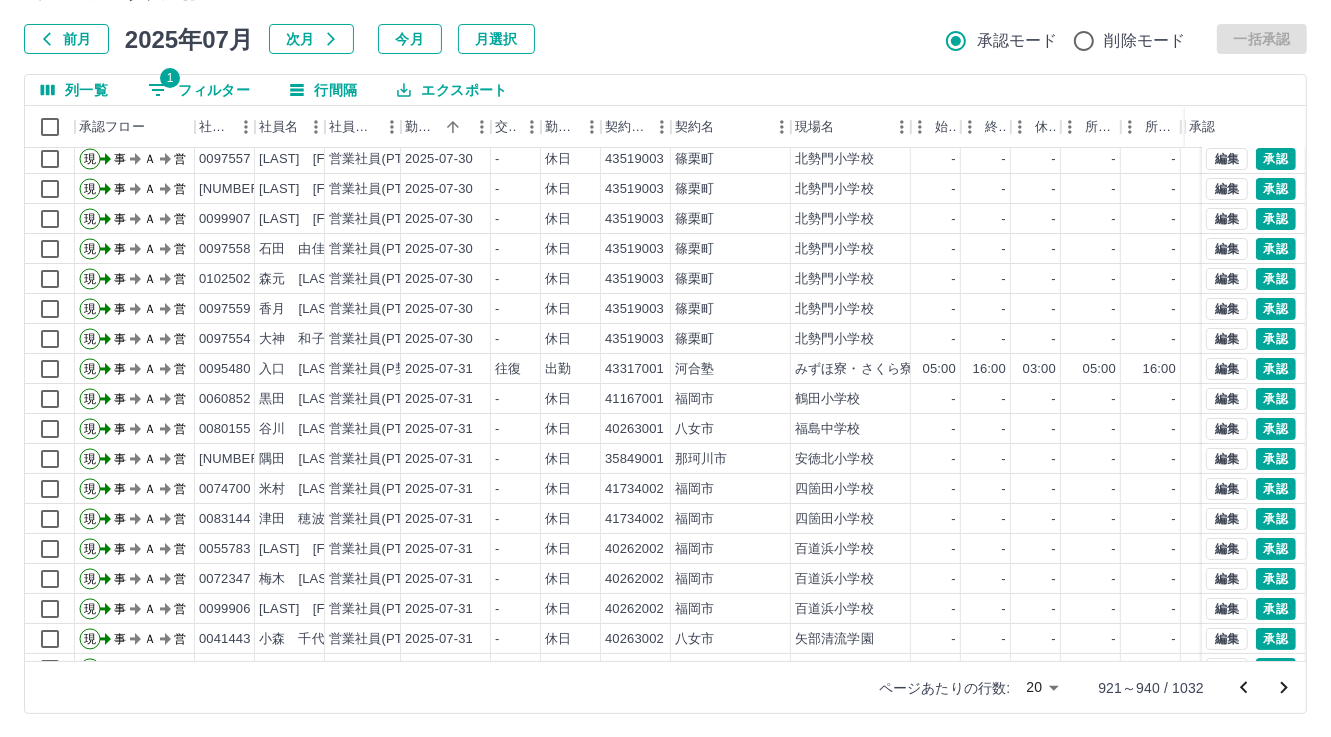 scroll, scrollTop: 103, scrollLeft: 0, axis: vertical 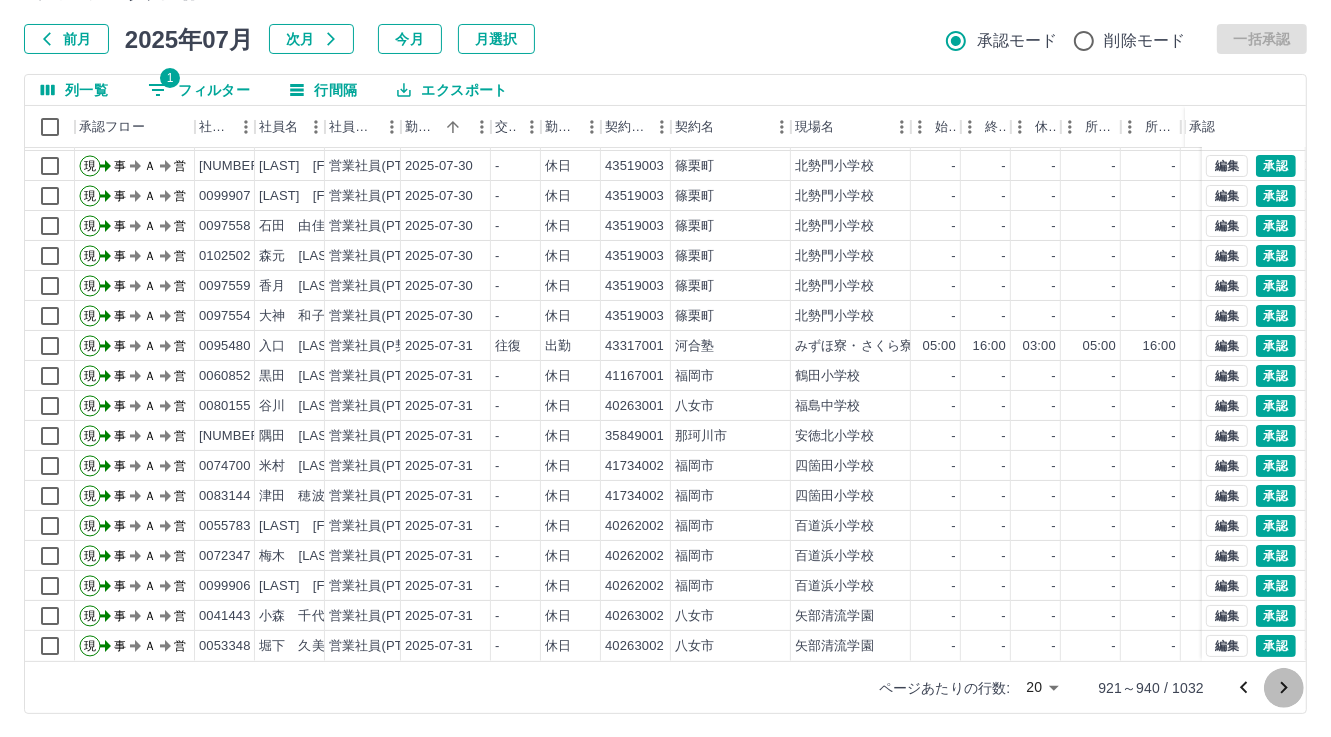 click at bounding box center (1284, 688) 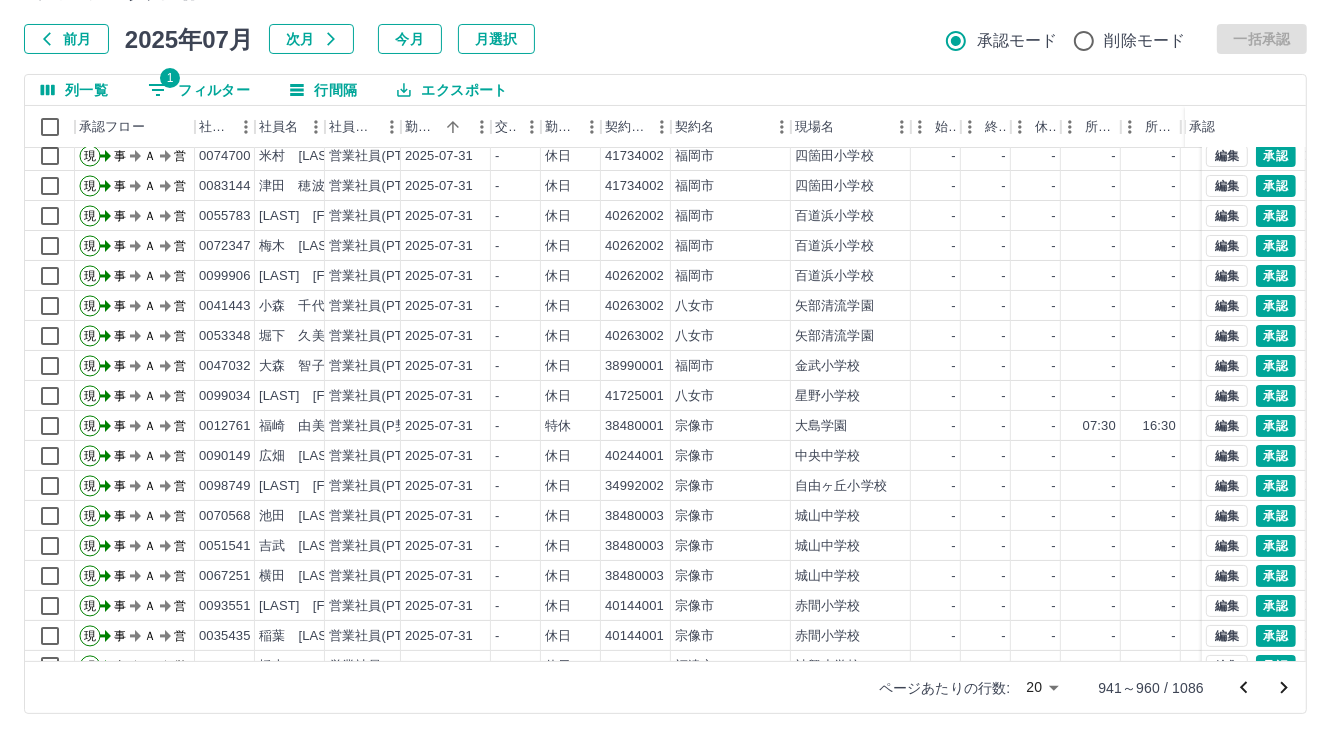 scroll, scrollTop: 103, scrollLeft: 0, axis: vertical 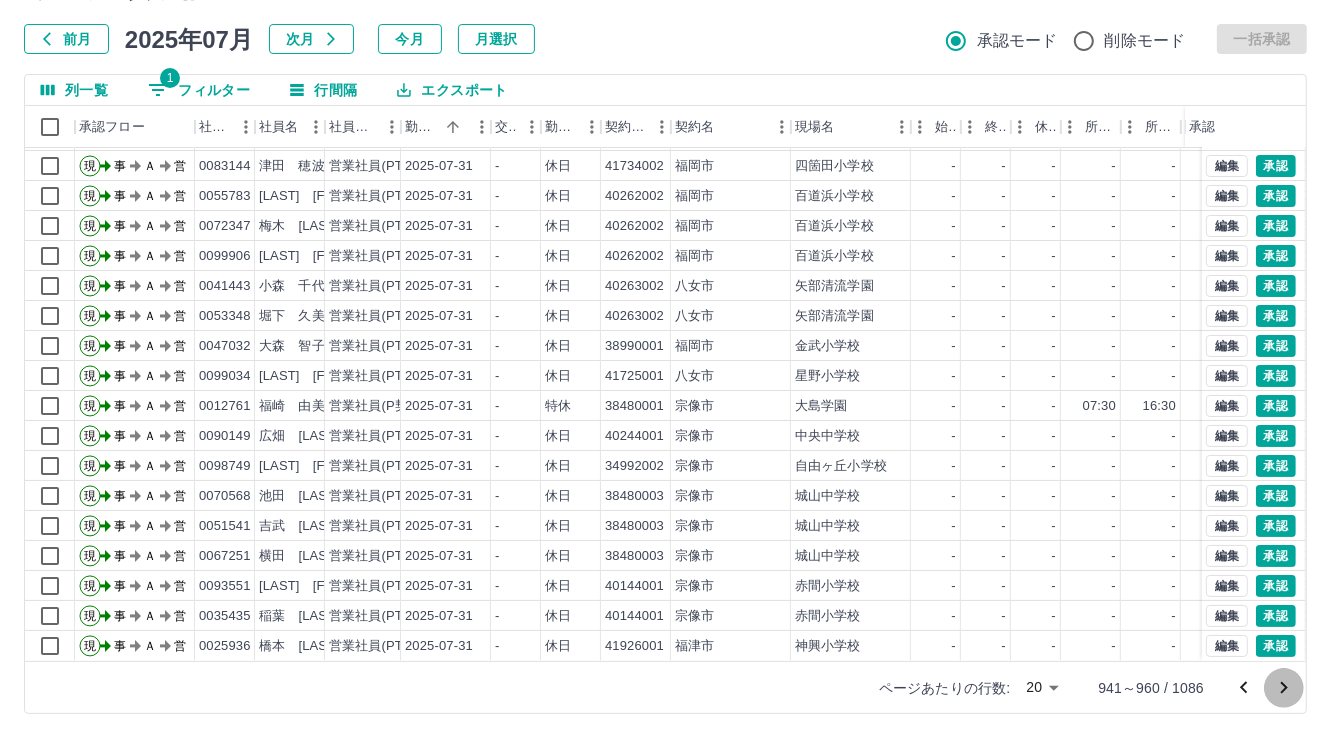 click 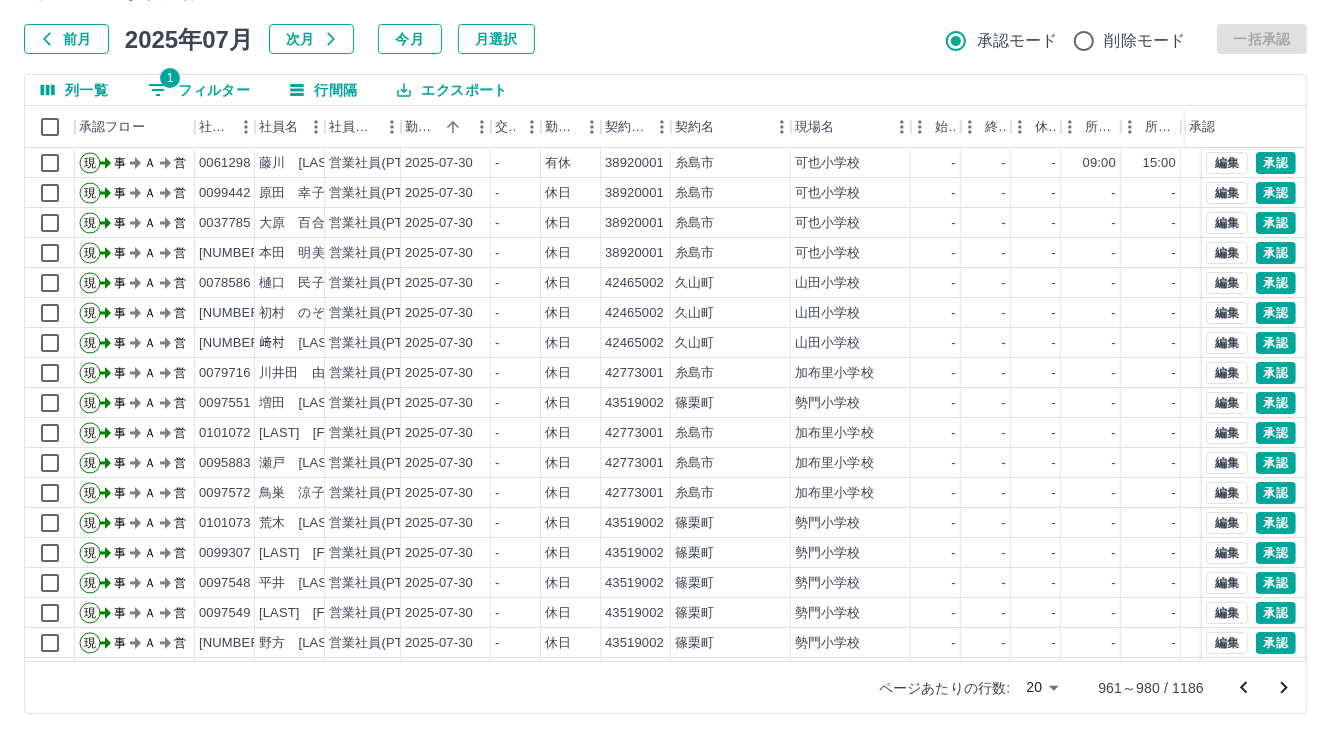 scroll, scrollTop: 103, scrollLeft: 0, axis: vertical 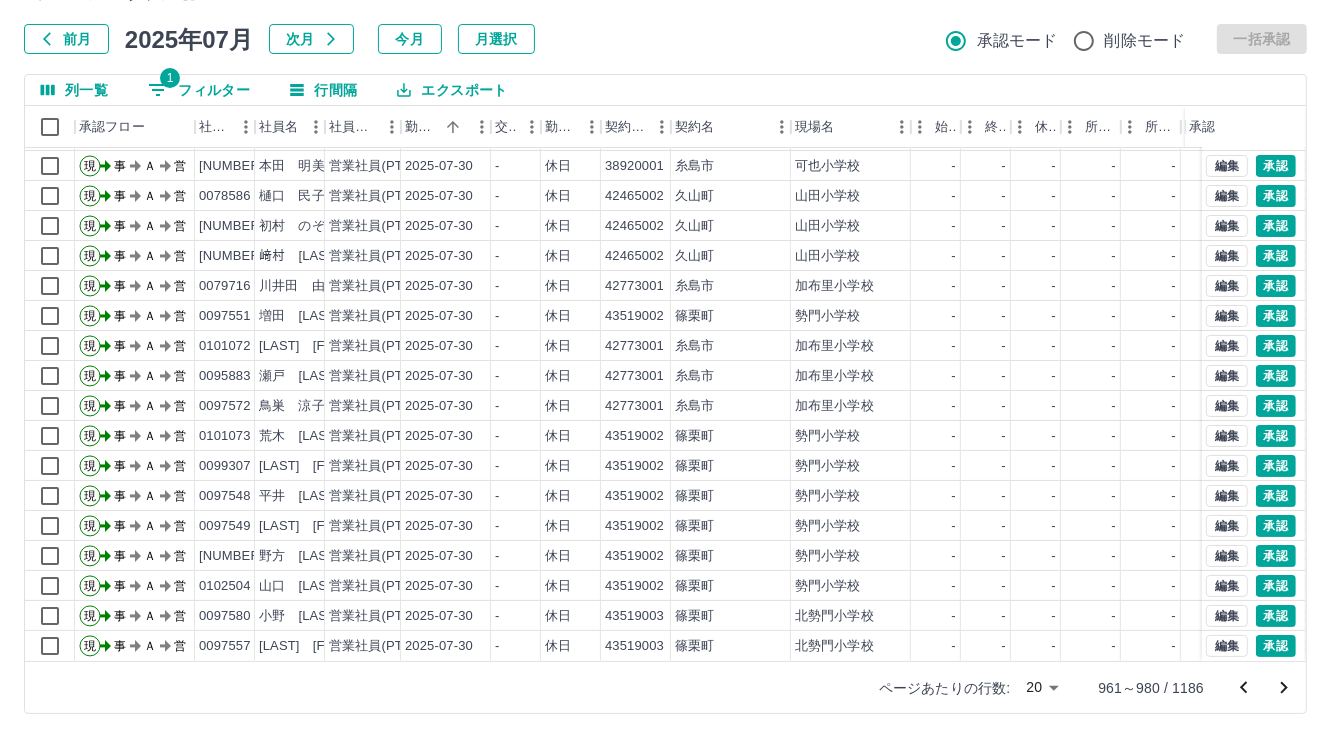 drag, startPoint x: 1275, startPoint y: 696, endPoint x: 1234, endPoint y: 665, distance: 51.40039 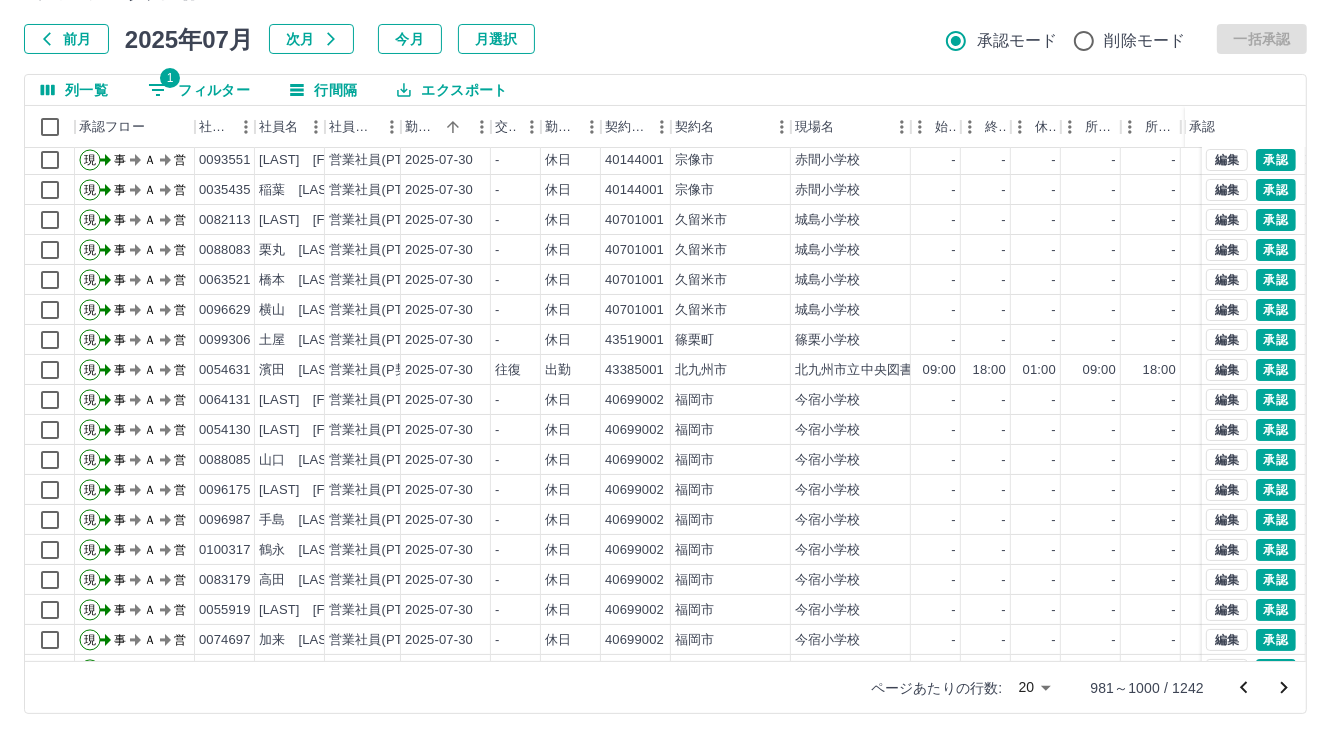 scroll, scrollTop: 103, scrollLeft: 0, axis: vertical 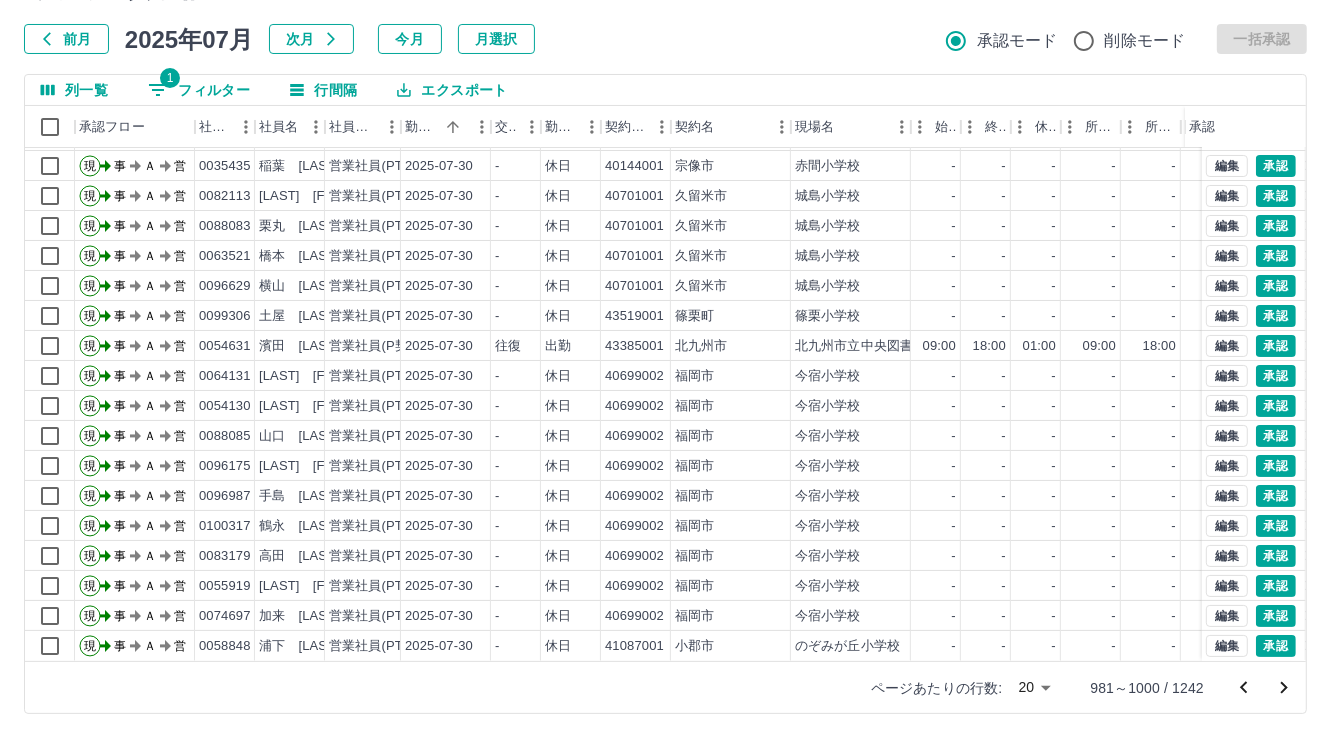 click 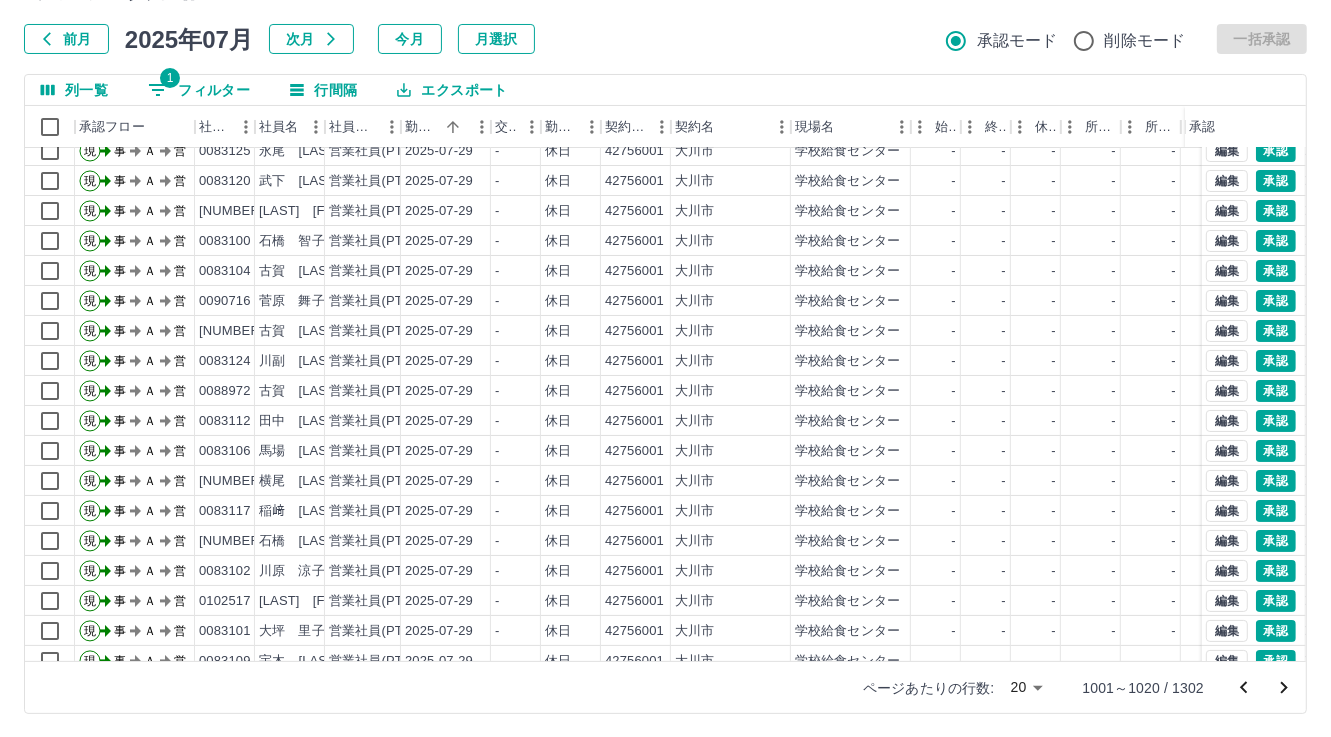 scroll, scrollTop: 103, scrollLeft: 0, axis: vertical 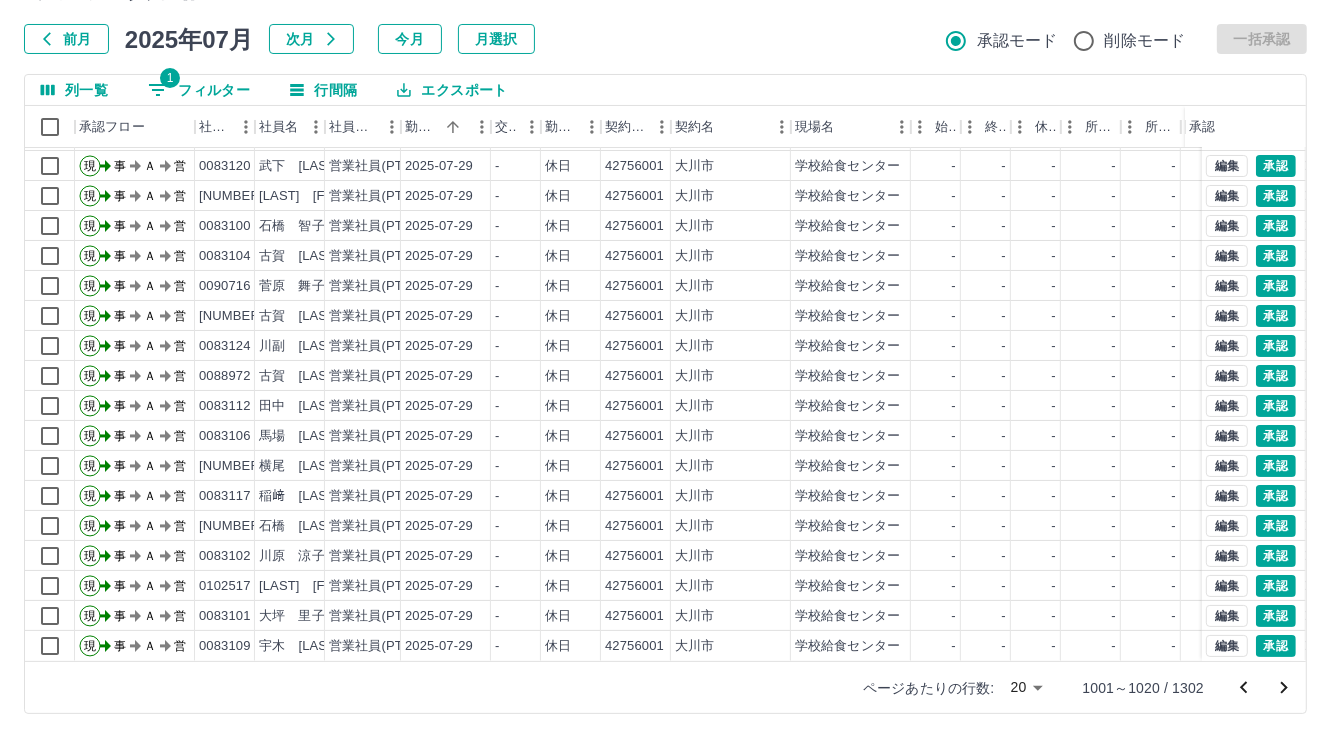 click 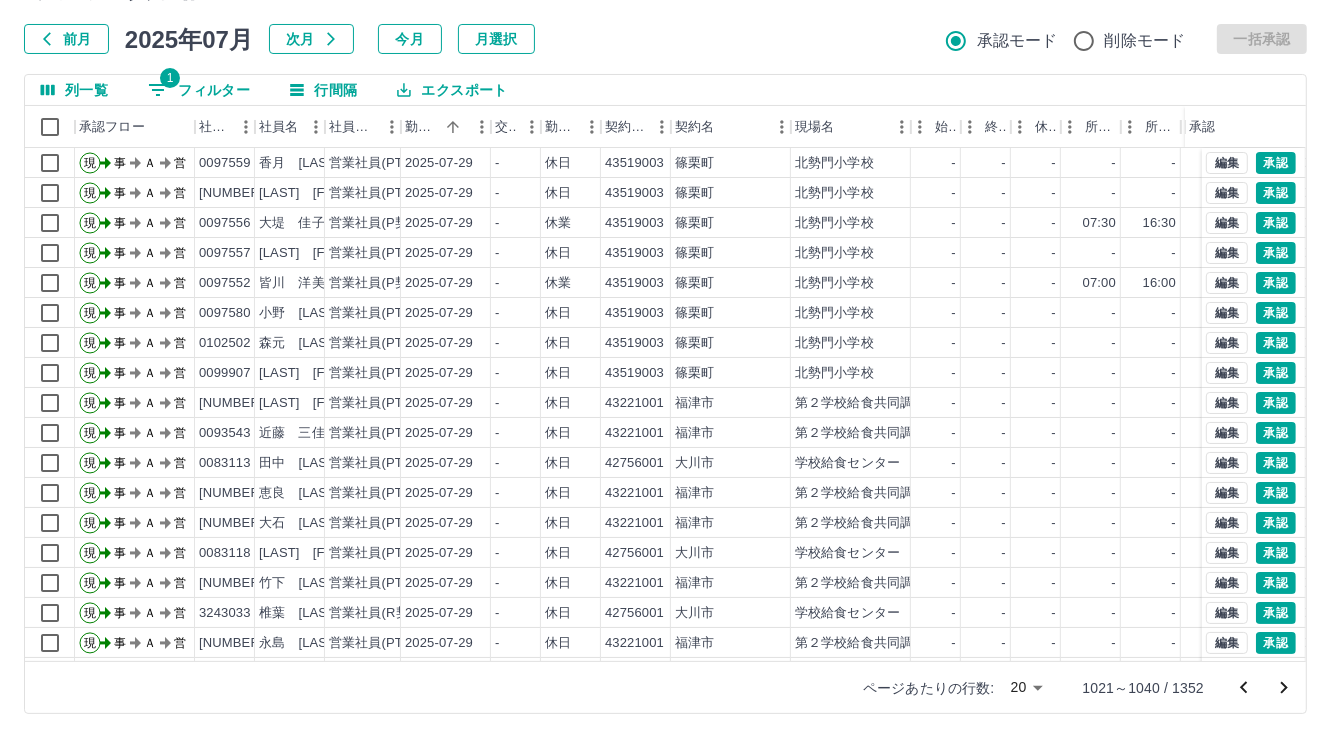 scroll, scrollTop: 103, scrollLeft: 0, axis: vertical 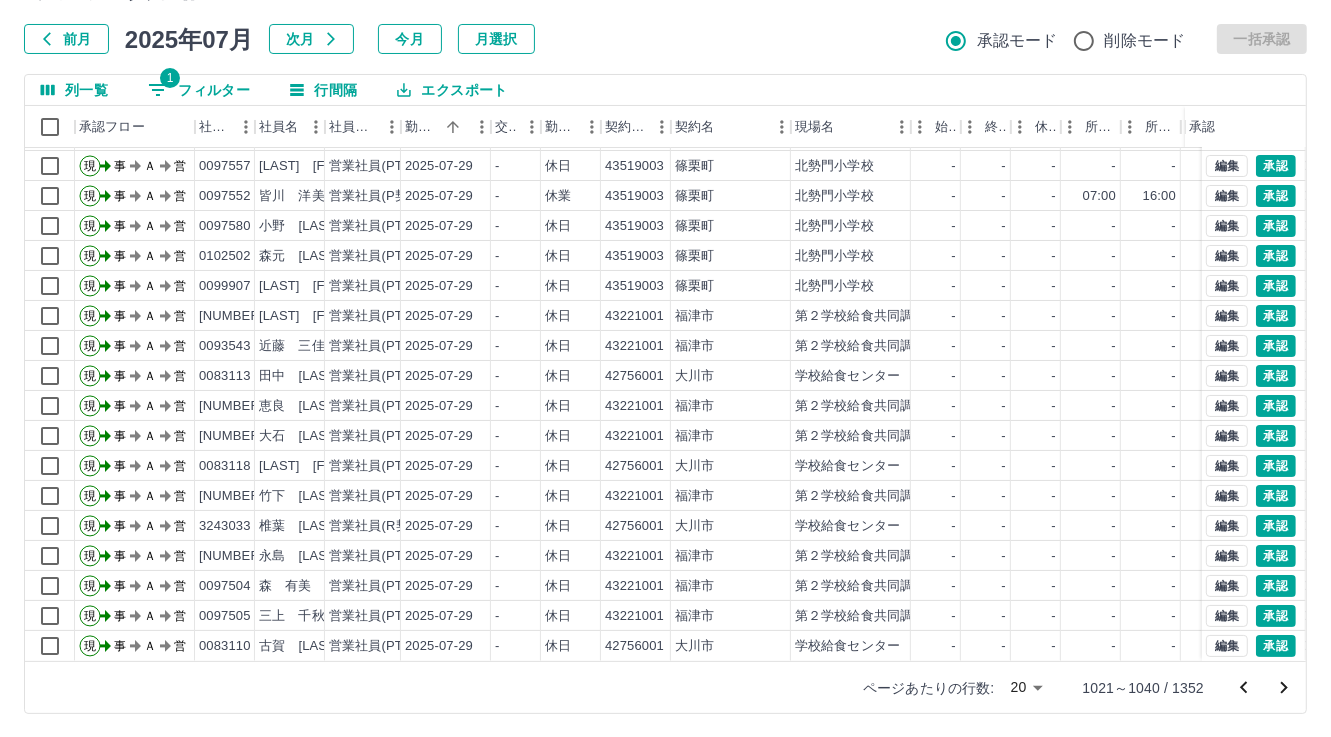 click 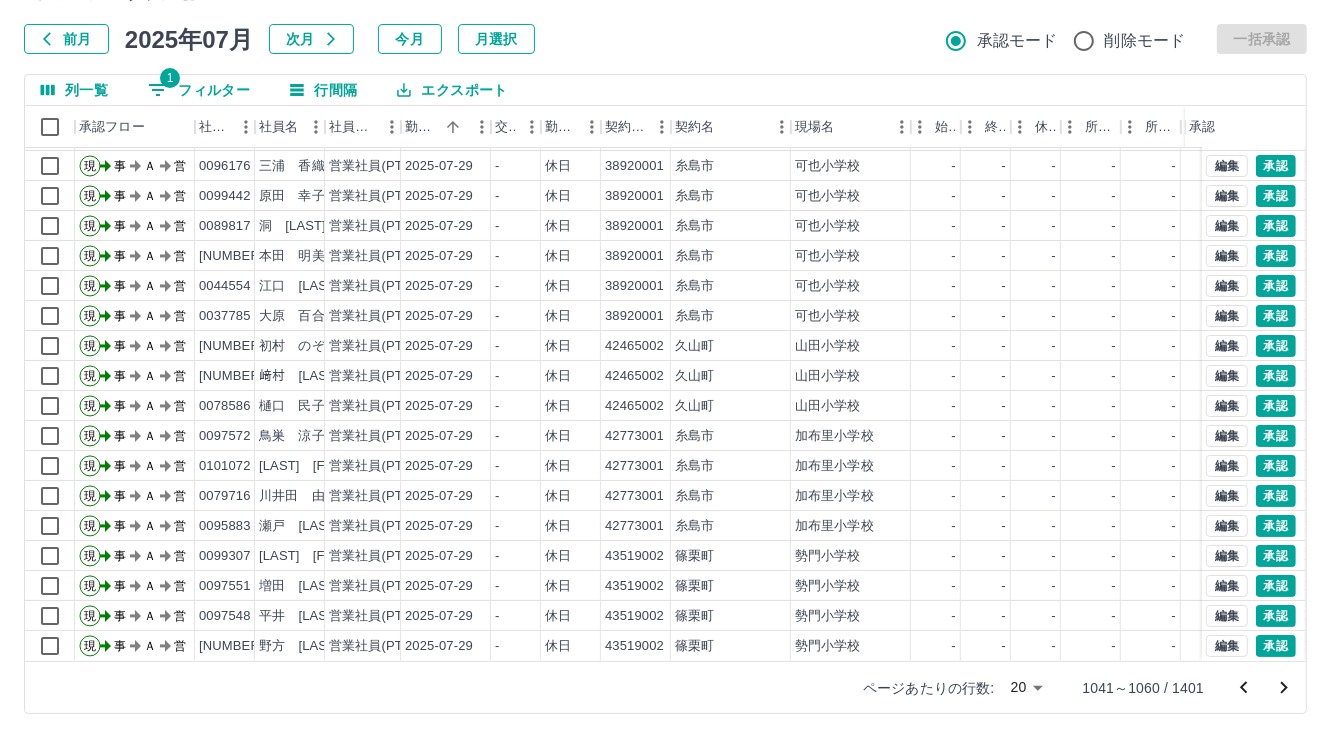 scroll, scrollTop: 103, scrollLeft: 0, axis: vertical 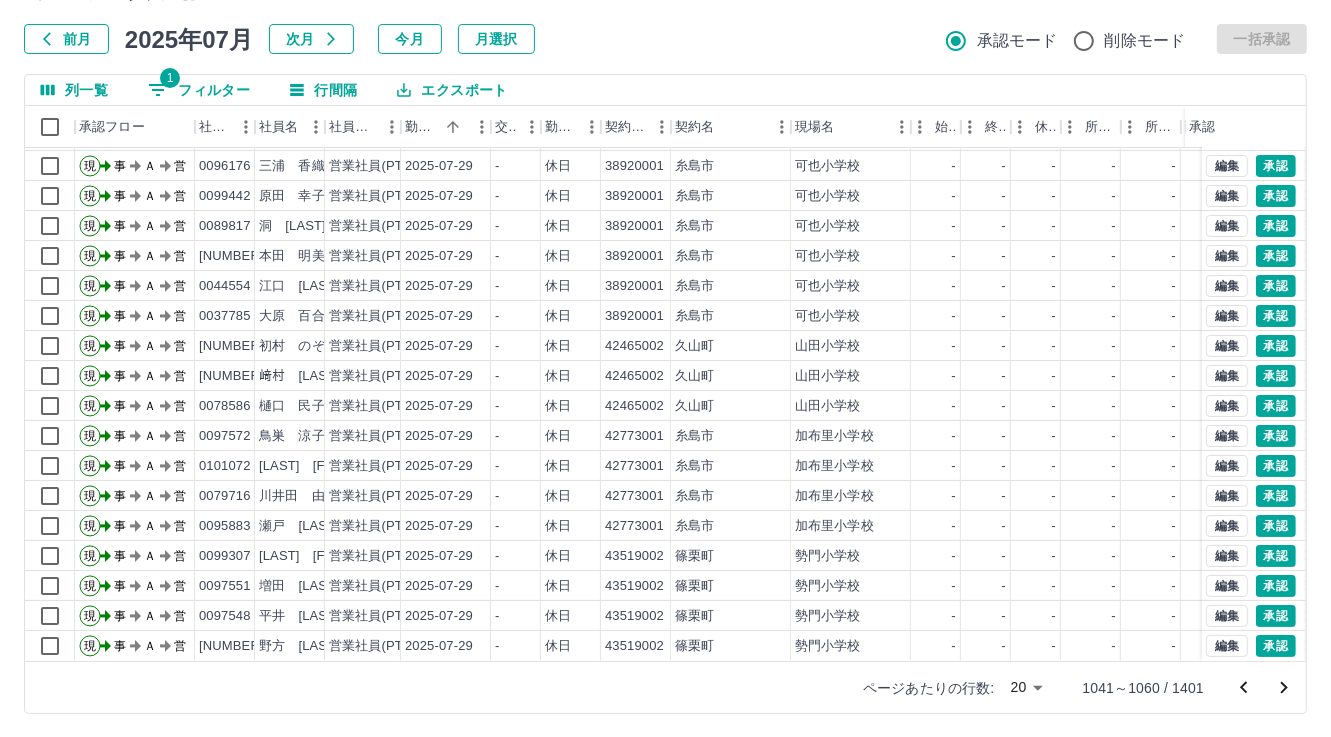 click 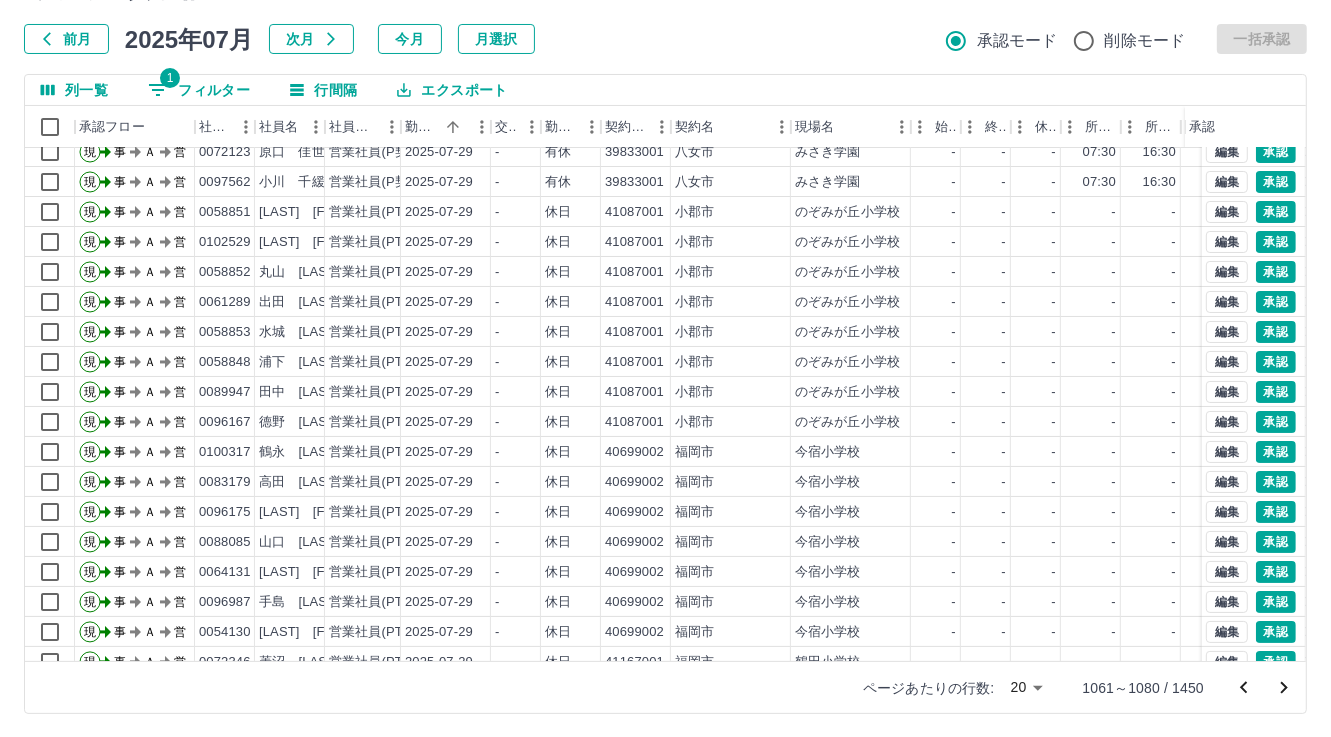 scroll, scrollTop: 103, scrollLeft: 0, axis: vertical 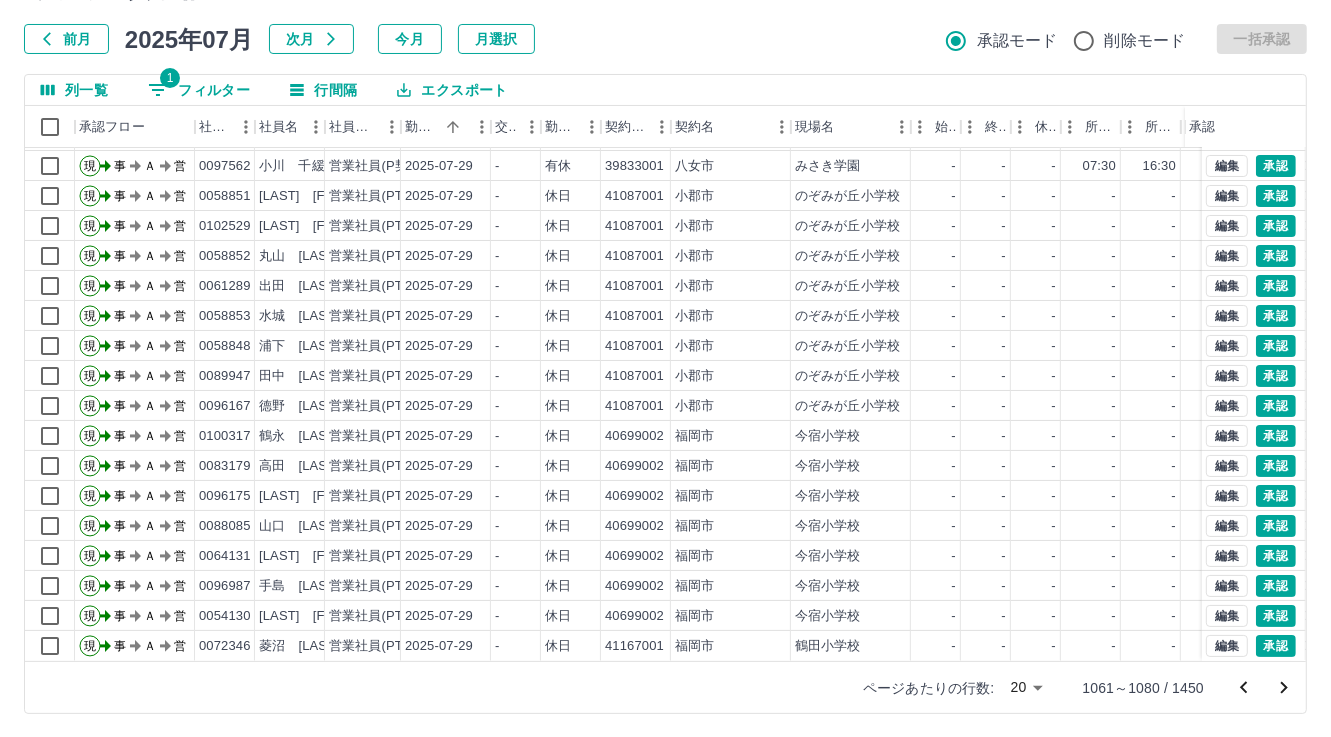 click 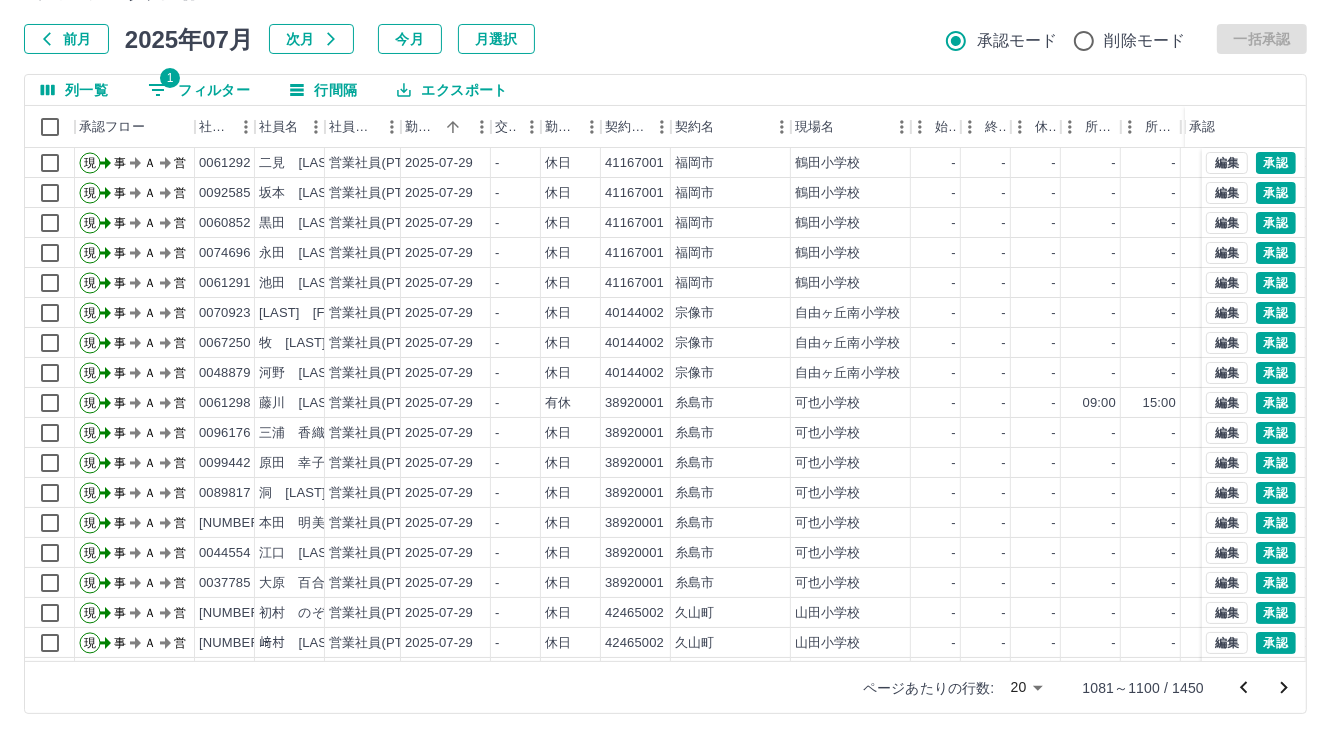 scroll, scrollTop: 103, scrollLeft: 0, axis: vertical 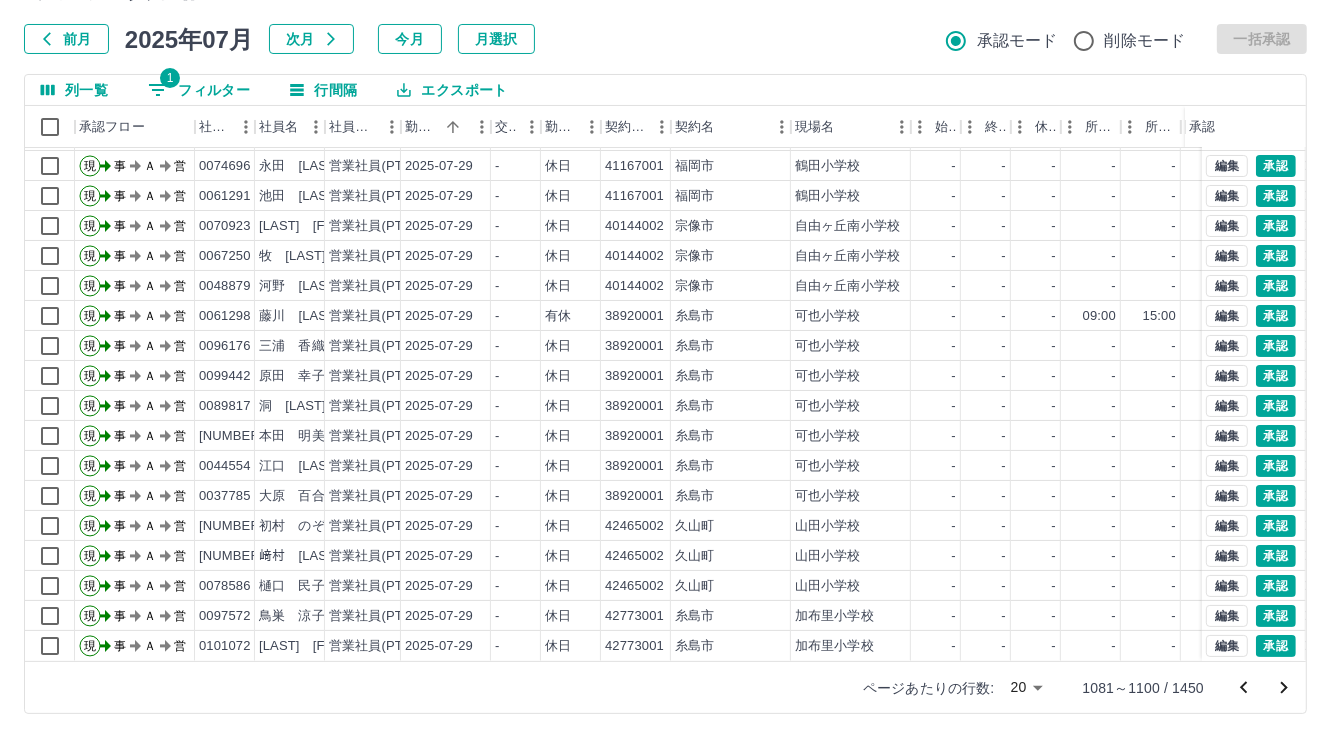 click 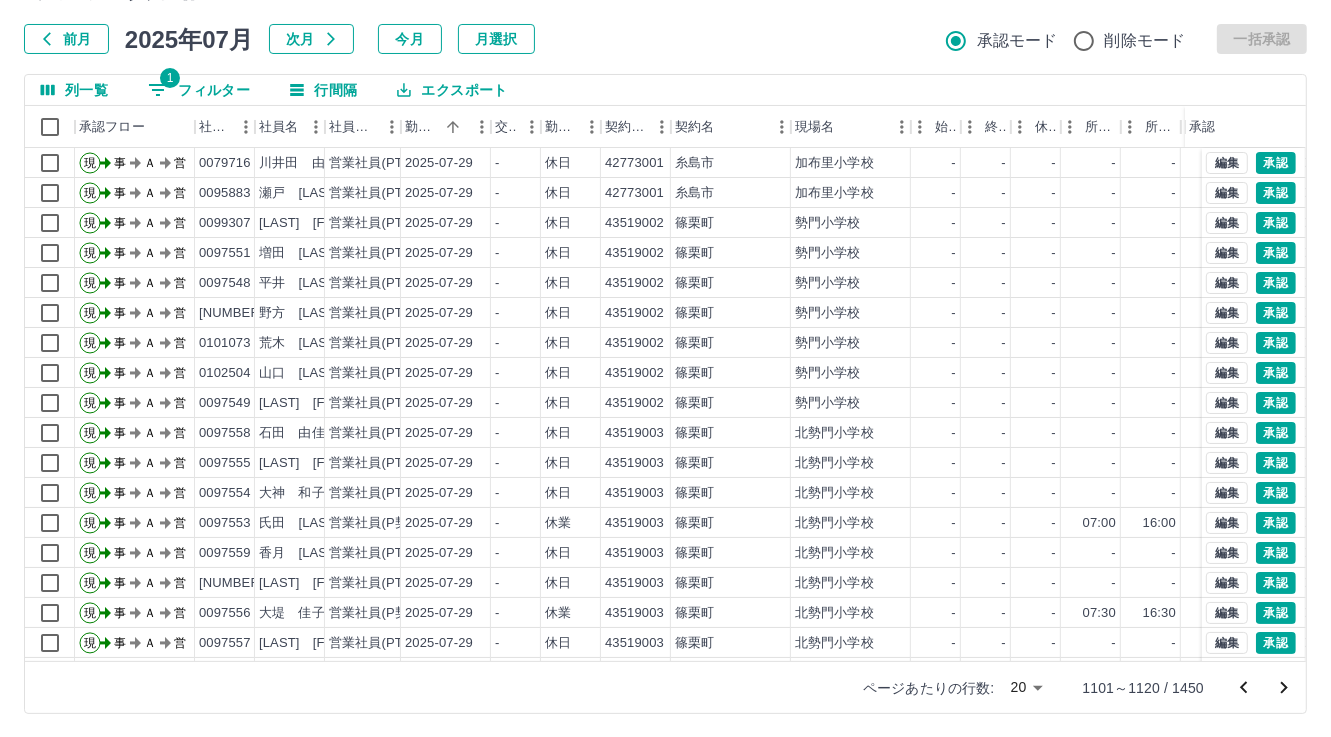 scroll, scrollTop: 103, scrollLeft: 0, axis: vertical 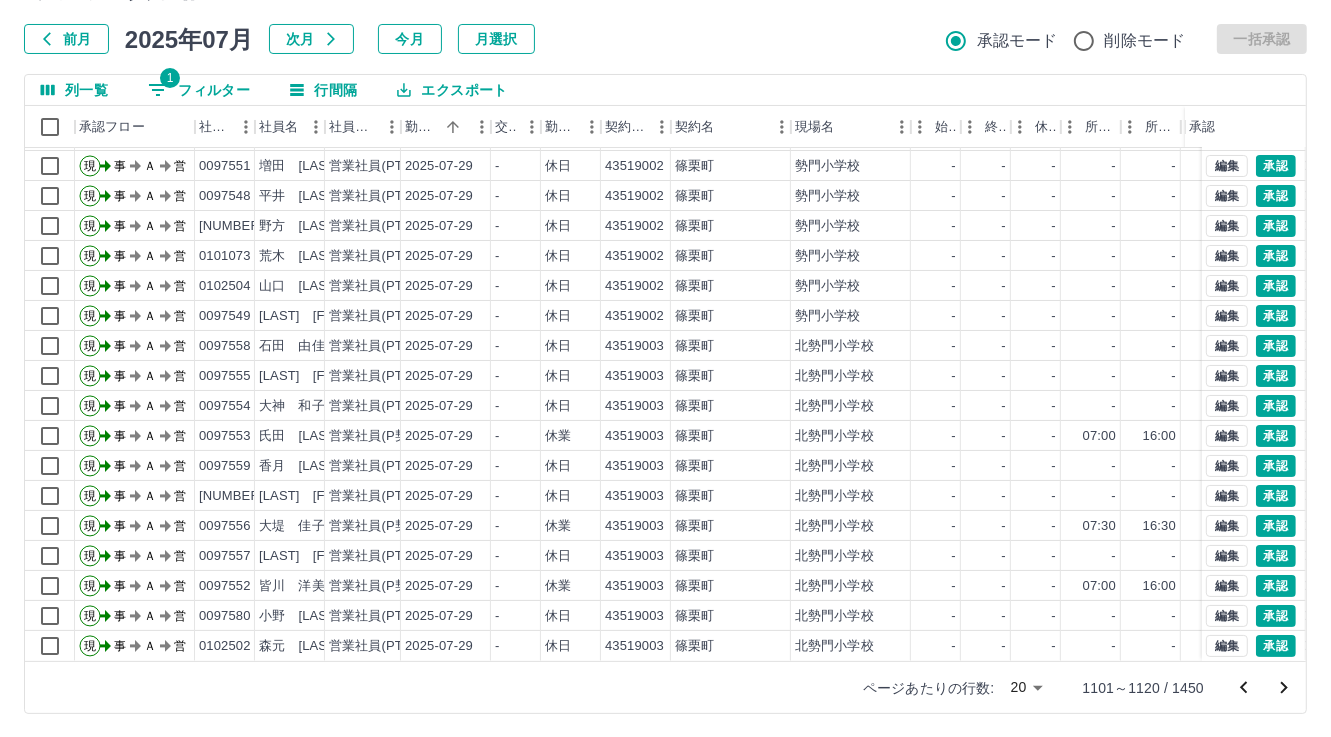 click 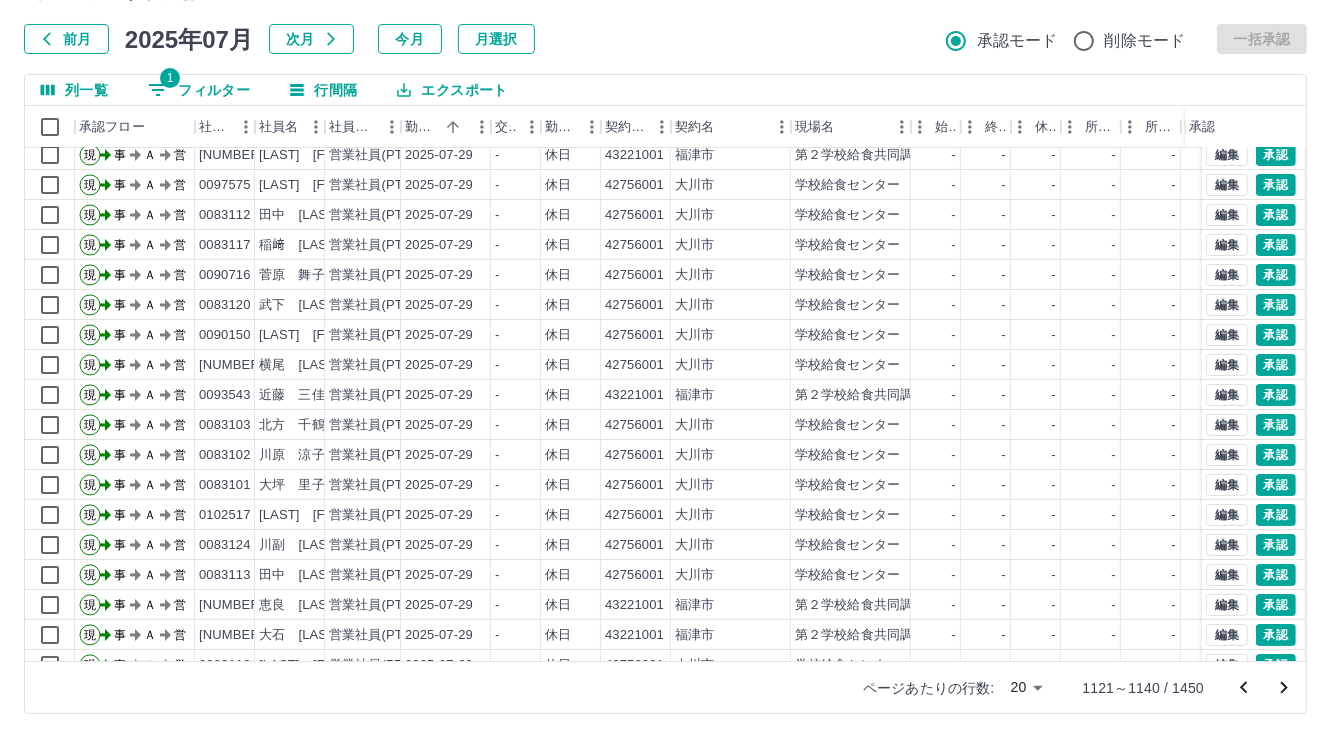 scroll, scrollTop: 103, scrollLeft: 0, axis: vertical 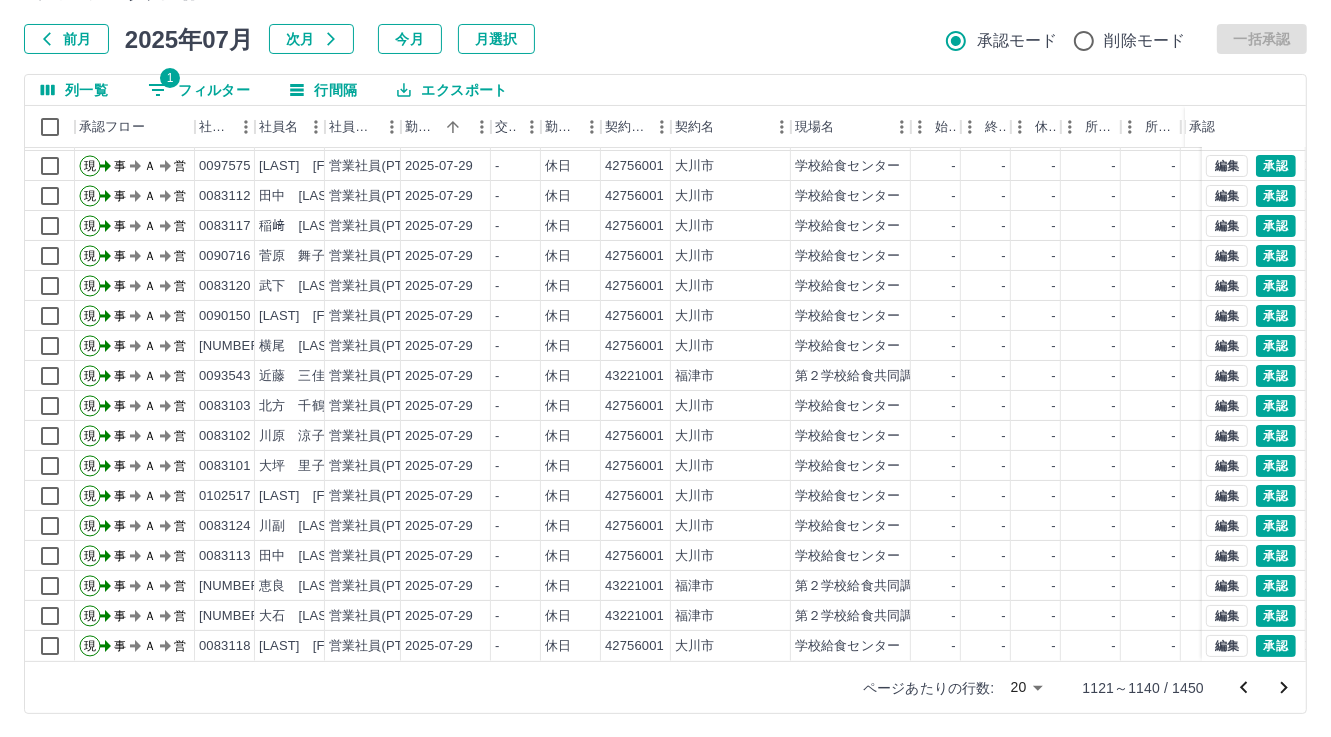 click 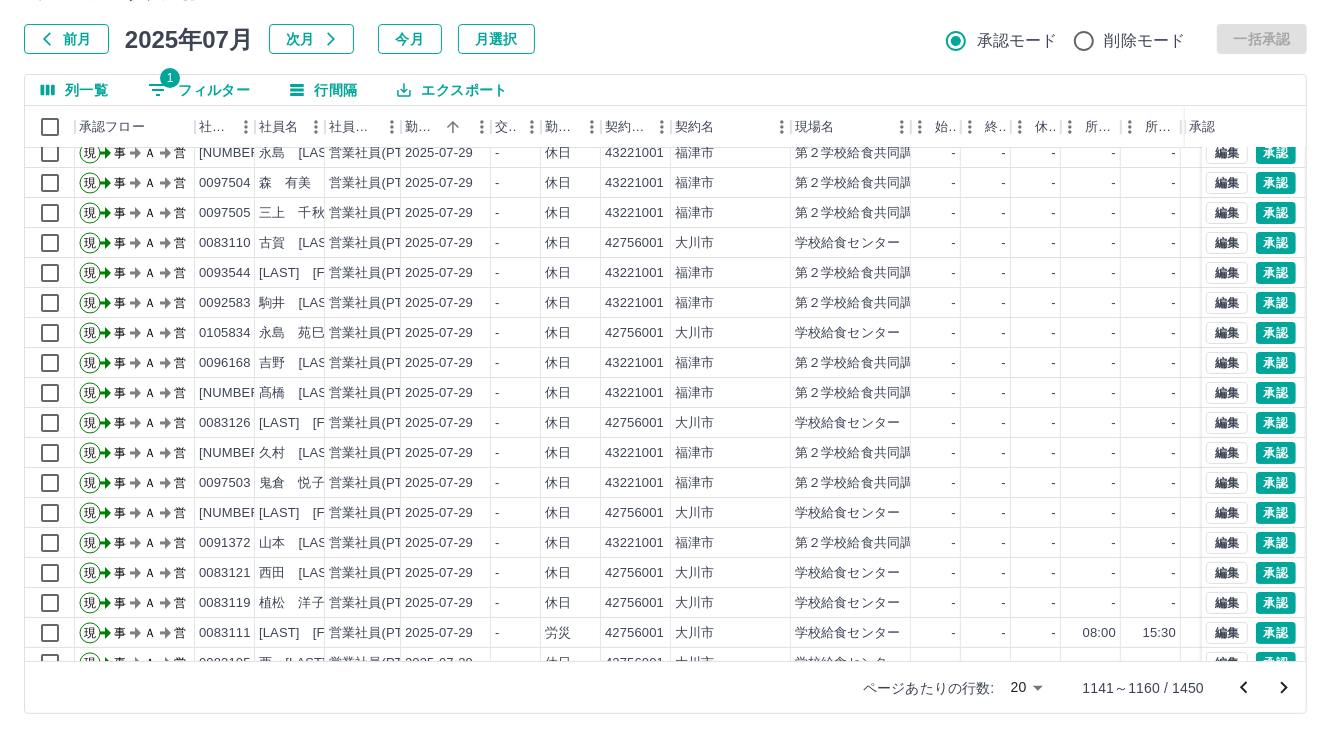 scroll, scrollTop: 103, scrollLeft: 0, axis: vertical 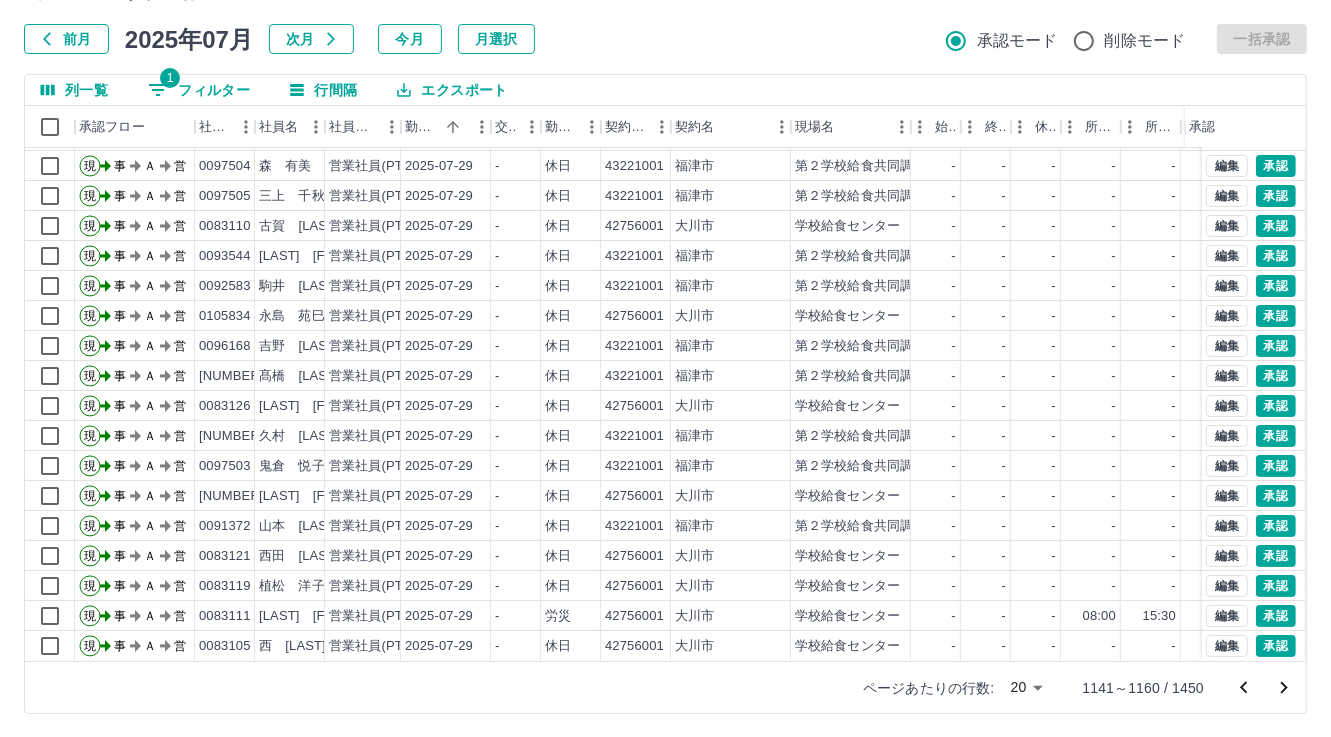 drag, startPoint x: 1289, startPoint y: 691, endPoint x: 1251, endPoint y: 671, distance: 42.941822 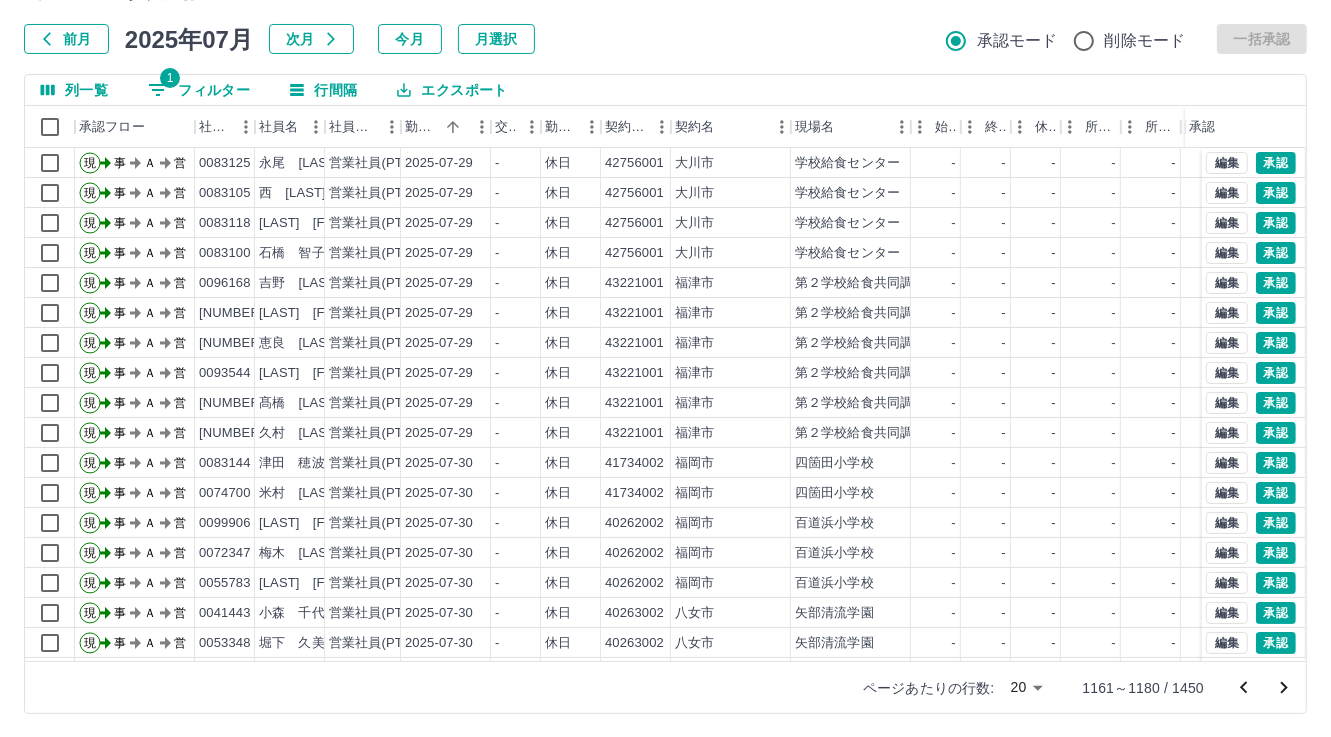 scroll, scrollTop: 103, scrollLeft: 0, axis: vertical 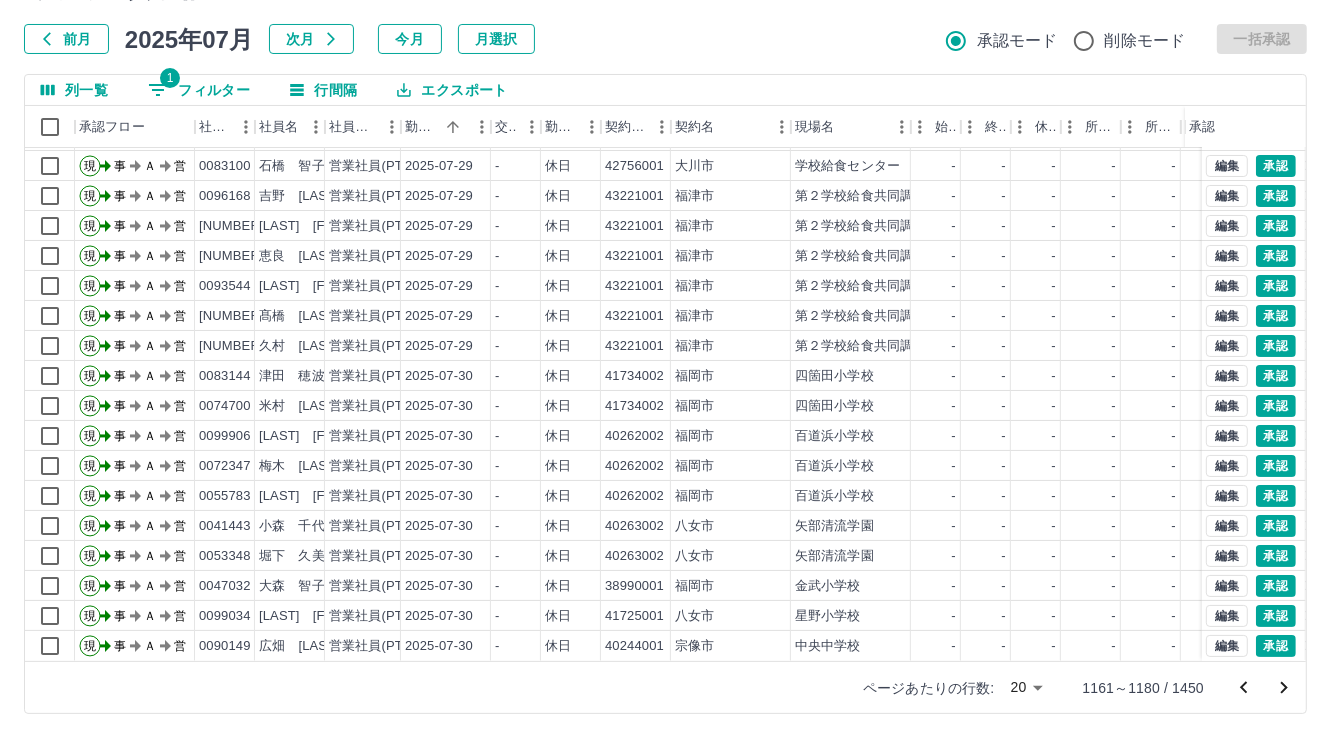 click 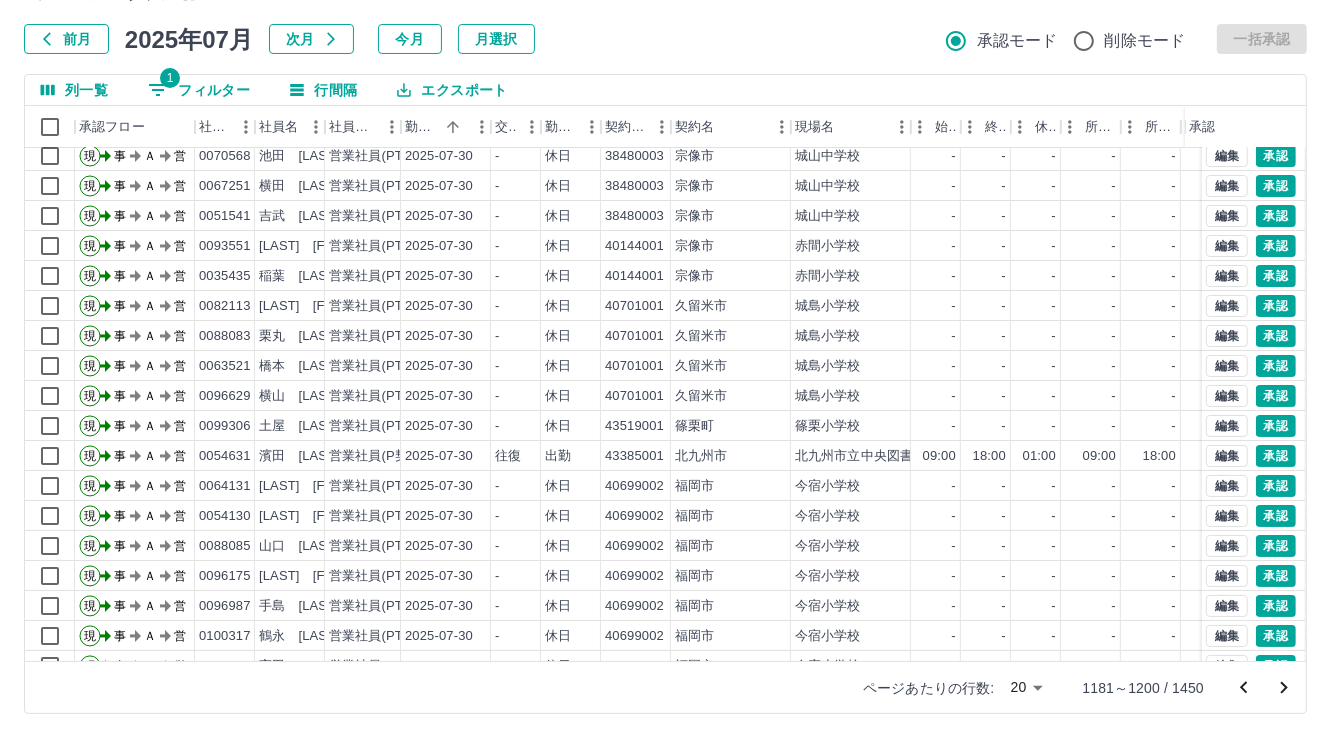 scroll, scrollTop: 0, scrollLeft: 0, axis: both 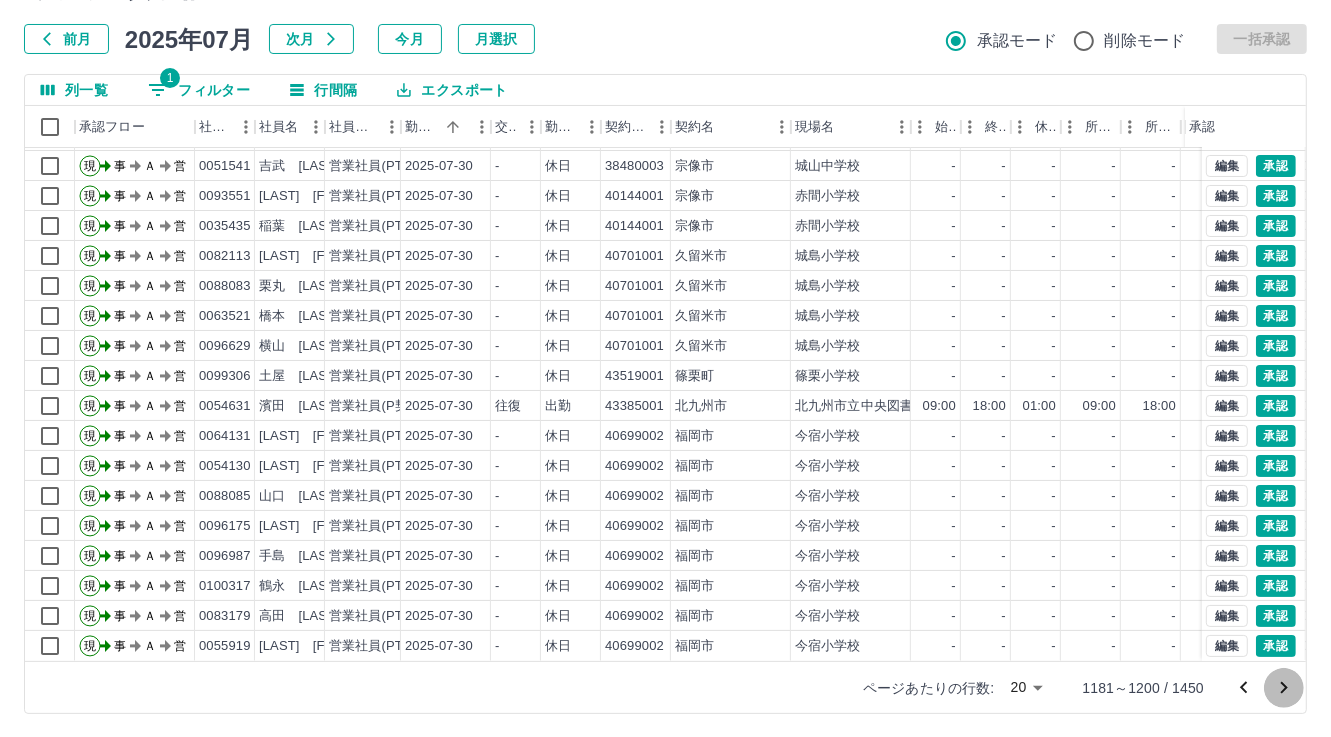click 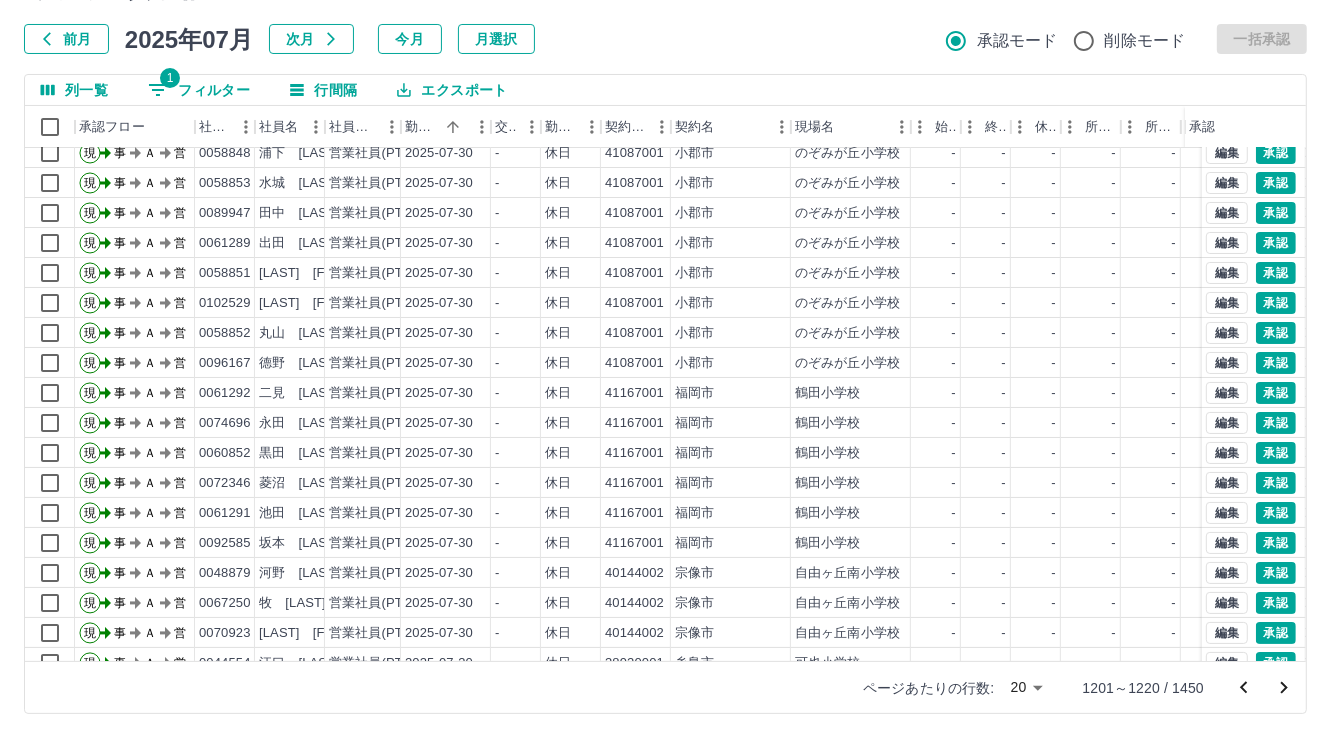 scroll, scrollTop: 103, scrollLeft: 0, axis: vertical 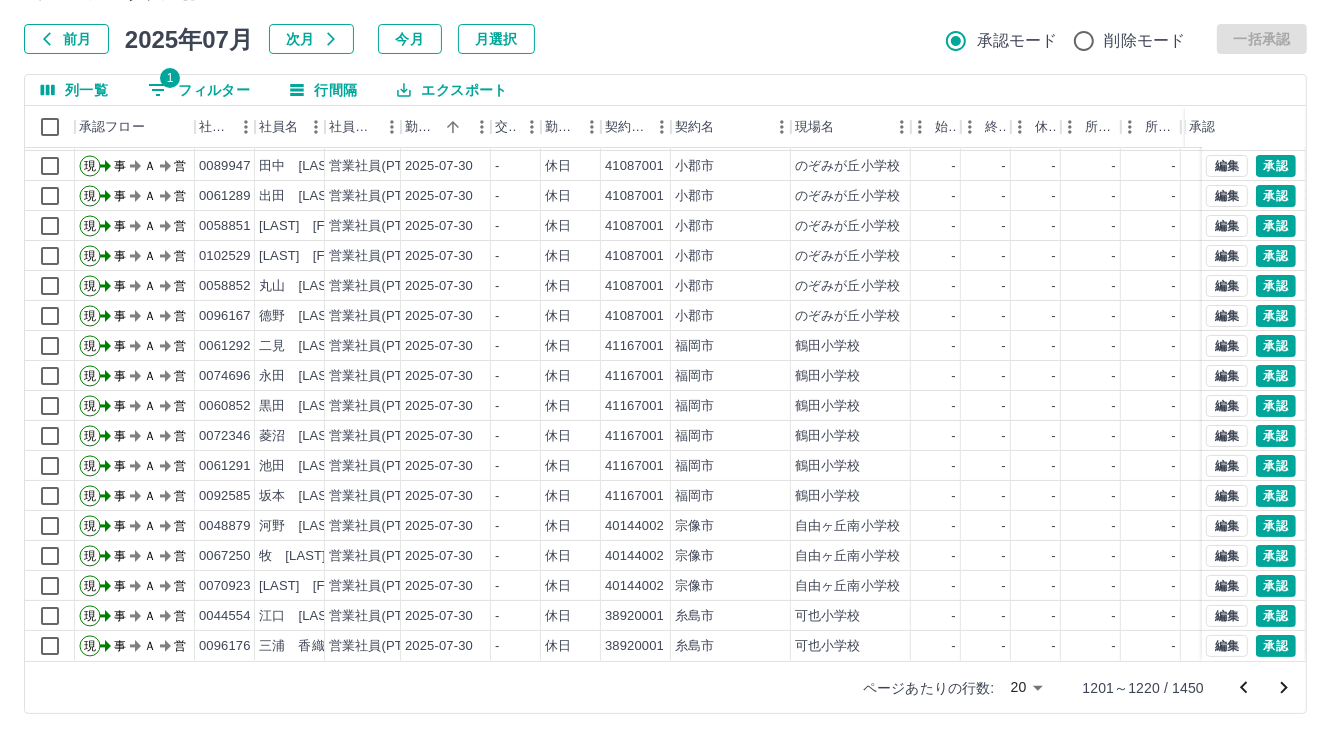 click 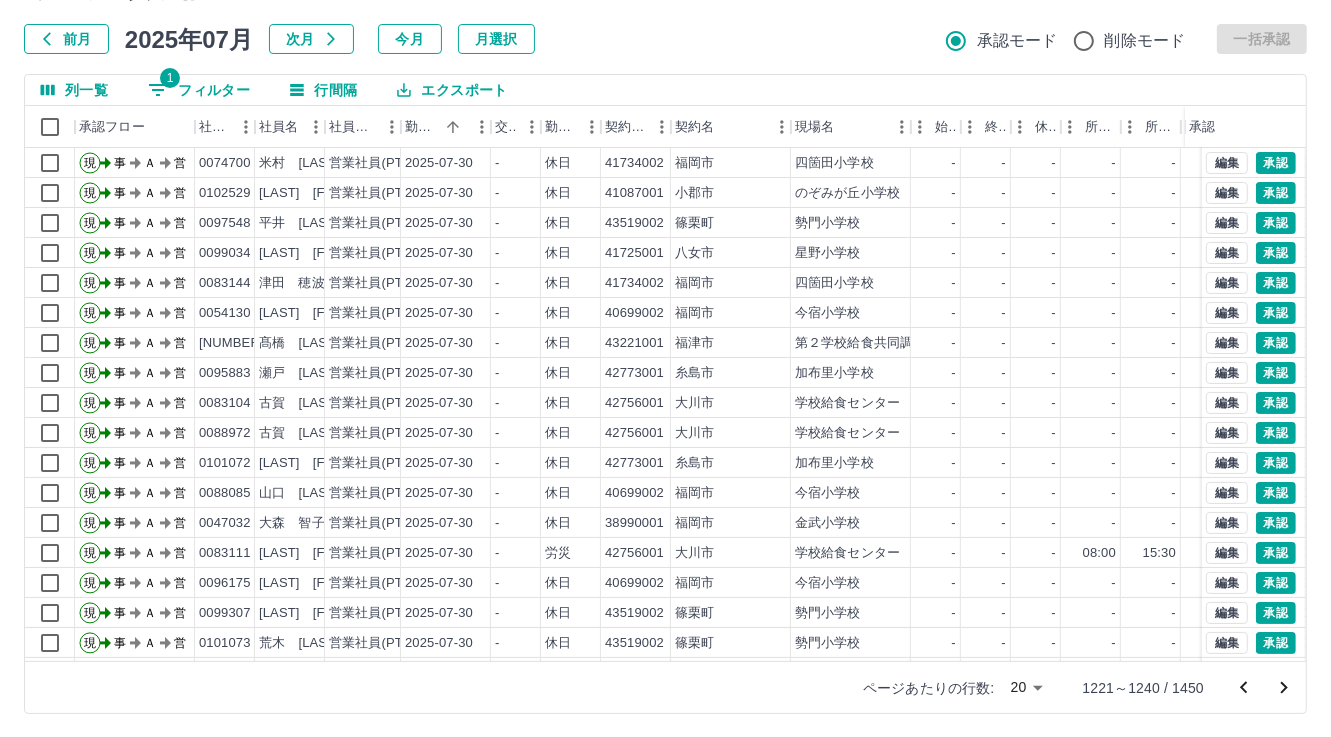 scroll, scrollTop: 103, scrollLeft: 0, axis: vertical 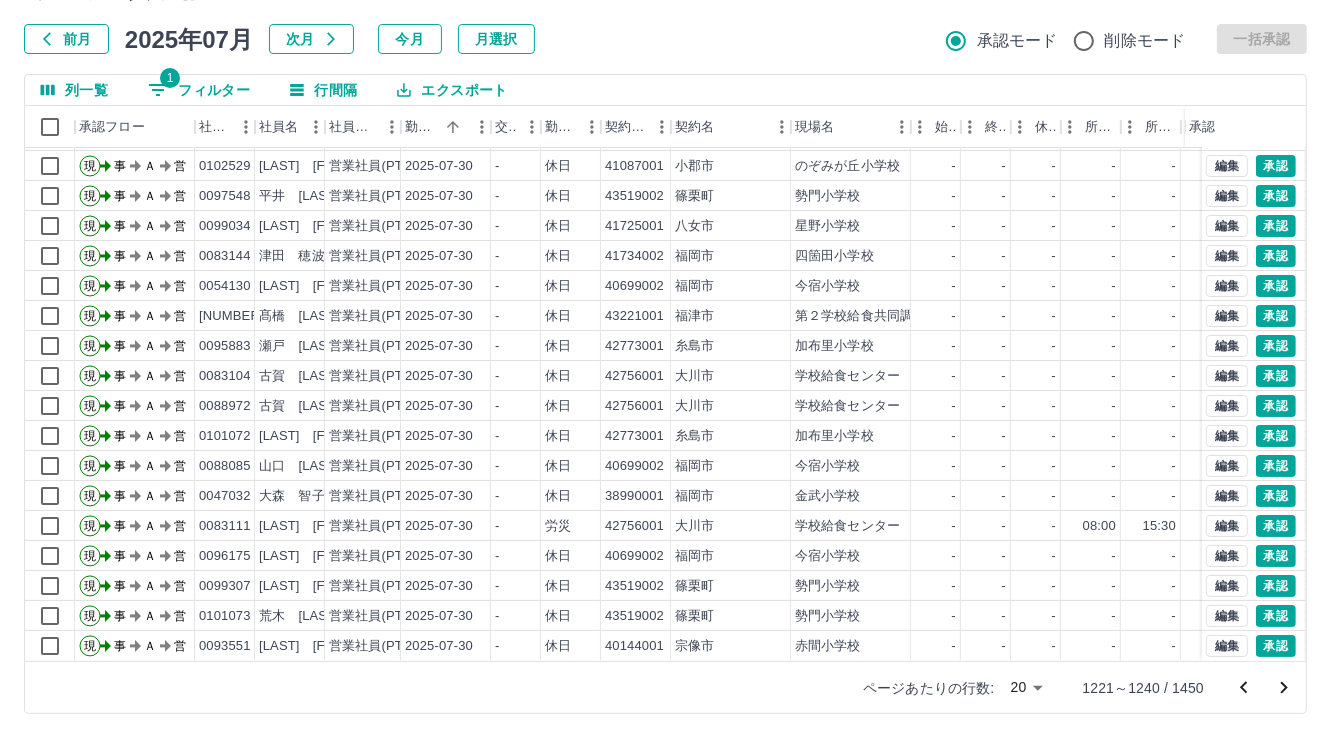 click 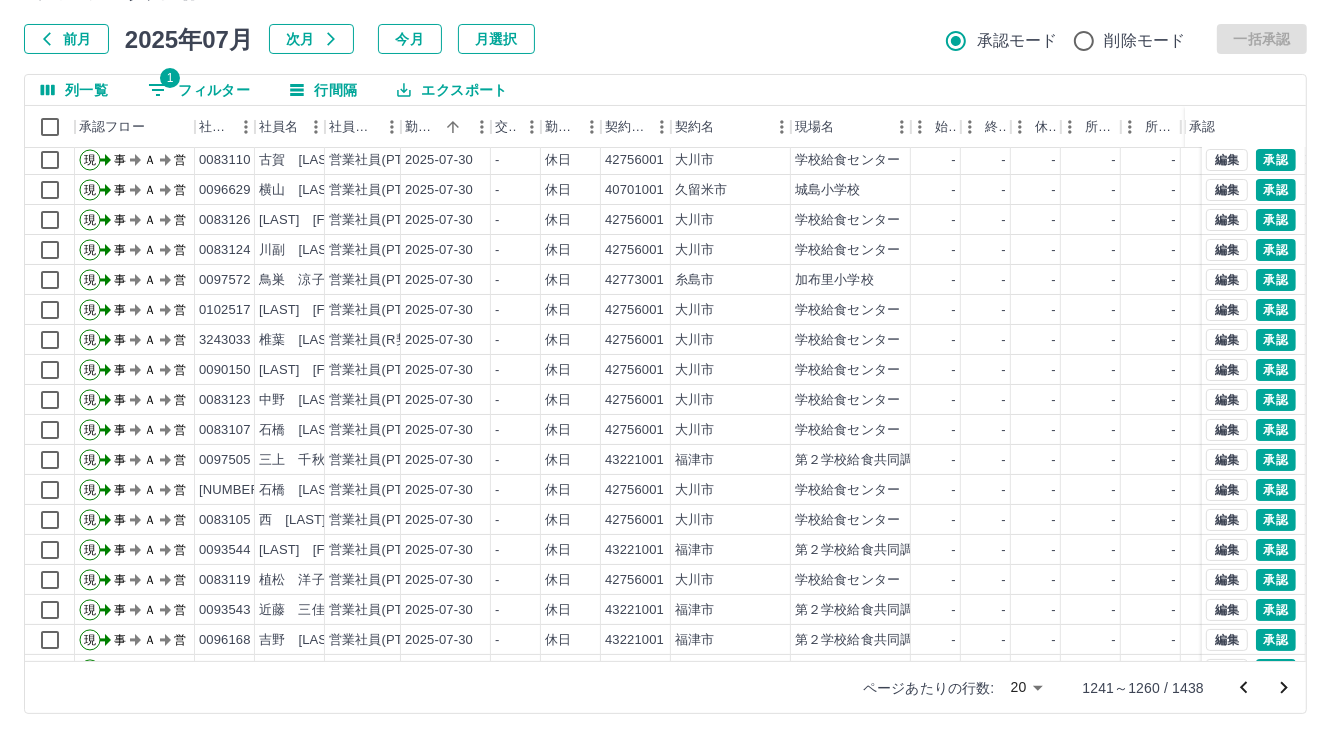 scroll, scrollTop: 103, scrollLeft: 0, axis: vertical 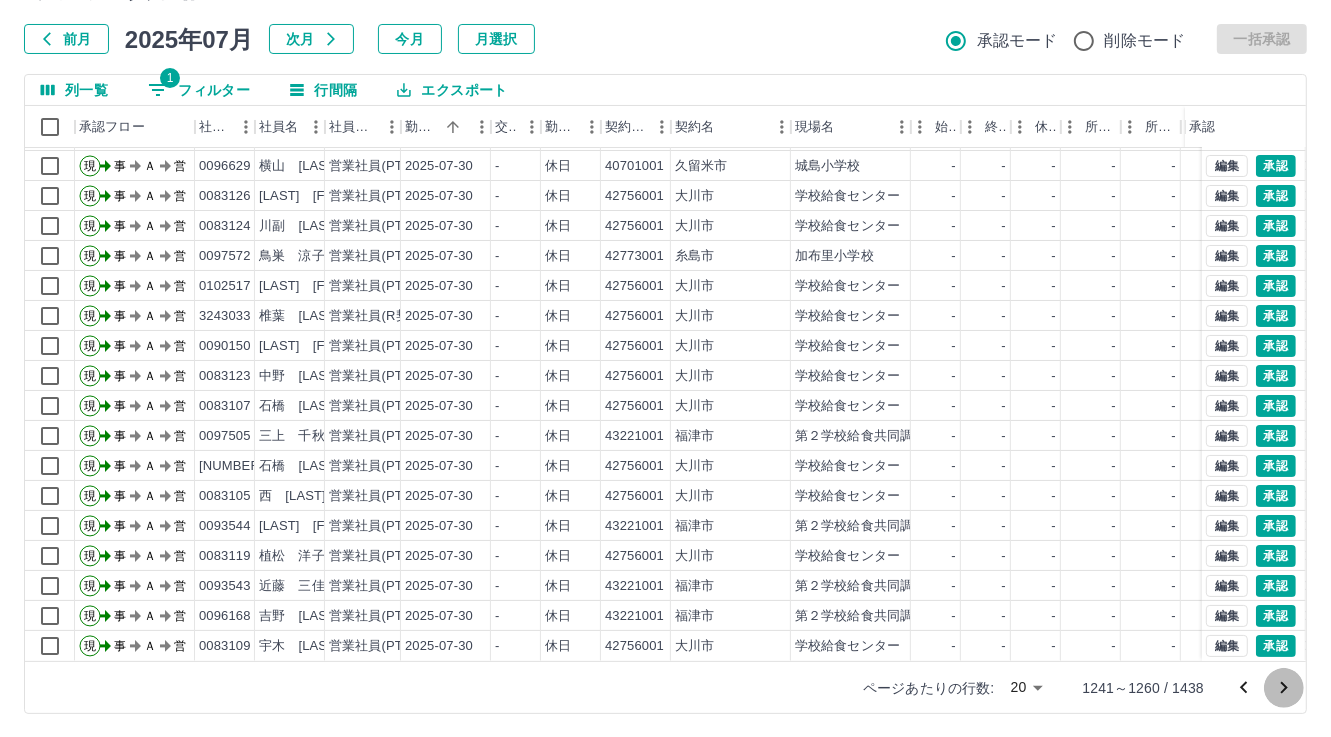 click 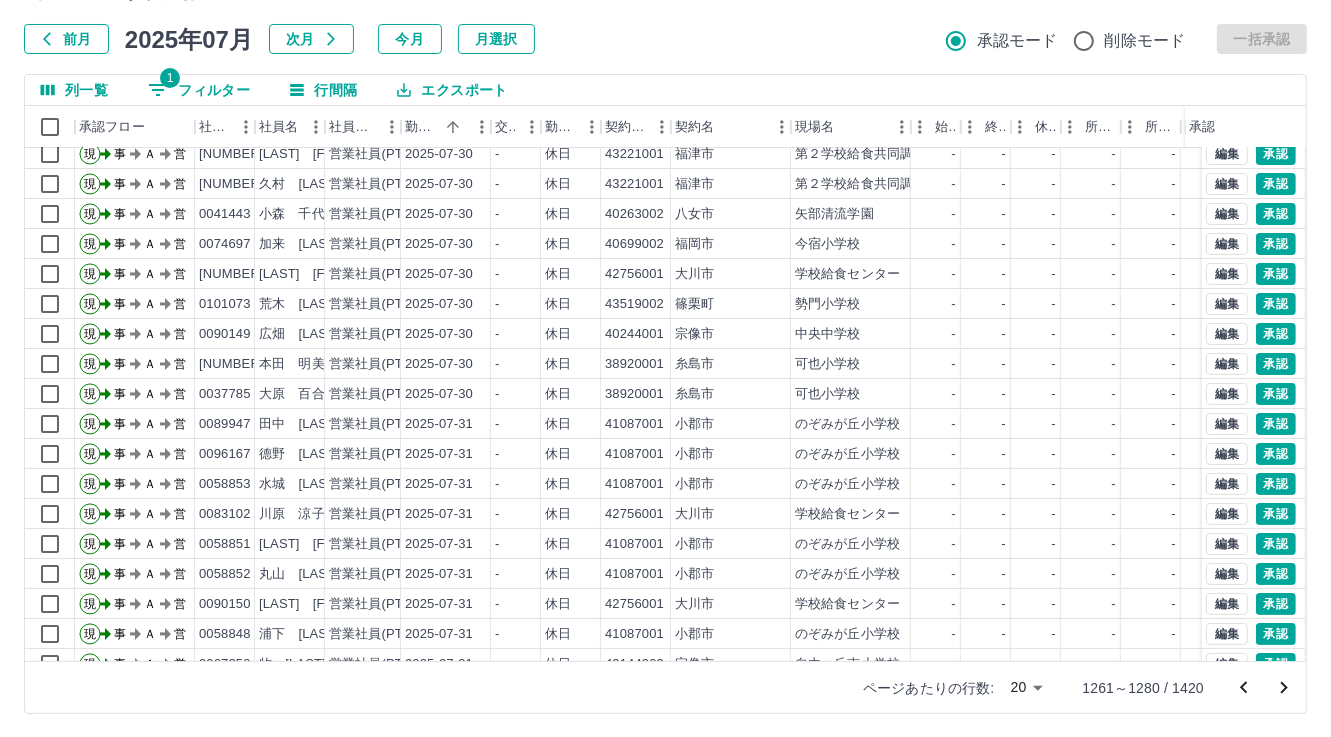 scroll, scrollTop: 103, scrollLeft: 0, axis: vertical 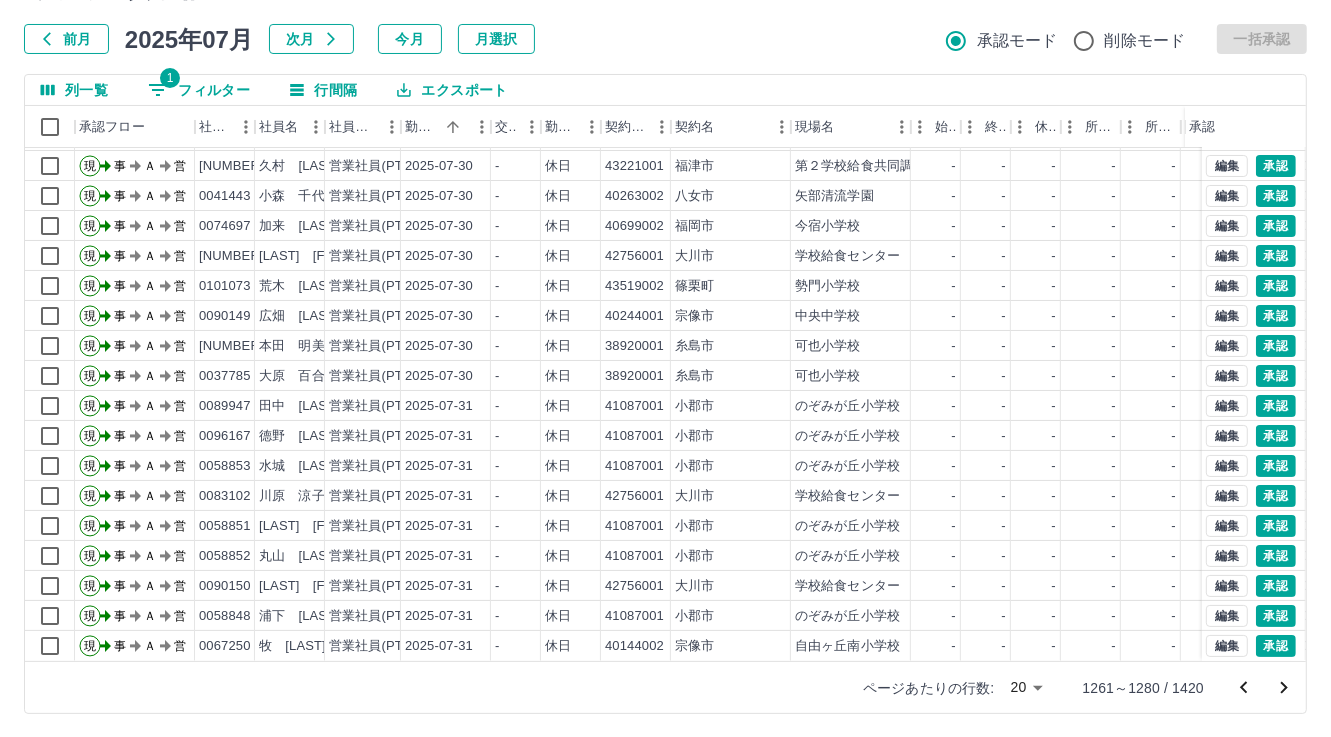 click 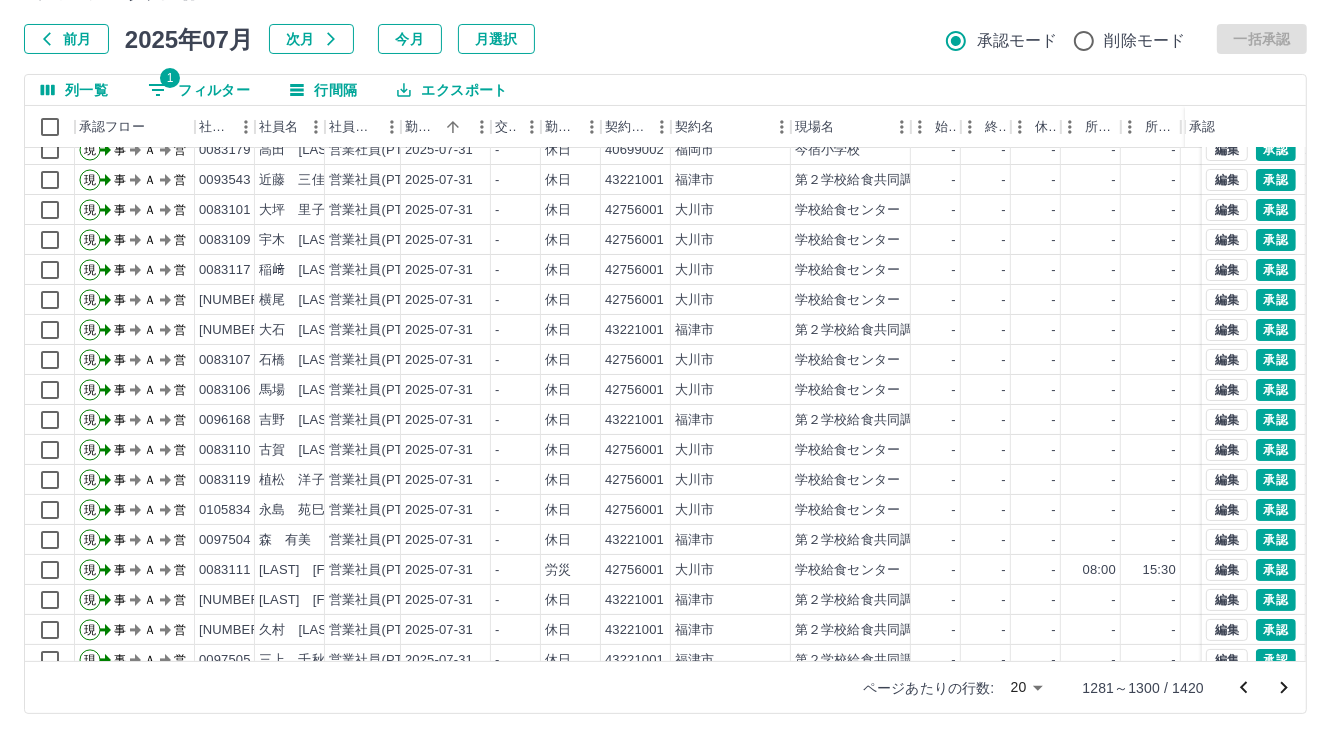 scroll, scrollTop: 103, scrollLeft: 0, axis: vertical 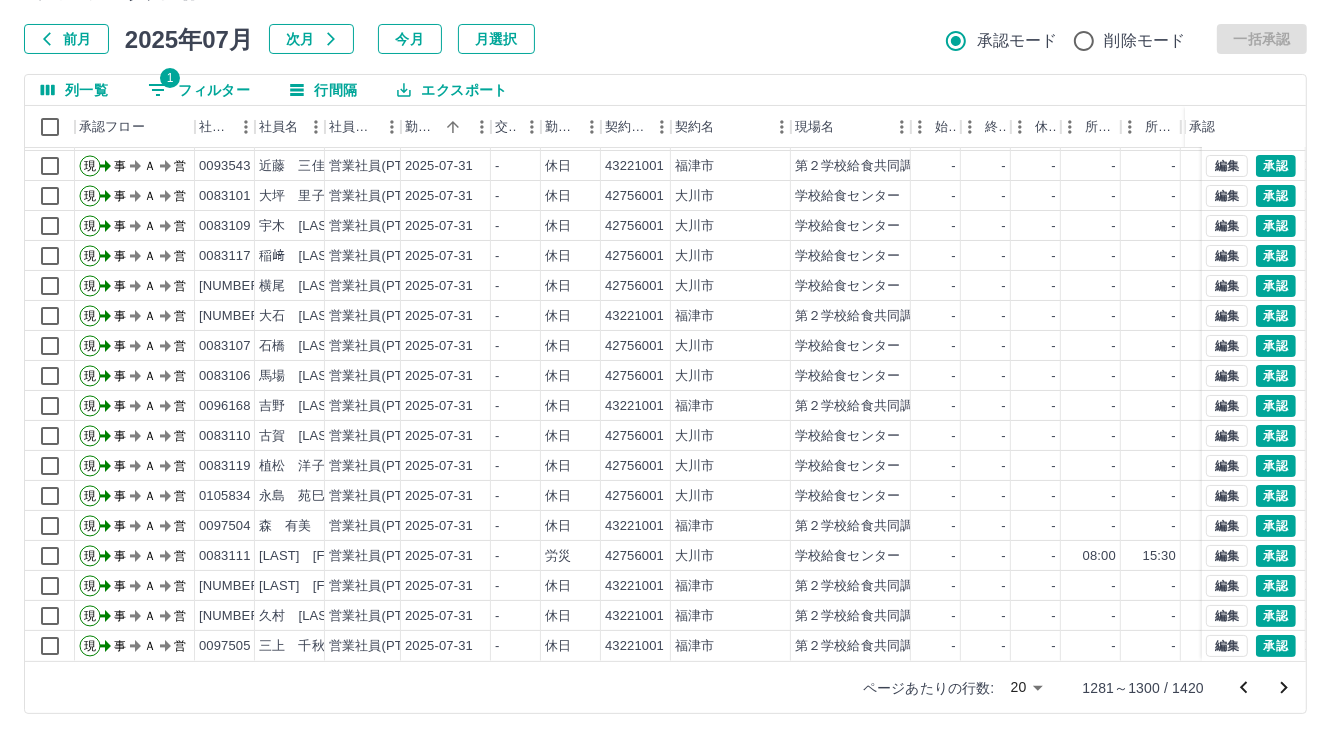 click on "1 フィルター" at bounding box center (199, 90) 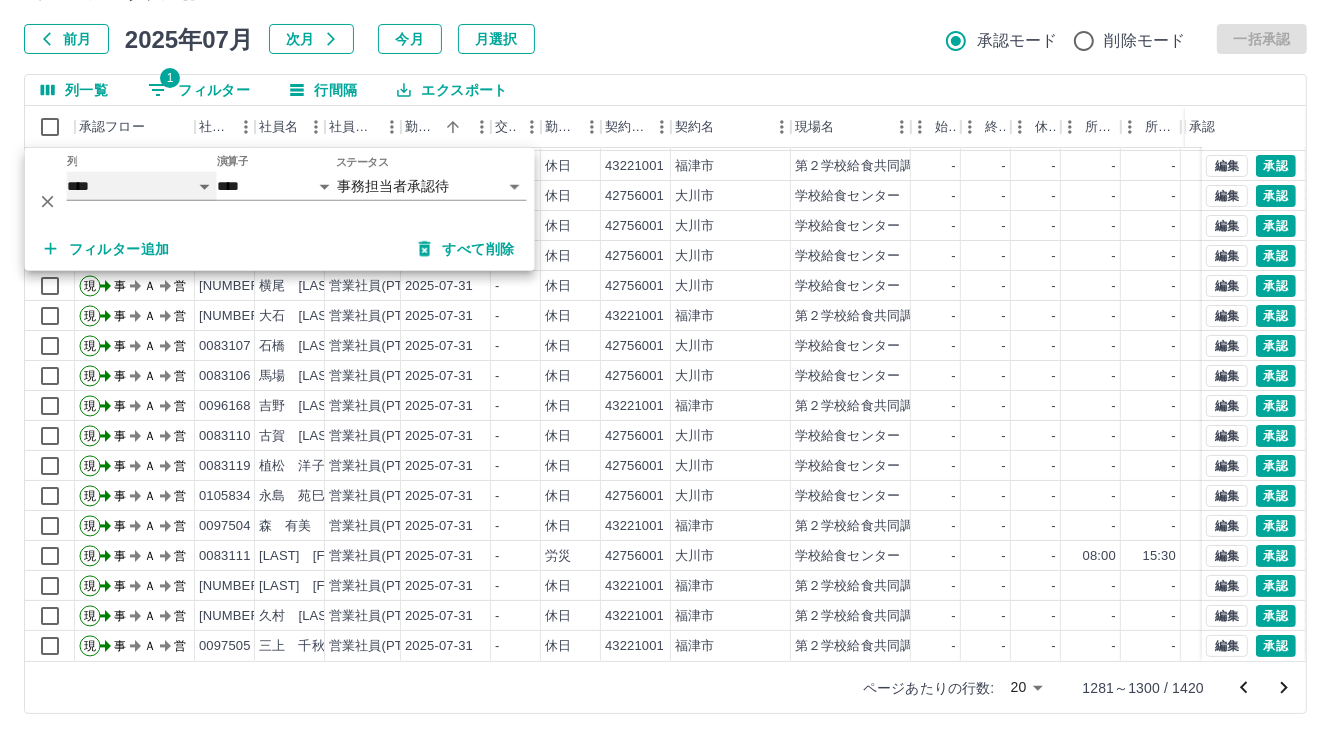 click on "**** *** **** *** *** **** ***** *** *** ** ** ** **** **** **** ** ** *** **** *****" at bounding box center (142, 186) 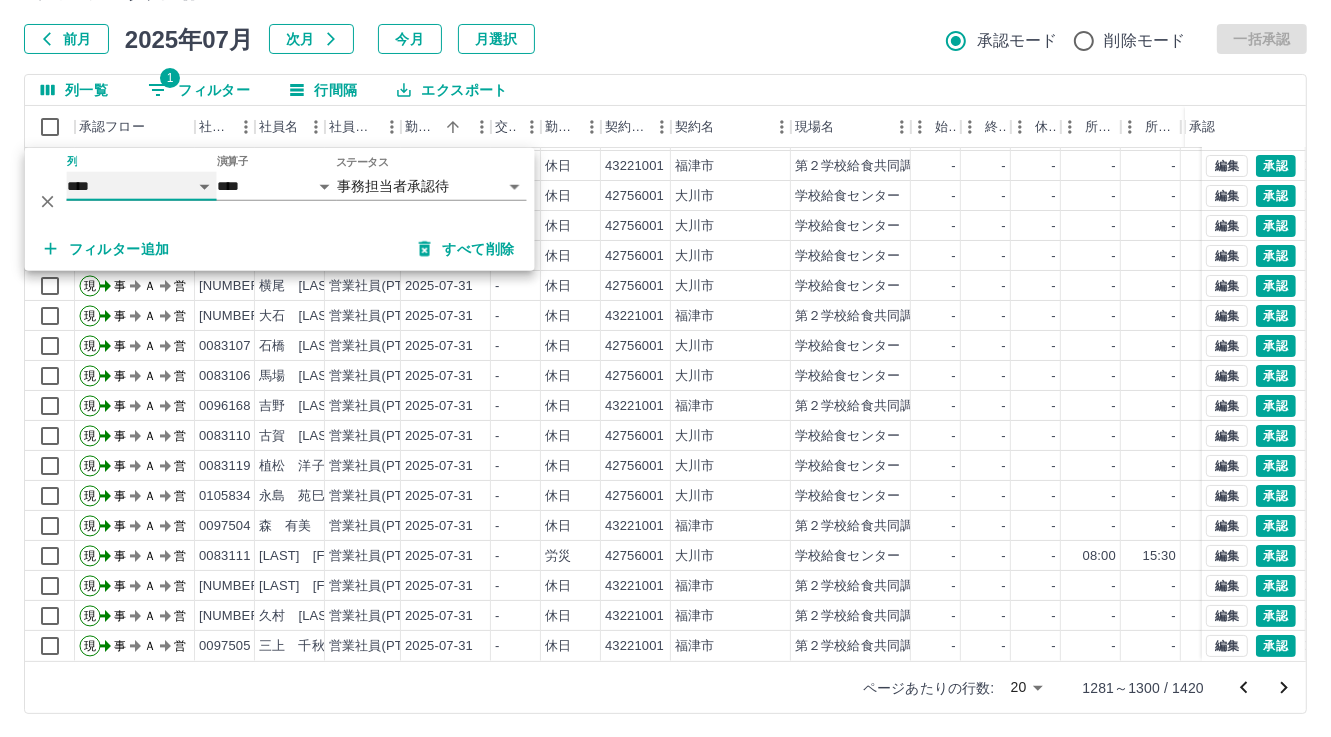 click on "**** *** **** *** *** **** ***** *** *** ** ** ** **** **** **** ** ** *** **** *****" at bounding box center [142, 186] 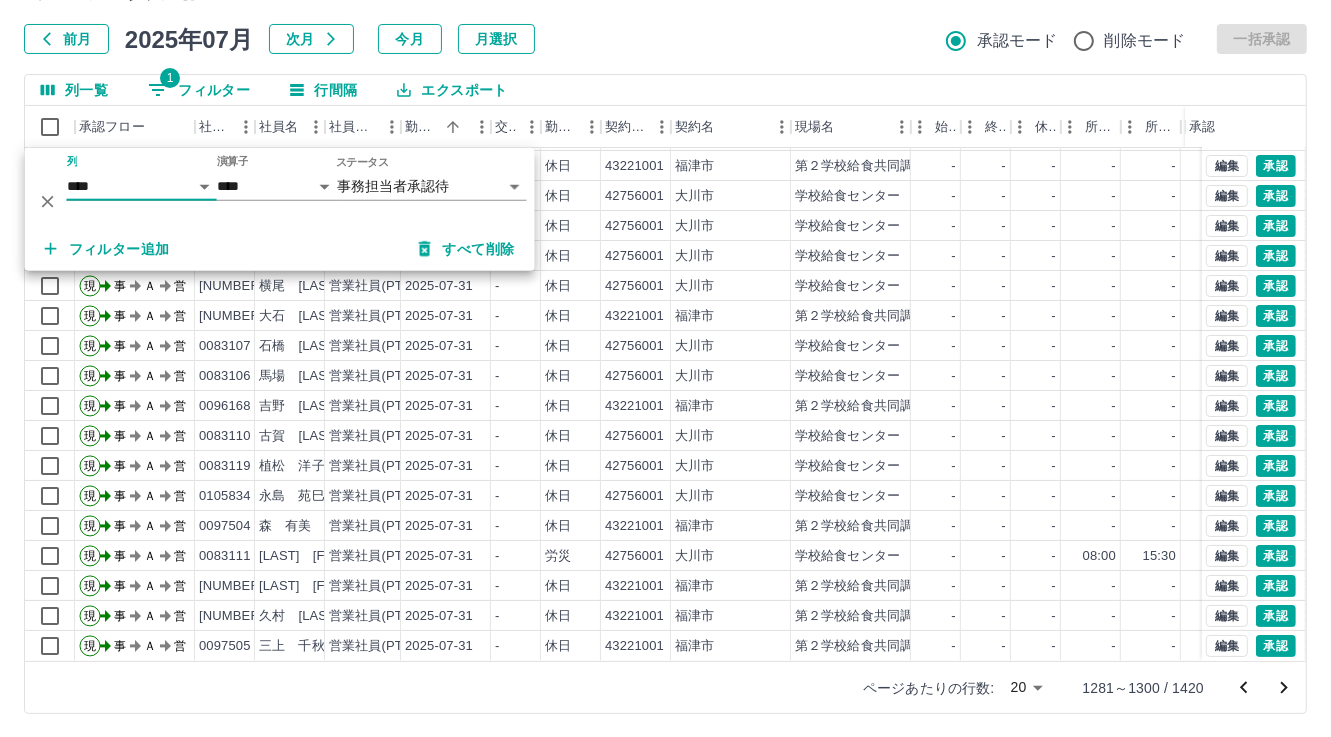 click on "SDH勤怠 [LAST]　[FIRST] 勤務実績承認 前月 [DATE]年07月 次月 今月 月選択 承認モード 削除モード 一括承認 列一覧 1 フィルター 行間隔 エクスポート 承認フロー 社員番号 社員名 社員区分 勤務日 交通費 勤務区分 契約コード 契約名 現場名 始業 終業 休憩 所定開始 所定終業 所定休憩 拘束 勤務 遅刻等 コメント 承認 現 事 Ａ 営 [NUMBER] [LAST]　[FIRST] 営業社員(PT契約) [DATE]  -  休日 [NUMBER] [CITY] [NAME] - - - - - - 00:00 00:00 00:00 現 事 Ａ 営 [NUMBER] [LAST]　[FIRST] 営業社員(PT契約) [DATE]  -  休日 [NUMBER] [CITY] [NAME] - - - - - - 00:00 00:00 00:00 現 事 Ａ 営 [NUMBER] [LAST]　[FIRST] 営業社員(PT契約) [DATE]  -  休日 [NUMBER] [CITY] [NAME] - - - - - - 00:00 00:00 00:00 現 事 Ａ 営 [NUMBER] [LAST]　[FIRST] 営業社員(PT契約) [DATE]  -  休日 [NUMBER] [CITY] [NAME] -" at bounding box center (665, 315) 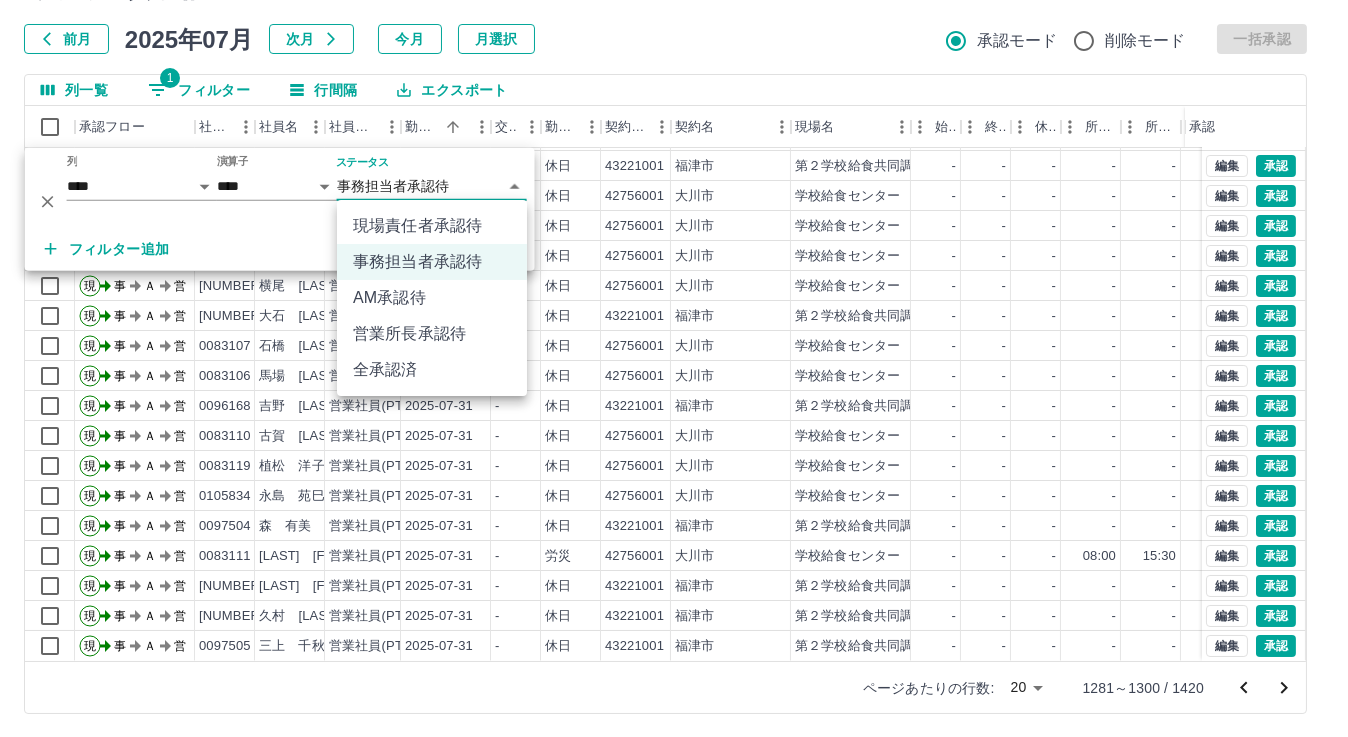 click on "現場責任者承認待" at bounding box center [432, 226] 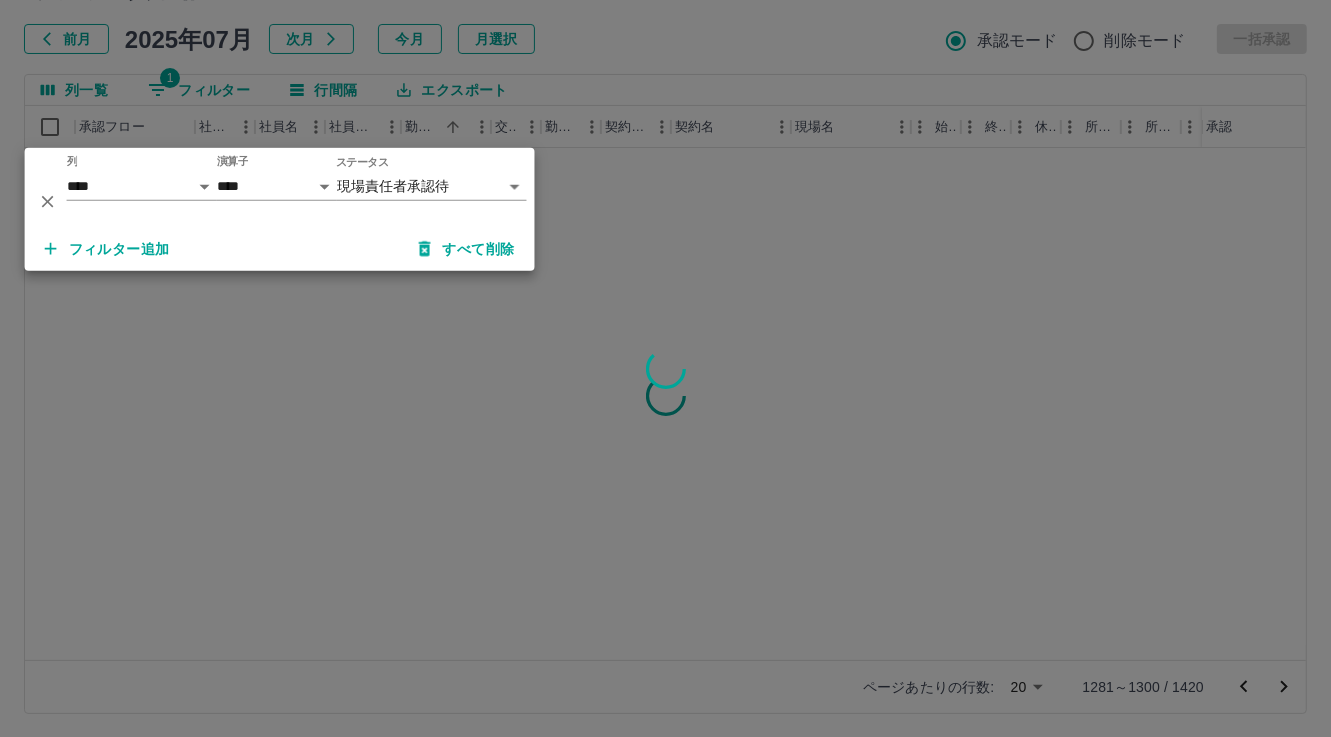 scroll, scrollTop: 0, scrollLeft: 0, axis: both 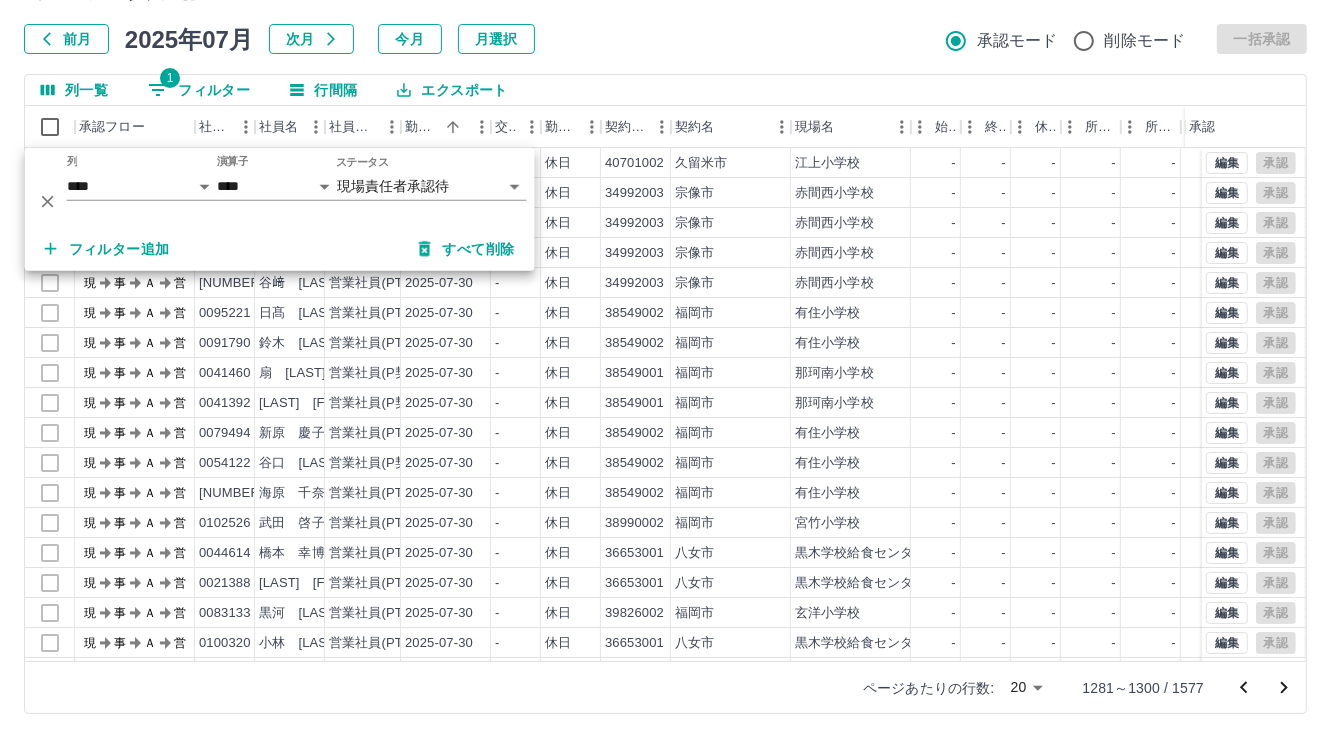 click on "ページあたりの行数: 20 ** [NUMBER] / [NUMBER]" at bounding box center [665, 687] 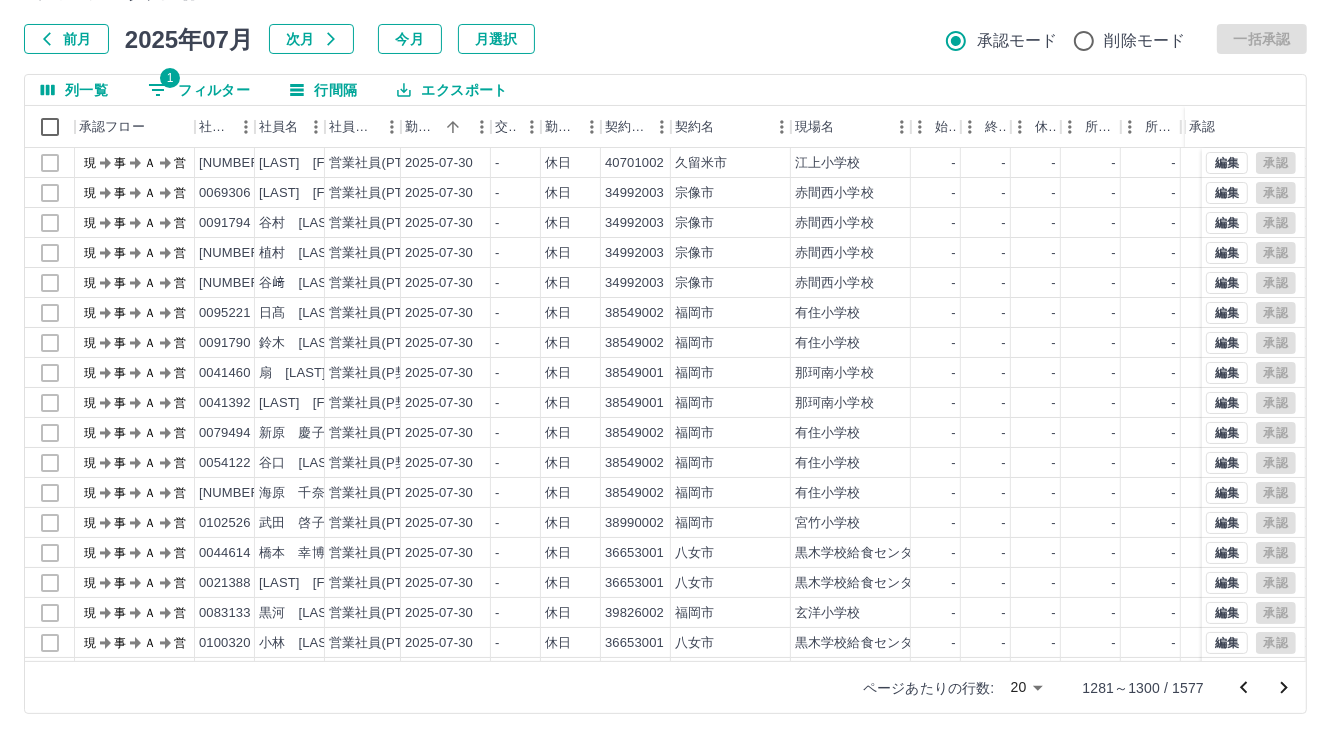 click 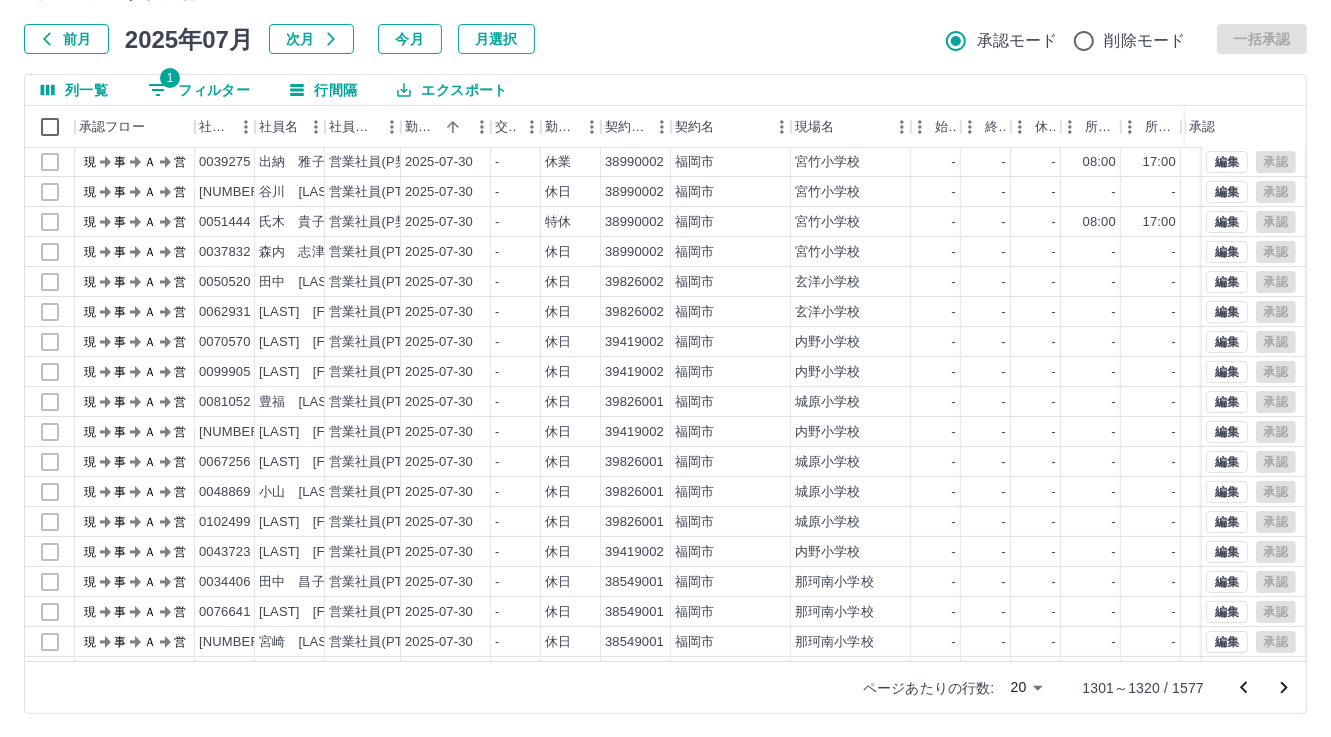 scroll, scrollTop: 103, scrollLeft: 0, axis: vertical 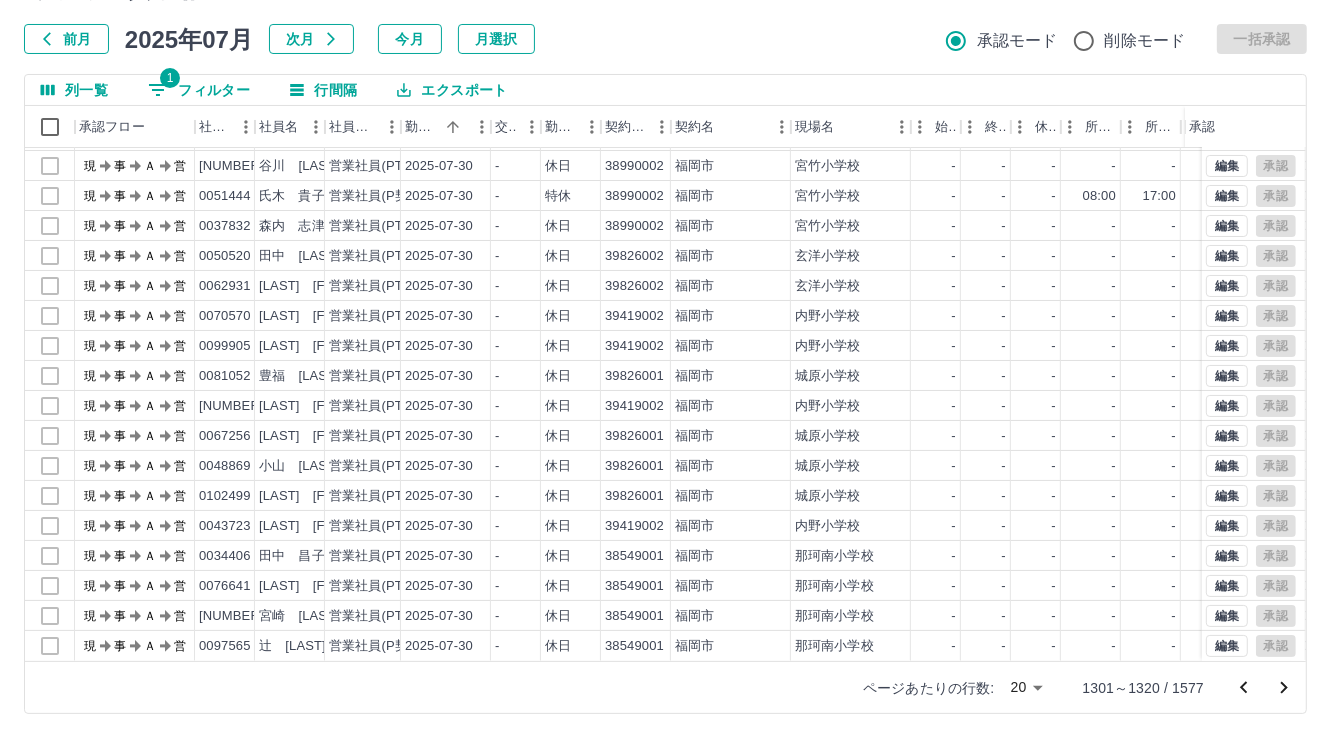 click 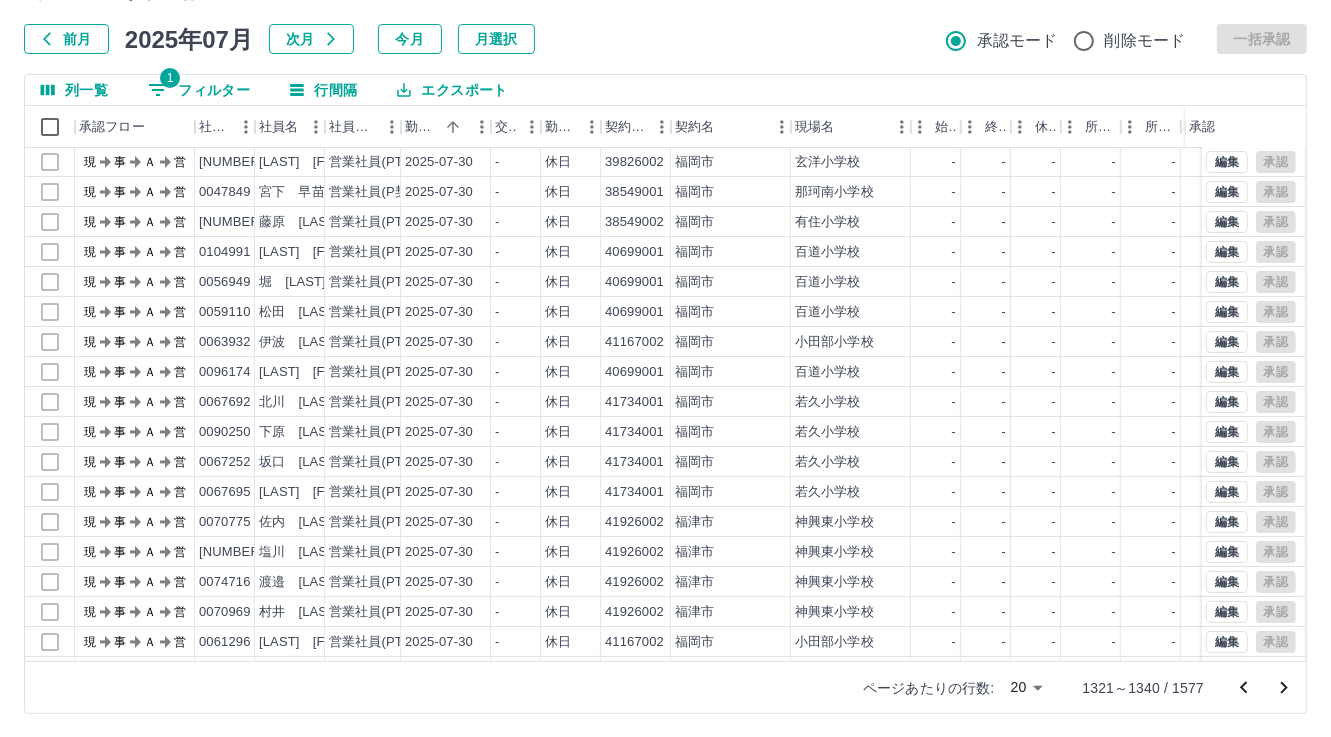 scroll, scrollTop: 103, scrollLeft: 0, axis: vertical 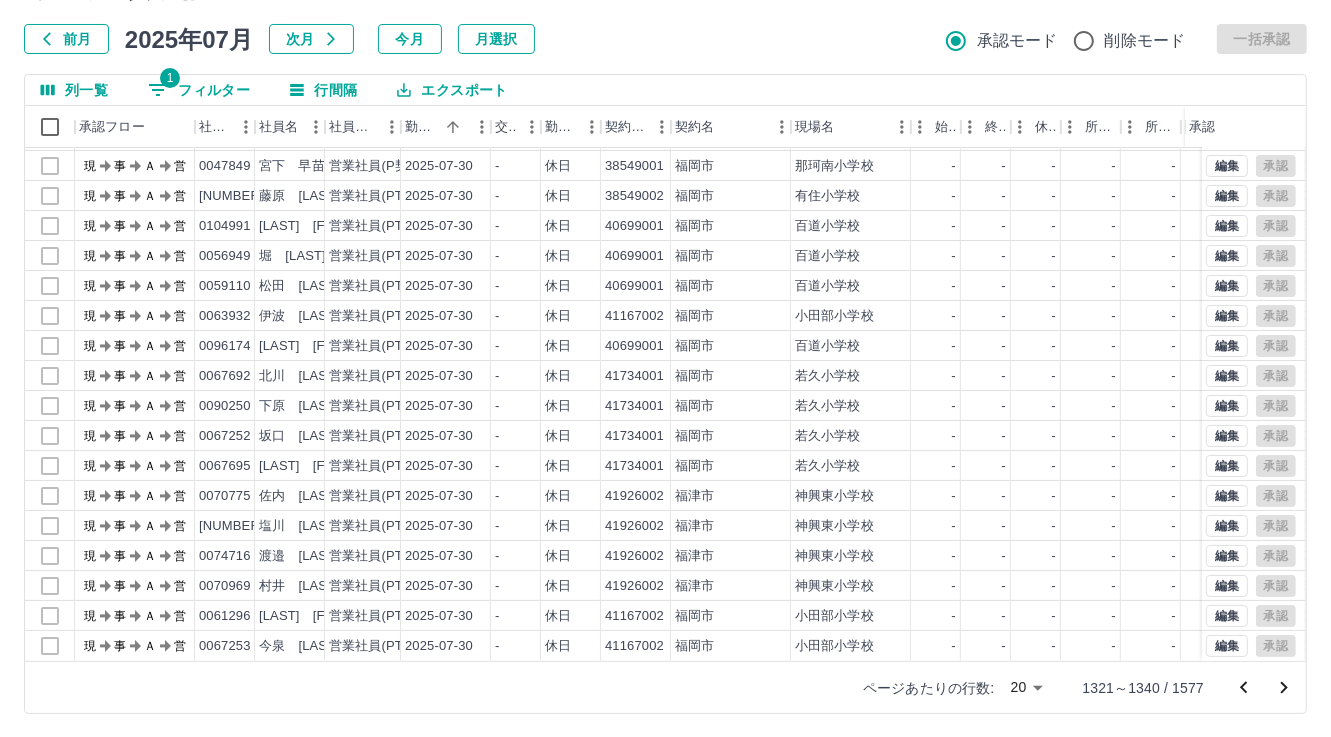 click 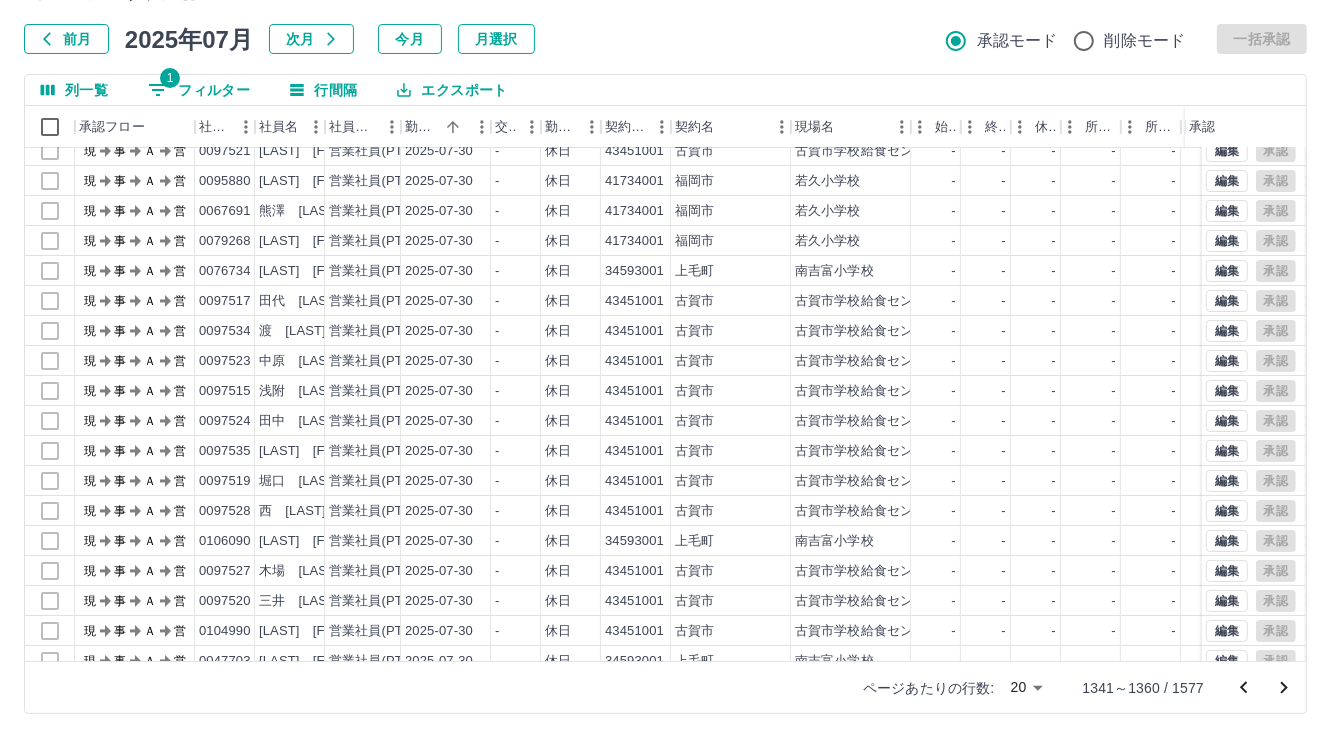 scroll, scrollTop: 103, scrollLeft: 0, axis: vertical 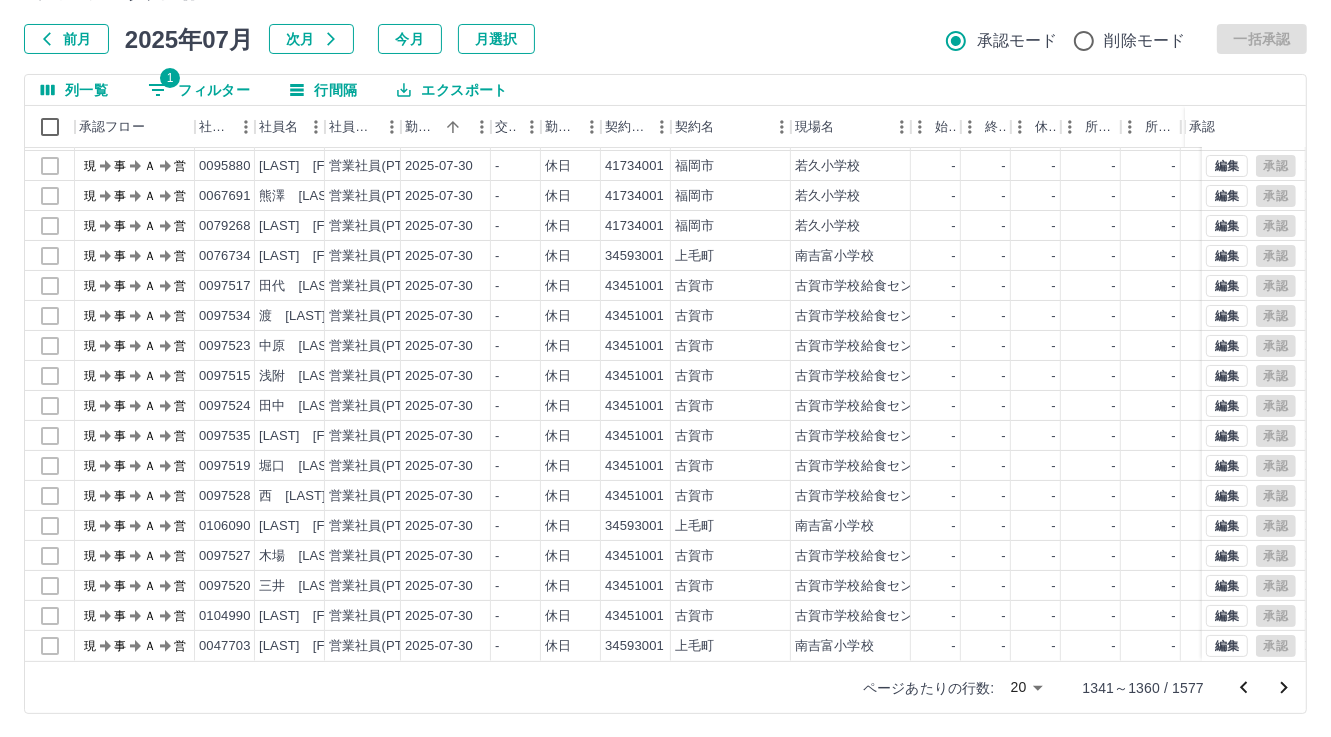 click 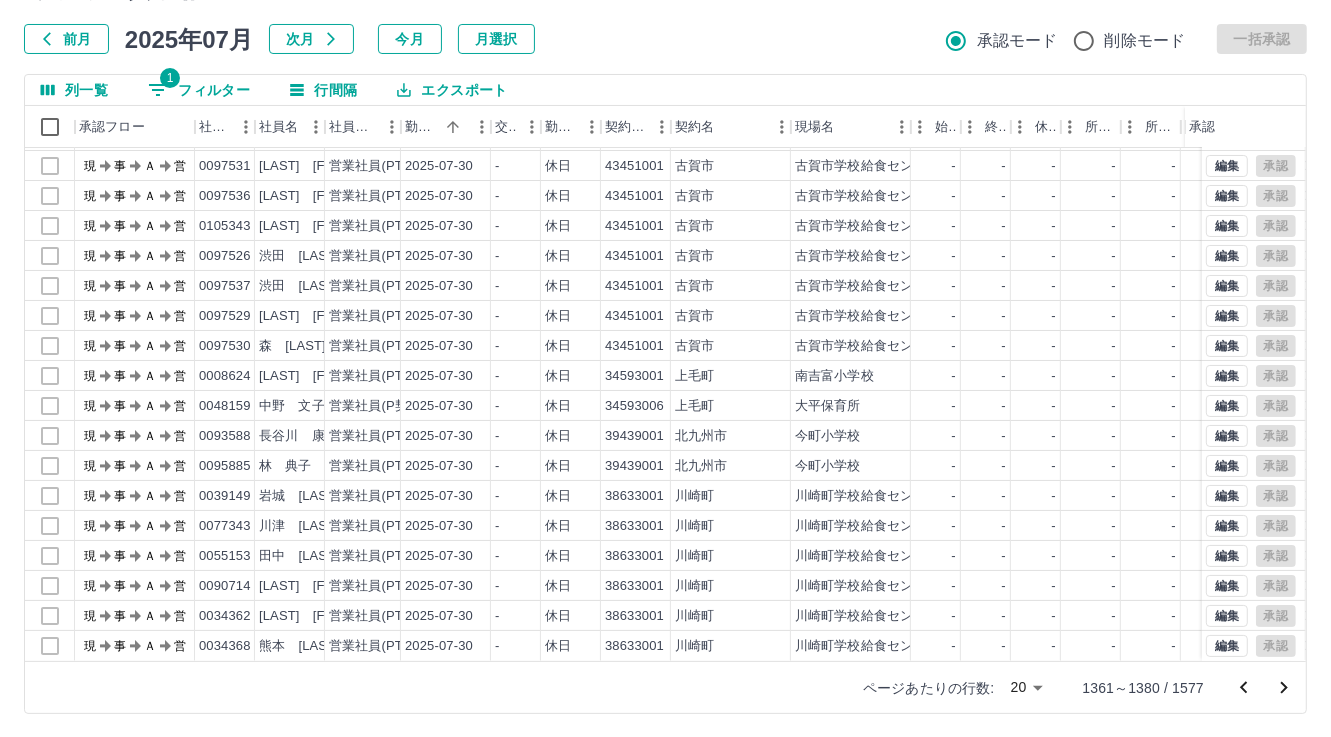 scroll, scrollTop: 103, scrollLeft: 0, axis: vertical 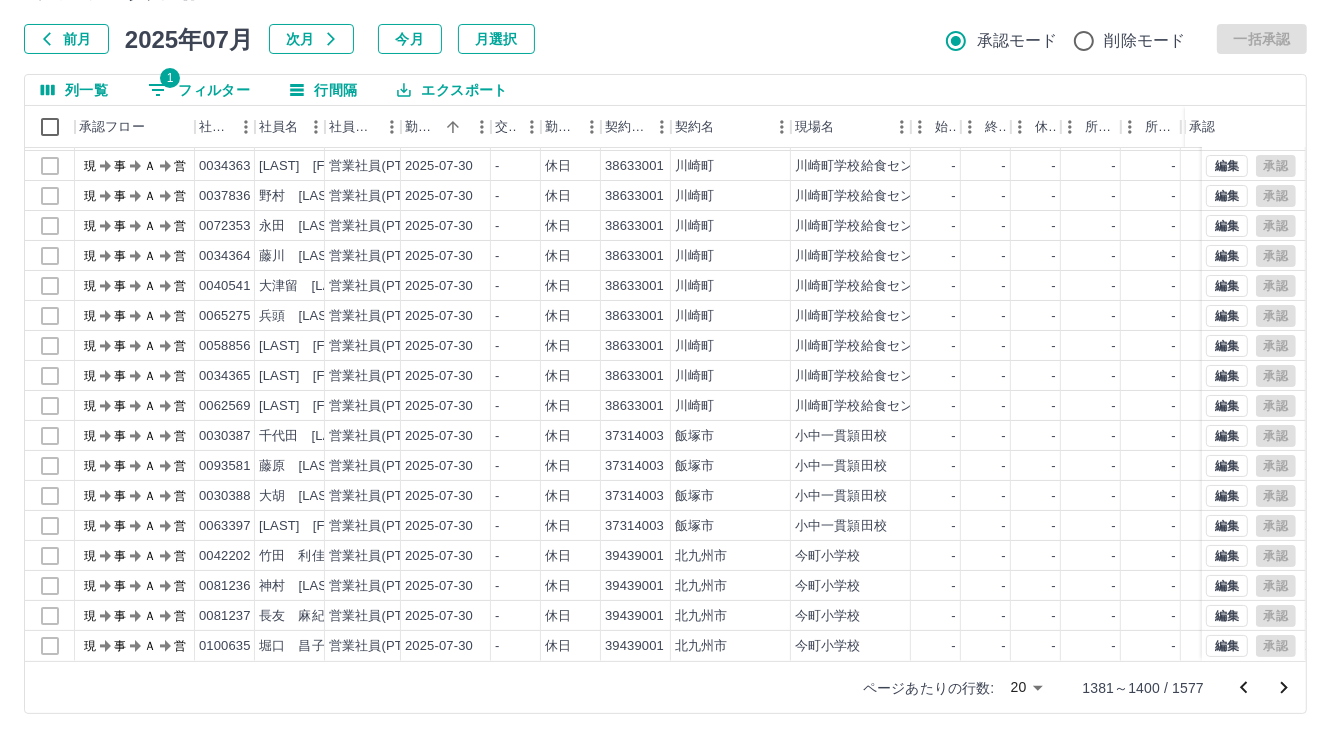 drag, startPoint x: 1280, startPoint y: 687, endPoint x: 1252, endPoint y: 703, distance: 32.24903 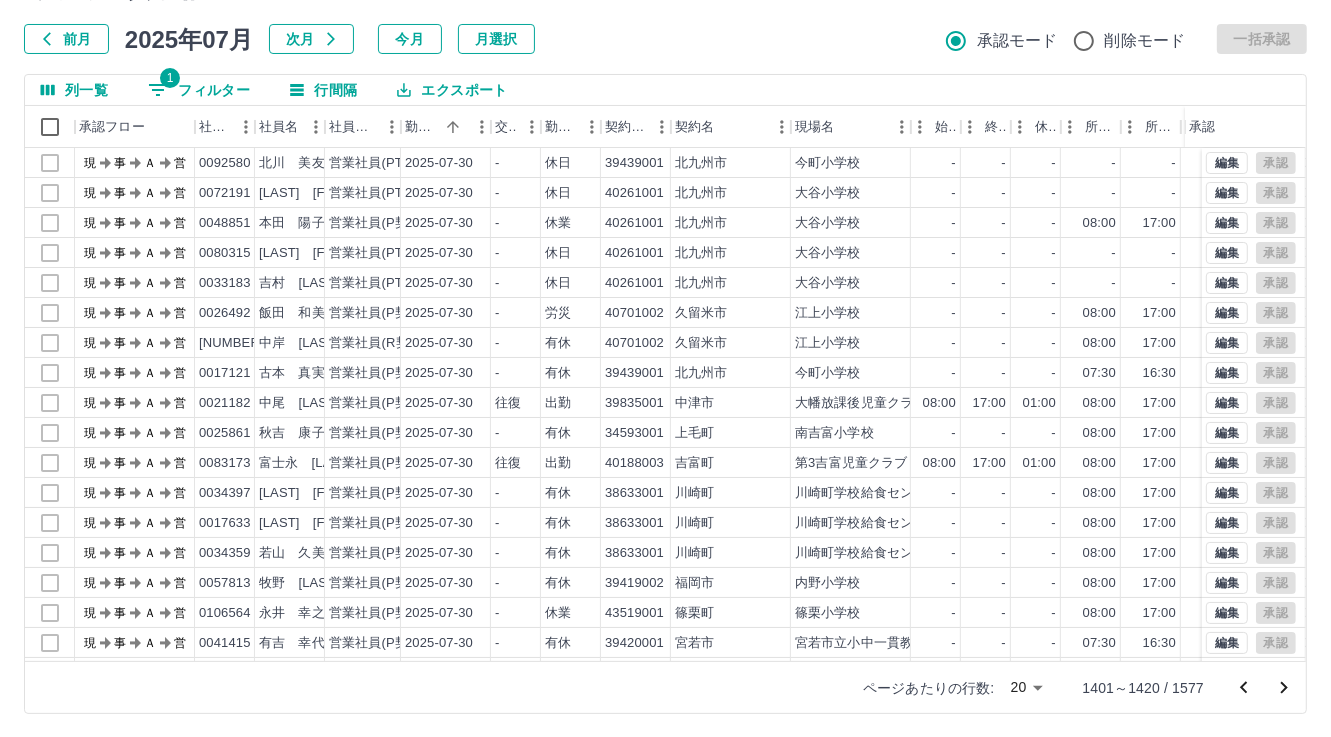 scroll, scrollTop: 103, scrollLeft: 0, axis: vertical 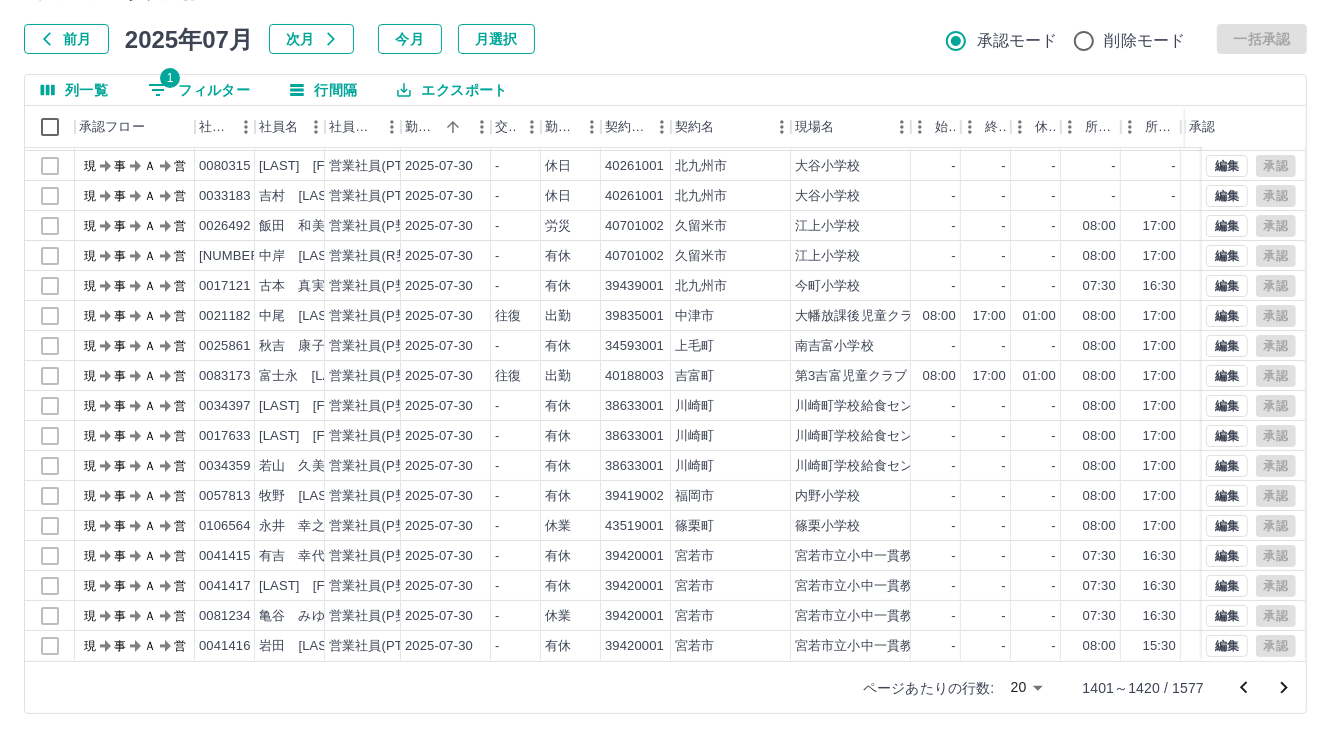 click 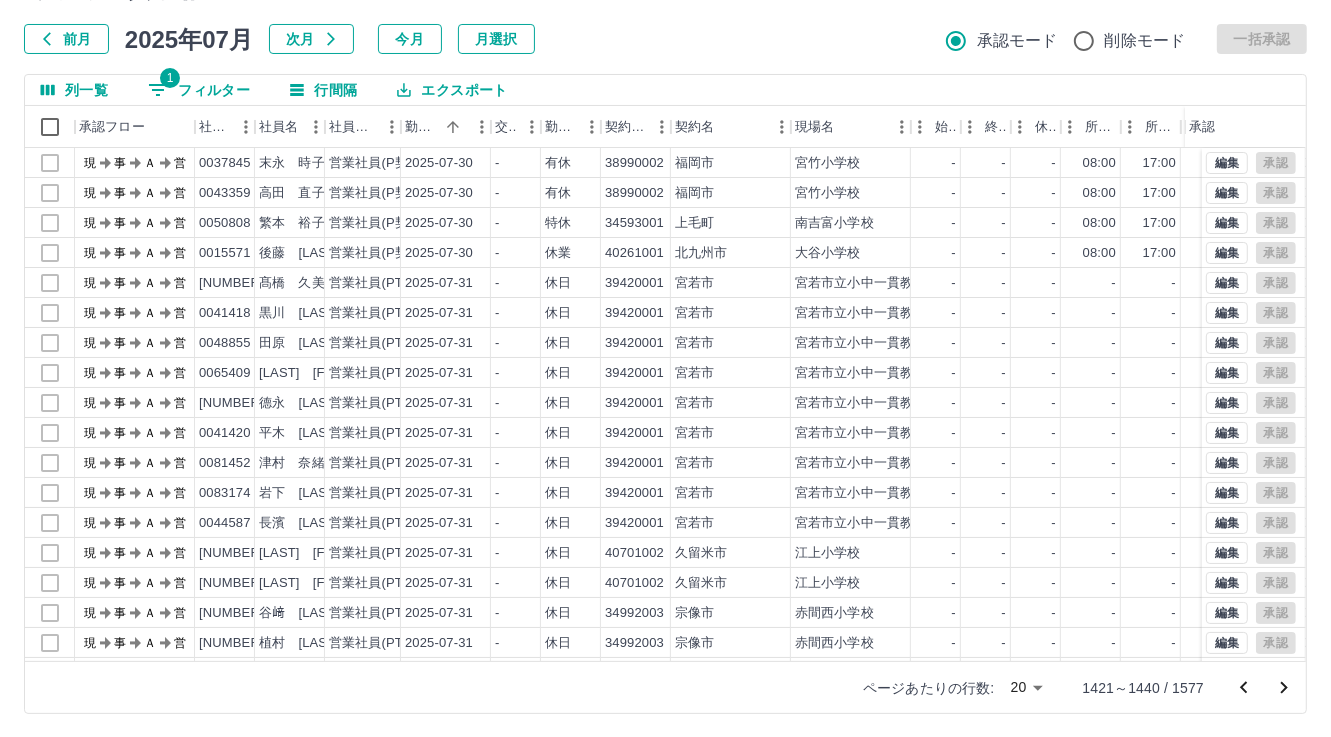 scroll, scrollTop: 103, scrollLeft: 0, axis: vertical 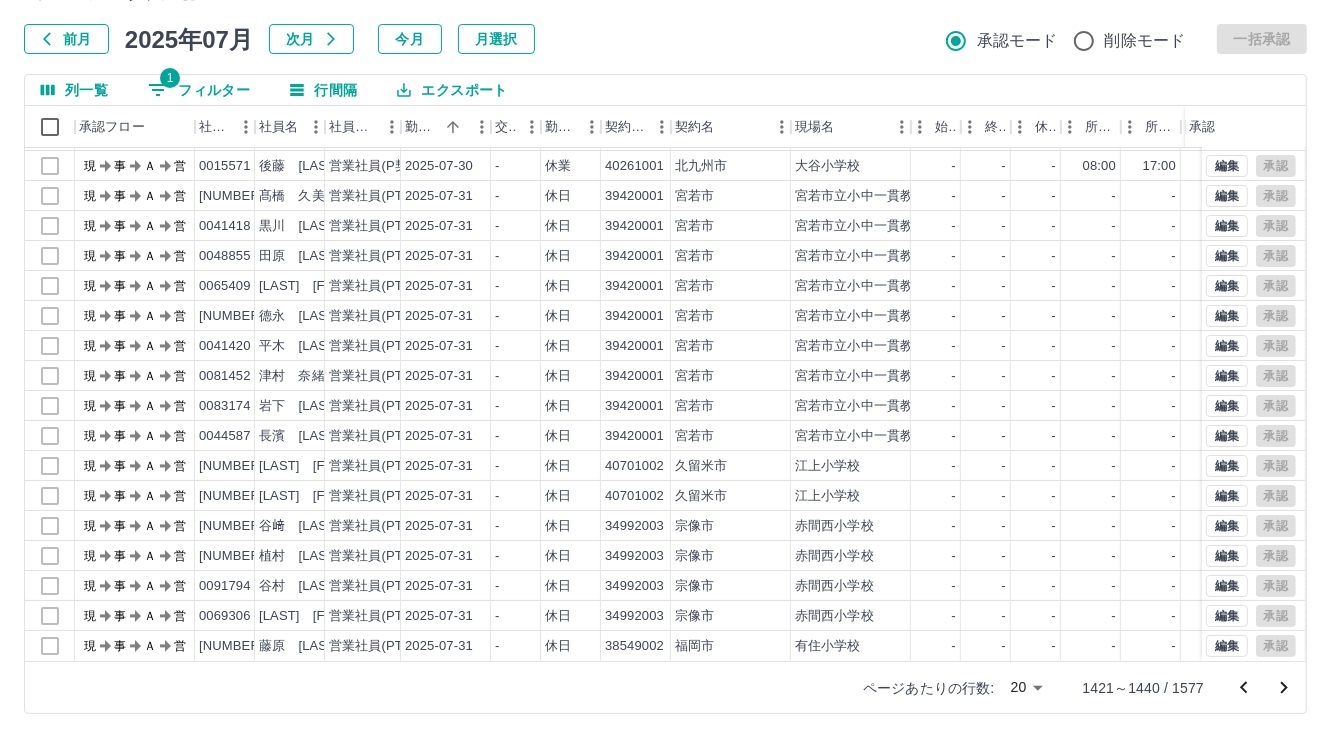 click 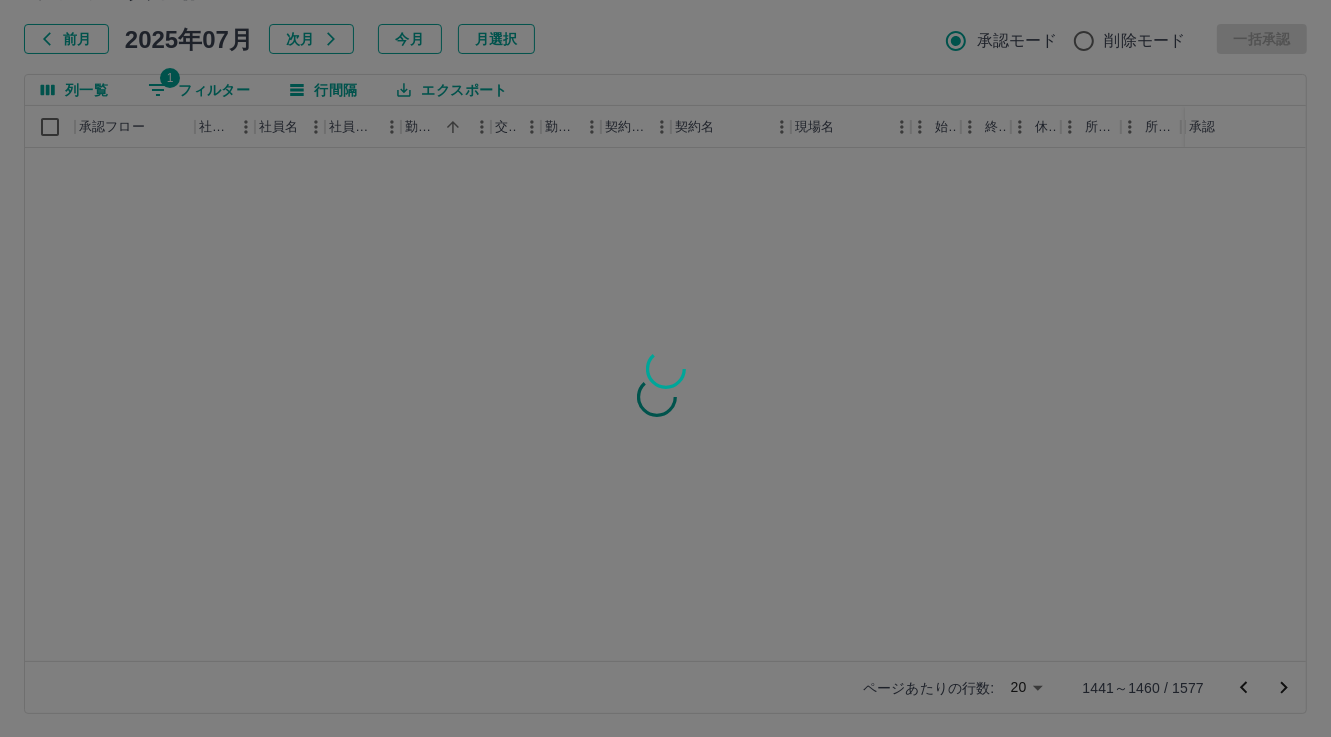 scroll, scrollTop: 0, scrollLeft: 0, axis: both 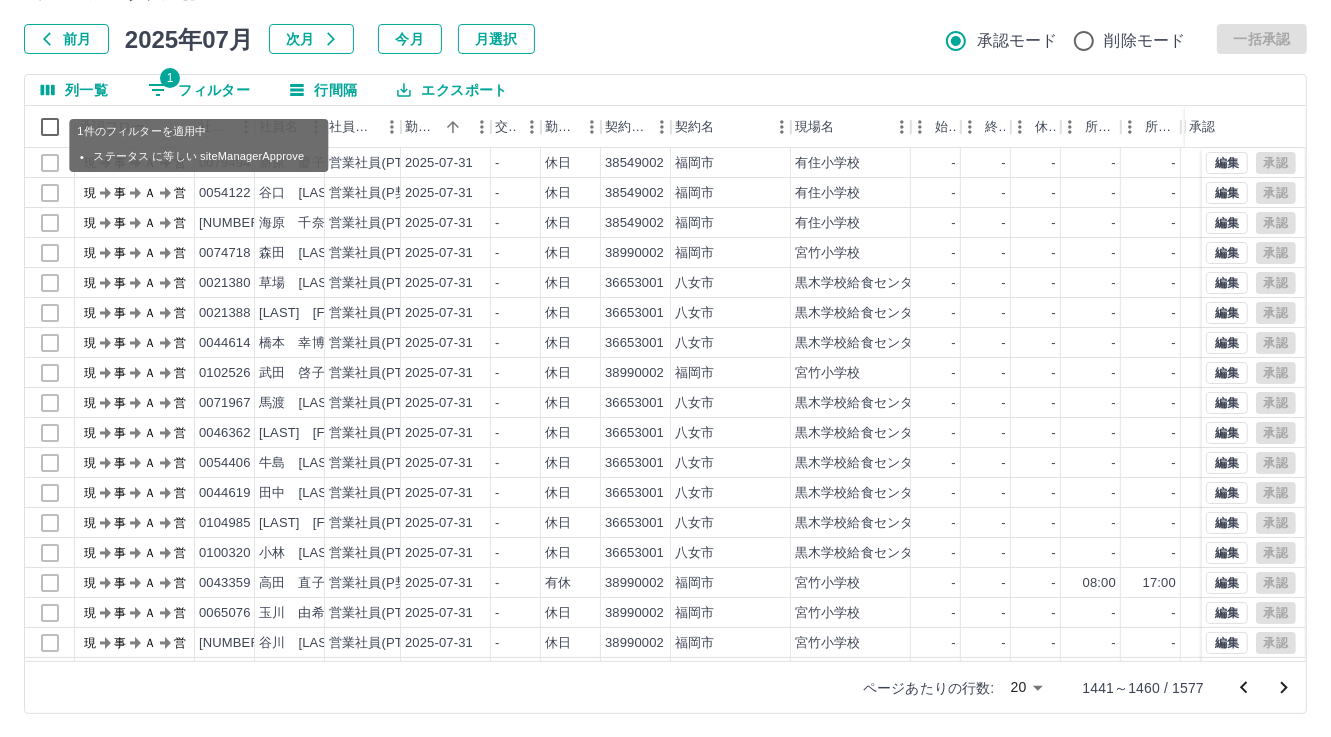 click on "1 フィルター" at bounding box center [199, 90] 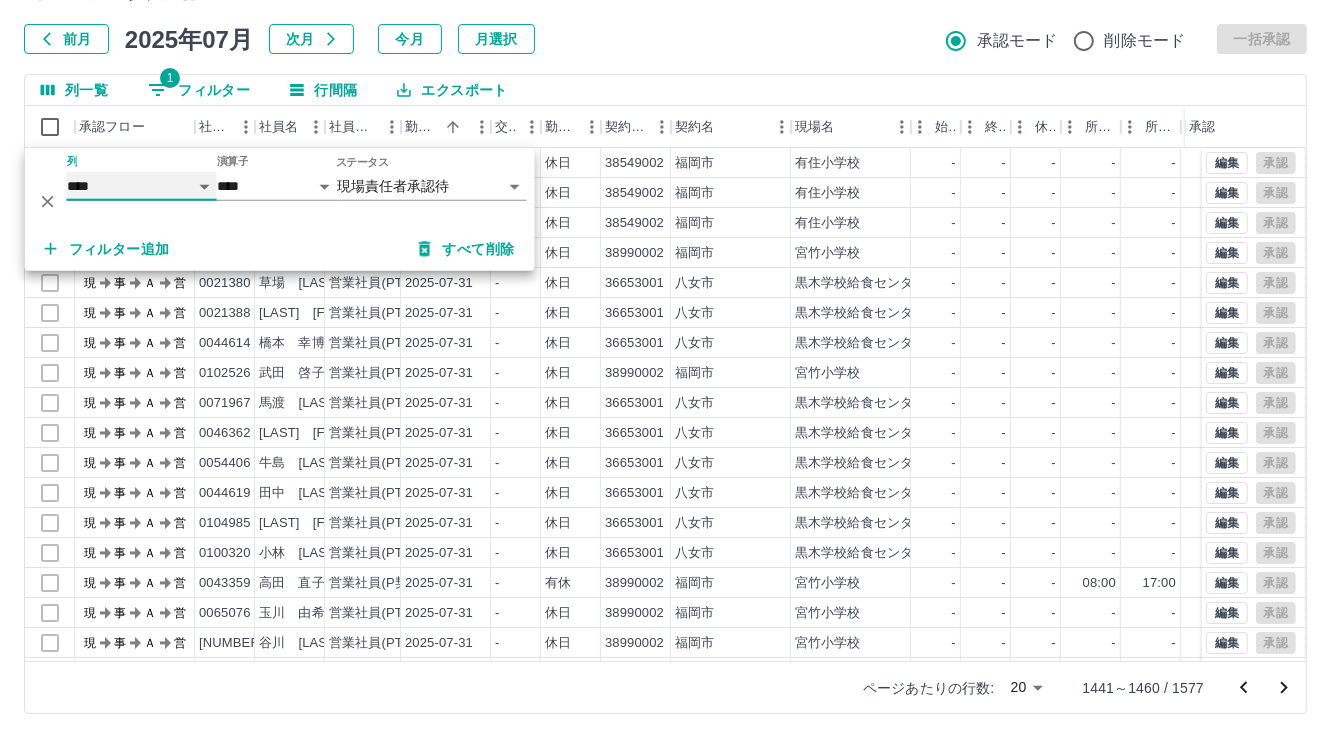 click on "**** *** **** *** *** **** ***** *** *** ** ** ** **** **** **** ** ** *** **** *****" at bounding box center (142, 186) 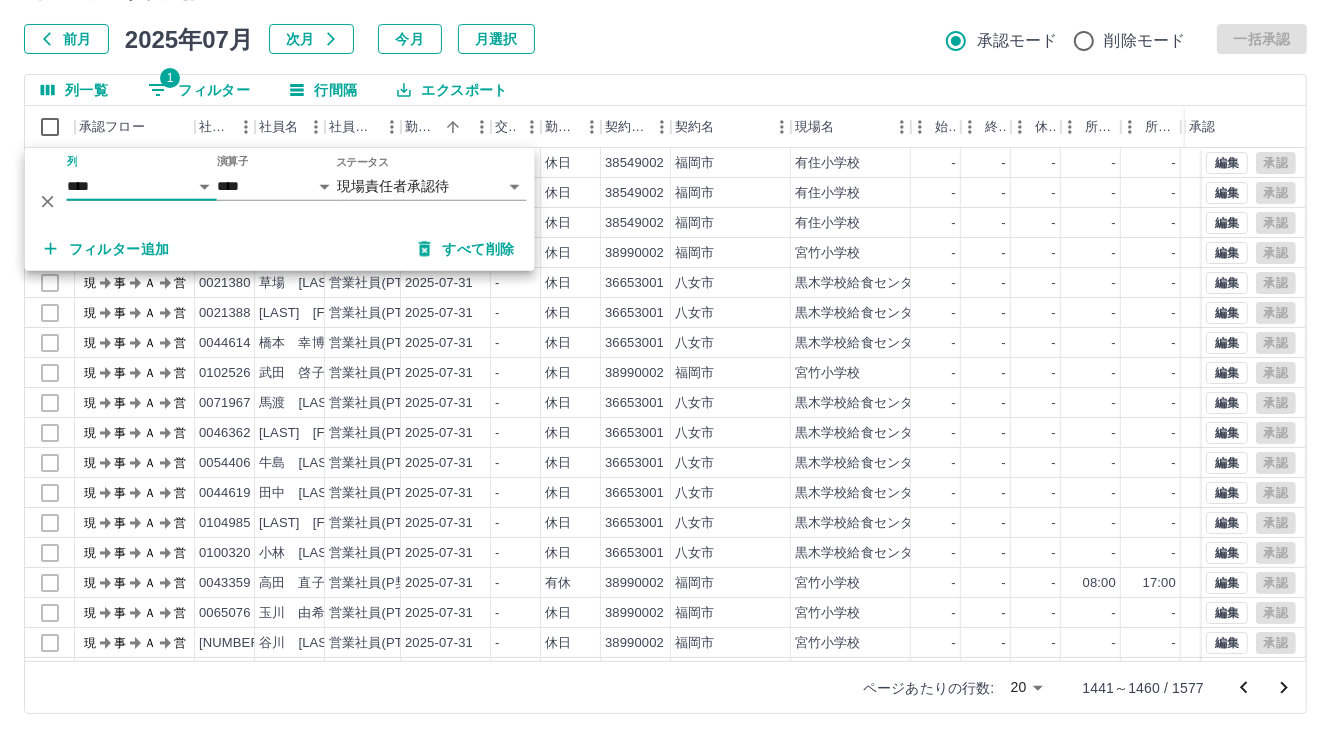 click on "SDH勤怠 松元　[LAST] 勤務実績承認 前月 2025年07月 次月 今月 月選択 承認モード 削除モード 一括承認 列一覧 1 フィルター 行間隔 エクスポート 承認フロー 社員番号 社員名 社員区分 勤務日 交通費 勤務区分 契約コード 契約名 現場名 始業 終業 休憩 所定開始 所定終業 所定休憩 拘束 勤務 遅刻等 コメント 承認 現 事 Ａ 営 [NUMBER] [LAST] 営業社員(PT契約) [DATE]  -  休日 [NUMBER] 福岡市 有住小学校 - - - - - - 00:00 00:00 00:00 現 事 Ａ 営 [NUMBER] [LAST] 営業社員(P契約) [DATE]  -  休日 [NUMBER] 福岡市 有住小学校 - - - - - - 00:00 00:00 00:00 現 事 Ａ 営 [NUMBER] [LAST] 営業社員(PT契約) [DATE]  -  休日 [NUMBER] 福岡市 有住小学校 - - - - - - 00:00 00:00 00:00 現 事 Ａ 営 [NUMBER] [LAST] 営業社員(PT契約) [DATE]  -  休日 [NUMBER] 福岡市 宮竹小学校 - - - - - - 00:00 00:00 00:00" at bounding box center (665, 315) 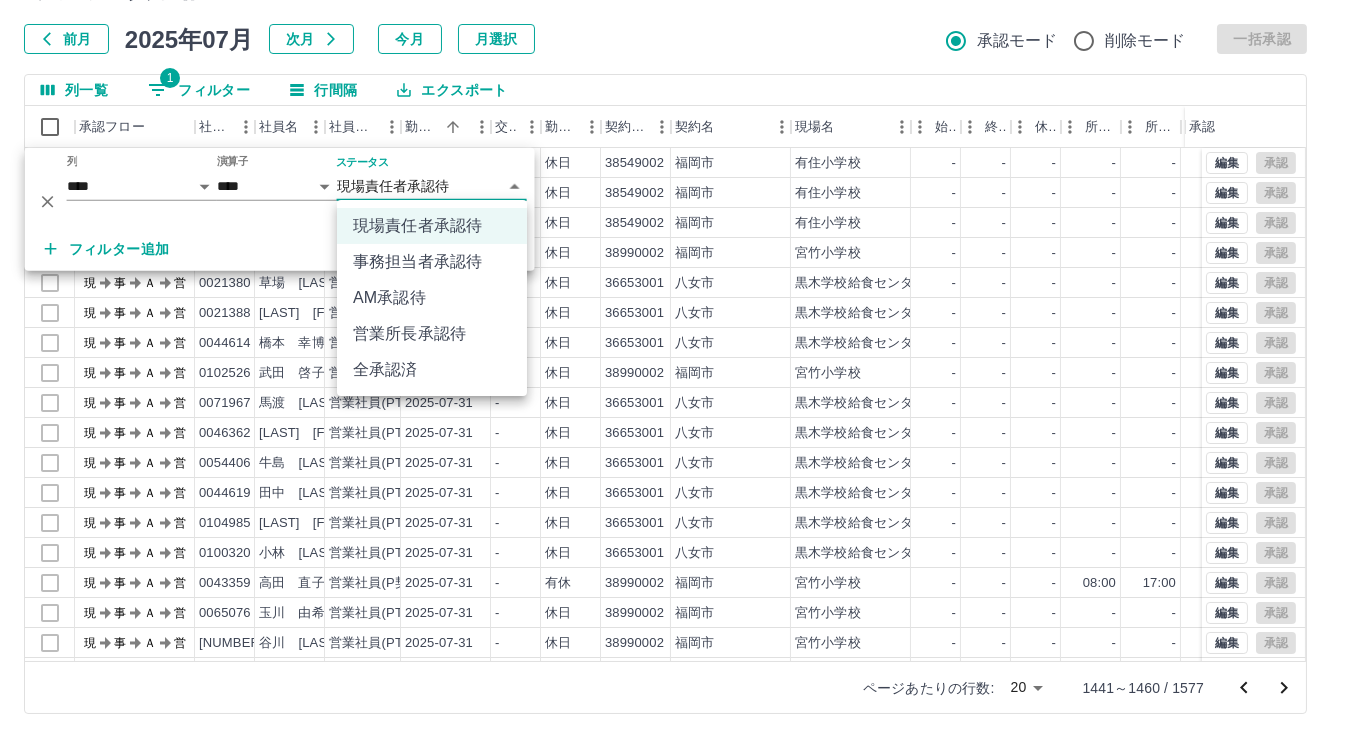 click on "事務担当者承認待" at bounding box center [432, 262] 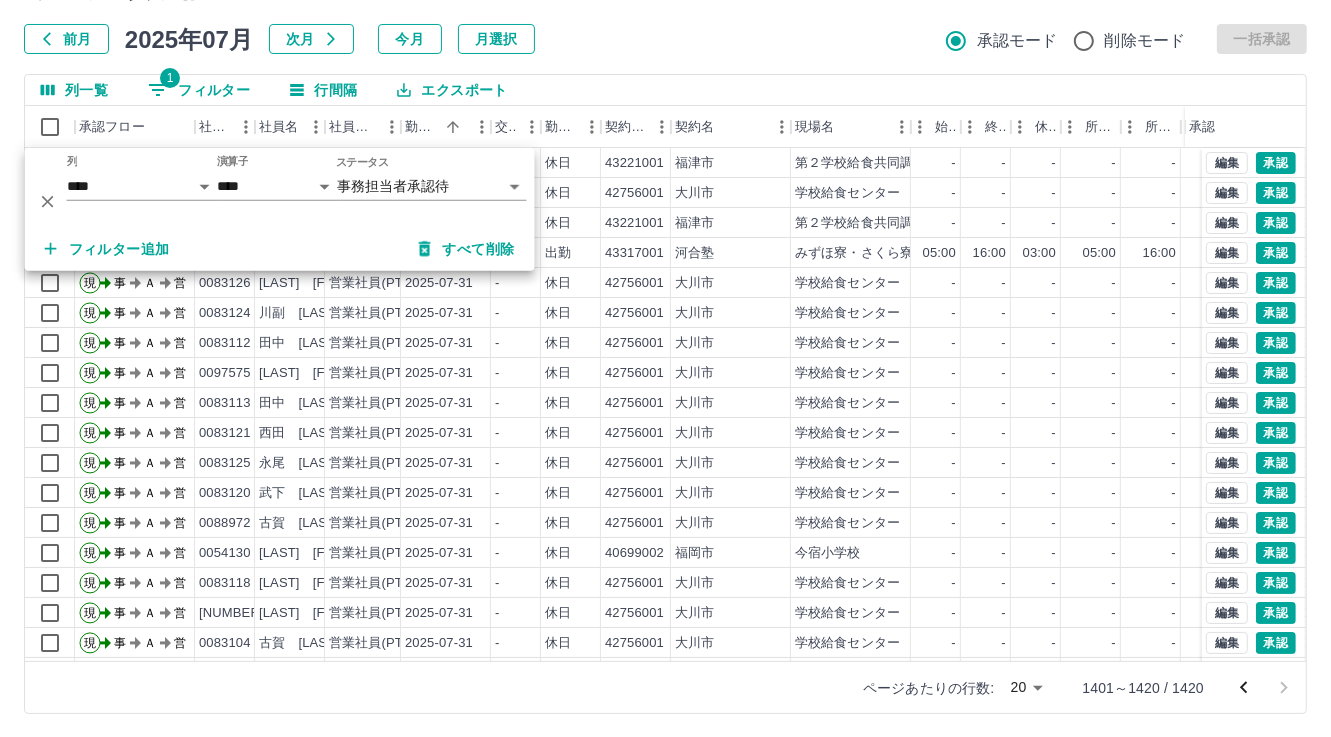 click on "前月 2025年07月 次月 今月 月選択 承認モード 削除モード 一括承認" at bounding box center [665, 39] 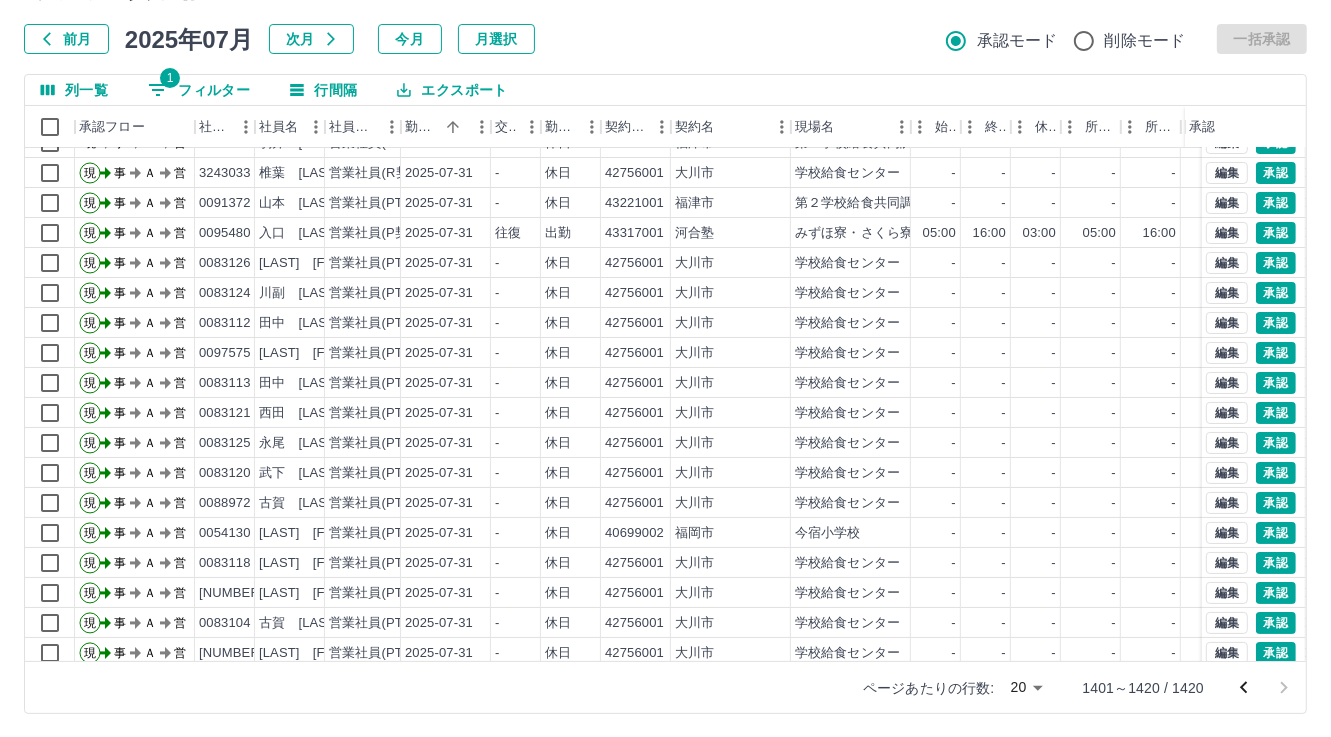 scroll, scrollTop: 0, scrollLeft: 0, axis: both 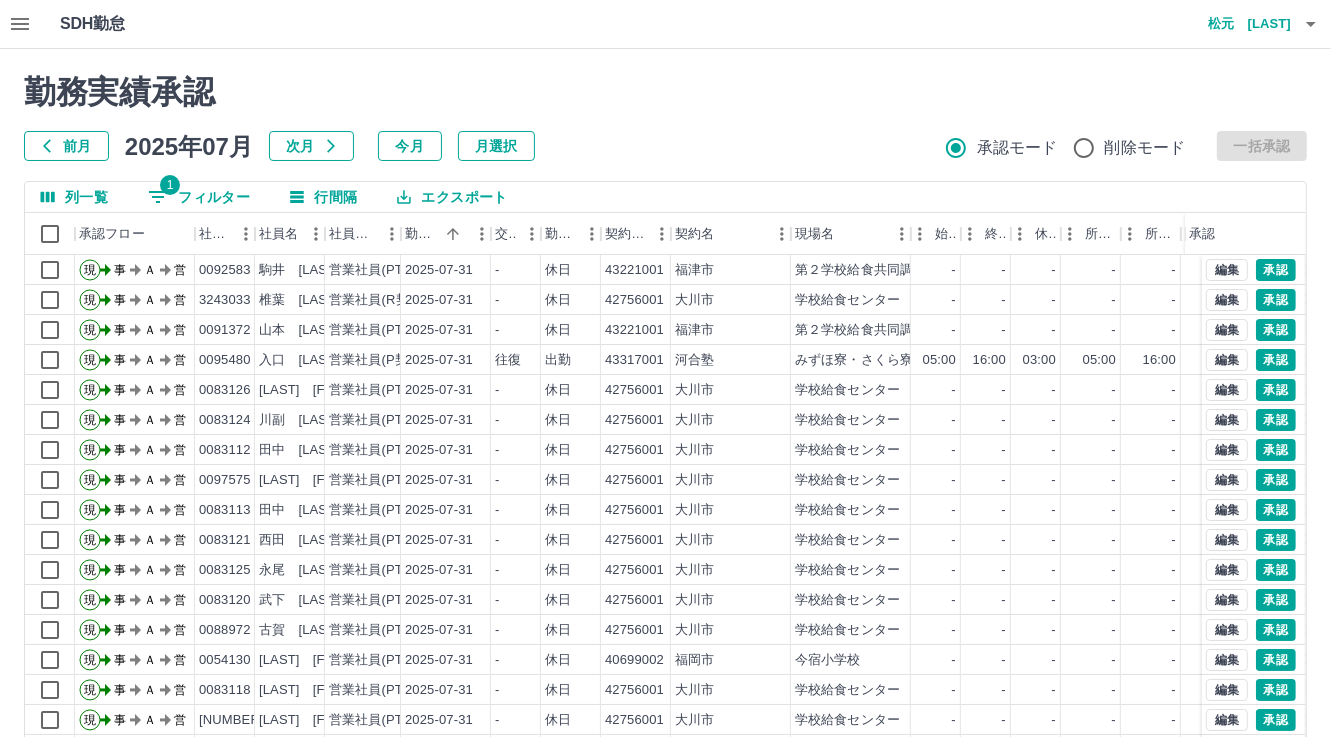 click on "1 フィルター" at bounding box center (199, 197) 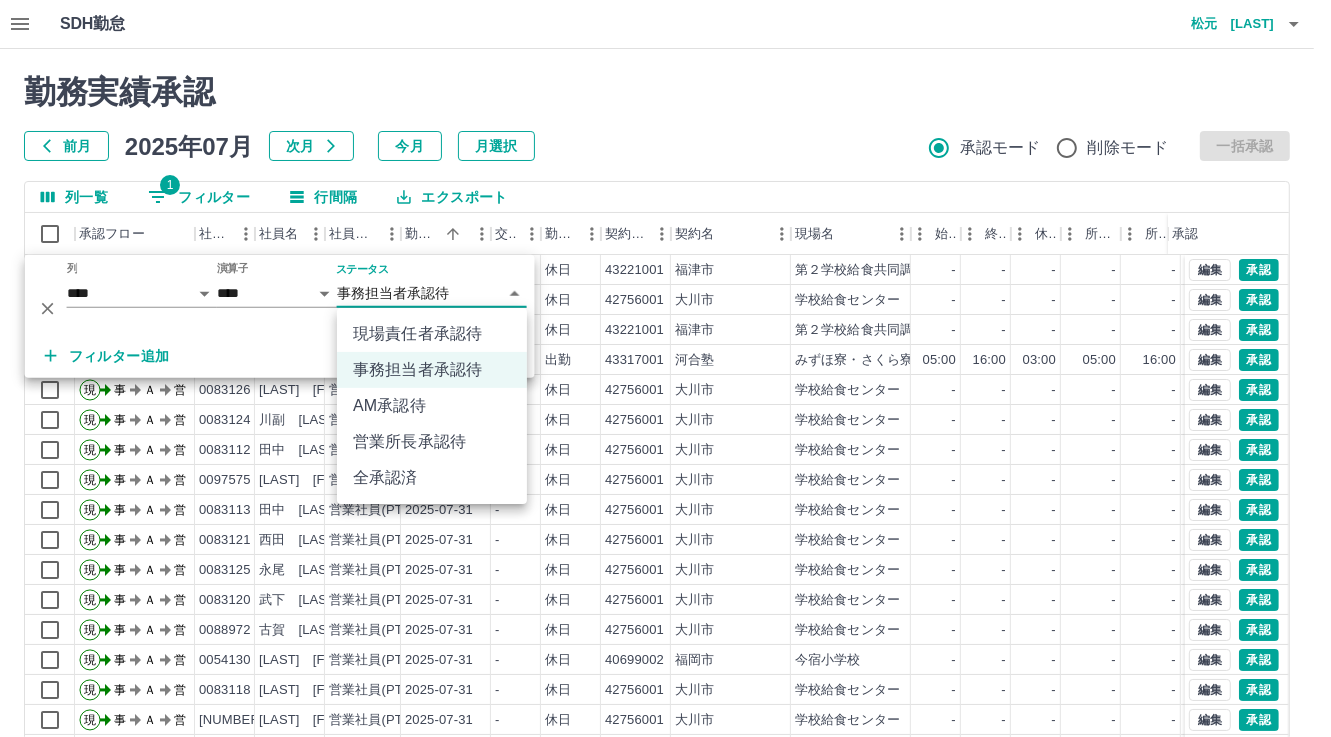 click on "SDH勤怠 [LAST]　[FIRST] 勤務実績承認 前月 [DATE]年07月 次月 今月 月選択 承認モード 削除モード 一括承認 列一覧 1 フィルター 行間隔 エクスポート 承認フロー 社員番号 社員名 社員区分 勤務日 交通費 勤務区分 契約コード 契約名 現場名 始業 終業 休憩 所定開始 所定終業 所定休憩 拘束 勤務 遅刻等 コメント 承認 現 事 Ａ 営 [NUMBER] [LAST]　[FIRST] 営業社員(PT契約) [DATE]  -  休日 [NUMBER] [CITY] [NAME] - - - - - - 00:00 00:00 00:00 現 事 Ａ 営 [NUMBER] [LAST]　[FIRST] 営業社員(R契約) [DATE]  -  休日 [NUMBER] [CITY] [NAME] - - - - - - 00:00 00:00 00:00 現 事 Ａ 営 [NUMBER] [LAST]　[FIRST] 営業社員(PT契約) [DATE]  -  休日 [NUMBER] [CITY] [NAME] - - - - - - 00:00 00:00 00:00 現 事 Ａ 営 [NUMBER] [LAST]　[FIRST] 営業社員(P契約) [DATE] 往復 出勤 [NUMBER] [NAME] 05:00" at bounding box center [665, 422] 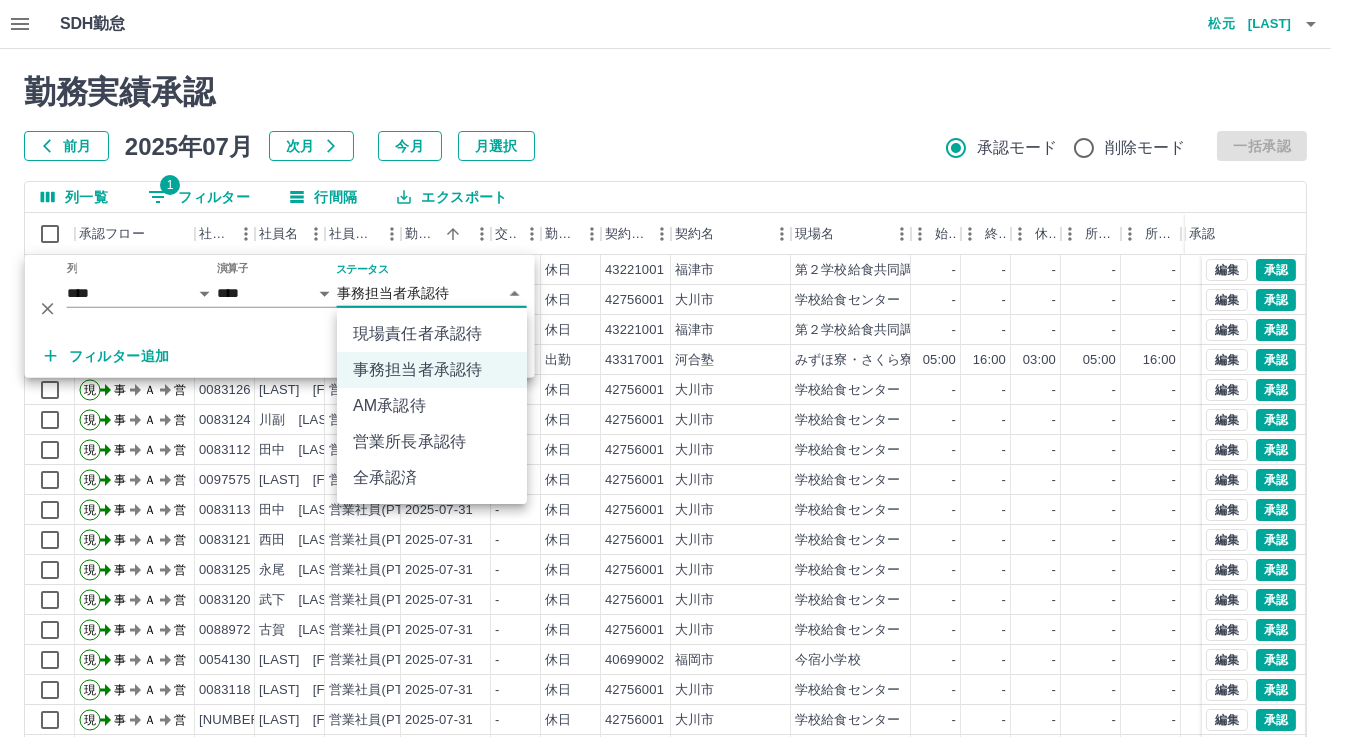 click on "現場責任者承認待" at bounding box center [432, 334] 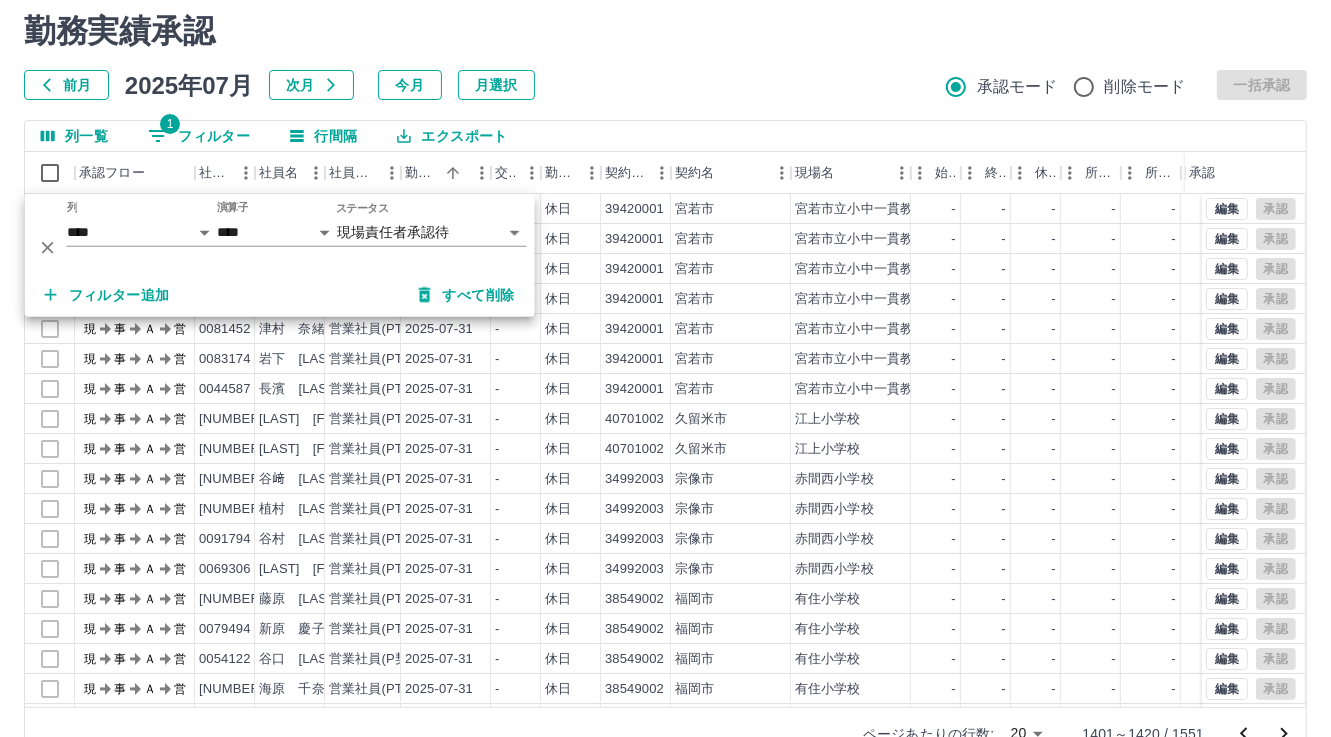 scroll, scrollTop: 107, scrollLeft: 0, axis: vertical 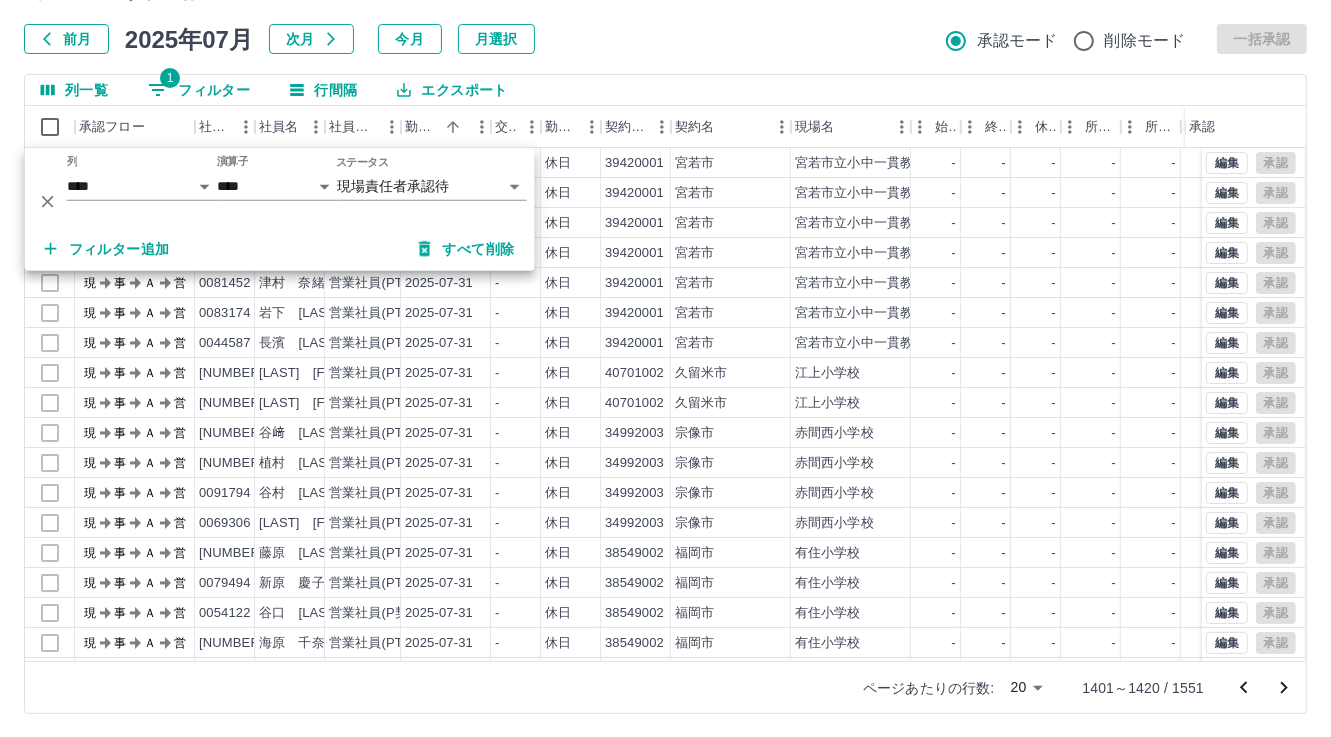 click on "列一覧 1 フィルター 行間隔 エクスポート" at bounding box center (665, 90) 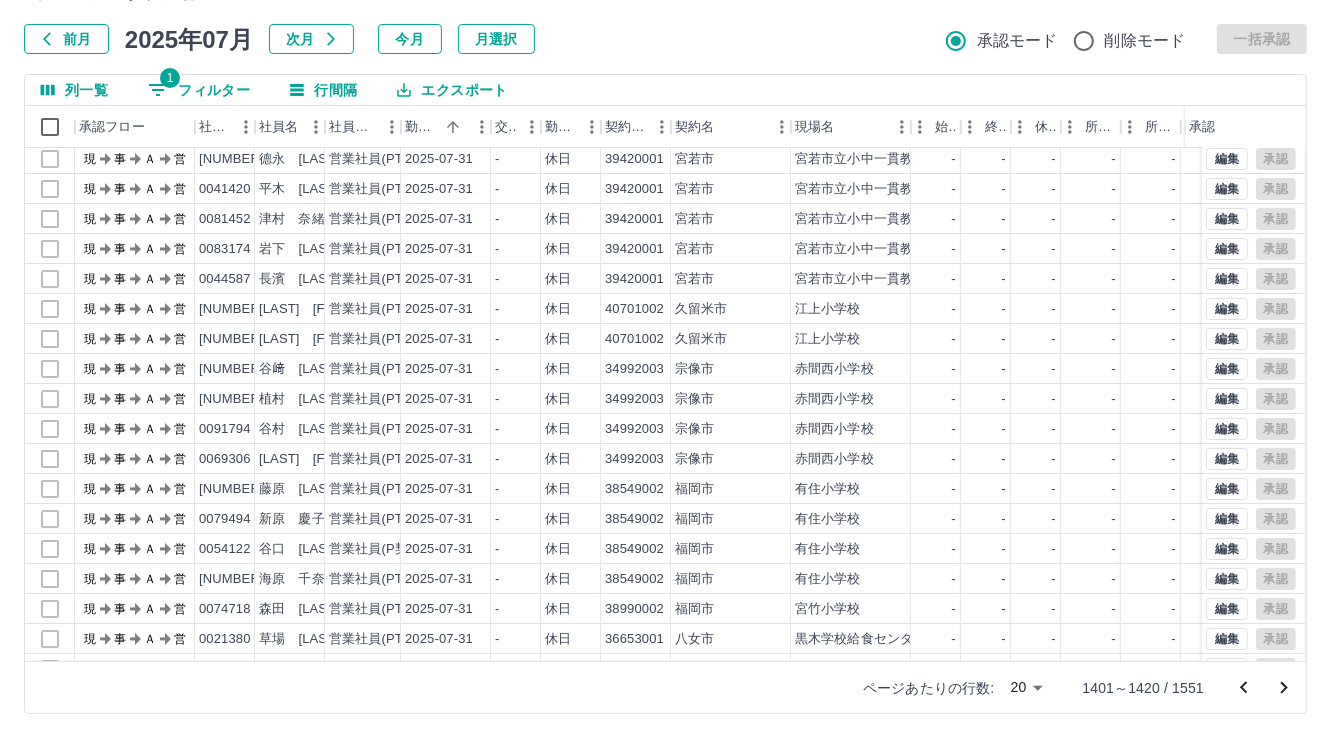 scroll, scrollTop: 103, scrollLeft: 0, axis: vertical 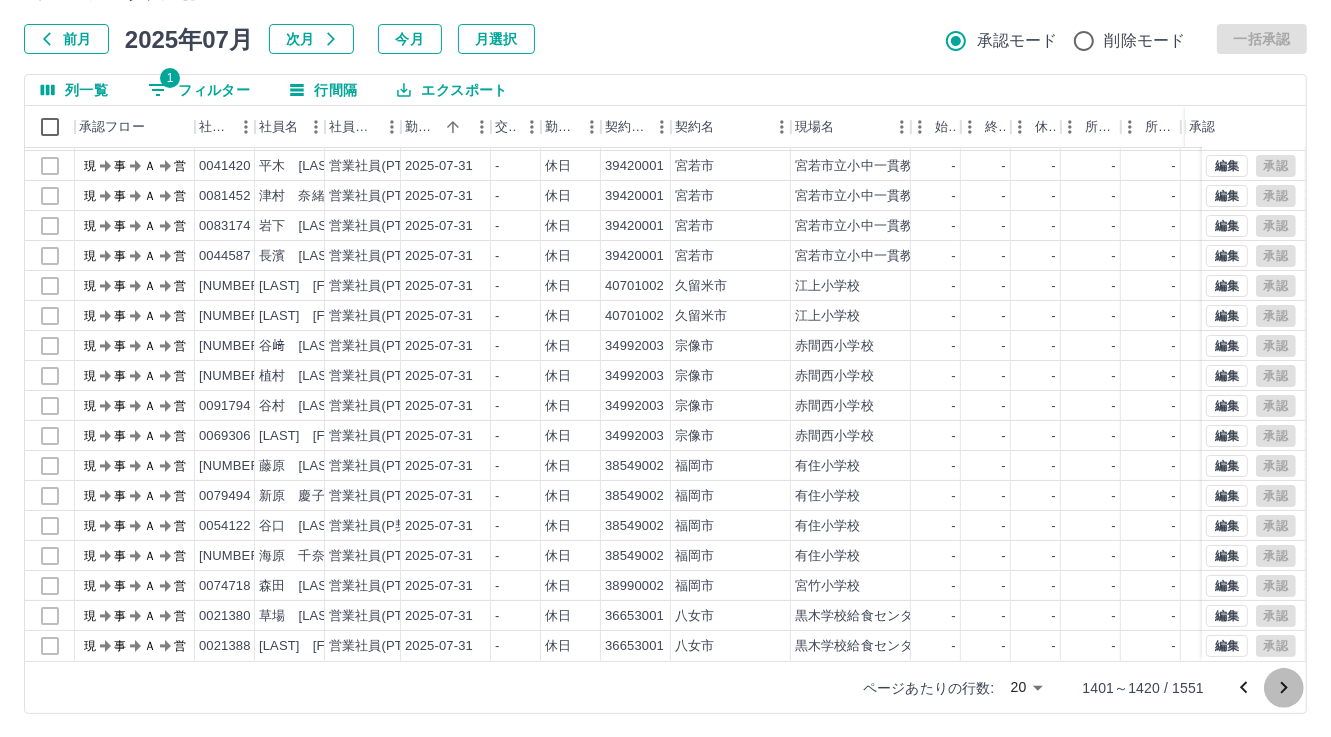 drag, startPoint x: 1294, startPoint y: 700, endPoint x: 1030, endPoint y: 542, distance: 307.66864 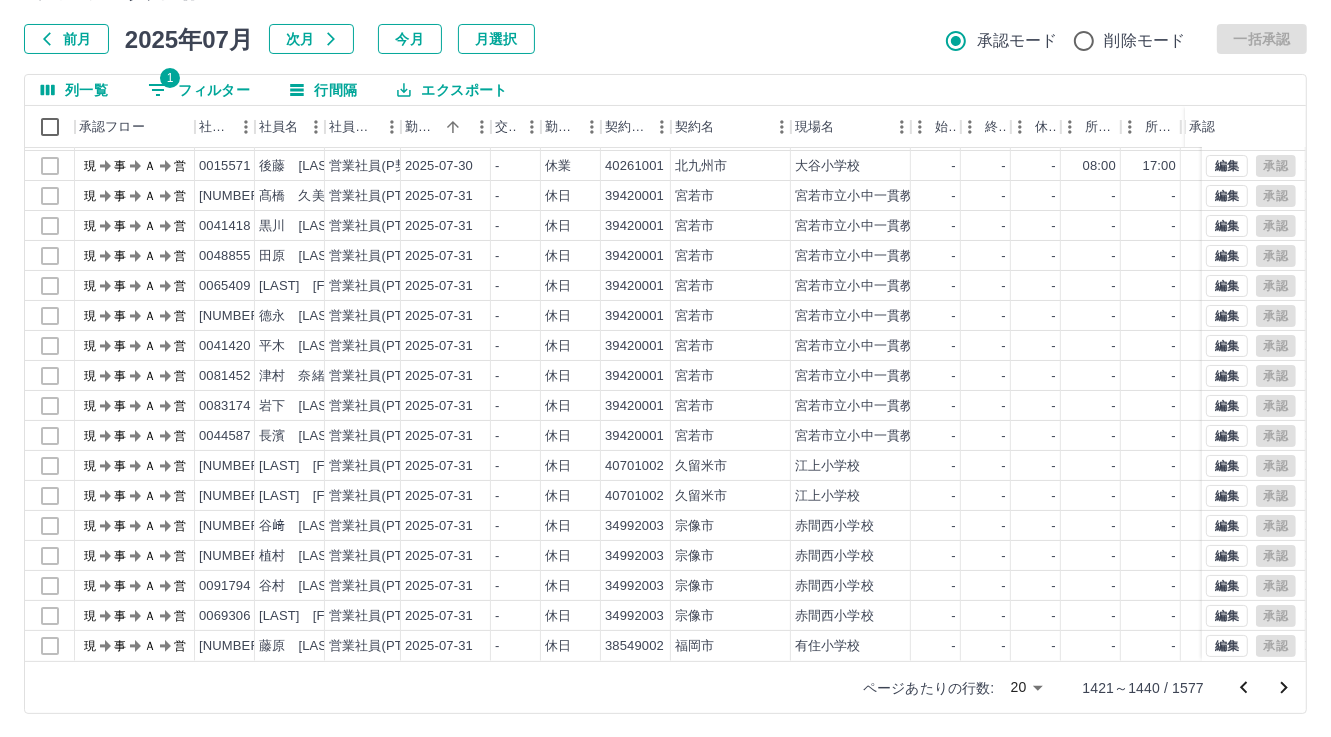 scroll, scrollTop: 103, scrollLeft: 0, axis: vertical 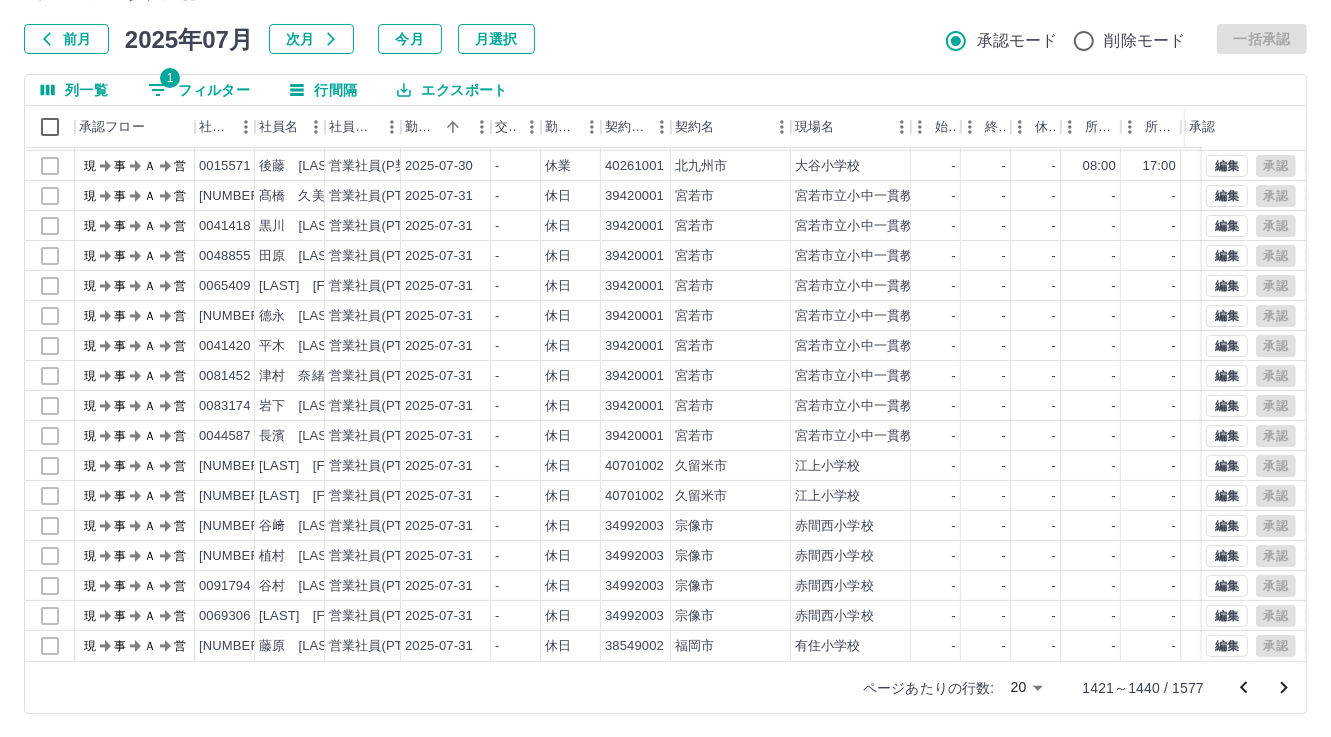 click 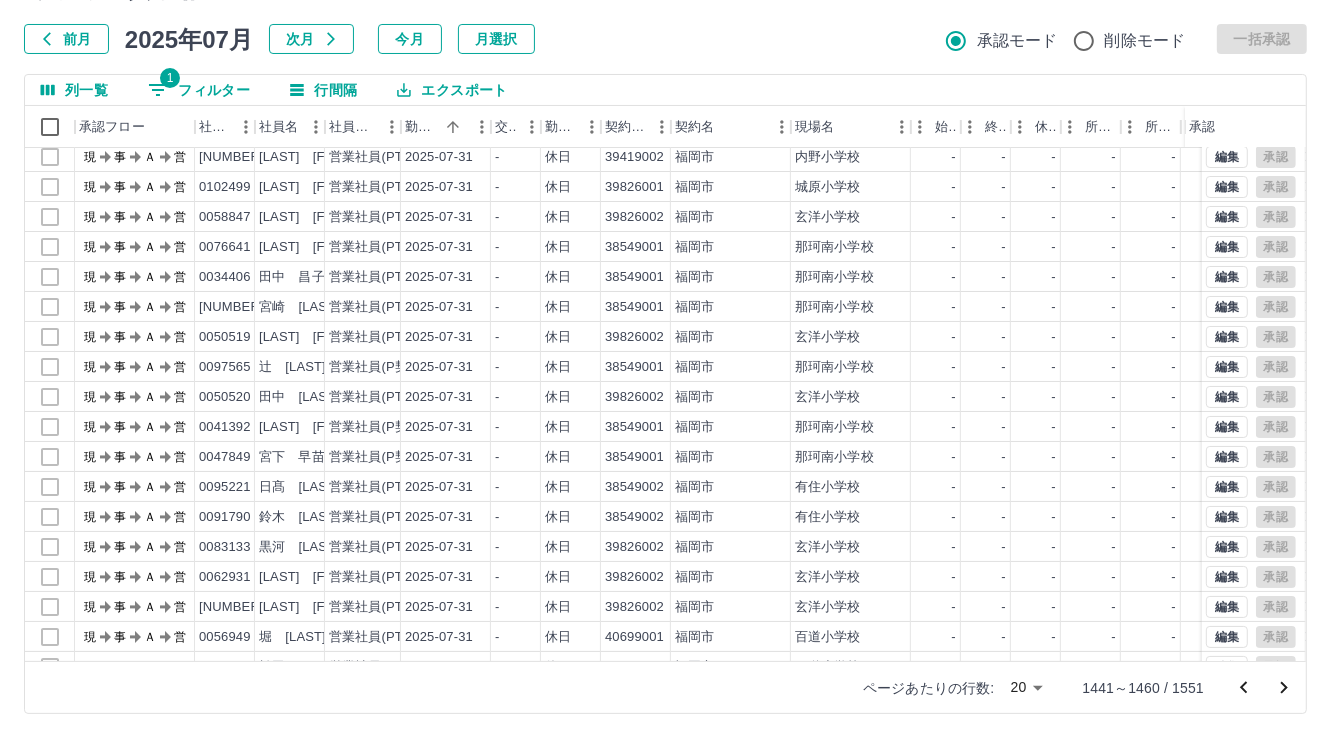scroll, scrollTop: 0, scrollLeft: 0, axis: both 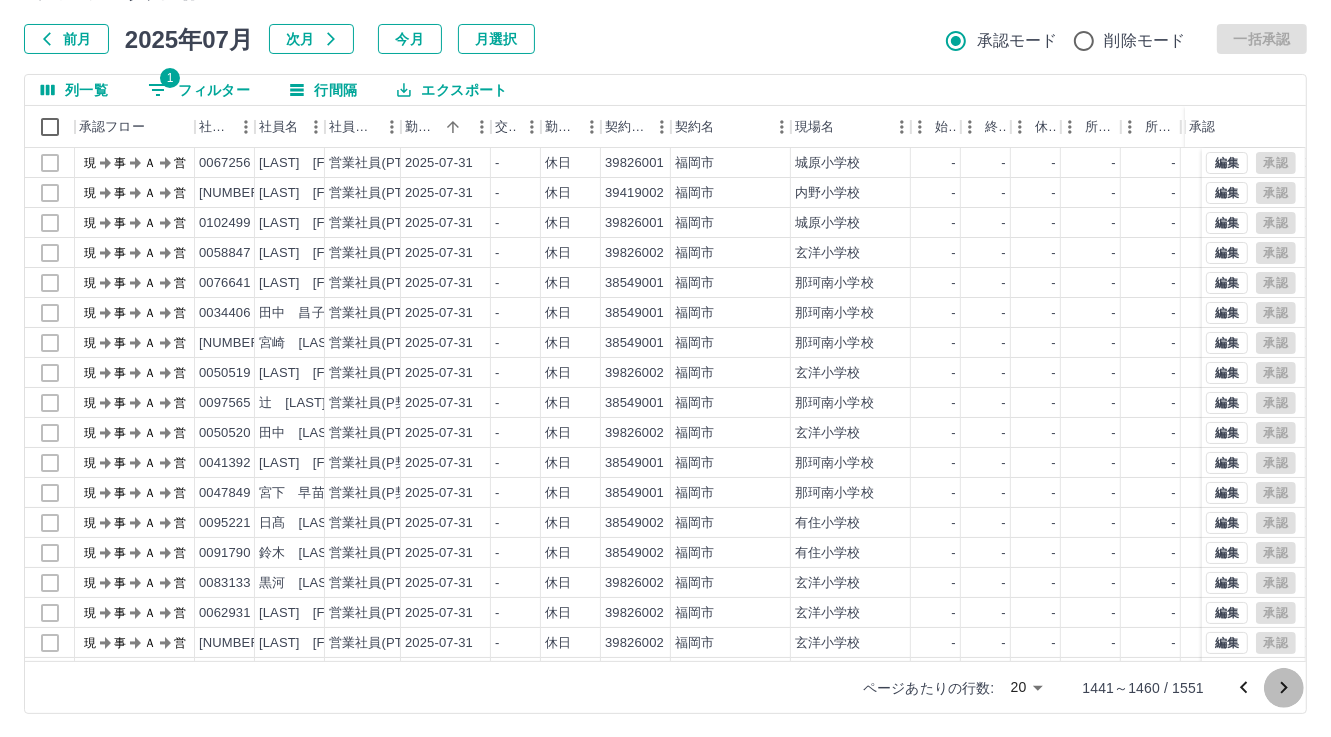 click 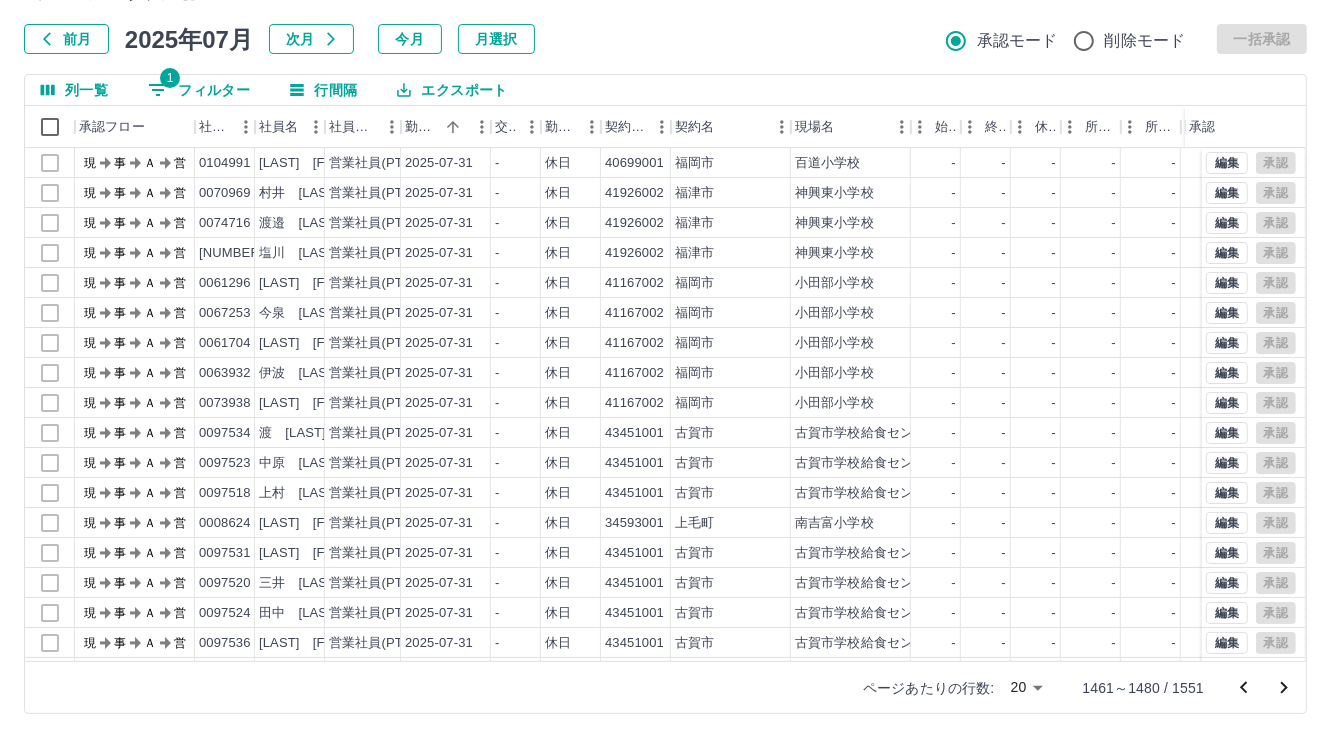 click on "勤務実績承認" at bounding box center [665, -15] 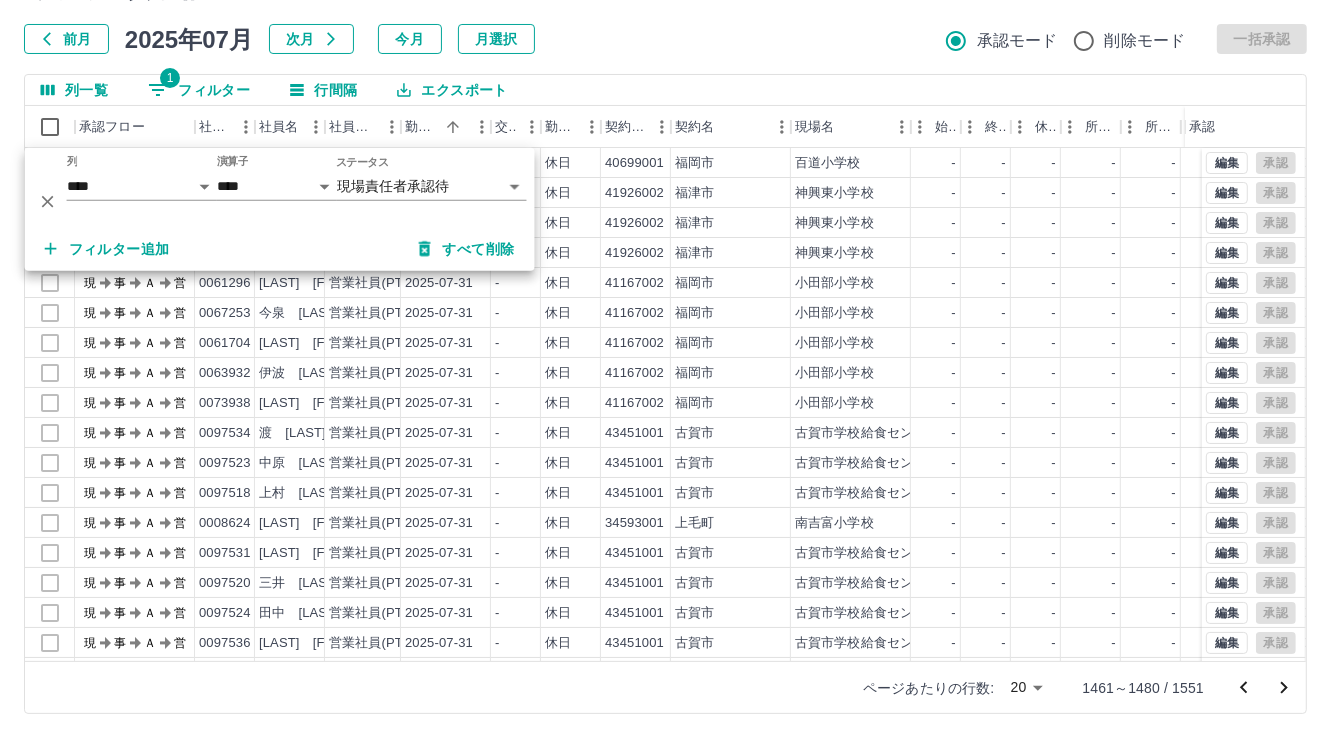 click 